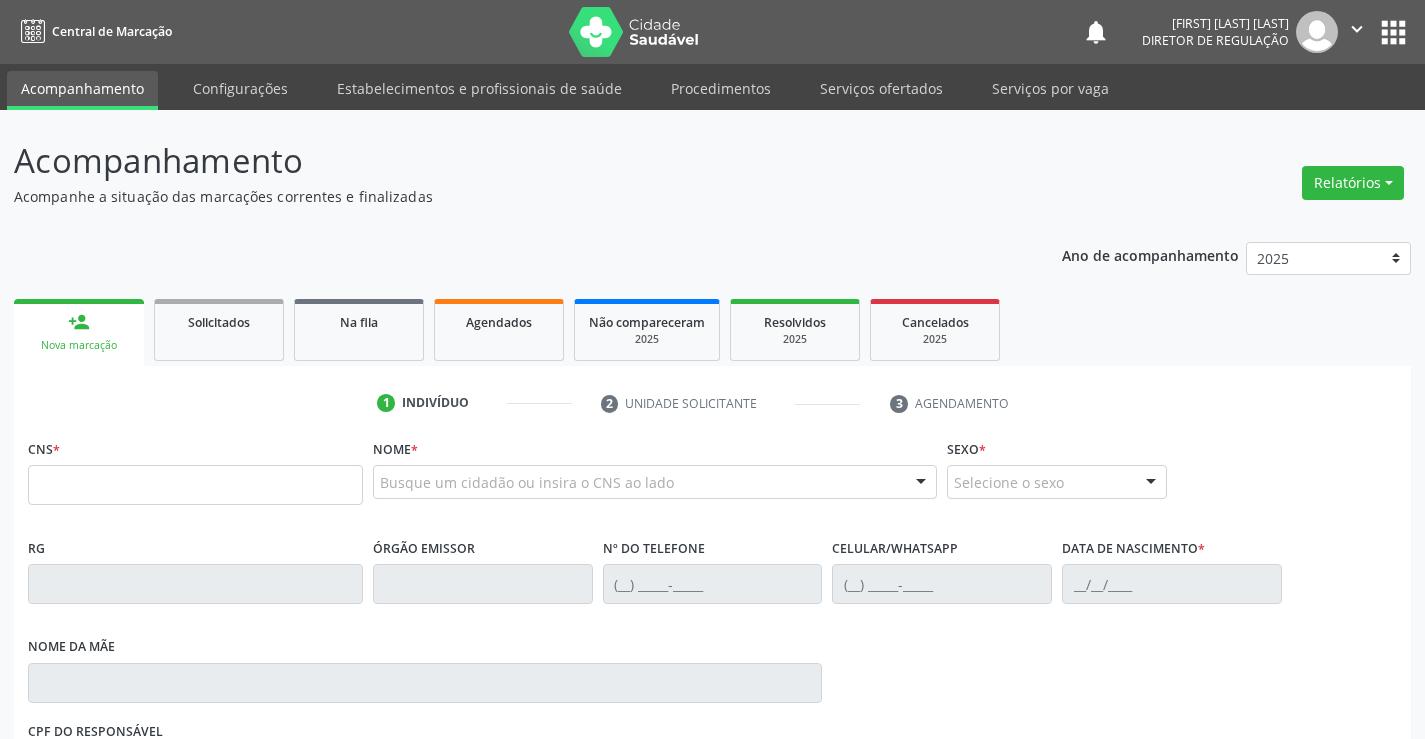 scroll, scrollTop: 0, scrollLeft: 0, axis: both 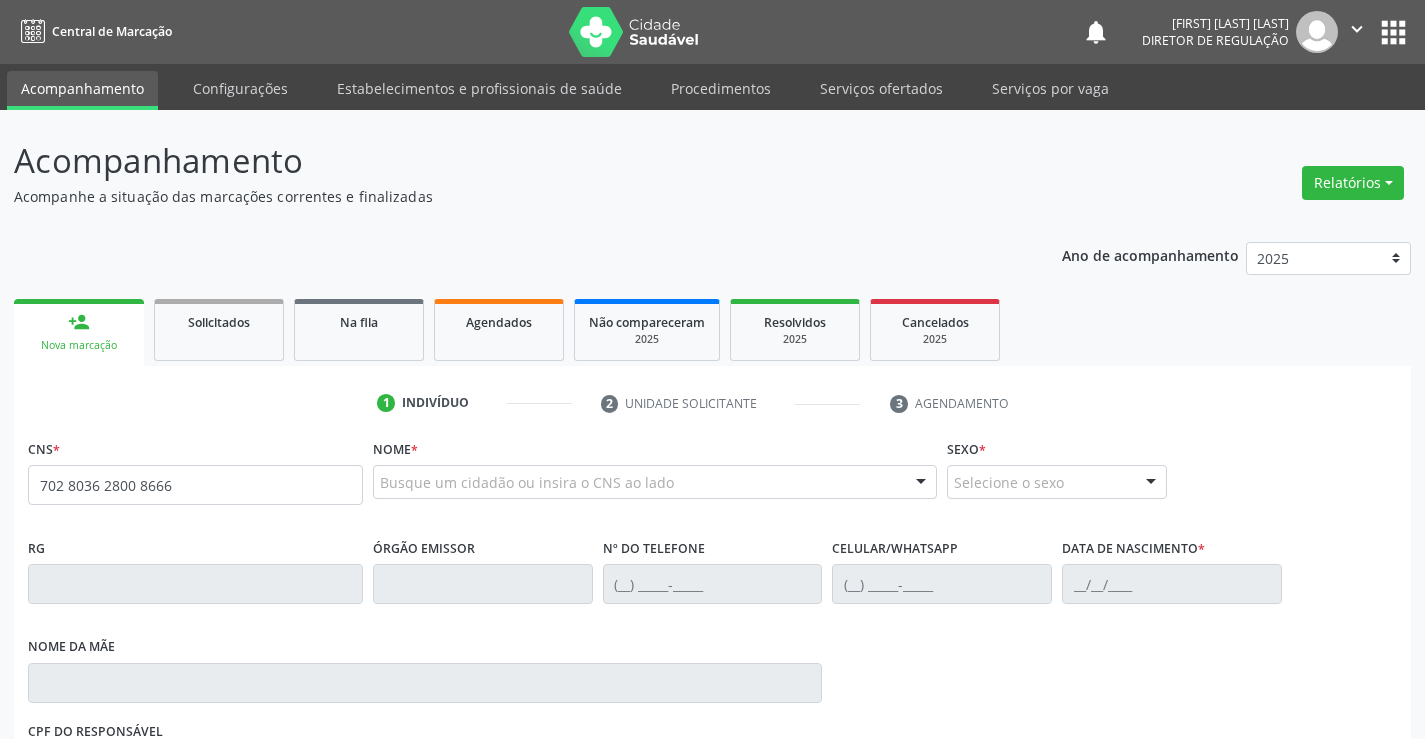 type on "702 8036 2800 8666" 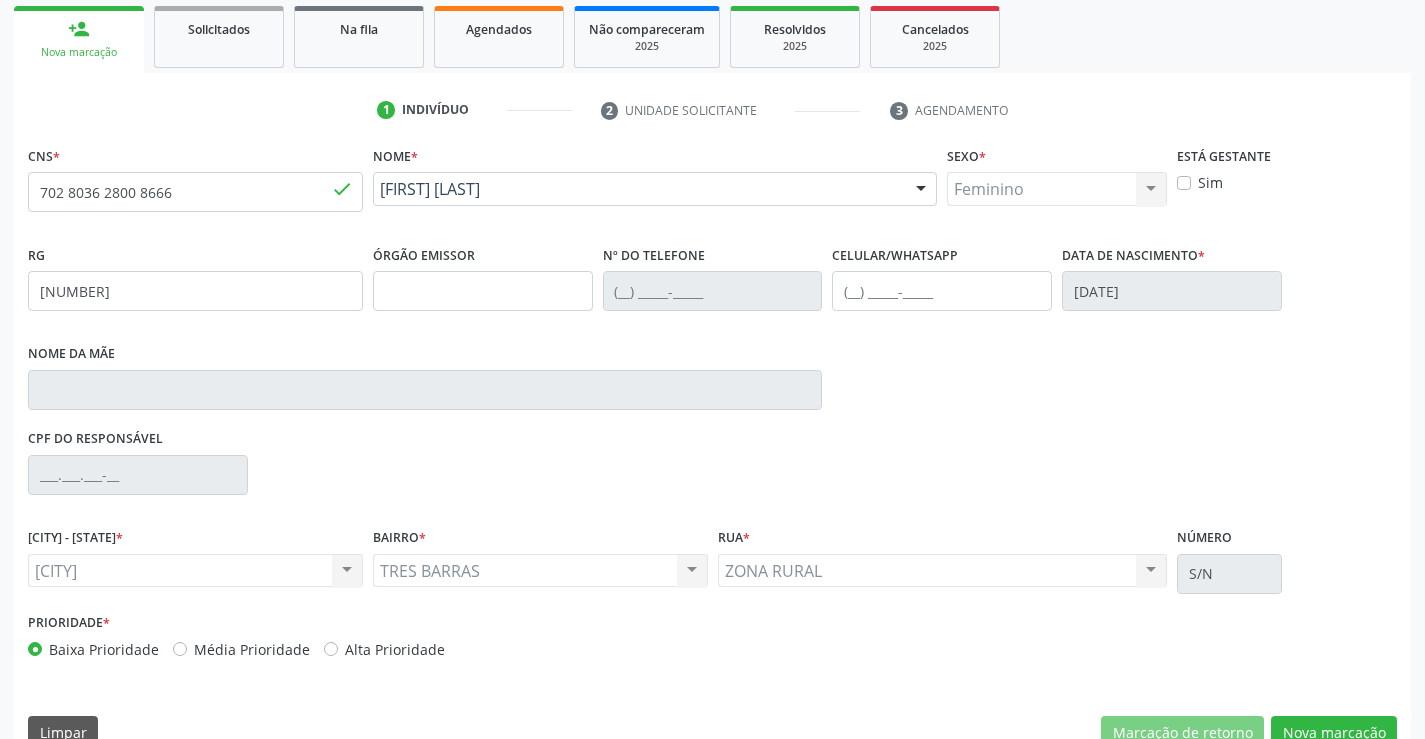 scroll, scrollTop: 300, scrollLeft: 0, axis: vertical 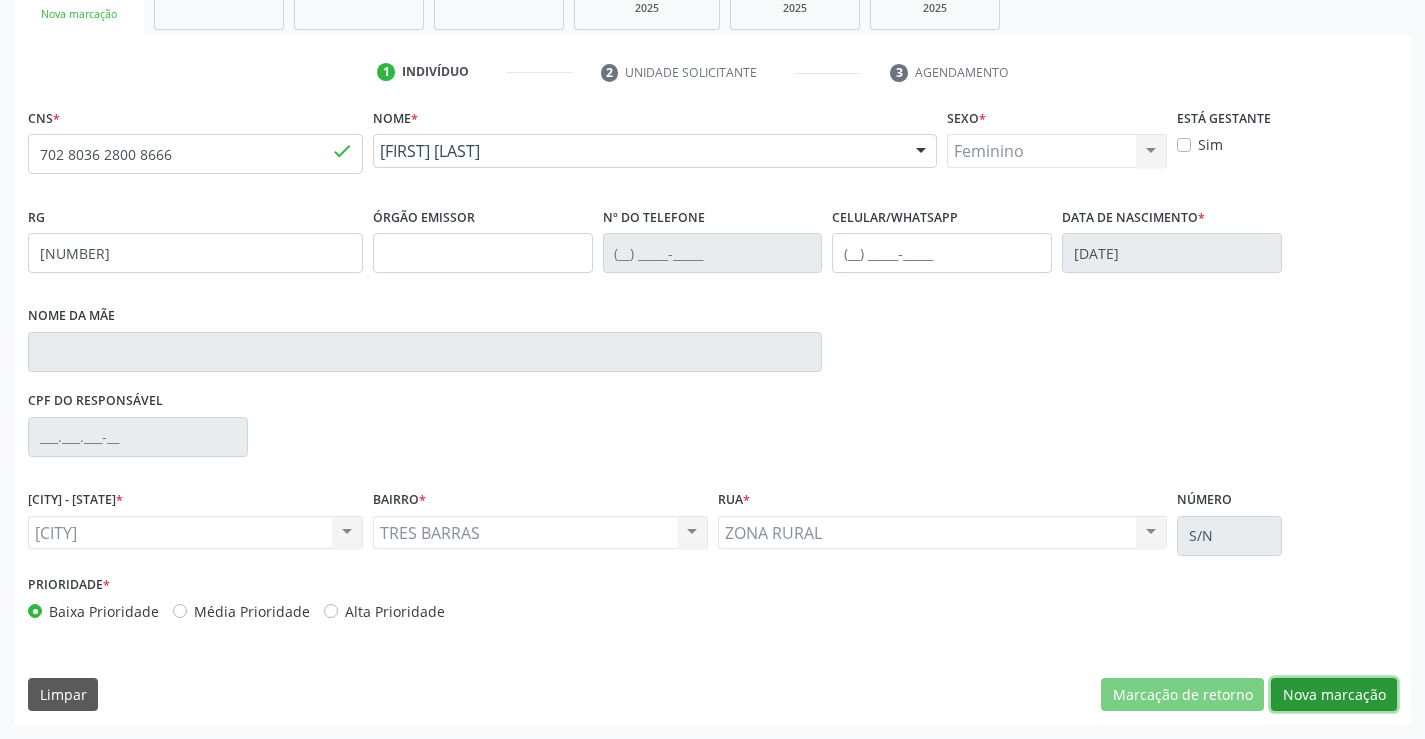 click on "Nova marcação" at bounding box center [1182, 695] 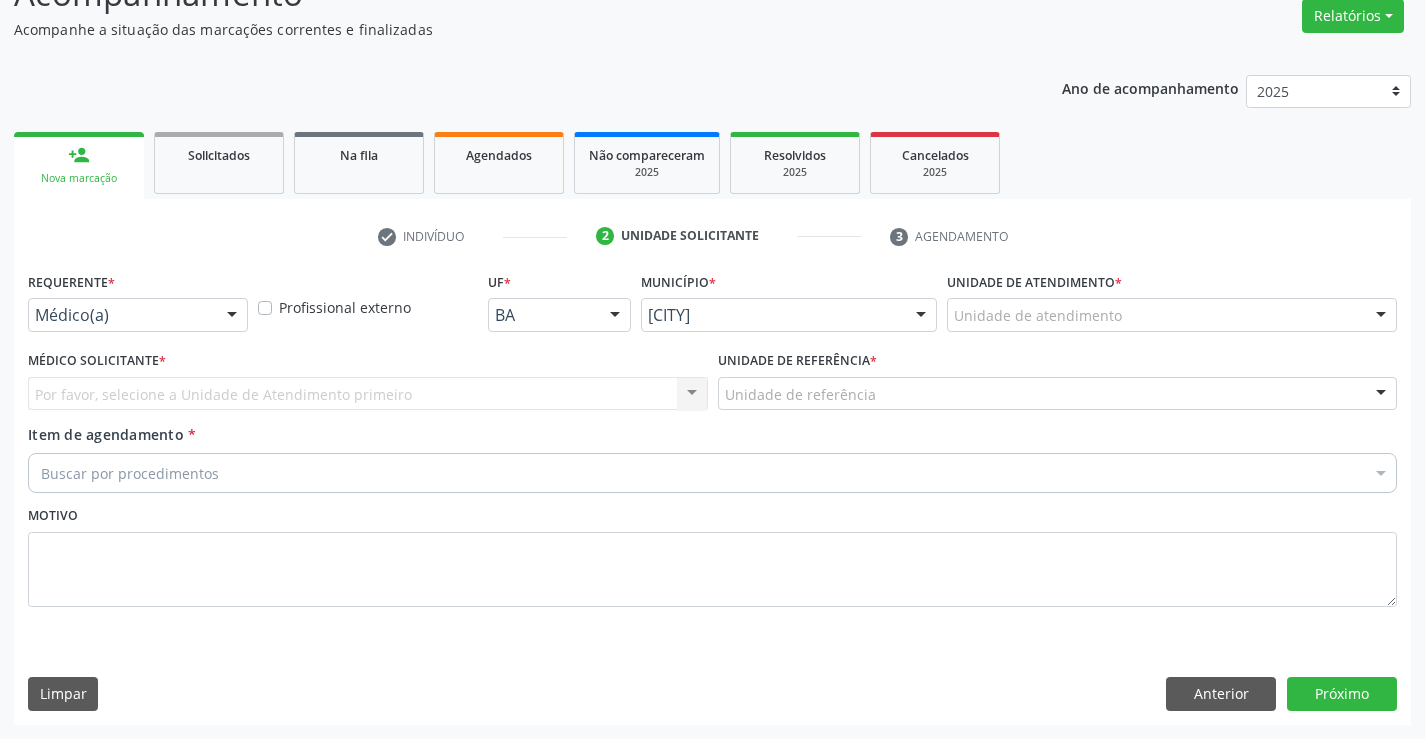 scroll, scrollTop: 167, scrollLeft: 0, axis: vertical 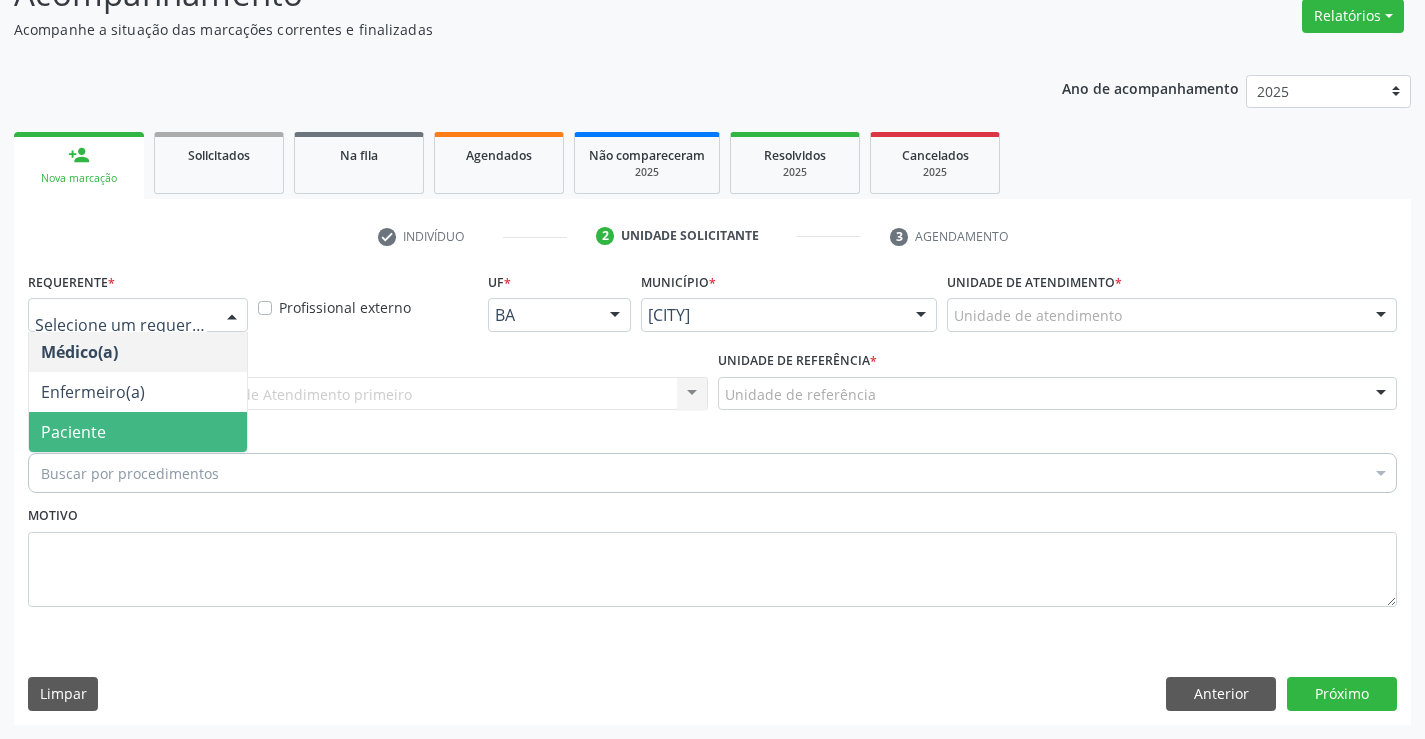click on "Paciente" at bounding box center (138, 432) 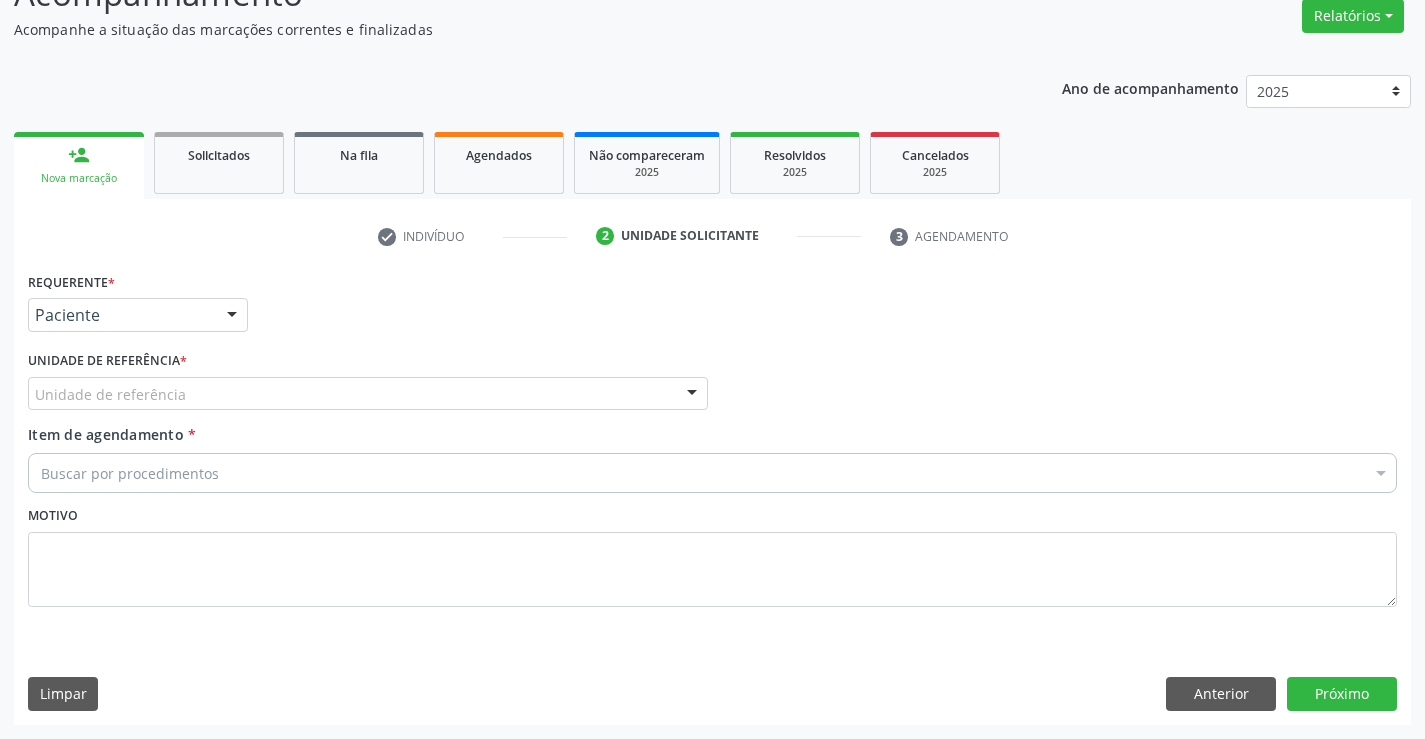 click on "Unidade de referência
*
Unidade de referência
Unidade Basica de Saude da Familia [LAST] [LAST]   Centro de Enfrentamento Para Covid 19 de Campo Formoso   Central de Marcacao de Consultas e Exames de Campo Formoso   Vigilancia em Saude de Campo Formoso   PSF Lage dos Negros III   P S da Familia do Povoado de Caraibas   Unidade Basica de Saude da Familia Maninho Ferreira   P S de Curral da Ponta Psf Oseas Manoel da Silva   Farmacia Basica   Unidade Basica de Saude da Familia de Brejao da Caatinga   P S da Familia do Povoado de Pocos   P S da Familia do Povoado de Tiquara   P S da Familia do Povoado de Sao Tome   P S de Lages dos Negros   P S da Familia do Povoado de Tuiutiba   P S de Curral Velho   Centro de Saude Mutirao   Caps Centro de Atencao Psicossocial   Unidade Odontologica Movel   Unidade Basica de Saude da Familia Limoeiro   Unidade Basica de Saude da Familia Izabel Godinho de Freitas   Unidade Basica de Saude da Familia de Olho Dagua das Pombas" at bounding box center (368, 385) 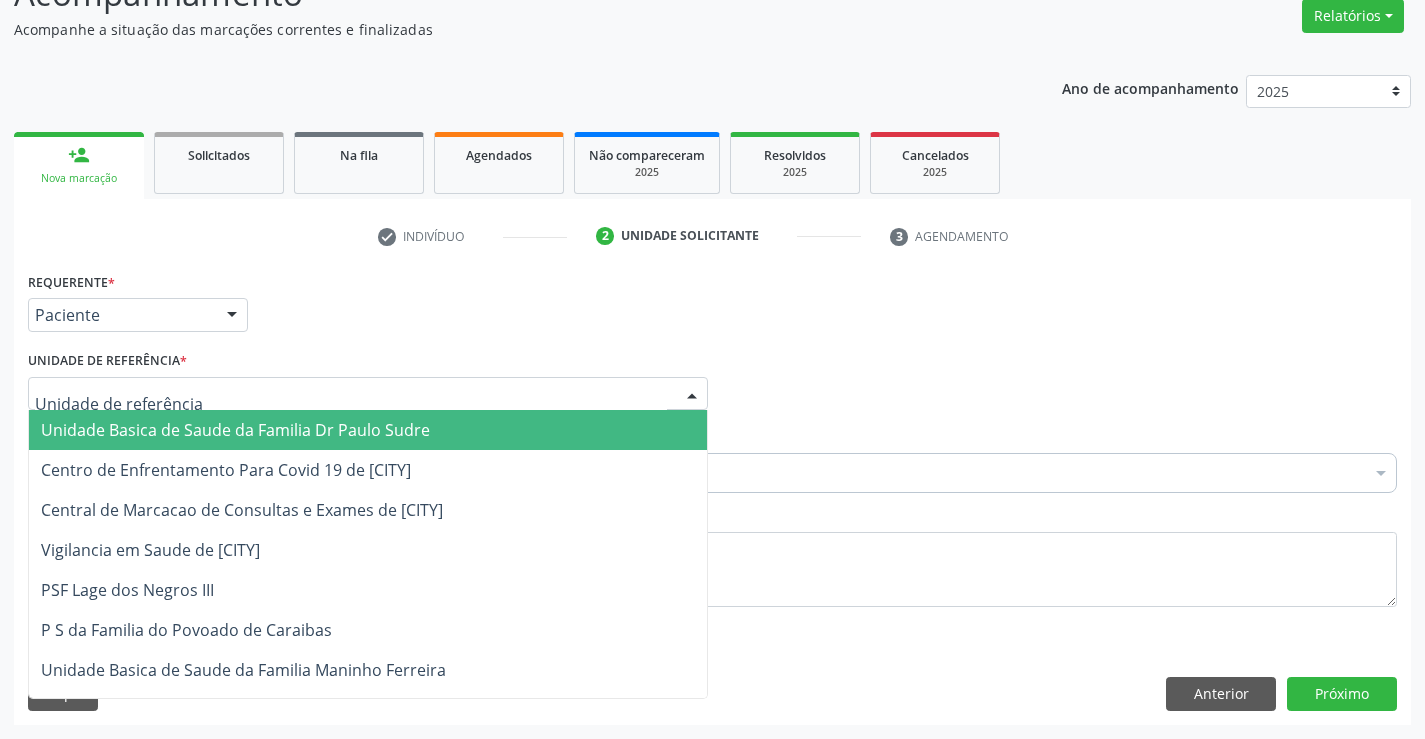 click on "Unidade Basica de Saude da Familia Dr Paulo Sudre   Centro de Enfrentamento Para Covid 19 de Campo Formoso   Central de Marcacao de Consultas e Exames de Campo Formoso   Vigilancia em Saude de Campo Formoso   PSF Lage dos Negros III   P S da Familia do Povoado de Caraibas   Unidade Basica de Saude da Familia Maninho Ferreira   P S de Curral da Ponta Psf Oseas Manoel da Silva   Farmacia Basica   Unidade Basica de Saude da Familia de Brejao da Caatinga   P S da Familia do Povoado de Pocos   P S da Familia do Povoado de Tiquara   P S da Familia do Povoado de Sao Tome   P S de Lages dos Negros   P S da Familia do Povoado de Tuiutiba   P S de Curral Velho   Centro de Saude Mutirao   Caps Centro de Atencao Psicossocial   Unidade Odontologica Movel   Unidade Basica de Saude da Familia Limoeiro   Unidade Basica de Saude da Familia Izabel Godinho de Freitas   Unidade Basica de Saude da Familia de Olho Dagua das Pombas   Samu 192 Campo Formoso   NASF Campo Formoso               Academia da Saude" at bounding box center (368, 394) 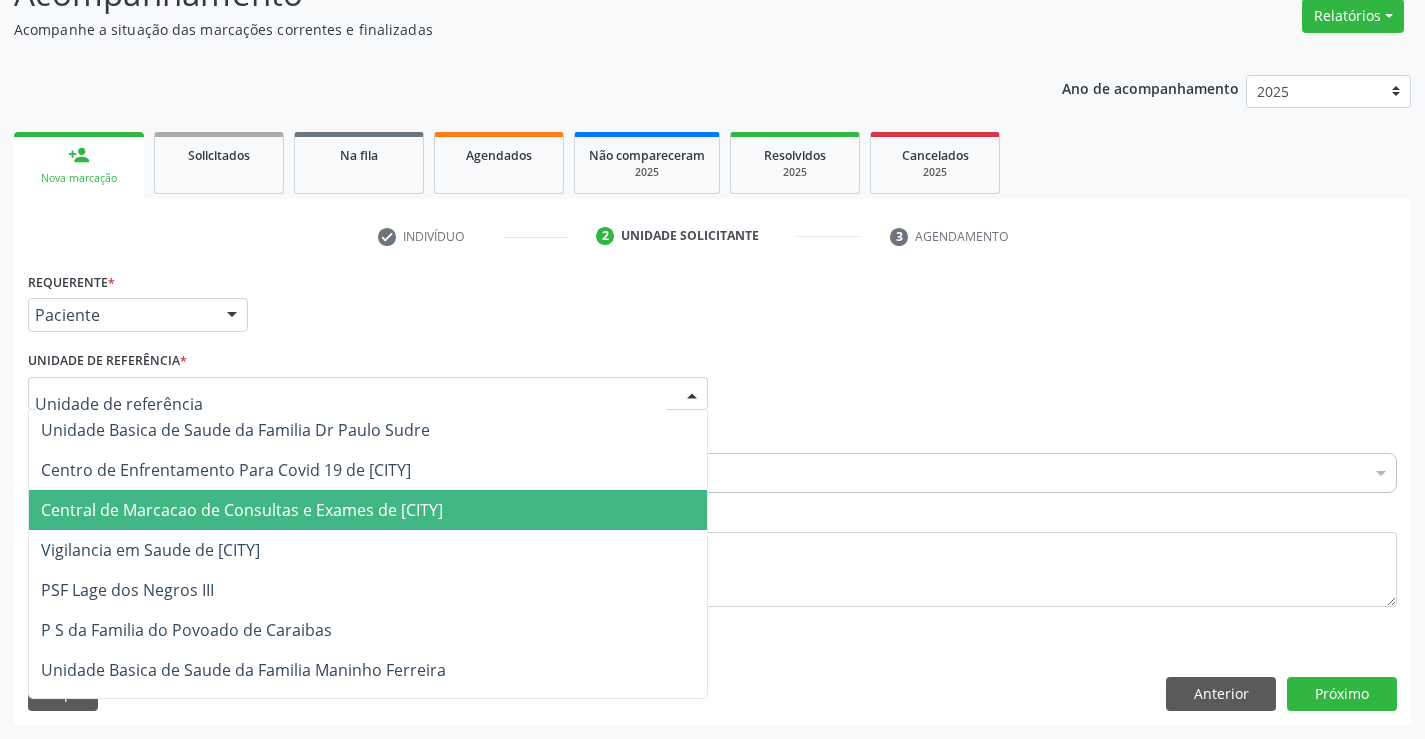 drag, startPoint x: 400, startPoint y: 485, endPoint x: 401, endPoint y: 512, distance: 27.018513 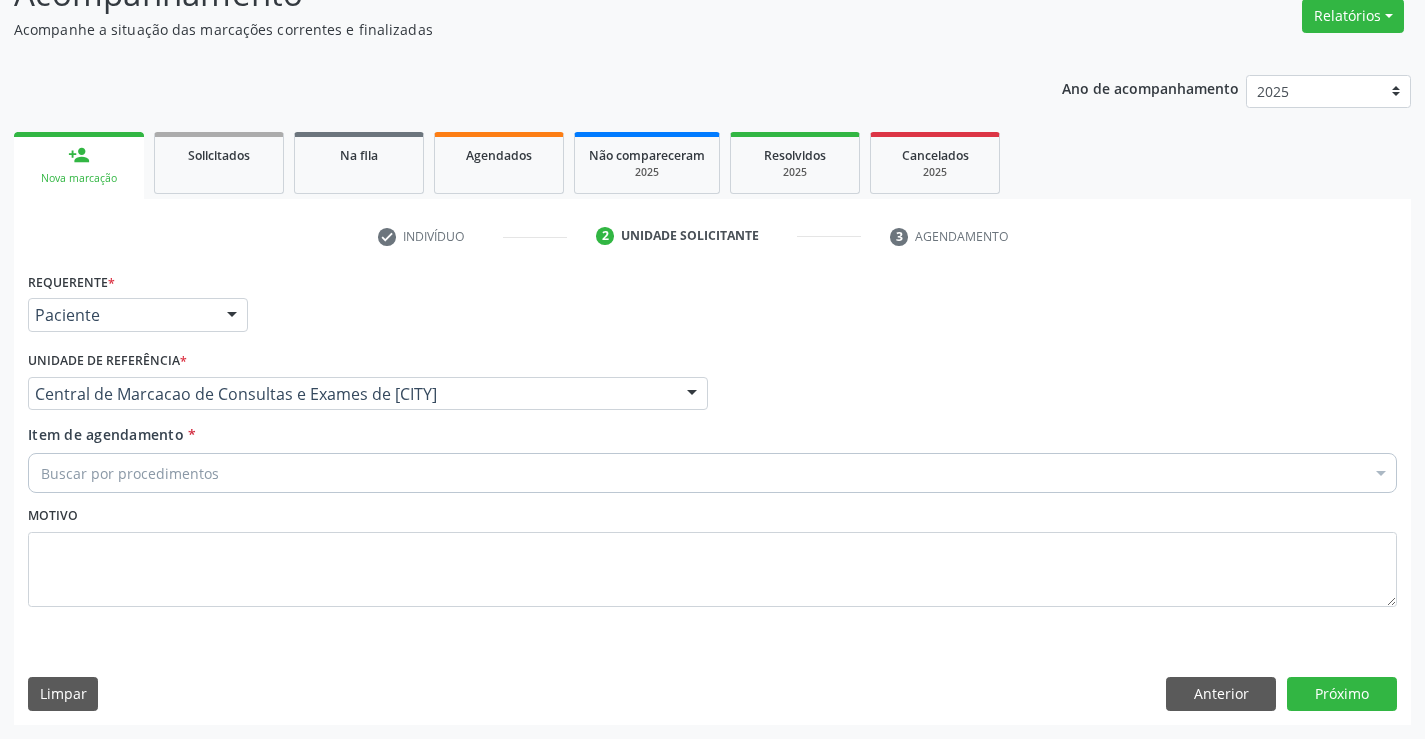 click on "[TEXT]" at bounding box center [712, 473] 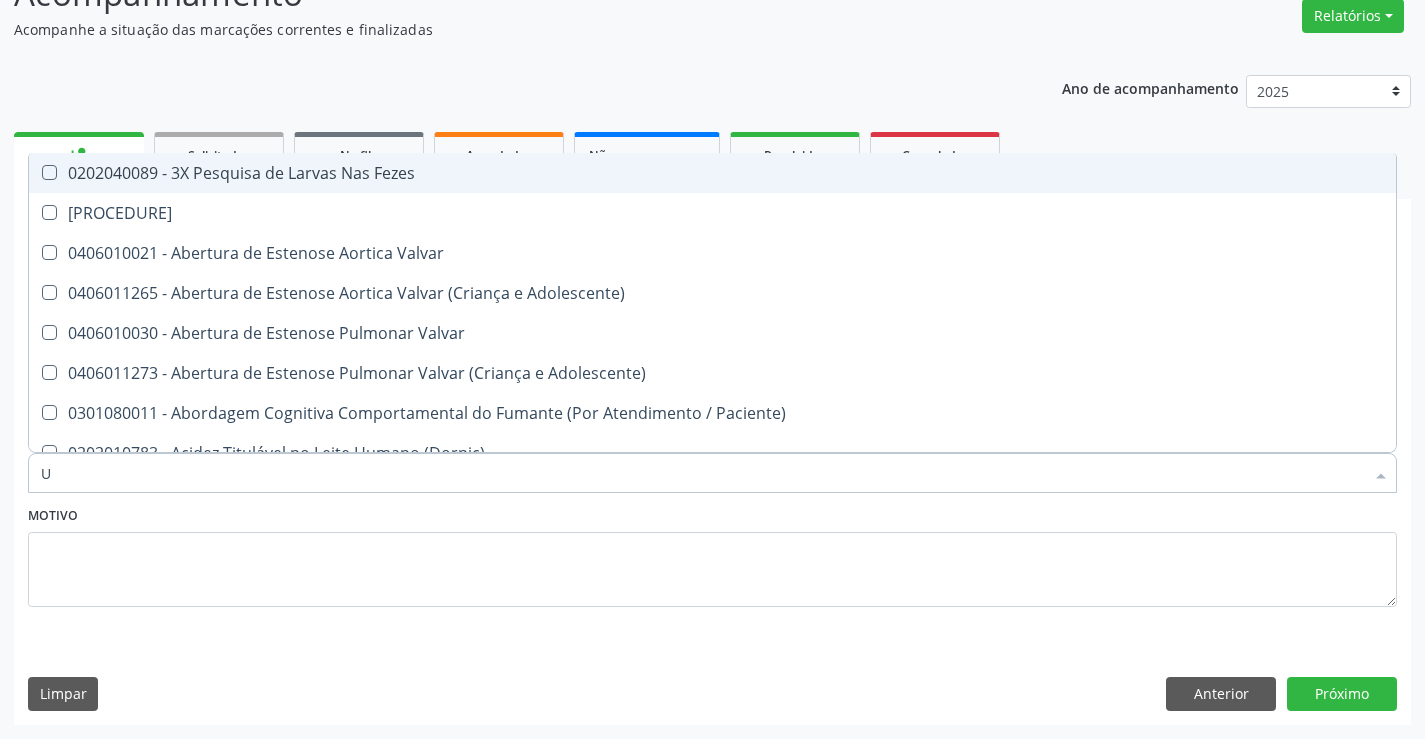 type on "[INITIALS]" 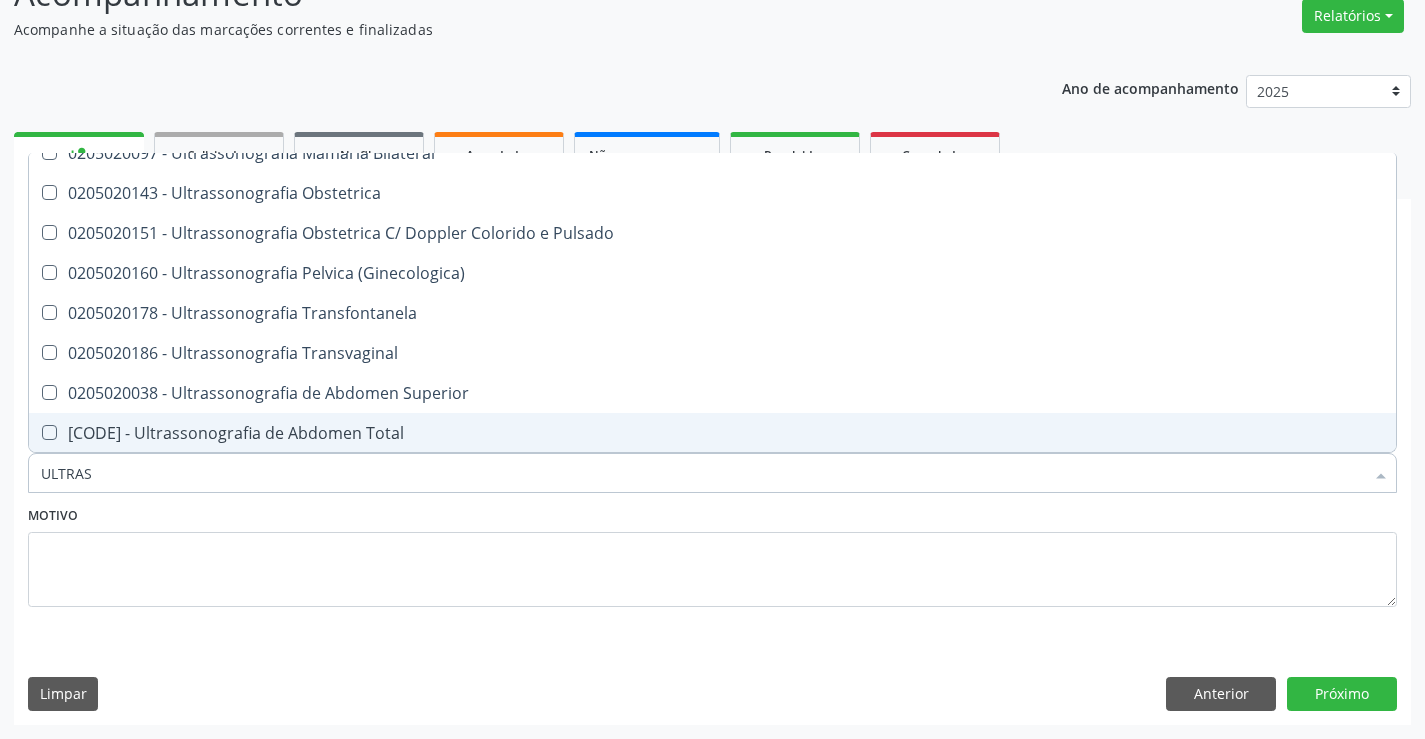 scroll, scrollTop: 400, scrollLeft: 0, axis: vertical 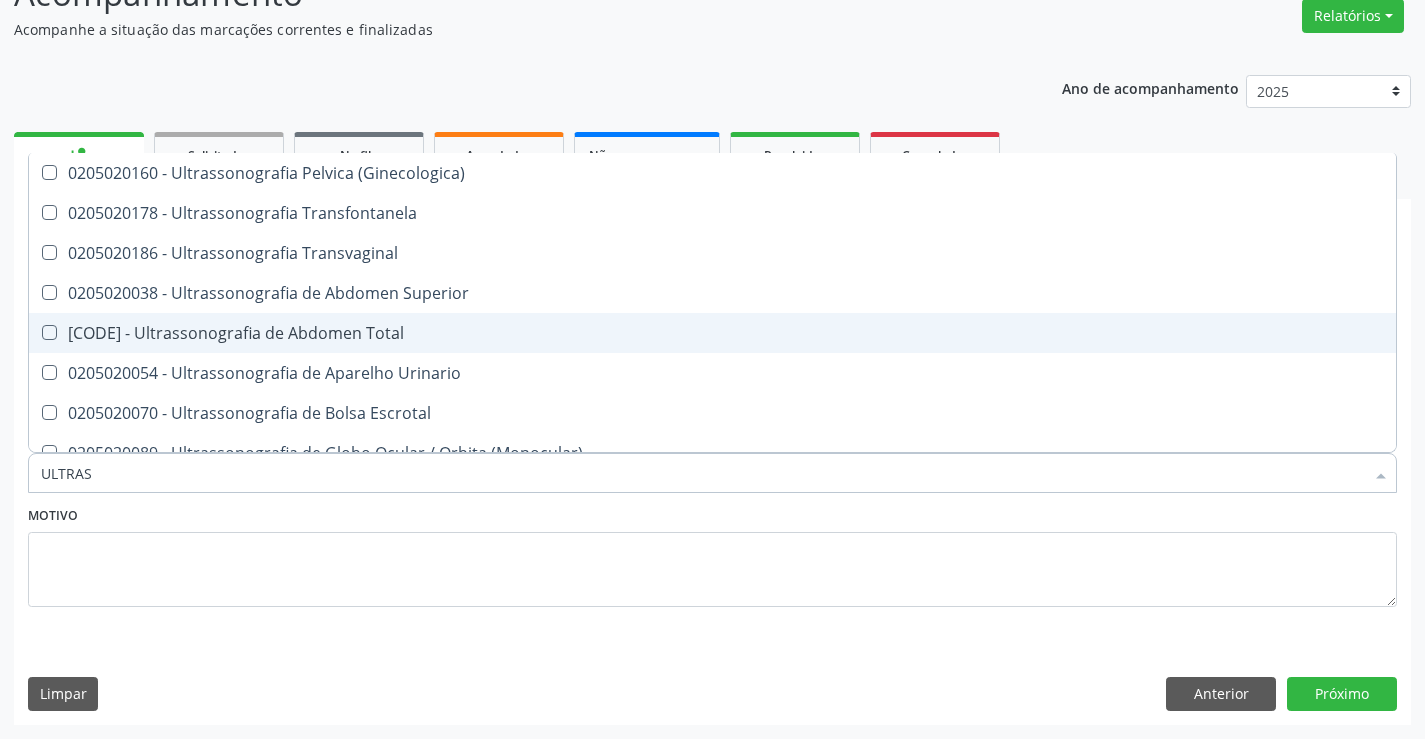 click on "0205020046 - Ultrassonografia de Abdomen Total" at bounding box center [712, 333] 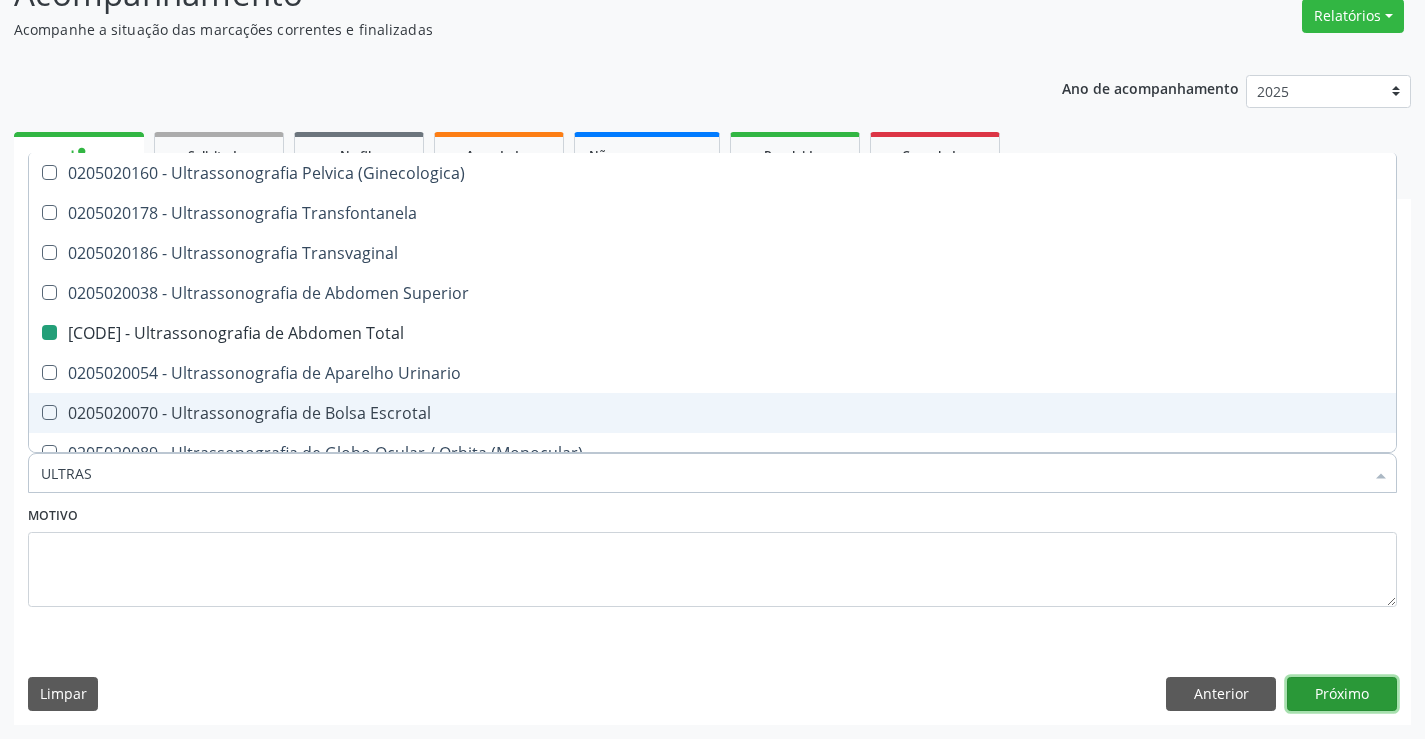 click on "Próximo" at bounding box center (1342, 694) 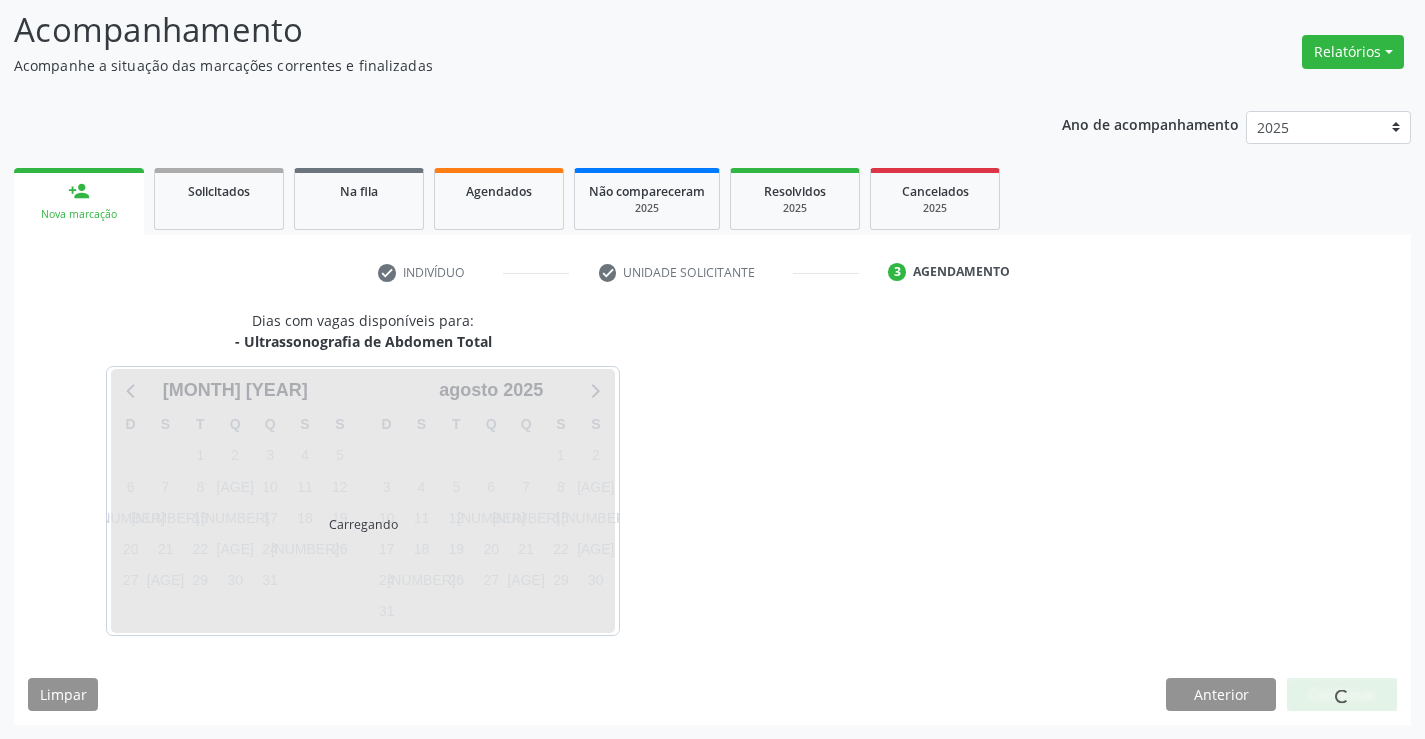 scroll, scrollTop: 131, scrollLeft: 0, axis: vertical 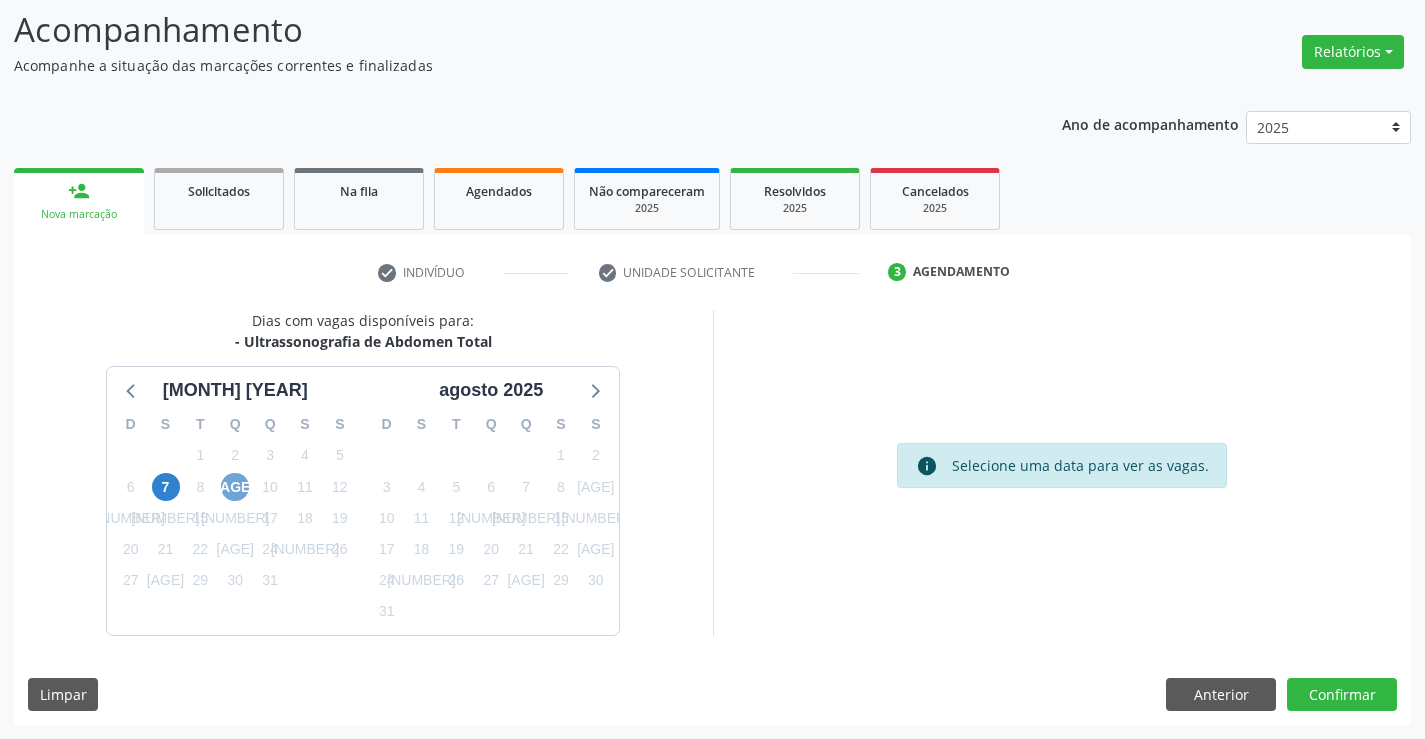 click on "9" at bounding box center [235, 487] 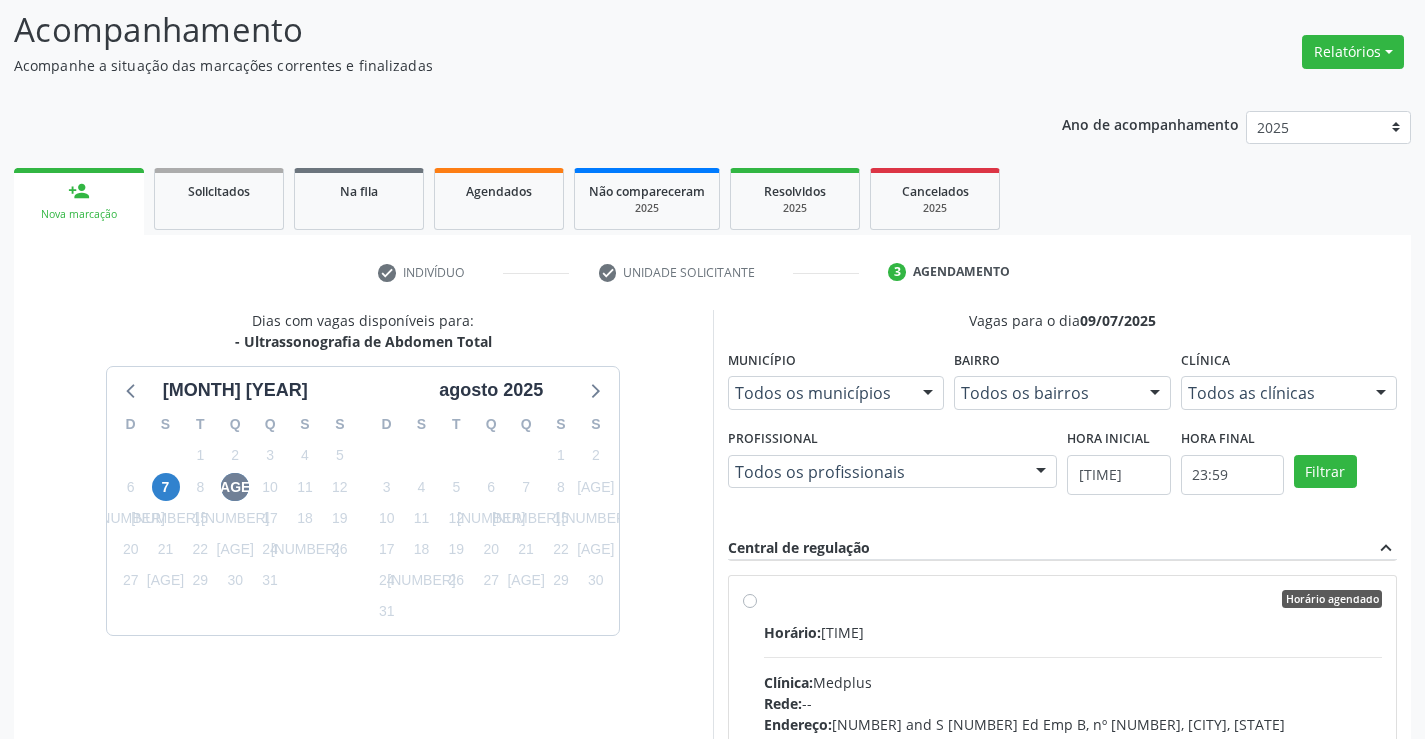click on "Horário:   14:30" at bounding box center [1073, 632] 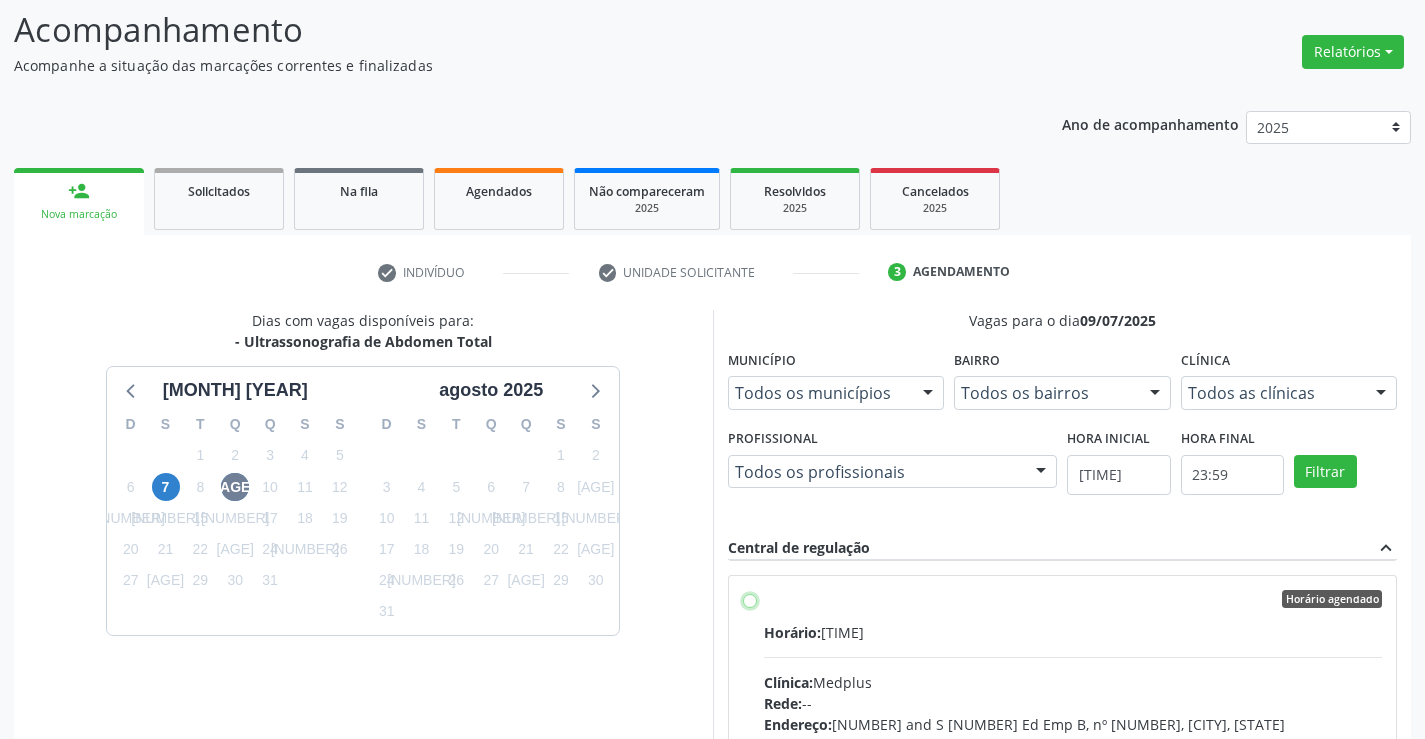 click on "Horário agendado
Horário:   14:30
Clínica:  Medplus
Rede:
--
Endereço:   2 and S 204 Ed Emp B, nº 35, Centro, Campo Formoso - BA
Telefone:   --
Profissional:
Lanna Peralva Miranda Rocha
Informações adicionais sobre o atendimento
Idade de atendimento:
de 0 a 120 anos
Gênero(s) atendido(s):
Masculino e Feminino
Informações adicionais:
--" at bounding box center (750, 599) 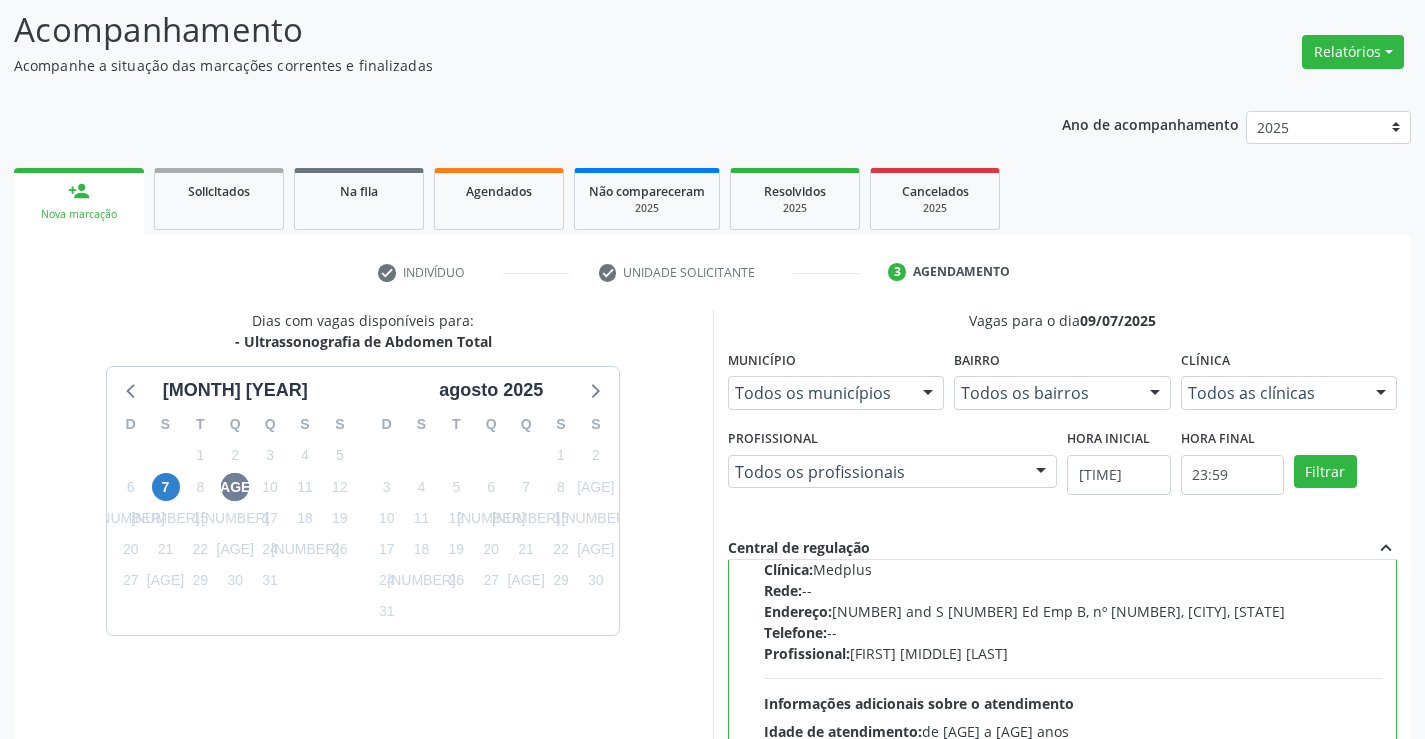 scroll, scrollTop: 1000, scrollLeft: 0, axis: vertical 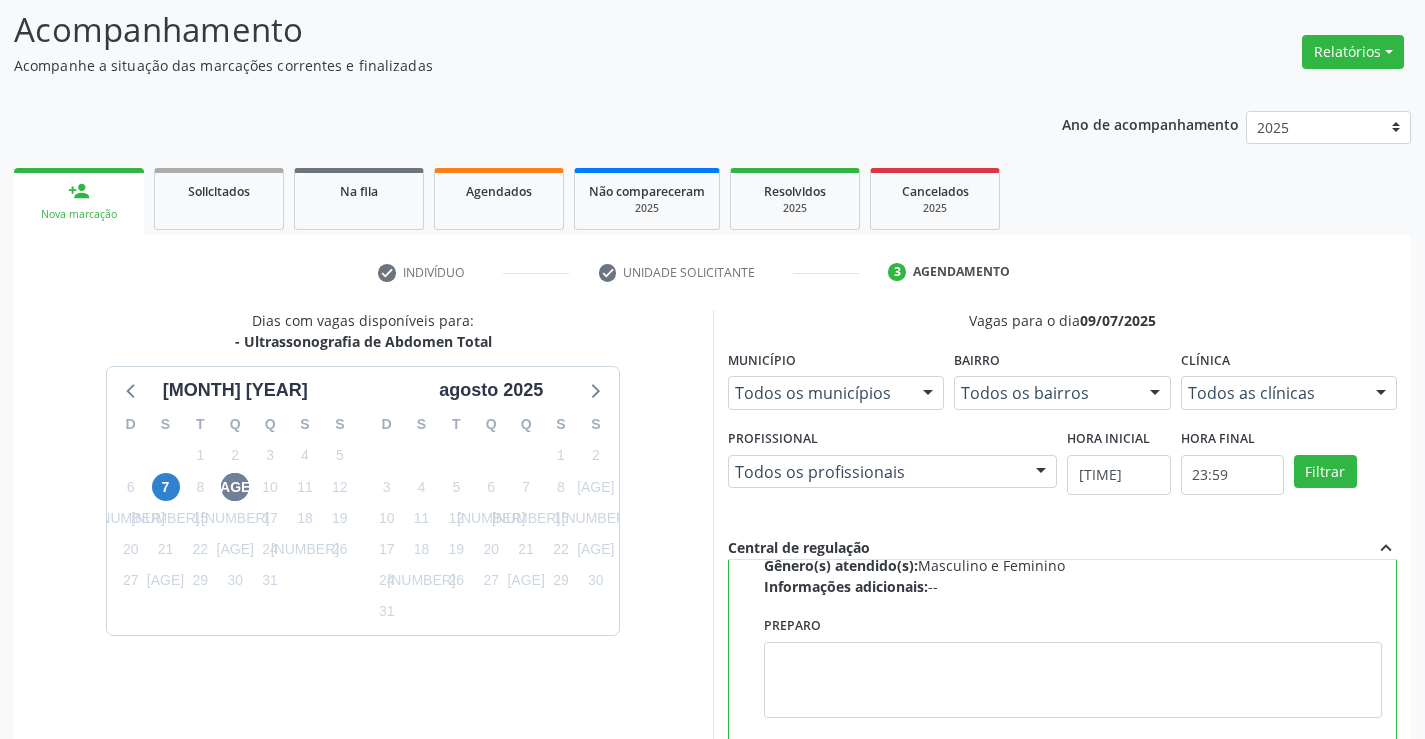 click on "Preparo" at bounding box center [1073, 664] 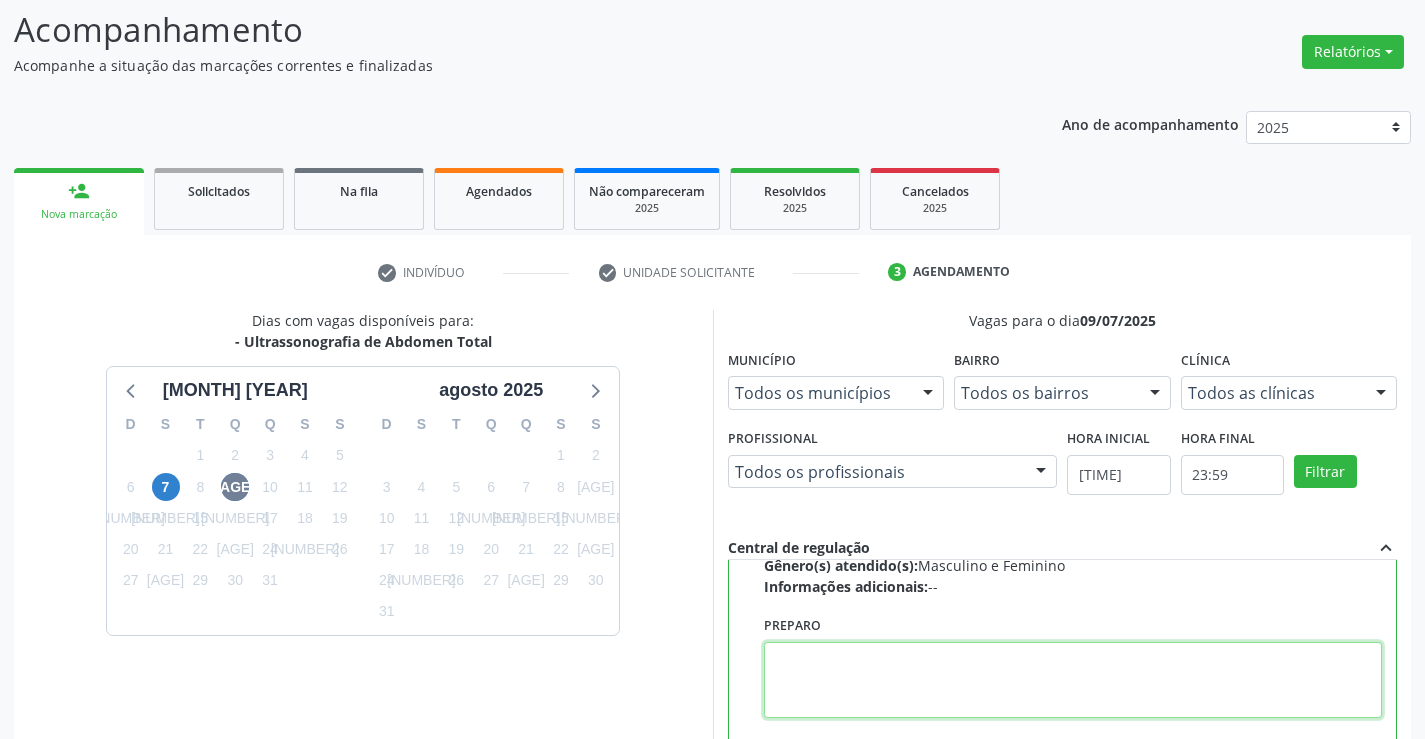 click at bounding box center (1073, 680) 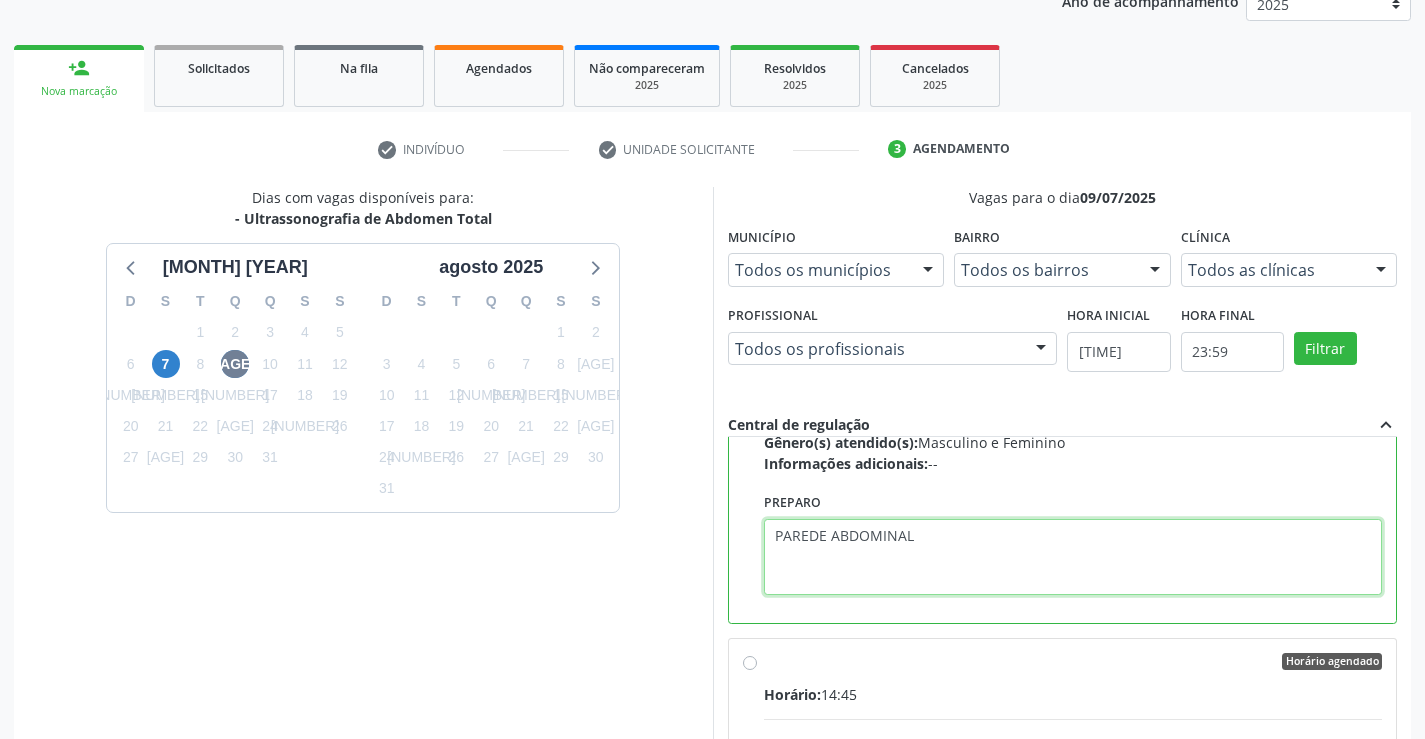 scroll, scrollTop: 456, scrollLeft: 0, axis: vertical 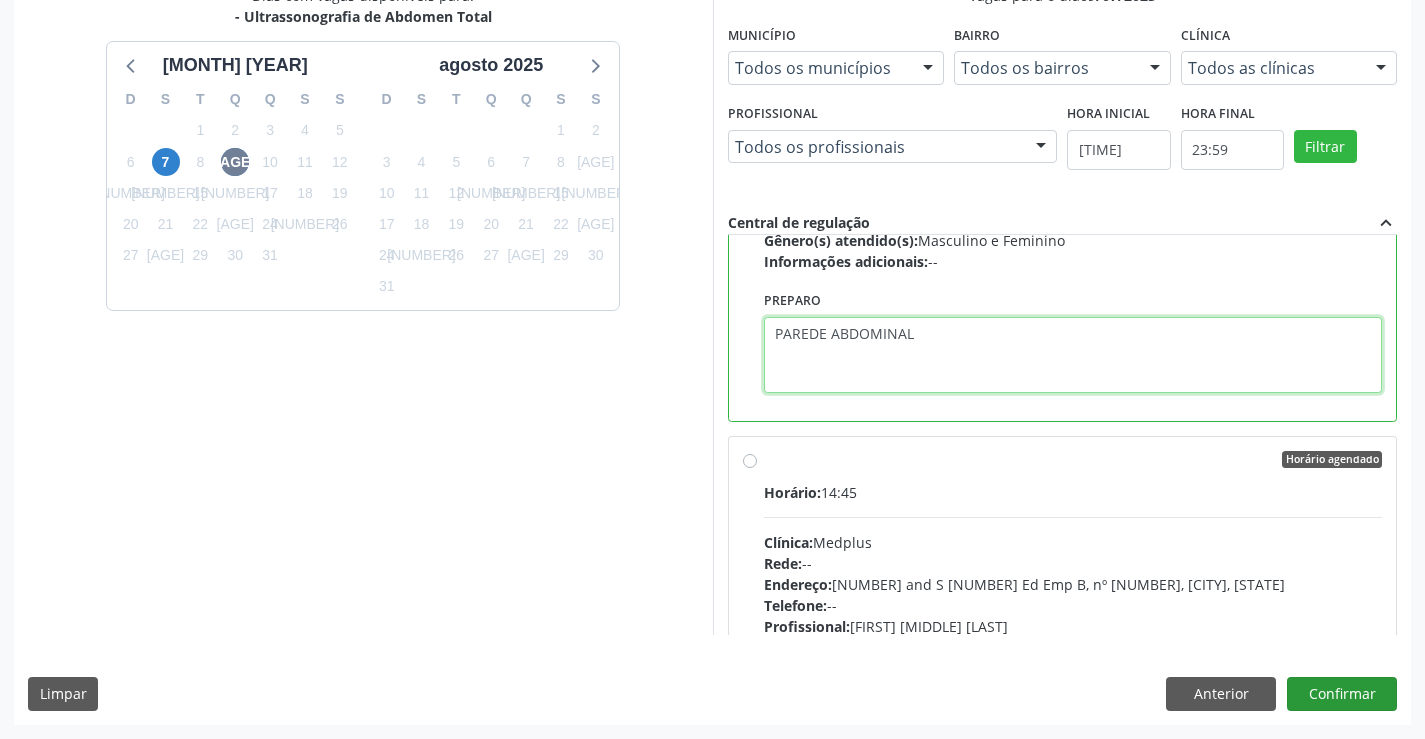type on "PAREDE ABDOMINAL" 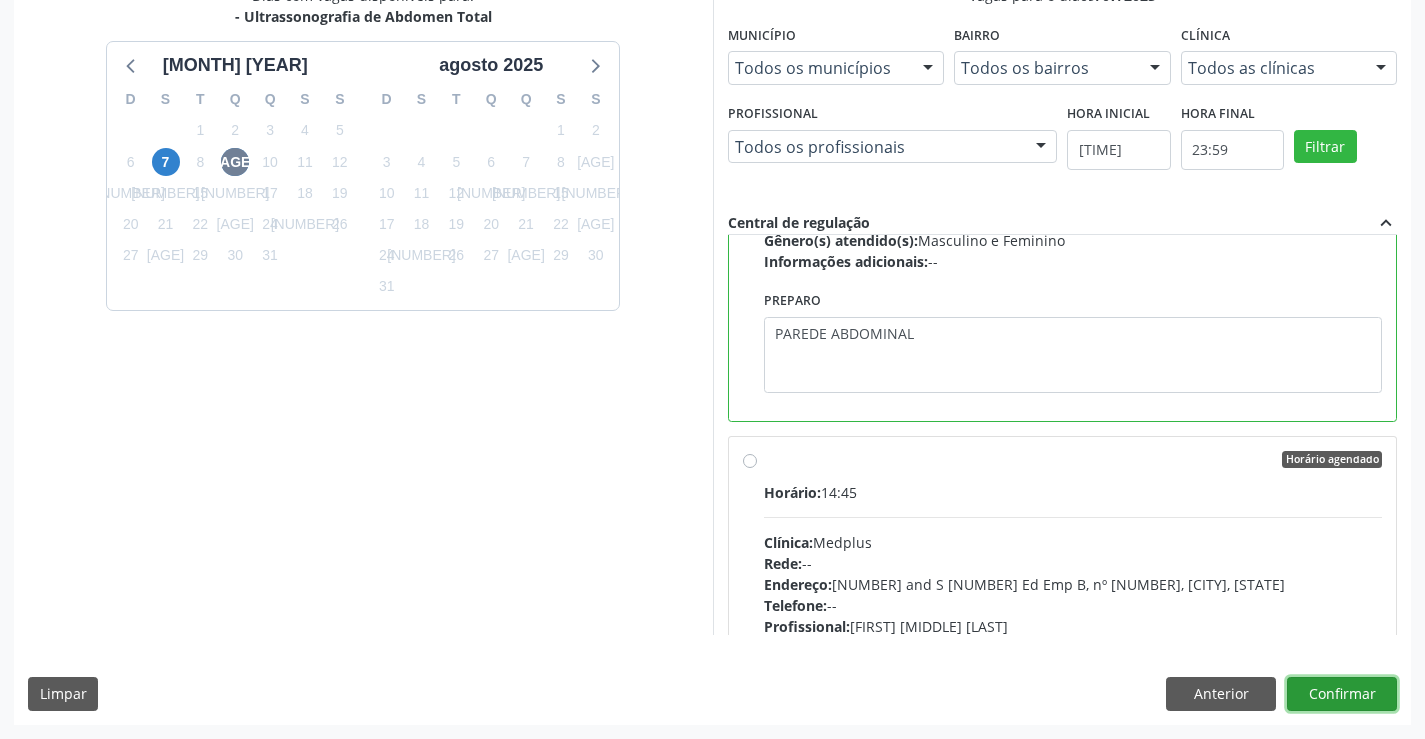 click on "Confirmar" at bounding box center (1342, 694) 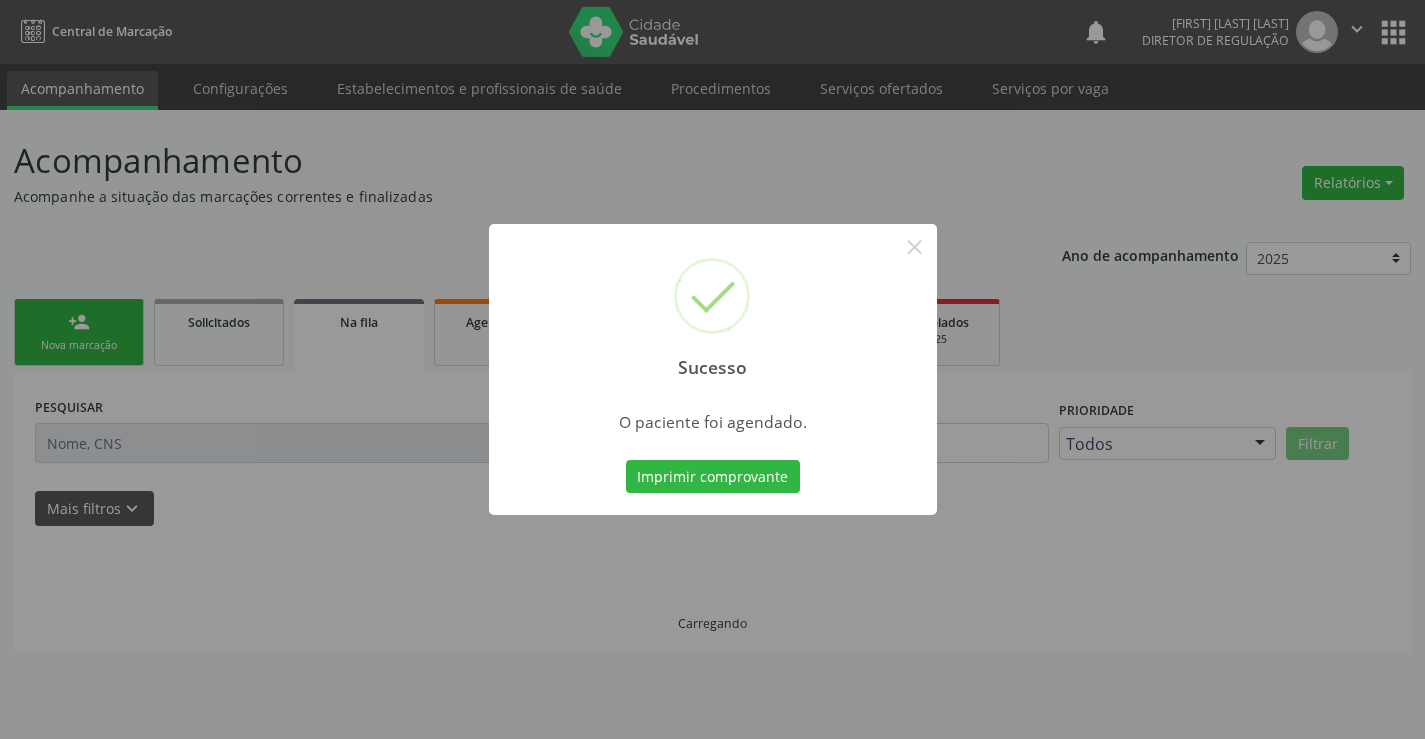 scroll, scrollTop: 0, scrollLeft: 0, axis: both 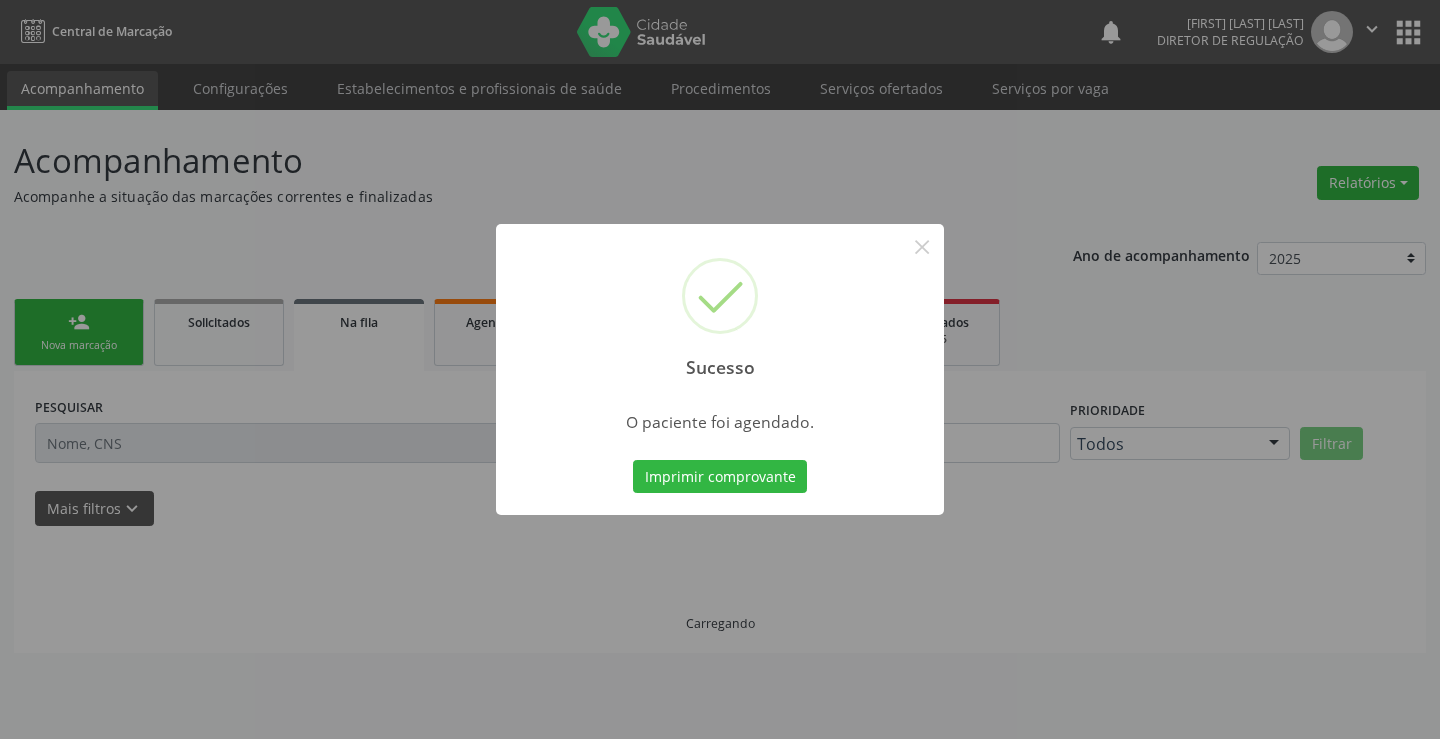type 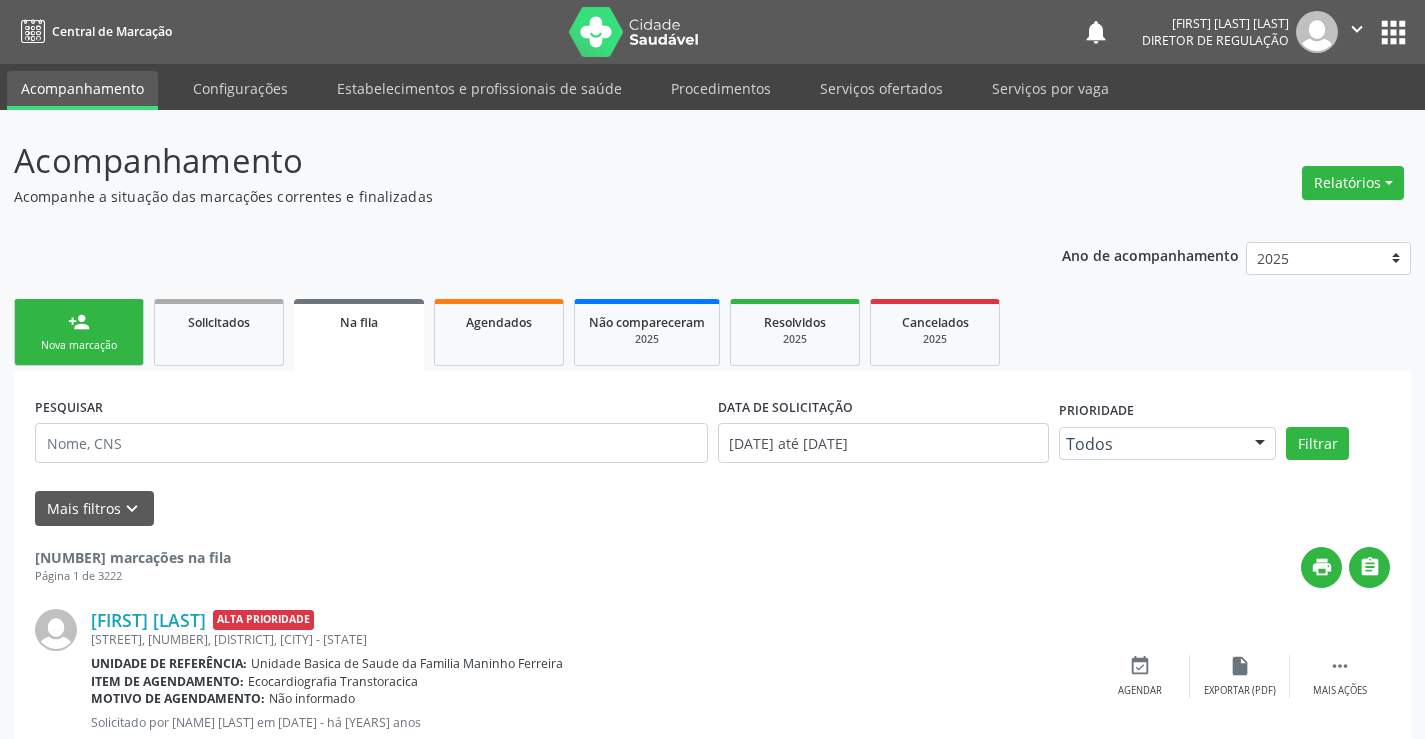 click on "person_add
Nova marcação" at bounding box center (79, 332) 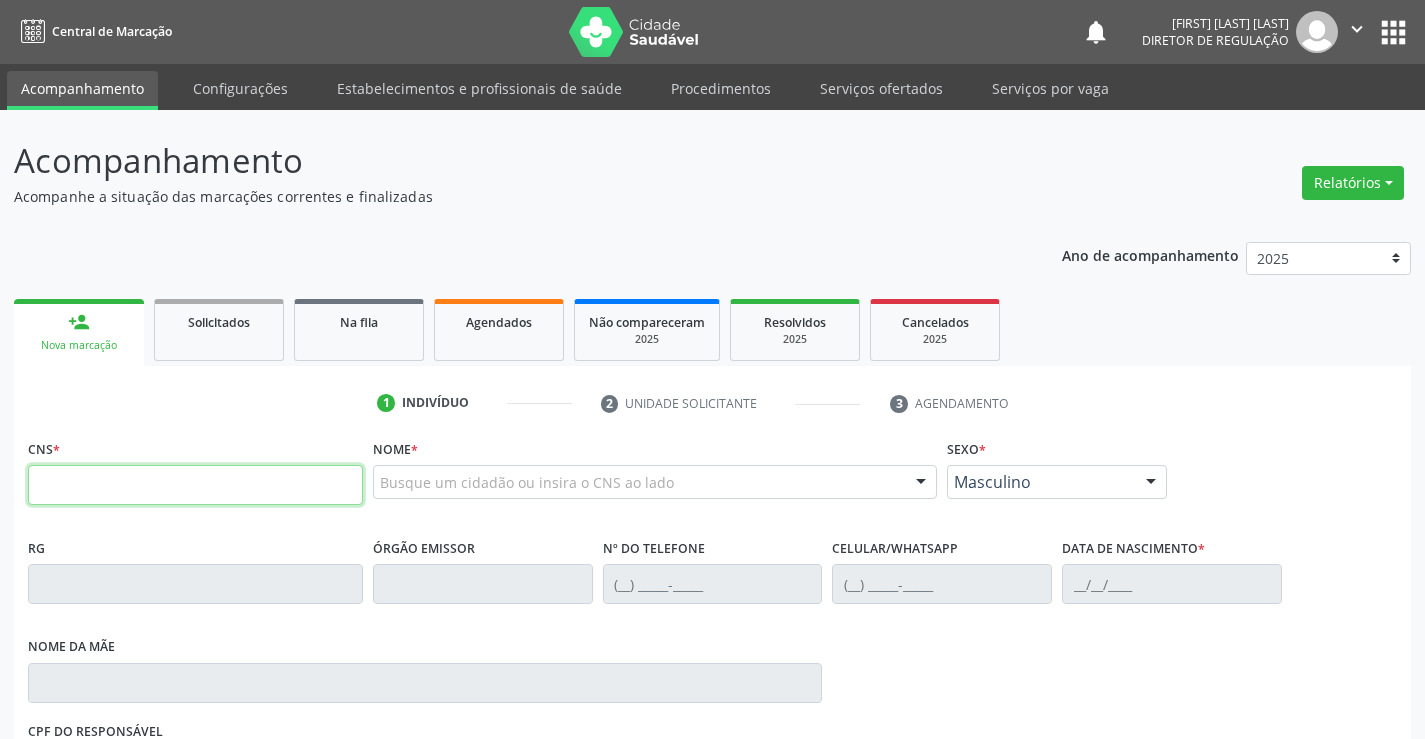 click at bounding box center (195, 485) 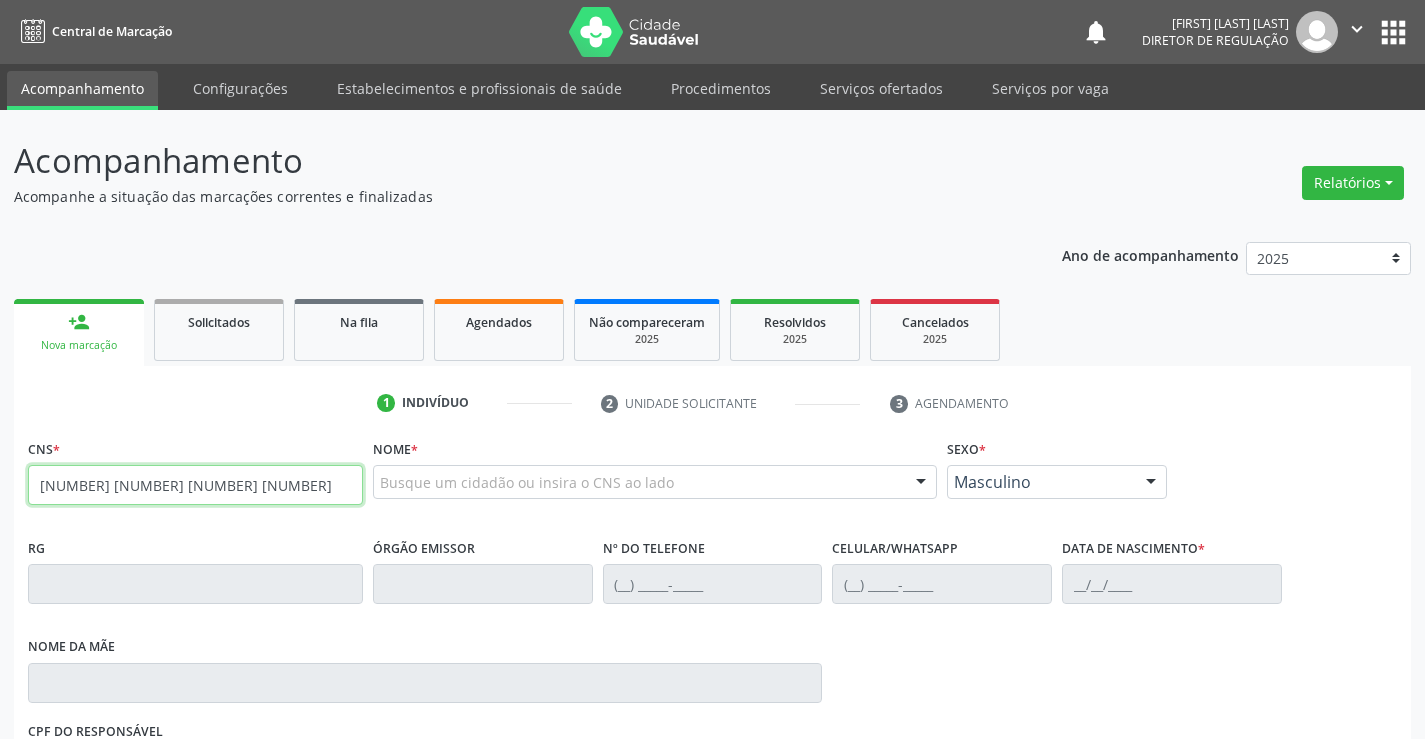 type on "706 2010 1964 1764" 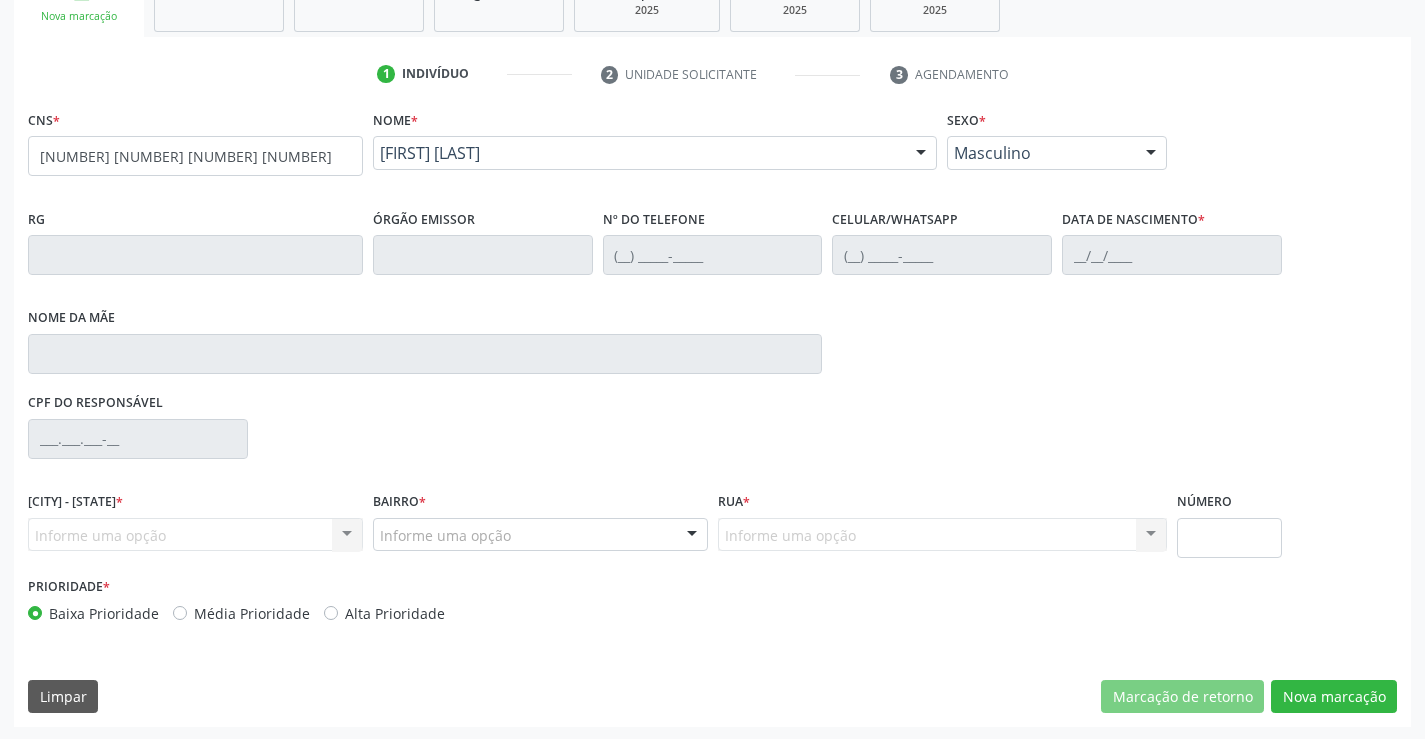 scroll, scrollTop: 331, scrollLeft: 0, axis: vertical 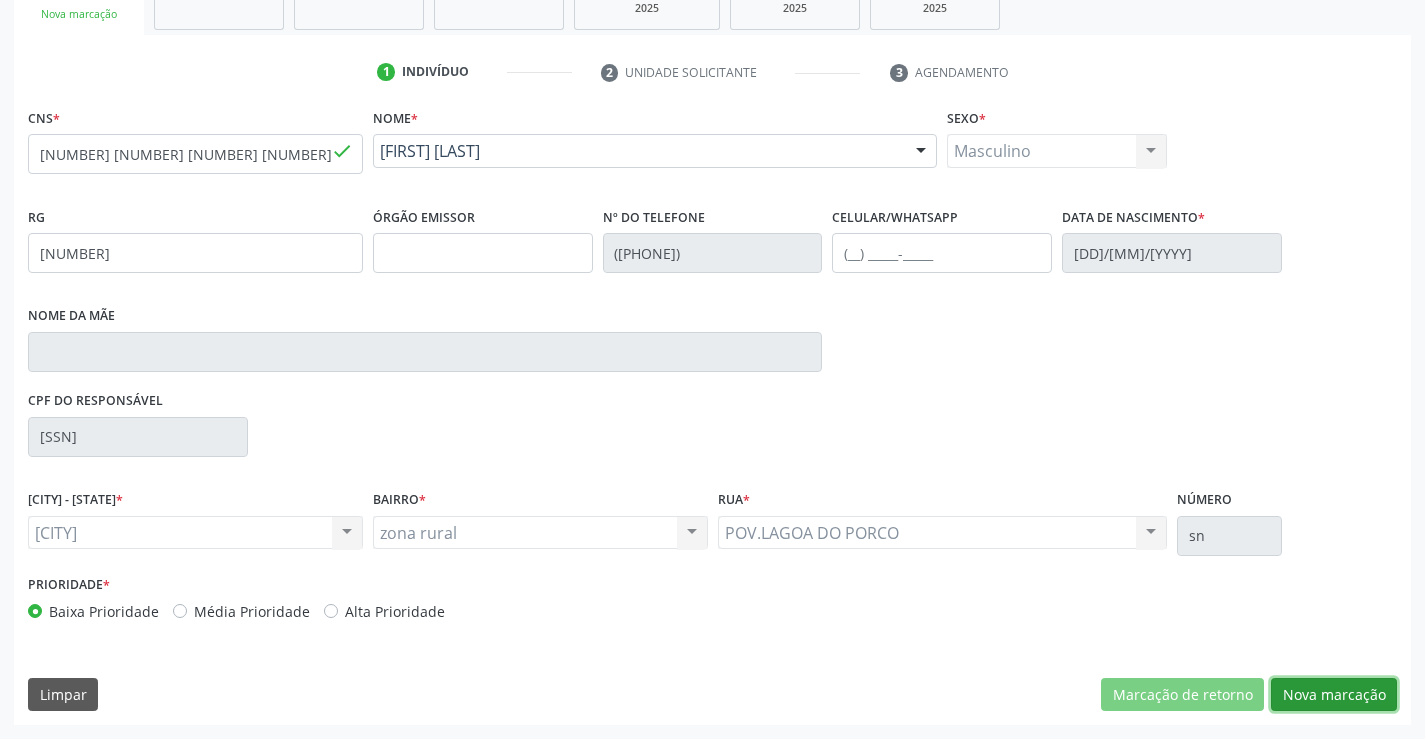 click on "Nova marcação" at bounding box center (1182, 695) 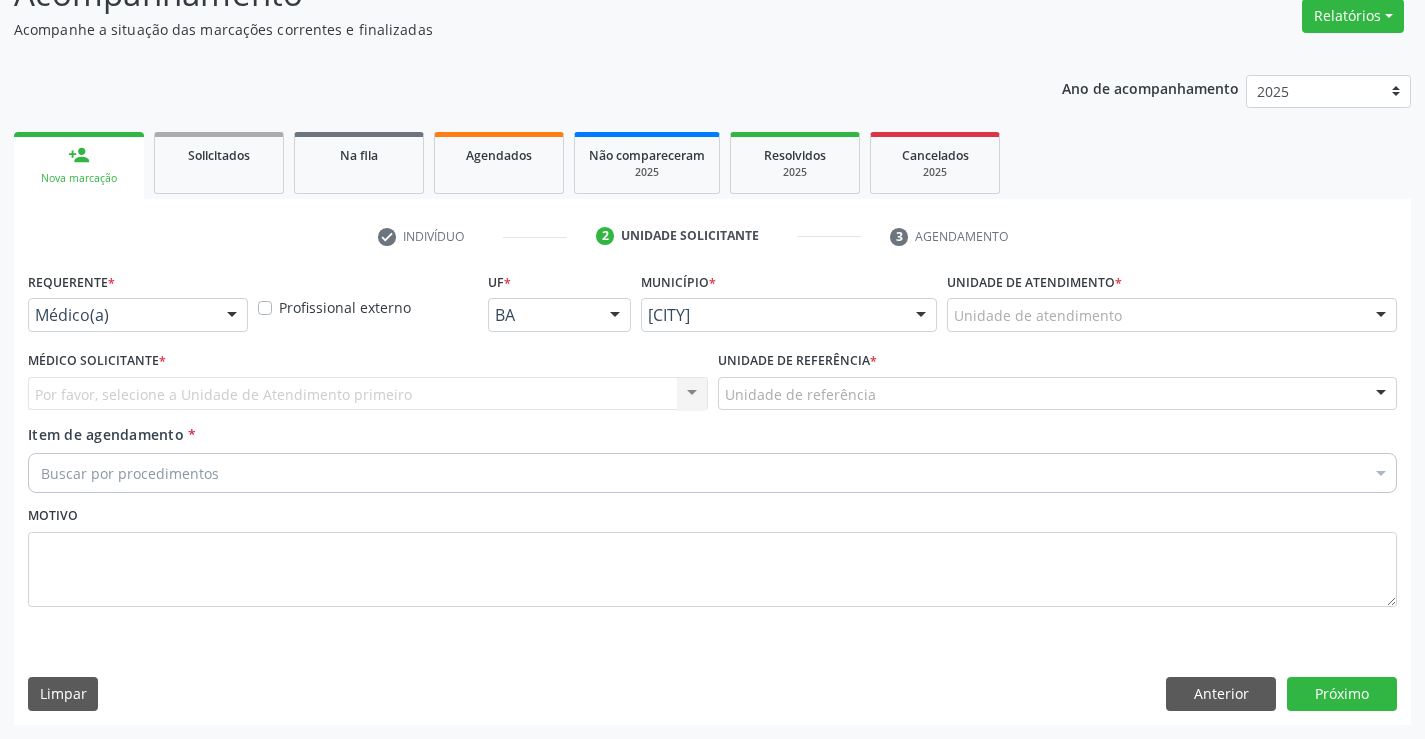 scroll, scrollTop: 167, scrollLeft: 0, axis: vertical 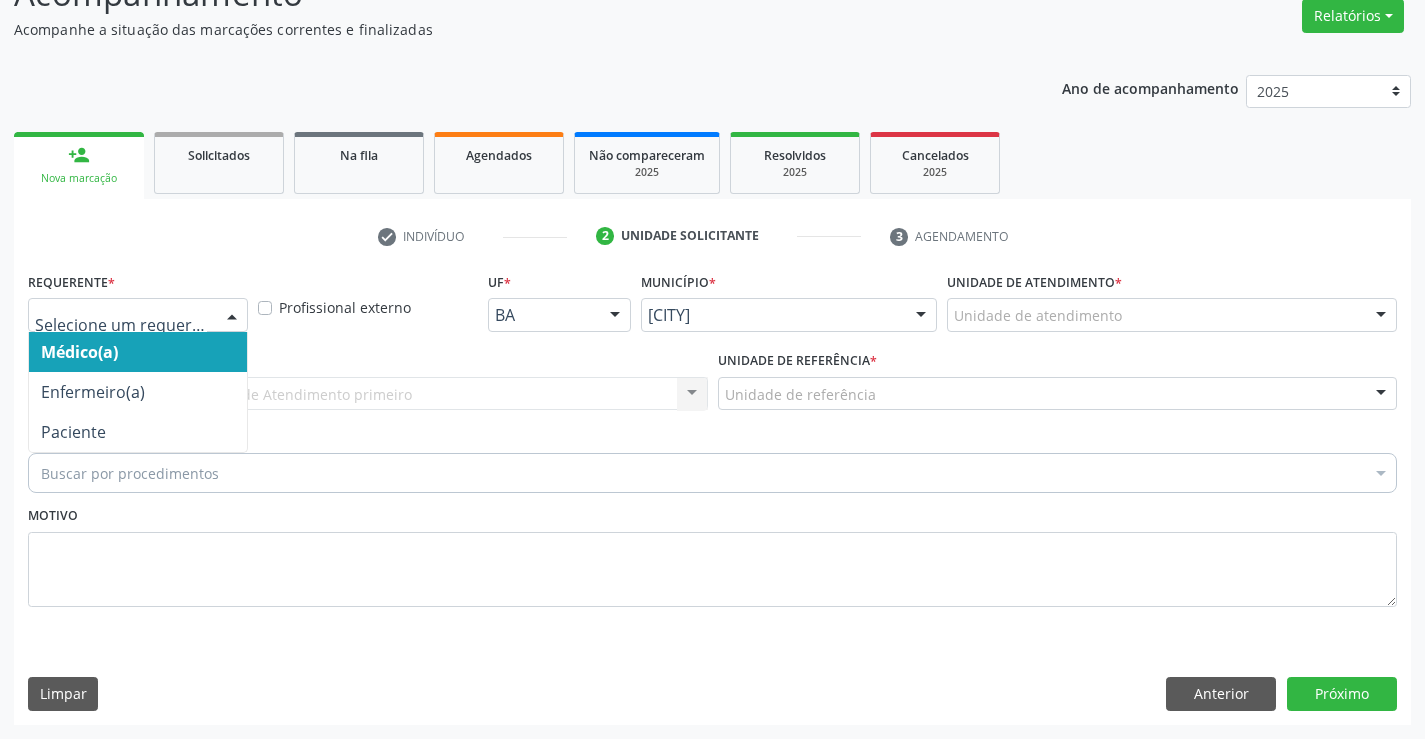 click at bounding box center [232, 316] 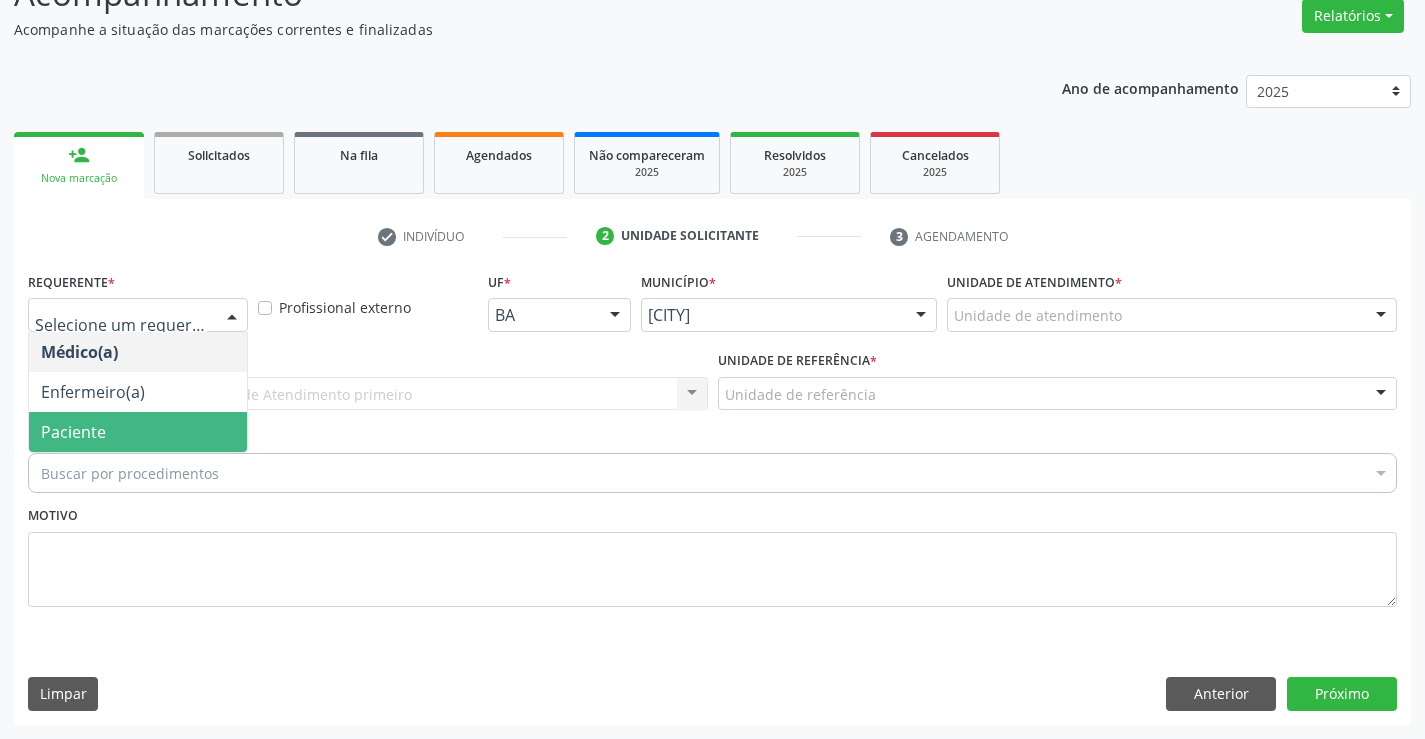 click on "Paciente" at bounding box center (138, 432) 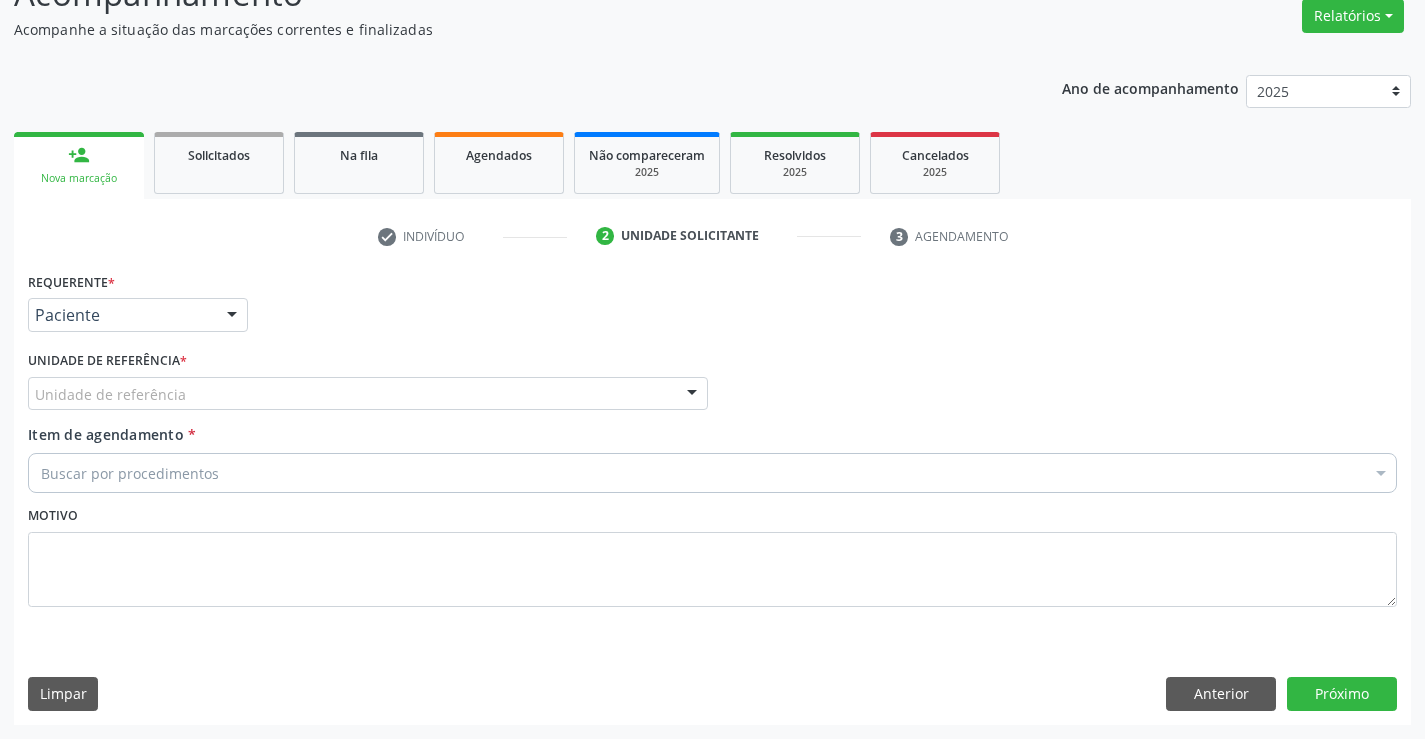 click on "Unidade de referência" at bounding box center [368, 394] 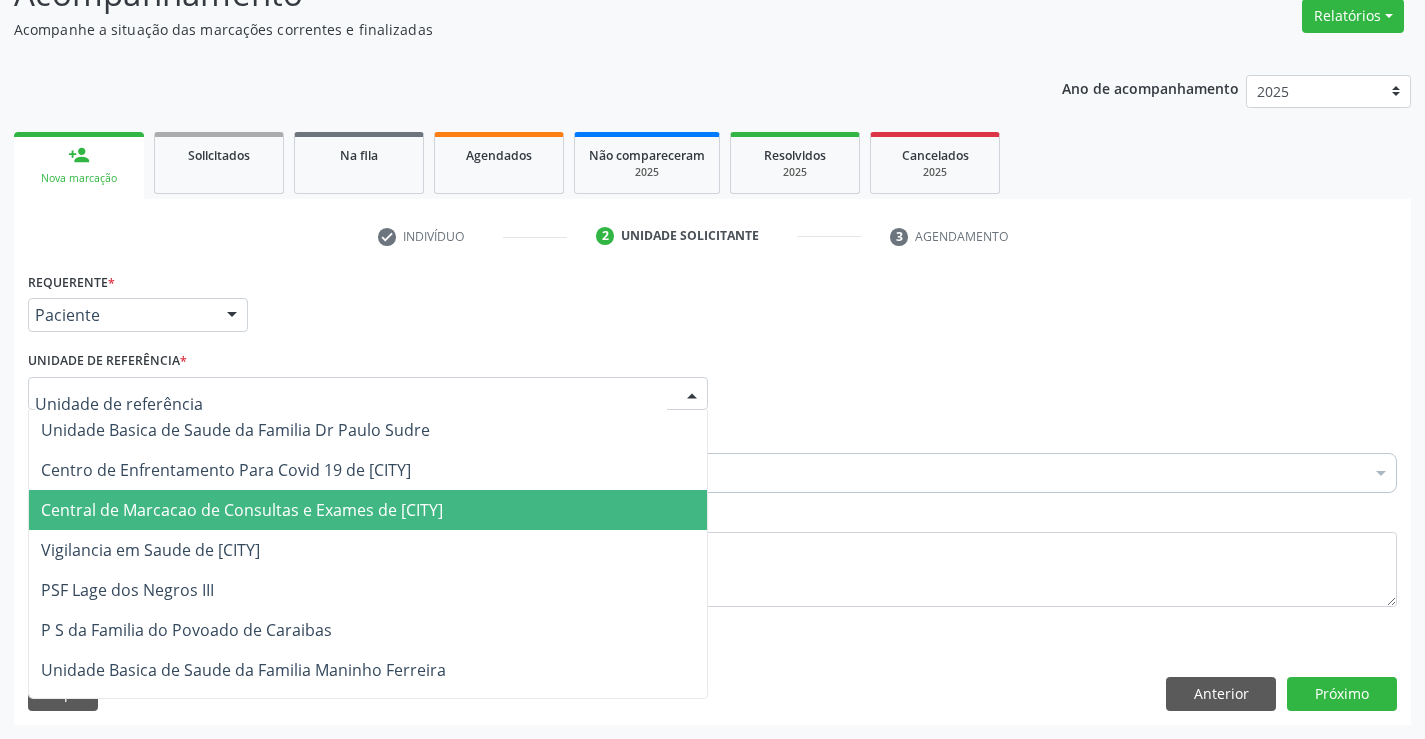 click on "Central de Marcacao de Consultas e Exames de [CITY]" at bounding box center (368, 510) 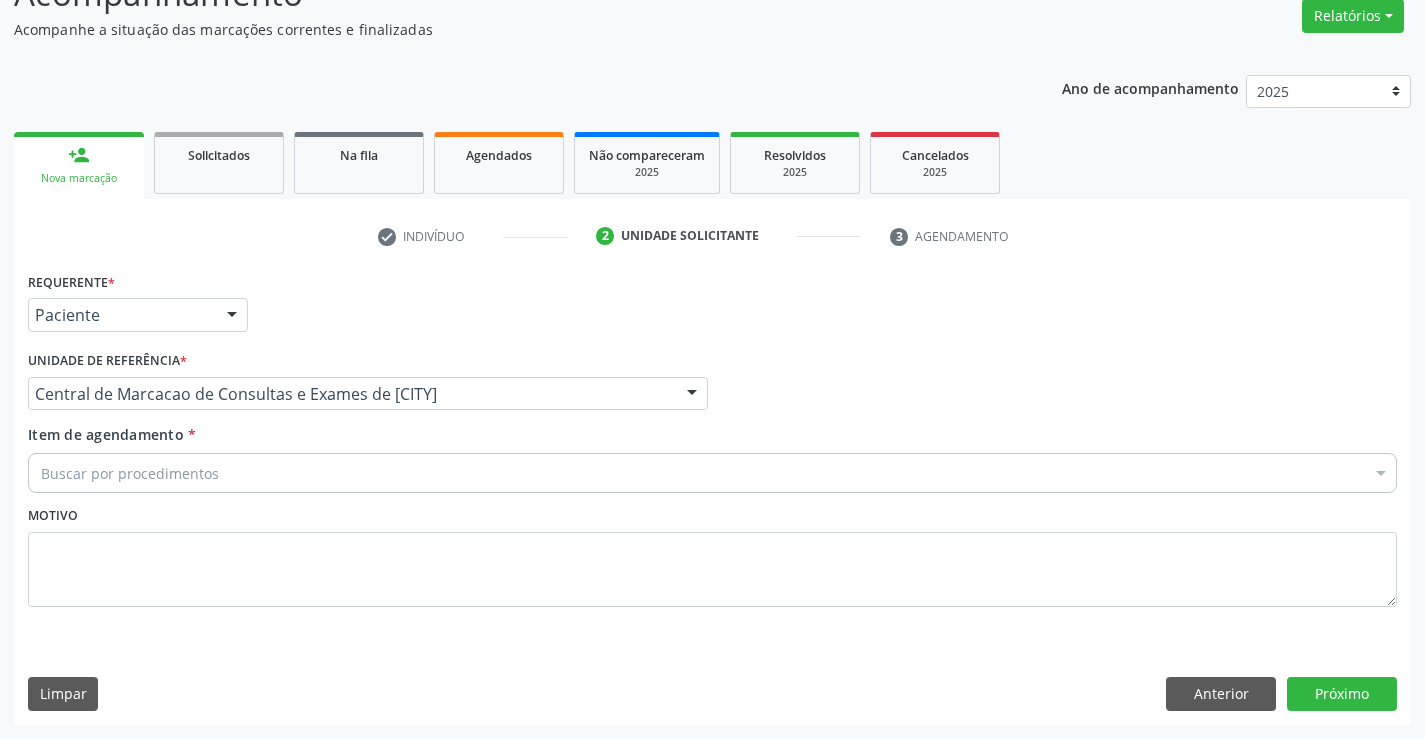 click on "[TEXT]" at bounding box center [712, 473] 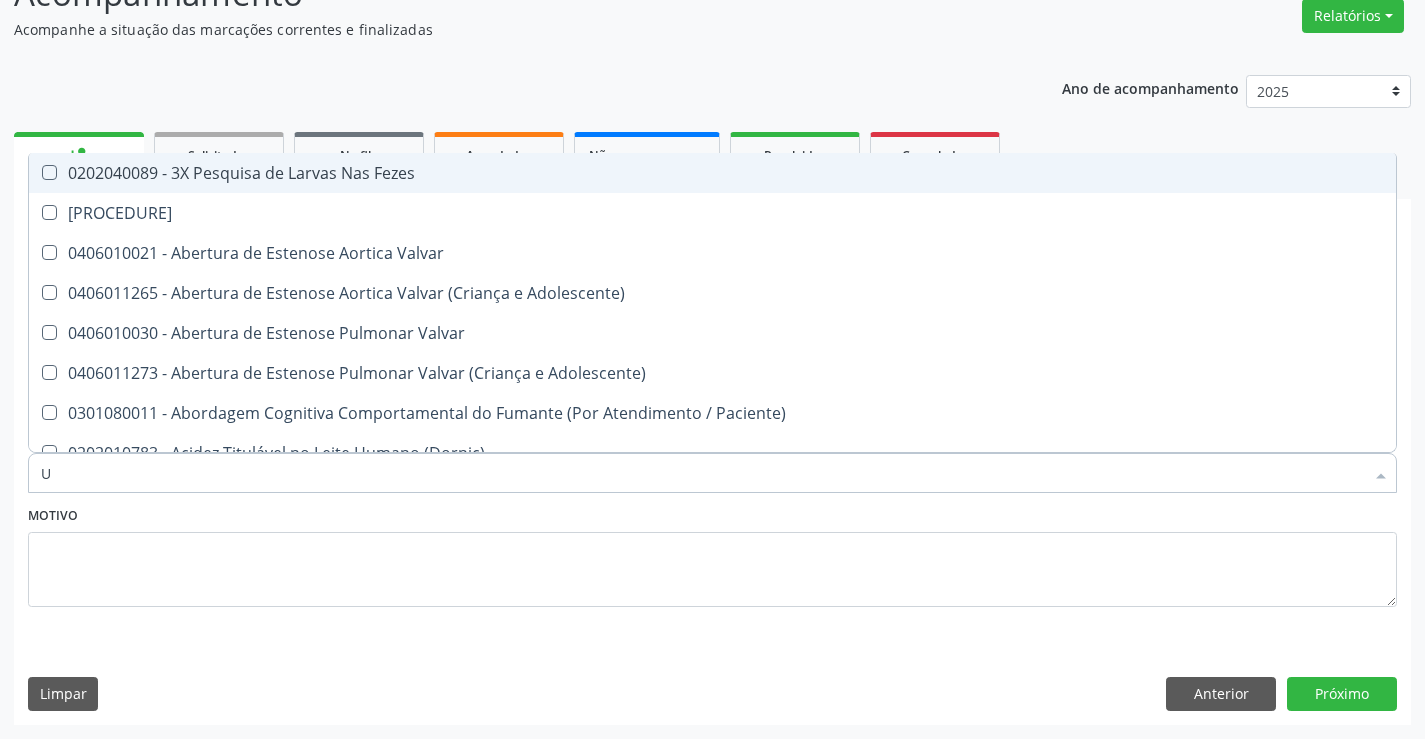type on "[INITIALS]" 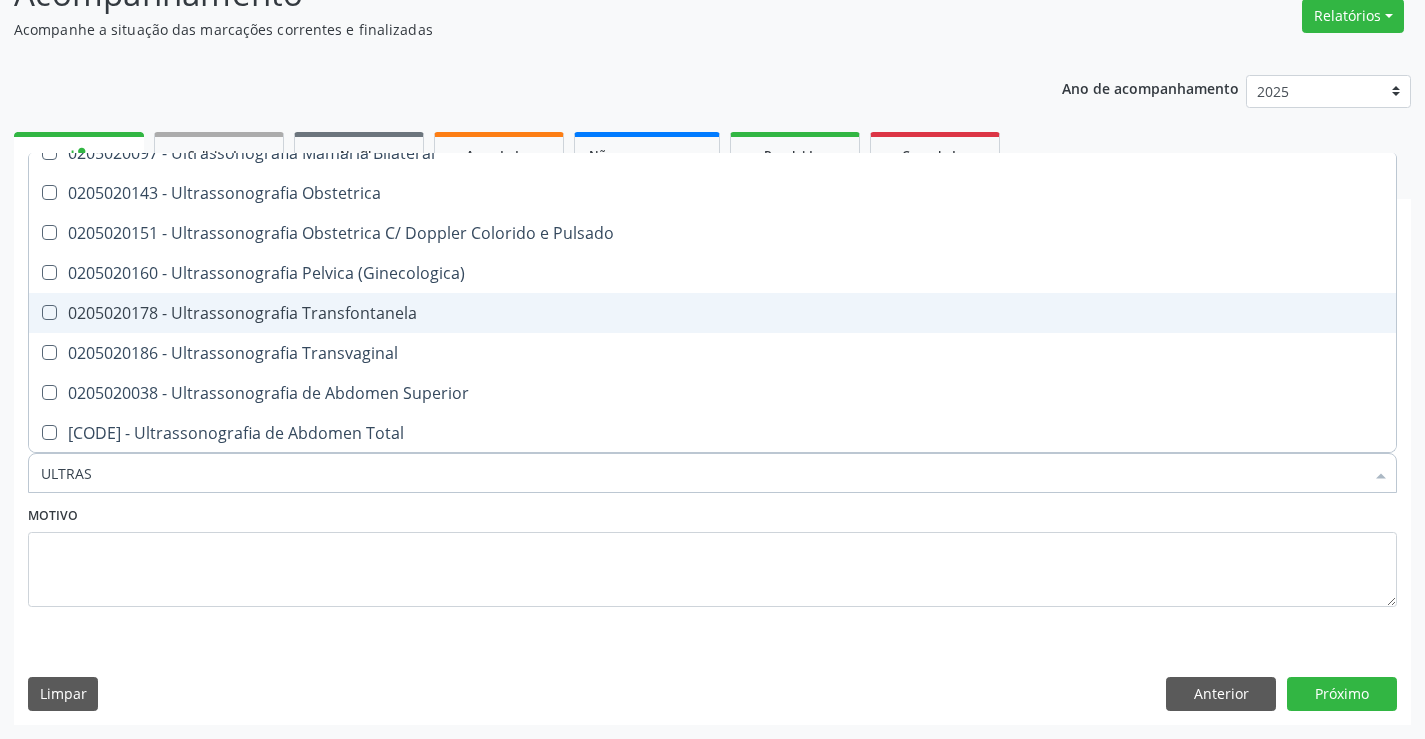scroll, scrollTop: 400, scrollLeft: 0, axis: vertical 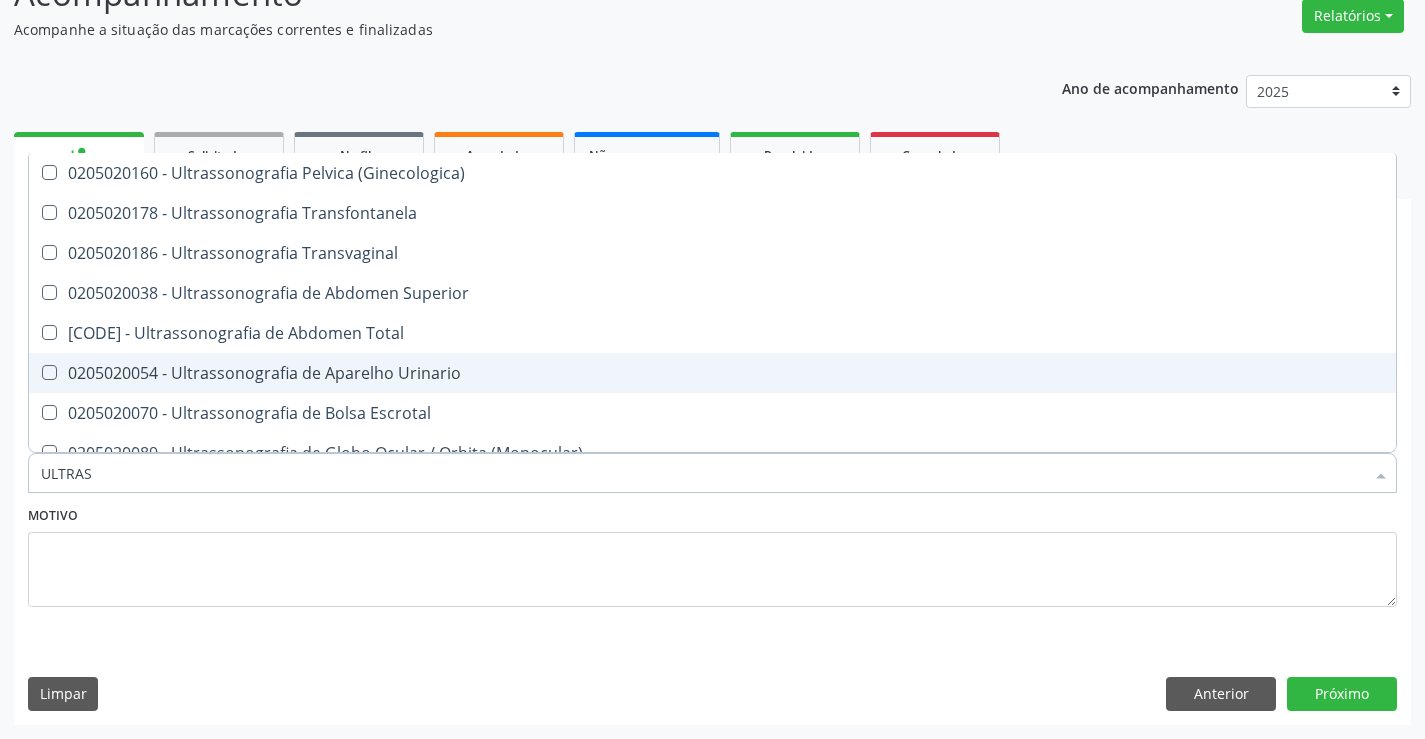 click on "0205020054 - Ultrassonografia de Aparelho Urinario" at bounding box center [712, 373] 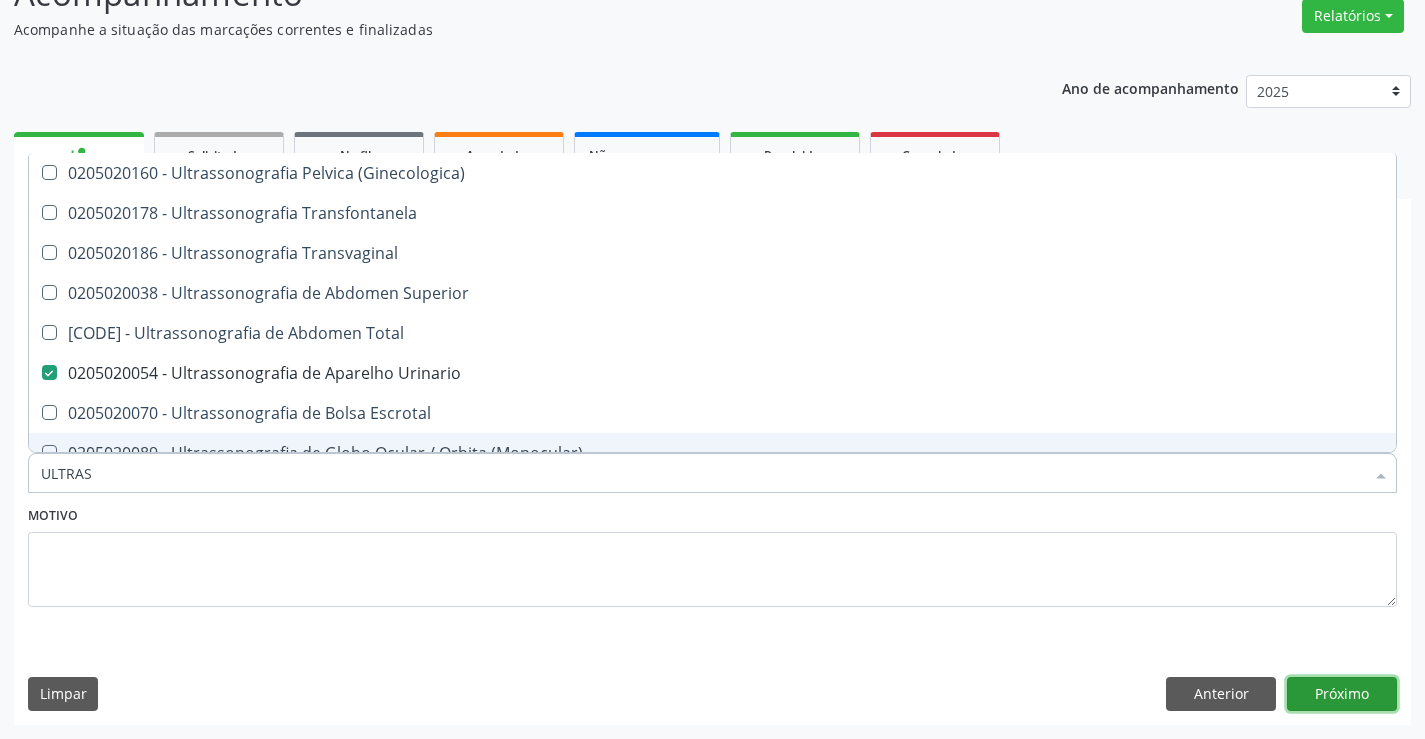 click on "Próximo" at bounding box center (1342, 694) 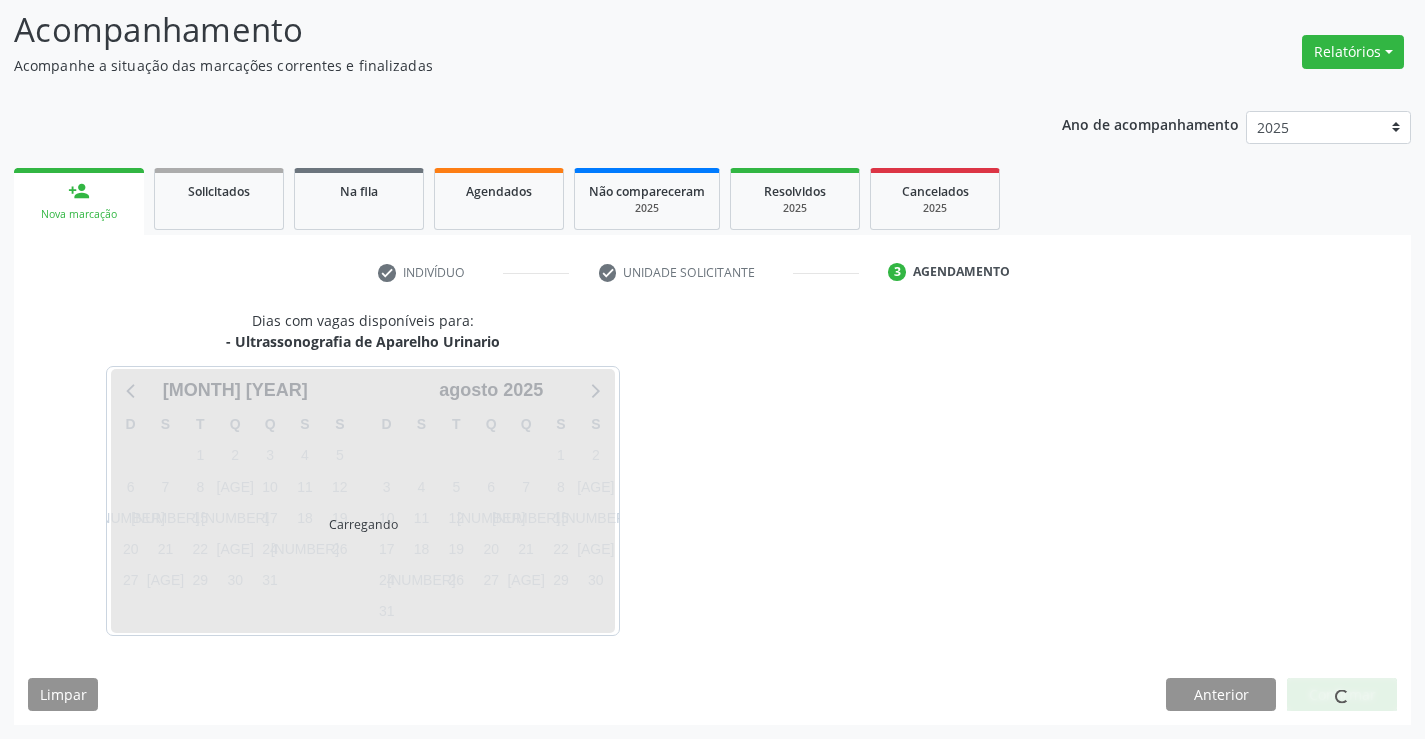 scroll, scrollTop: 131, scrollLeft: 0, axis: vertical 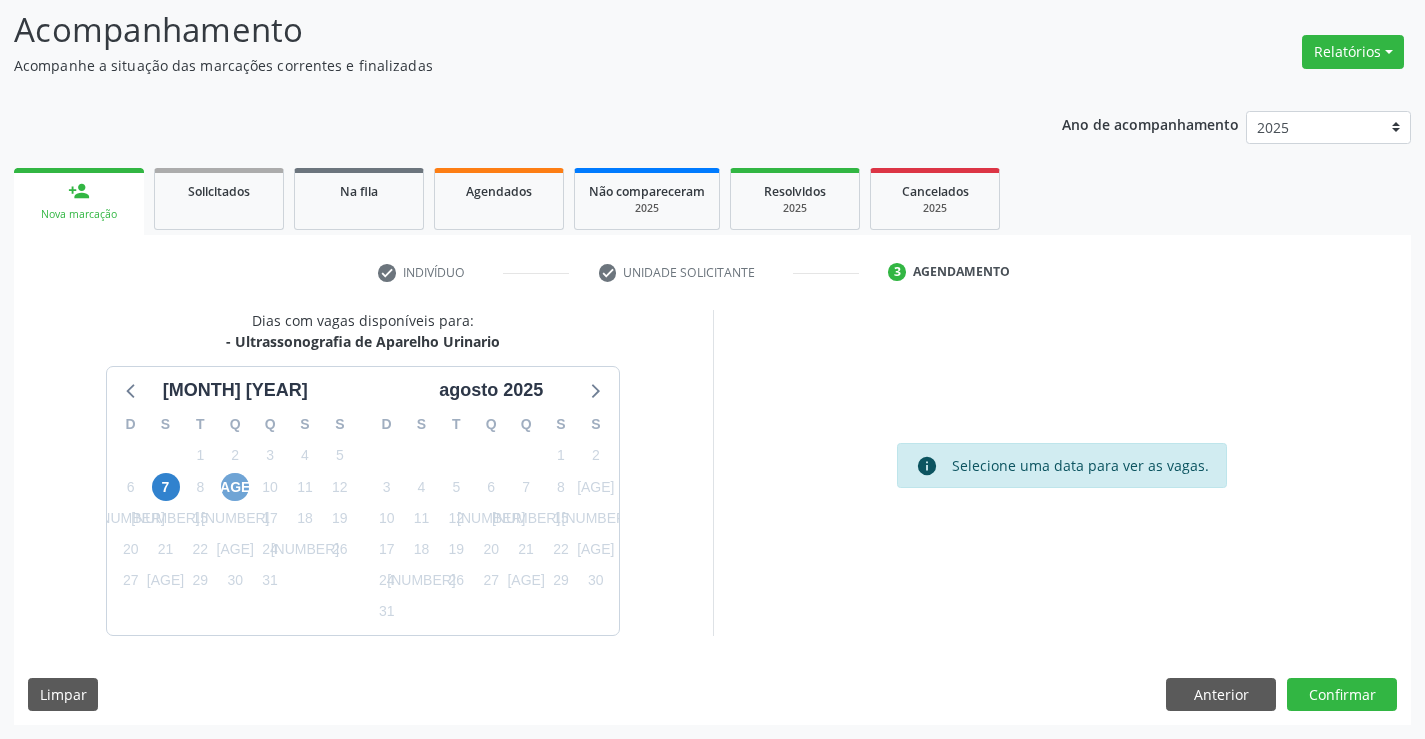 click on "9" at bounding box center [235, 487] 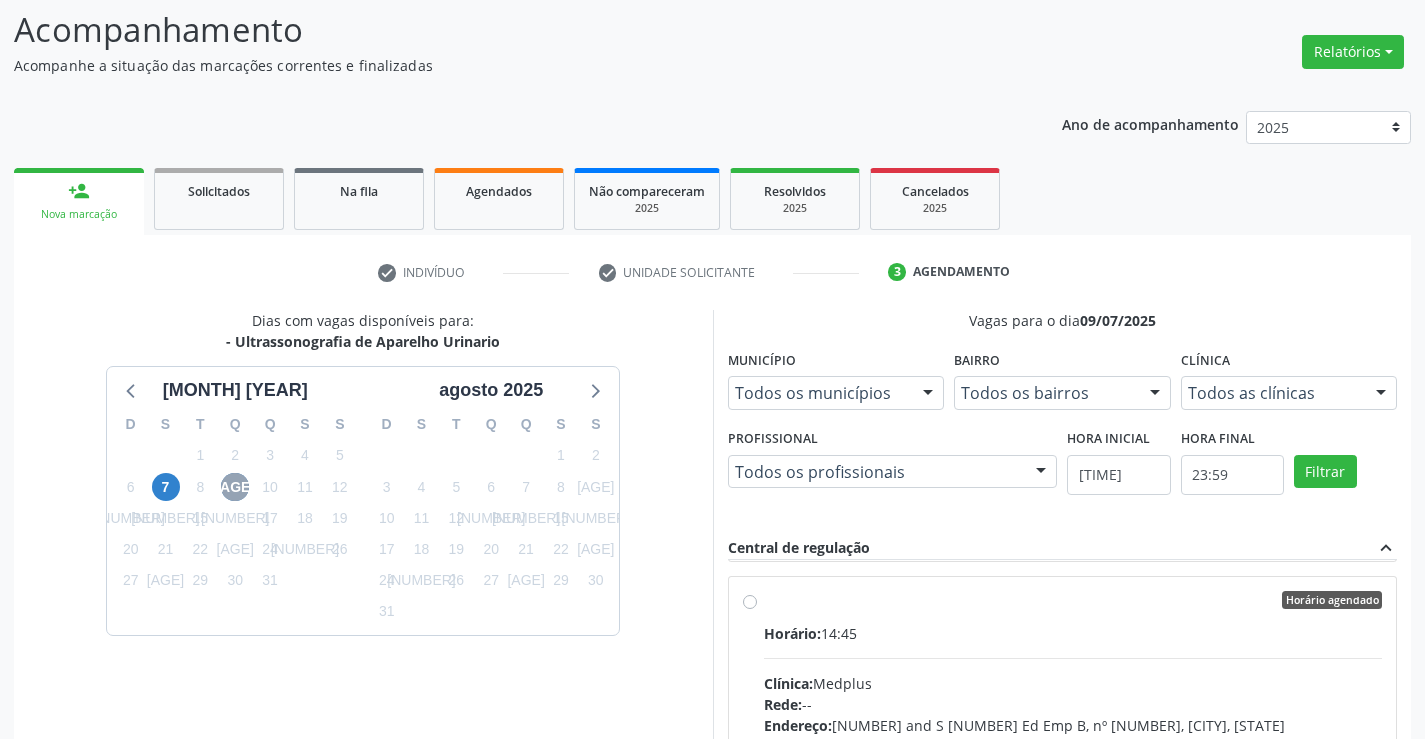scroll, scrollTop: 700, scrollLeft: 0, axis: vertical 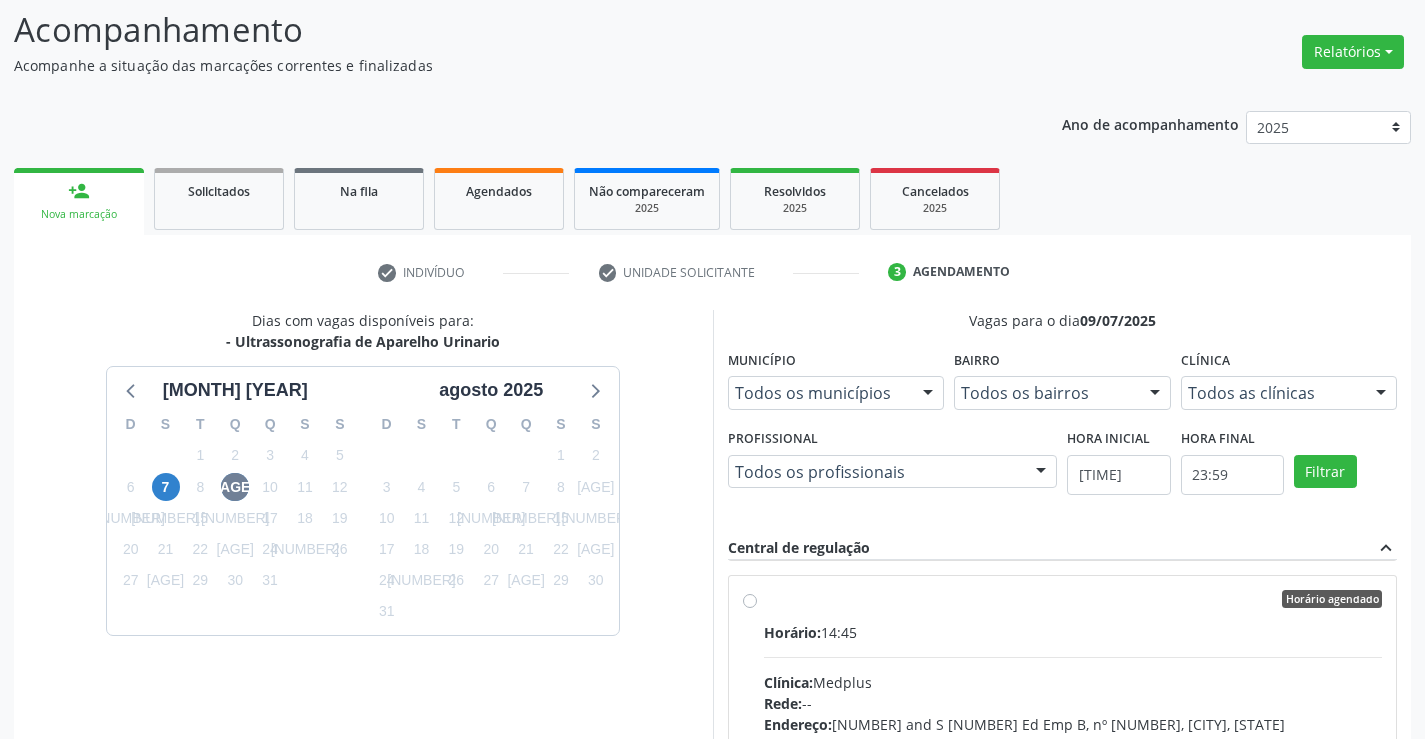 click on "Horário:   14:45" at bounding box center [1073, 632] 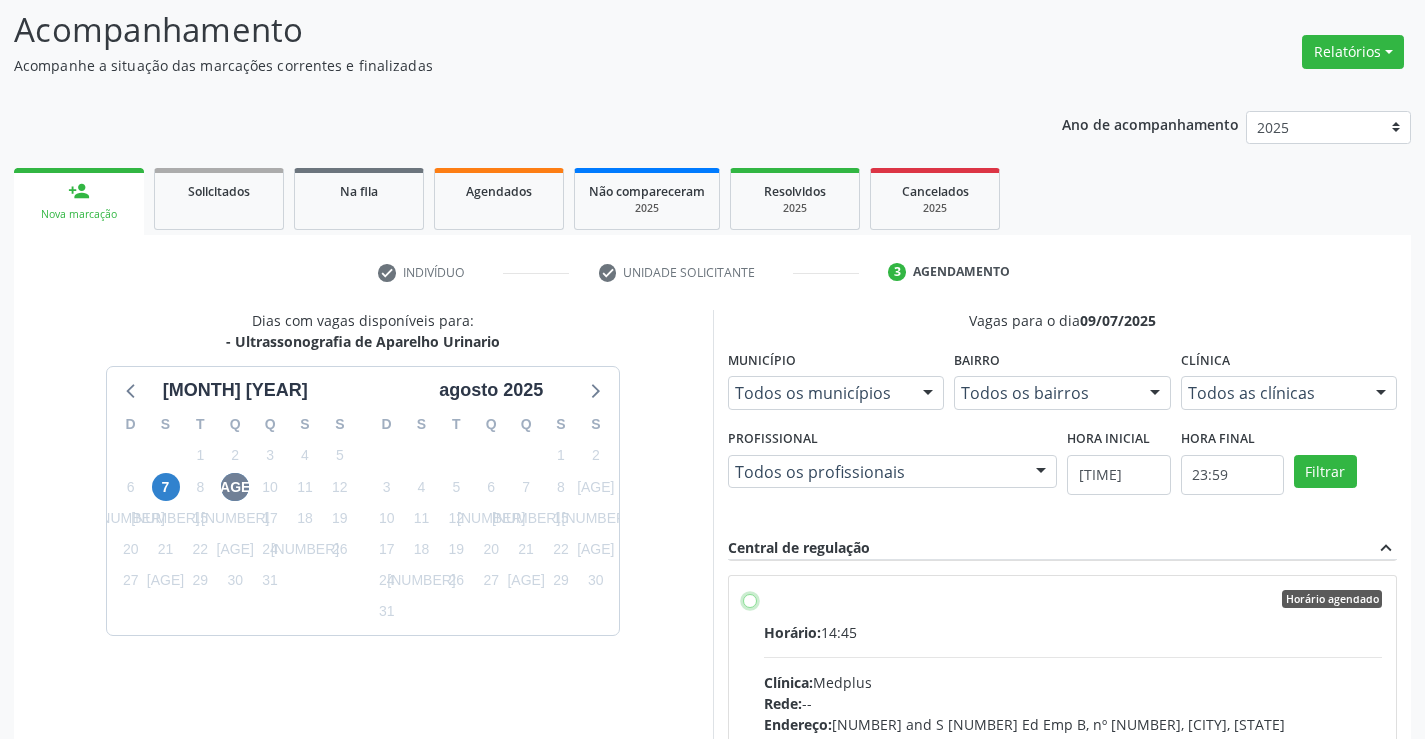 click on "Horário agendado
Horário:   14:45
Clínica:  Medplus
Rede:
--
Endereço:   2 and S 204 Ed Emp B, nº 35, Centro, Campo Formoso - BA
Telefone:   --
Profissional:
Lanna Peralva Miranda Rocha
Informações adicionais sobre o atendimento
Idade de atendimento:
de 0 a 120 anos
Gênero(s) atendido(s):
Masculino e Feminino
Informações adicionais:
--" at bounding box center (750, 599) 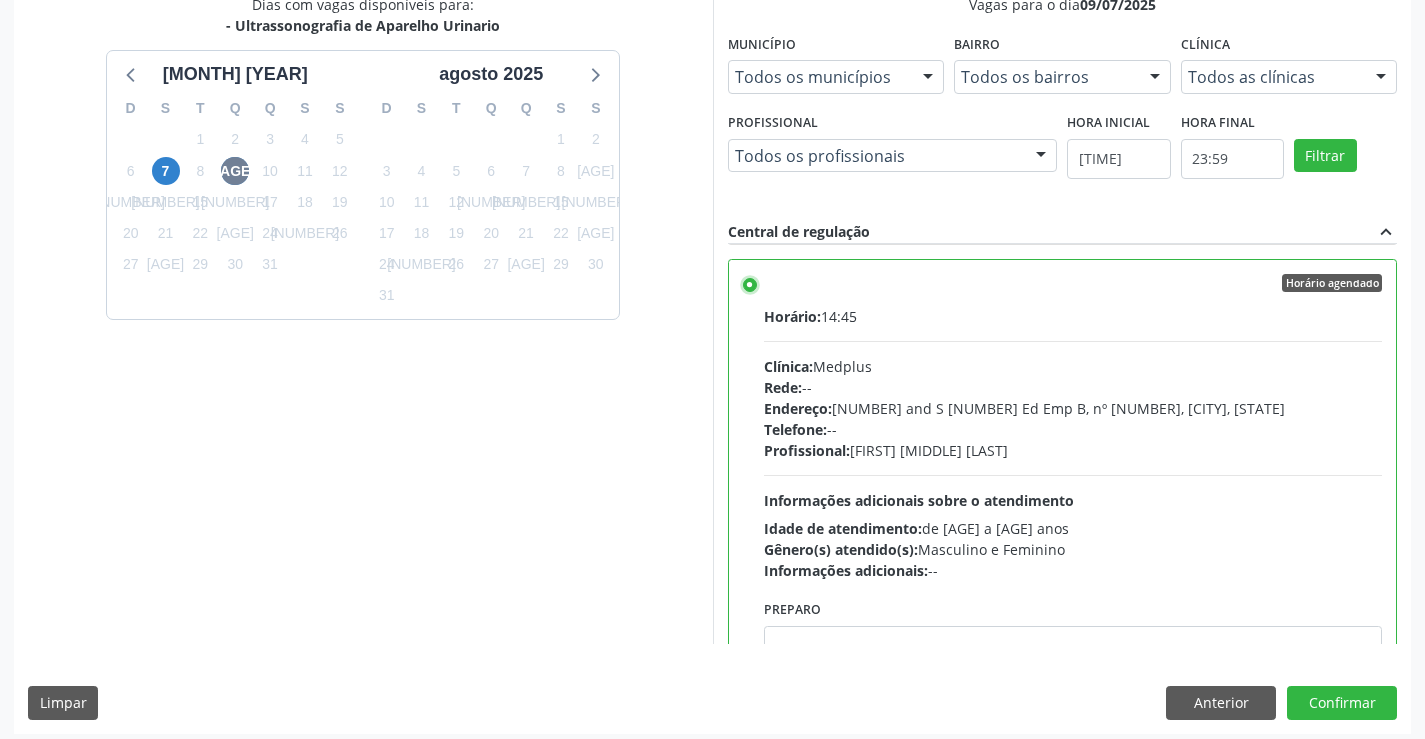 scroll, scrollTop: 456, scrollLeft: 0, axis: vertical 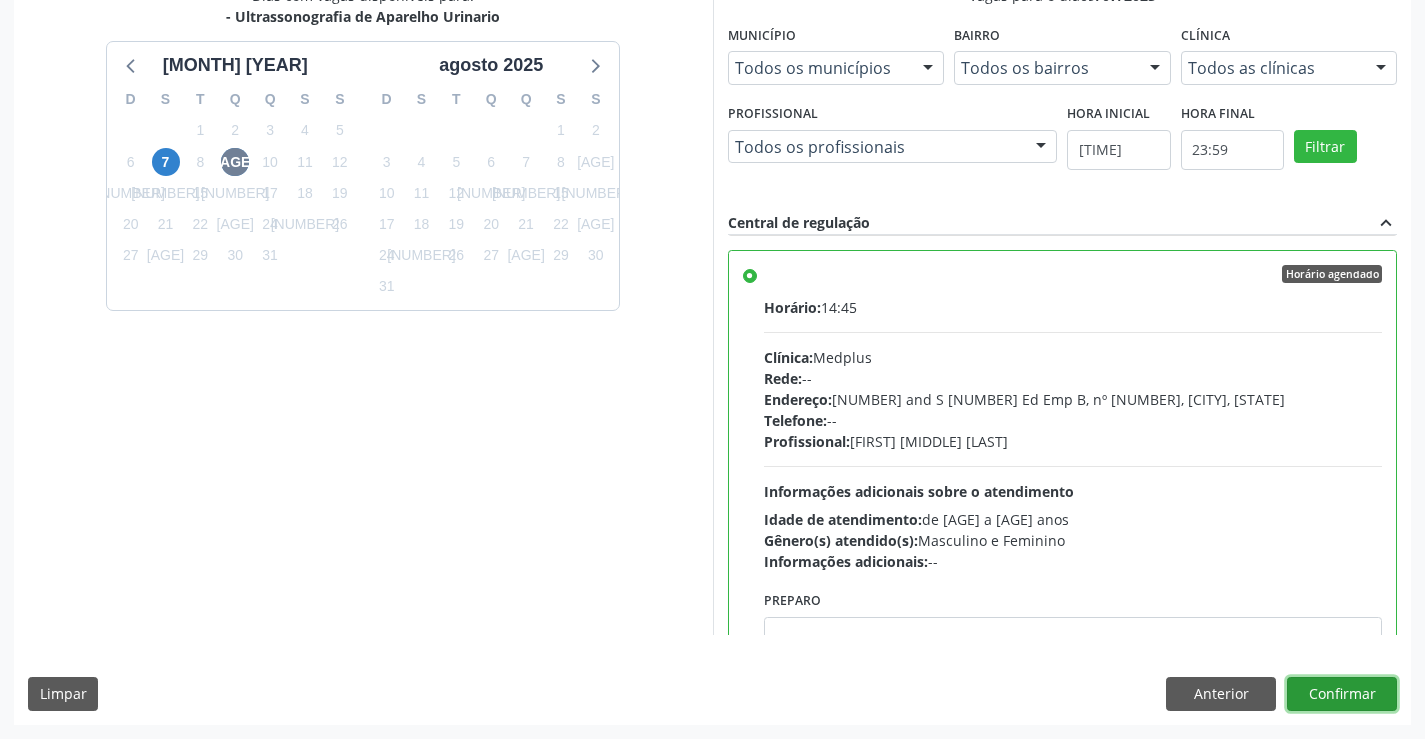 click on "Confirmar" at bounding box center [1342, 694] 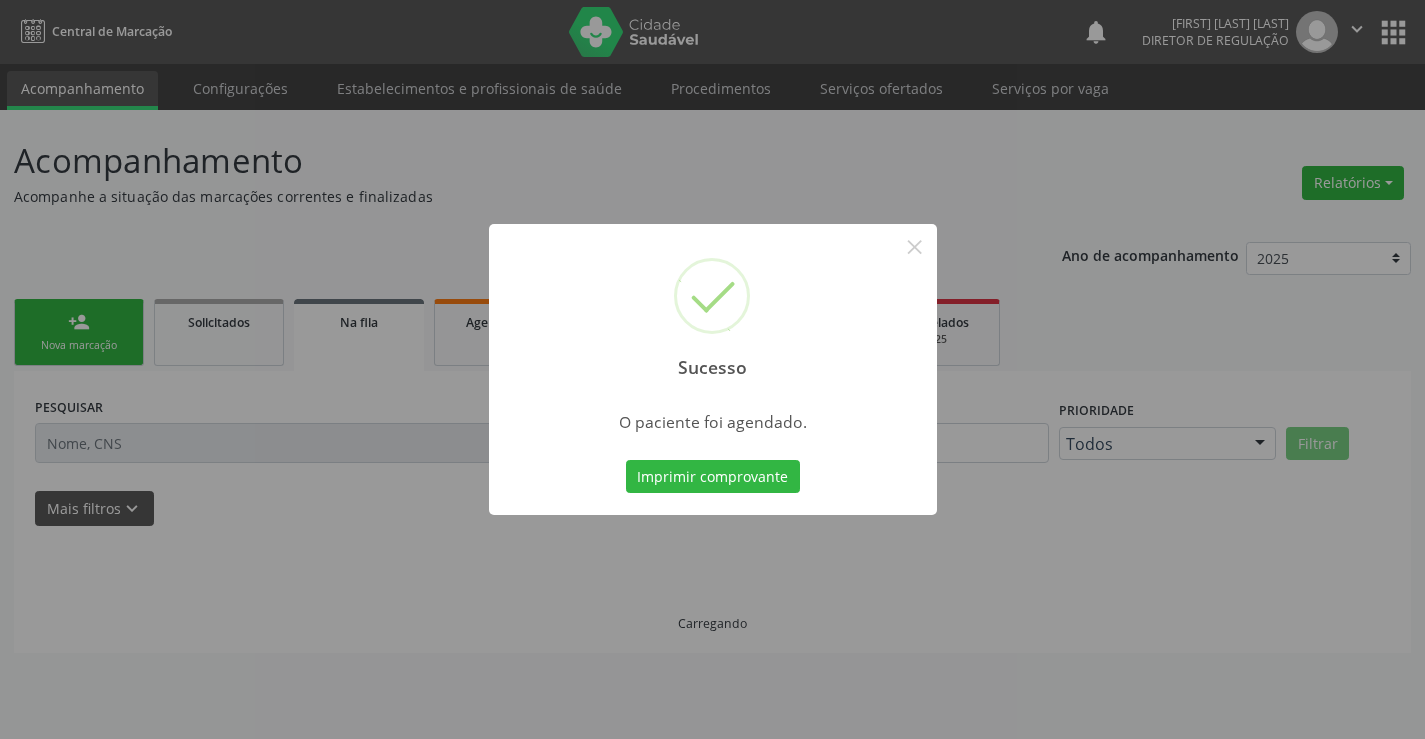 scroll, scrollTop: 0, scrollLeft: 0, axis: both 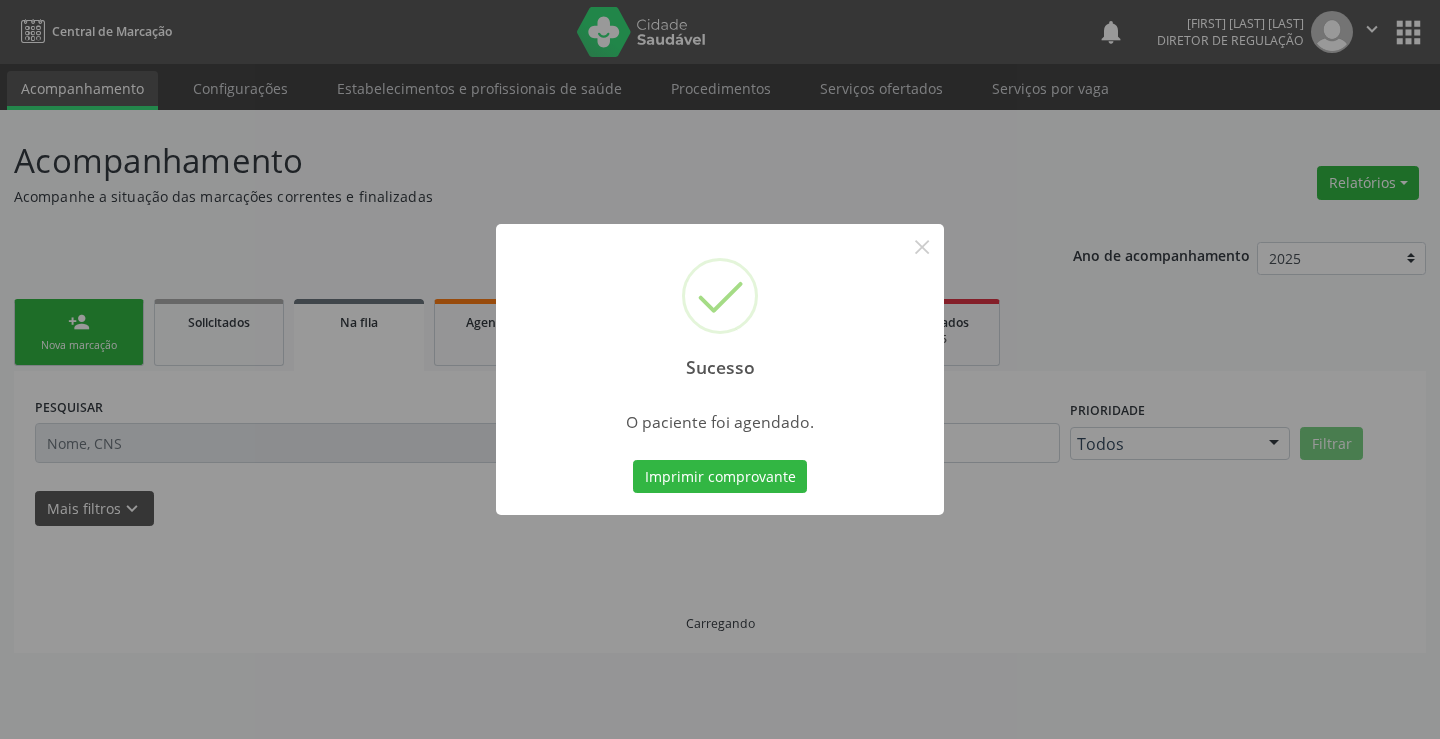type 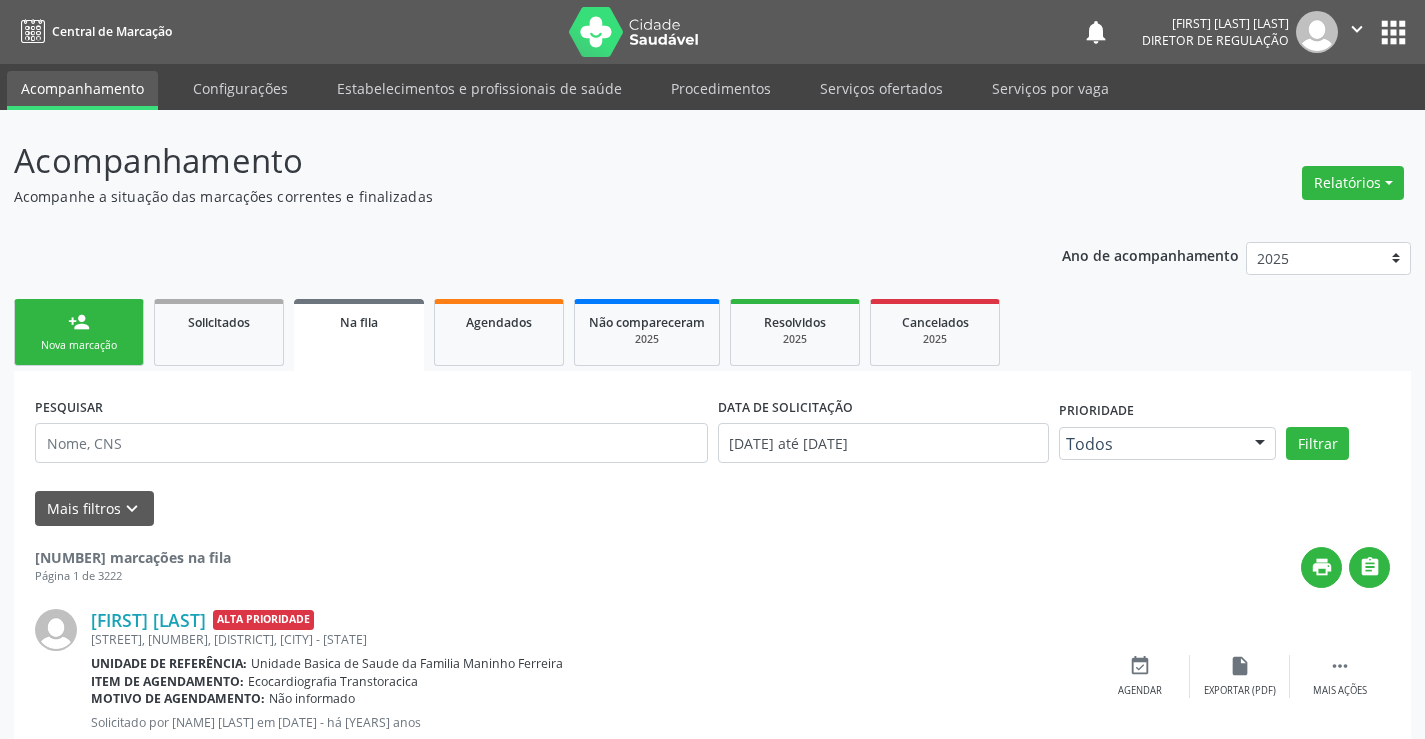 click on "person_add
Nova marcação" at bounding box center (79, 332) 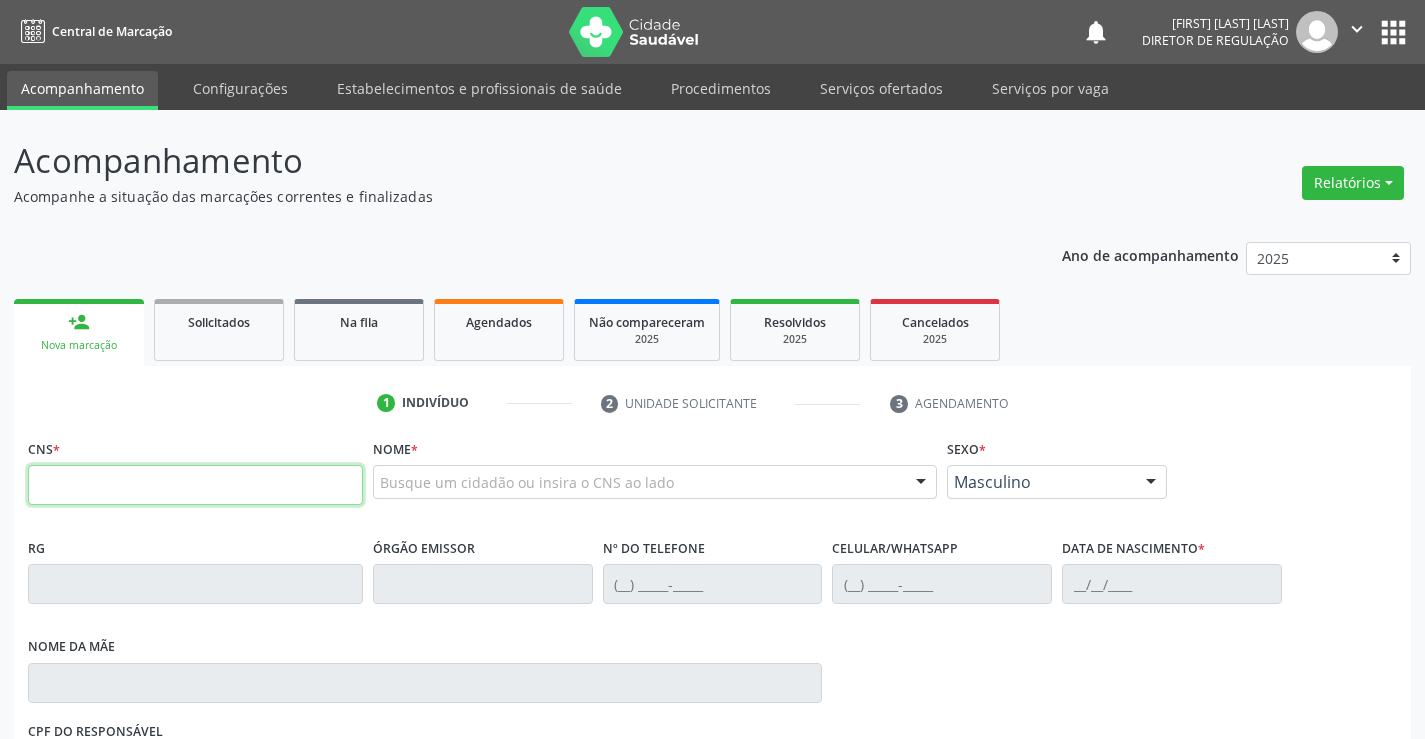 drag, startPoint x: 91, startPoint y: 303, endPoint x: 184, endPoint y: 483, distance: 202.60553 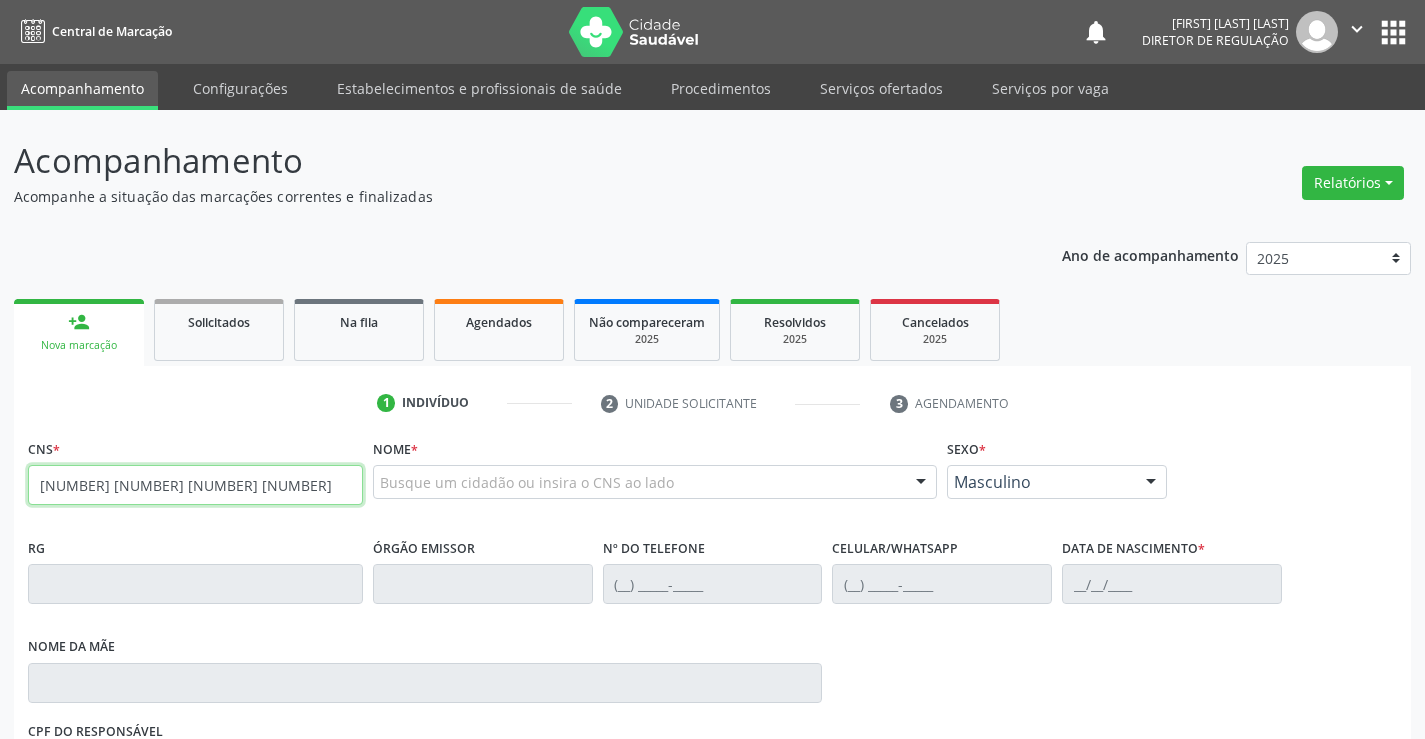 type on "706 2010 1964 1764" 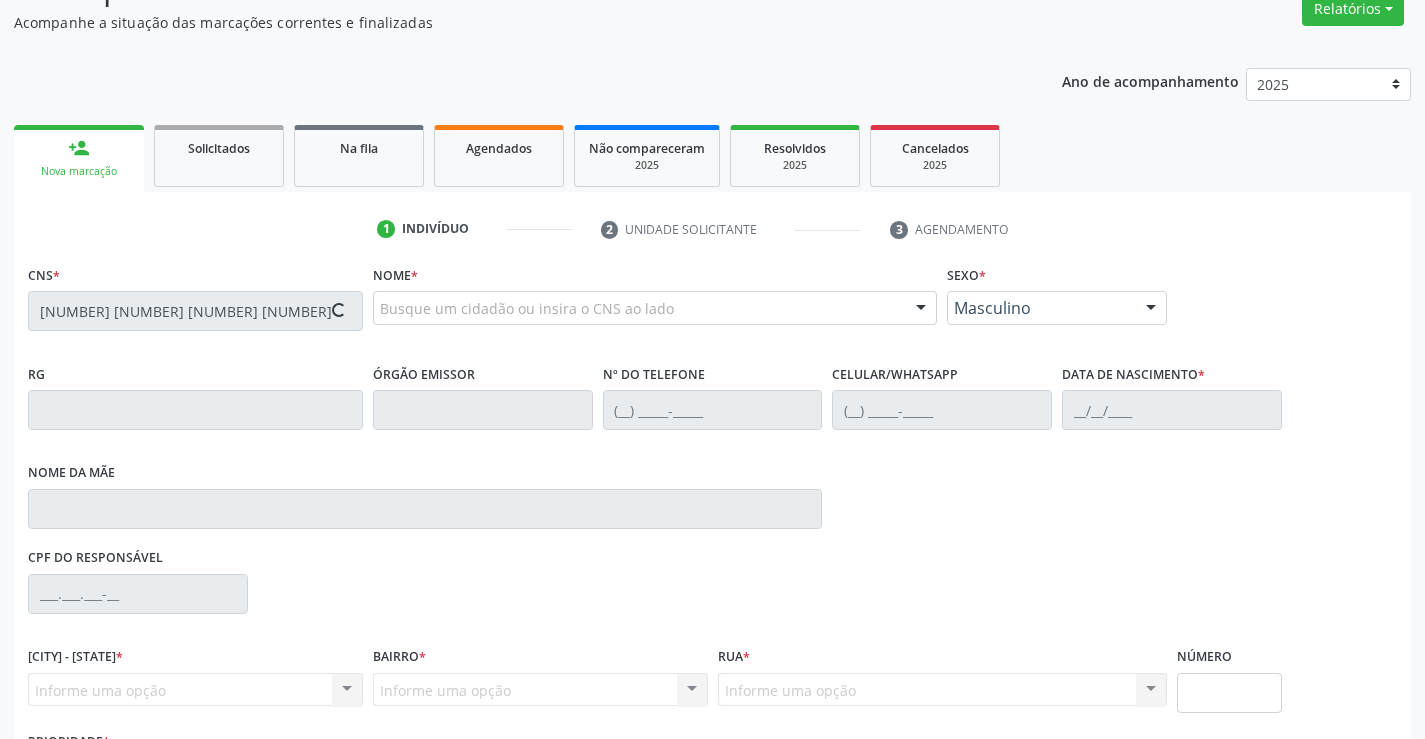 scroll, scrollTop: 331, scrollLeft: 0, axis: vertical 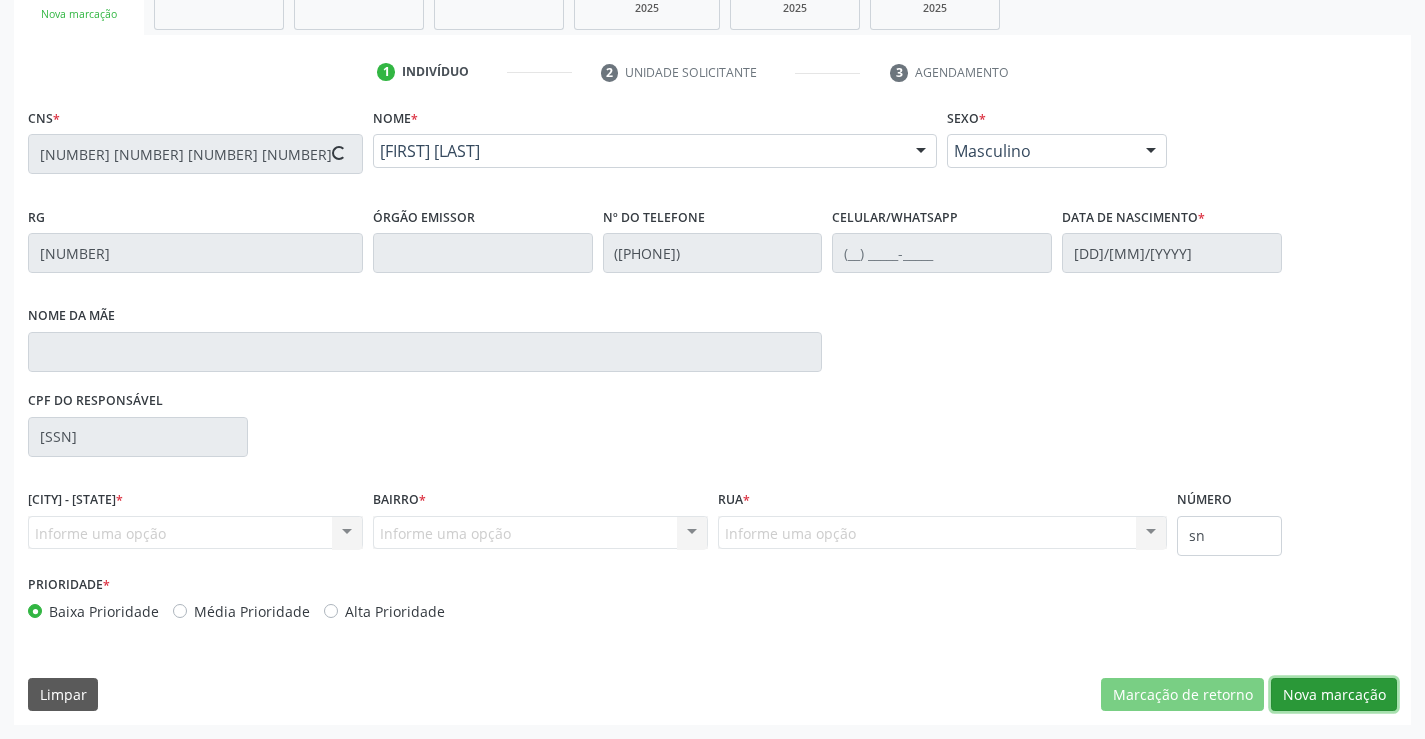 click on "Nova marcação" at bounding box center (1182, 695) 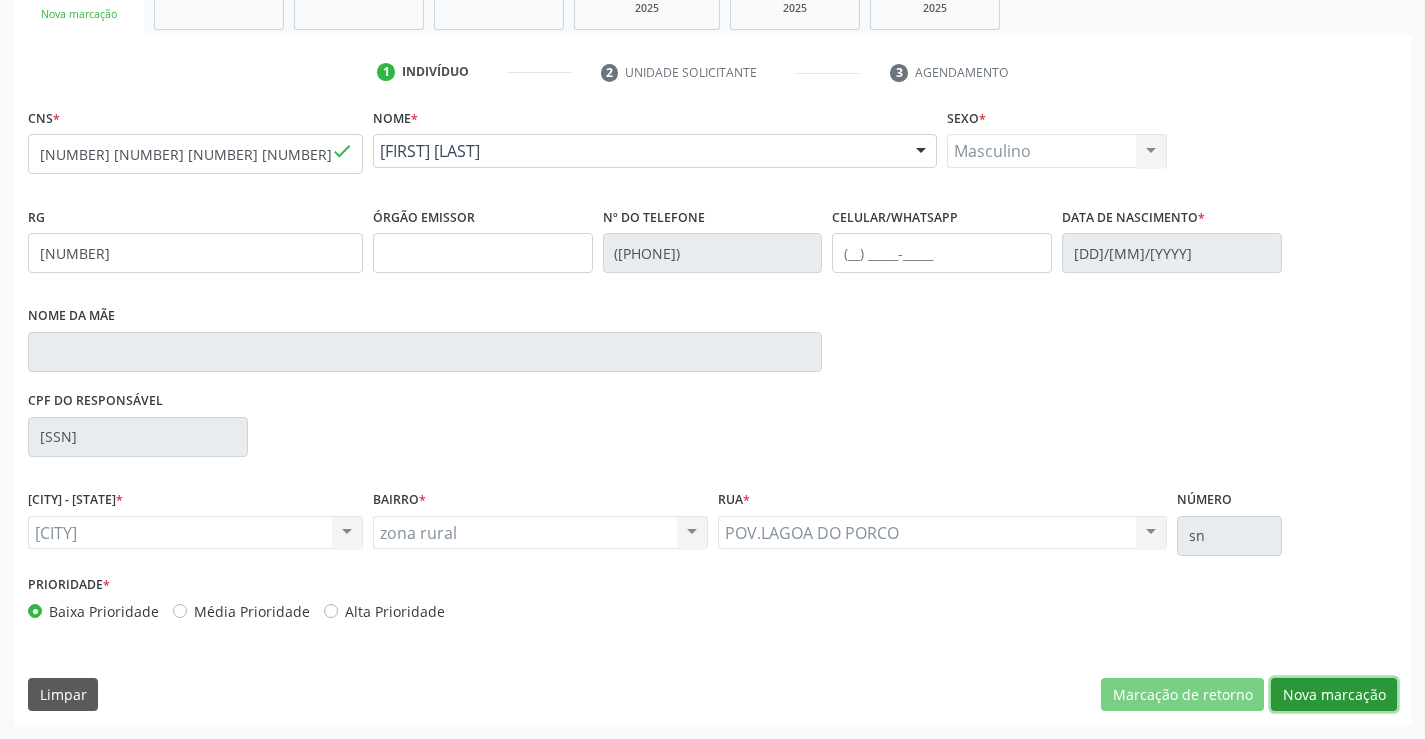 click on "Nova marcação" at bounding box center (1182, 695) 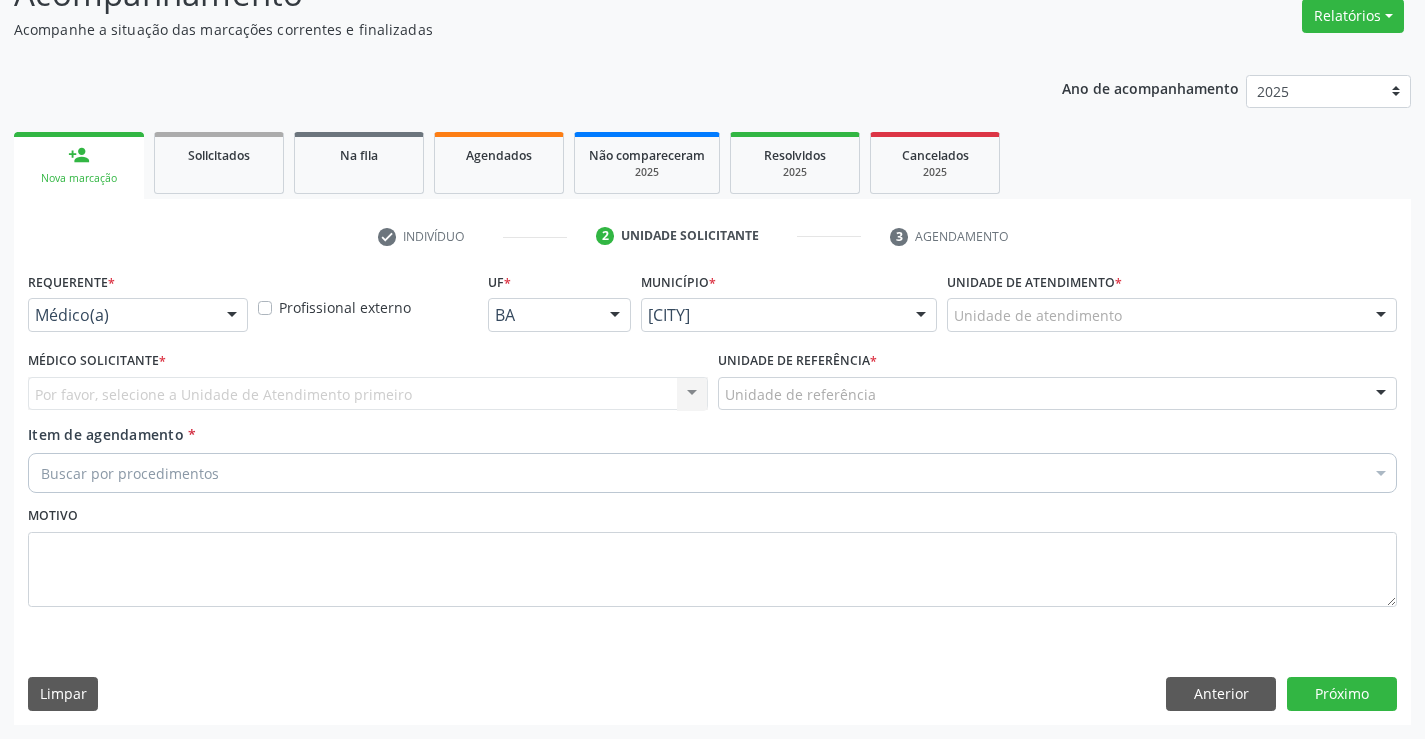 scroll, scrollTop: 167, scrollLeft: 0, axis: vertical 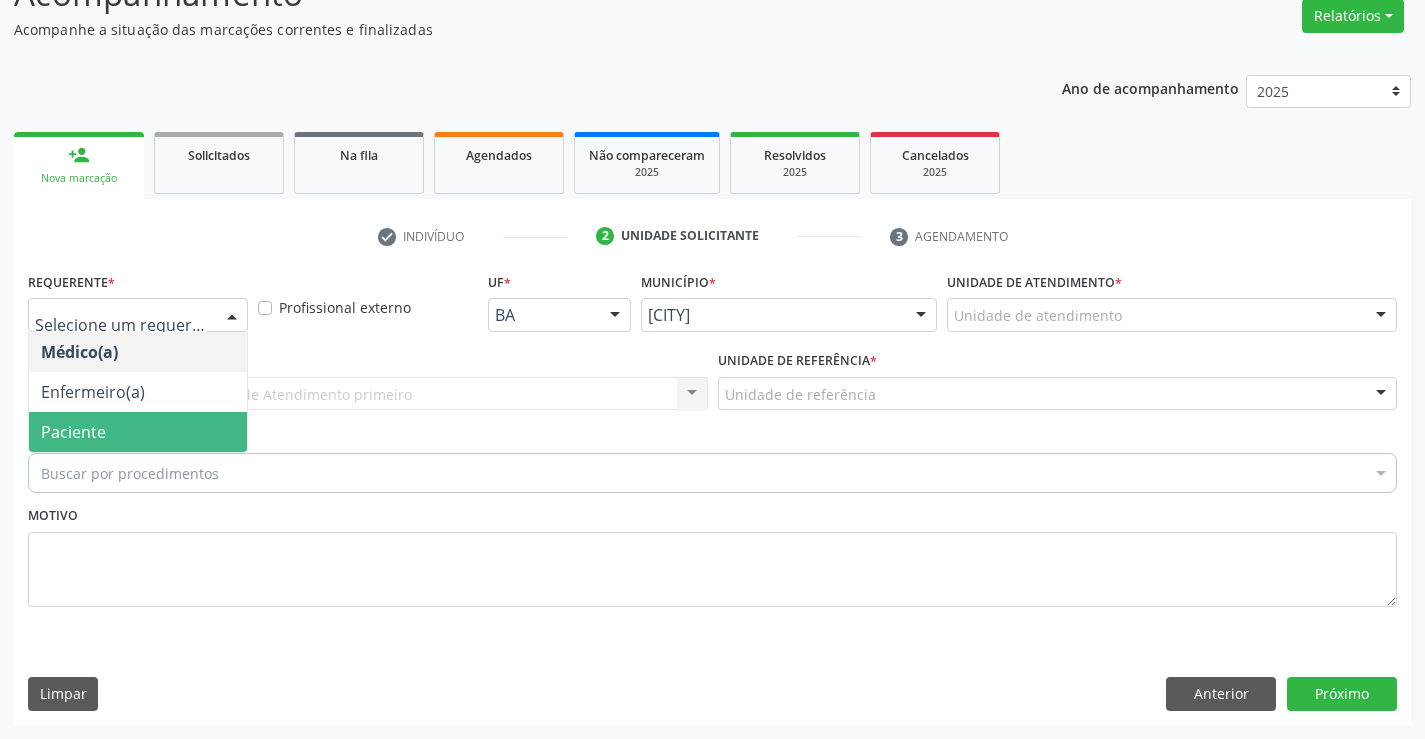 drag, startPoint x: 191, startPoint y: 407, endPoint x: 189, endPoint y: 423, distance: 16.124516 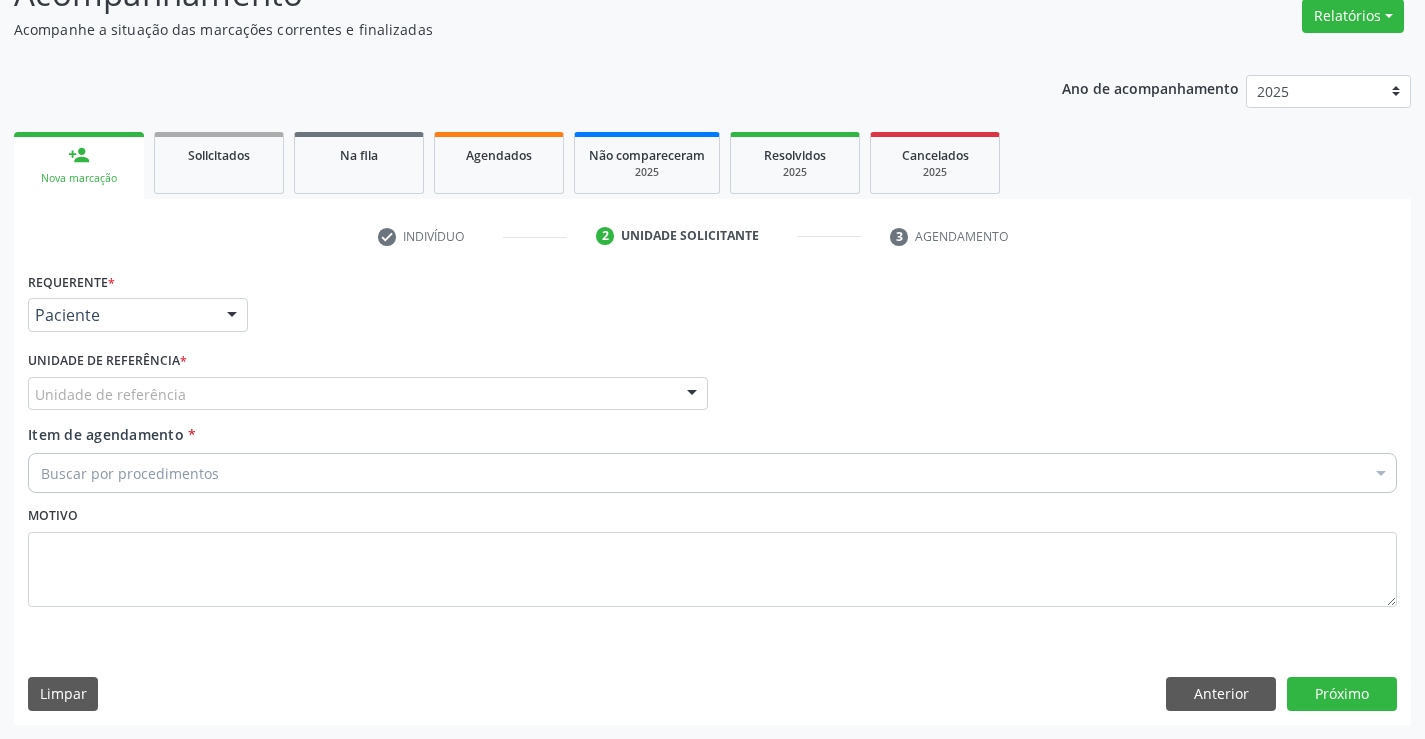 click on "Unidade de referência" at bounding box center [368, 394] 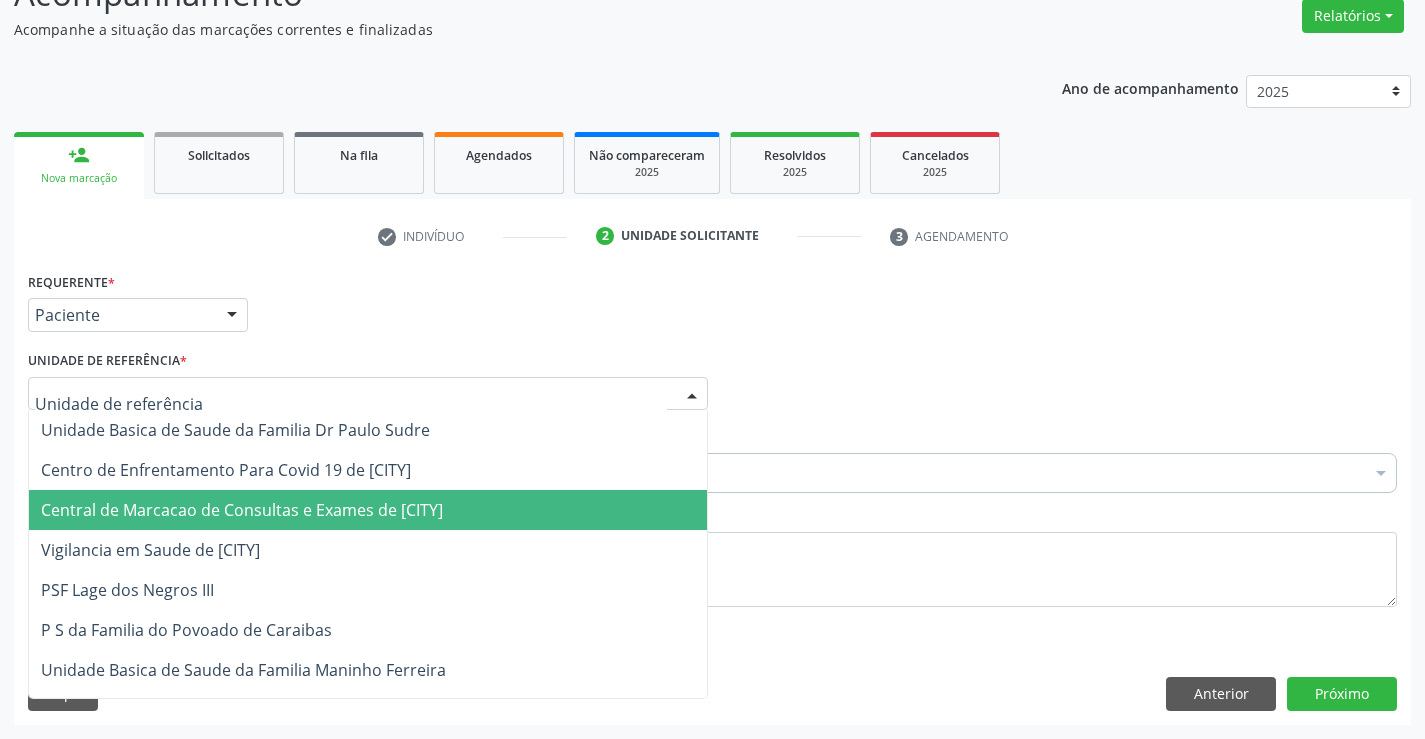 click on "Central de Marcacao de Consultas e Exames de [CITY]" at bounding box center [368, 510] 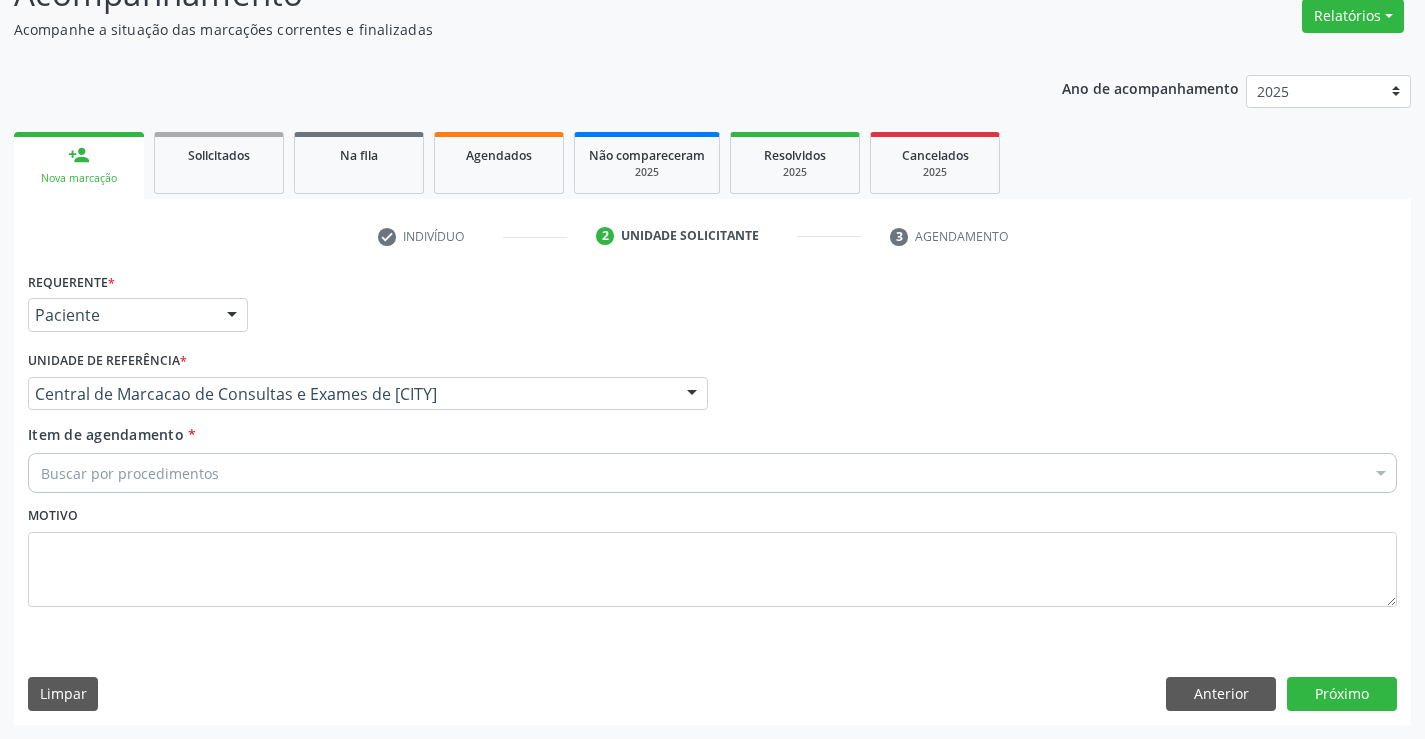 click on "[TEXT]" at bounding box center (712, 473) 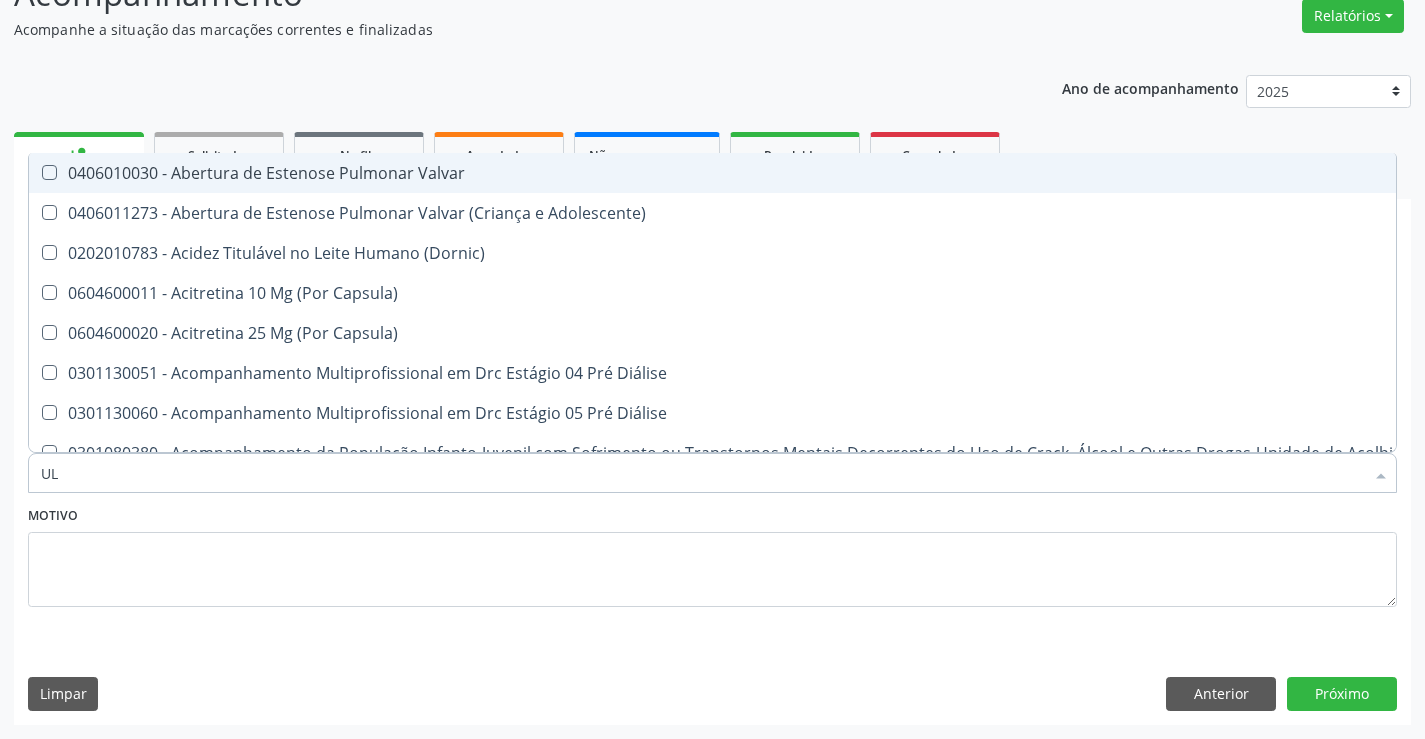 type on "ULT" 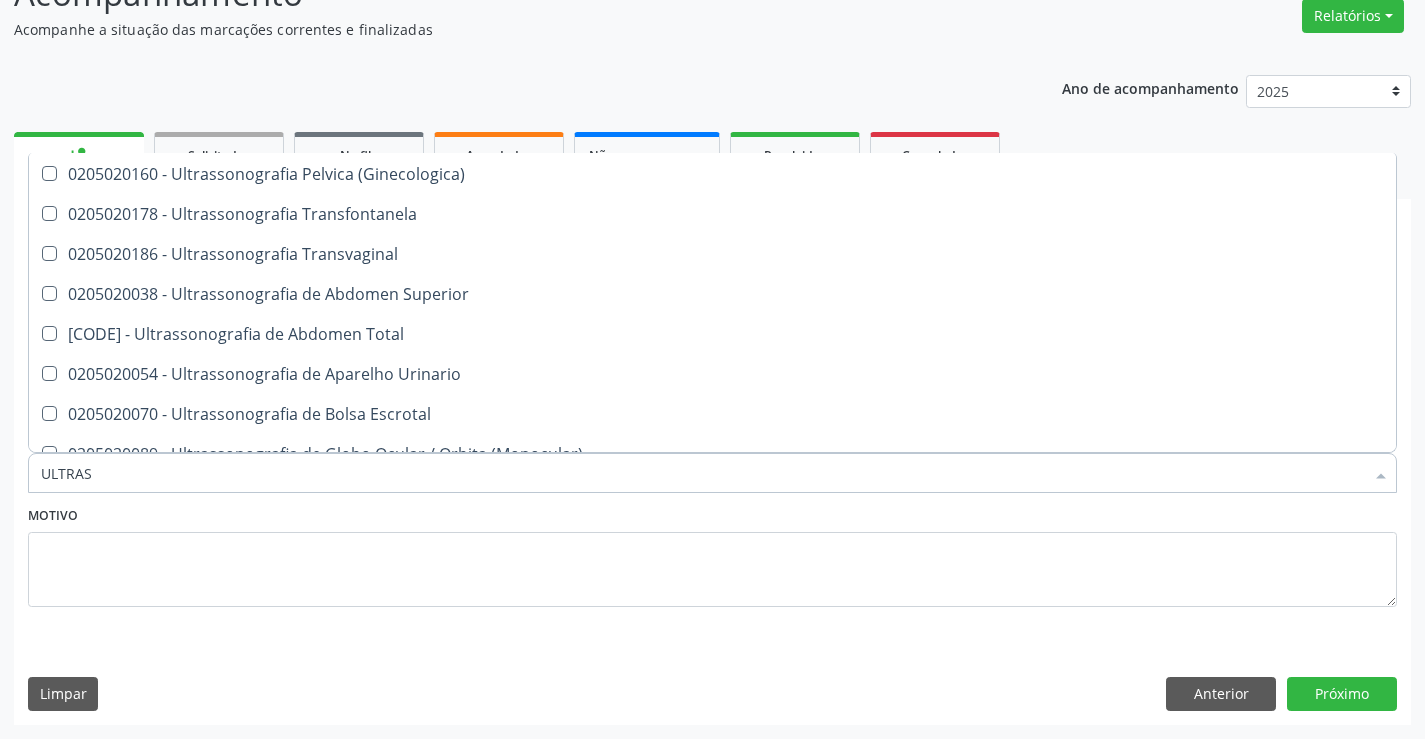 scroll, scrollTop: 400, scrollLeft: 0, axis: vertical 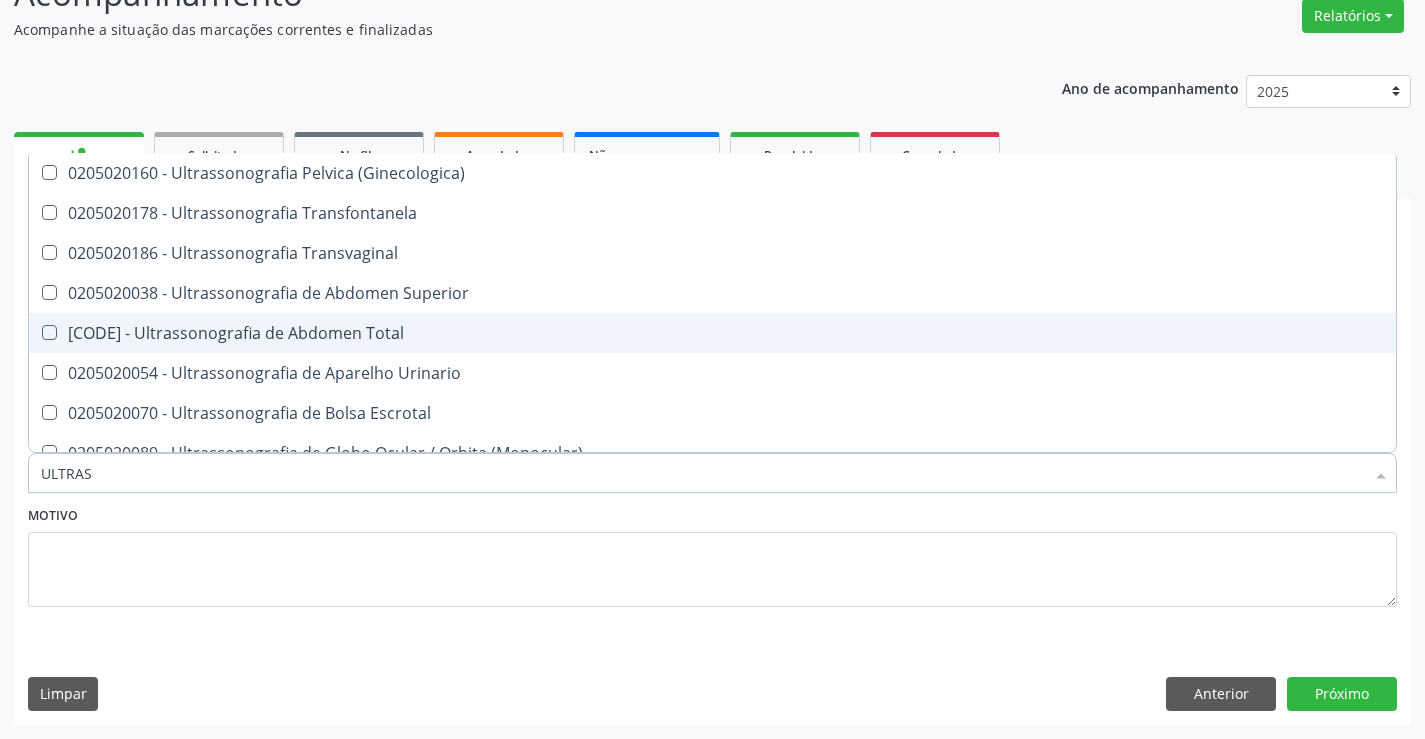 click on "0205020046 - Ultrassonografia de Abdomen Total" at bounding box center (712, 333) 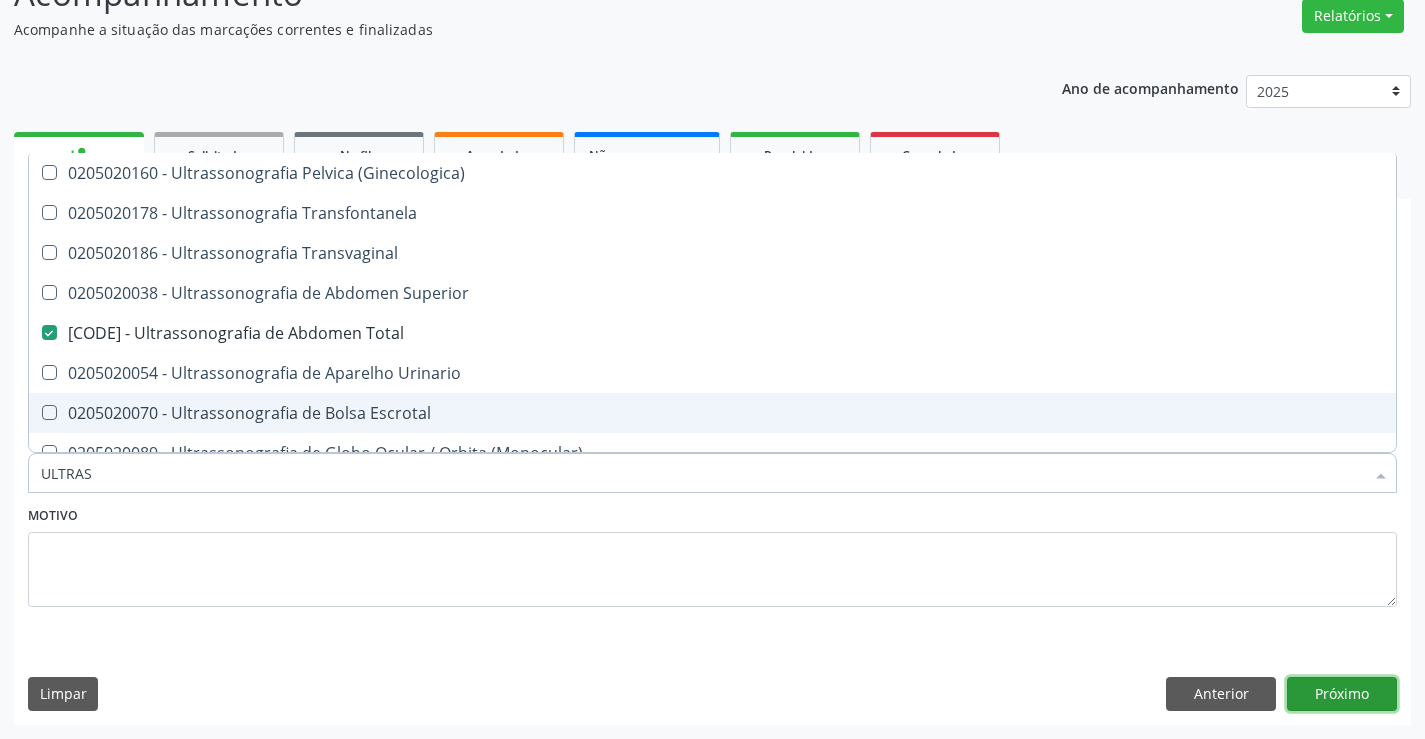 click on "Próximo" at bounding box center [1342, 694] 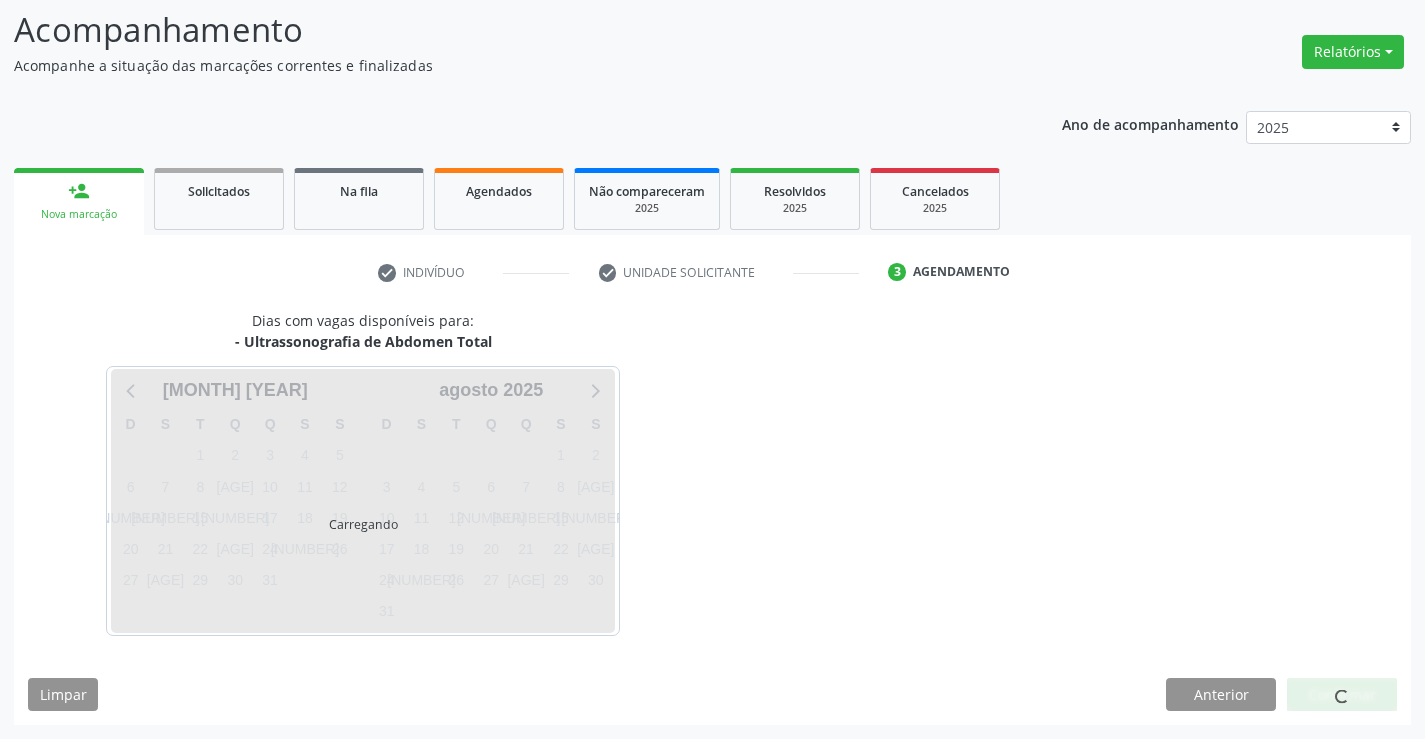 scroll, scrollTop: 131, scrollLeft: 0, axis: vertical 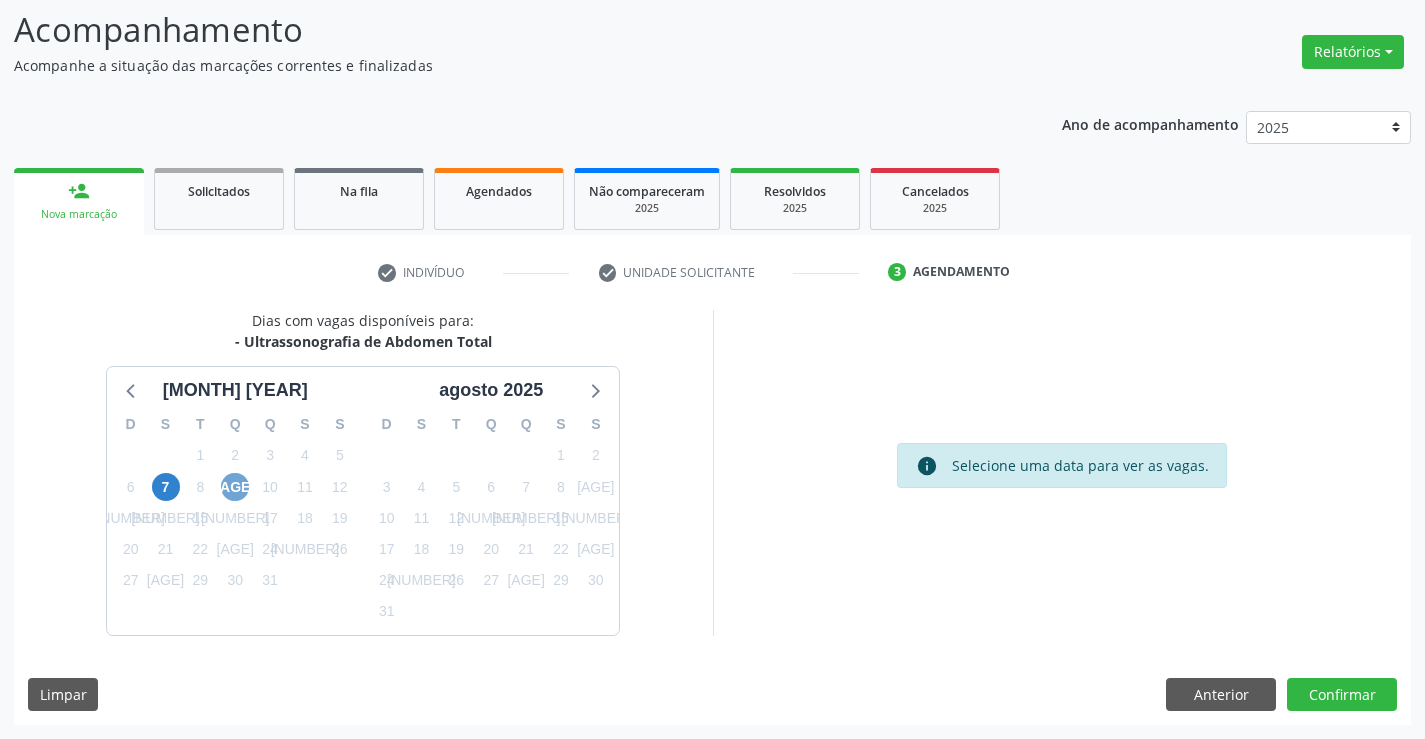 click on "9" at bounding box center [235, 487] 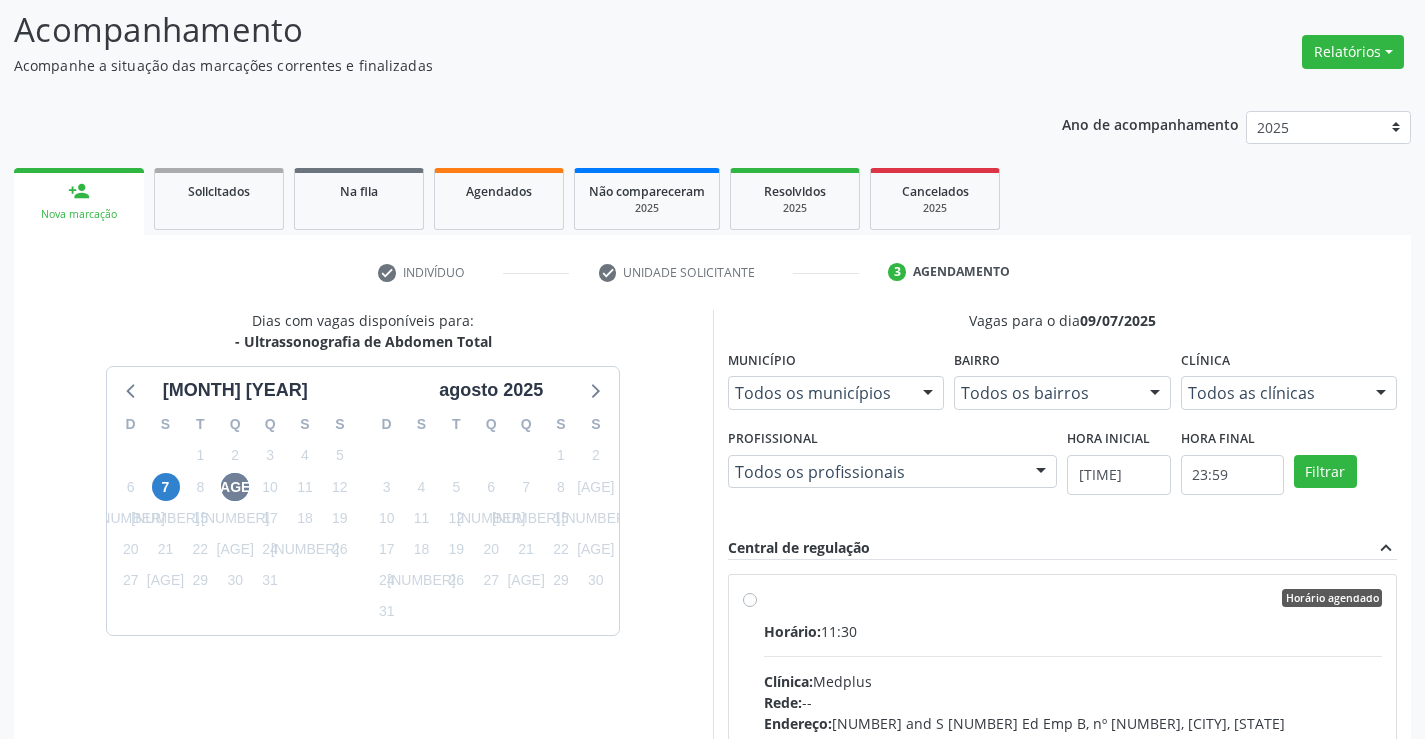 click on "Horário:   11:30" at bounding box center (1073, 631) 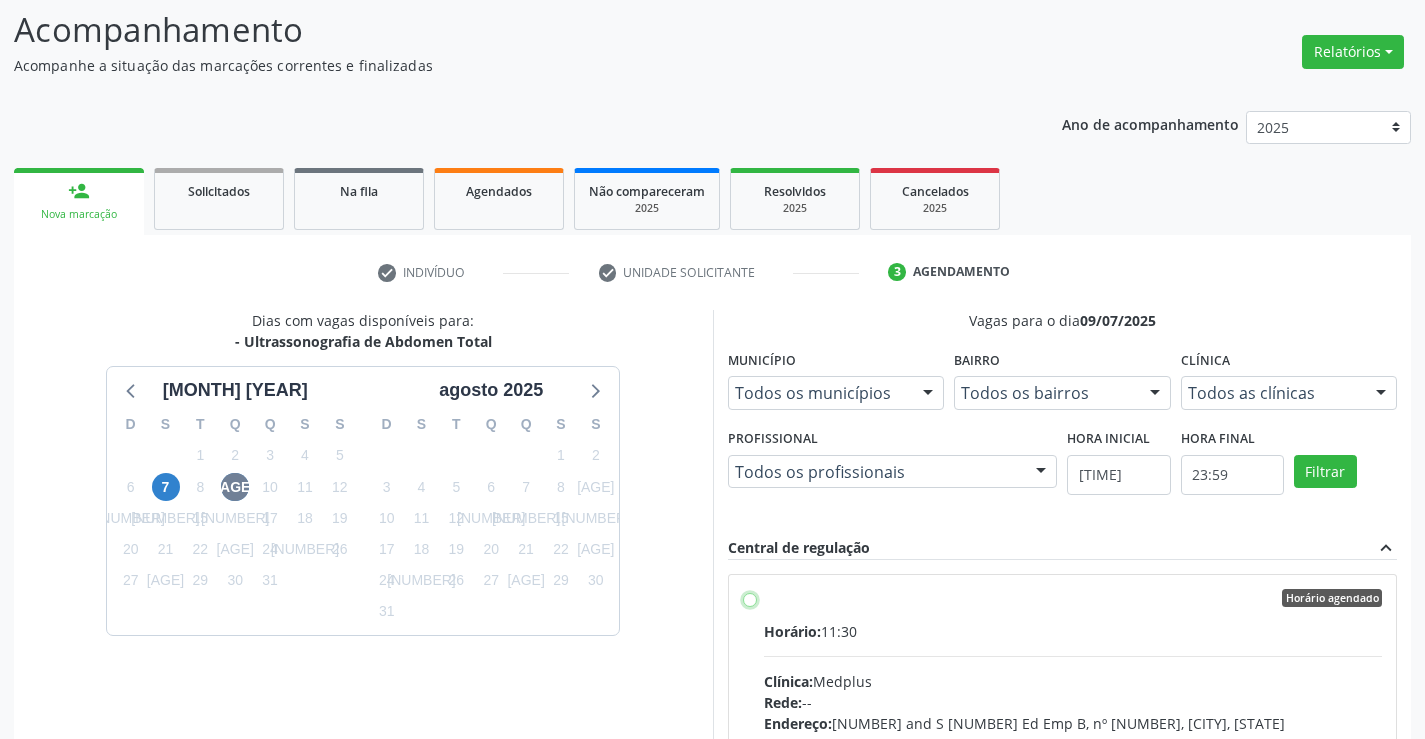 click on "Horário agendado
Horário:   11:30
Clínica:  Medplus
Rede:
--
Endereço:   2 and S 204 Ed Emp B, nº 35, Centro, Campo Formoso - BA
Telefone:   --
Profissional:
Lanna Peralva Miranda Rocha
Informações adicionais sobre o atendimento
Idade de atendimento:
de 0 a 120 anos
Gênero(s) atendido(s):
Masculino e Feminino
Informações adicionais:
--" at bounding box center [750, 598] 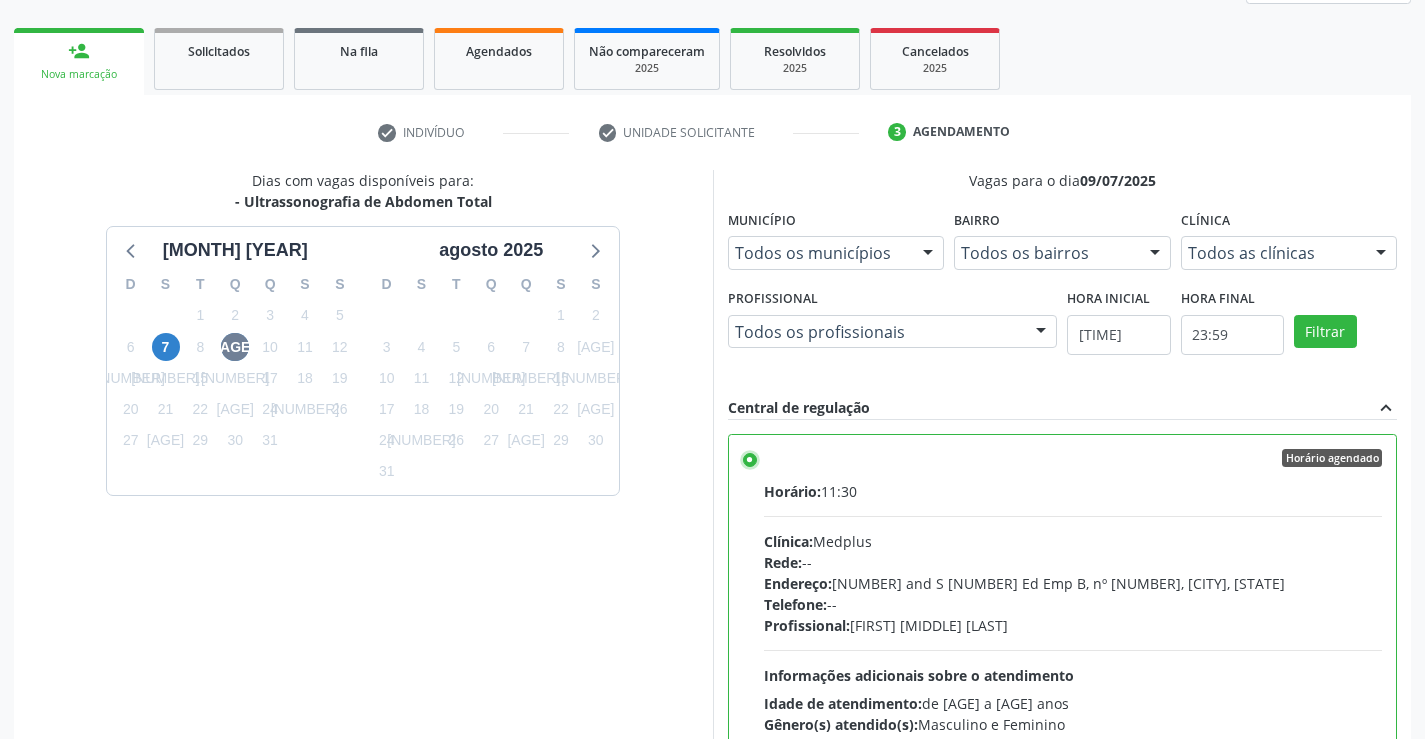 scroll, scrollTop: 456, scrollLeft: 0, axis: vertical 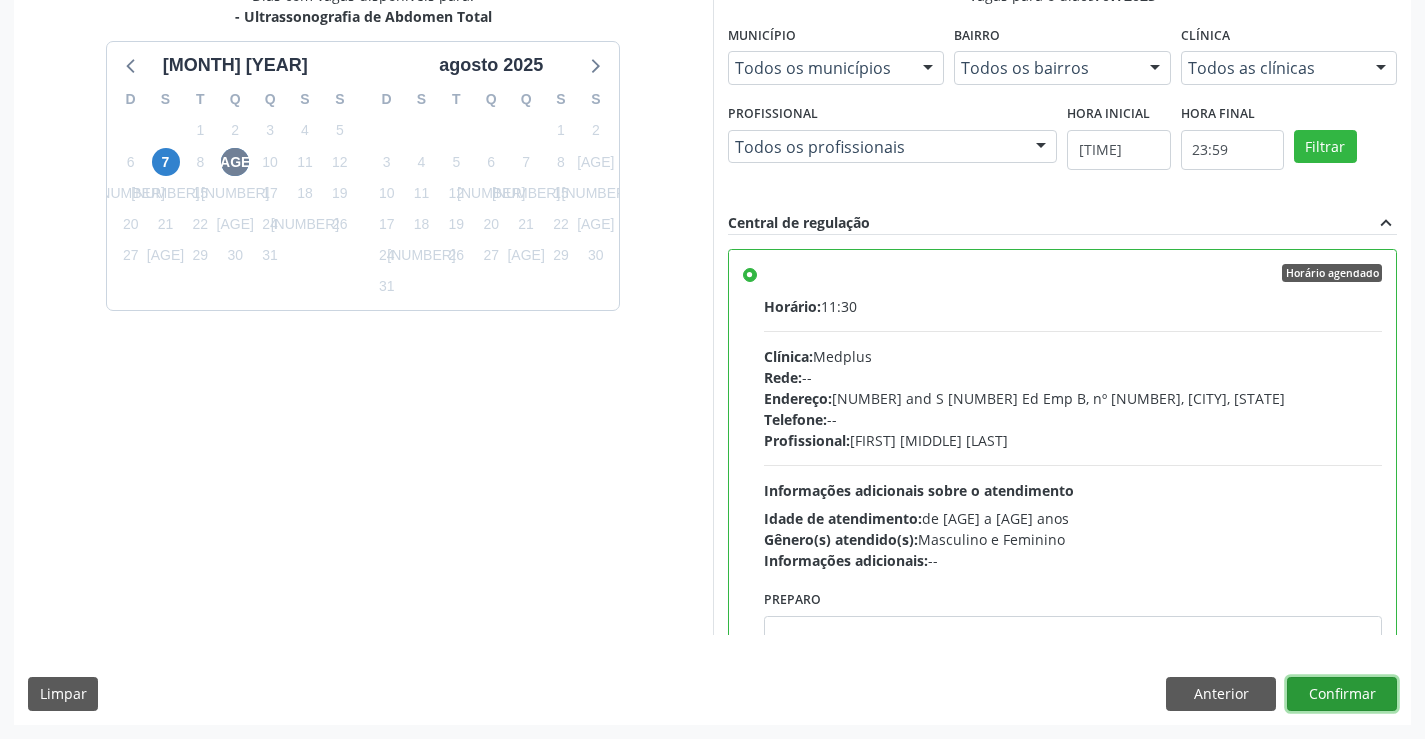click on "Confirmar" at bounding box center [1342, 694] 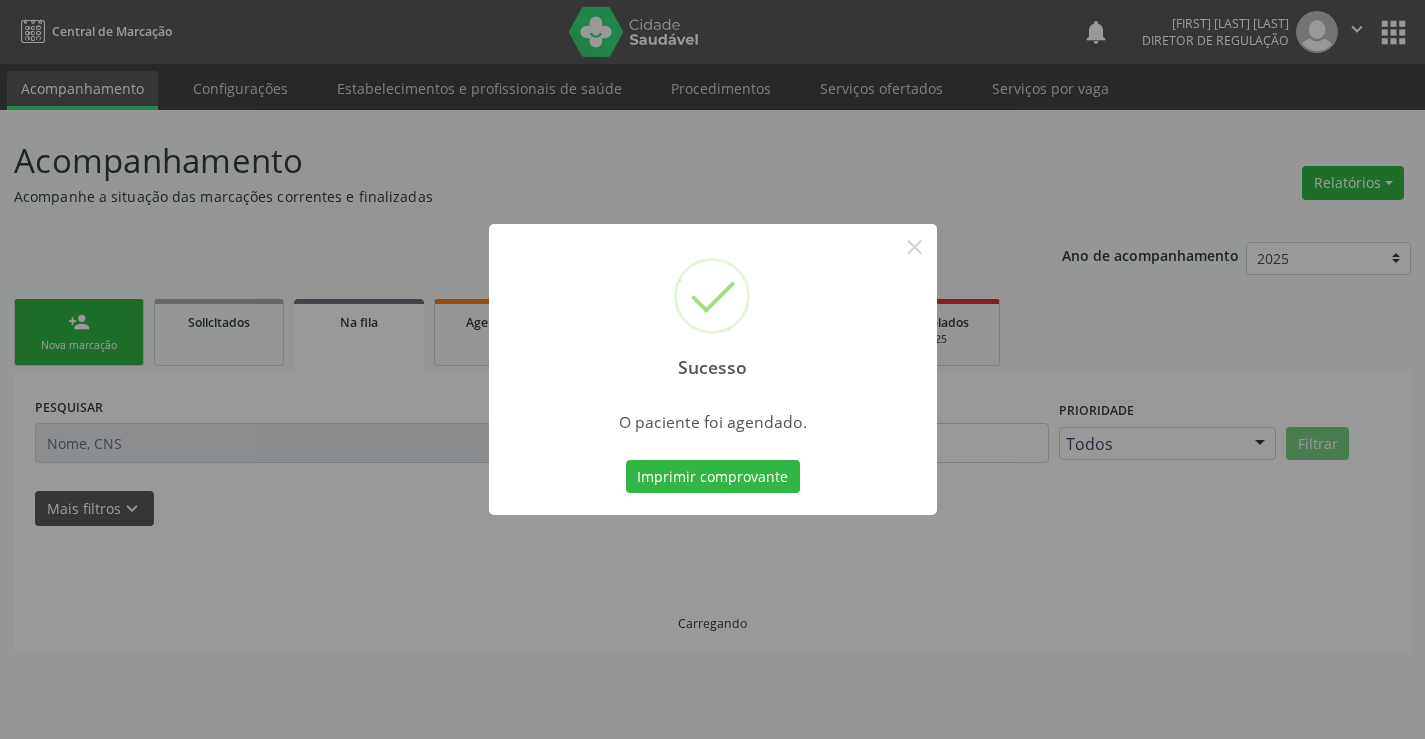 scroll, scrollTop: 0, scrollLeft: 0, axis: both 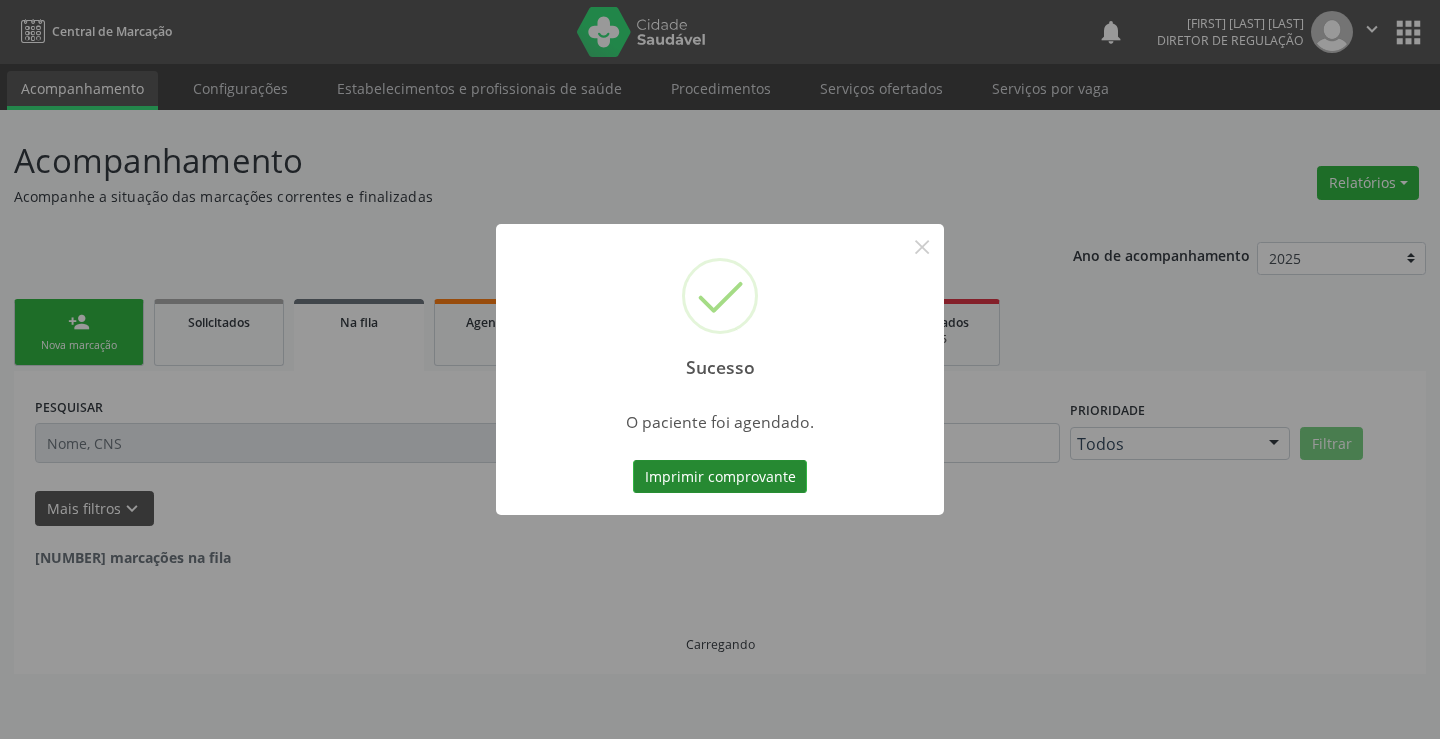 click on "Imprimir comprovante" at bounding box center [720, 477] 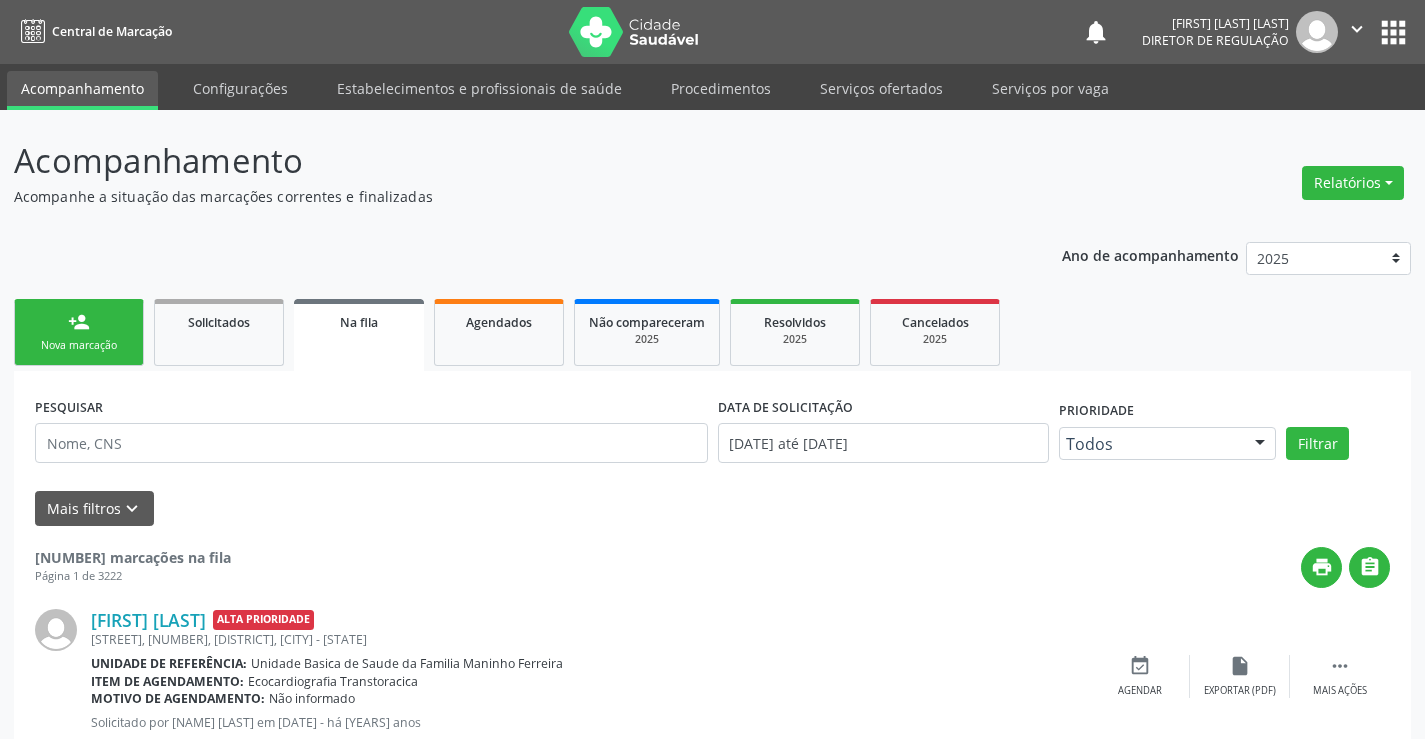 click on "person_add" at bounding box center (79, 322) 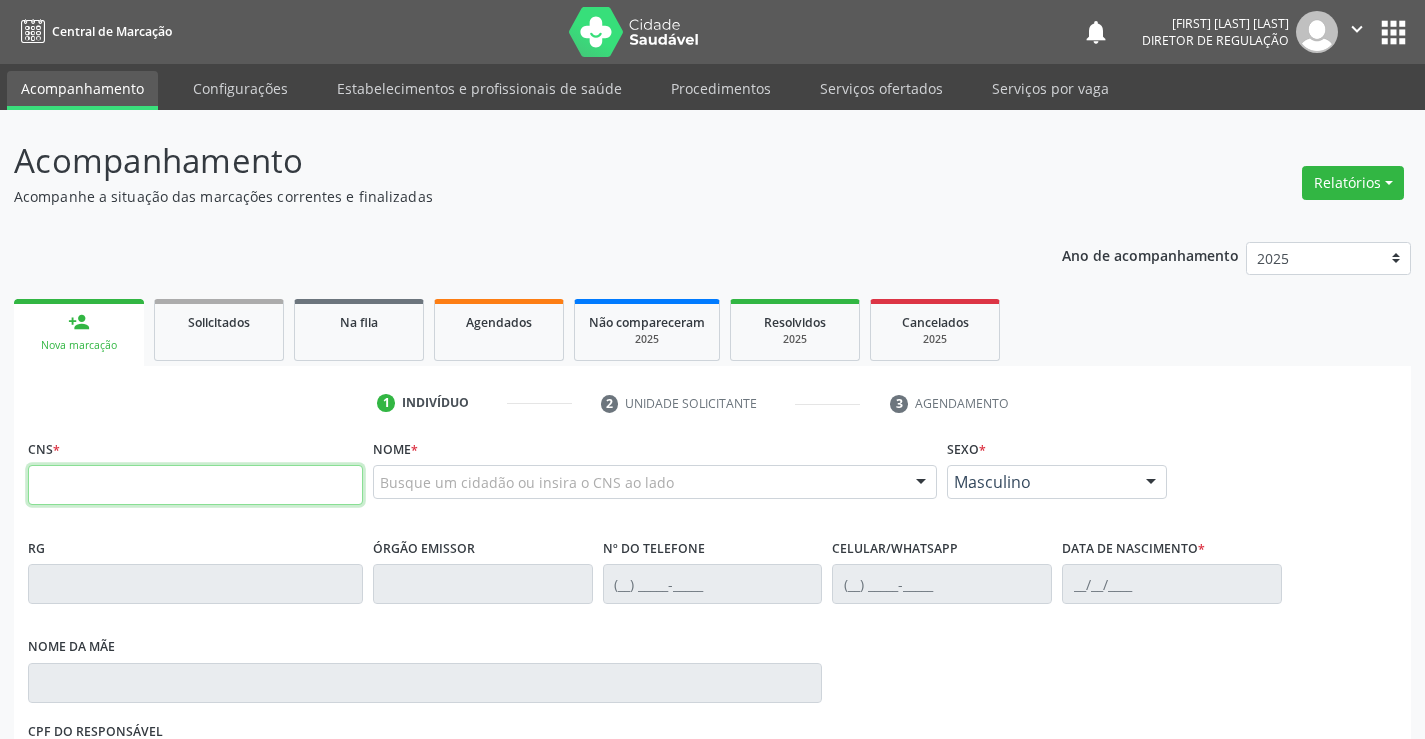 click at bounding box center (195, 485) 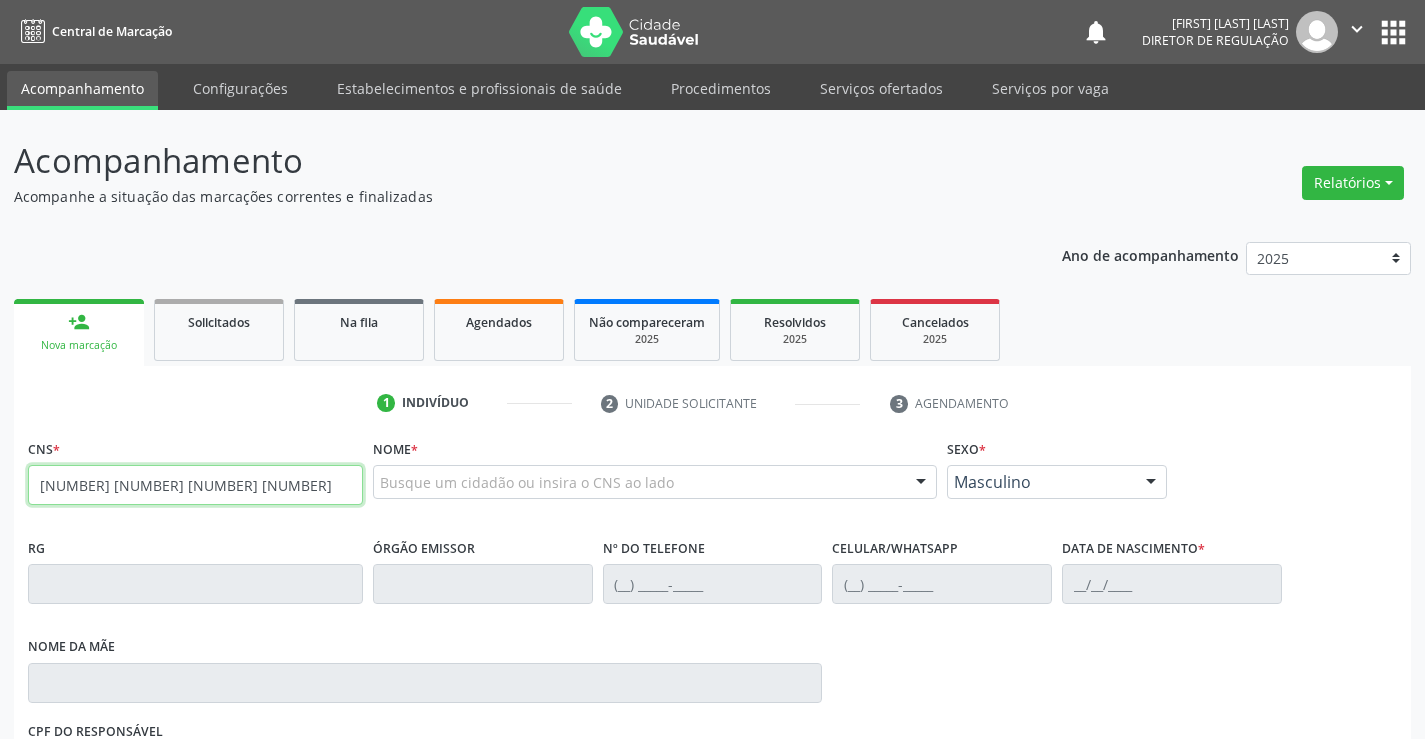 type on "705 0050 0632 5459" 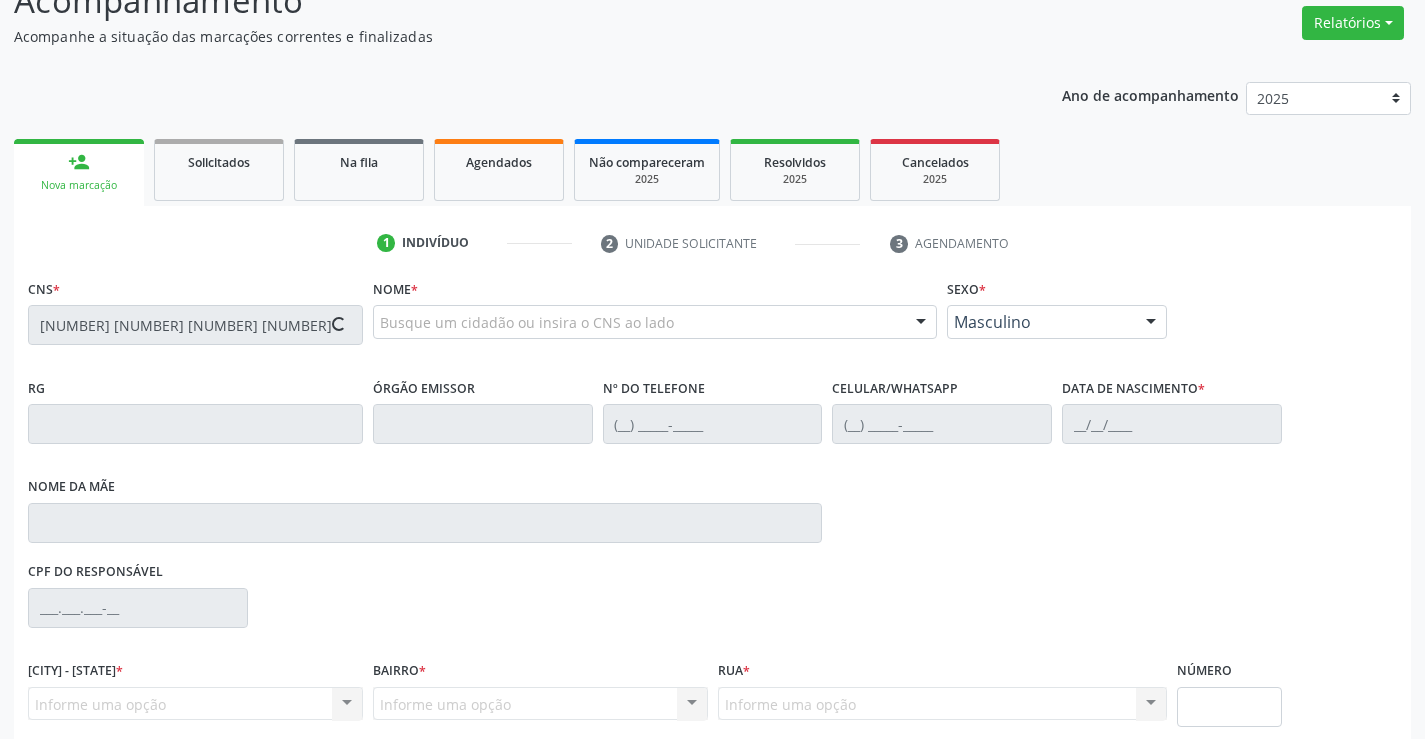 scroll, scrollTop: 331, scrollLeft: 0, axis: vertical 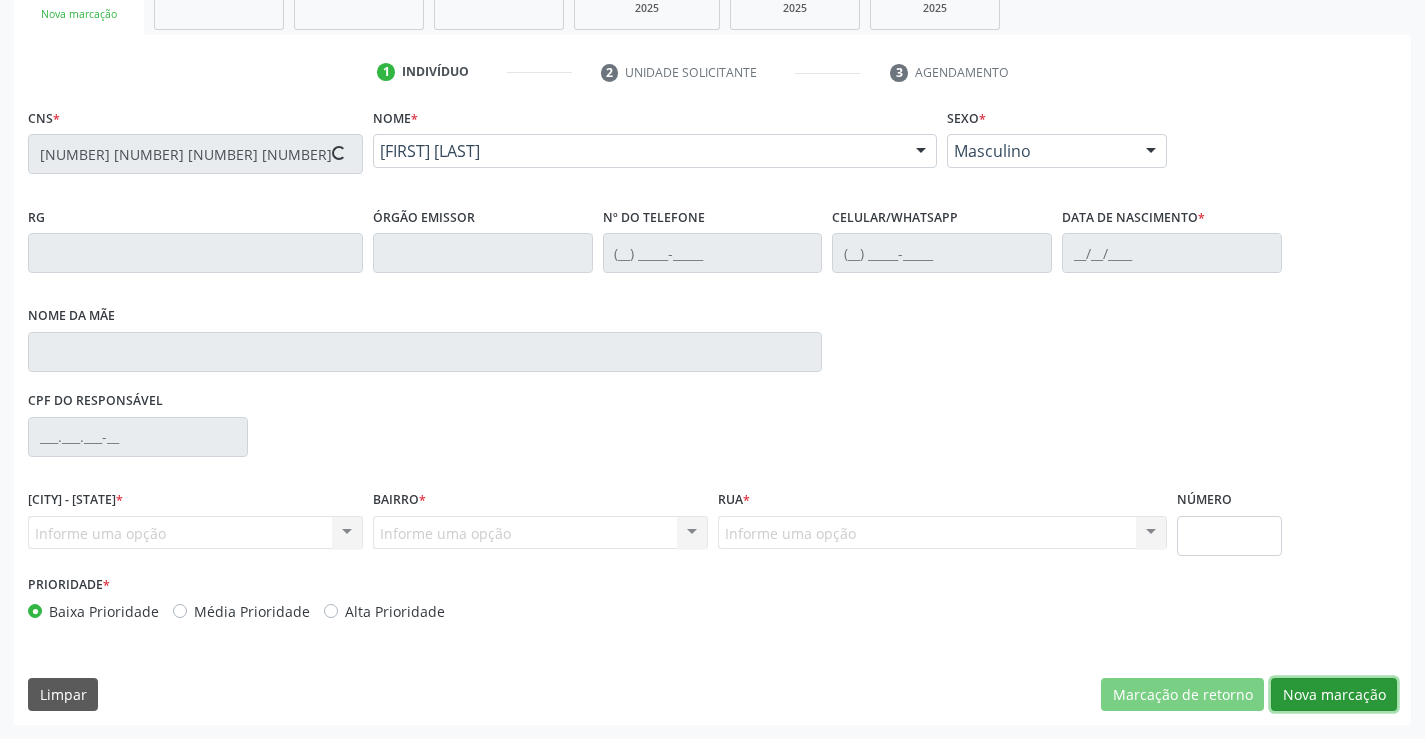 click on "Nova marcação" at bounding box center [1182, 695] 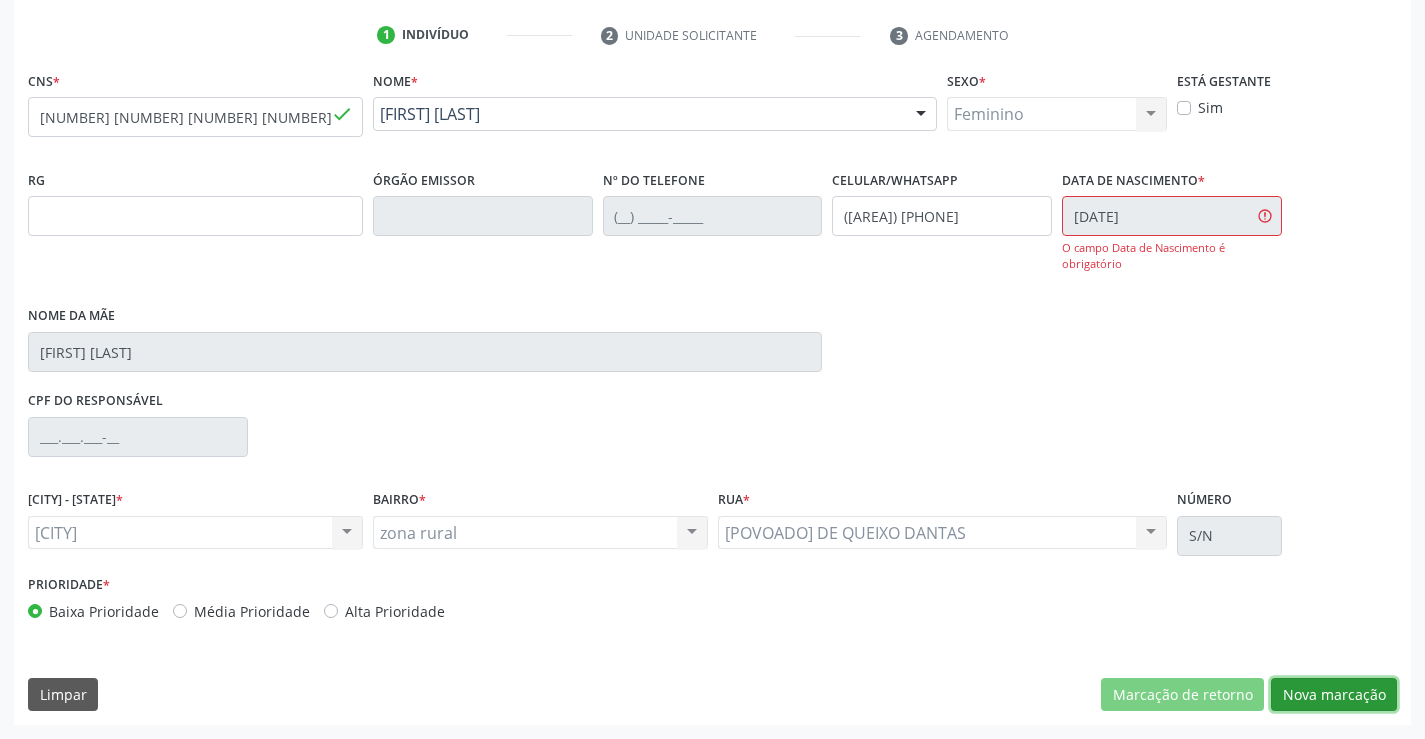 click on "Nova marcação" at bounding box center [1182, 695] 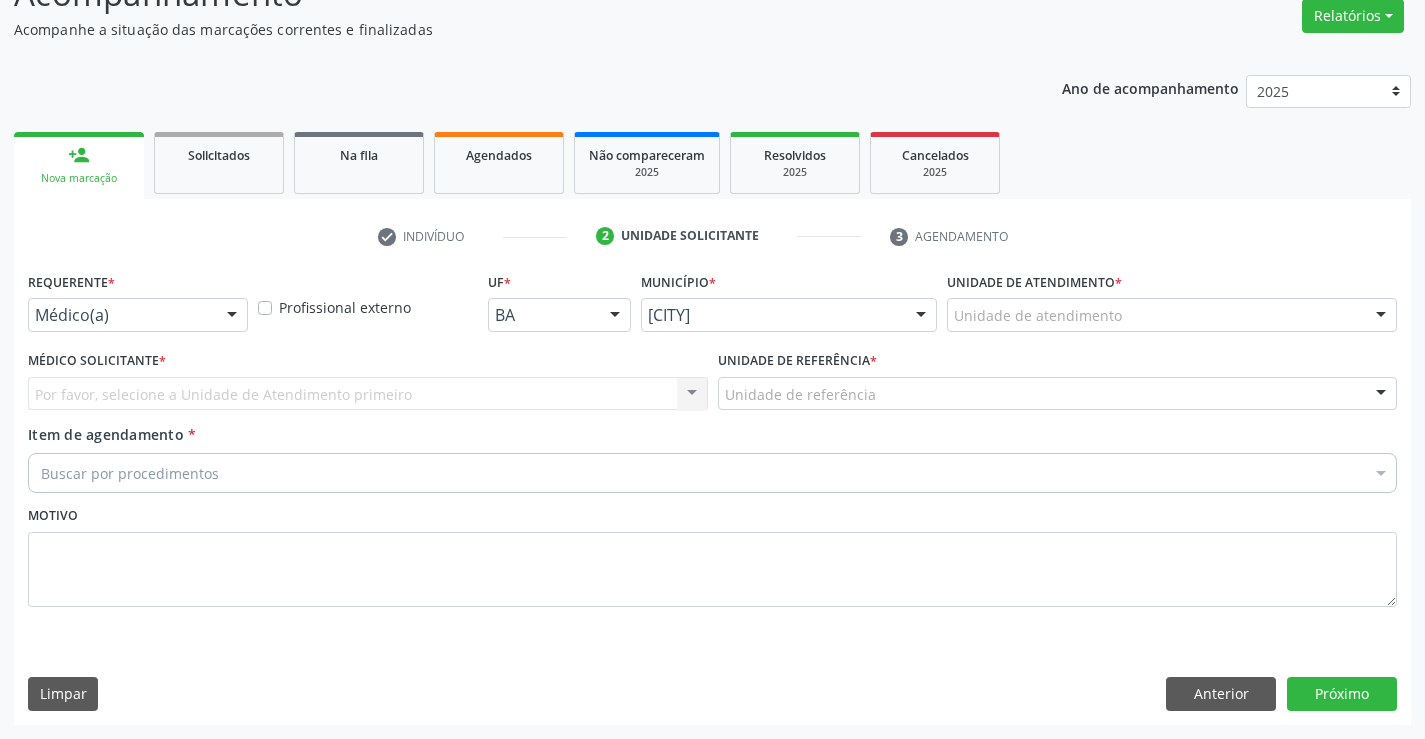 scroll, scrollTop: 167, scrollLeft: 0, axis: vertical 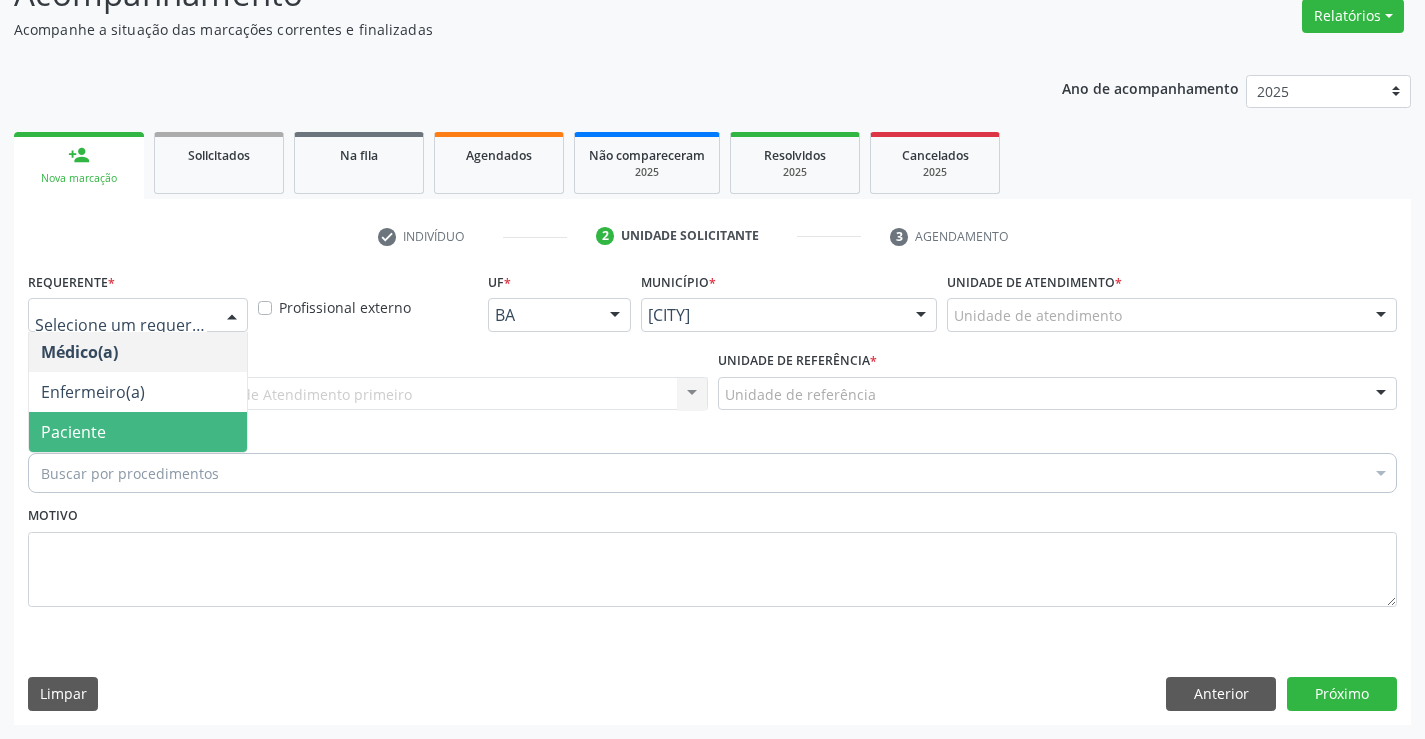 drag, startPoint x: 158, startPoint y: 409, endPoint x: 154, endPoint y: 432, distance: 23.345236 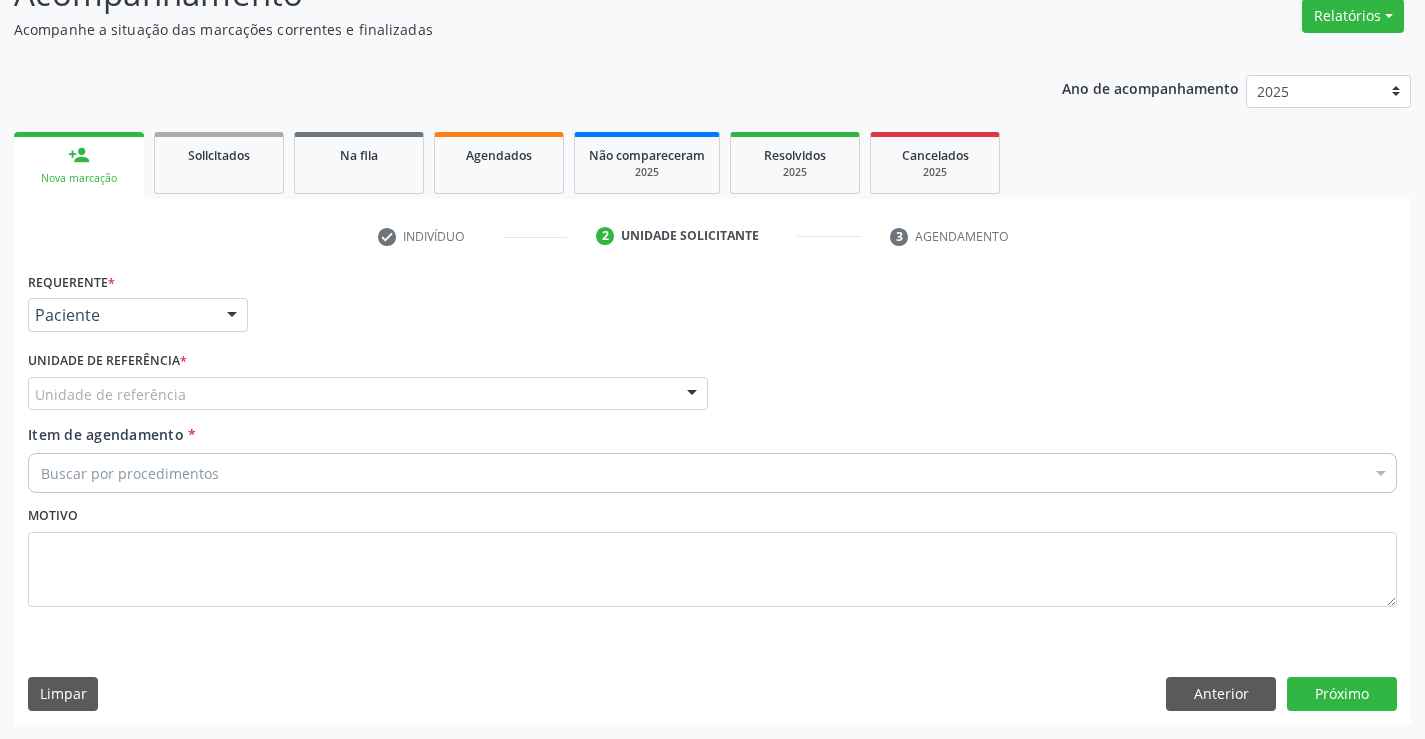 click on "Unidade de referência
Unidade Basica de Saude da Familia [NAME]   Centro de Enfrentamento Para Covid 19 de Campo Formoso   Central de Marcacao de Consultas e Exames de Campo Formoso   Vigilancia em Saude de Campo Formoso   PSF Lage dos Negros III   P S da Familia do Povoado de Caraibas   Unidade Basica de Saude da Familia Maninho Ferreira   P S de Curral da Ponta Psf Oseas Manoel da Silva   Farmacia Basica   Unidade Basica de Saude da Familia de Brejao da Caatinga   P S da Familia do Povoado de Pocos   P S da Familia do Povoado de Tiquara   P S da Familia do Povoado de Sao Tome   P S de Lages dos Negros   P S da Familia do Povoado de Tuiutiba   P S de Curral Velho   Centro de Saude Mutirao   Caps Centro de Atencao Psicossocial   Unidade Odontologica Movel   Unidade Basica de Saude da Familia Limoeiro   Unidade Basica de Saude da Familia Izabel Godinho de Freitas   Unidade Basica de Saude da Familia de Olho Dagua das Pombas   Samu [PHONE] Campo Formoso" at bounding box center (368, 394) 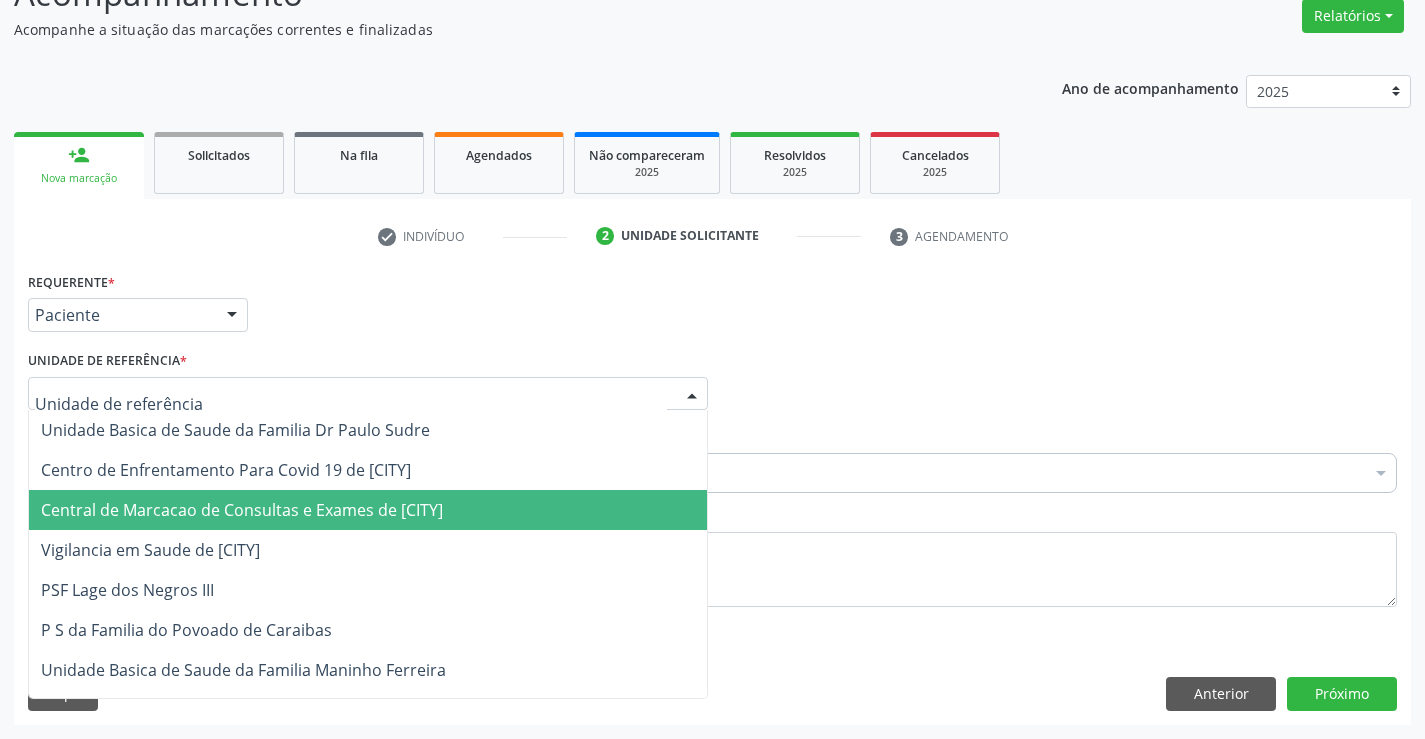 click on "Central de Marcacao de Consultas e Exames de [CITY]" at bounding box center (368, 510) 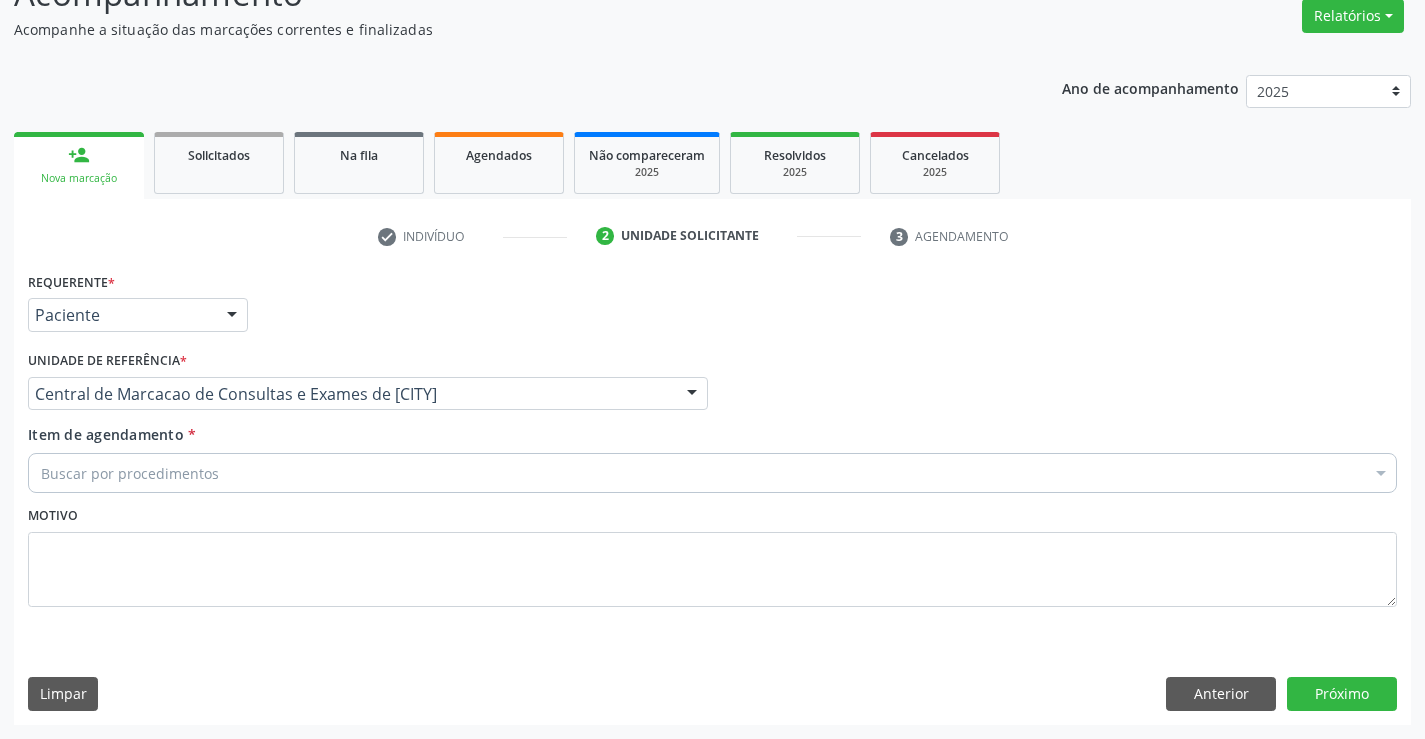 click on "[TEXT]" at bounding box center (712, 473) 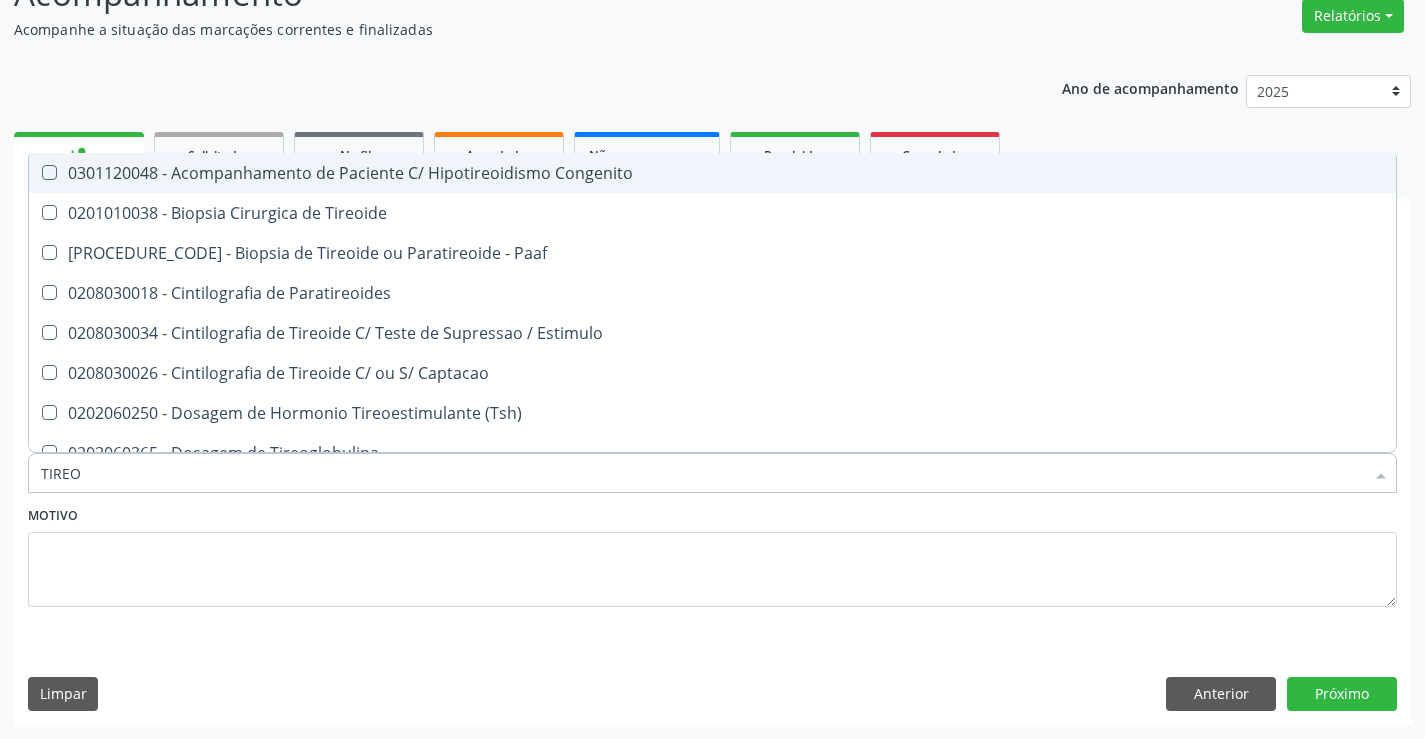 type on "TIREOI" 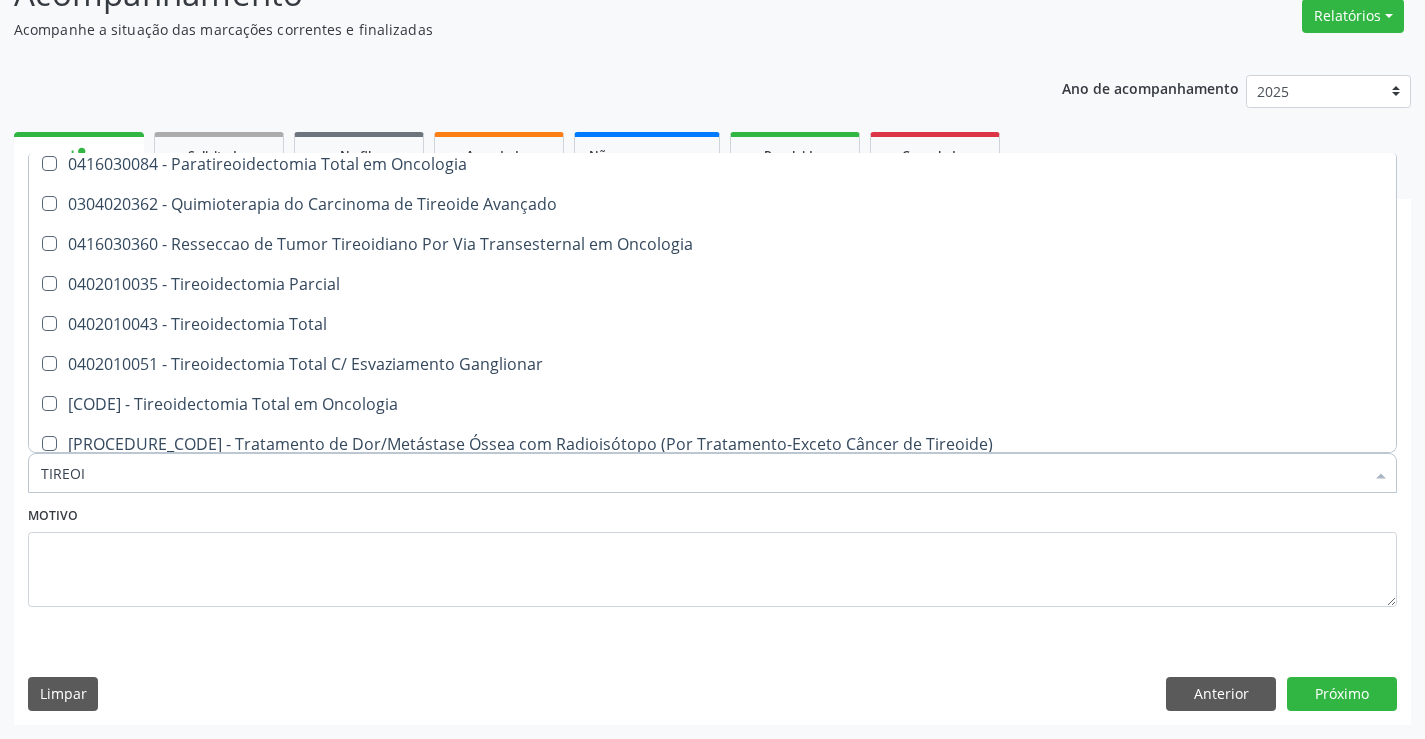 scroll, scrollTop: 541, scrollLeft: 0, axis: vertical 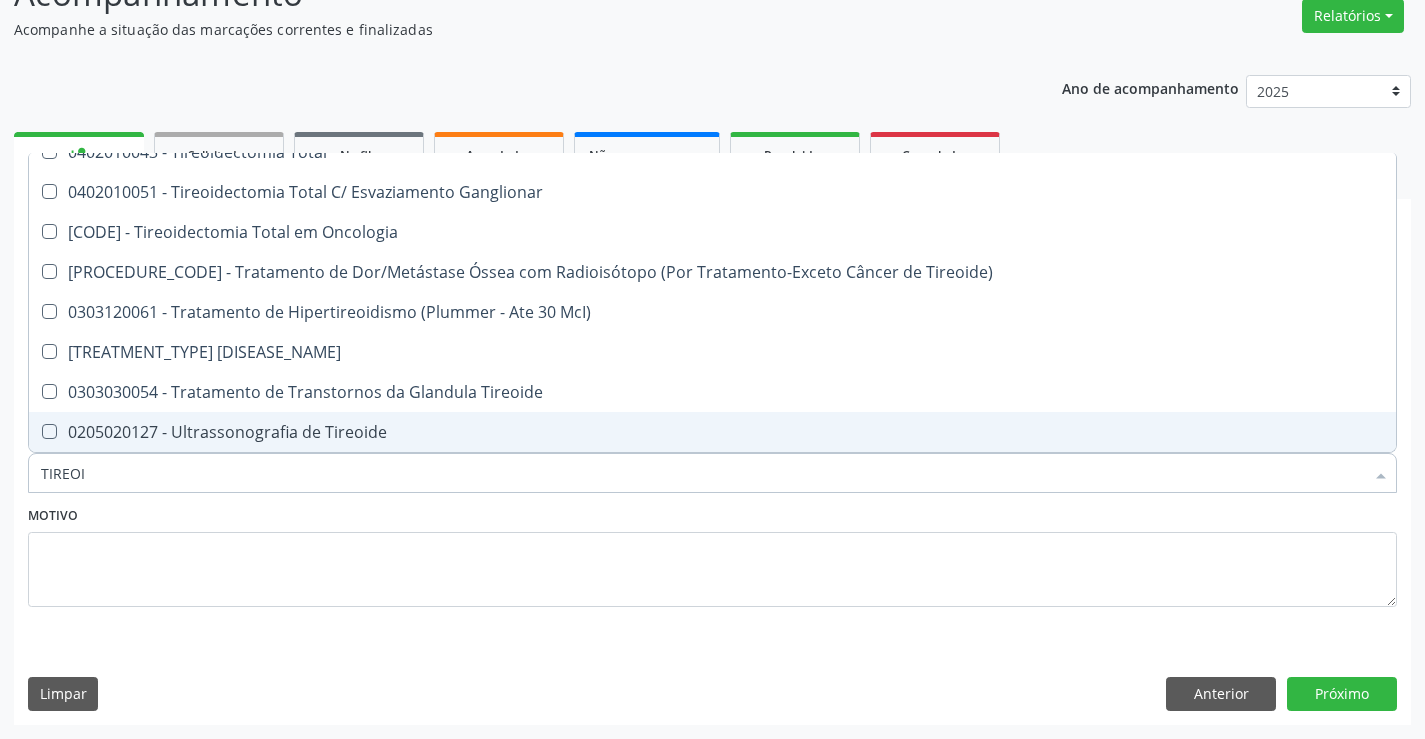 click on "0205020127 - Ultrassonografia de Tireoide" at bounding box center [712, 432] 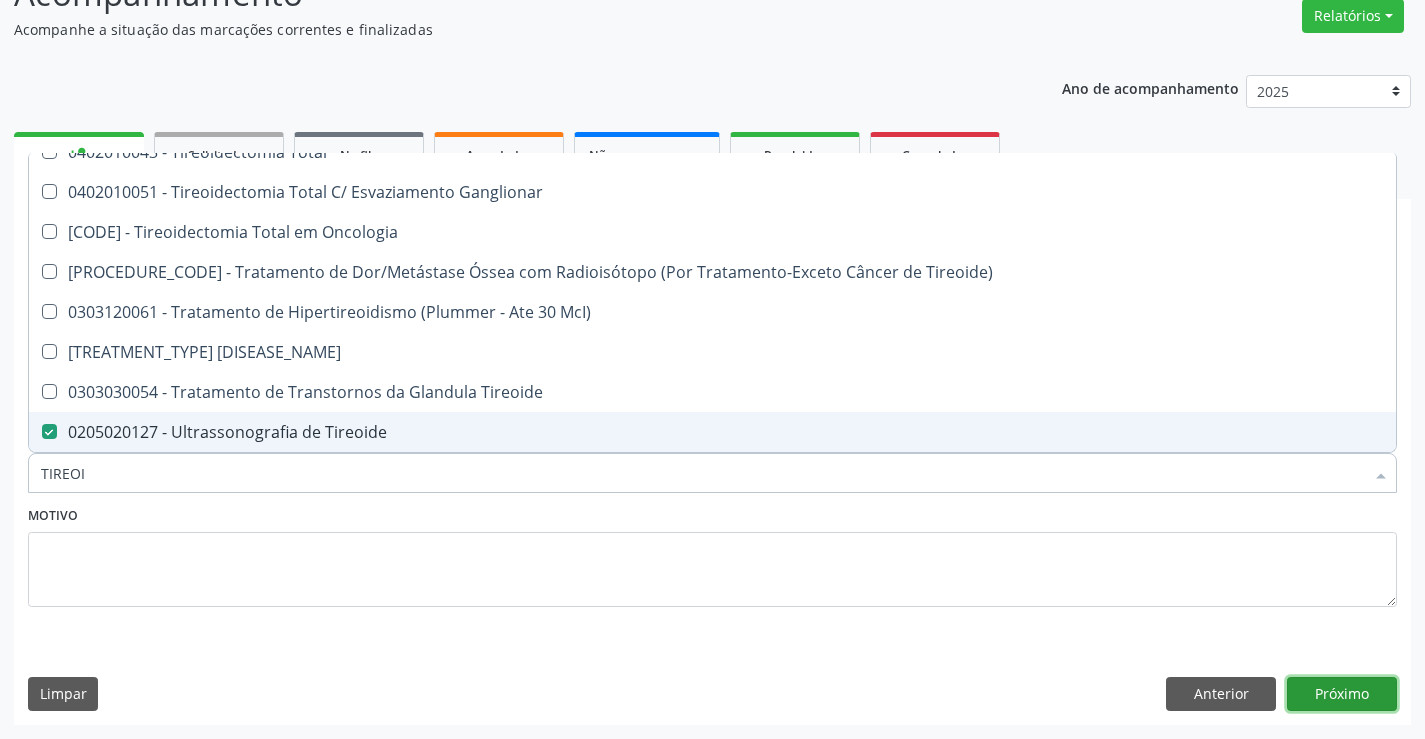 click on "Próximo" at bounding box center (1342, 694) 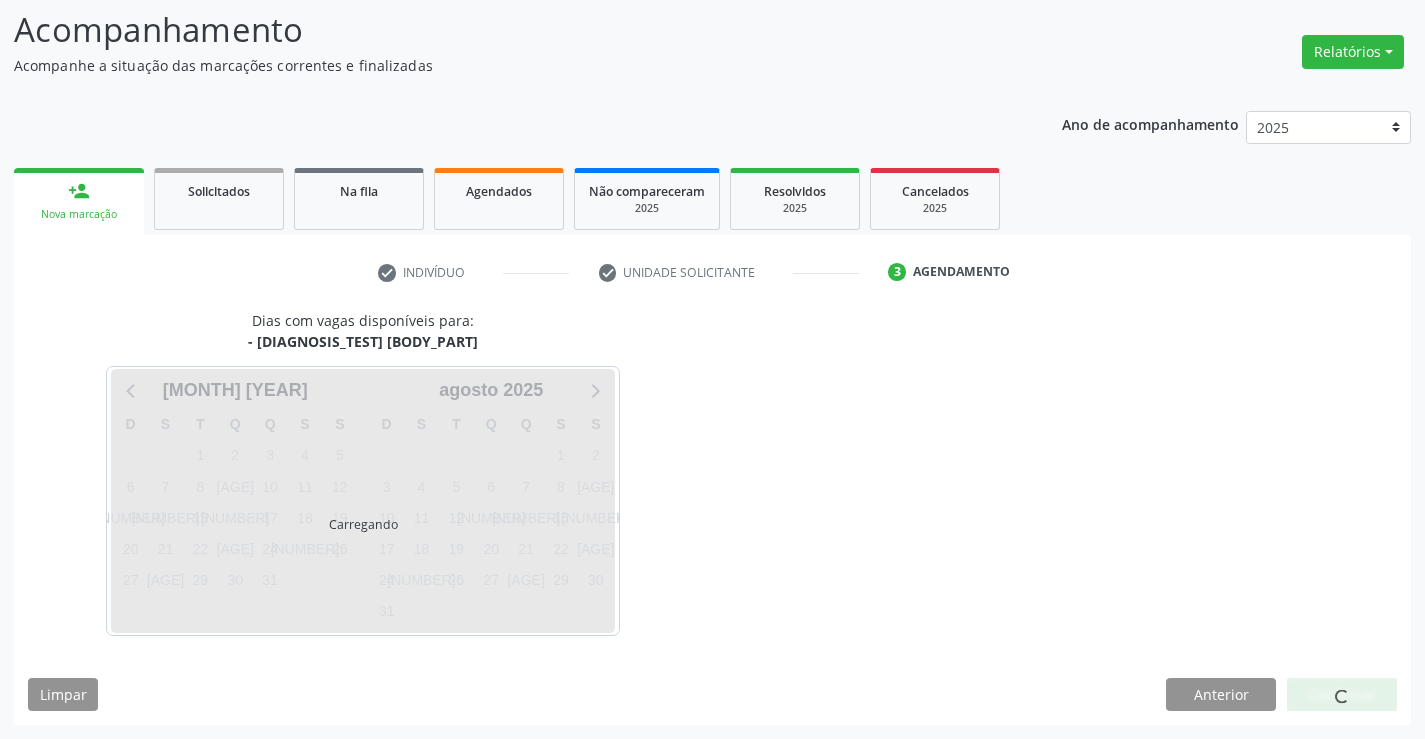 scroll, scrollTop: 131, scrollLeft: 0, axis: vertical 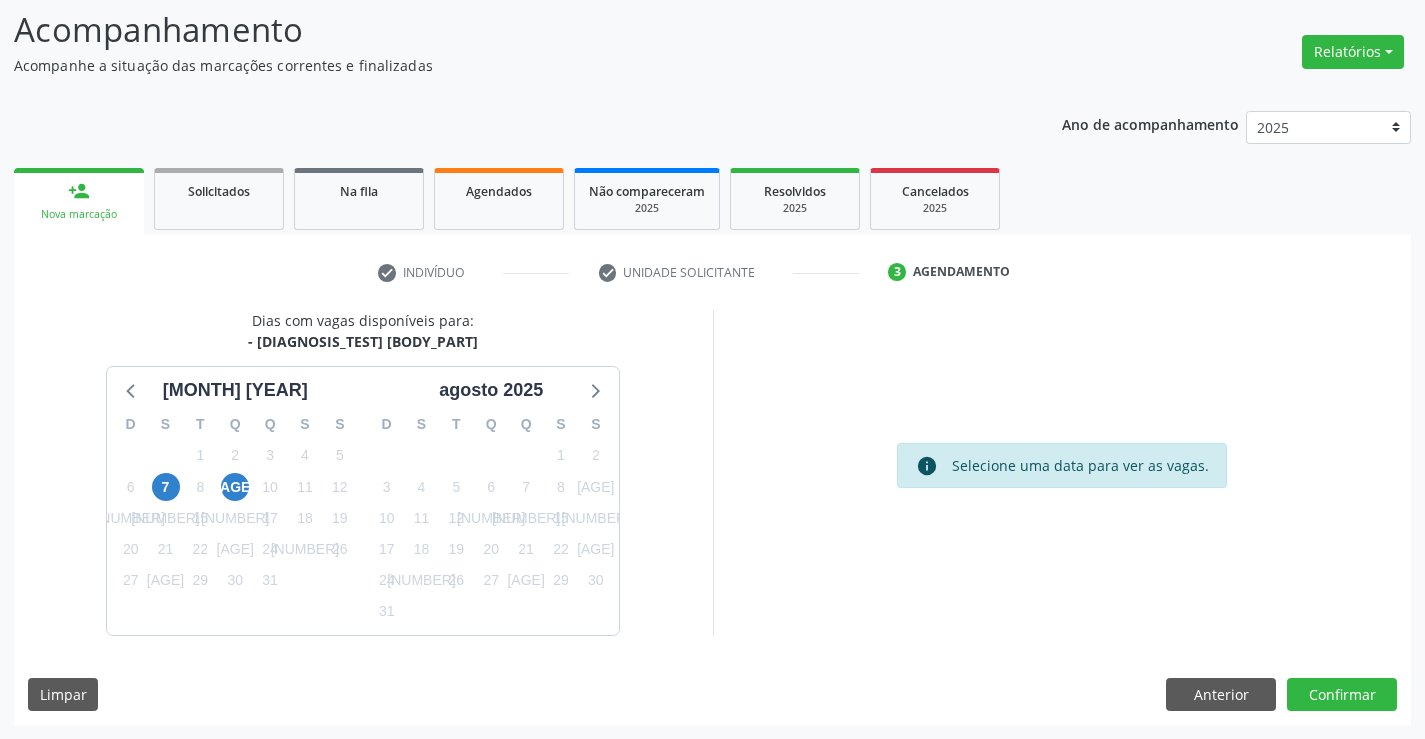 click on "9" at bounding box center (235, 487) 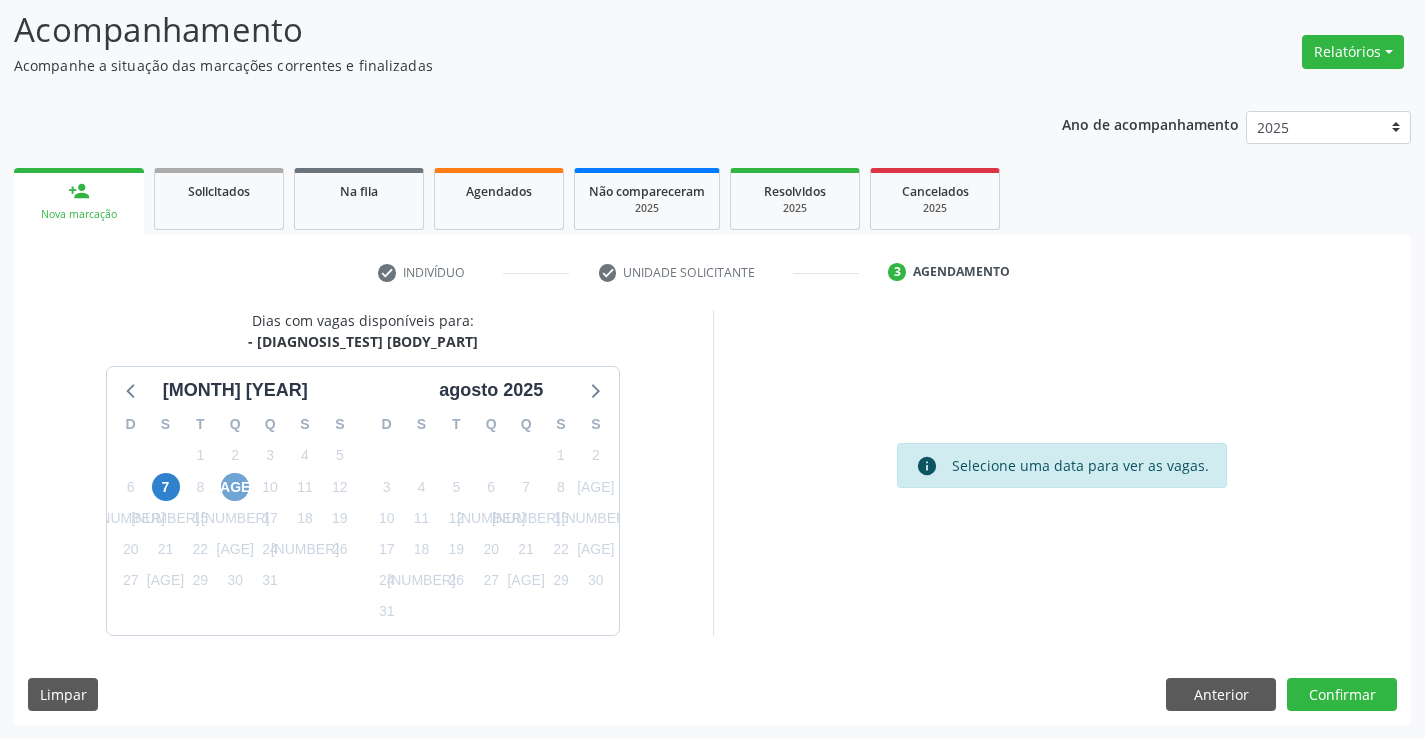 click on "9" at bounding box center [235, 487] 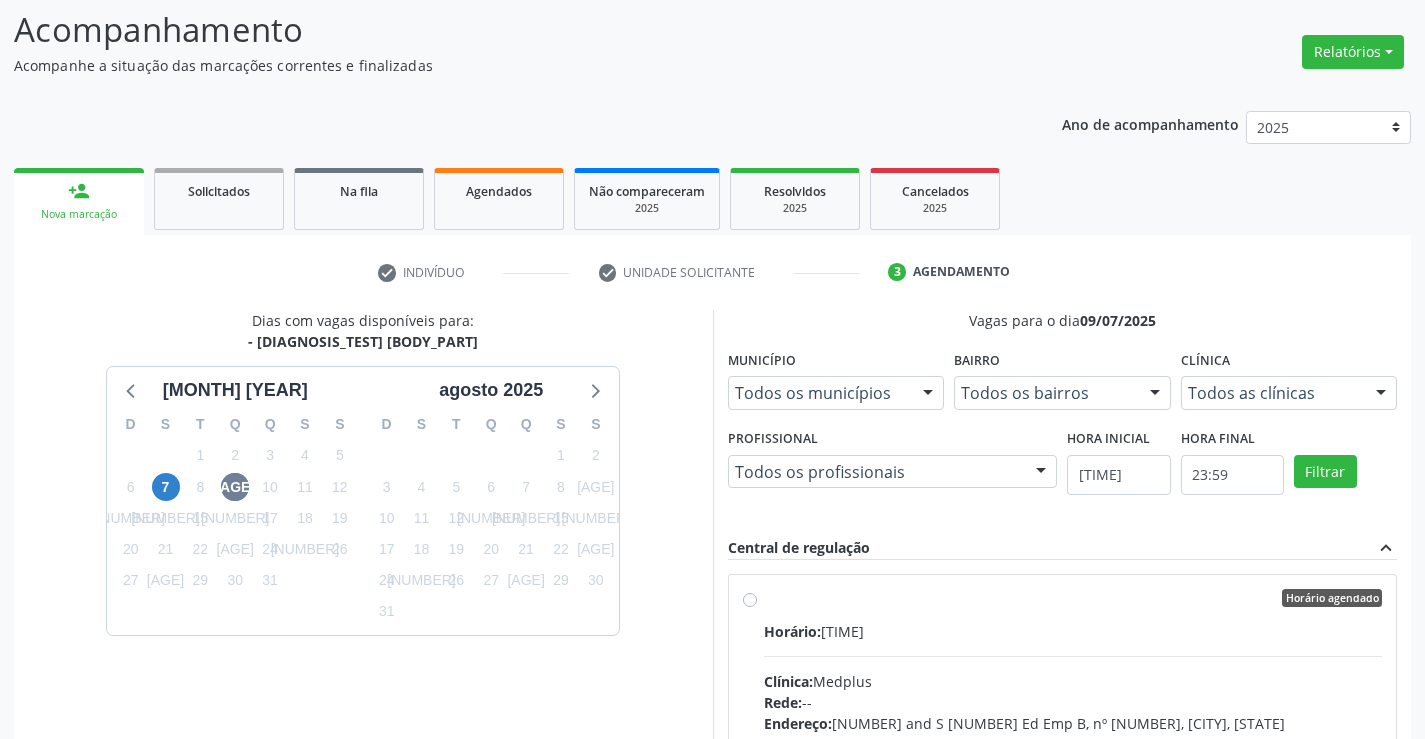 click on "Horário:   15:00" at bounding box center [1073, 631] 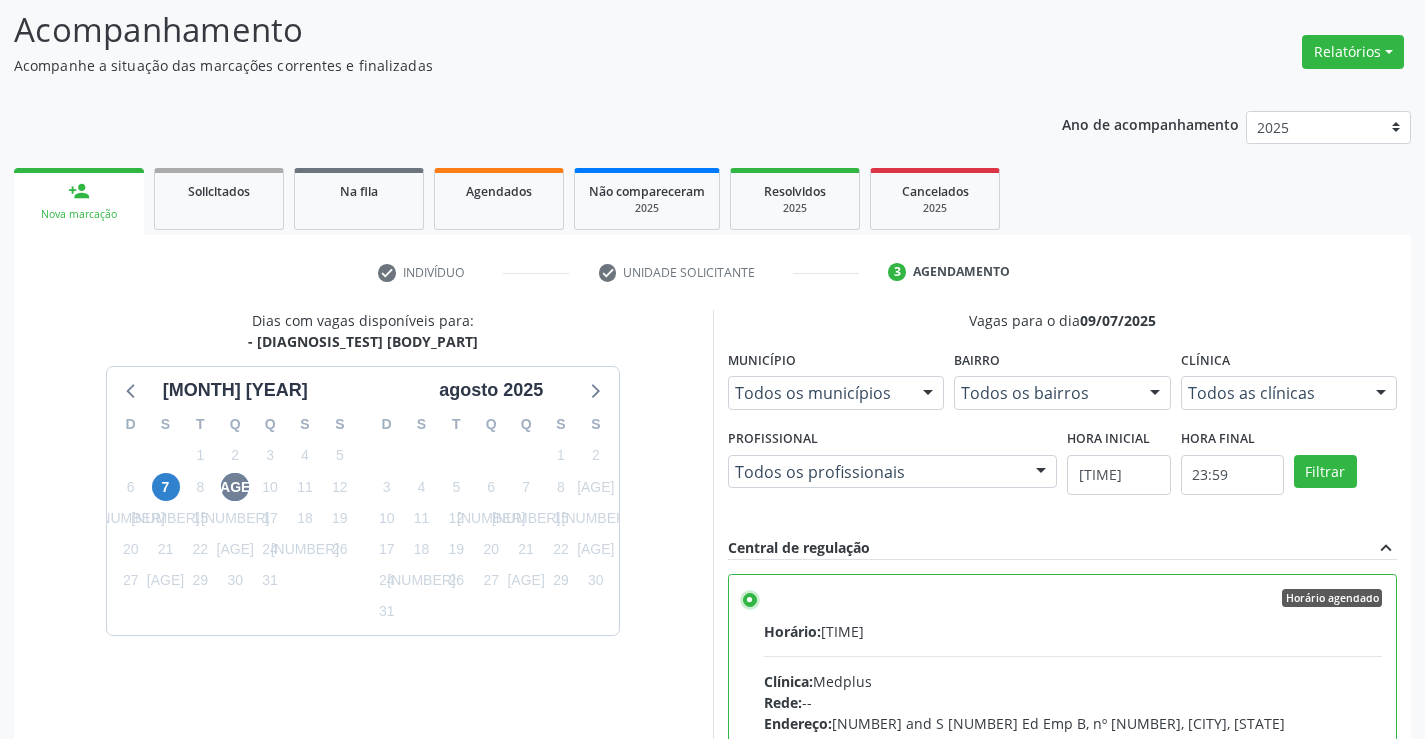 scroll, scrollTop: 456, scrollLeft: 0, axis: vertical 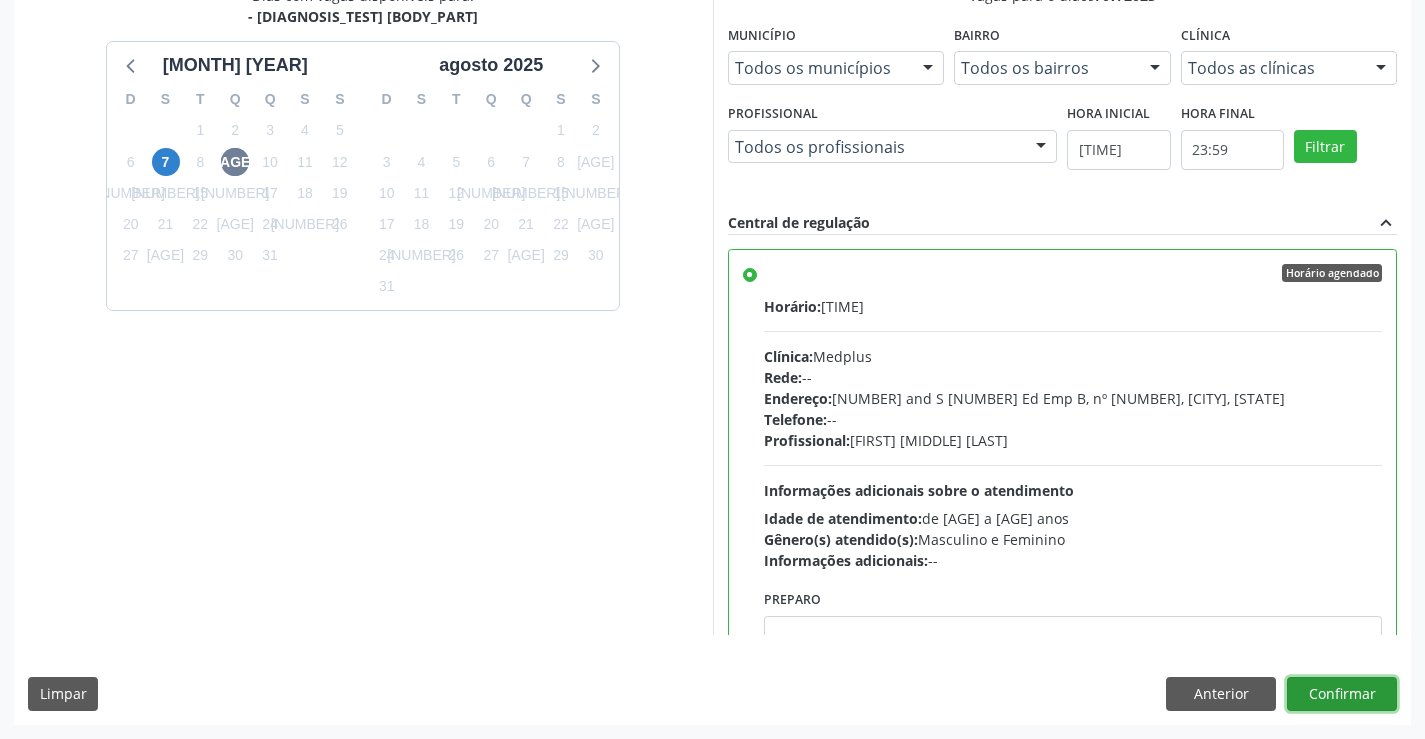 click on "Confirmar" at bounding box center (1342, 694) 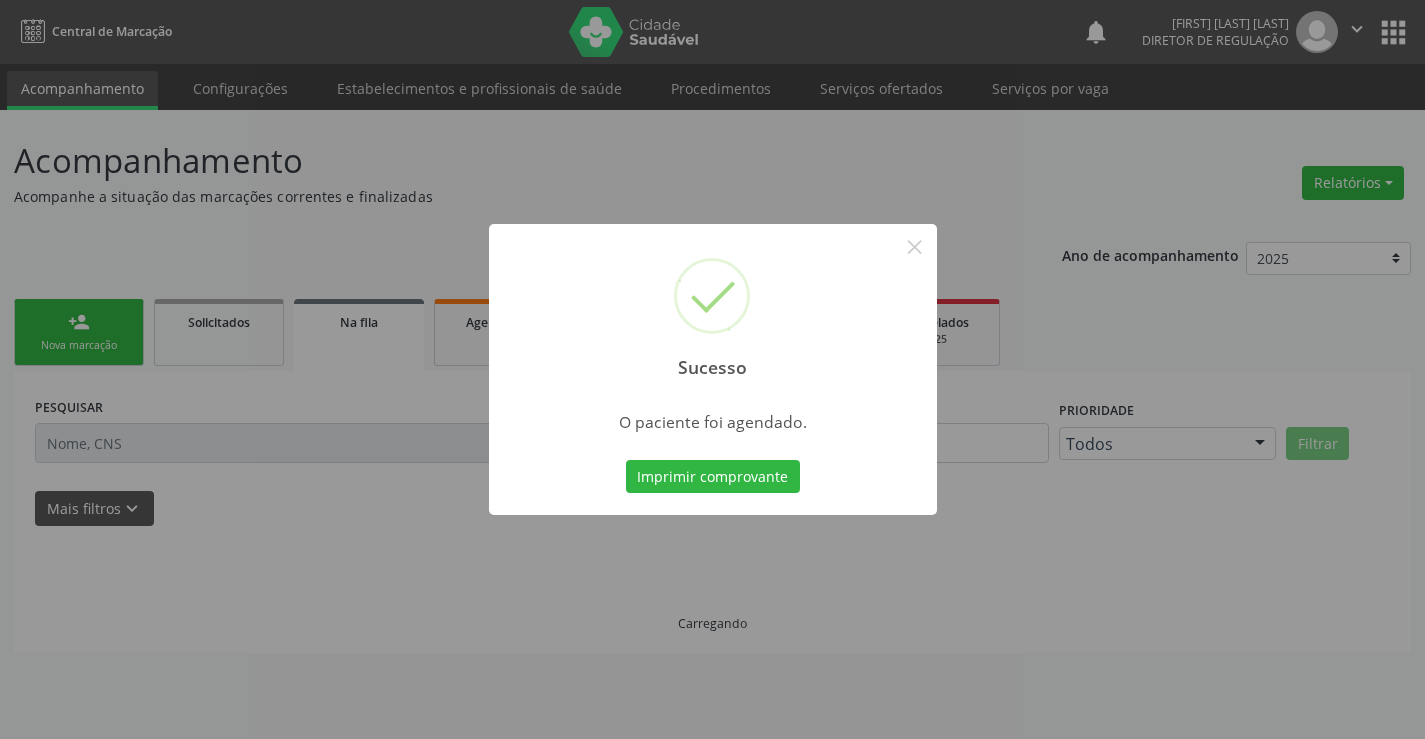 scroll, scrollTop: 0, scrollLeft: 0, axis: both 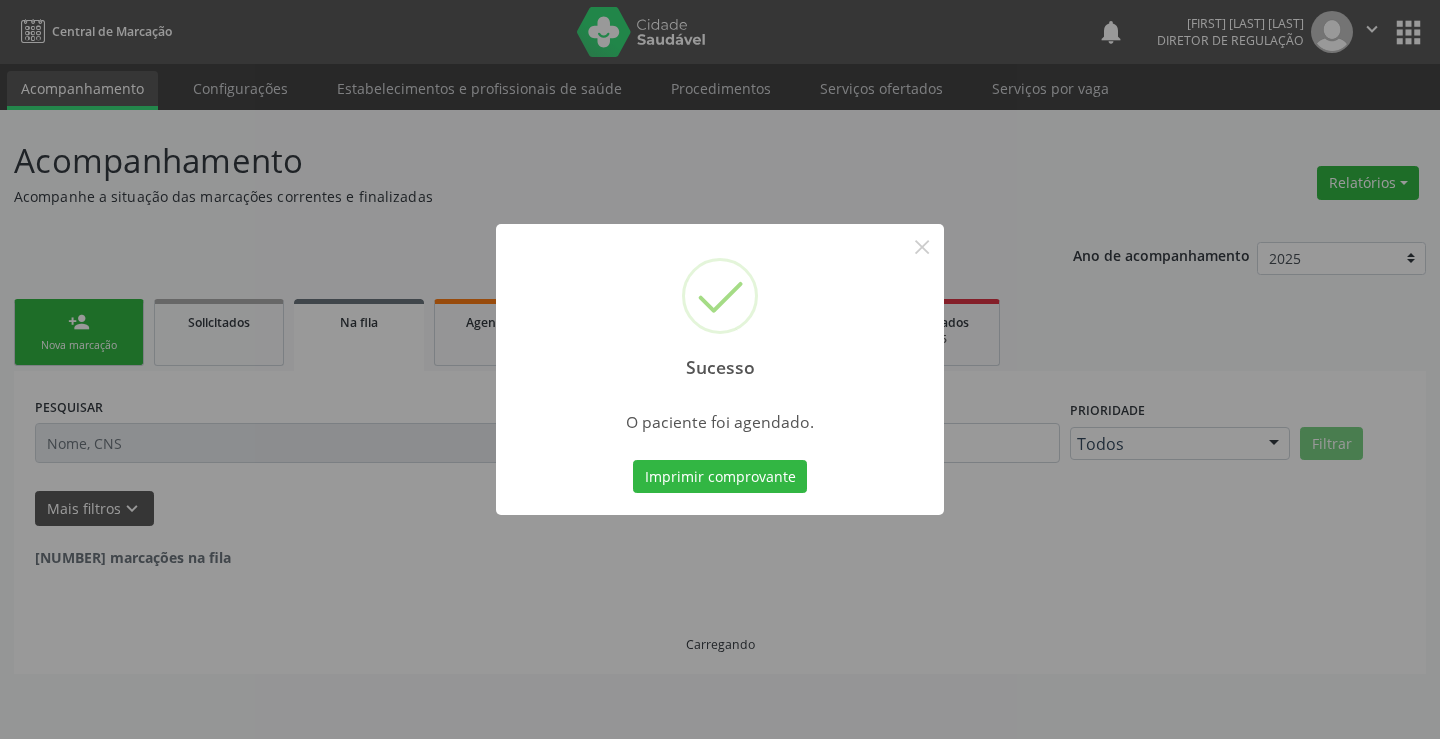 type 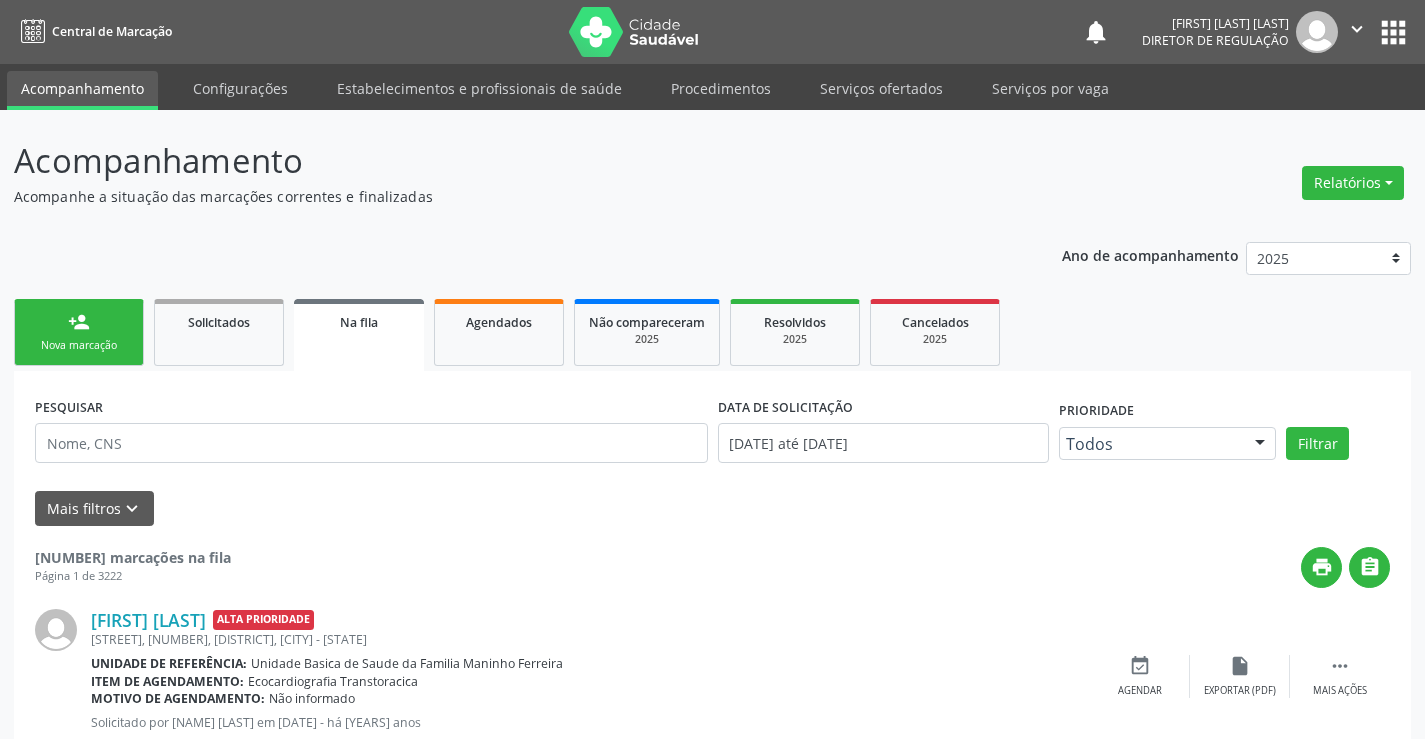 click on "Nova marcação" at bounding box center (79, 345) 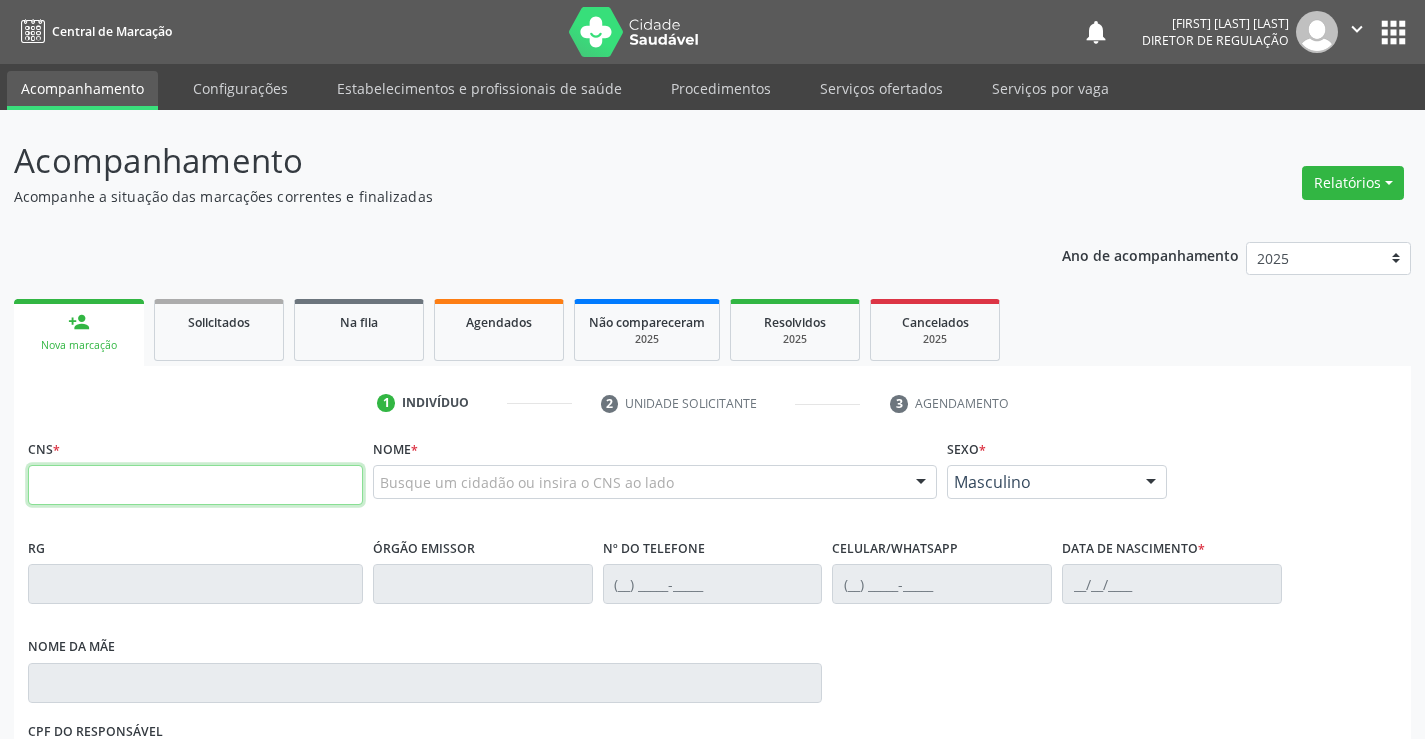 click at bounding box center [195, 485] 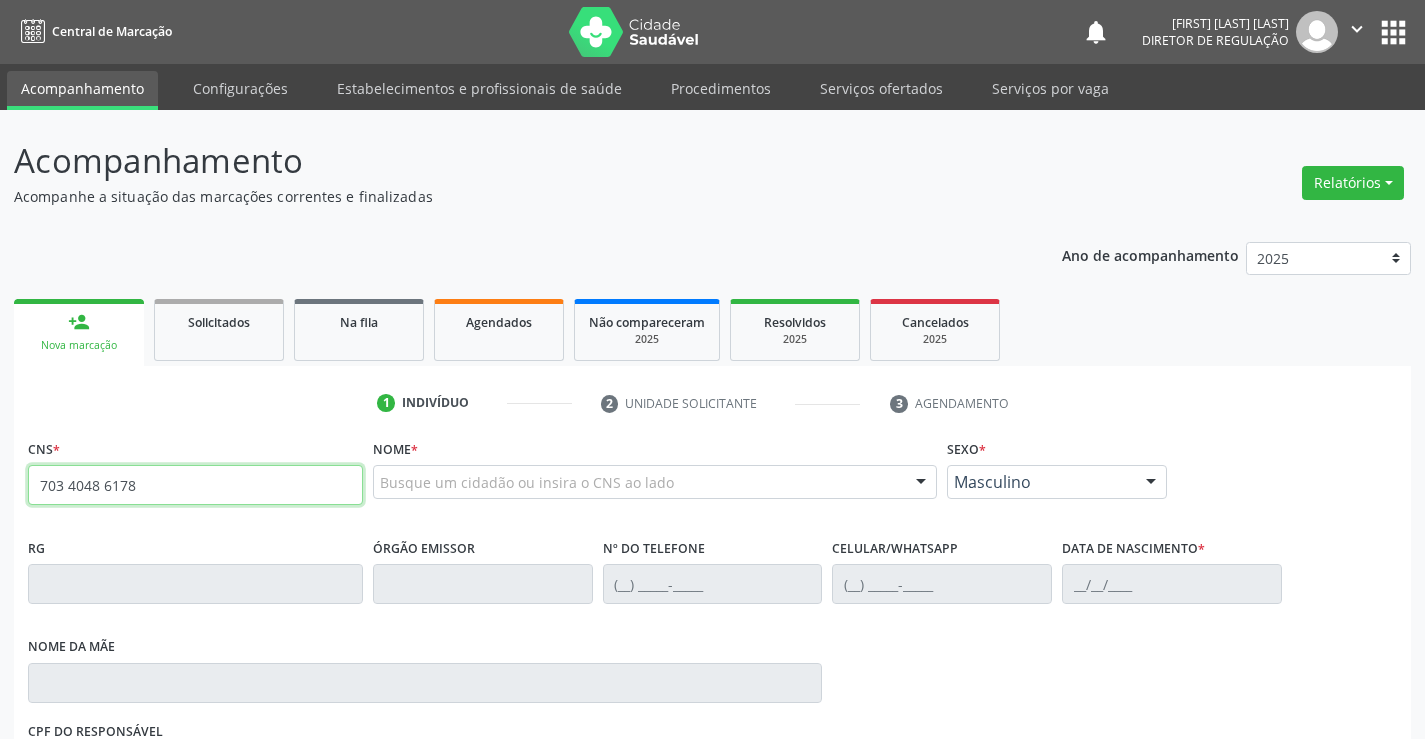 scroll, scrollTop: 100, scrollLeft: 0, axis: vertical 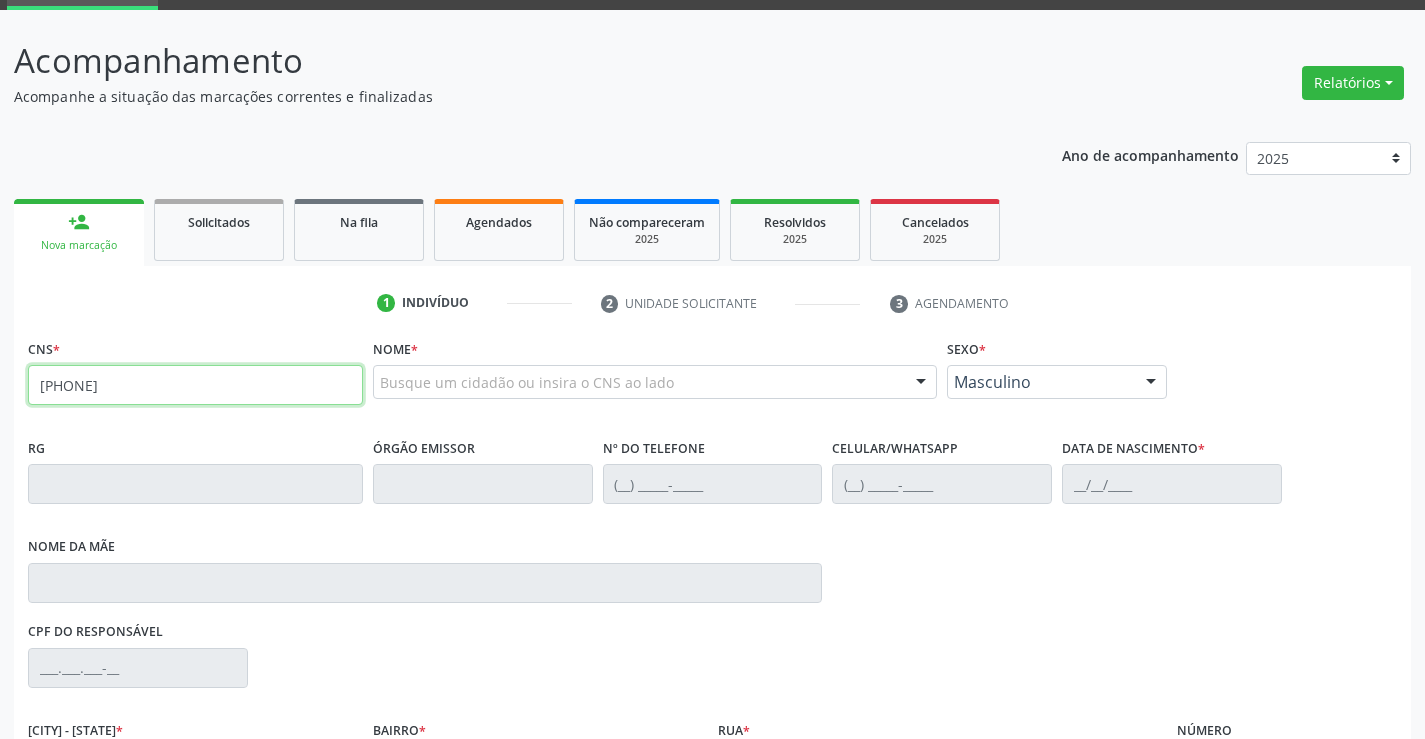 type on "703 4048 6178 5400" 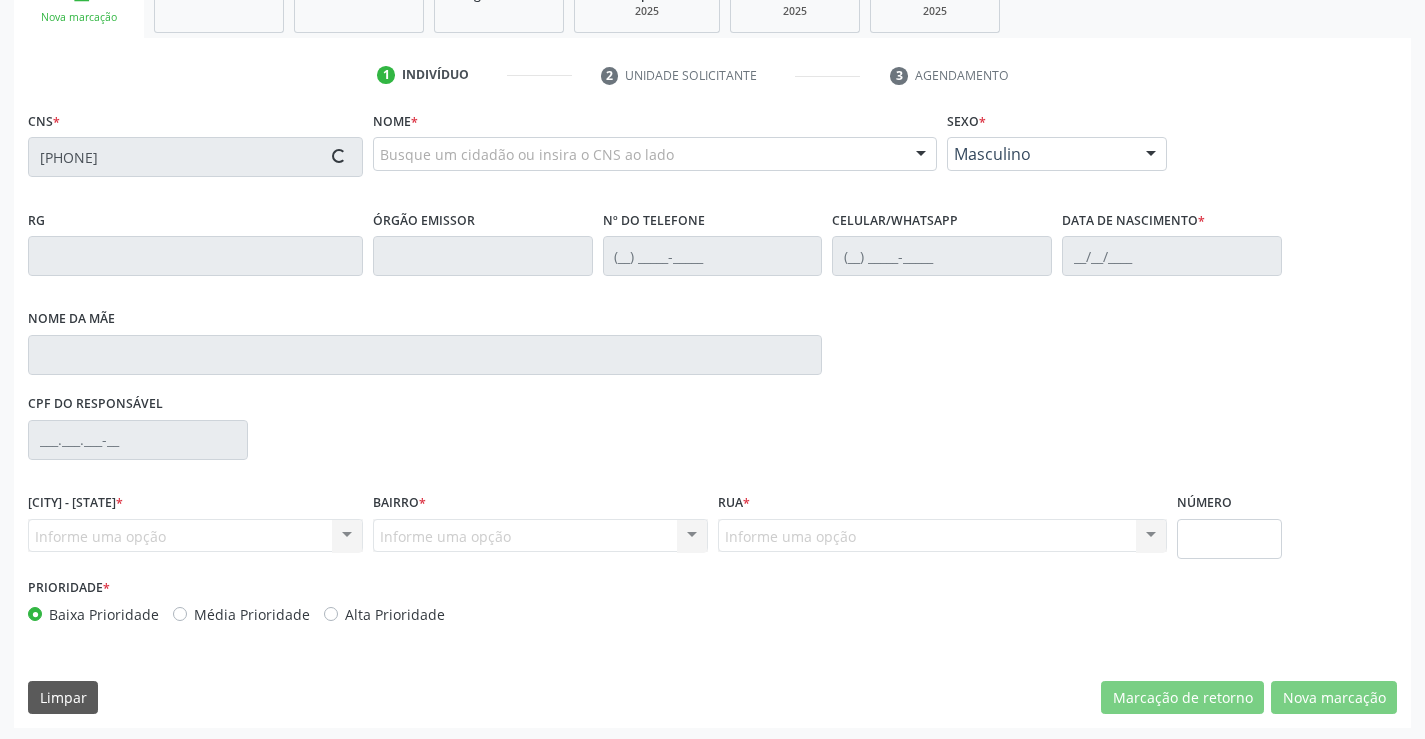 scroll, scrollTop: 331, scrollLeft: 0, axis: vertical 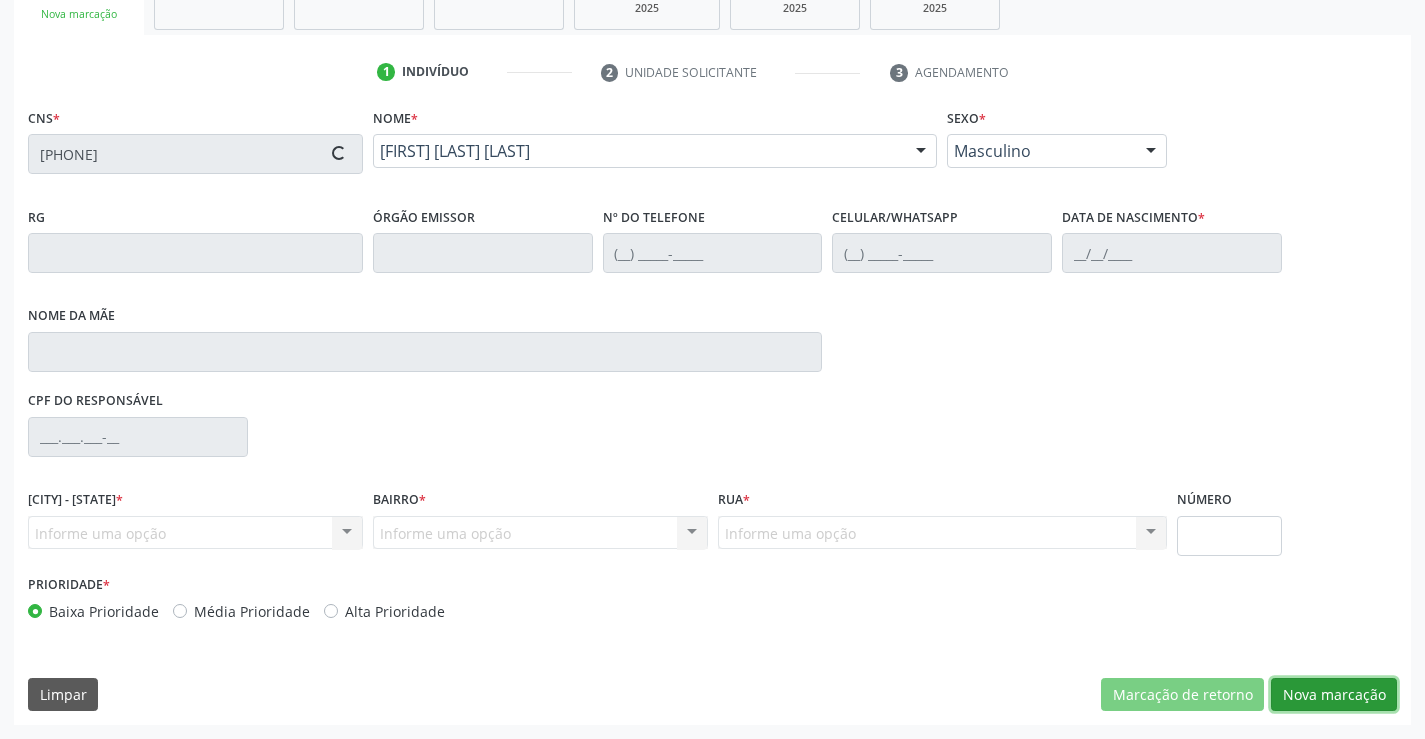 click on "Nova marcação" at bounding box center (1182, 695) 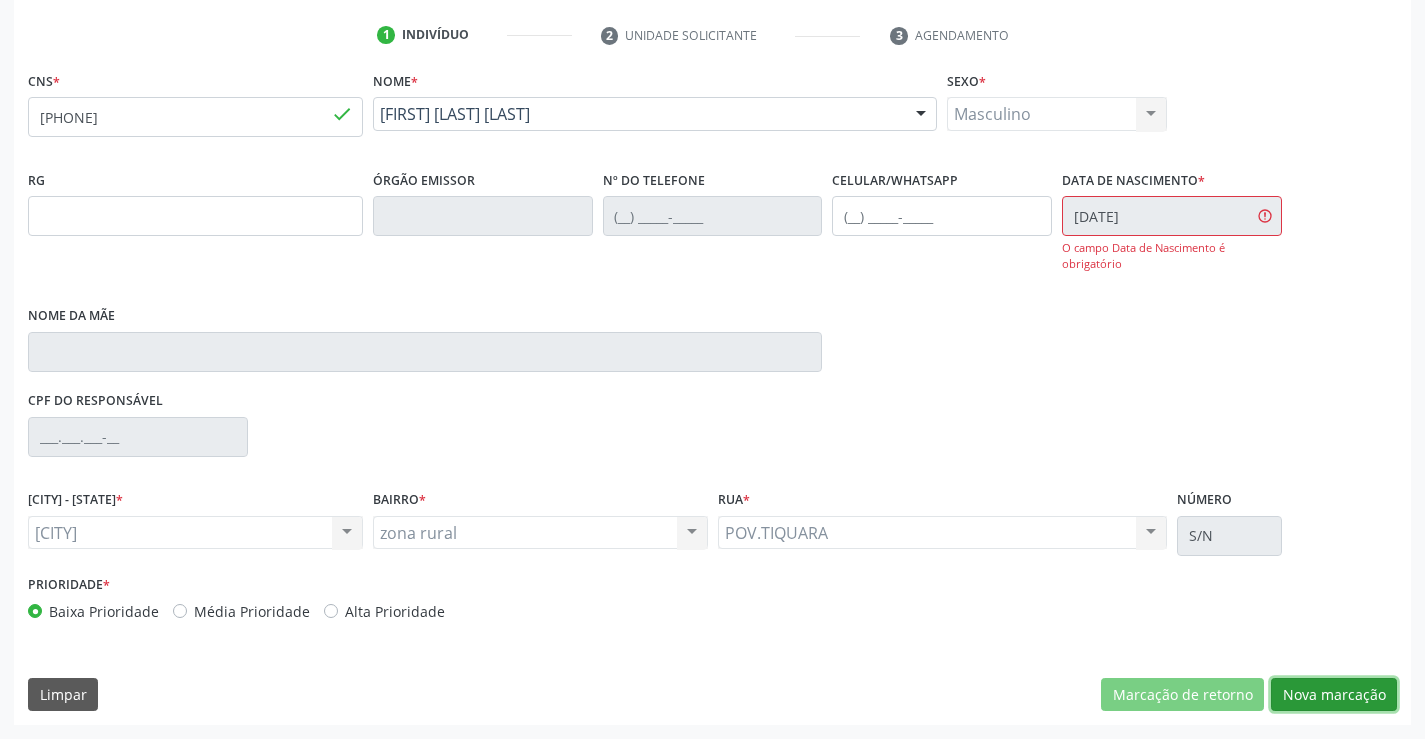 click on "Nova marcação" at bounding box center (1182, 695) 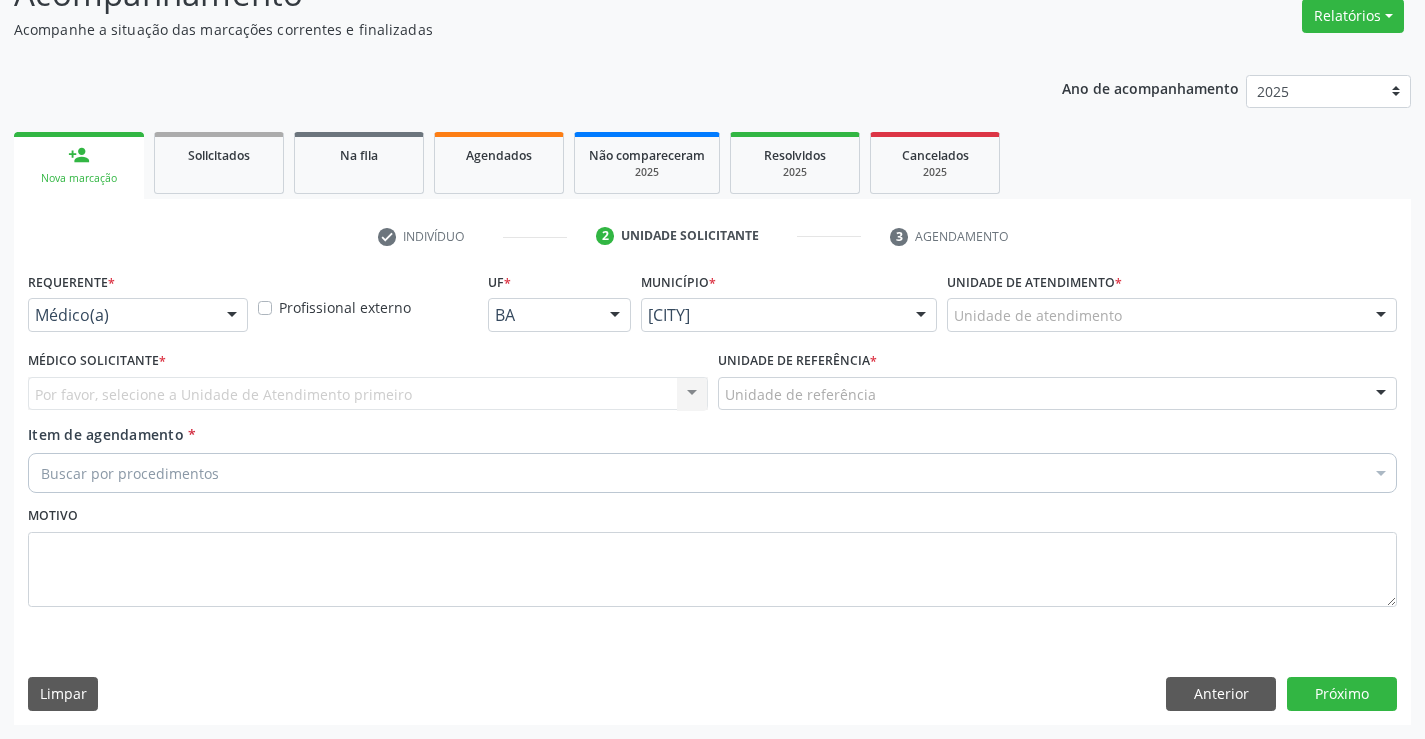 click on "Médico(a)" at bounding box center [138, 315] 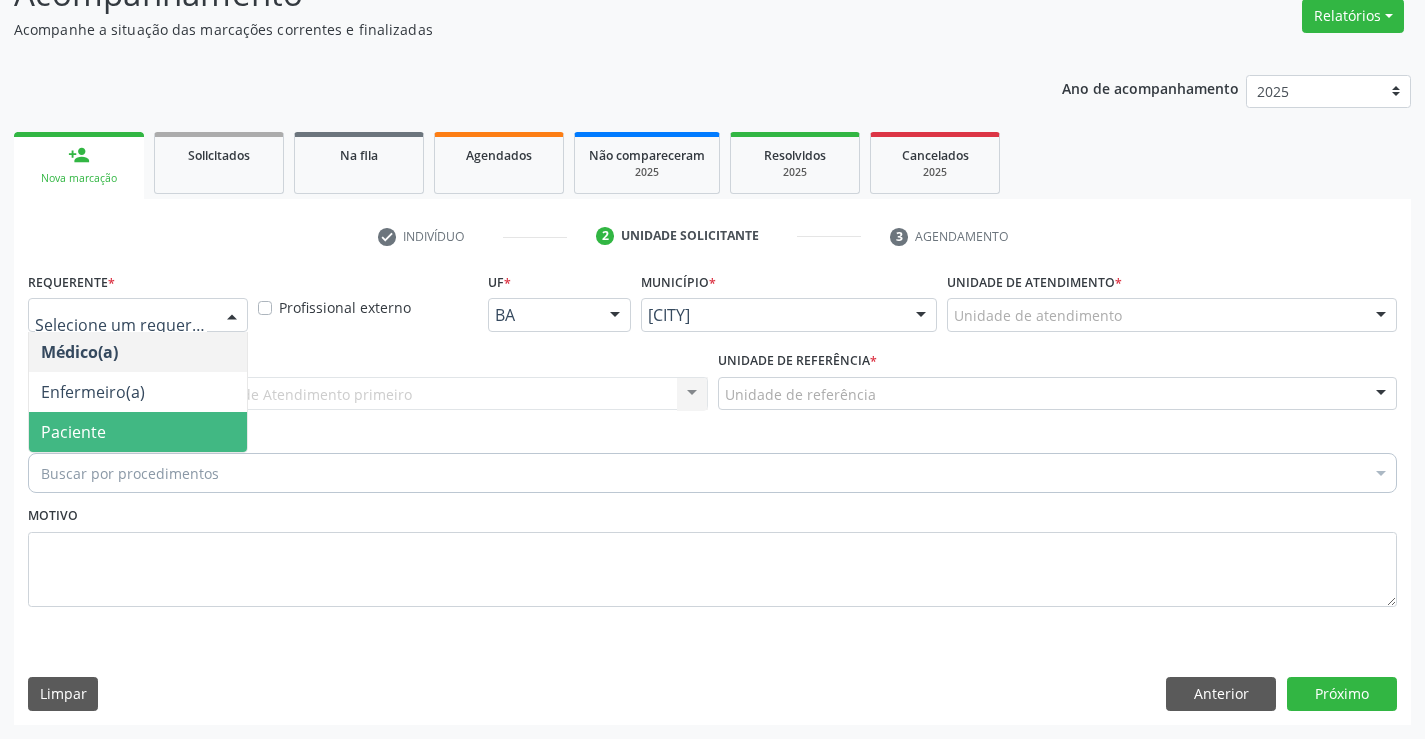 click on "Paciente" at bounding box center [138, 432] 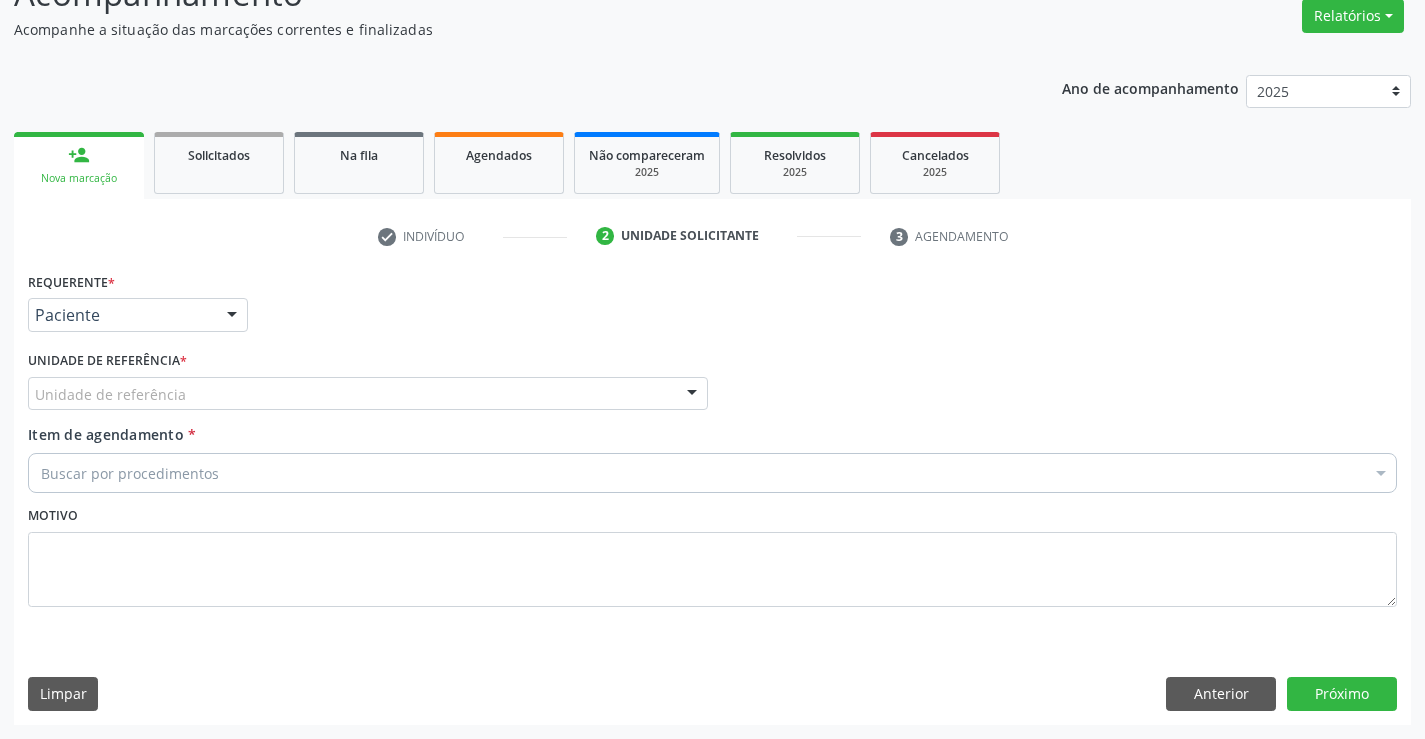 click on "Unidade de referência" at bounding box center (368, 394) 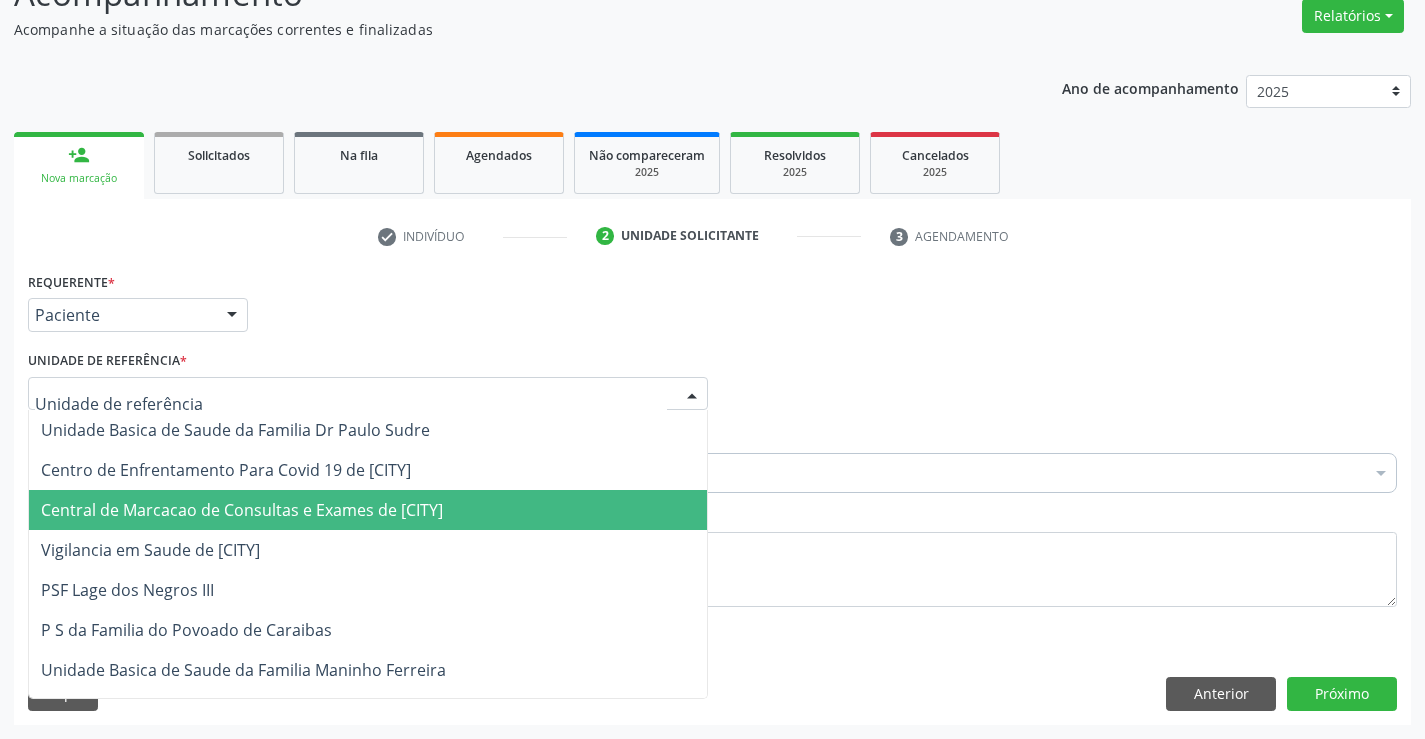 click on "Central de Marcacao de Consultas e Exames de [CITY]" at bounding box center [242, 510] 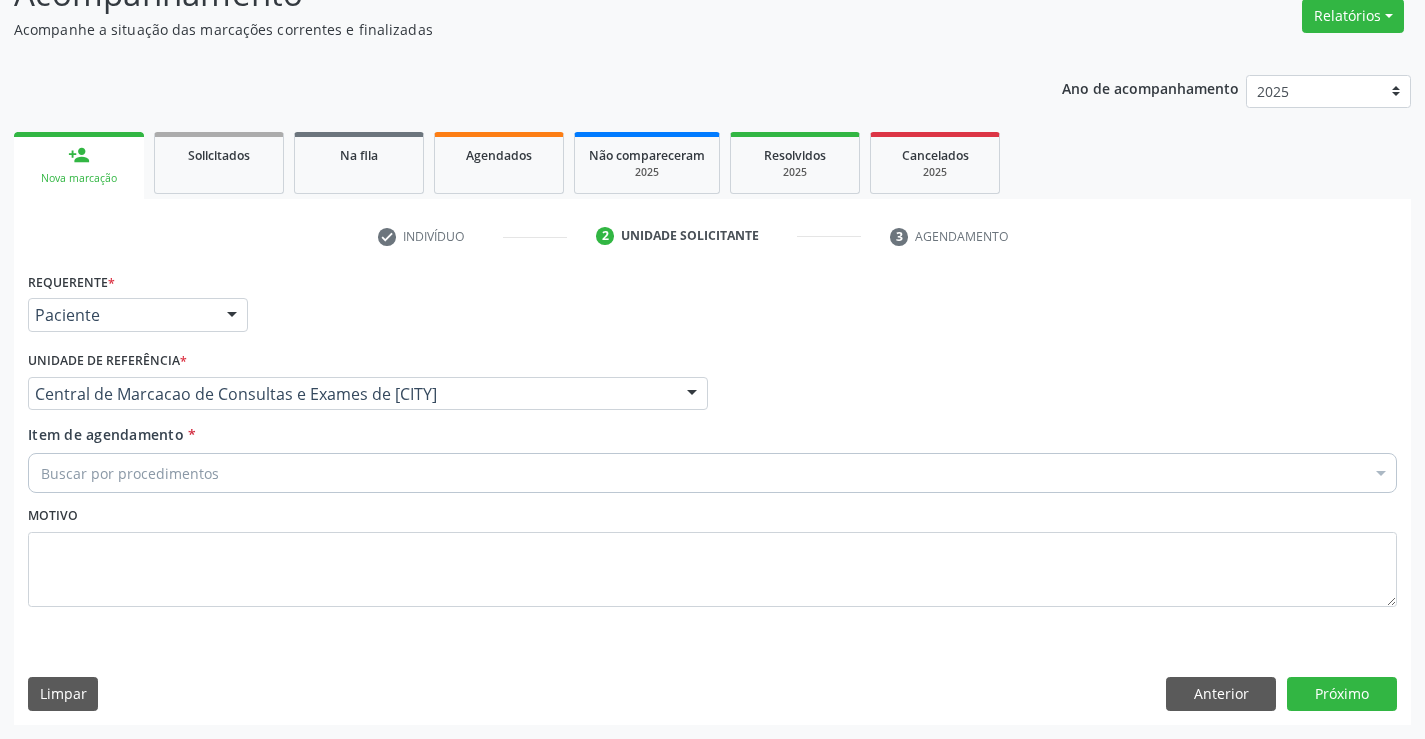 click on "[TEXT]" at bounding box center [712, 473] 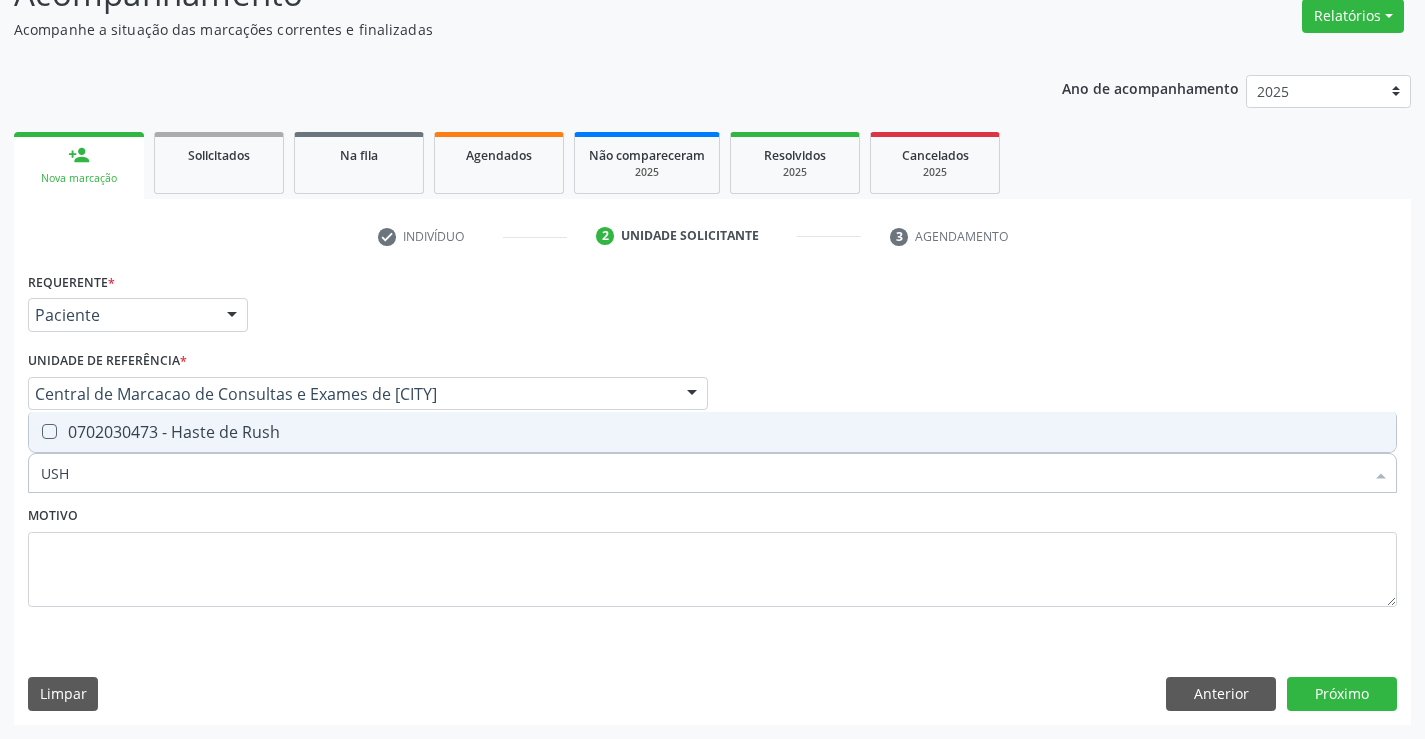 type on "US" 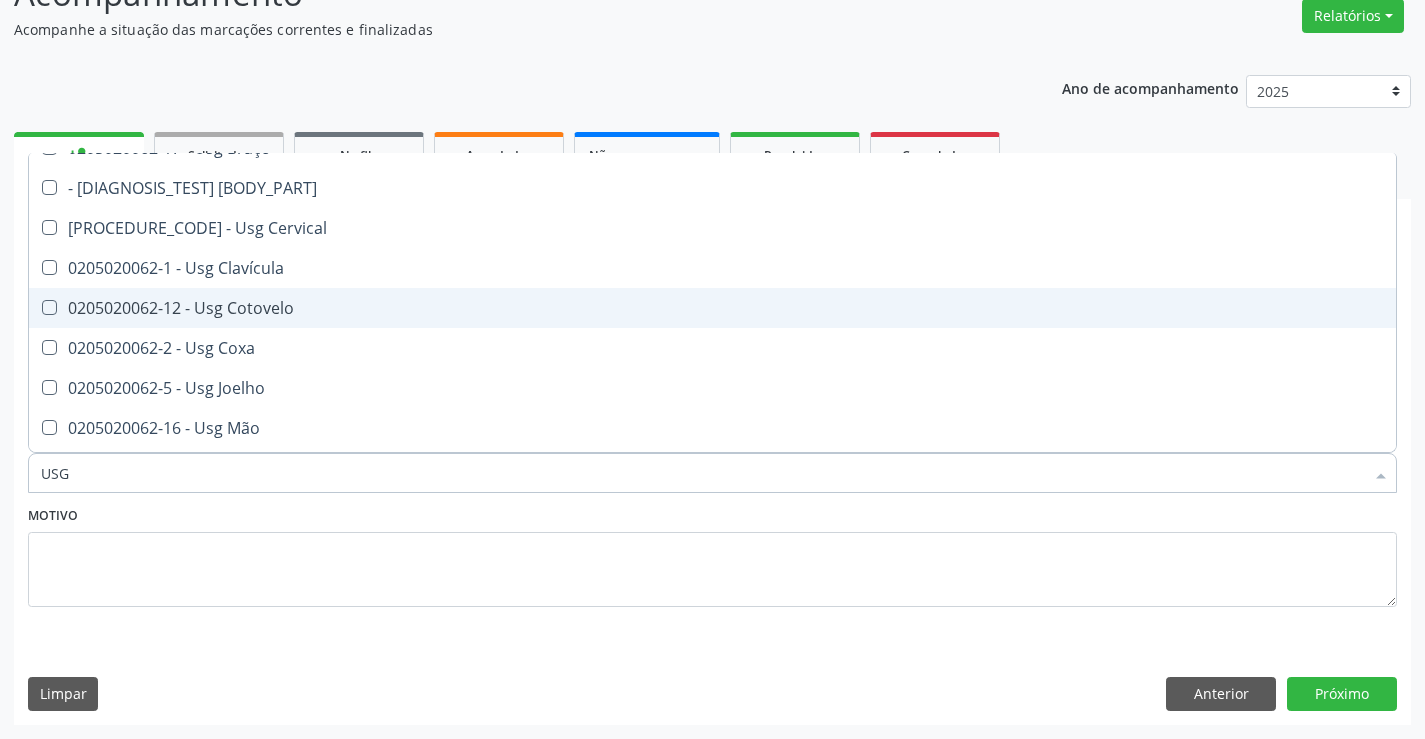 scroll, scrollTop: 100, scrollLeft: 0, axis: vertical 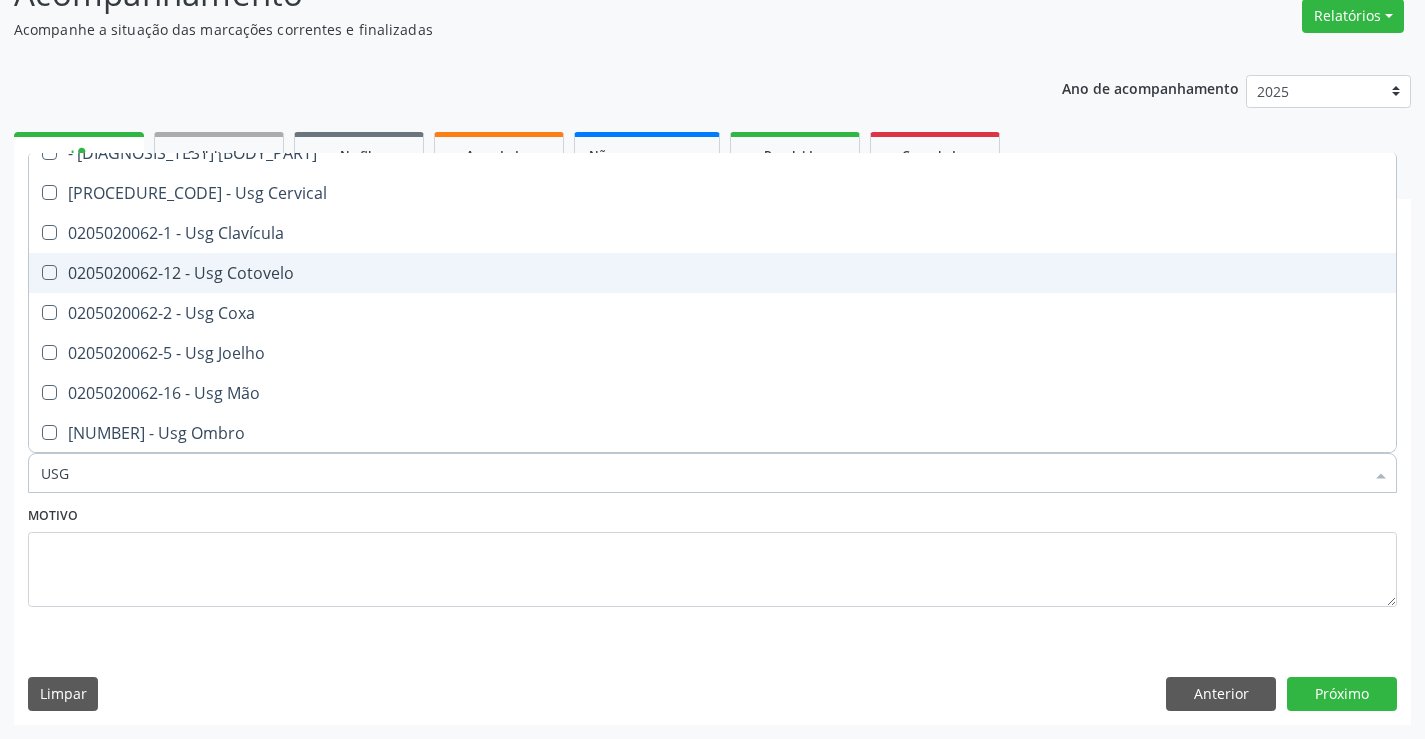 click on "0205020062-12 - Usg Cotovelo" at bounding box center [712, 273] 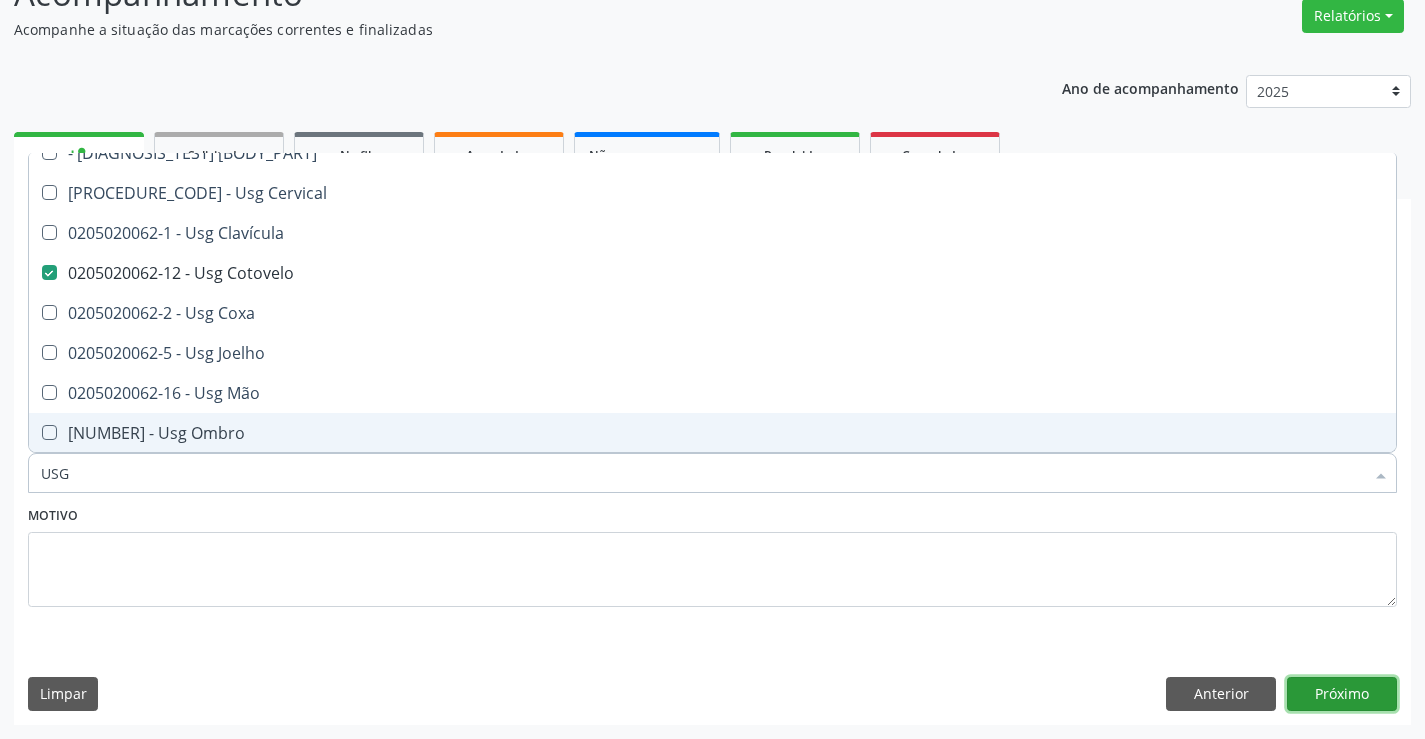 click on "Próximo" at bounding box center (1342, 694) 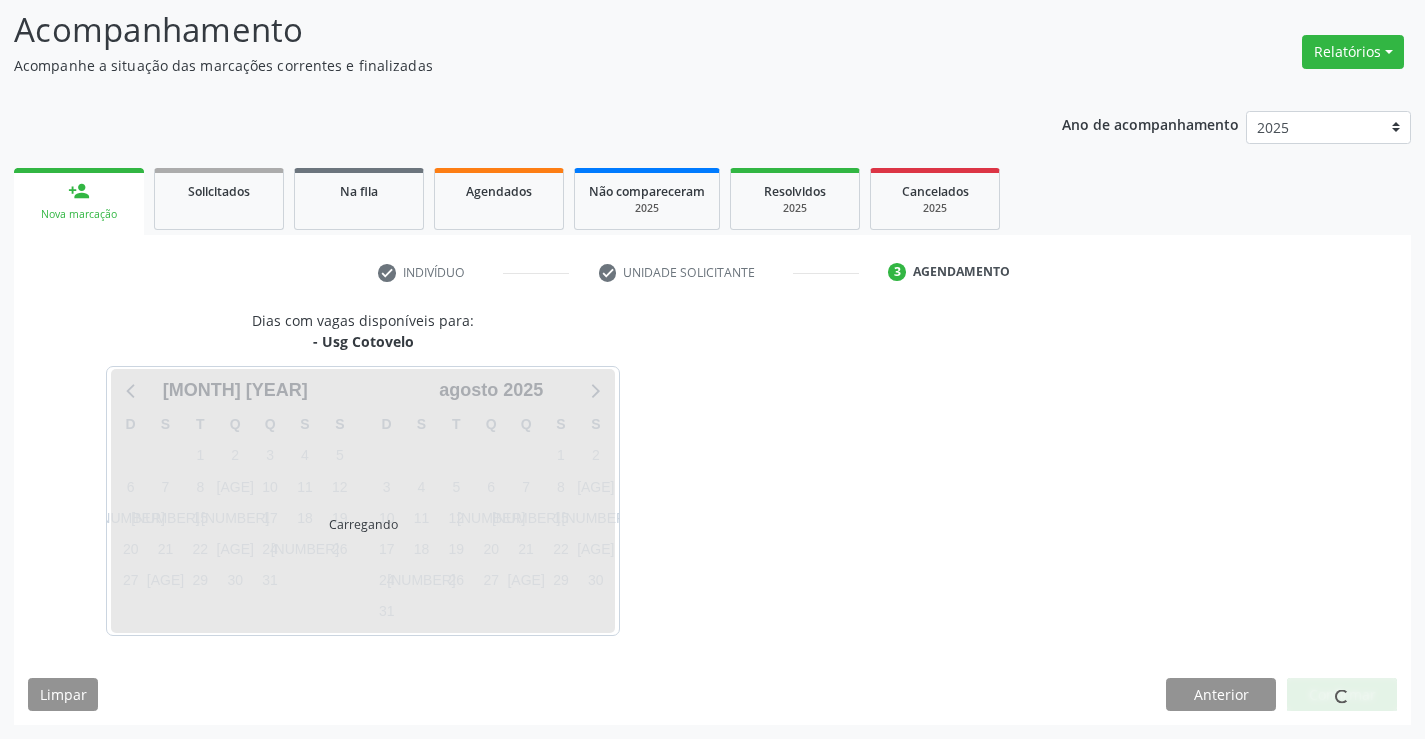 scroll, scrollTop: 131, scrollLeft: 0, axis: vertical 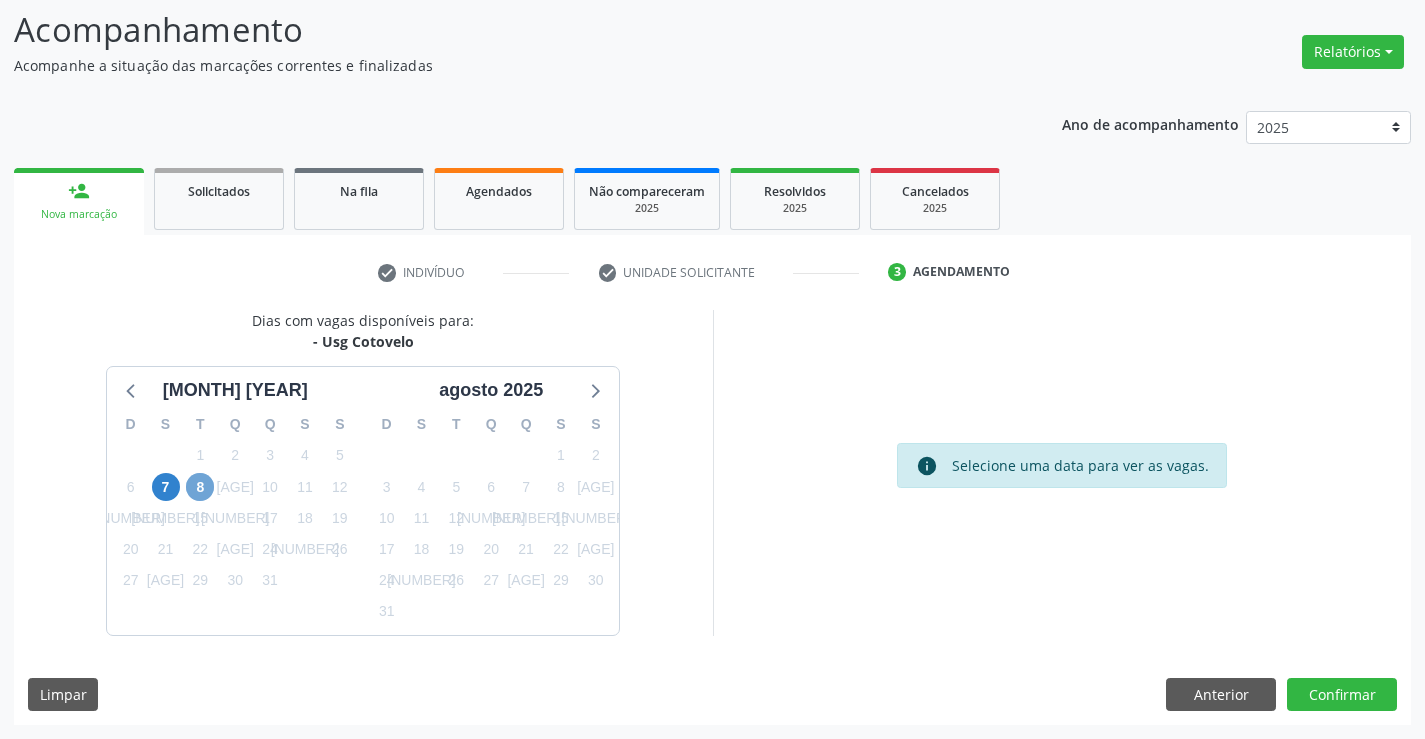 click on "8" at bounding box center (200, 487) 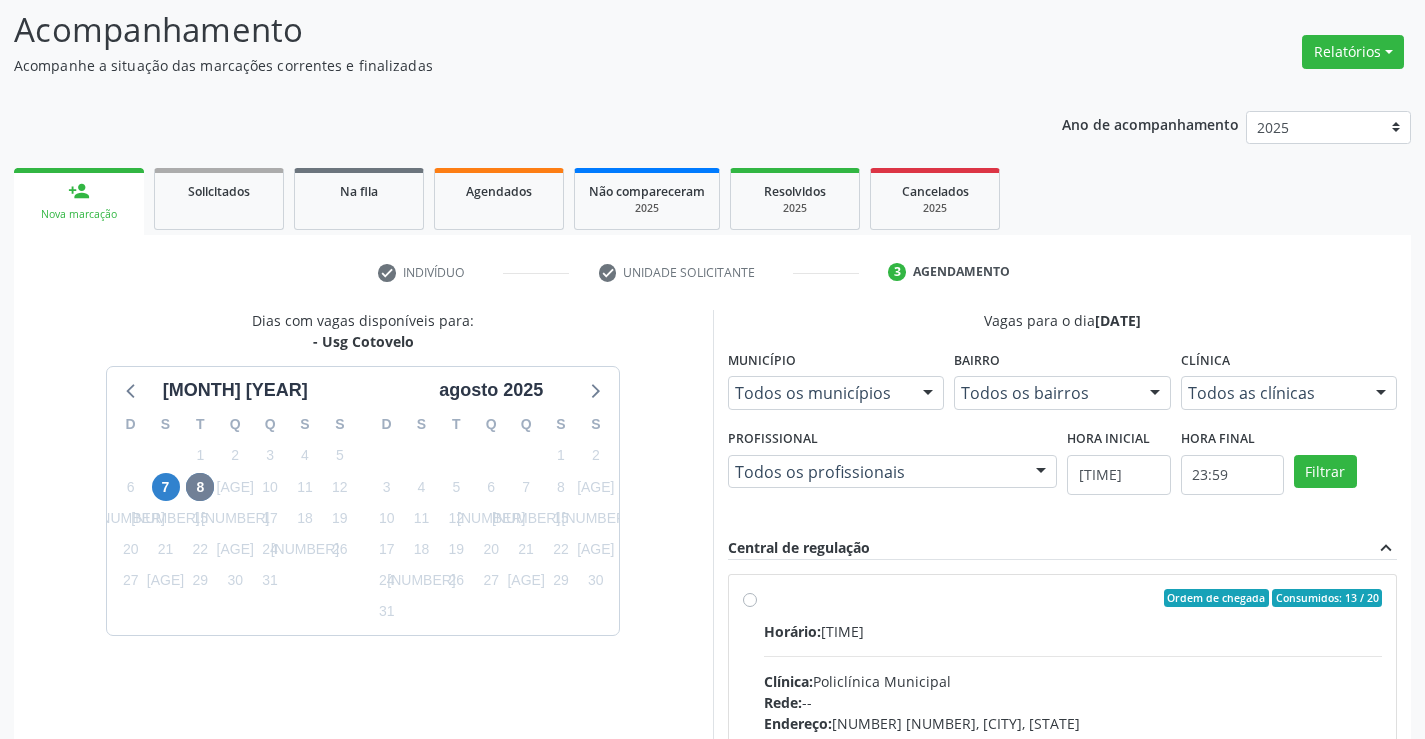 click on "Horário:   07:30" at bounding box center [1073, 631] 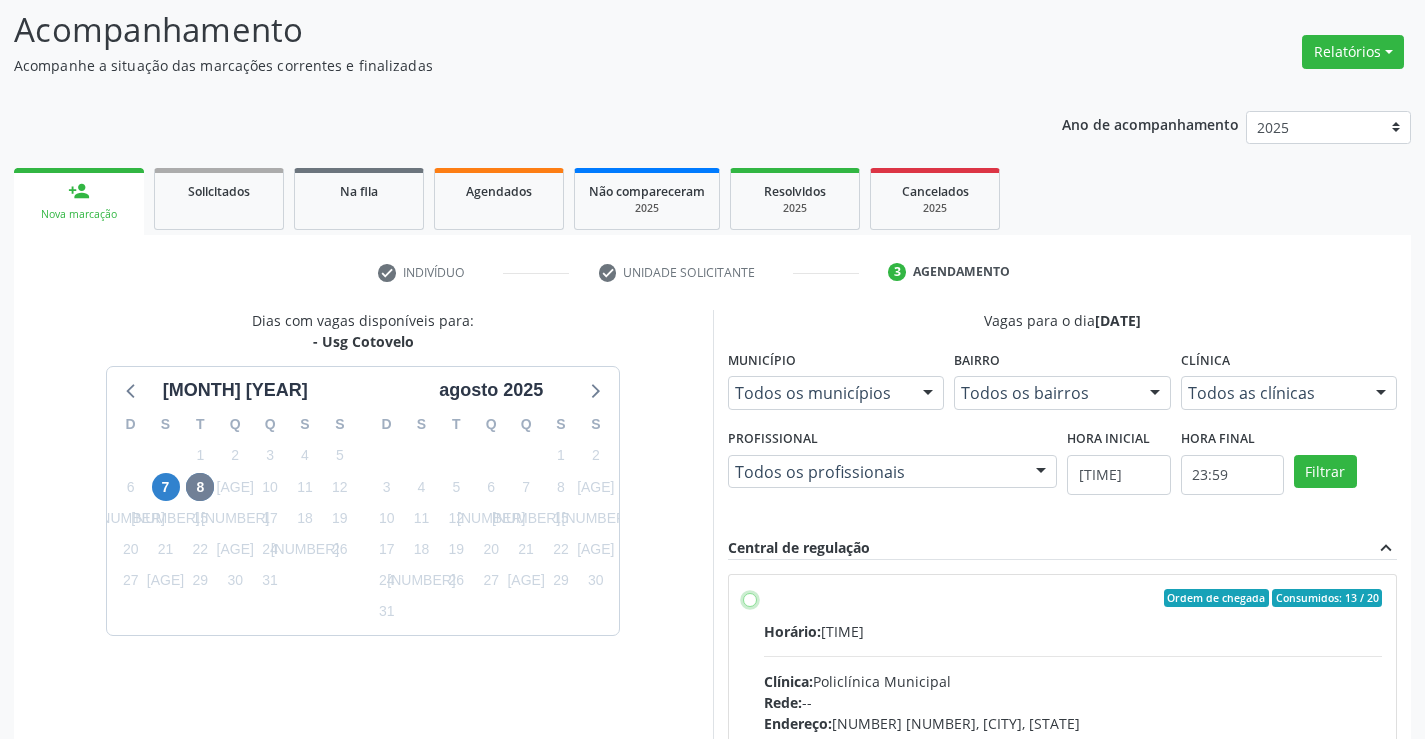 click on "Ordem de chegada
Consumidos: 13 / 20
Horário:   07:30
Clínica:  Policlínica Municipal
Rede:
--
Endereço:   Predio, nº 386, Centro, Campo Formoso - BA
Telefone:   (74) 6451312
Profissional:
Italo Goncalves da Silva
Informações adicionais sobre o atendimento
Idade de atendimento:
de 0 a 120 anos
Gênero(s) atendido(s):
Masculino e Feminino
Informações adicionais:
--" at bounding box center [750, 598] 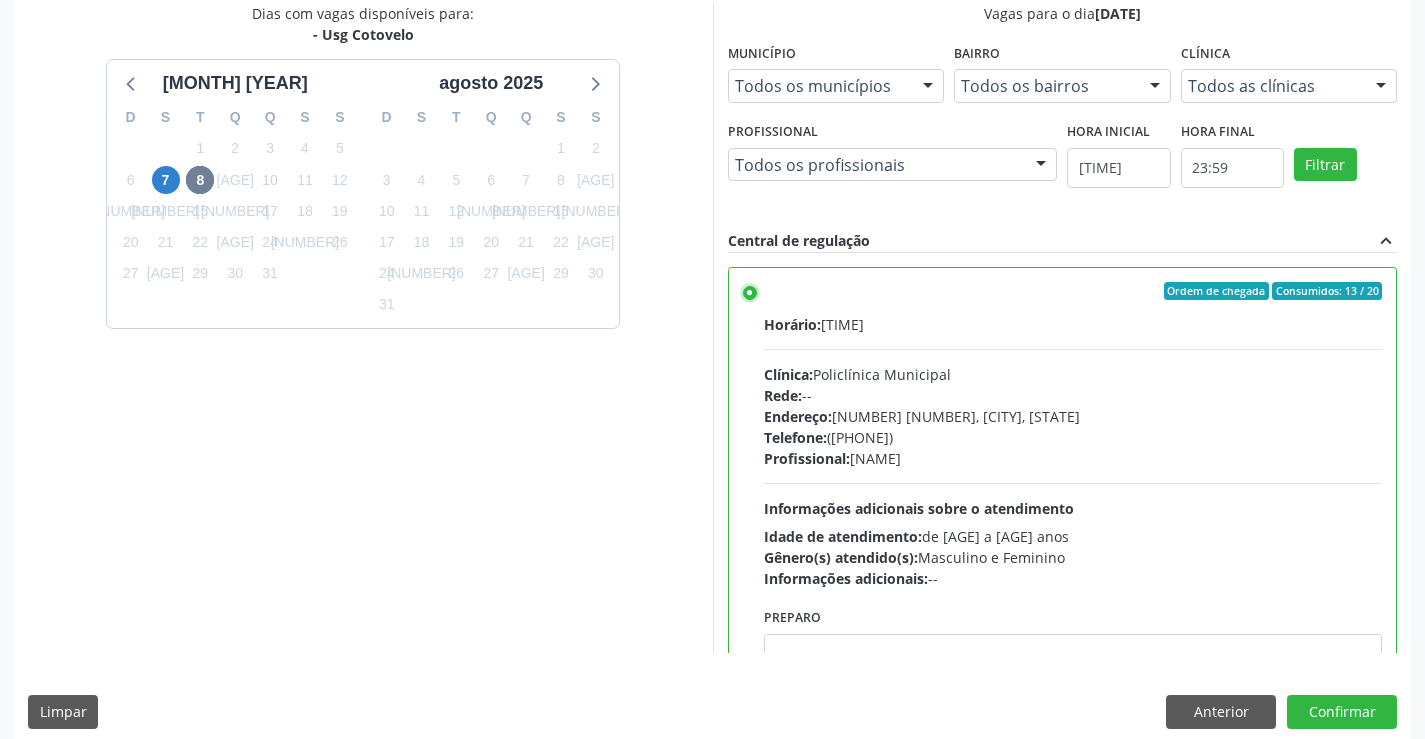 scroll, scrollTop: 456, scrollLeft: 0, axis: vertical 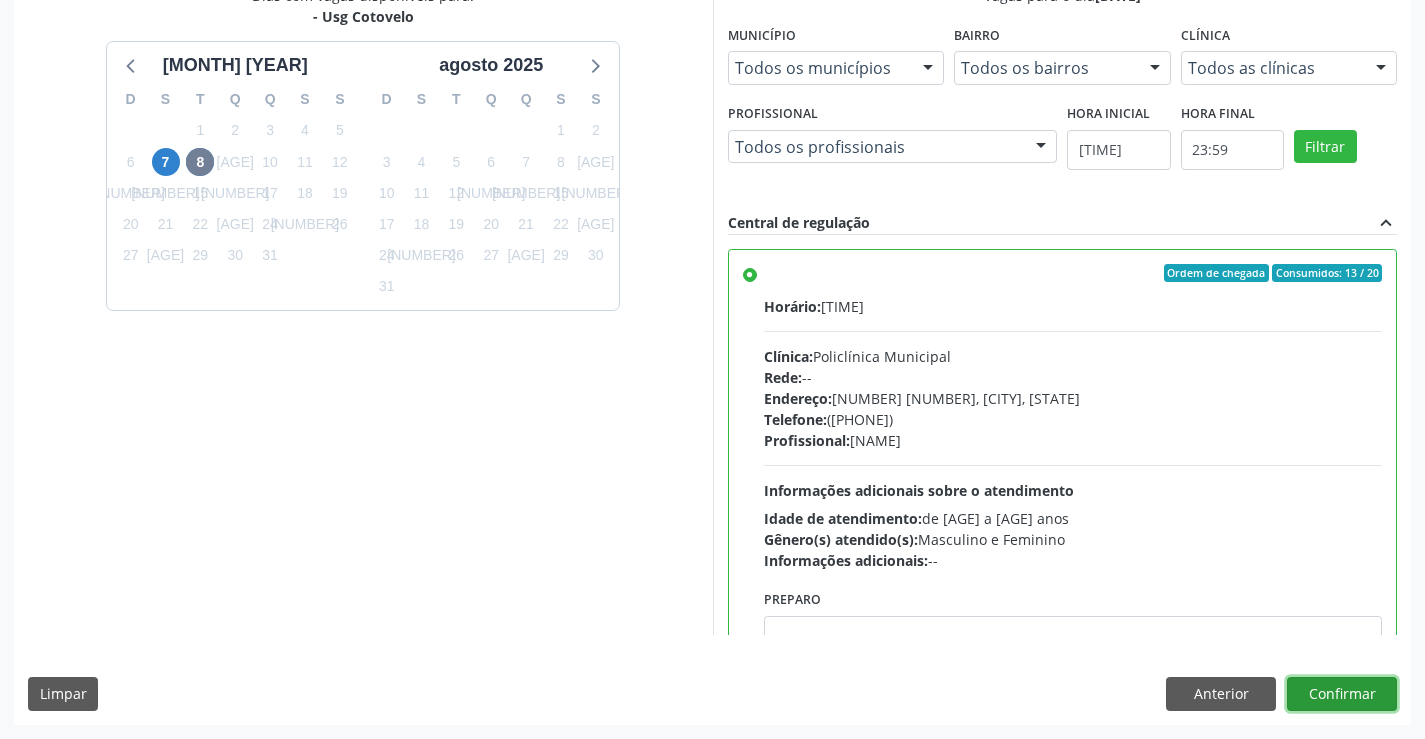 click on "Confirmar" at bounding box center [1342, 694] 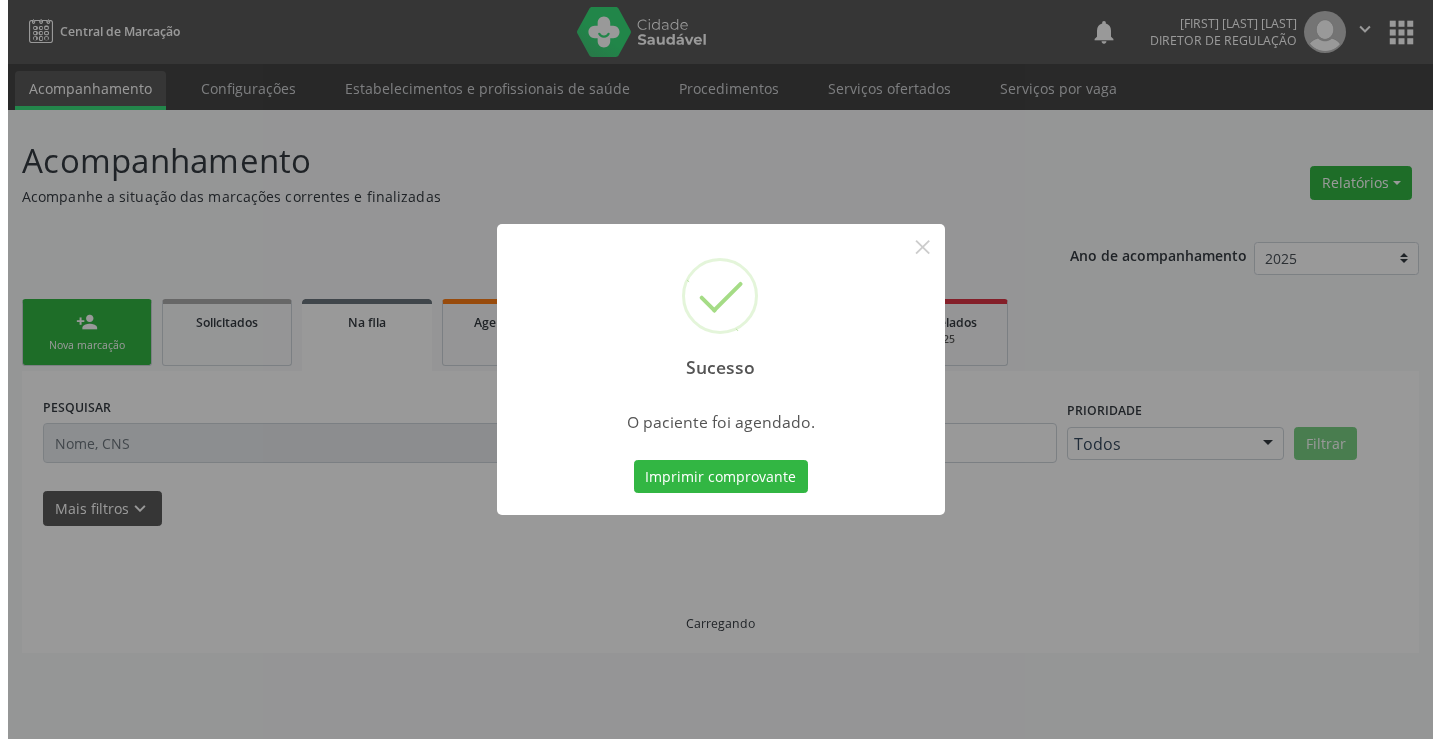 scroll, scrollTop: 0, scrollLeft: 0, axis: both 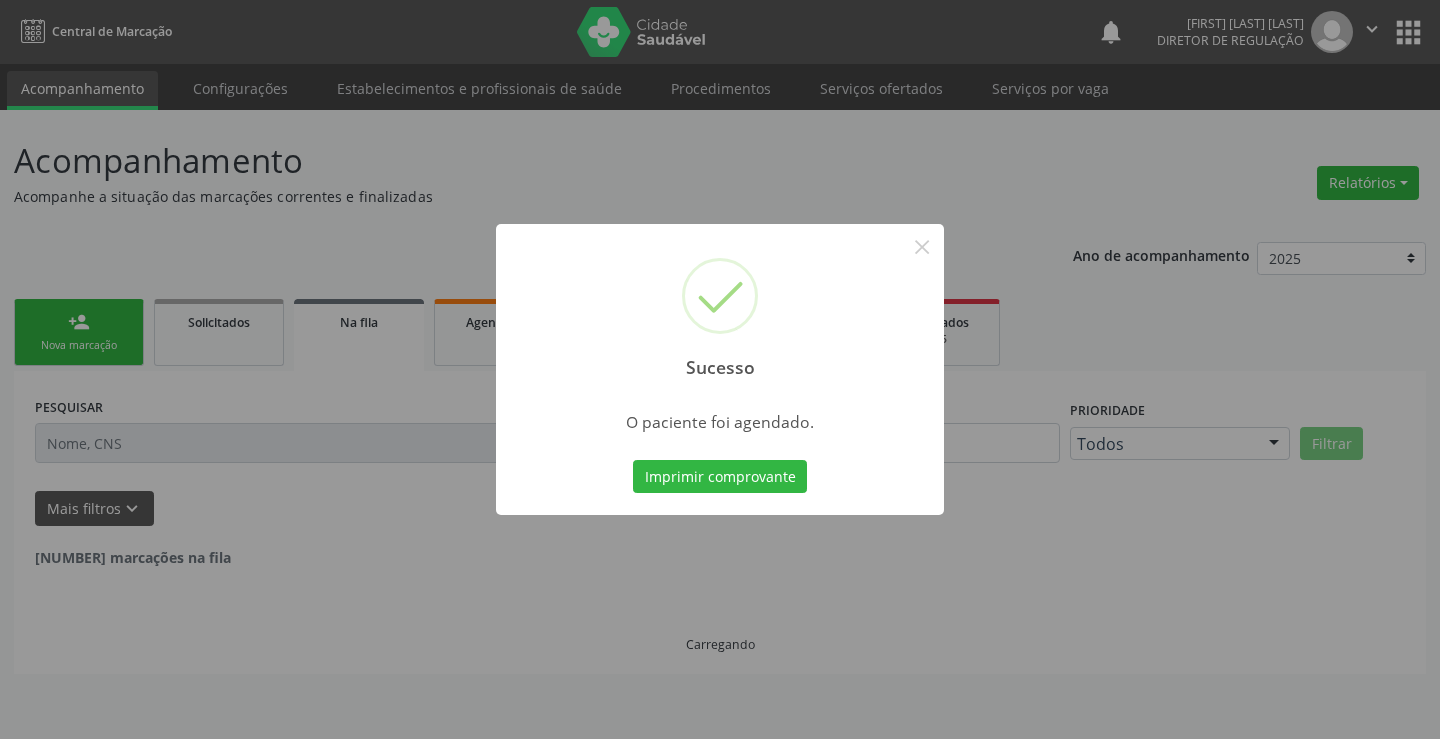 type 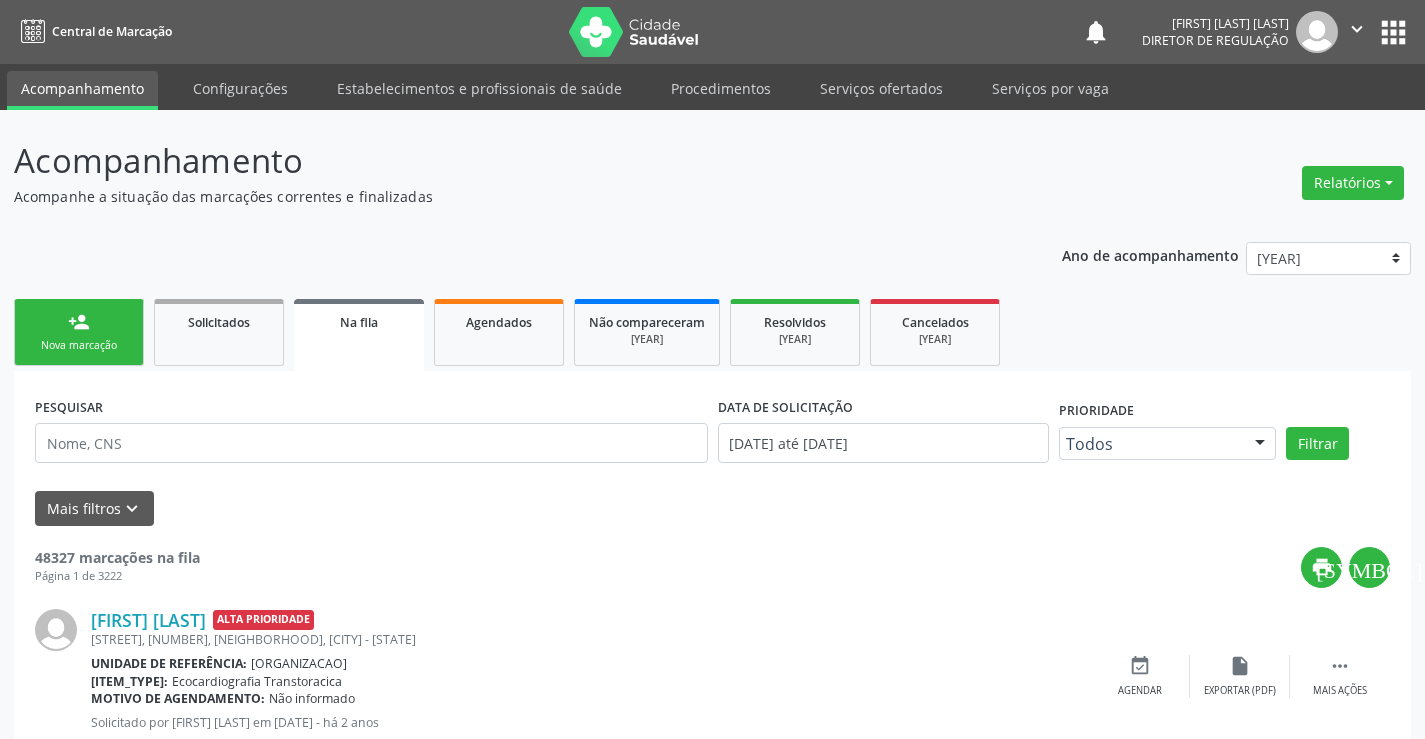 scroll, scrollTop: 0, scrollLeft: 0, axis: both 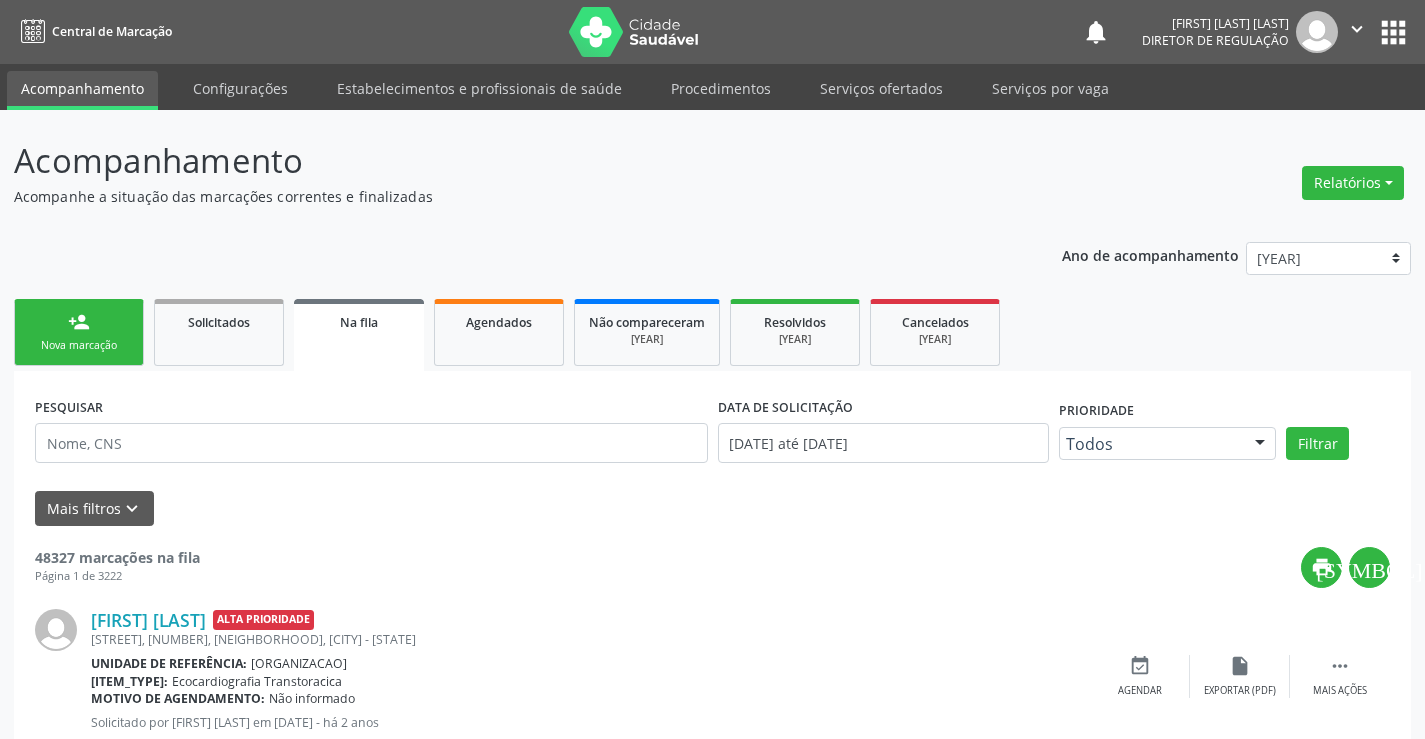 click on "person_add
Nova marcação" at bounding box center [79, 332] 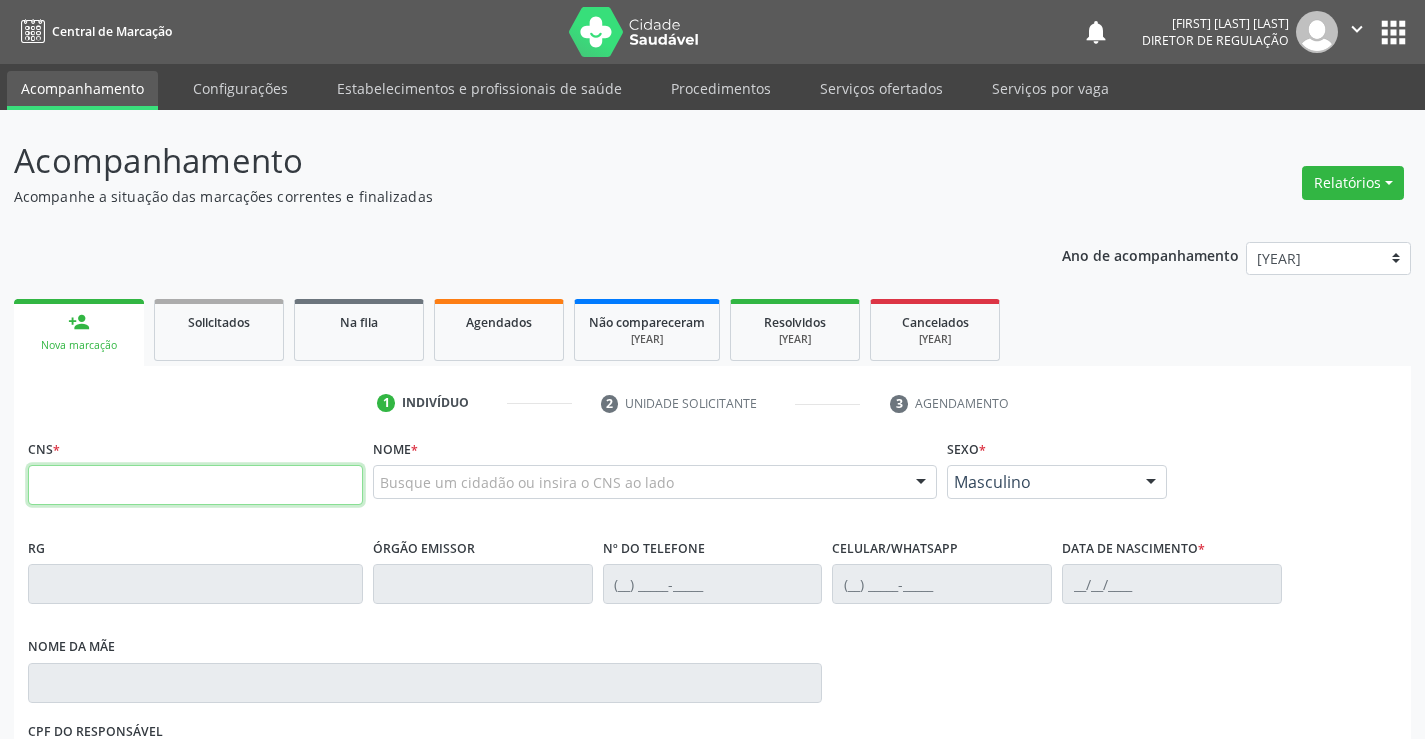 click at bounding box center (195, 485) 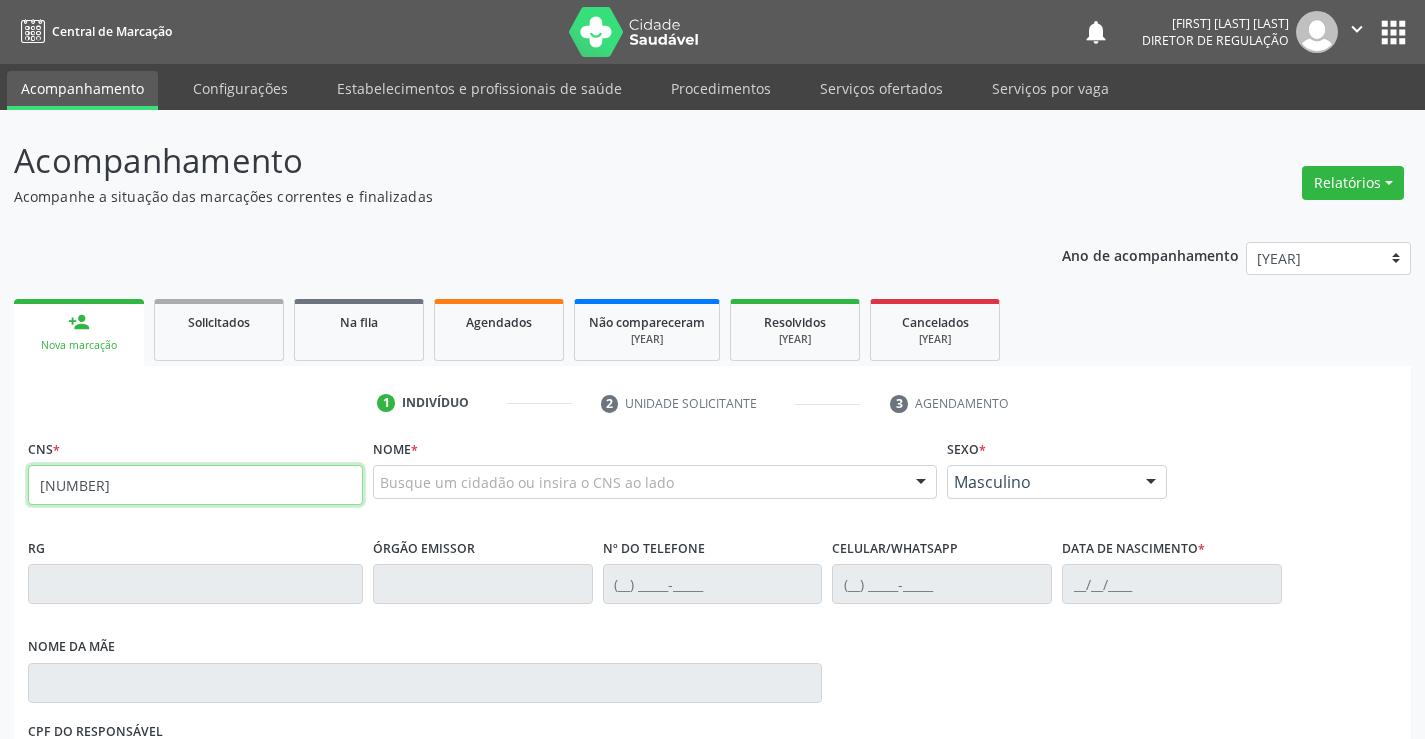 type on "708 6030 1264 0988" 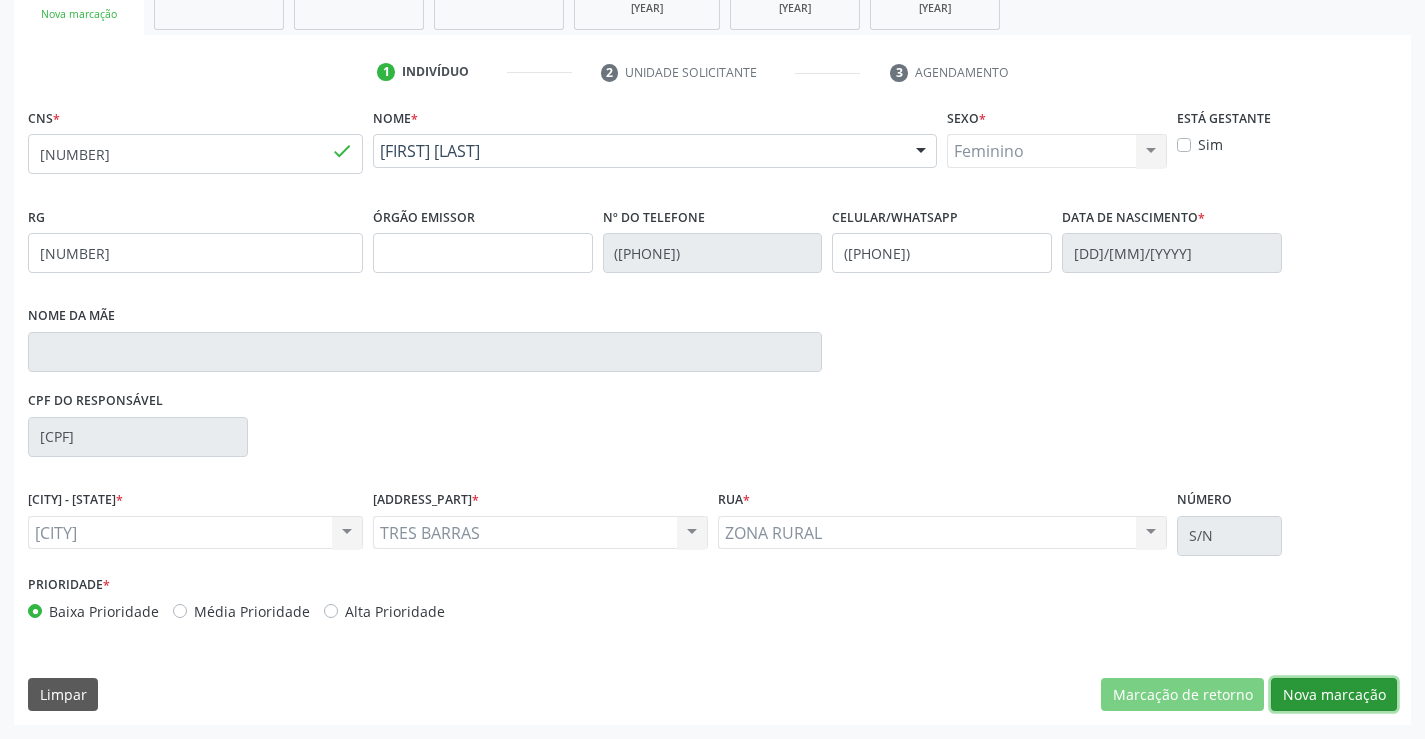 click on "Nova marcação" at bounding box center (1182, 695) 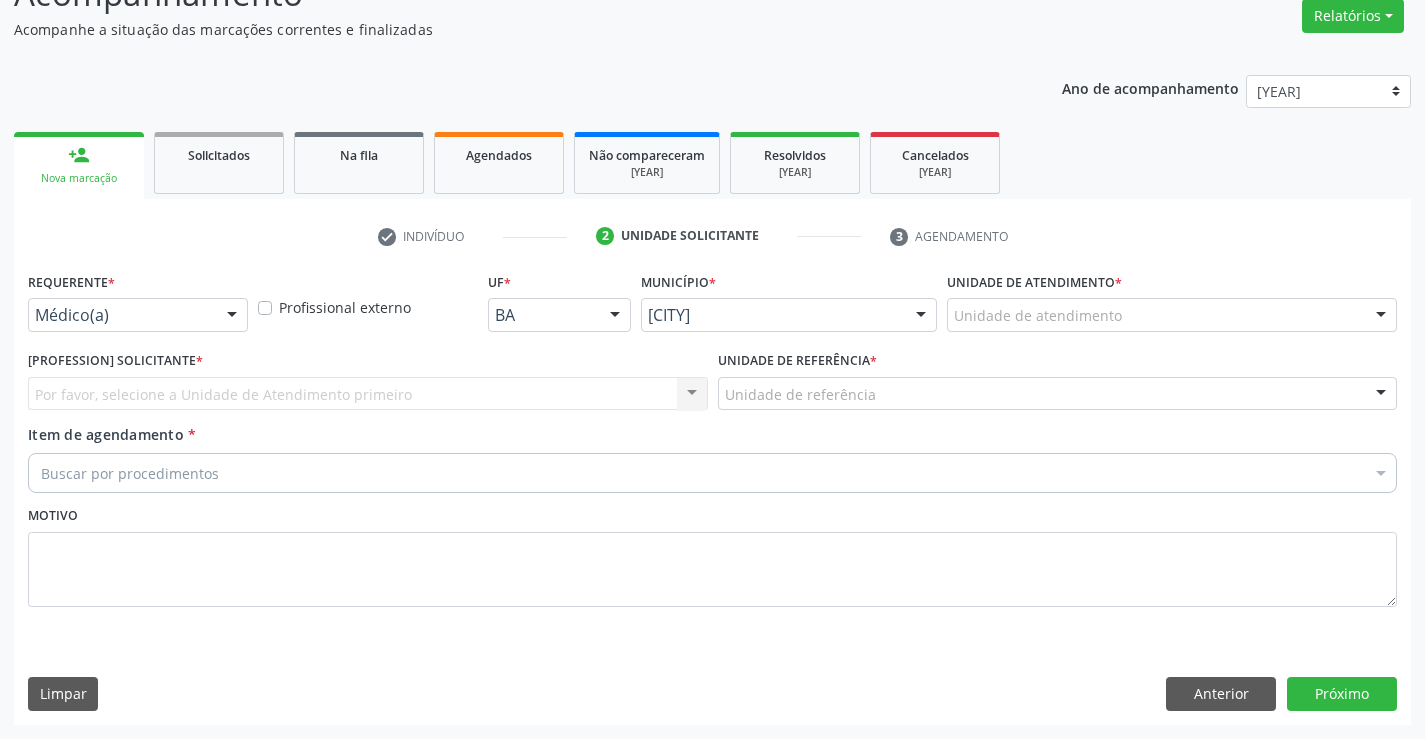 scroll, scrollTop: 167, scrollLeft: 0, axis: vertical 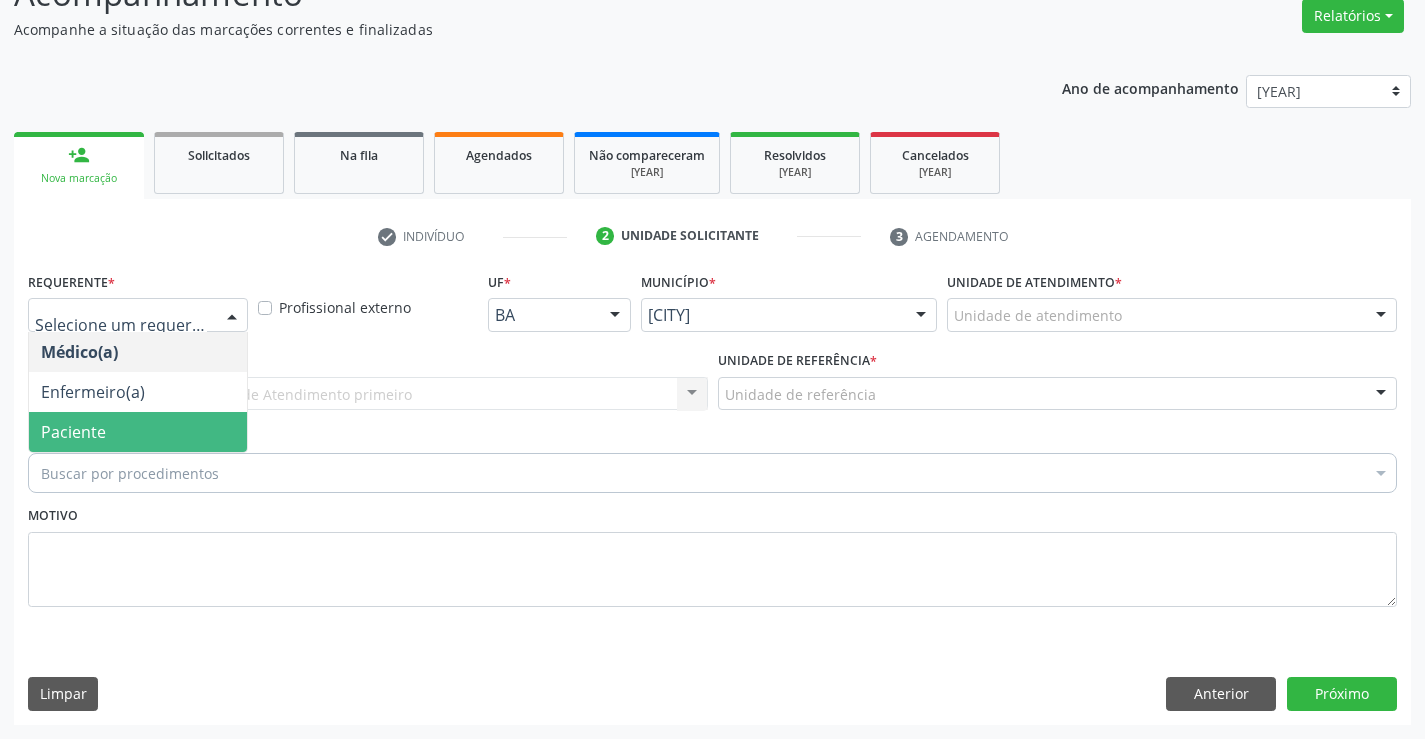 drag, startPoint x: 210, startPoint y: 404, endPoint x: 209, endPoint y: 430, distance: 26.019224 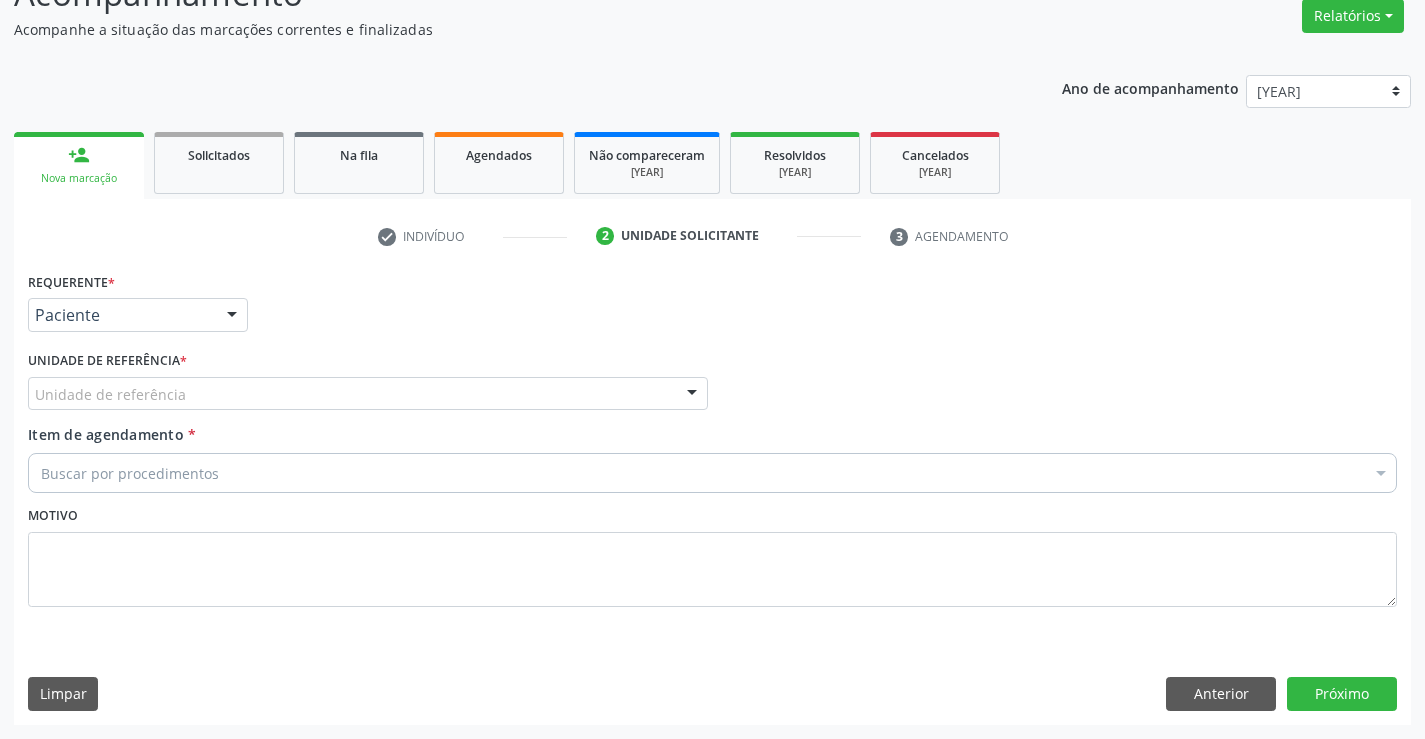 click on "Unidade de referência" at bounding box center [368, 394] 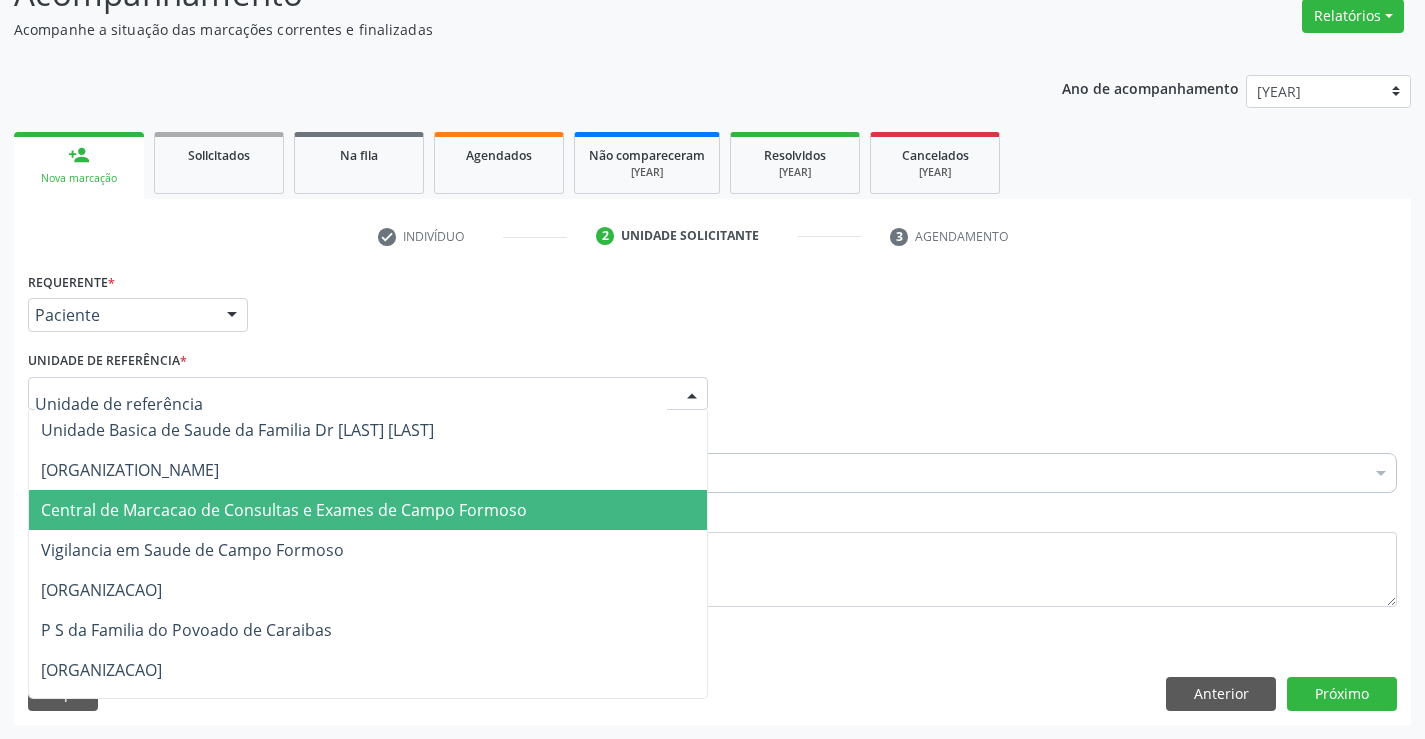 click on "Central de Marcacao de Consultas e Exames de [CITY]" at bounding box center [284, 510] 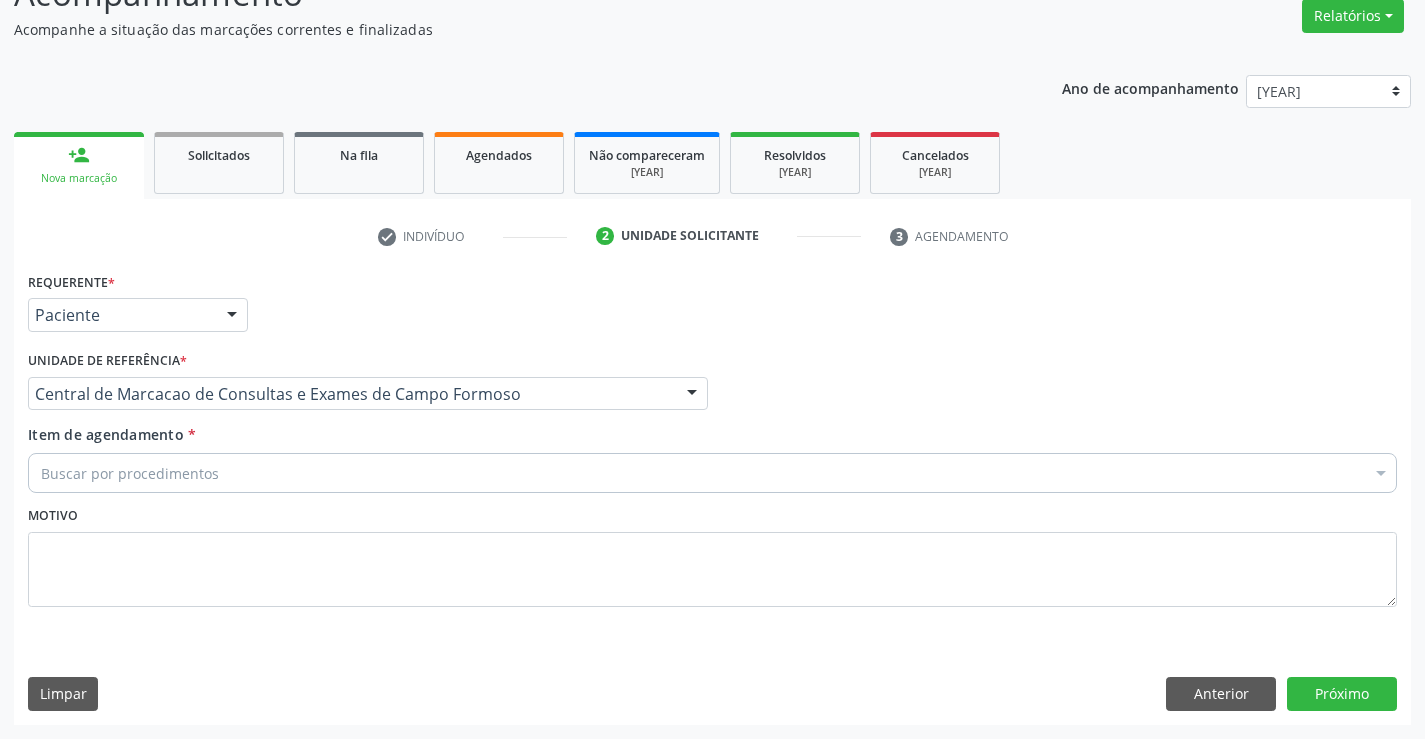 click on "[TEXT]" at bounding box center (712, 473) 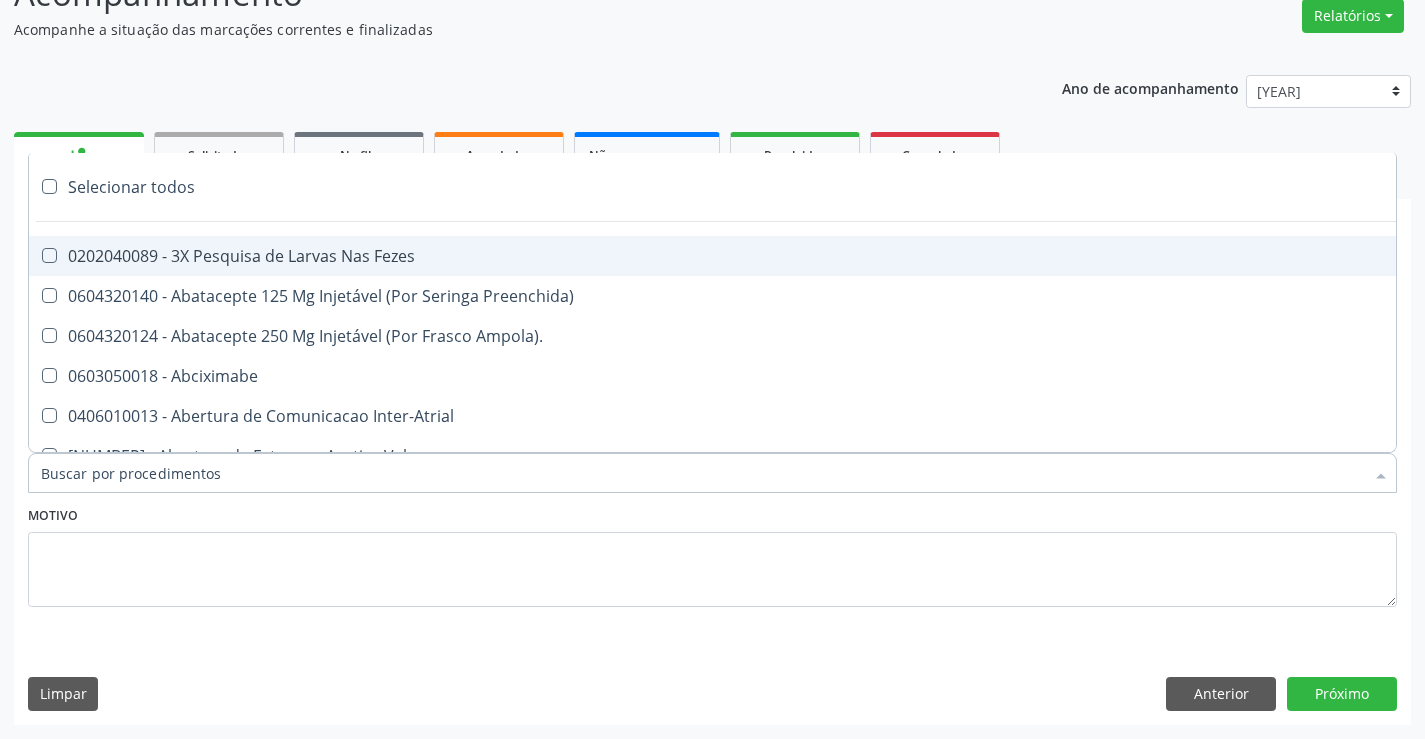 type on "U" 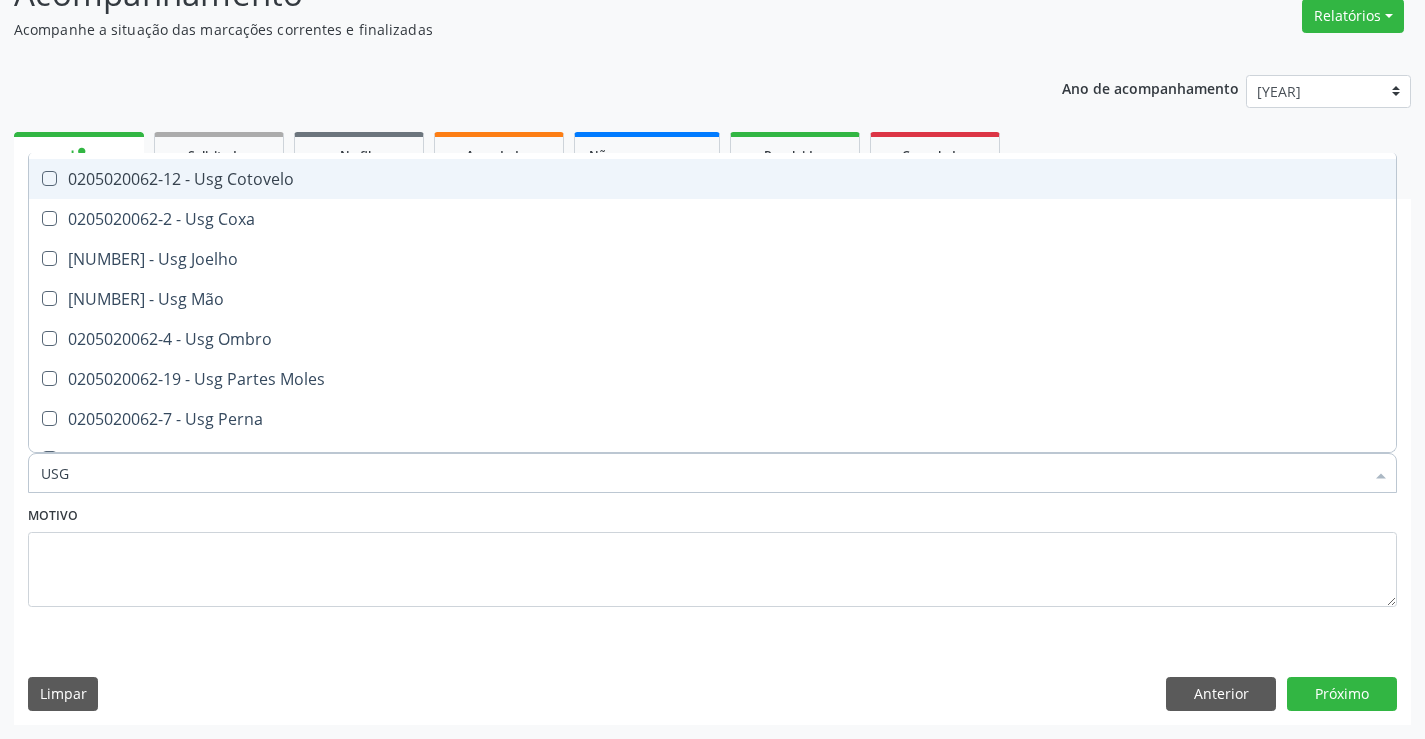 scroll, scrollTop: 200, scrollLeft: 0, axis: vertical 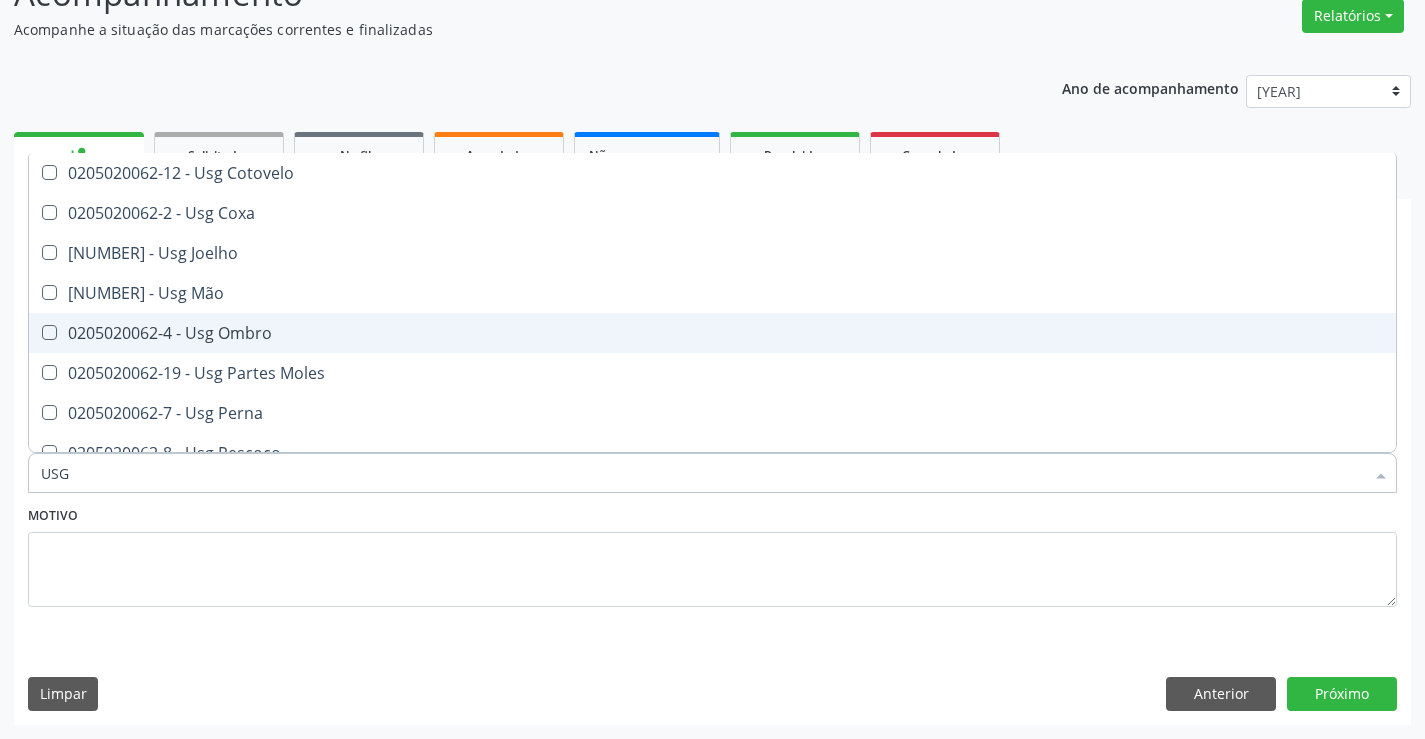 click on "0205020062-4 - Usg Ombro" at bounding box center (712, 333) 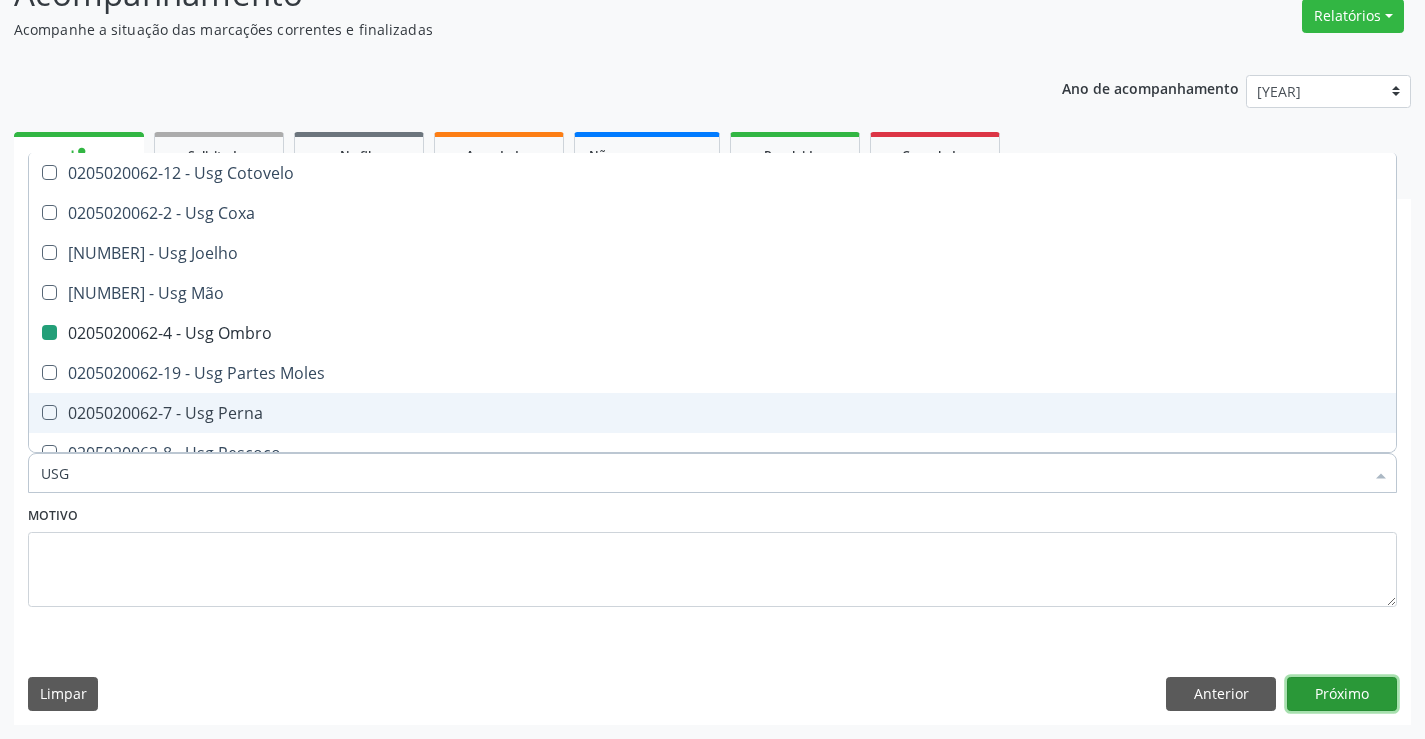 click on "Próximo" at bounding box center [1342, 694] 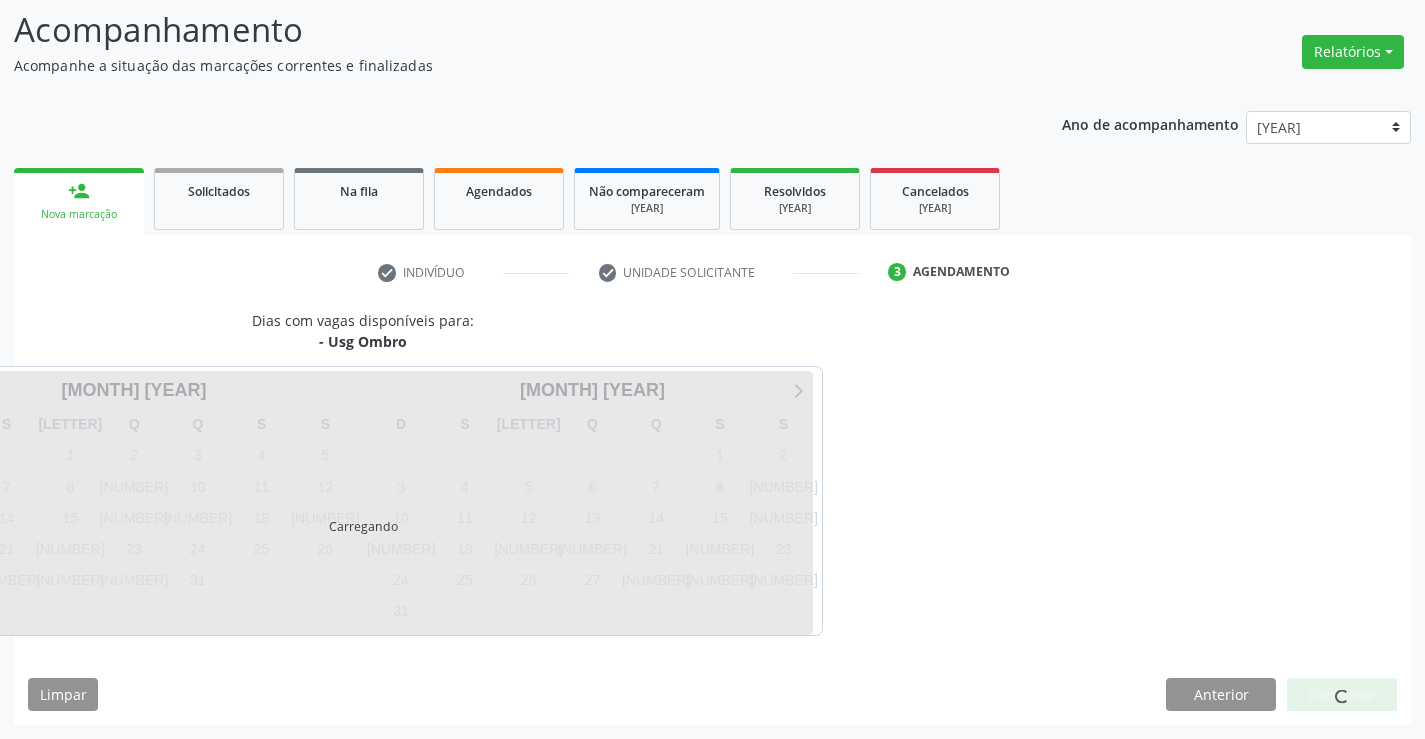scroll, scrollTop: 131, scrollLeft: 0, axis: vertical 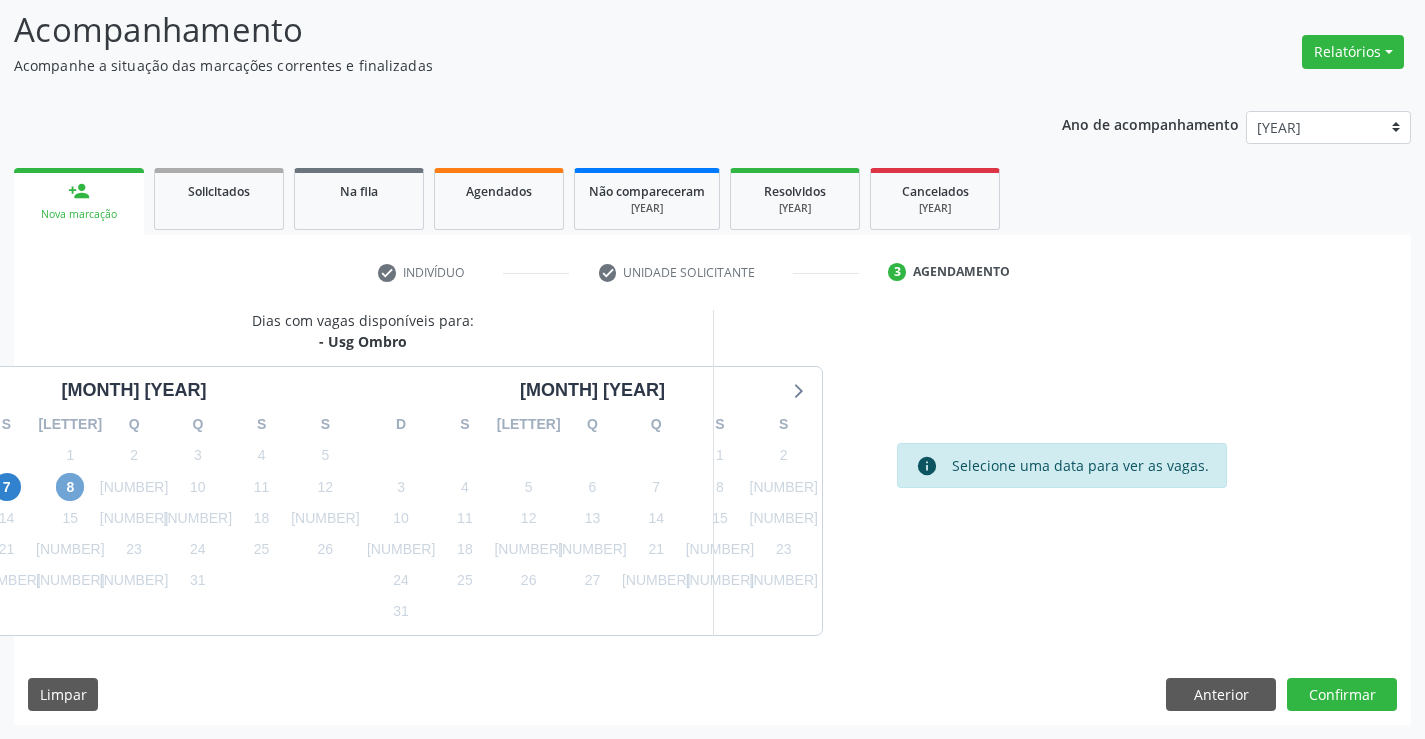 click on "8" at bounding box center [70, 487] 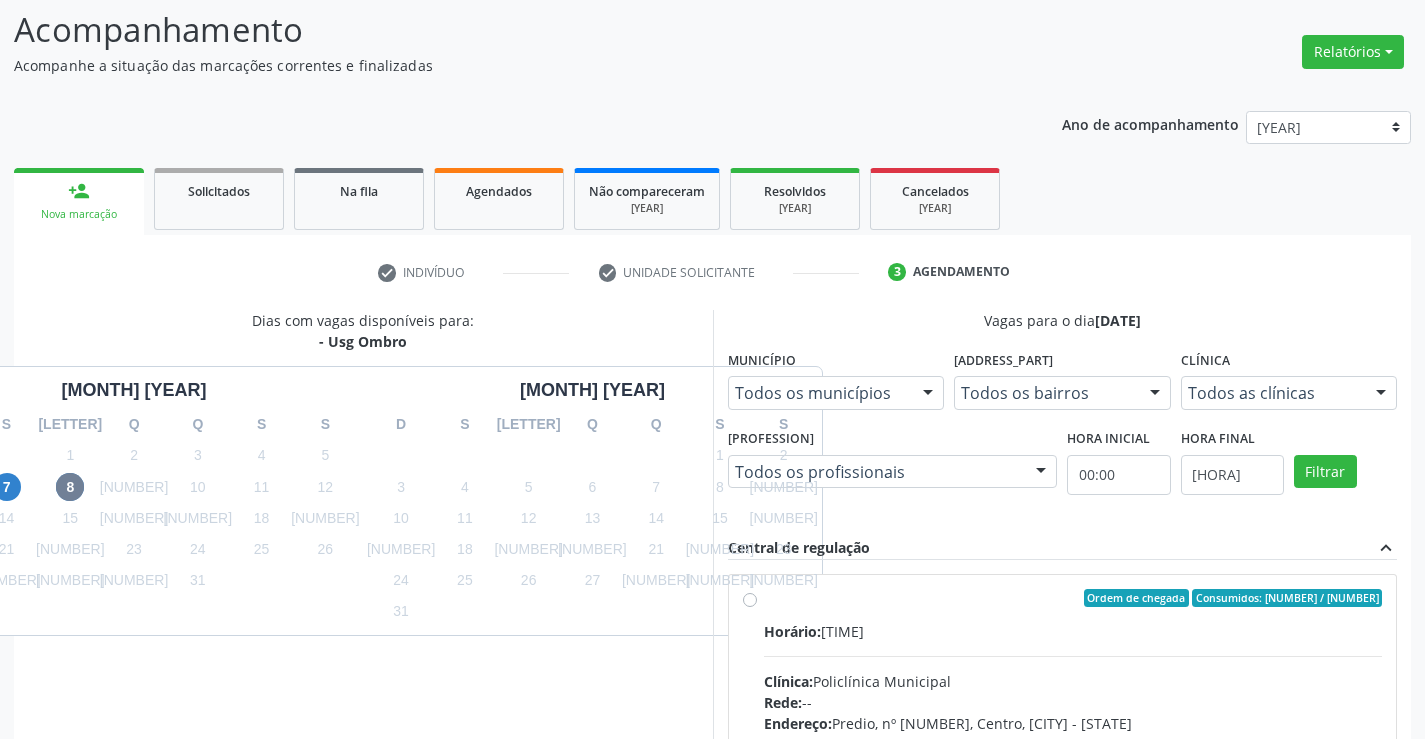 click on "Horário:   07:30" at bounding box center (1073, 631) 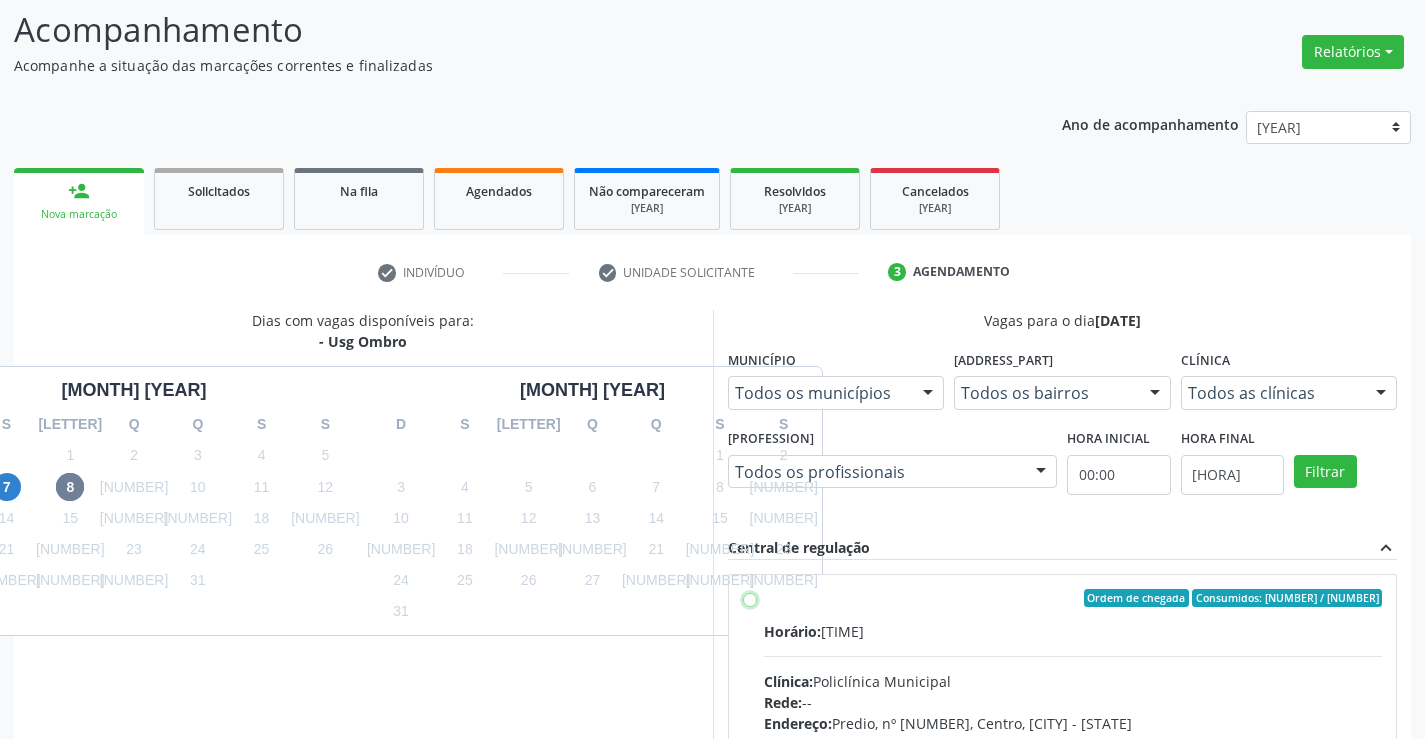 click on "Ordem de chegada
Consumidos: 14 / 20
Horário:   07:30
Clínica:  Policlínica Municipal
Rede:
--
Endereço:   Predio, nº 386, Centro, Campo Formoso - BA
Telefone:   (74) 6451312
Profissional:
Italo Goncalves da Silva
Informações adicionais sobre o atendimento
Idade de atendimento:
de 0 a 120 anos
Gênero(s) atendido(s):
Masculino e Feminino
Informações adicionais:
--" at bounding box center (750, 598) 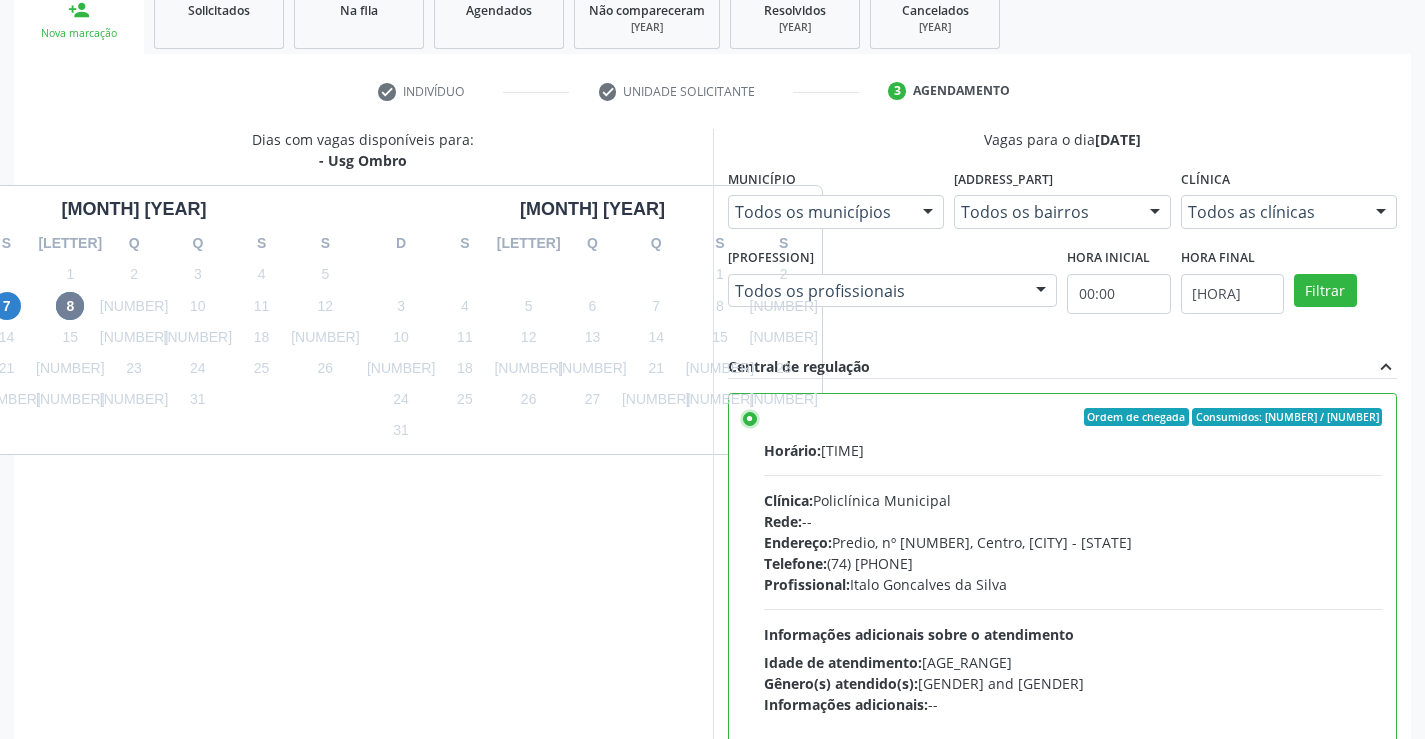 scroll, scrollTop: 456, scrollLeft: 0, axis: vertical 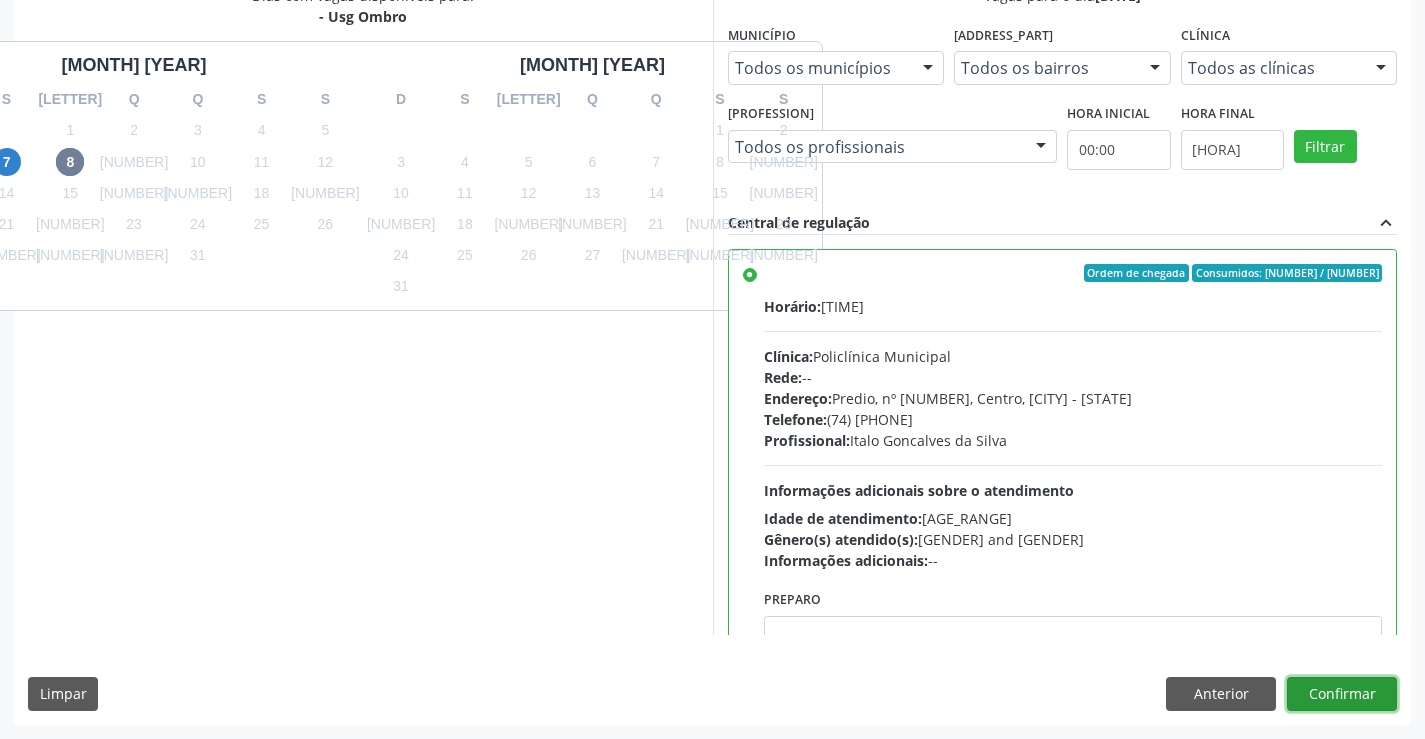 click on "Confirmar" at bounding box center (1342, 694) 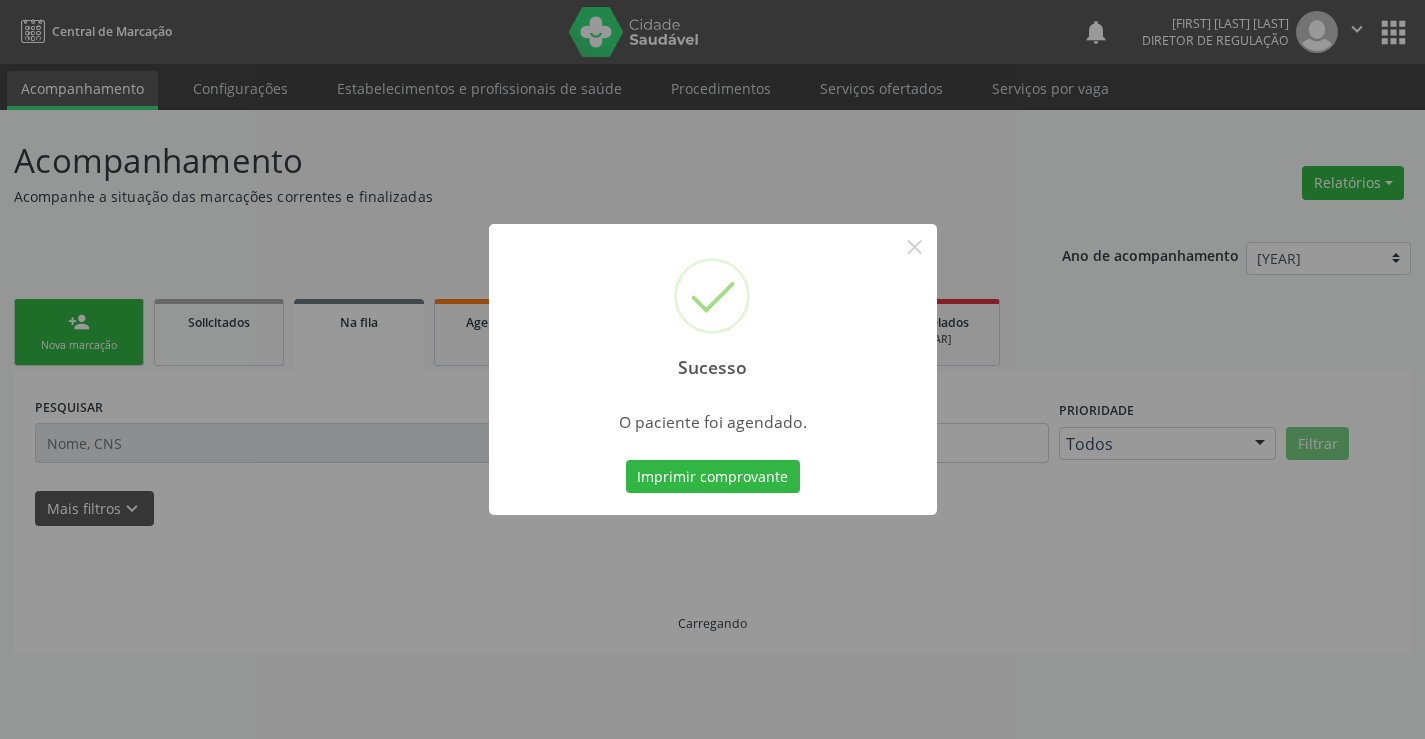 scroll, scrollTop: 0, scrollLeft: 0, axis: both 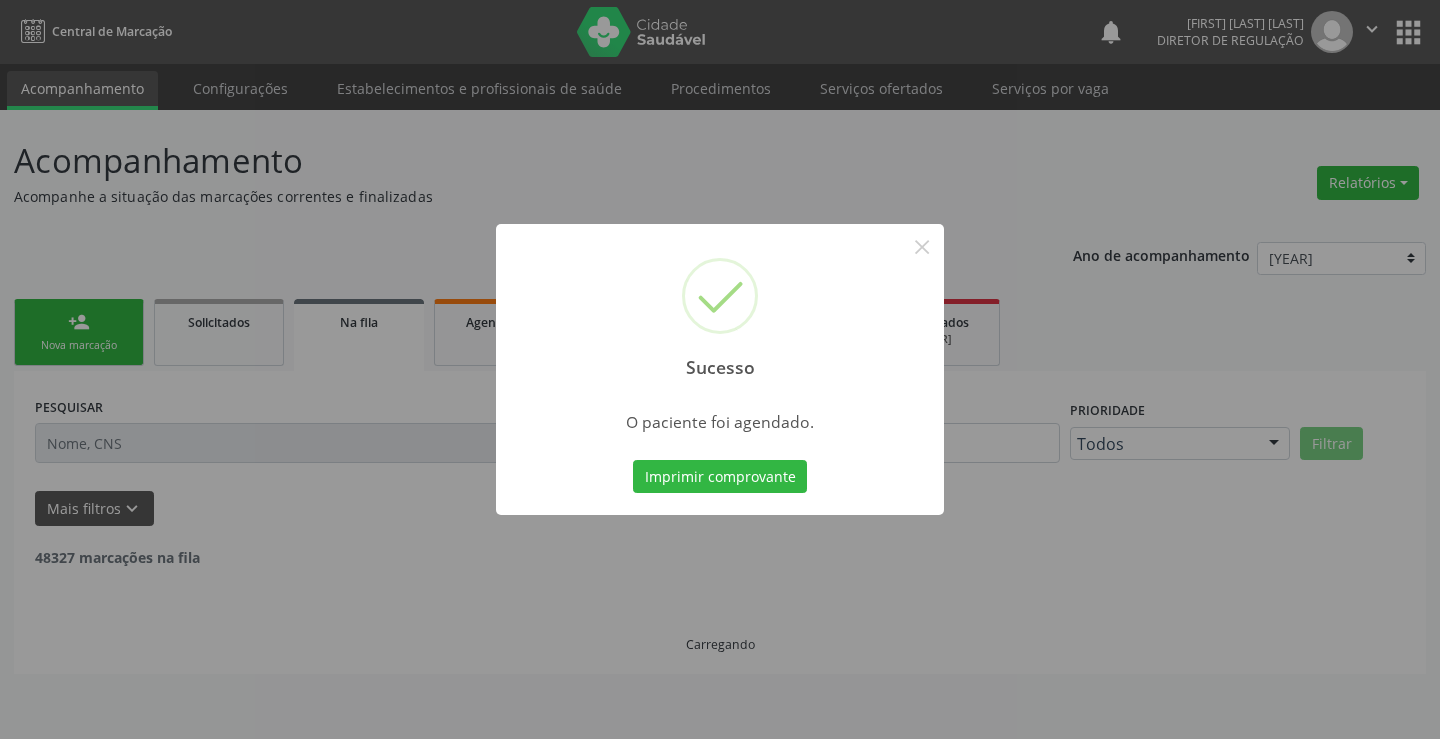 type 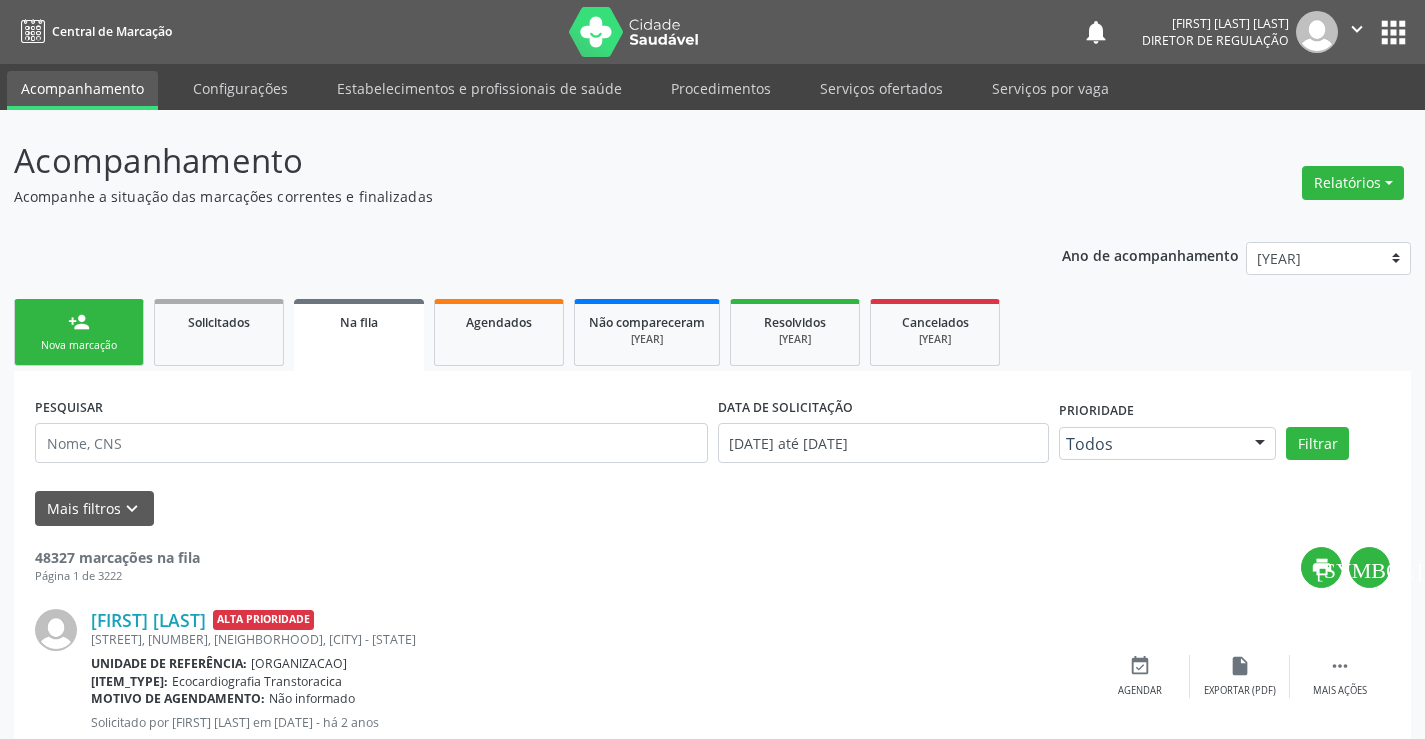 click on "Nova marcação" at bounding box center [79, 345] 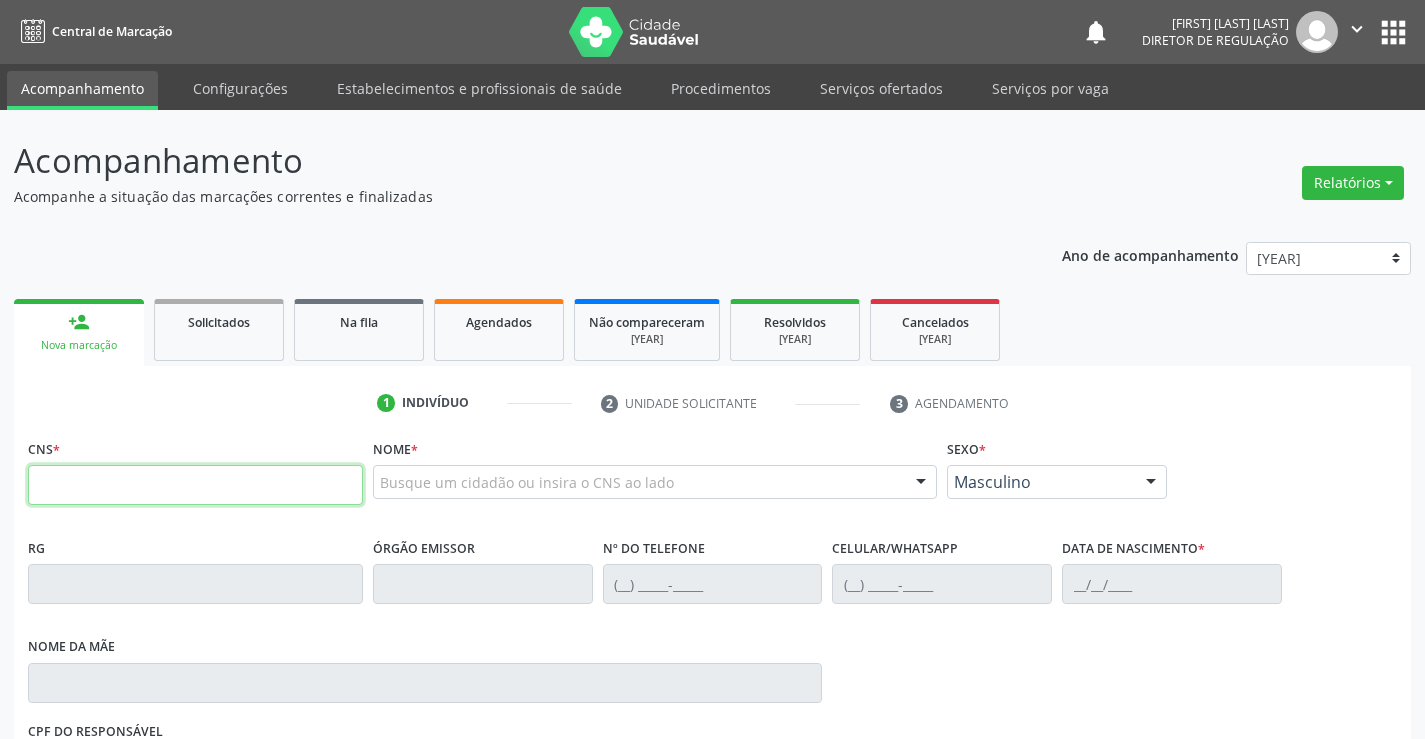 click at bounding box center [195, 485] 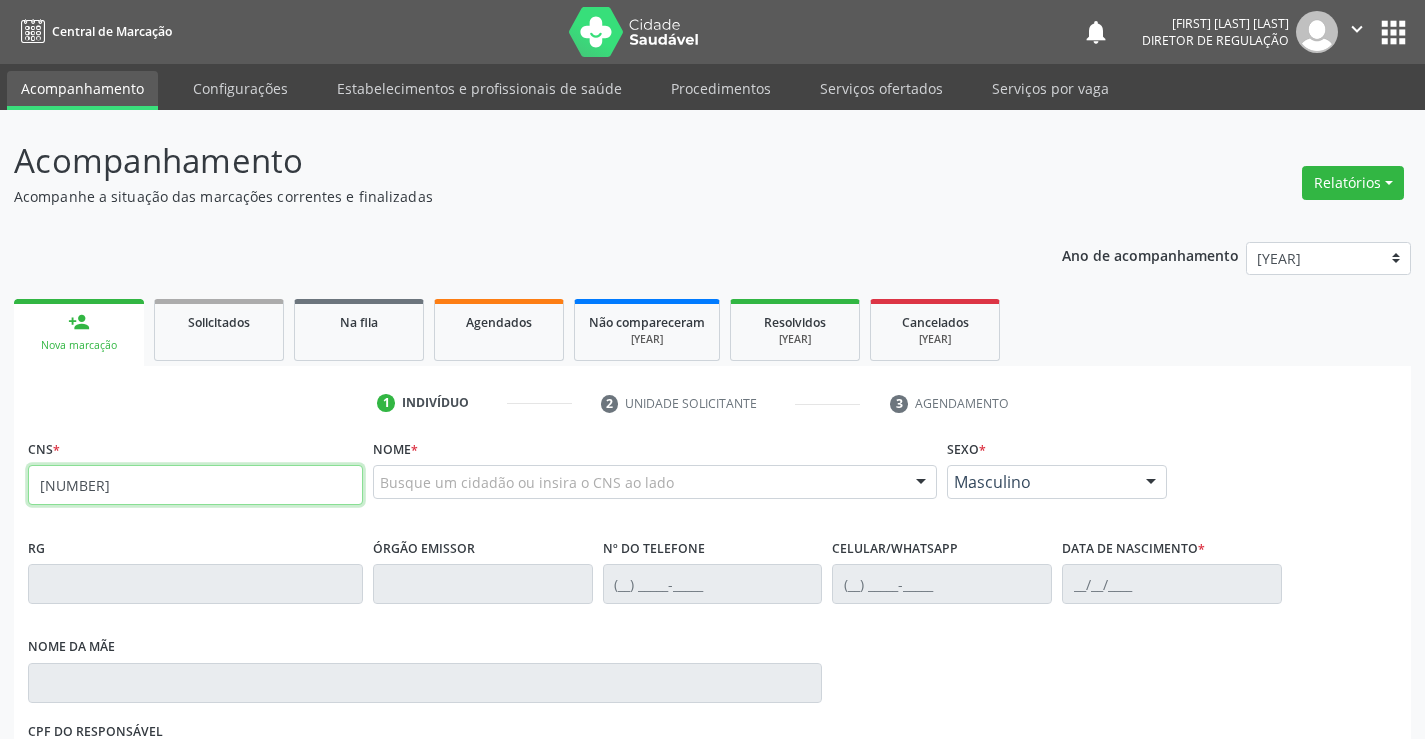 type on "702 4005 5323 5629" 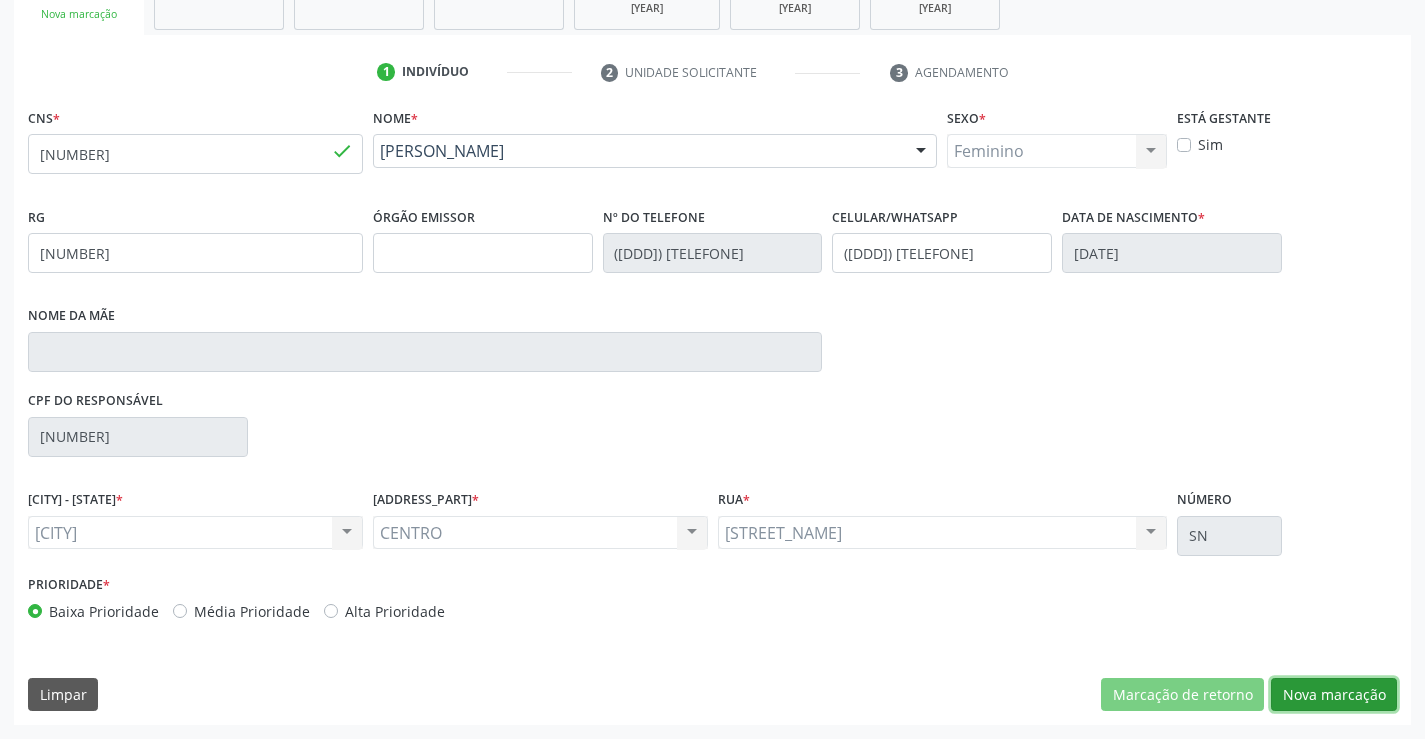 click on "Nova marcação" at bounding box center [1182, 695] 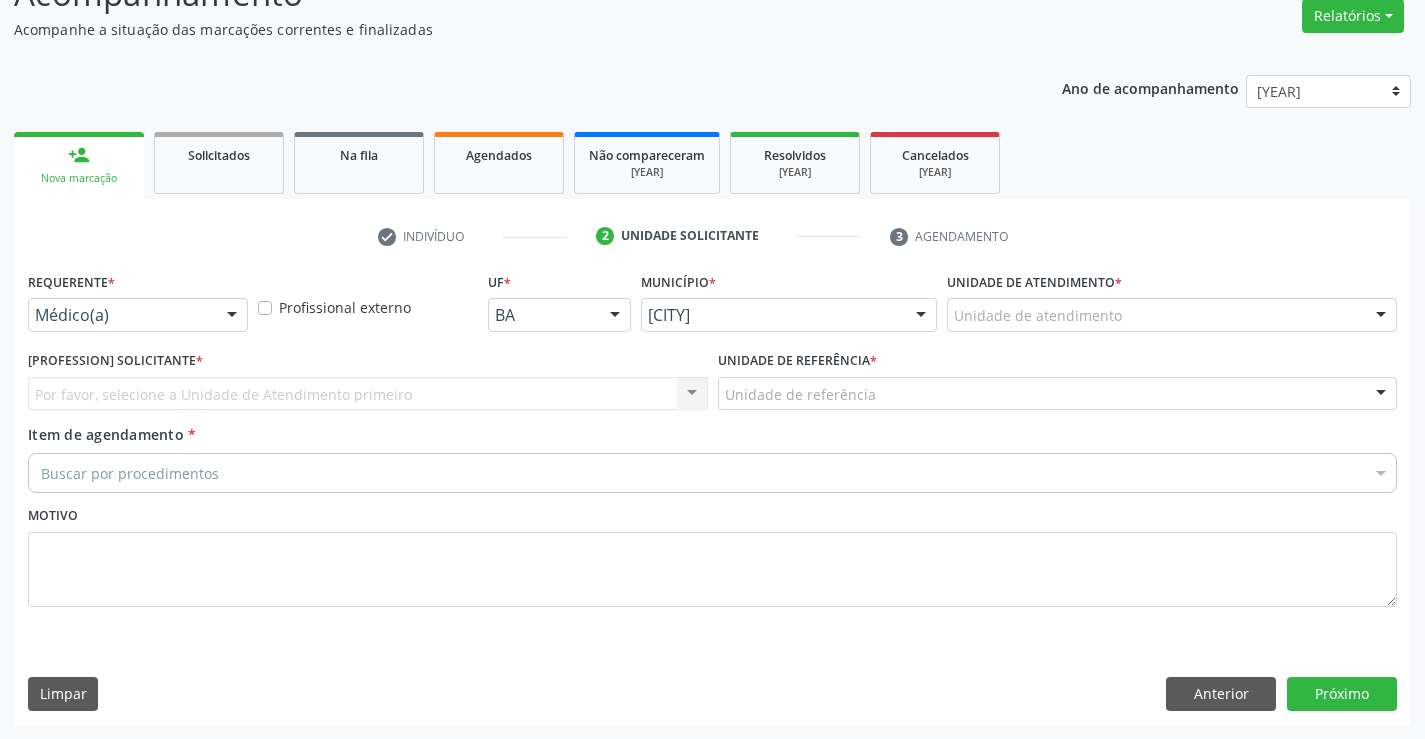 scroll, scrollTop: 167, scrollLeft: 0, axis: vertical 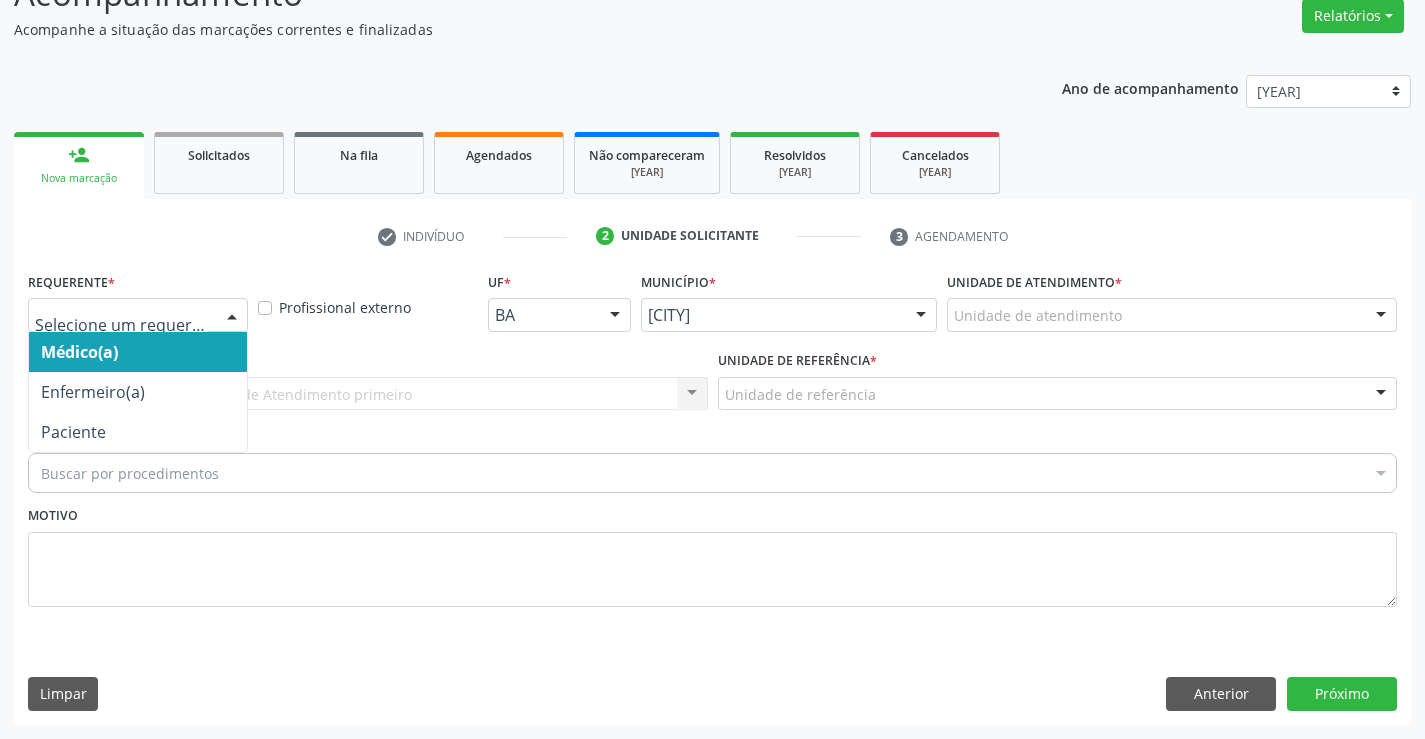 click at bounding box center (138, 315) 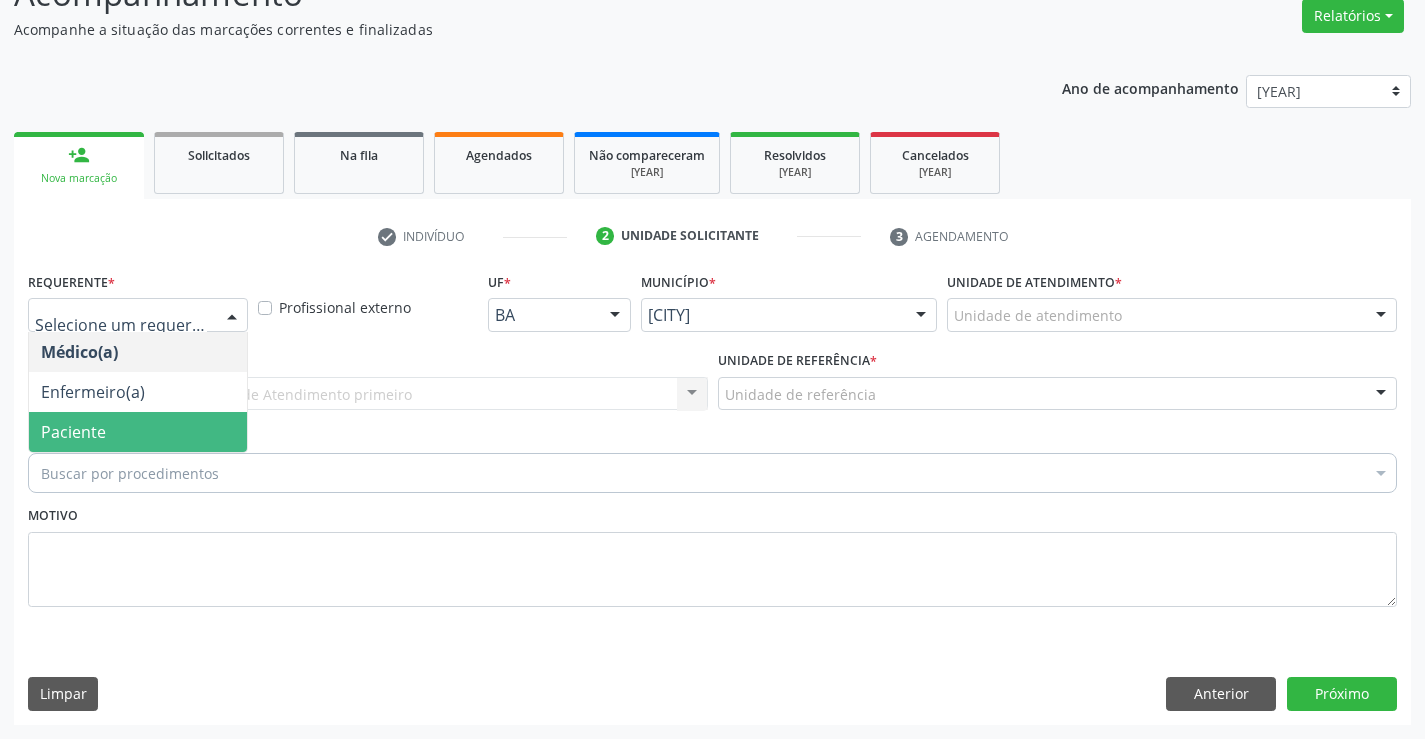 click on "Paciente" at bounding box center (138, 432) 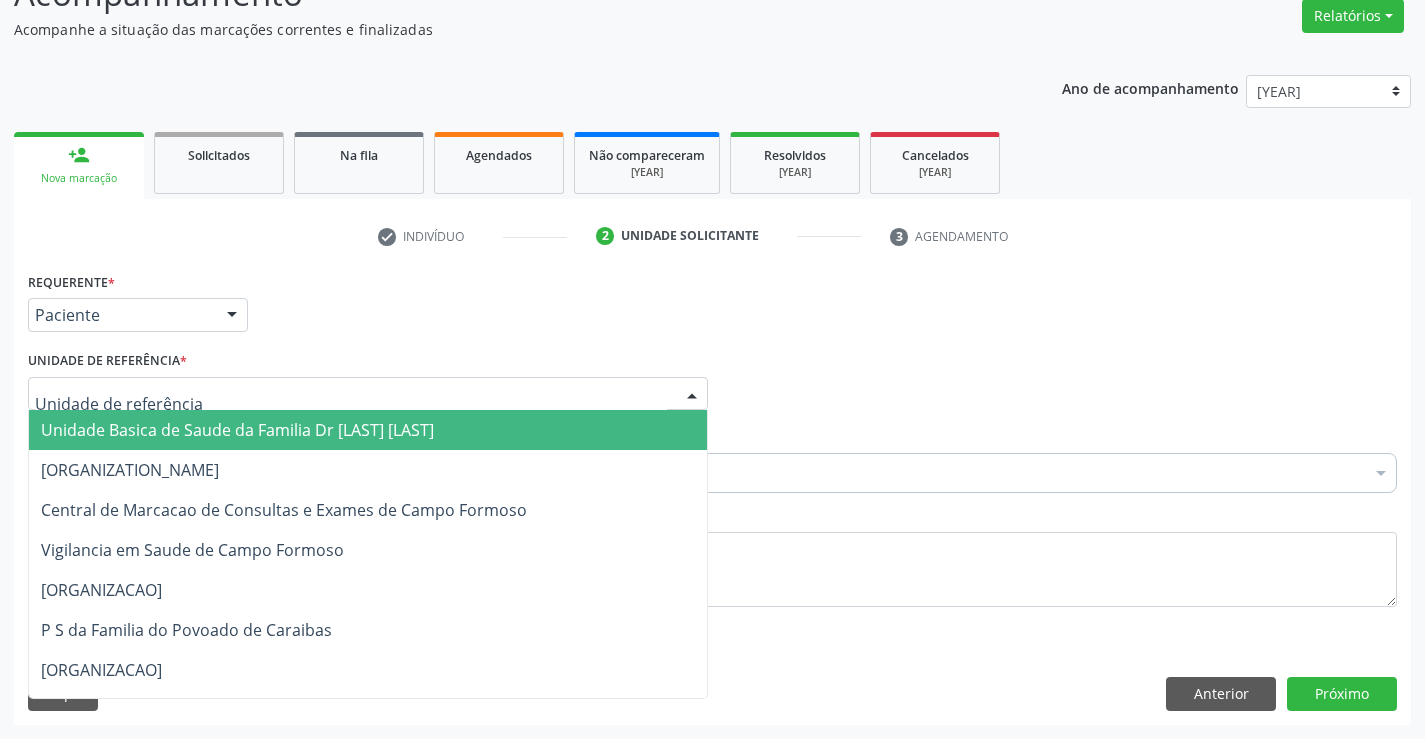 click at bounding box center [368, 394] 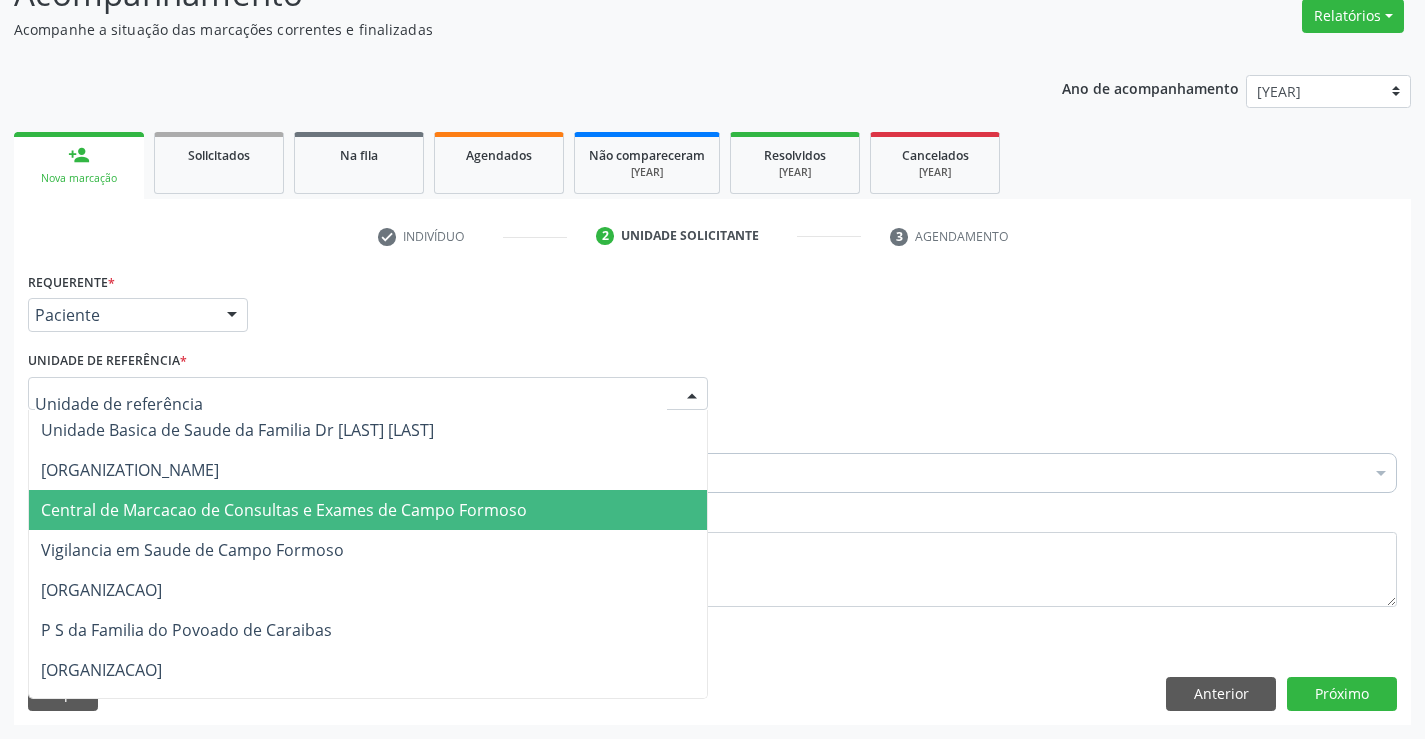 click on "Central de Marcacao de Consultas e Exames de [CITY]" at bounding box center (368, 510) 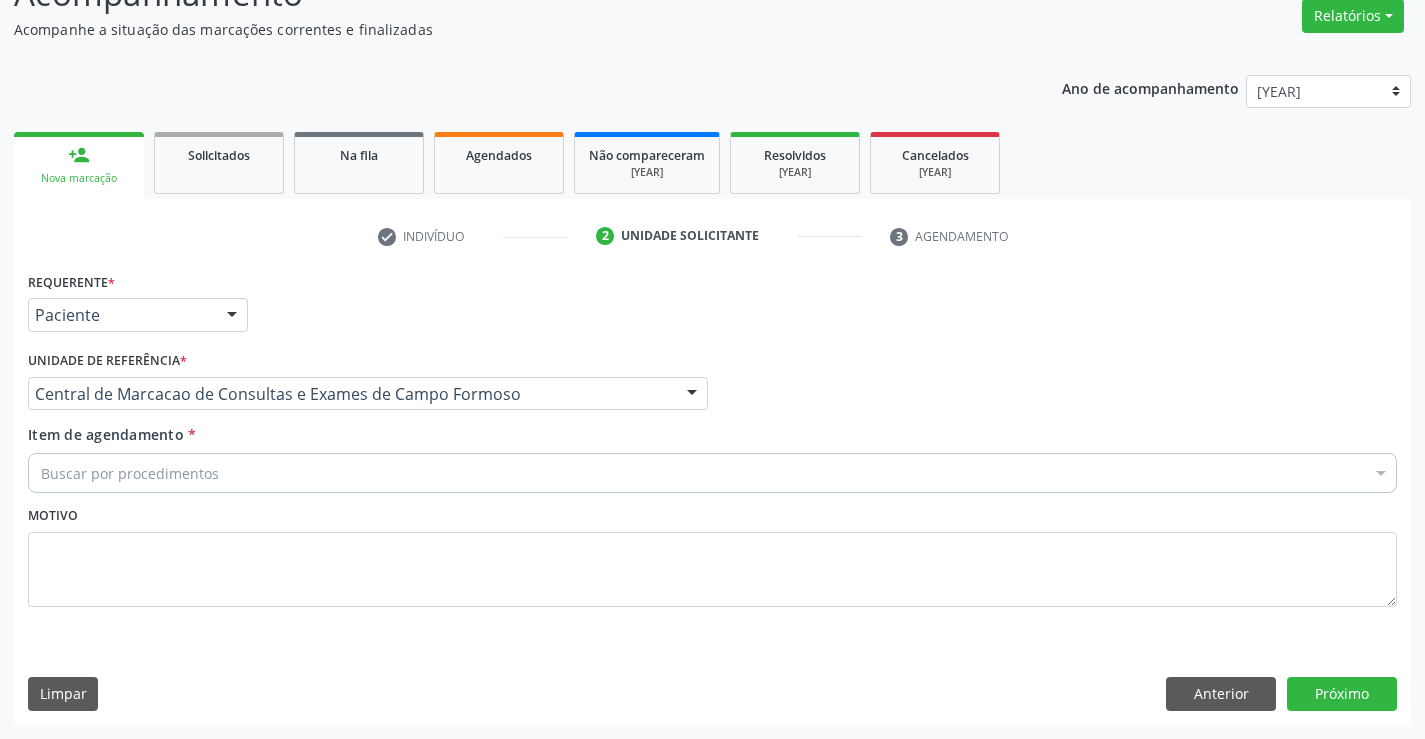 click on "[TEXT]" at bounding box center (712, 473) 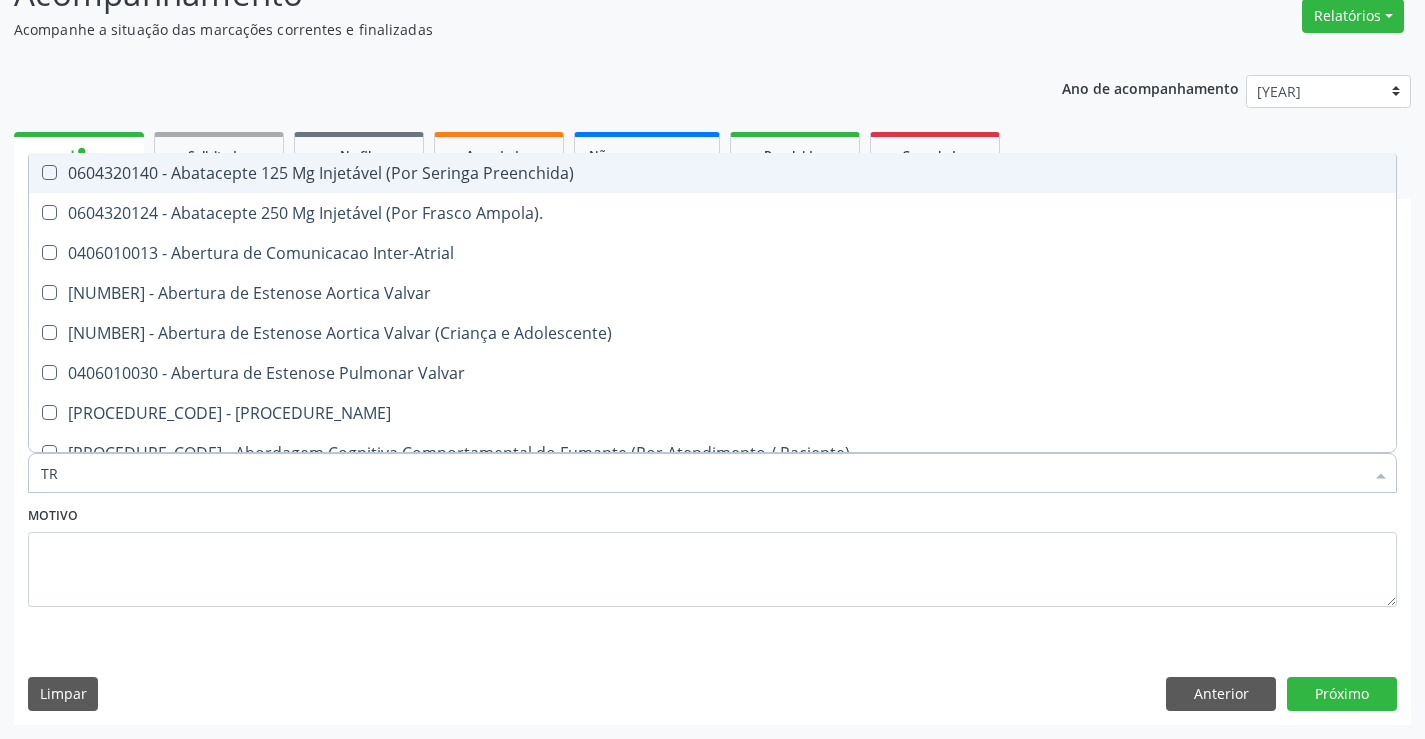 type on "TRA" 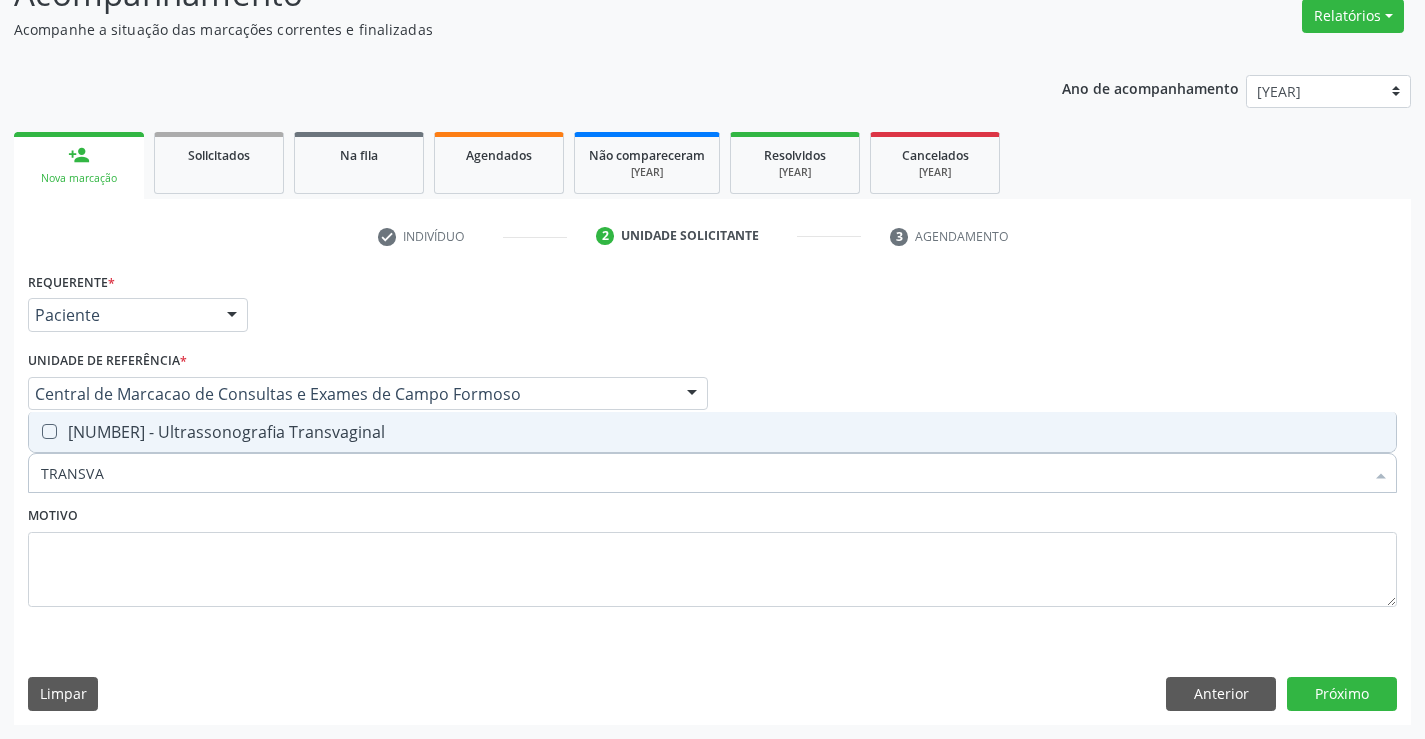 click on "0205020186 - Ultrassonografia Transvaginal" at bounding box center (712, 432) 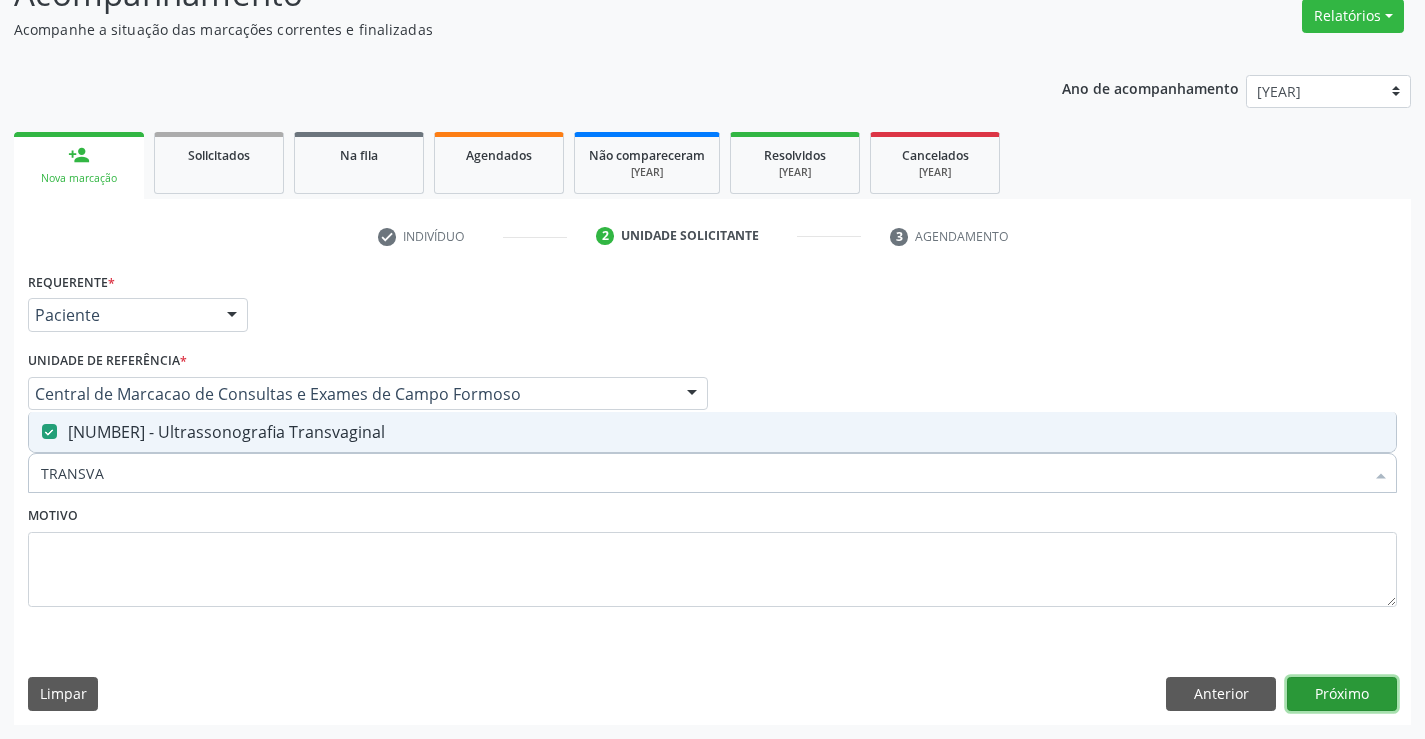click on "Próximo" at bounding box center (1342, 694) 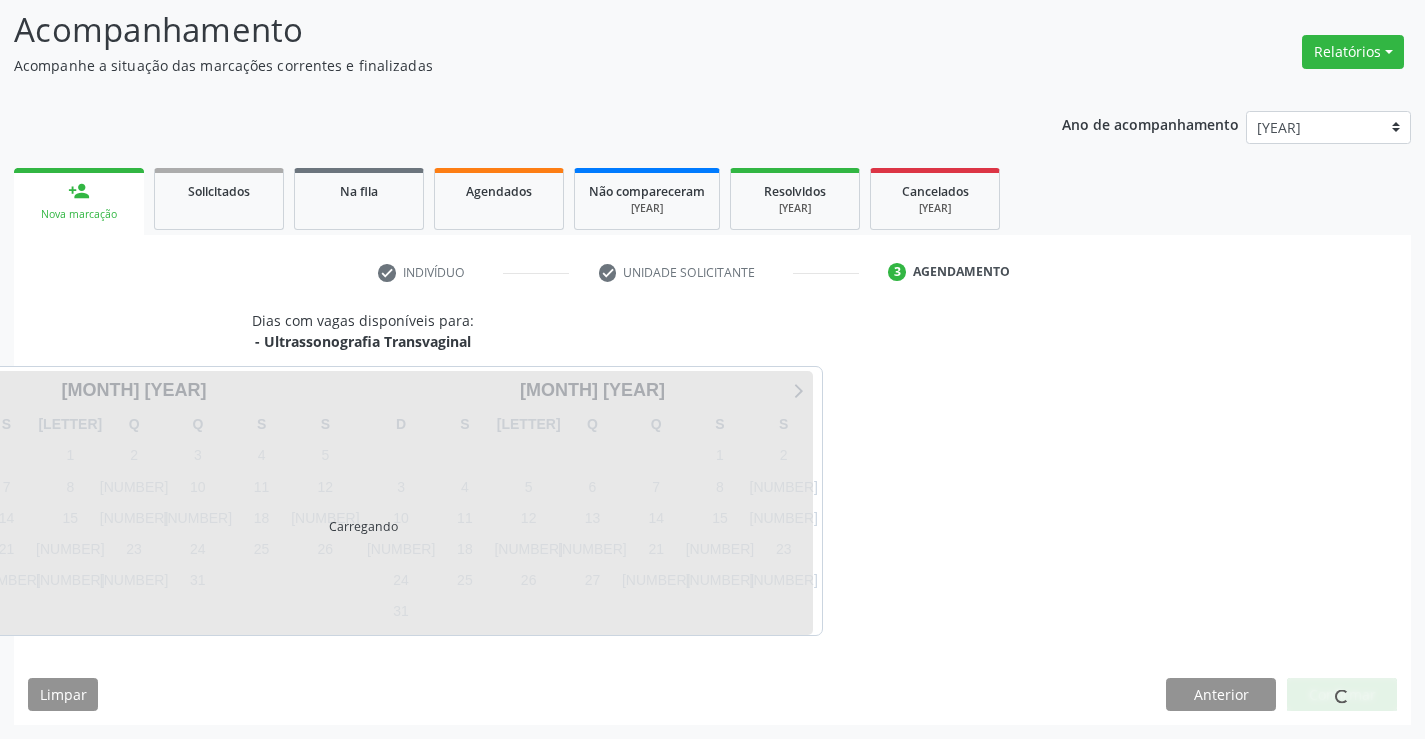scroll, scrollTop: 131, scrollLeft: 0, axis: vertical 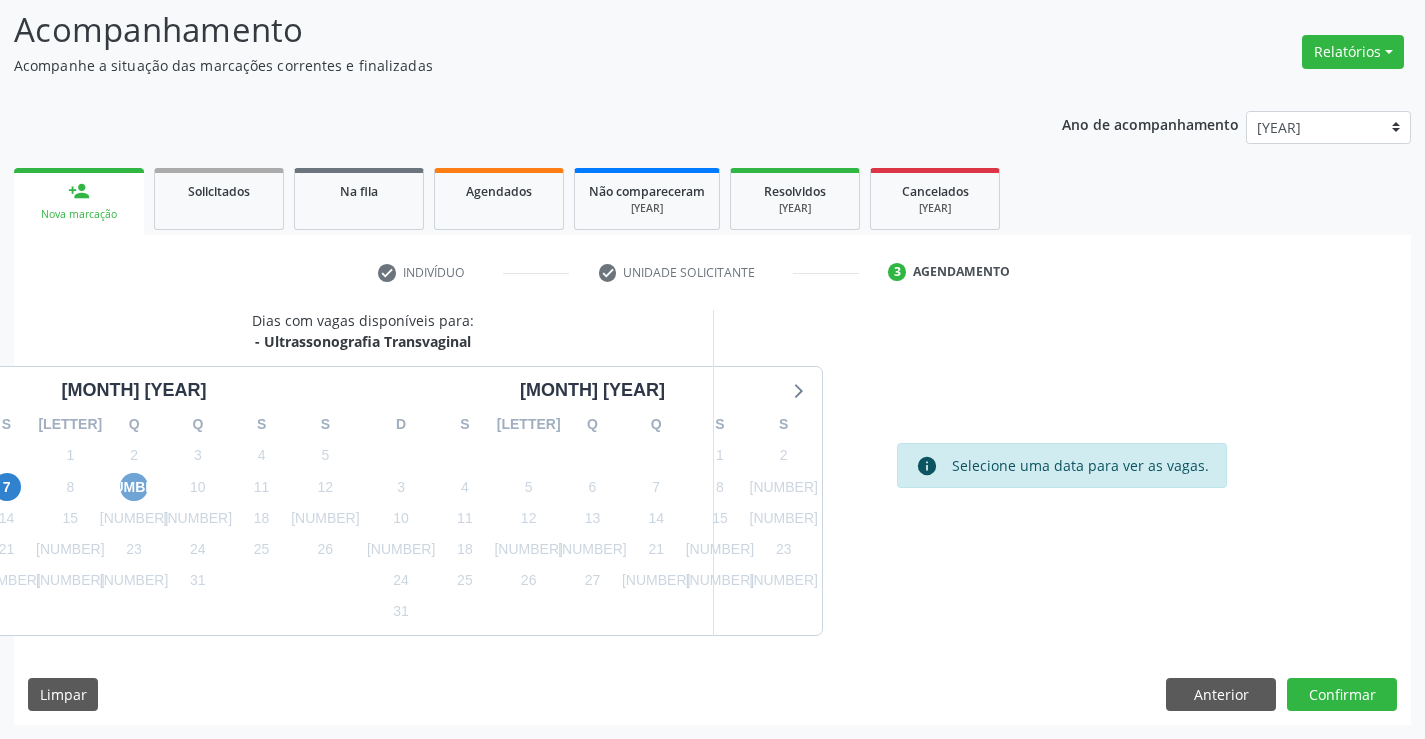 click on "9" at bounding box center (134, 487) 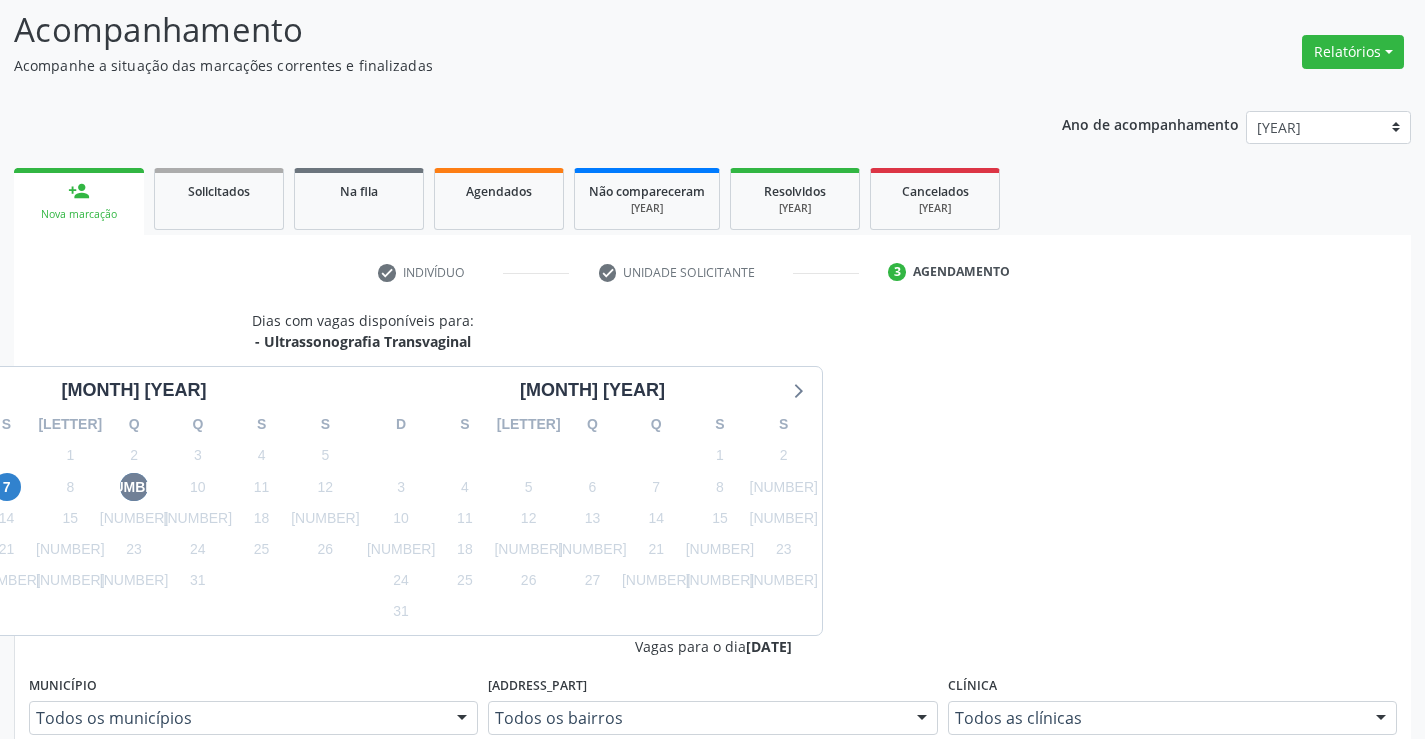 click on "[TEXT]: [TIME]" at bounding box center [723, 956] 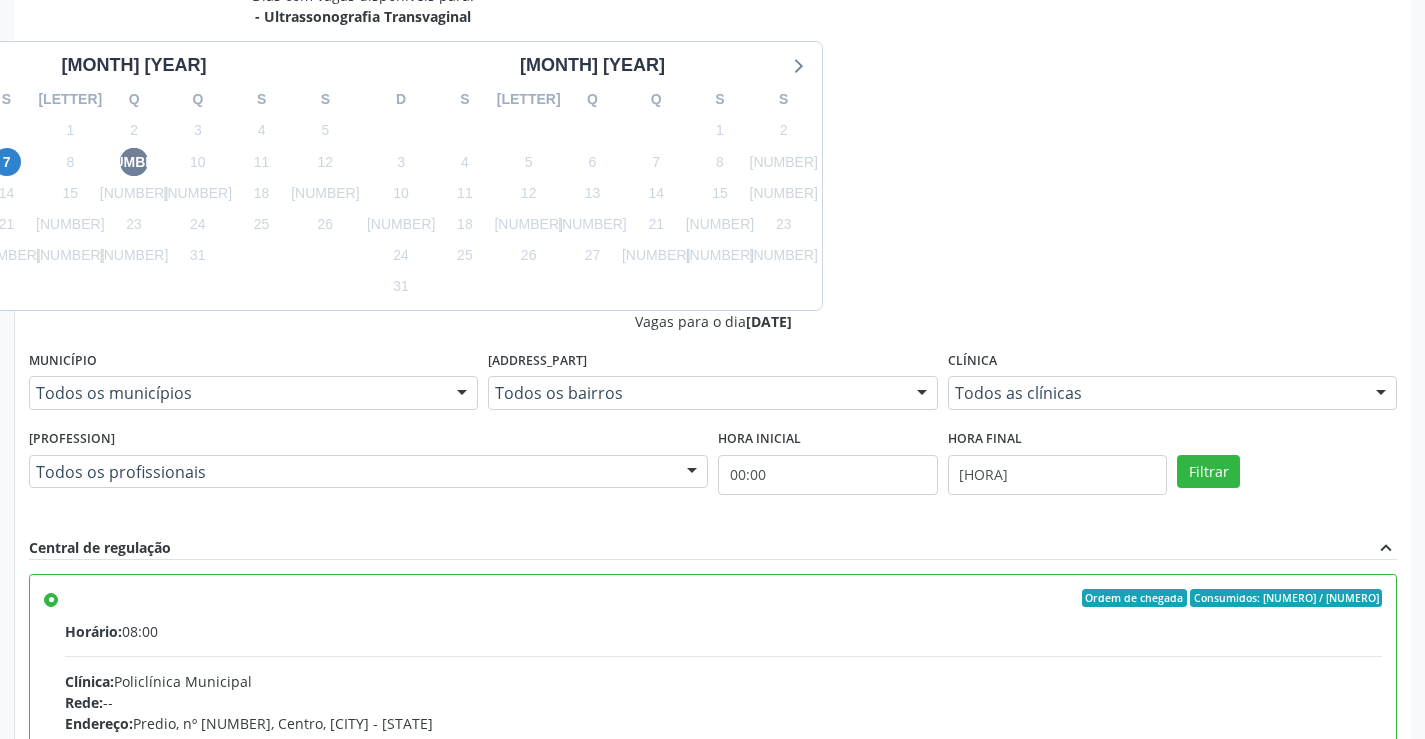 click on "Confirmar" at bounding box center (1342, 1019) 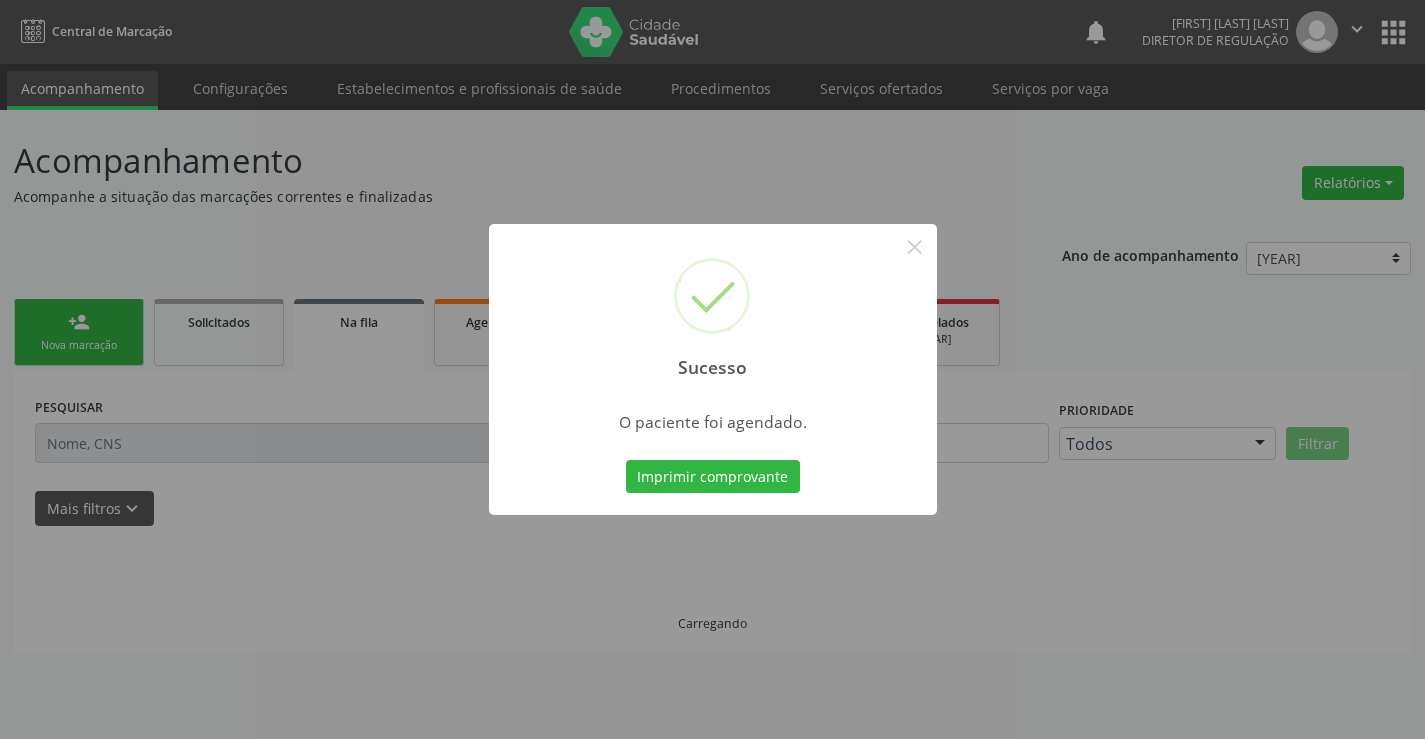scroll, scrollTop: 0, scrollLeft: 0, axis: both 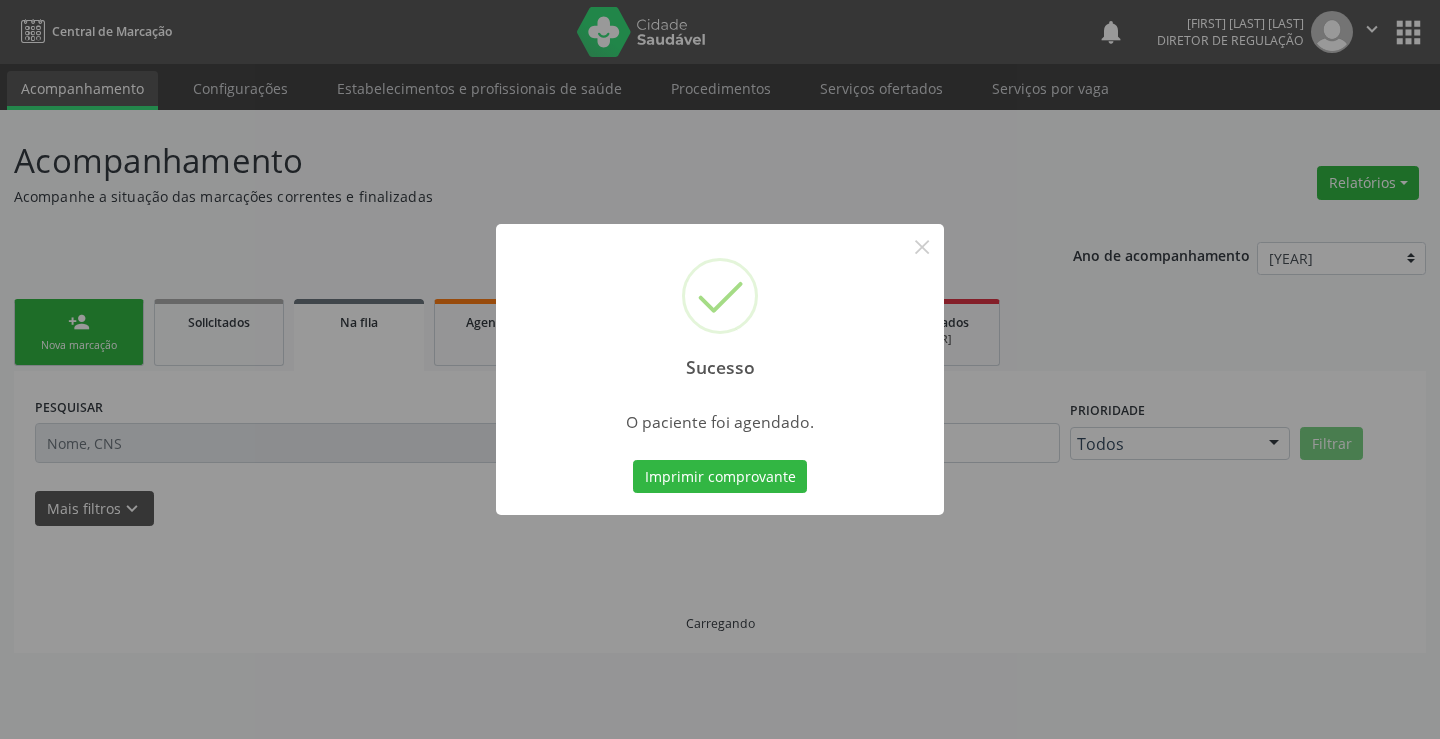 type 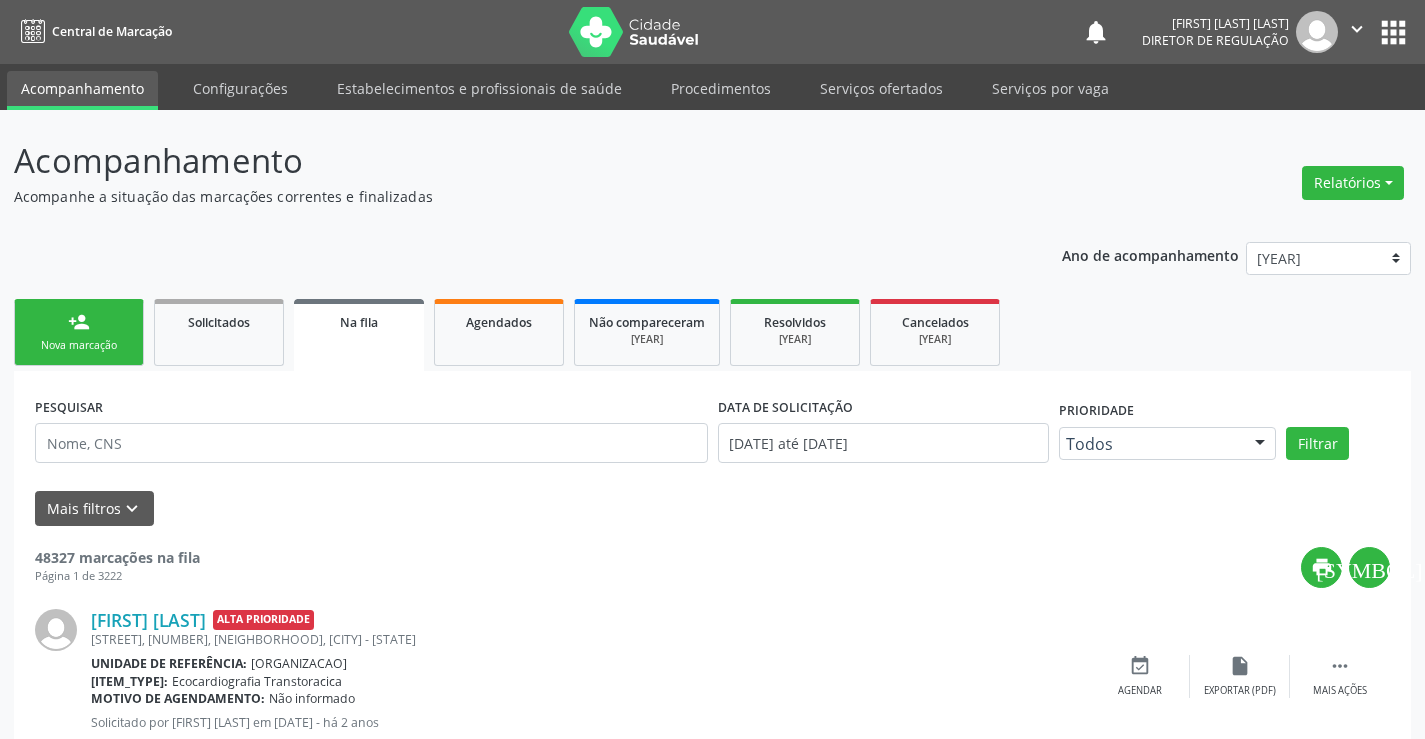 click on "person_add
Nova marcação" at bounding box center (79, 332) 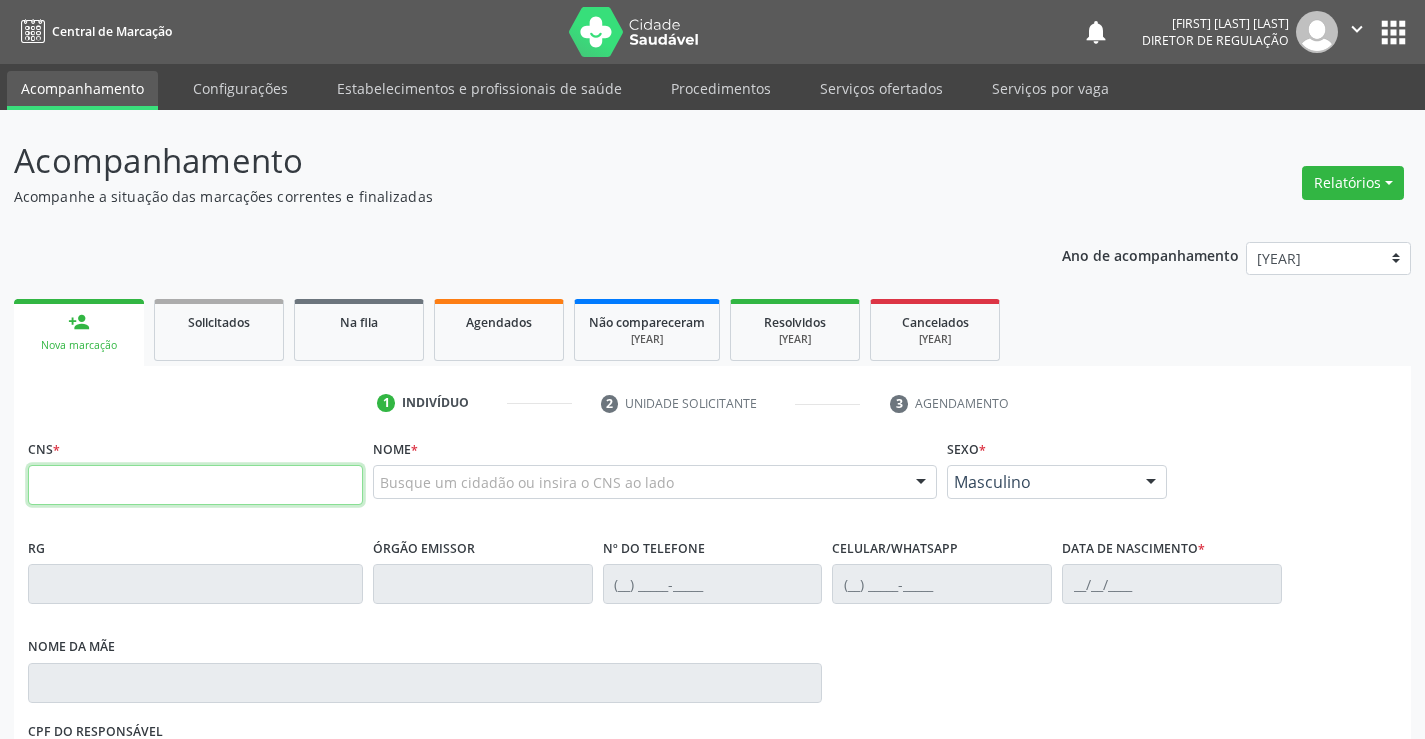 click at bounding box center (195, 485) 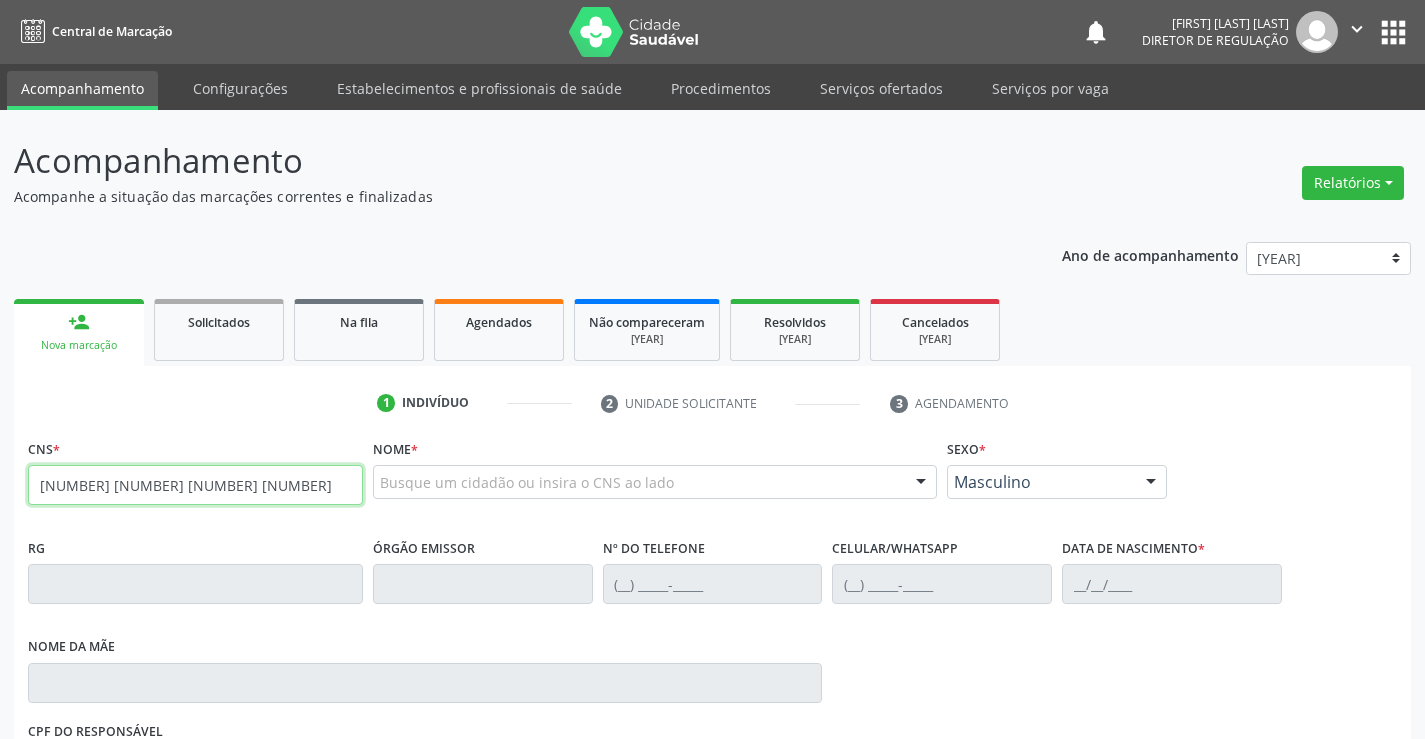 type on "706 0053 9609 7349" 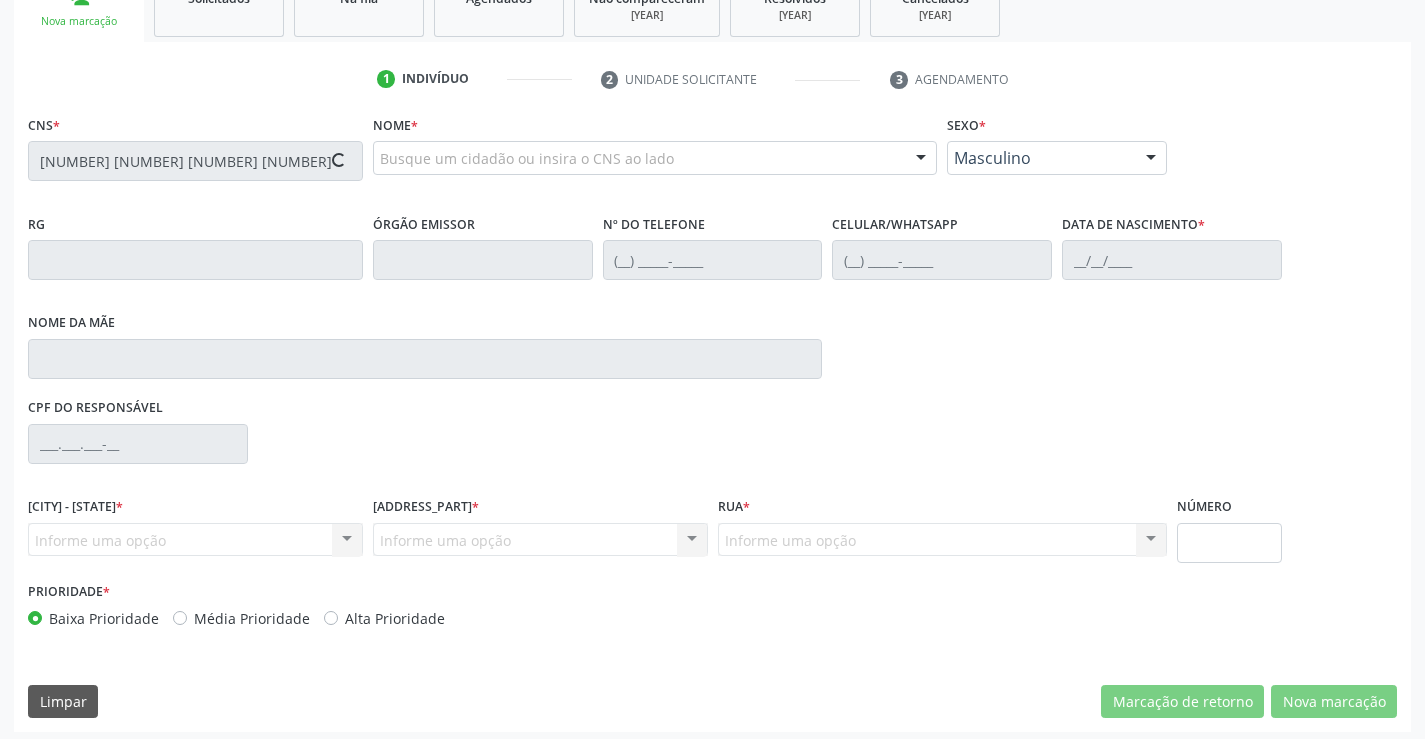 scroll, scrollTop: 331, scrollLeft: 0, axis: vertical 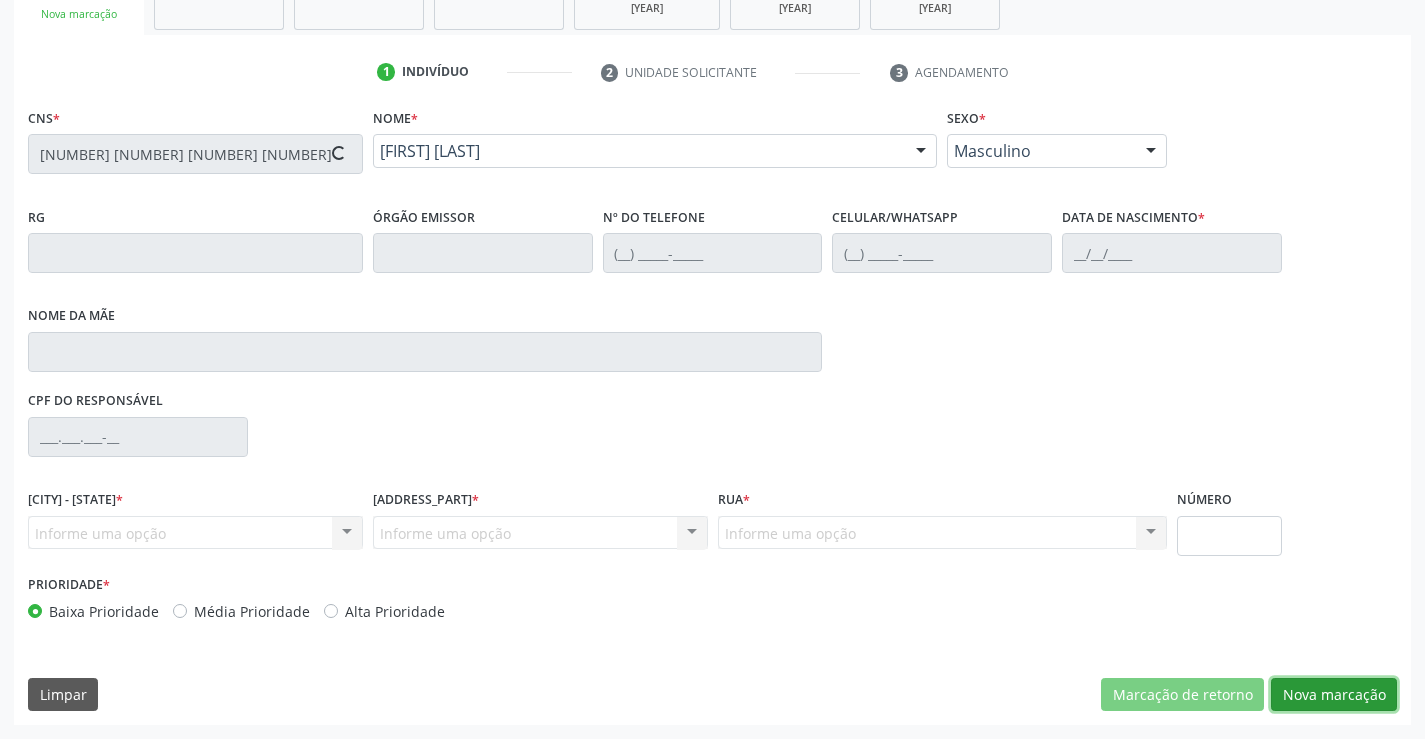 click on "Nova marcação" at bounding box center [1182, 695] 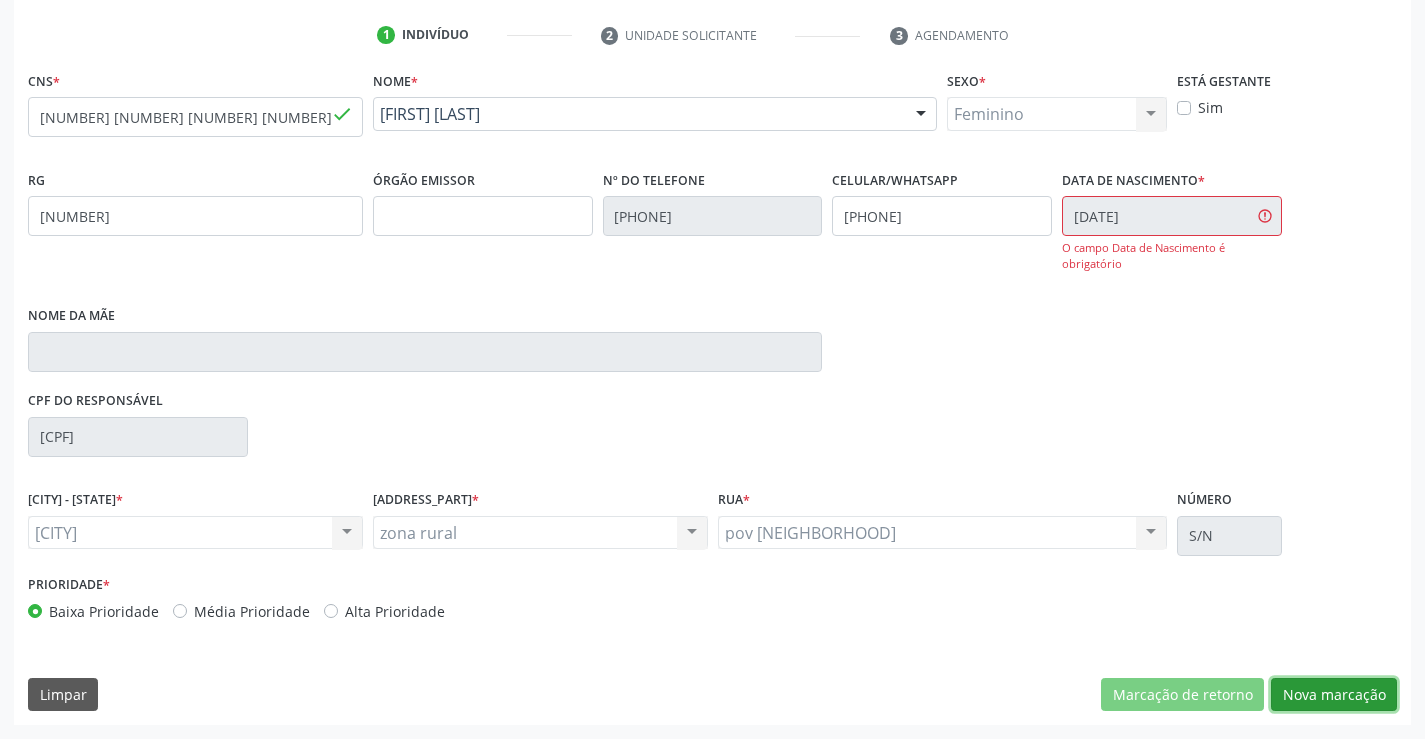 click on "Nova marcação" at bounding box center [1182, 695] 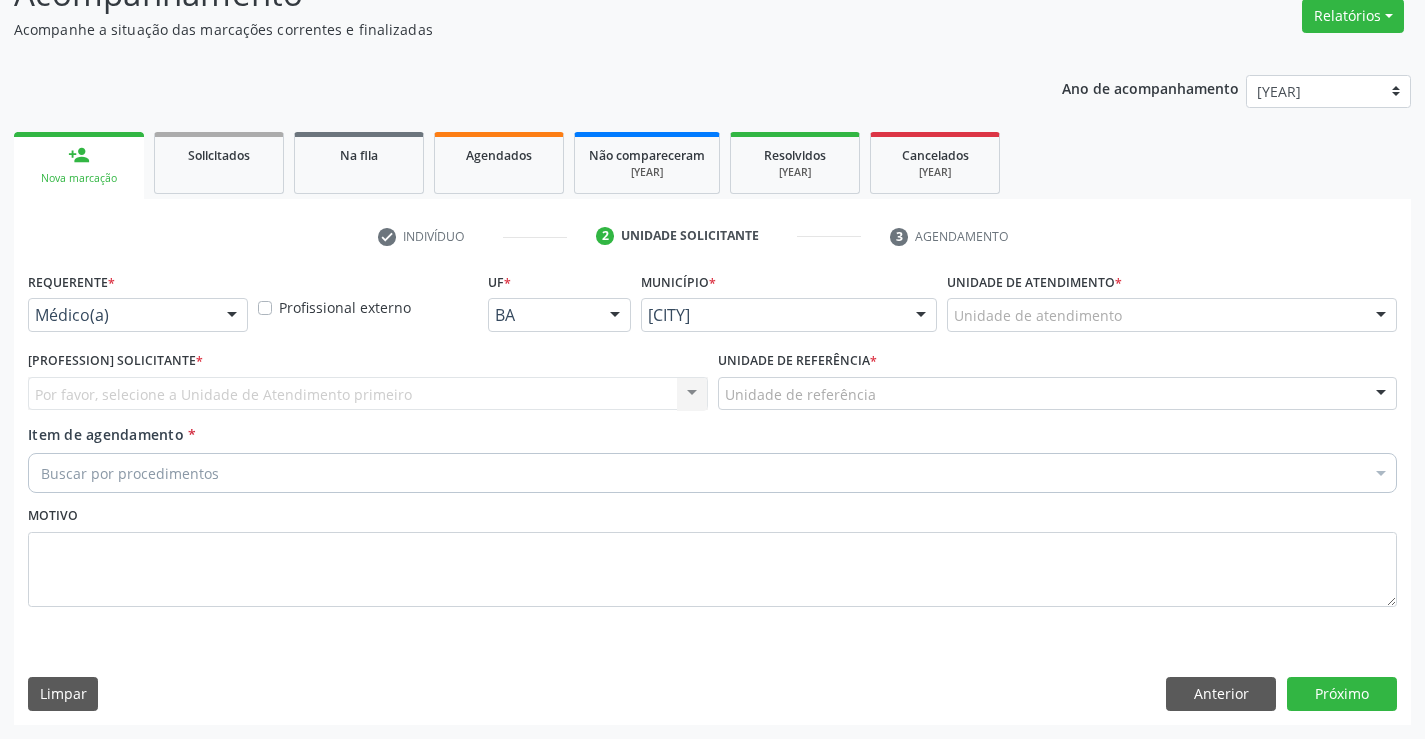 scroll, scrollTop: 167, scrollLeft: 0, axis: vertical 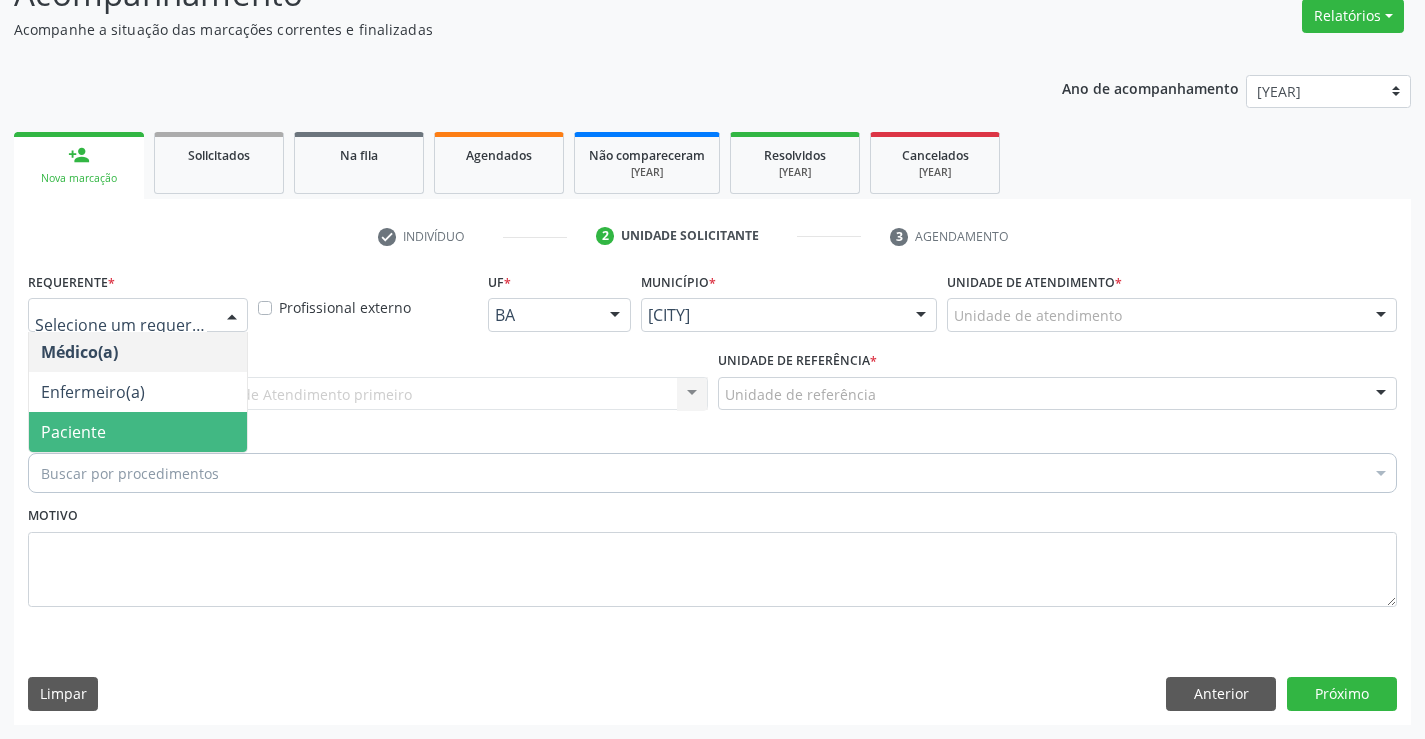 click on "Paciente" at bounding box center [138, 432] 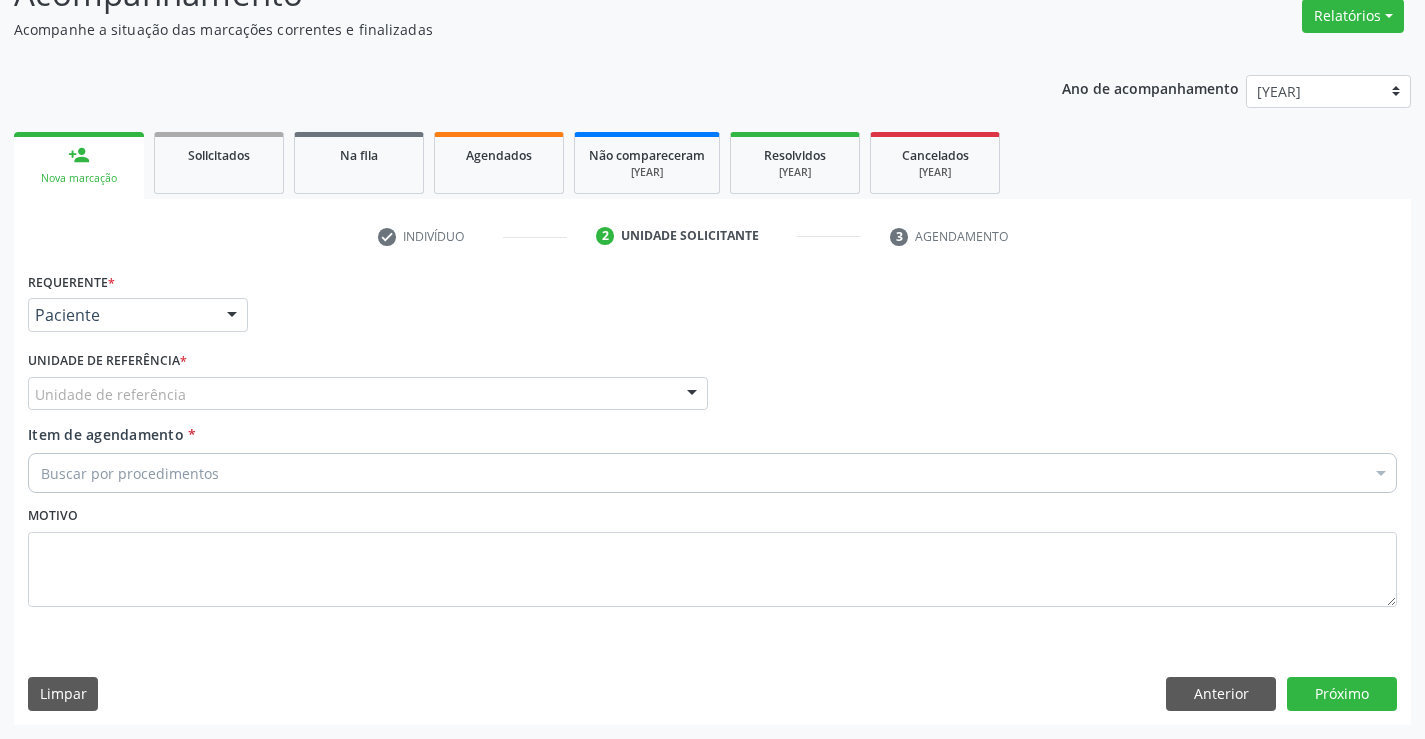 click on "Unidade de referência" at bounding box center (368, 394) 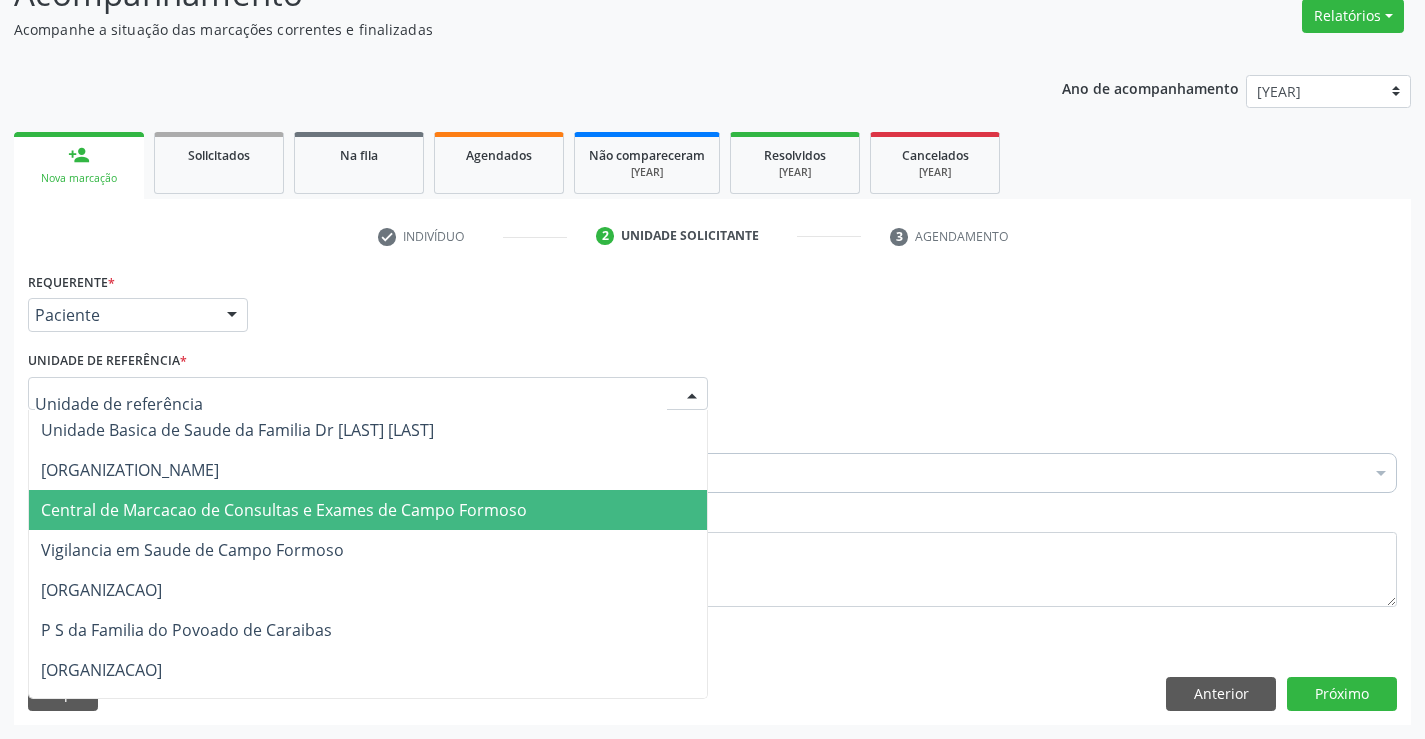click on "Central de Marcacao de Consultas e Exames de [CITY]" at bounding box center (368, 510) 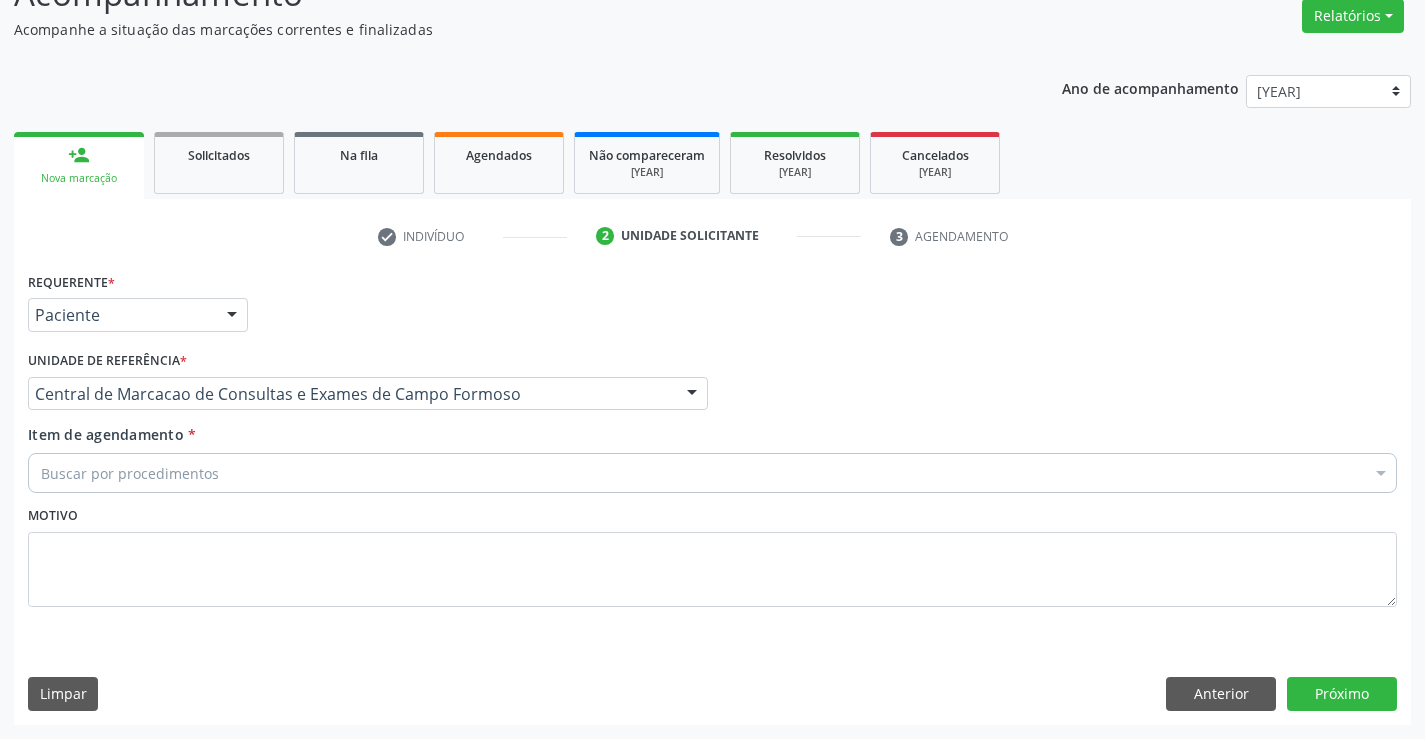 click on "[TEXT]" at bounding box center (712, 473) 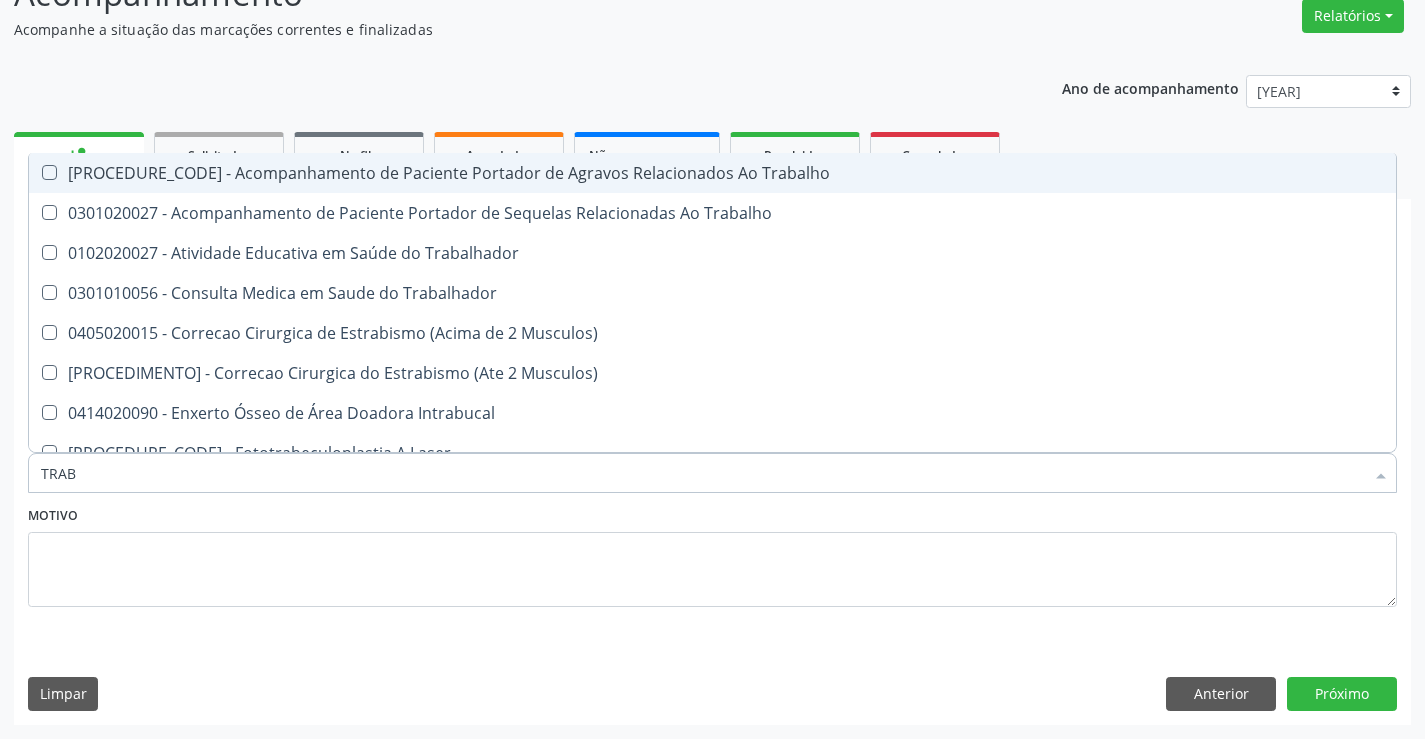 type on "TRA" 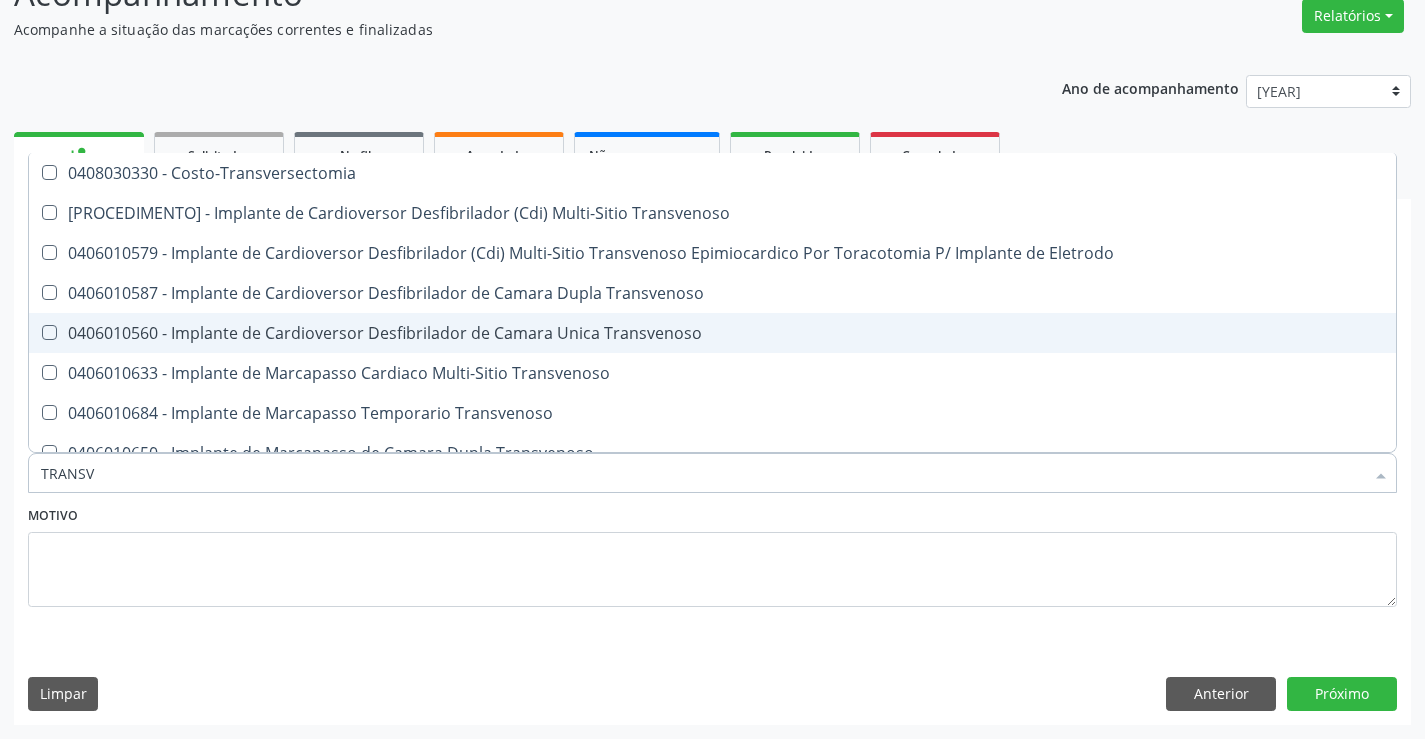 scroll, scrollTop: 221, scrollLeft: 0, axis: vertical 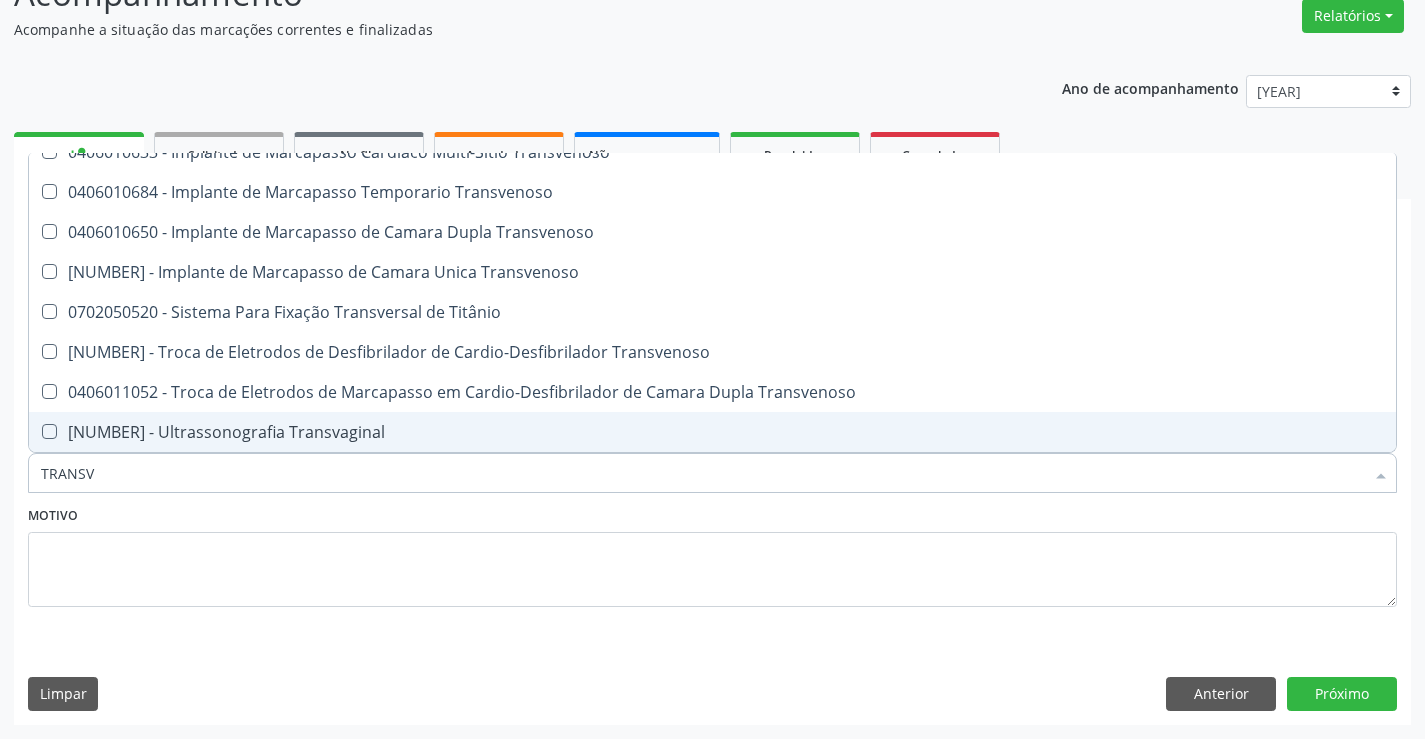 click on "0205020186 - Ultrassonografia Transvaginal" at bounding box center (712, 432) 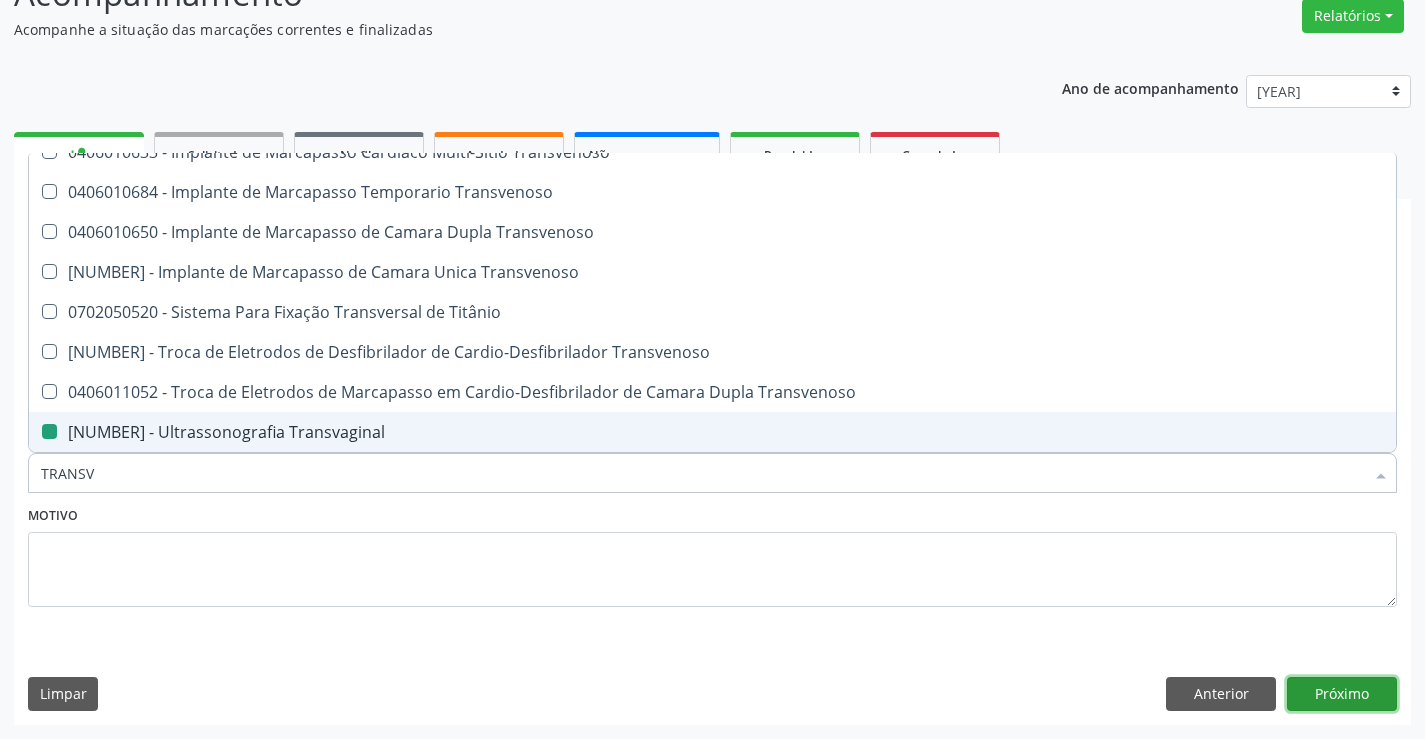 click on "Próximo" at bounding box center (1342, 694) 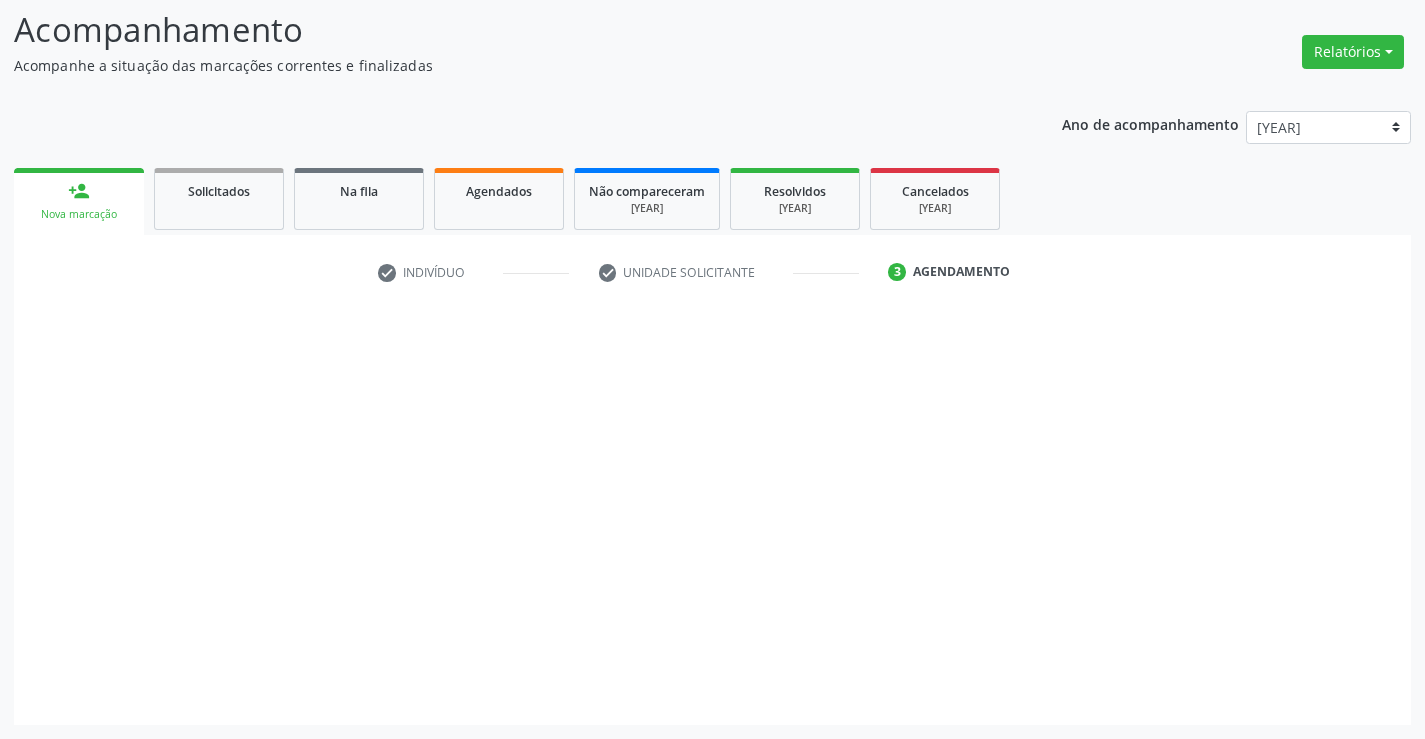scroll, scrollTop: 131, scrollLeft: 0, axis: vertical 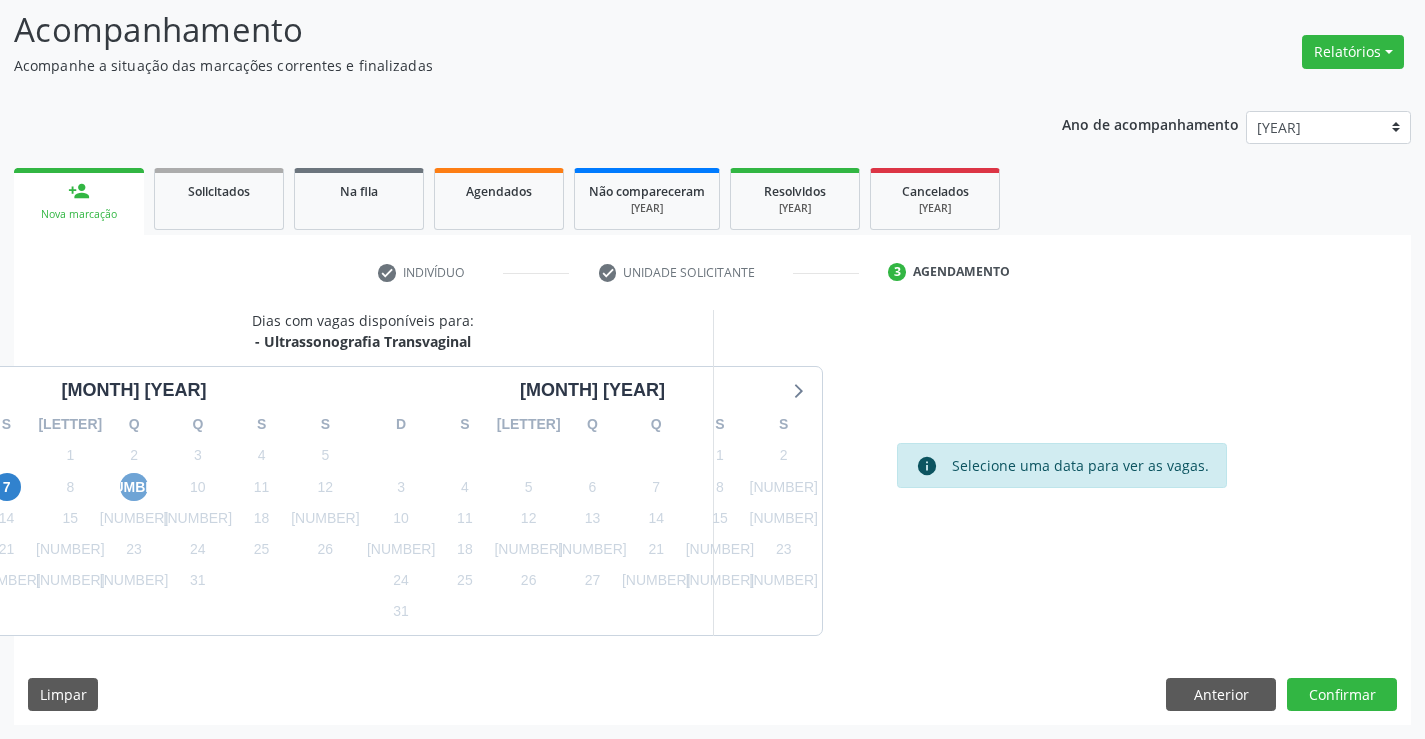 click on "9" at bounding box center [134, 487] 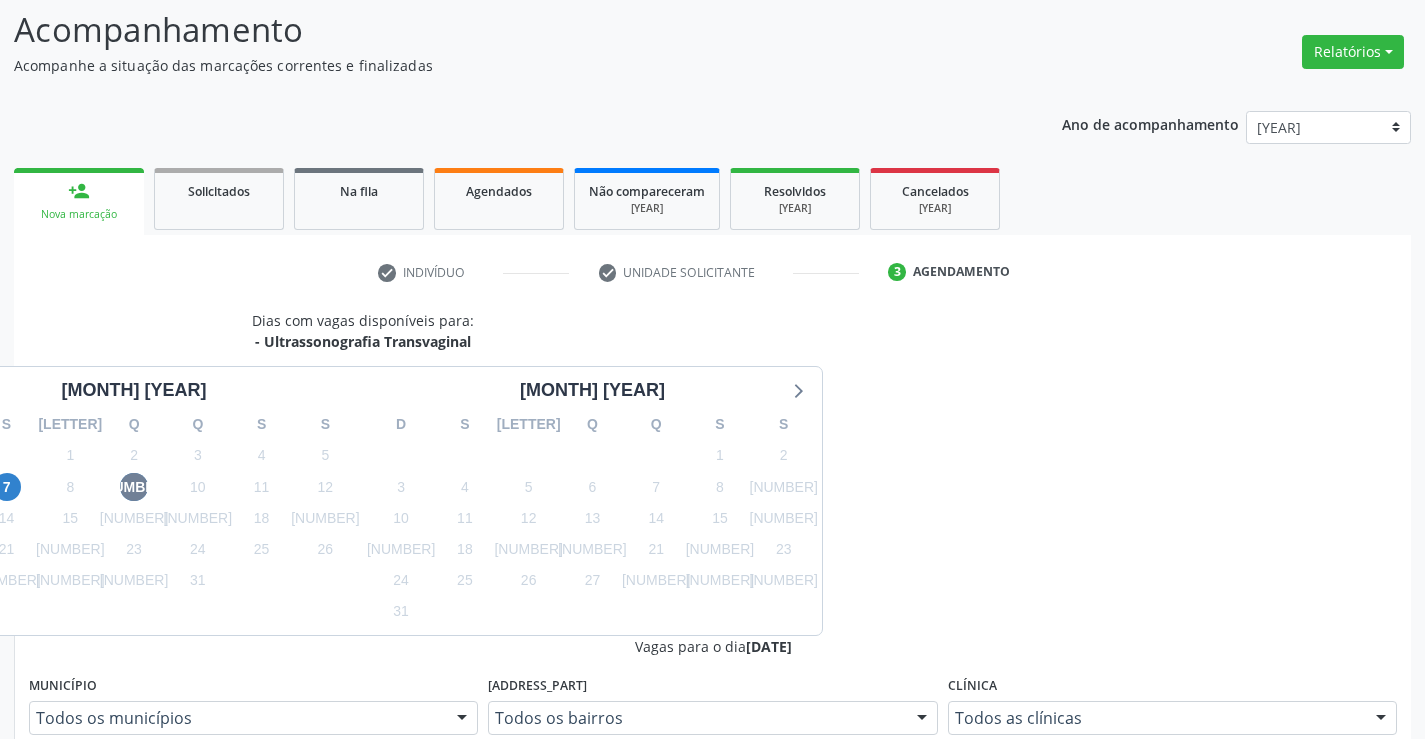 click on "[TEXT]: [TIME]" at bounding box center (723, 956) 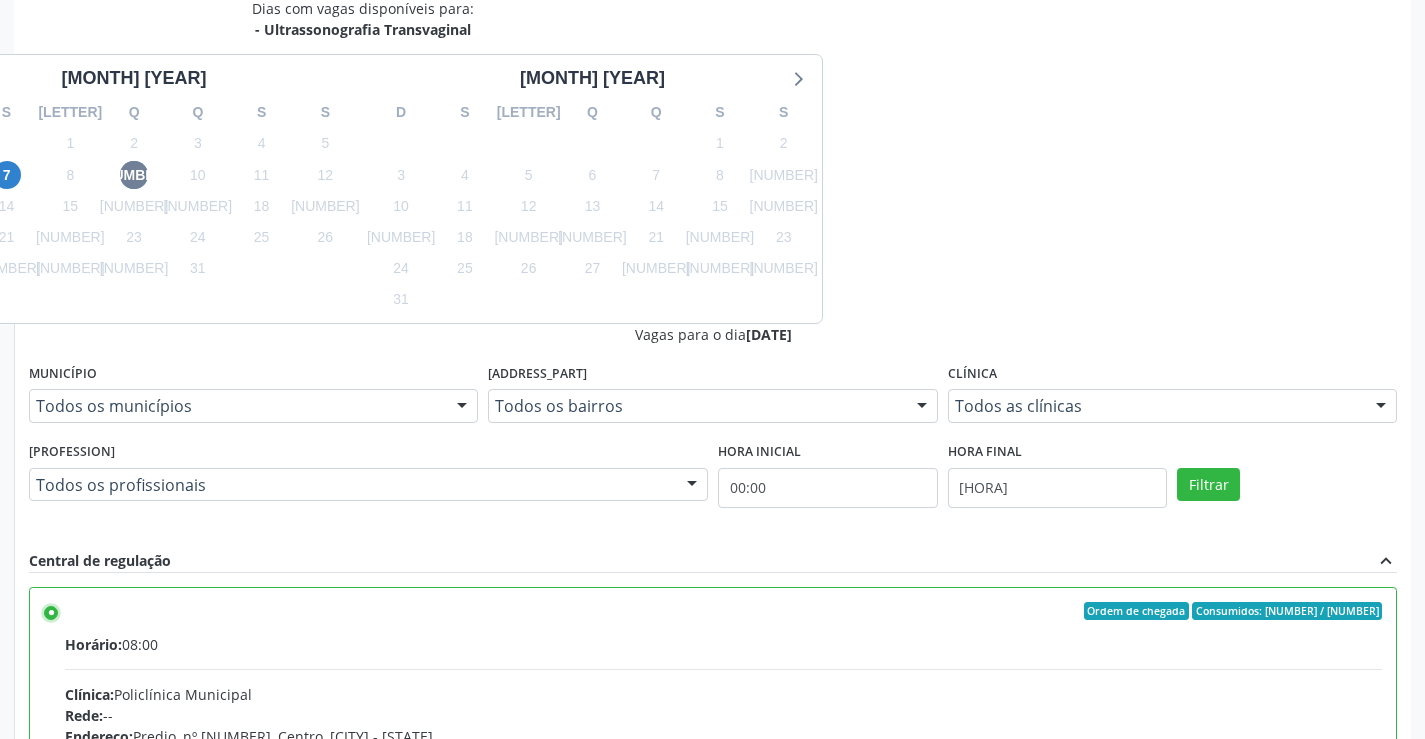 scroll, scrollTop: 456, scrollLeft: 0, axis: vertical 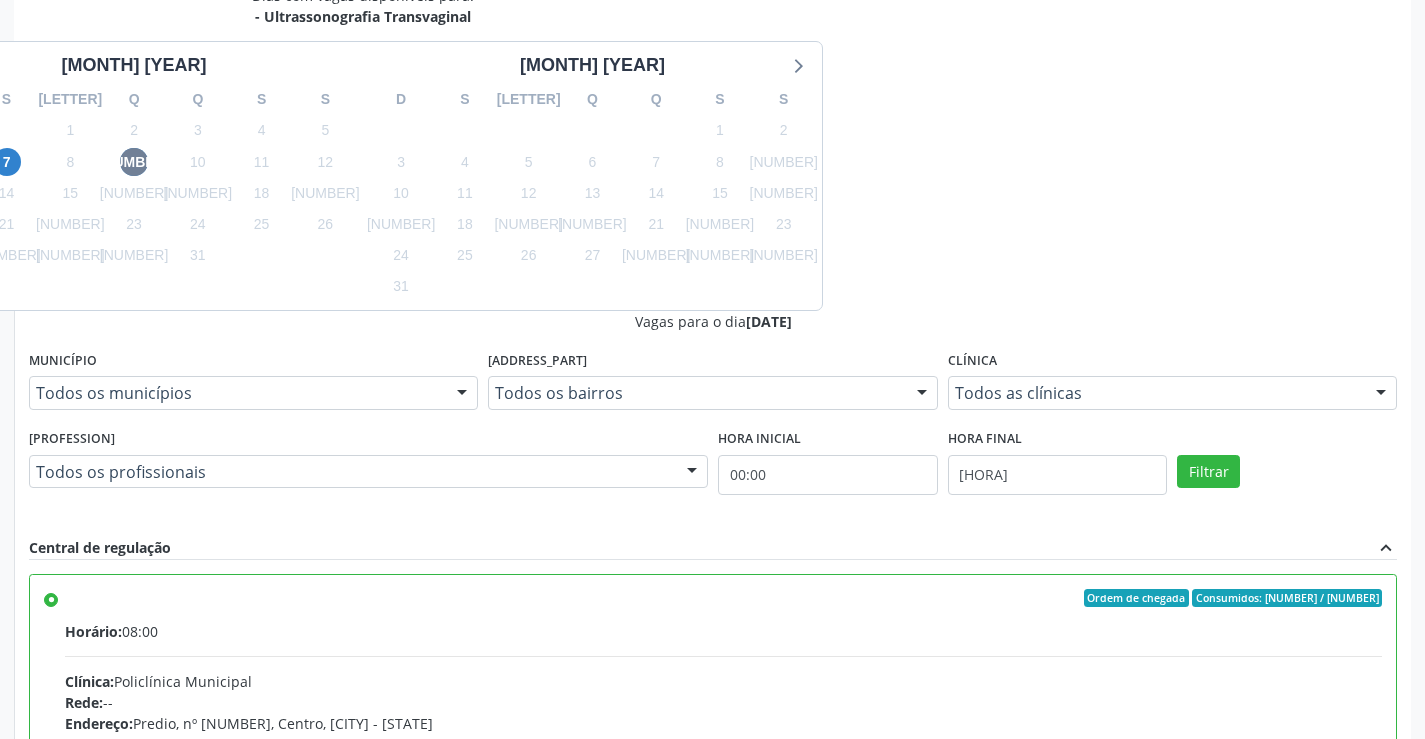 click on "Confirmar" at bounding box center (1342, 1019) 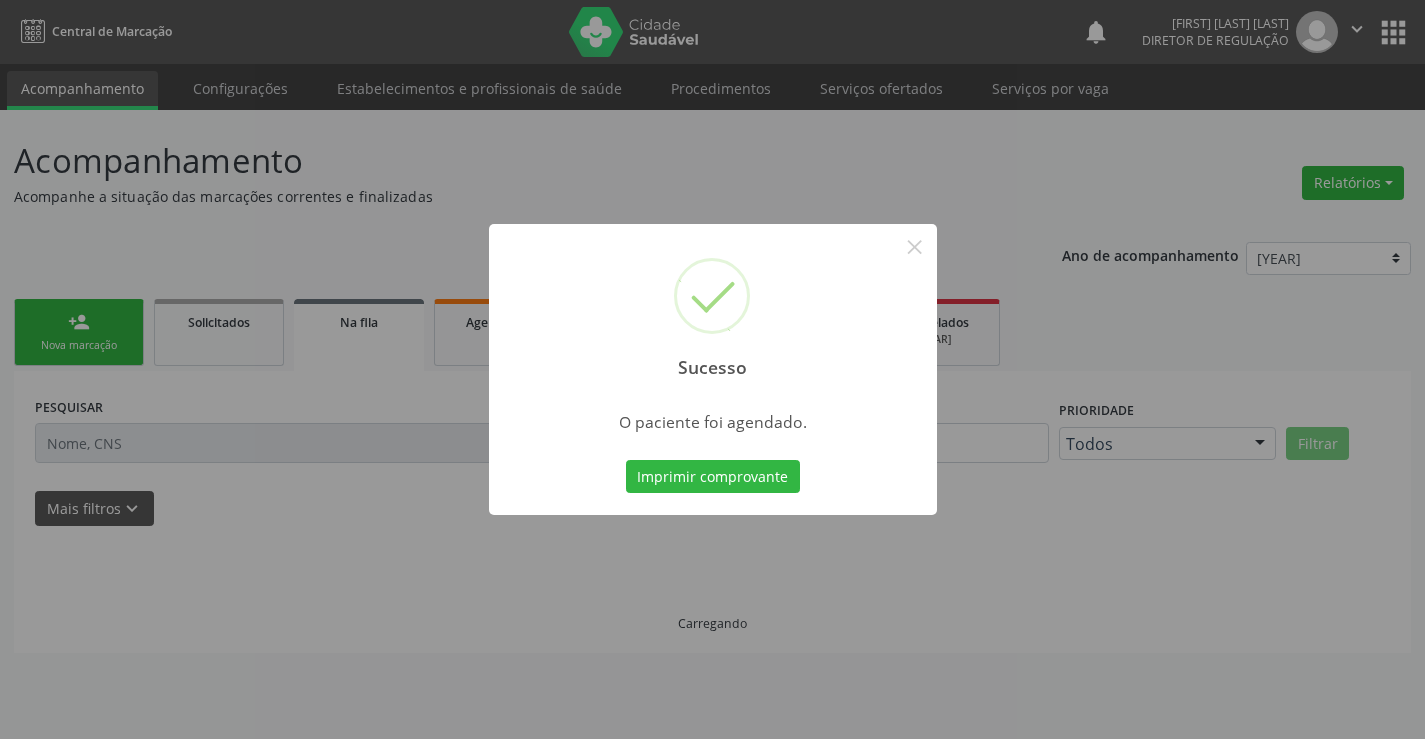 scroll, scrollTop: 0, scrollLeft: 0, axis: both 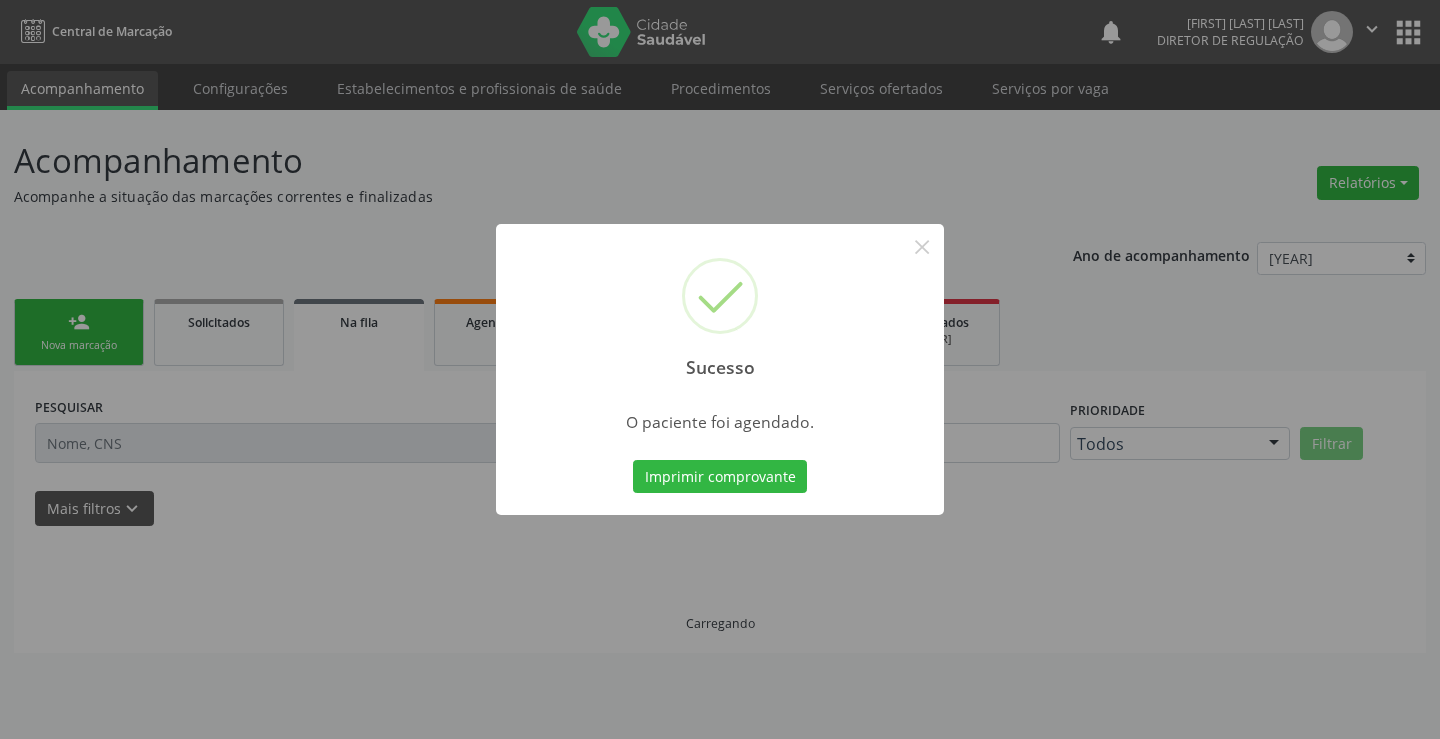 type 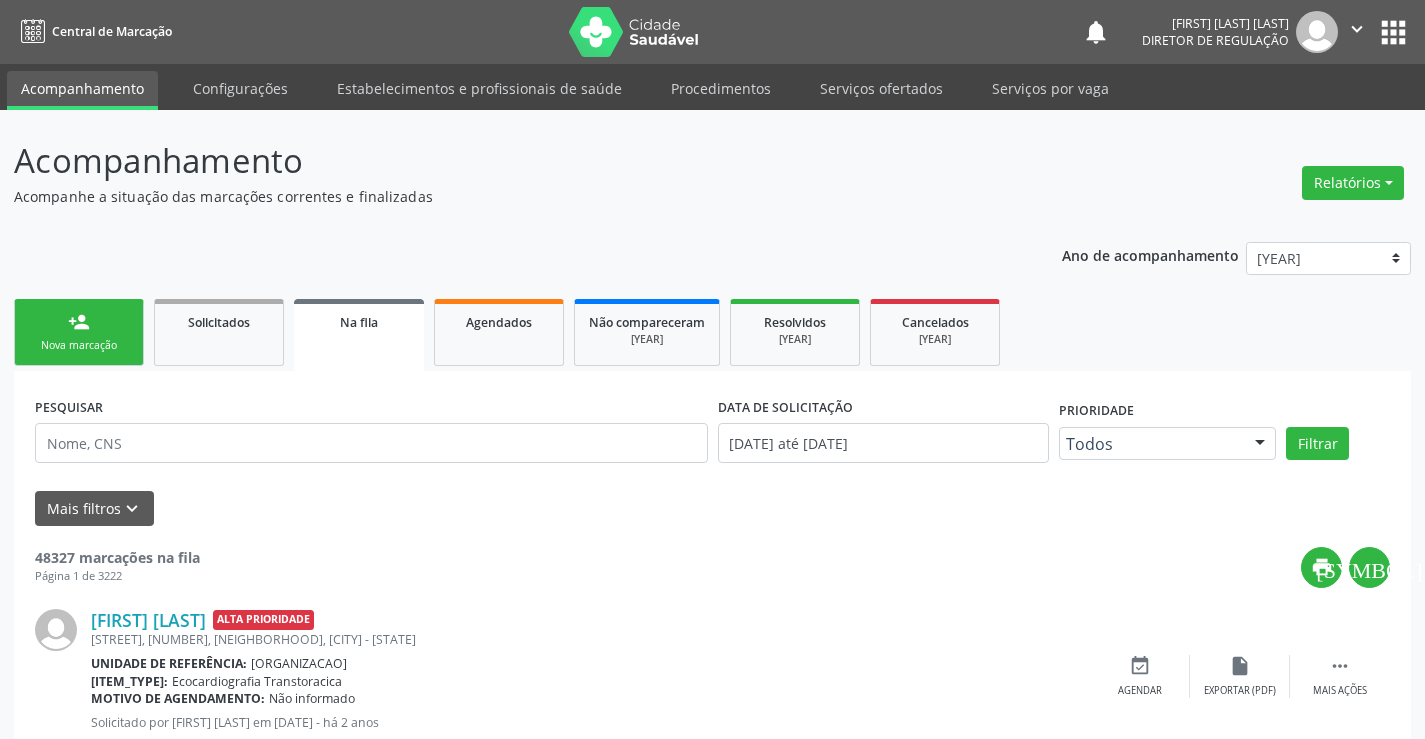 click on "Nova marcação" at bounding box center [79, 345] 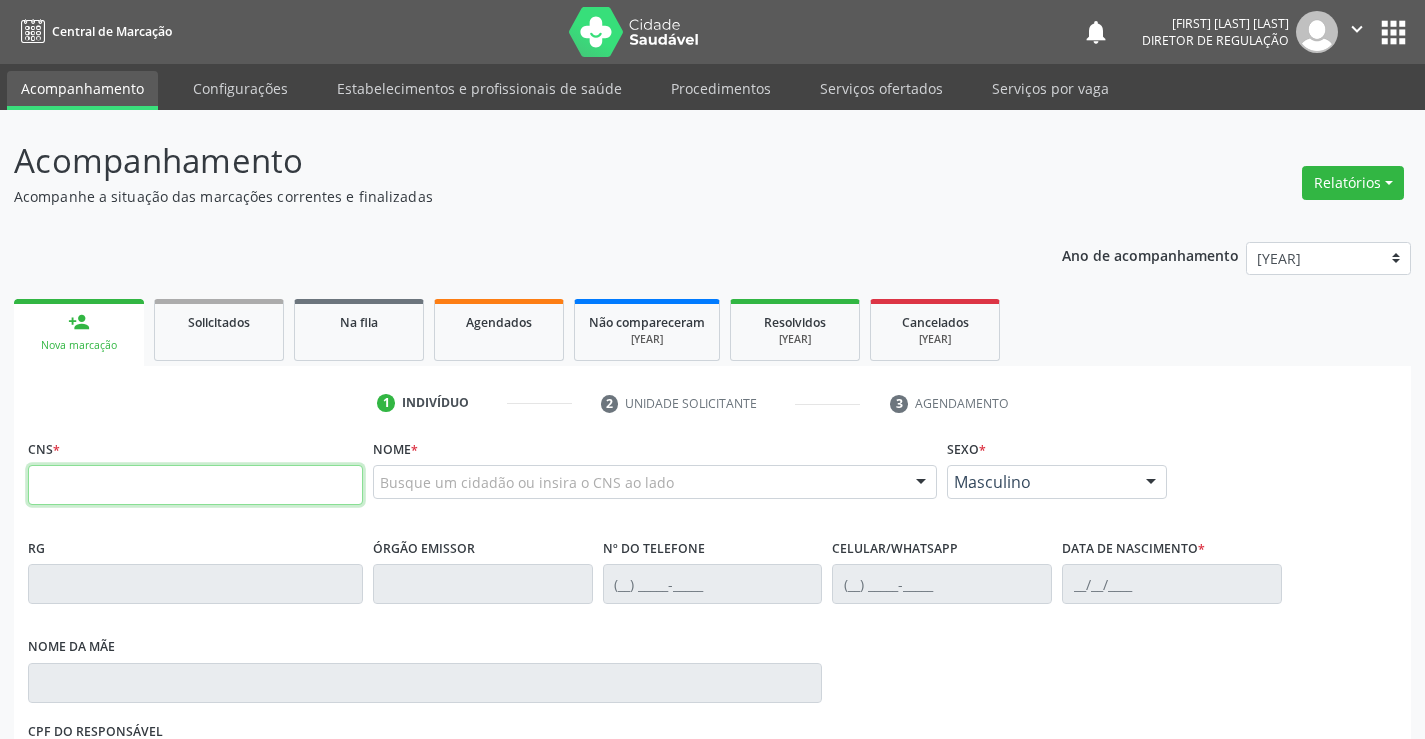 click at bounding box center [195, 485] 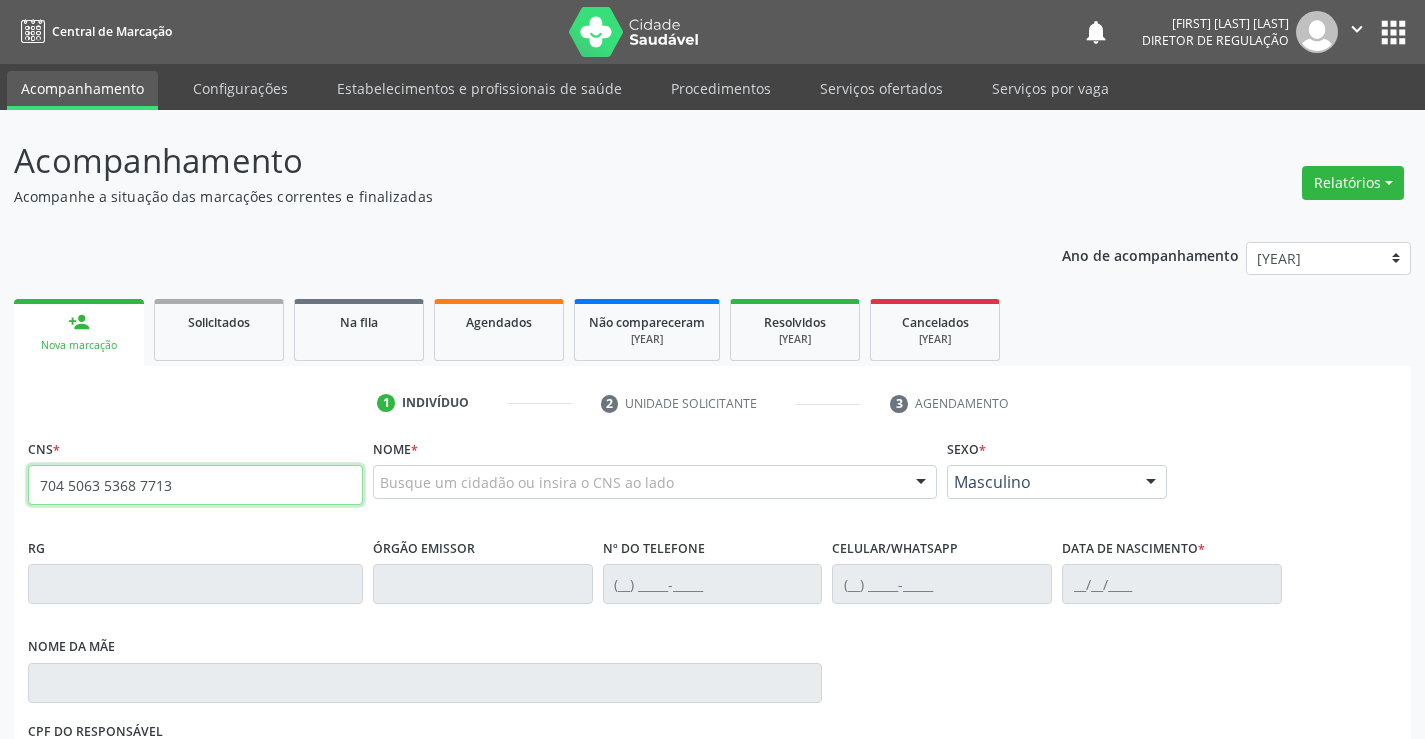 type on "704 5063 5368 7713" 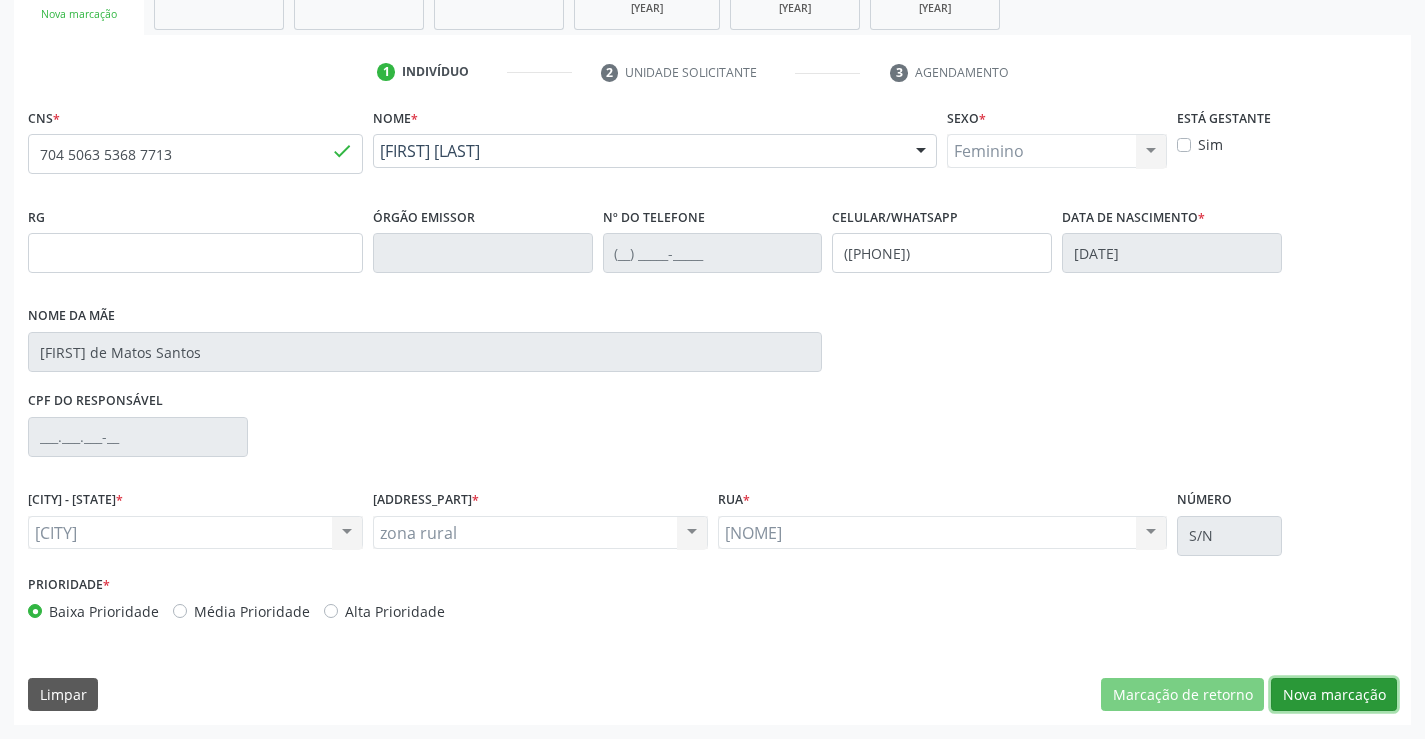 click on "Nova marcação" at bounding box center (1182, 695) 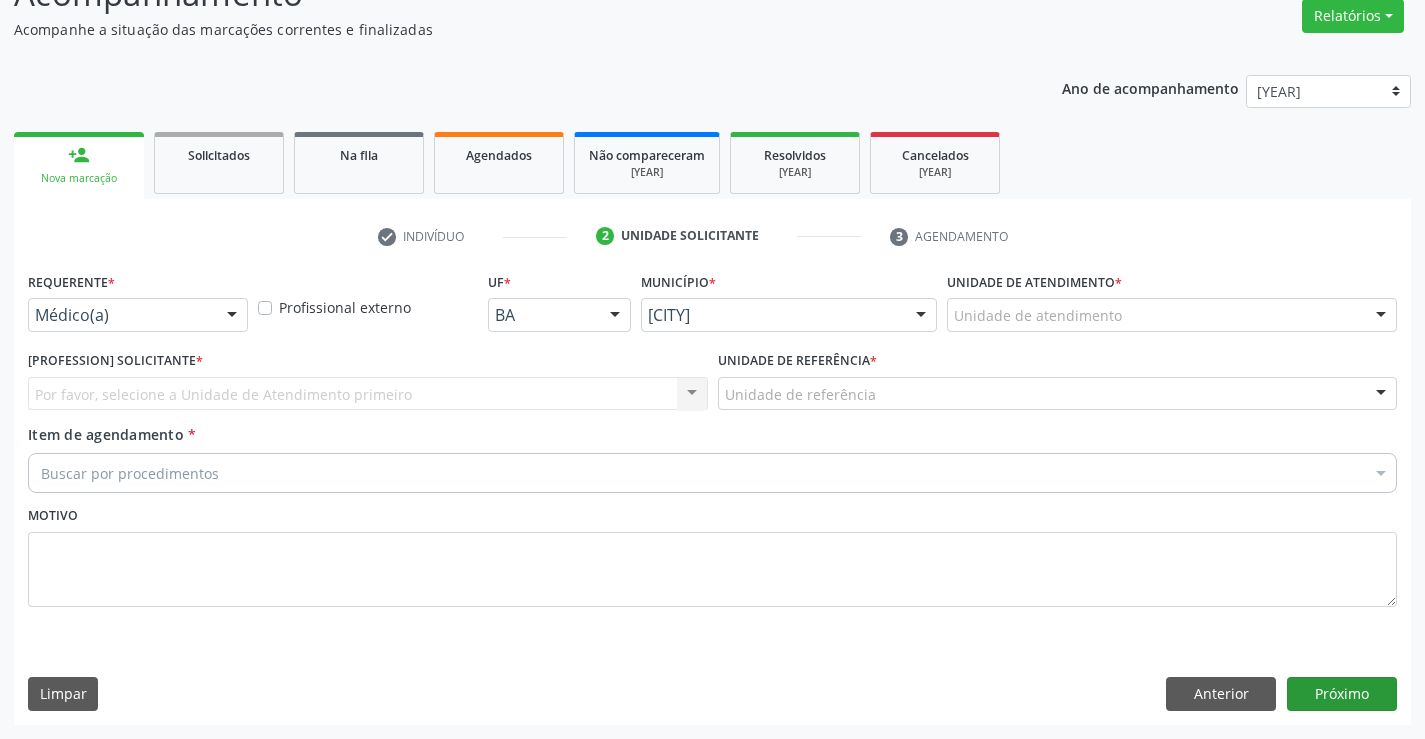 scroll, scrollTop: 167, scrollLeft: 0, axis: vertical 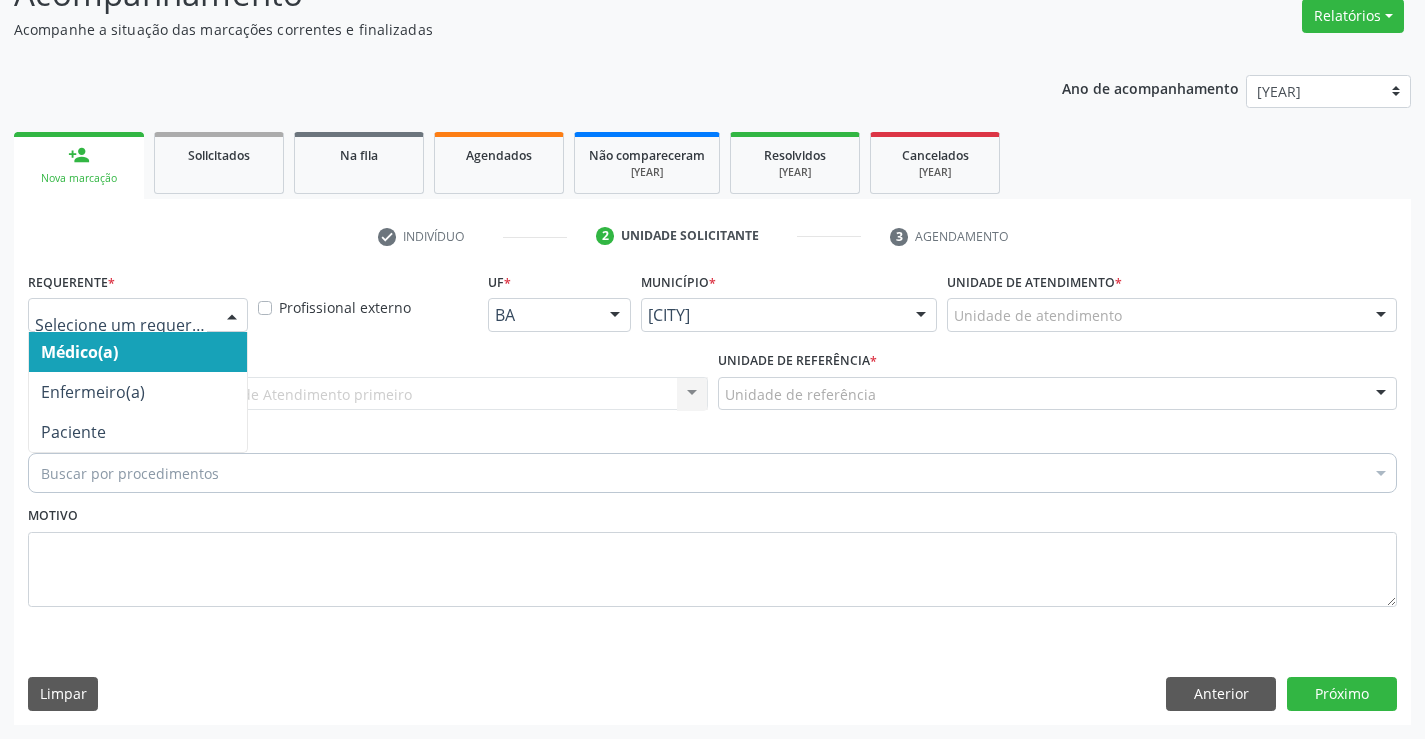 click on "Médico(a)   Enfermeiro(a)   Paciente
Nenhum resultado encontrado para: "   "
Não há nenhuma opção para ser exibida." at bounding box center [138, 315] 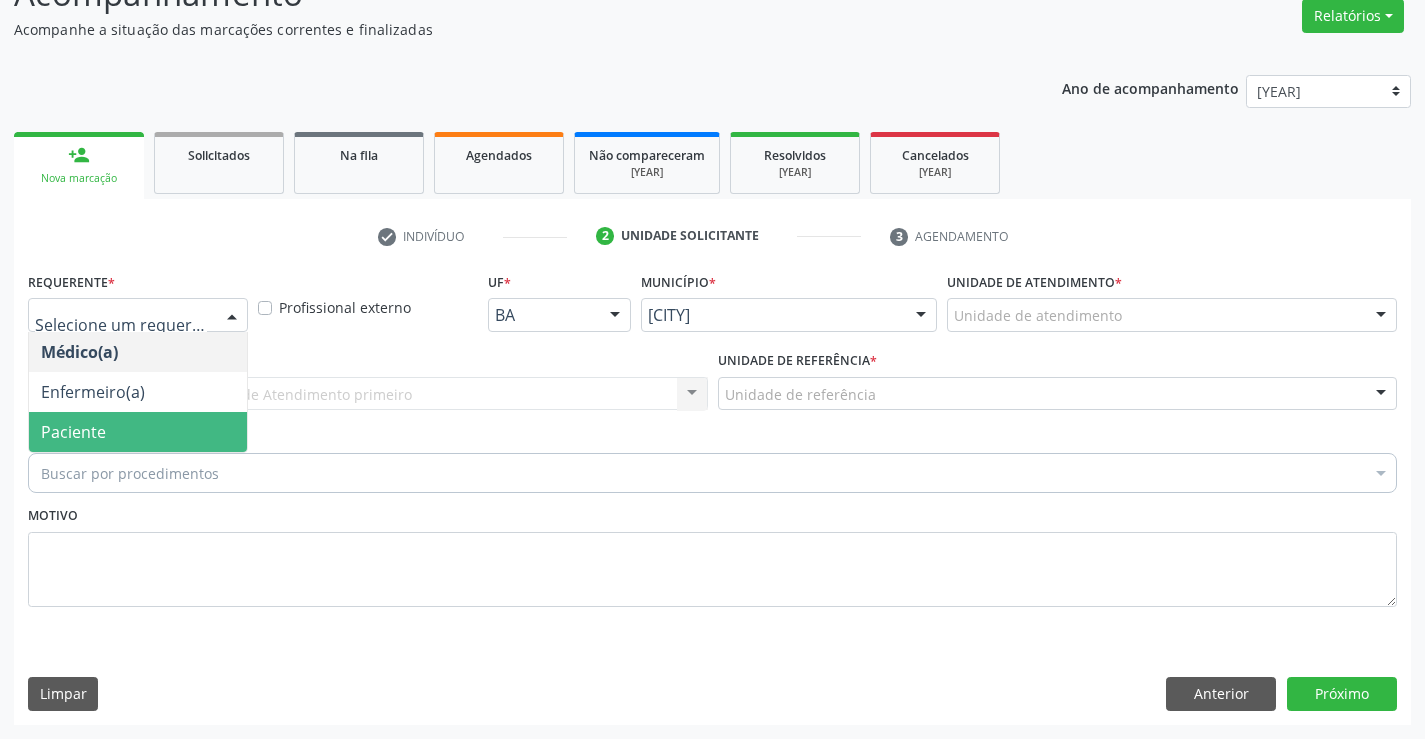 click on "Paciente" at bounding box center (138, 432) 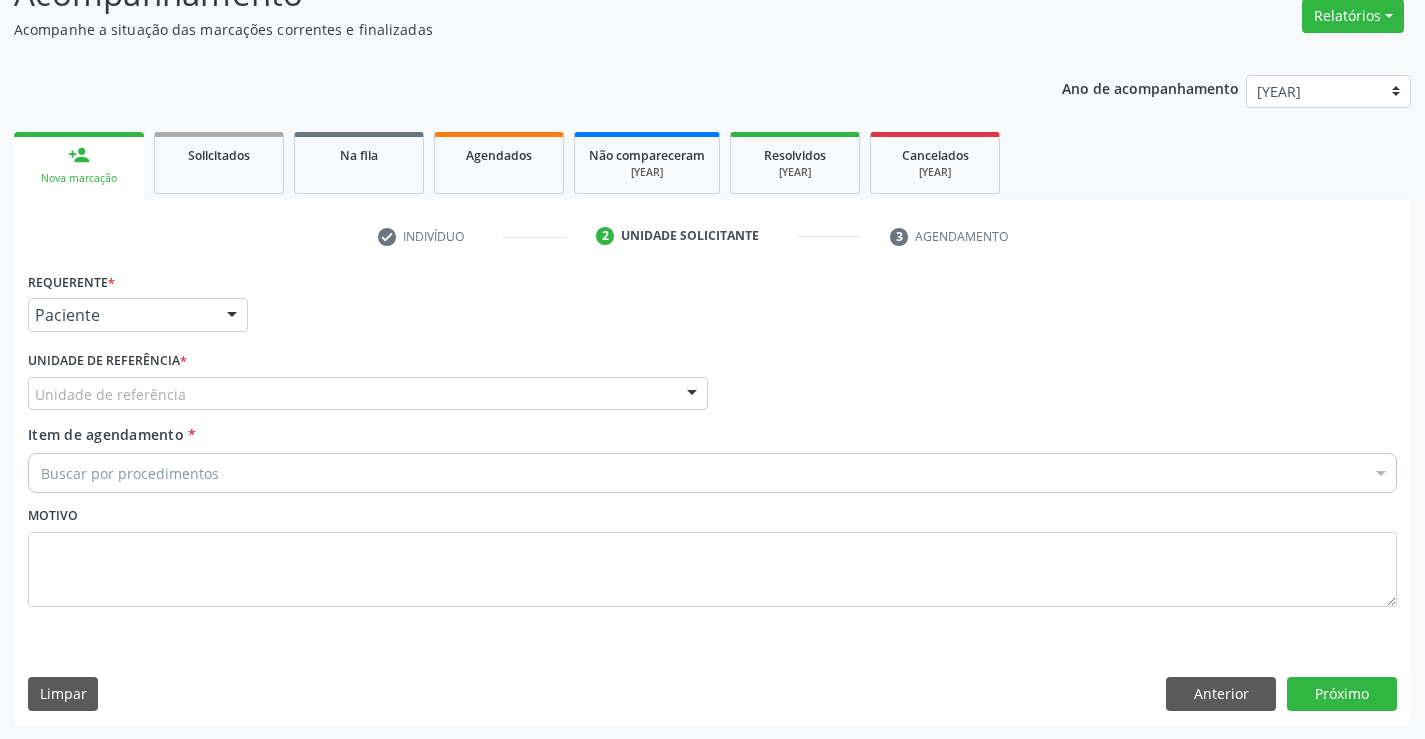 click on "Unidade de referência" at bounding box center [368, 394] 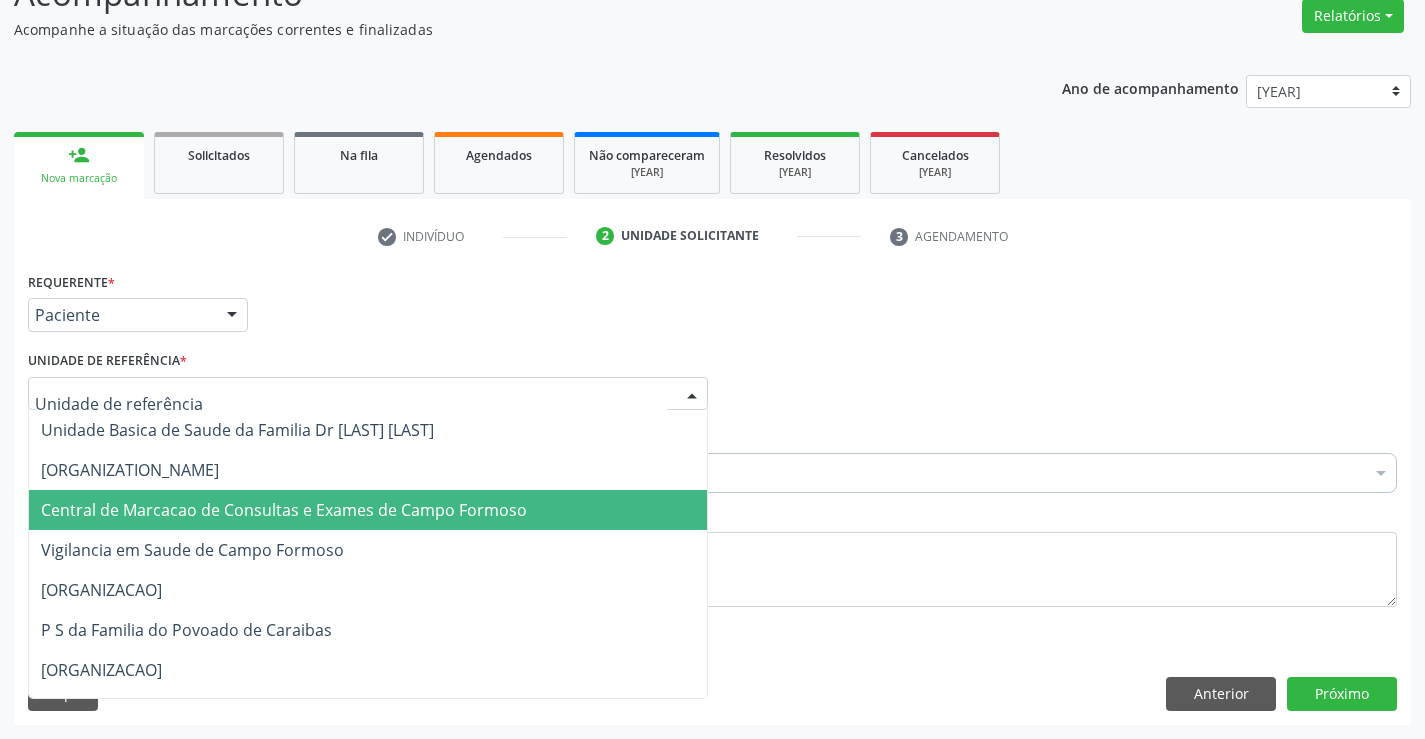 click on "Unidade Basica de Saude da Familia Dr Paulo Sudre   Centro de Enfrentamento Para Covid 19 de Campo Formoso   Central de Marcacao de Consultas e Exames de Campo Formoso   Vigilancia em Saude de Campo Formoso   PSF Lage dos Negros III   P S da Familia do Povoado de Caraibas   Unidade Basica de Saude da Familia Maninho Ferreira   P S de Curral da Ponta Psf Oseas Manoel da Silva   Farmacia Basica   Unidade Basica de Saude da Familia de Brejao da Caatinga   P S da Familia do Povoado de Pocos   P S da Familia do Povoado de Tiquara   P S da Familia do Povoado de Sao Tome   P S de Lages dos Negros   P S da Familia do Povoado de Tuiutiba   P S de Curral Velho   Centro de Saude Mutirao   Caps Centro de Atencao Psicossocial   Unidade Odontologica Movel   Unidade Basica de Saude da Familia Limoeiro   Unidade Basica de Saude da Familia Izabel Godinho de Freitas   Unidade Basica de Saude da Familia de Olho Dagua das Pombas   Samu 192 Campo Formoso   NASF Campo Formoso     P S da Familia do Povoado de Pocos II" at bounding box center [368, 1190] 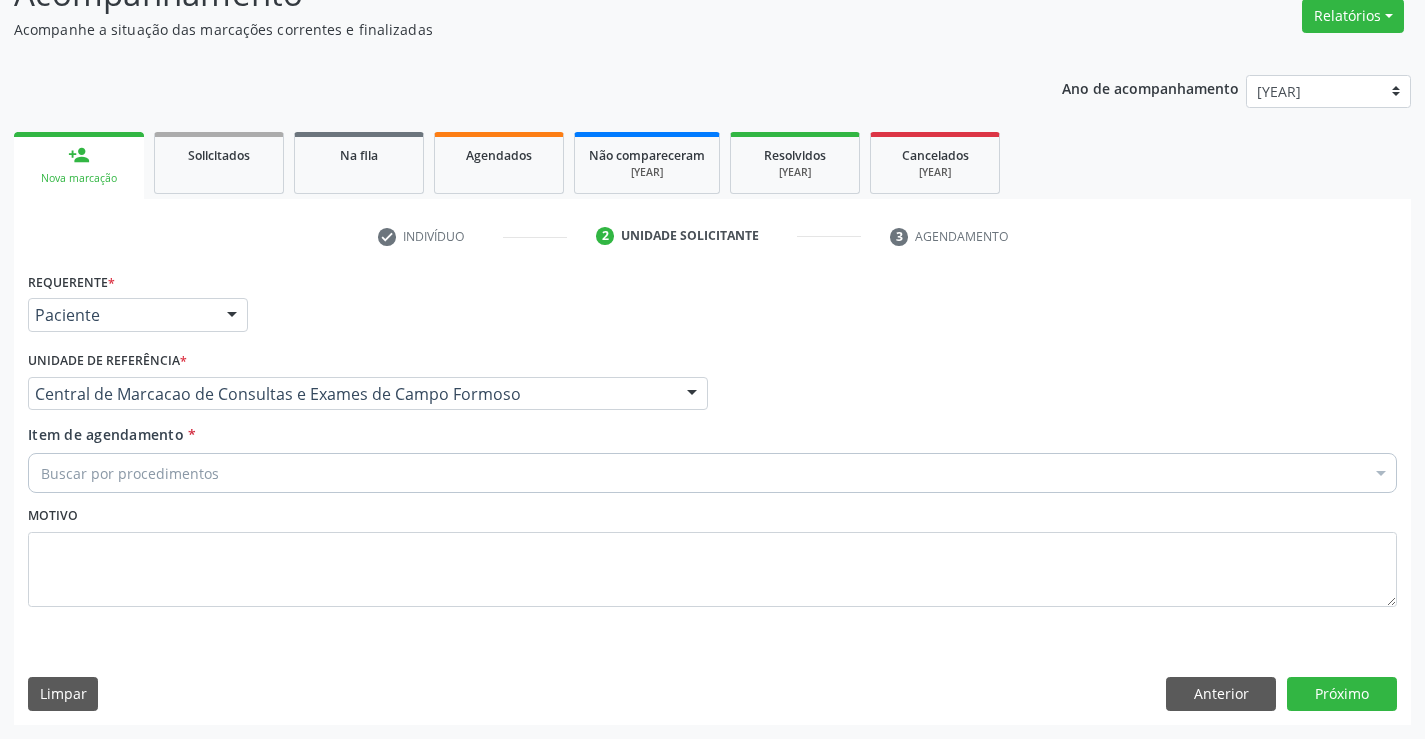 click on "[TEXT]" at bounding box center (712, 473) 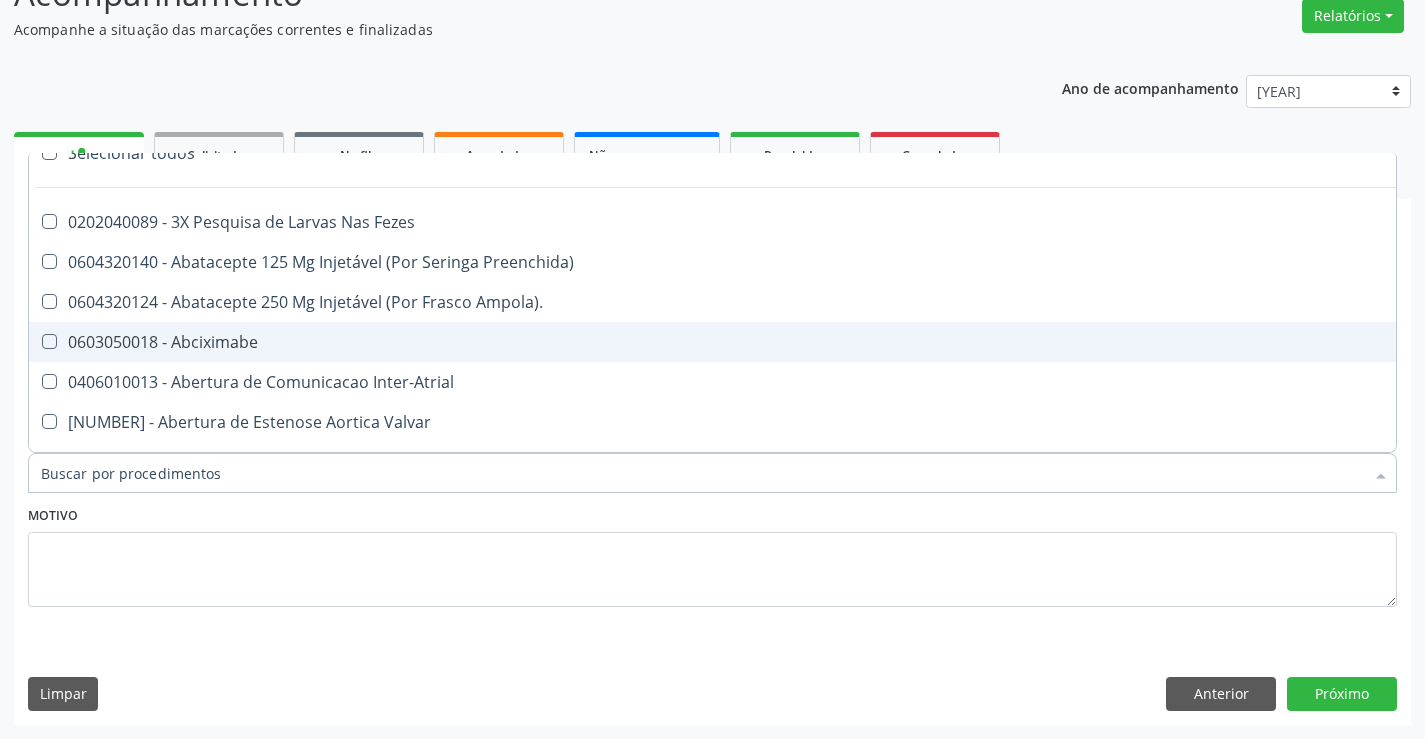 scroll, scrollTop: 0, scrollLeft: 0, axis: both 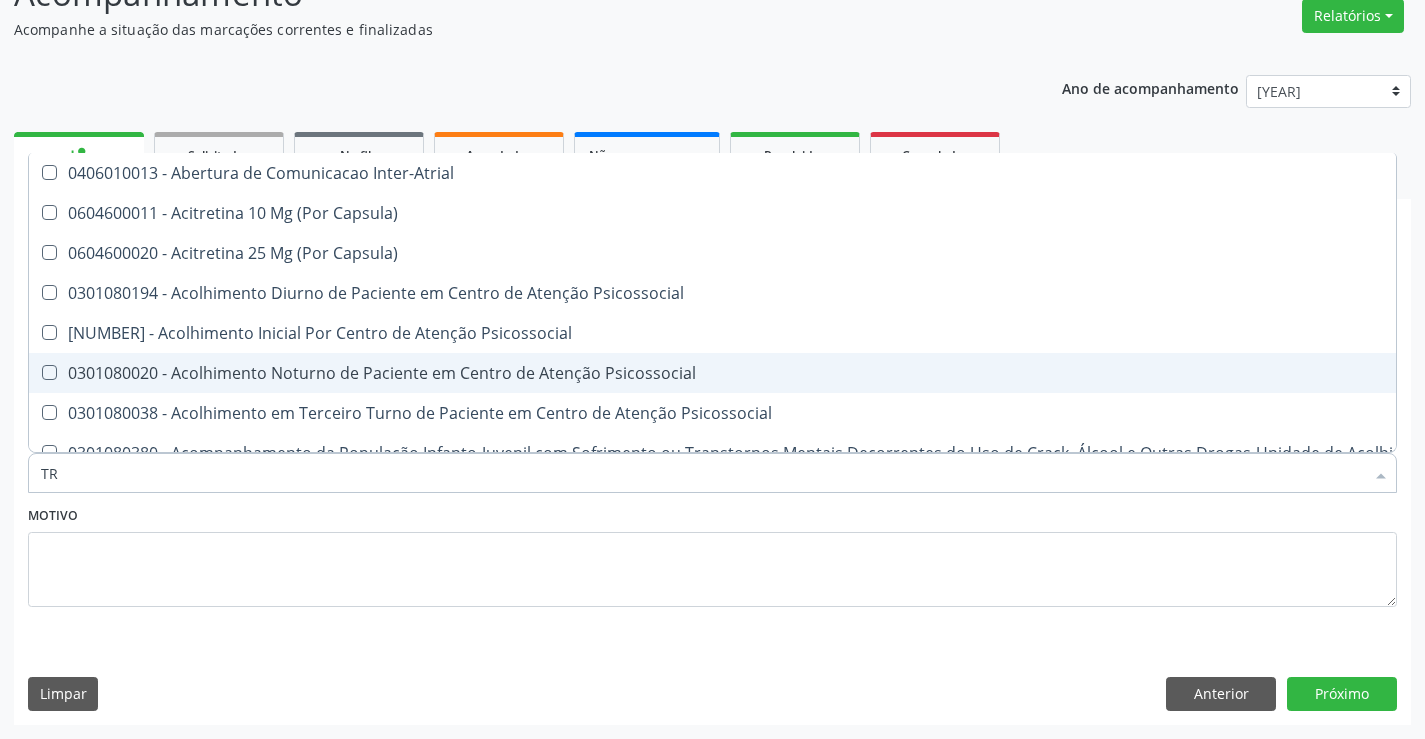 type on "TRA" 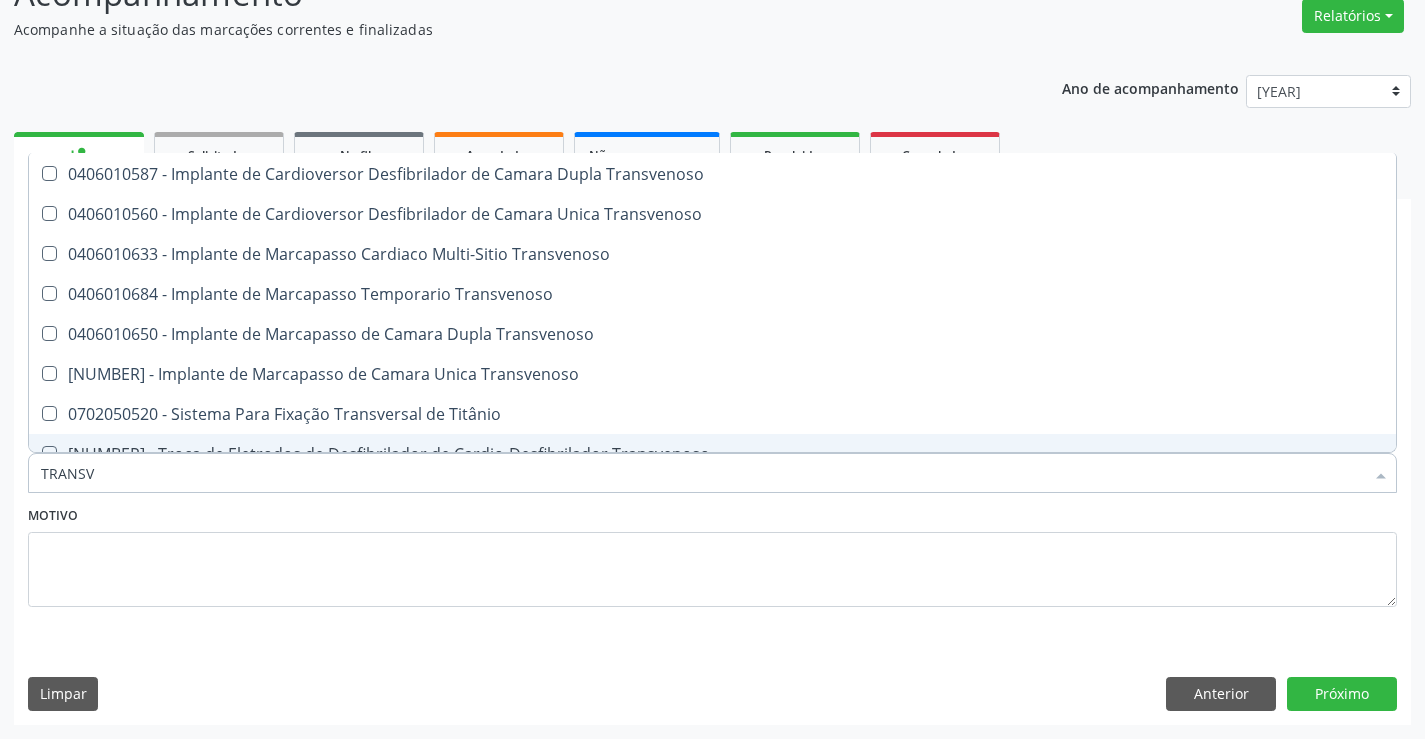scroll, scrollTop: 221, scrollLeft: 0, axis: vertical 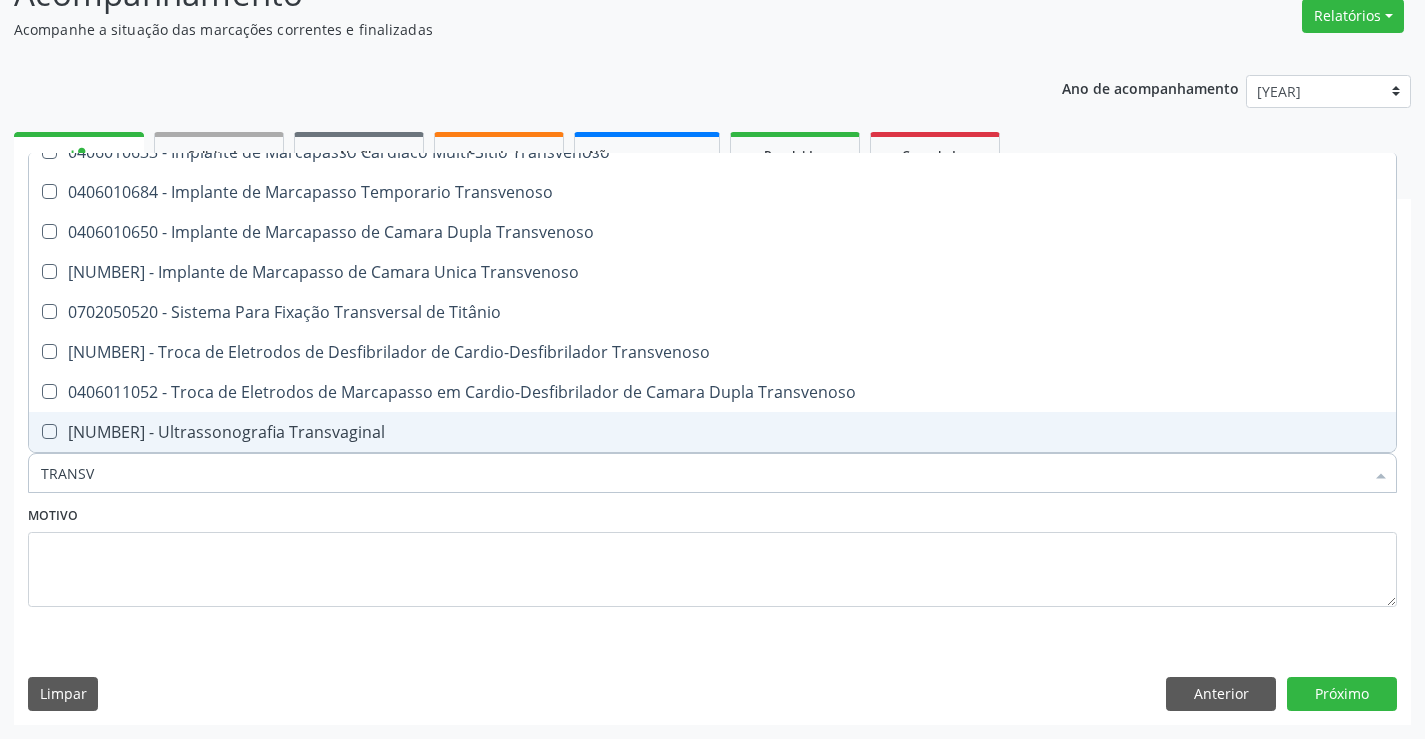 click on "0205020186 - Ultrassonografia Transvaginal" at bounding box center (712, 432) 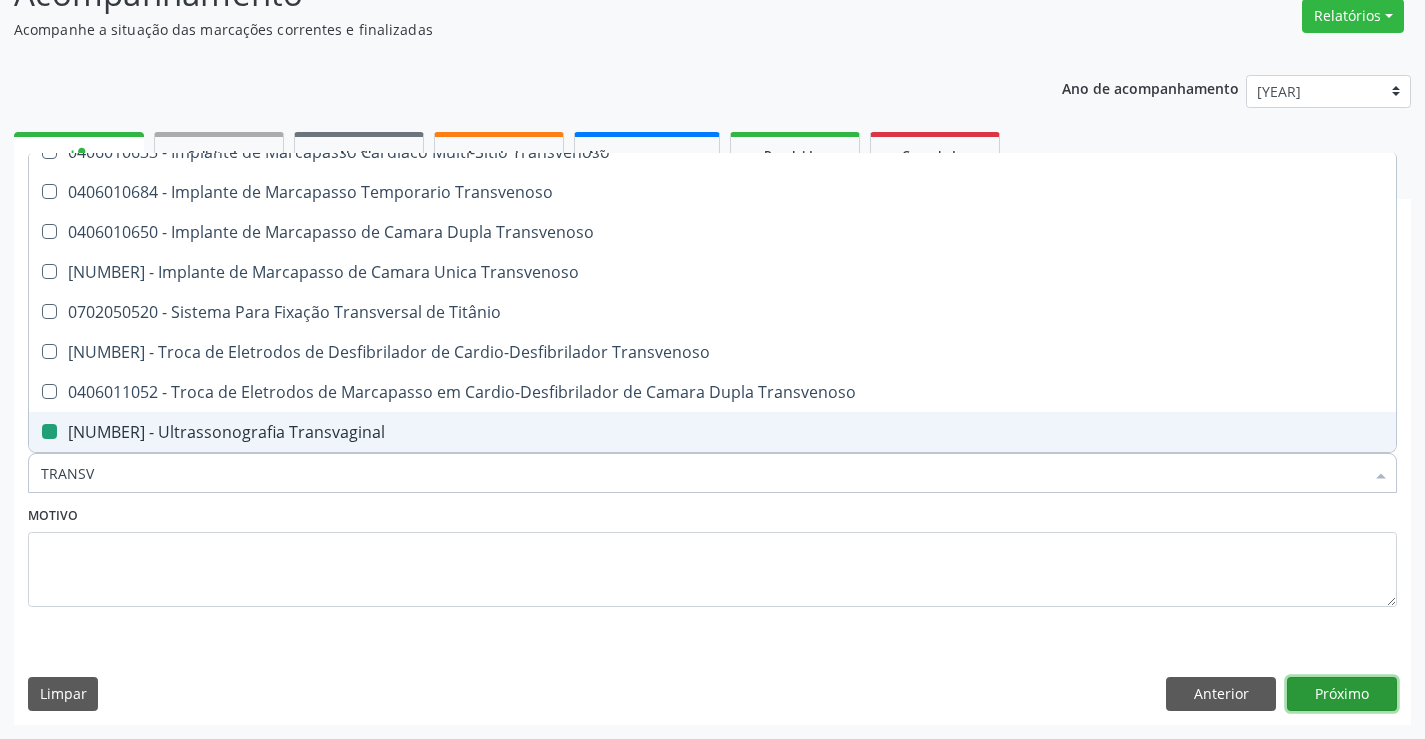 click on "Próximo" at bounding box center (1342, 694) 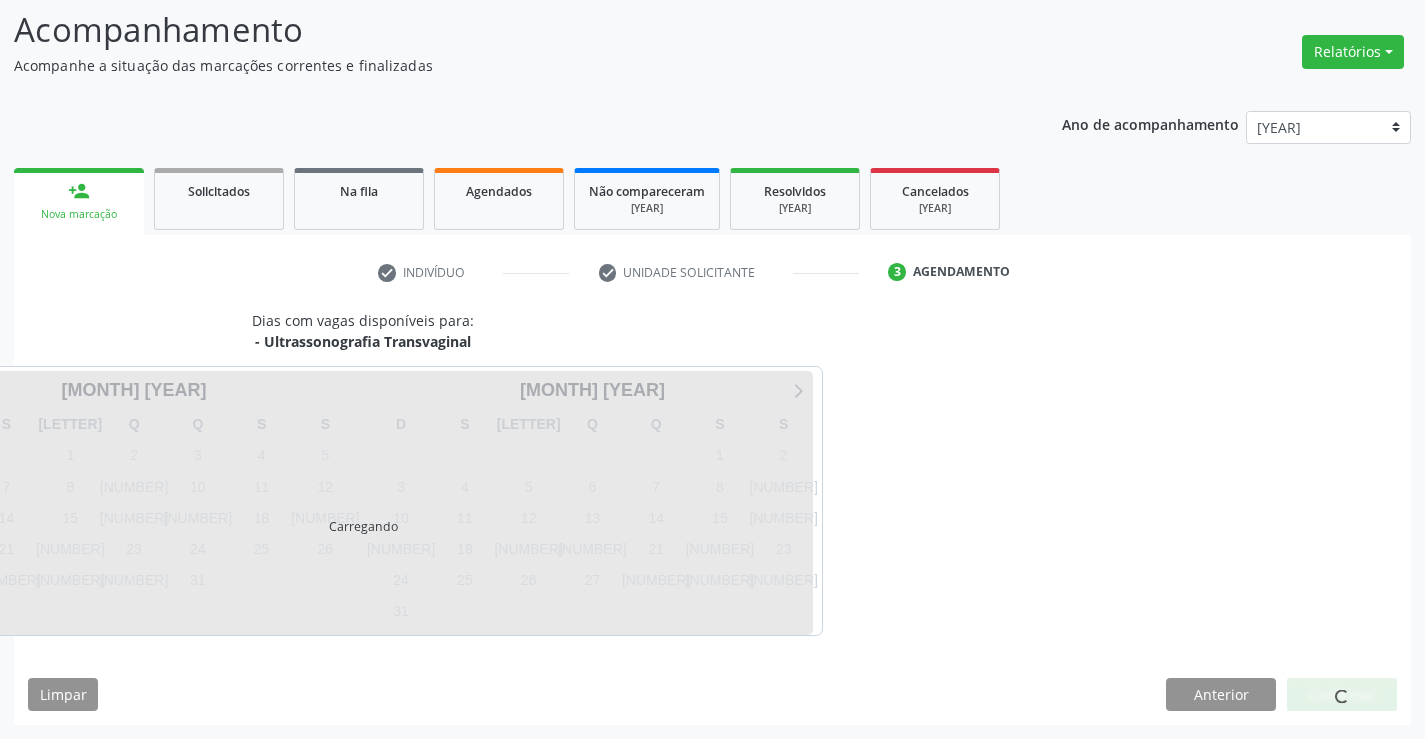 scroll, scrollTop: 131, scrollLeft: 0, axis: vertical 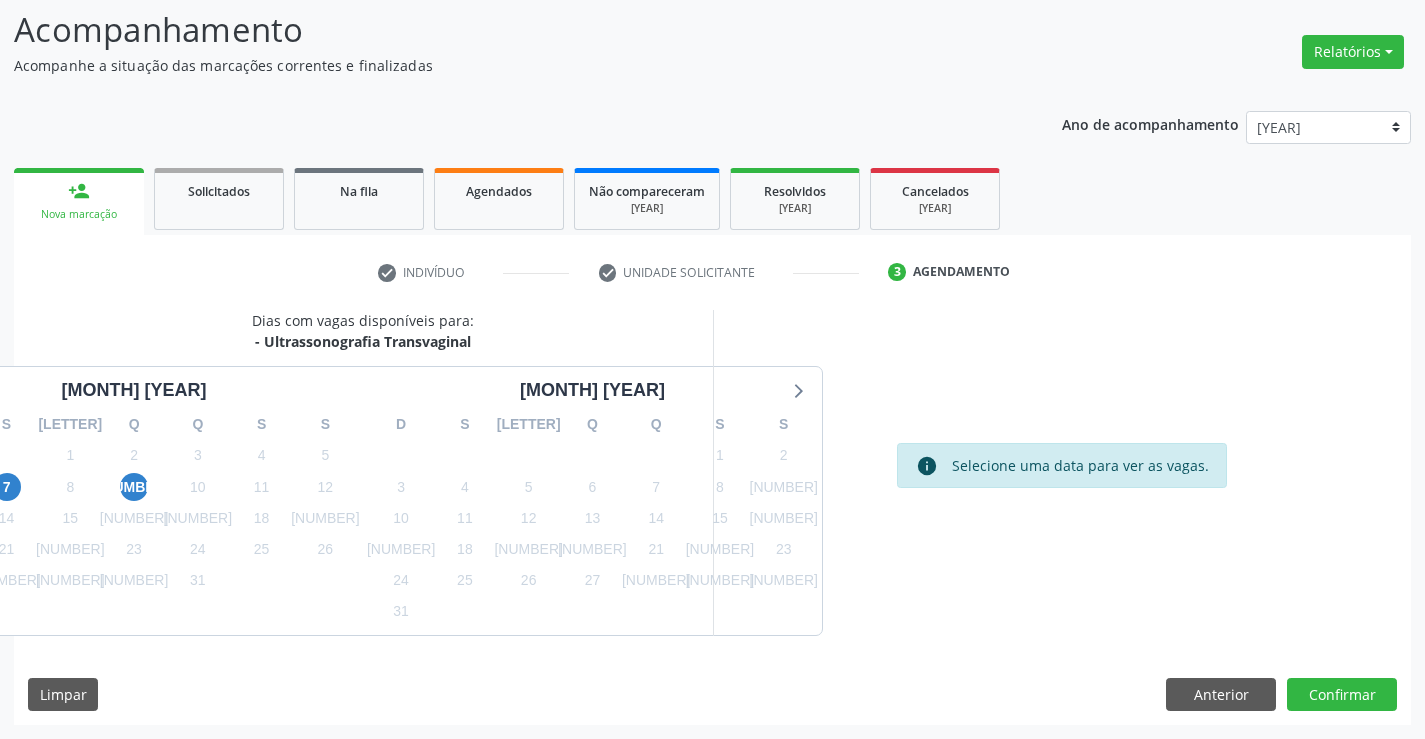 click on "10" at bounding box center [198, 487] 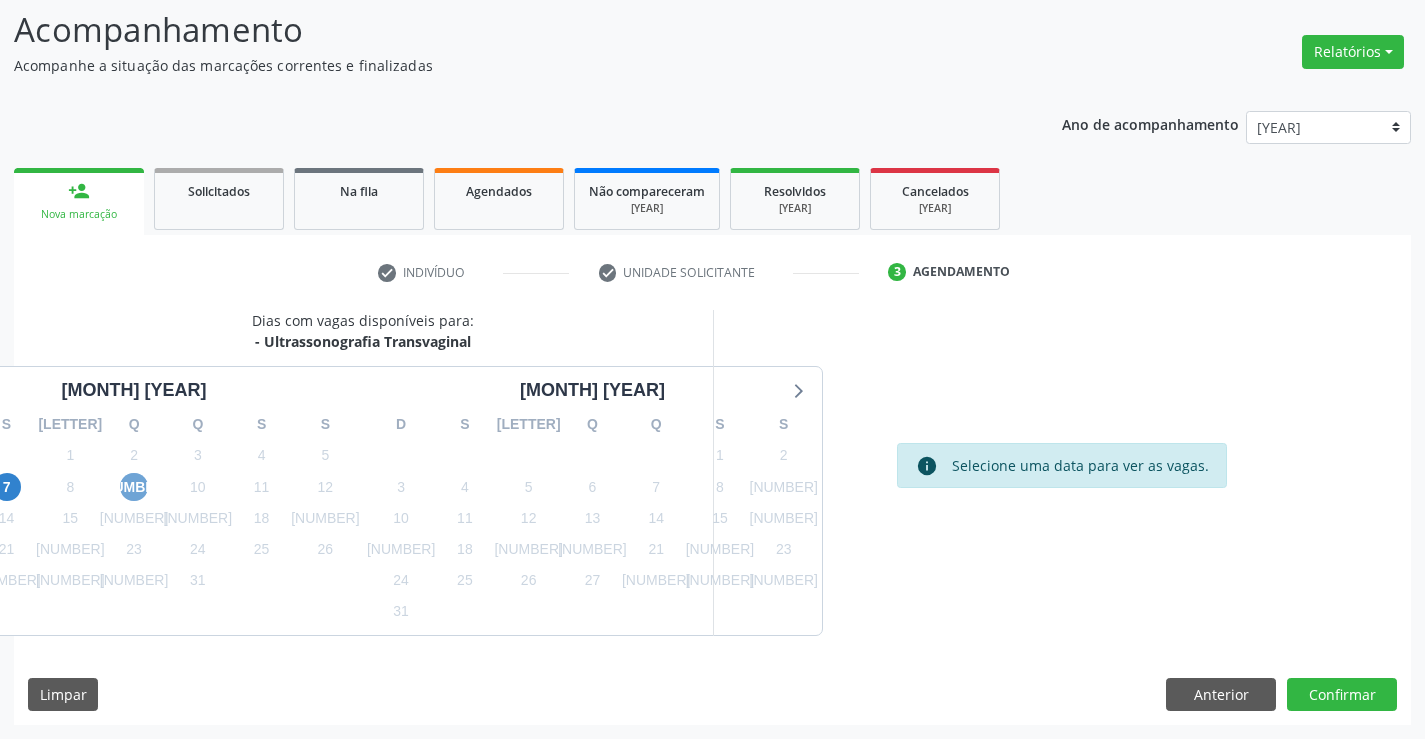 click on "9" at bounding box center [134, 487] 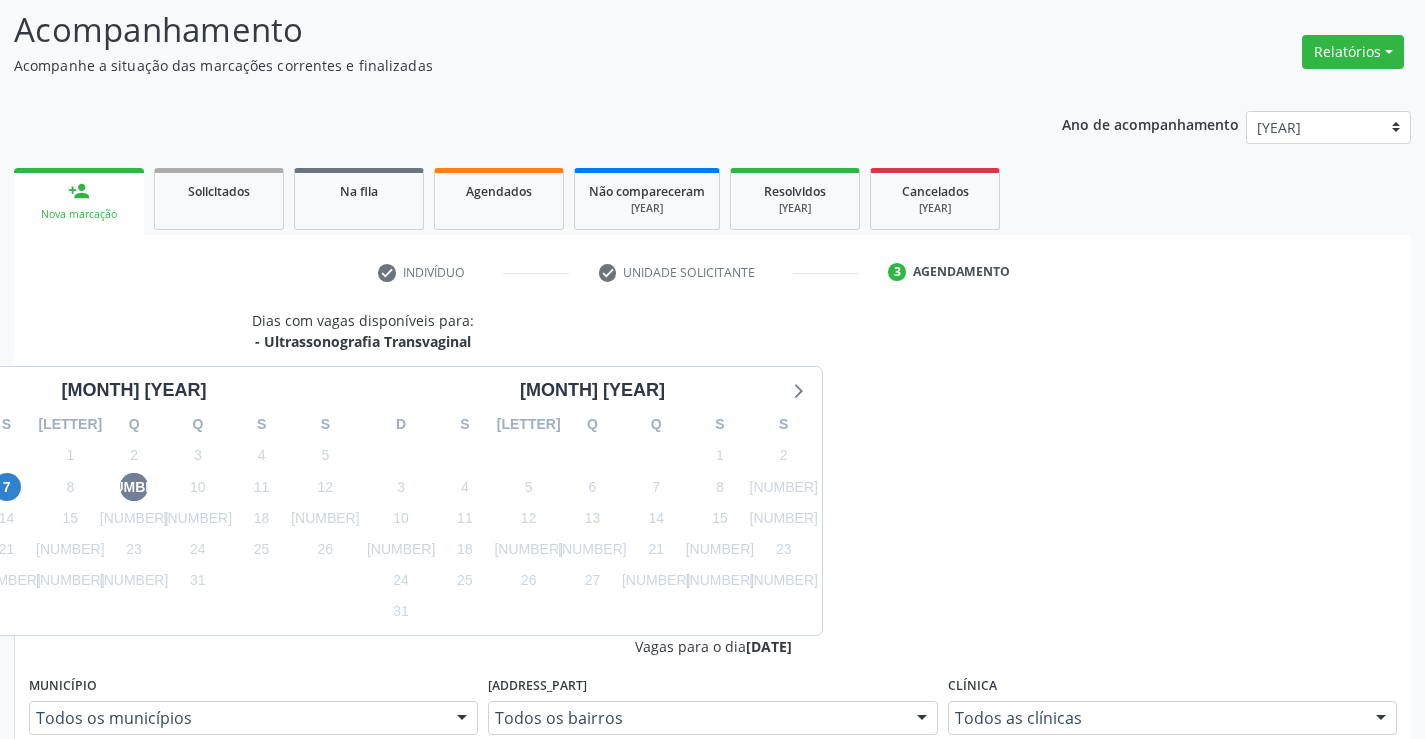 click on "Ordem de chegada
Consumidos: 16 / 25
Horário:   08:00
Clínica:  Policlínica Municipal
Rede:
--
Endereço:   Predio, nº 386, Centro, Campo Formoso - BA
Telefone:   (74) 6451312
Profissional:
Orlindo Carvalho dos Santos
Informações adicionais sobre o atendimento
Idade de atendimento:
de 0 a 120 anos
Gênero(s) atendido(s):
Masculino e Feminino
Informações adicionais:
--" at bounding box center [723, 1067] 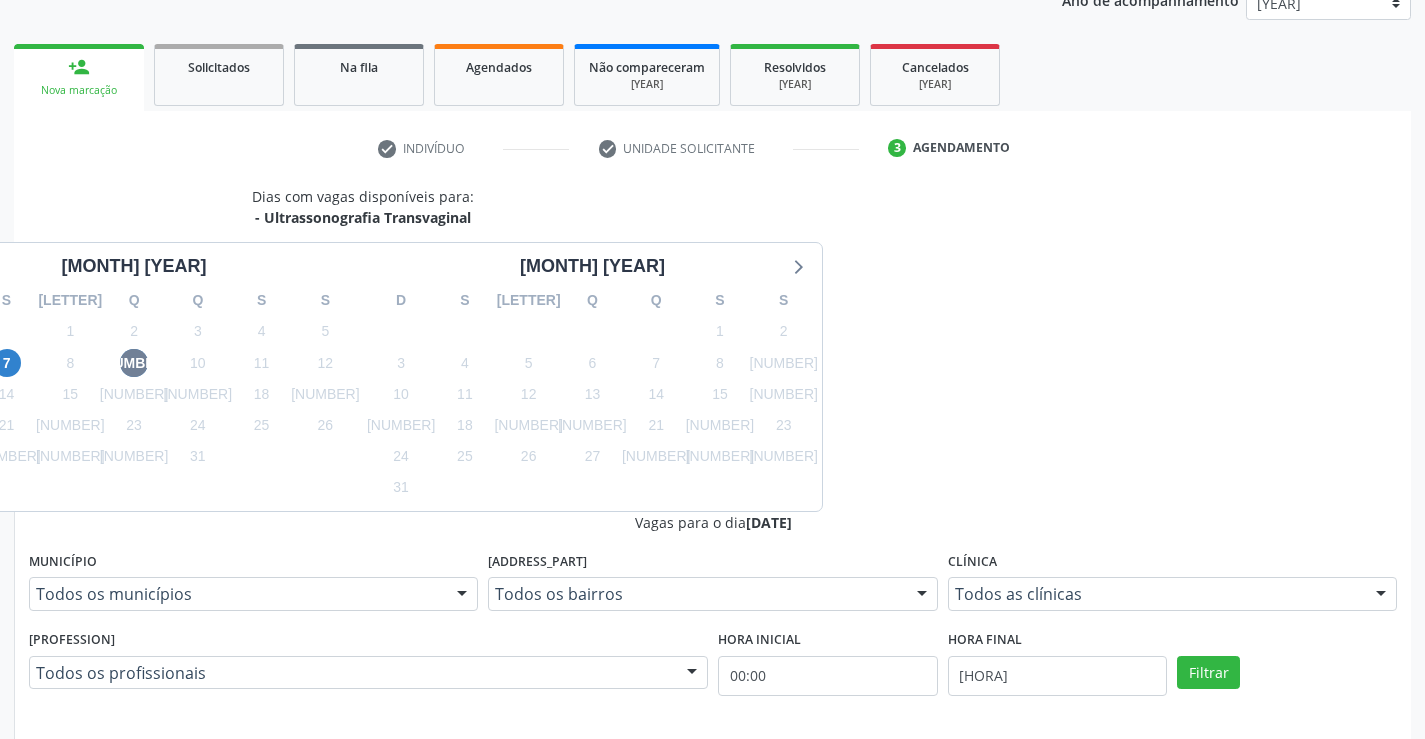 scroll, scrollTop: 456, scrollLeft: 0, axis: vertical 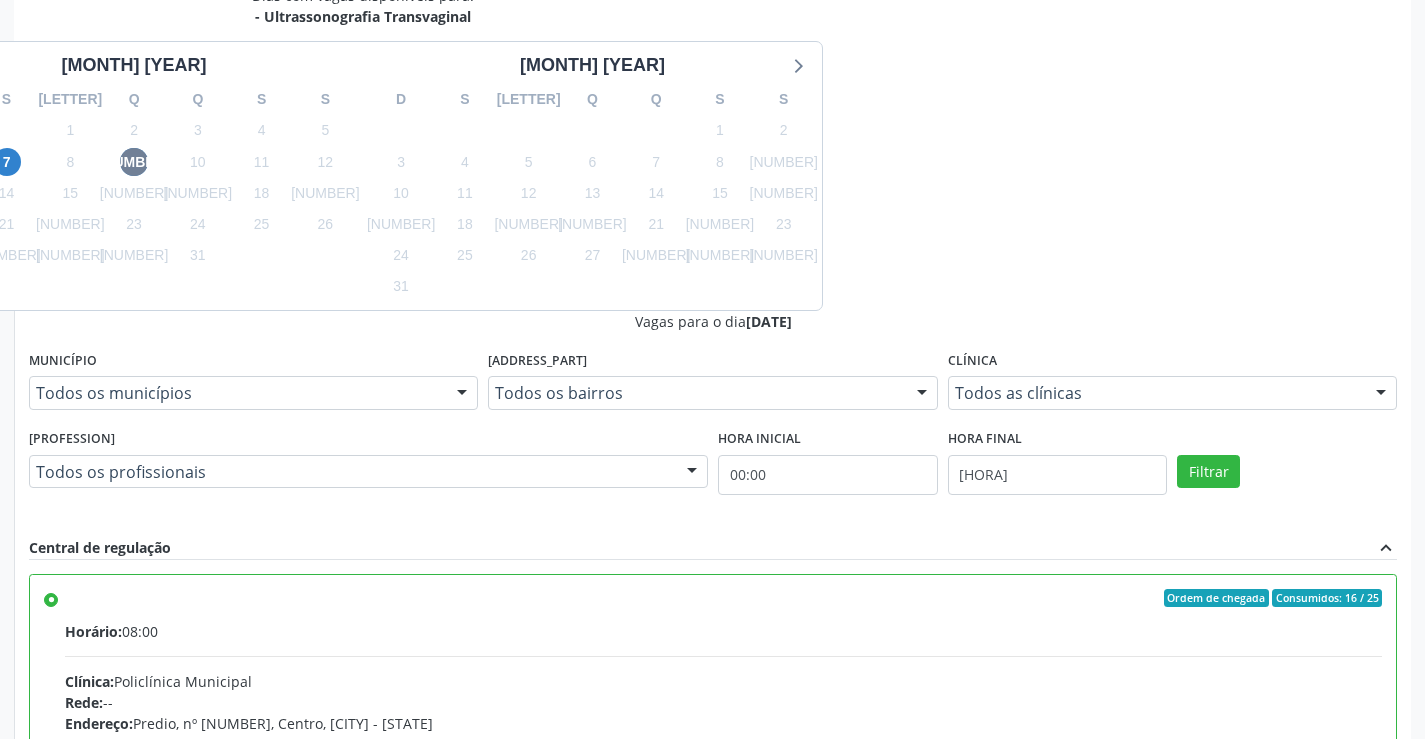 click on "Confirmar" at bounding box center [1342, 1019] 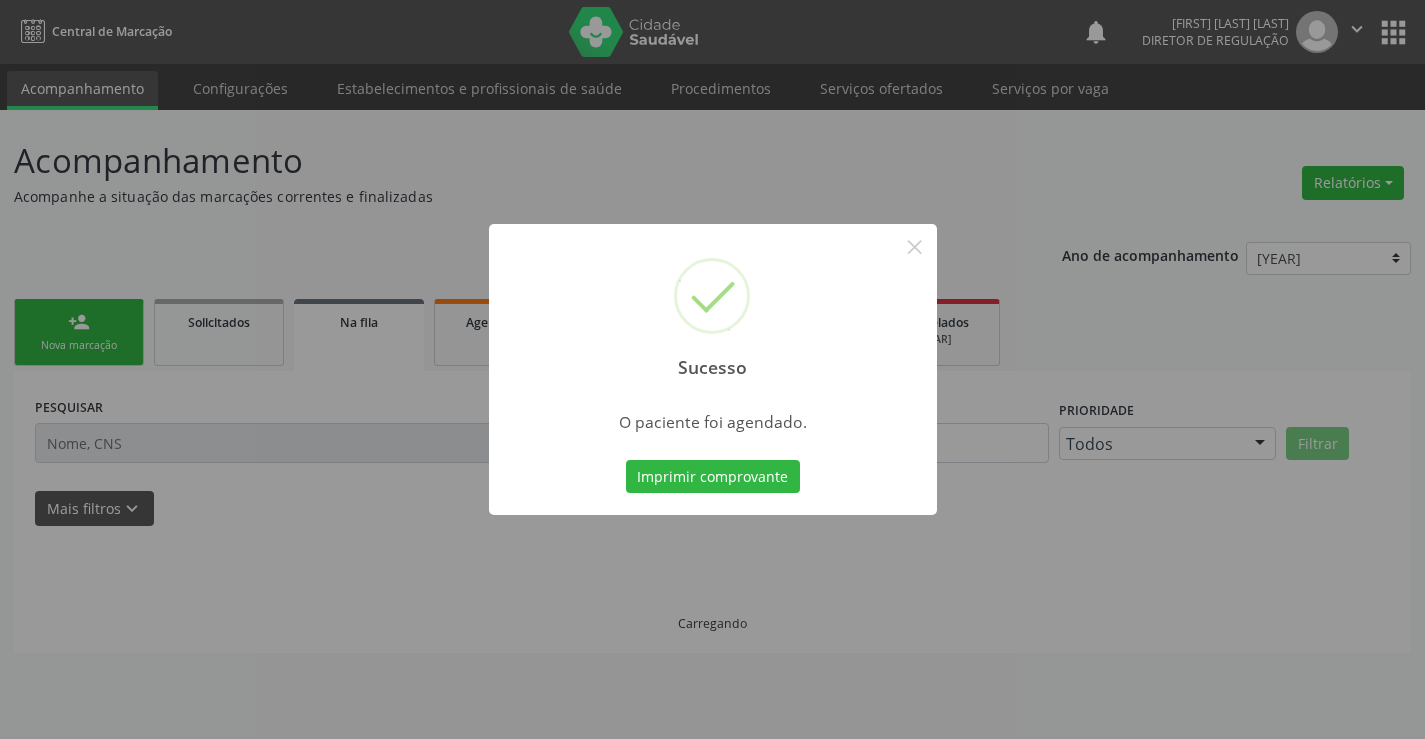 scroll, scrollTop: 0, scrollLeft: 0, axis: both 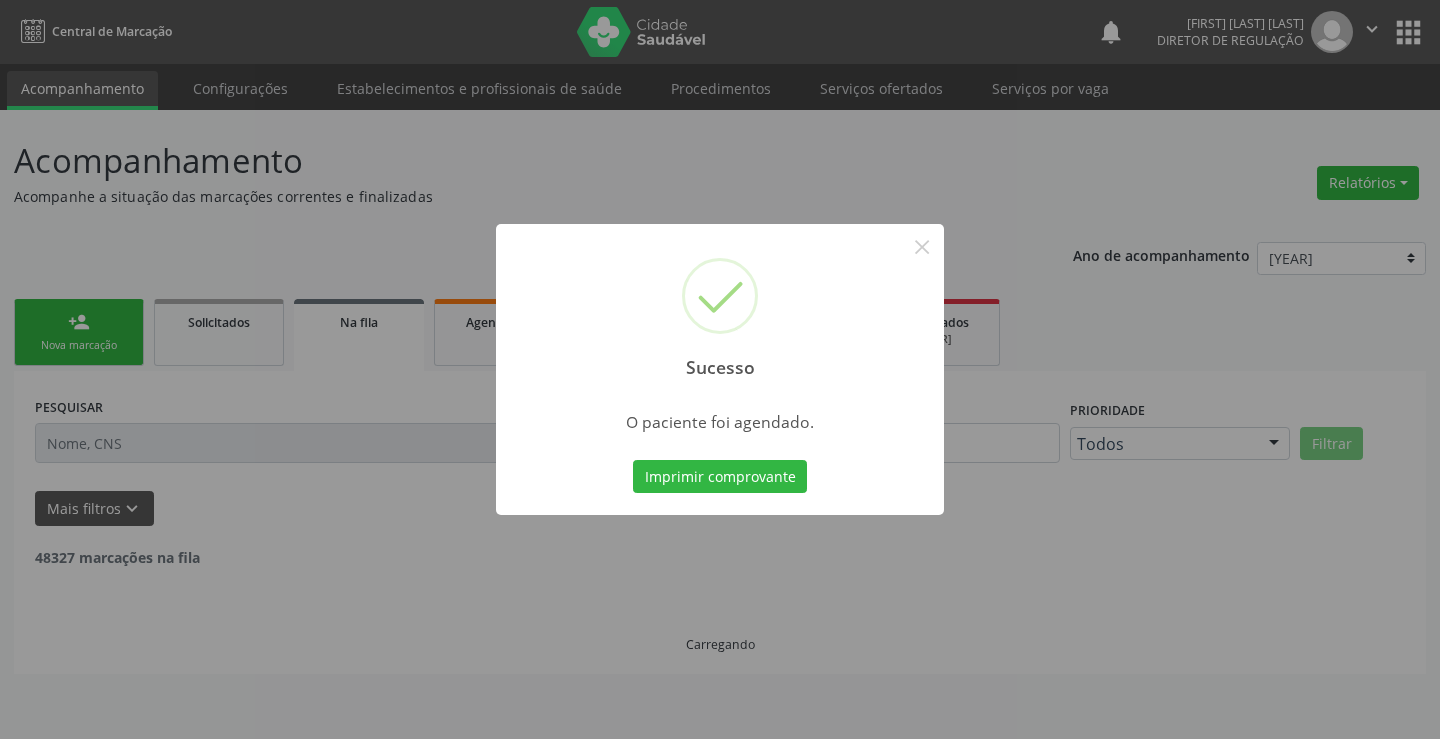 type 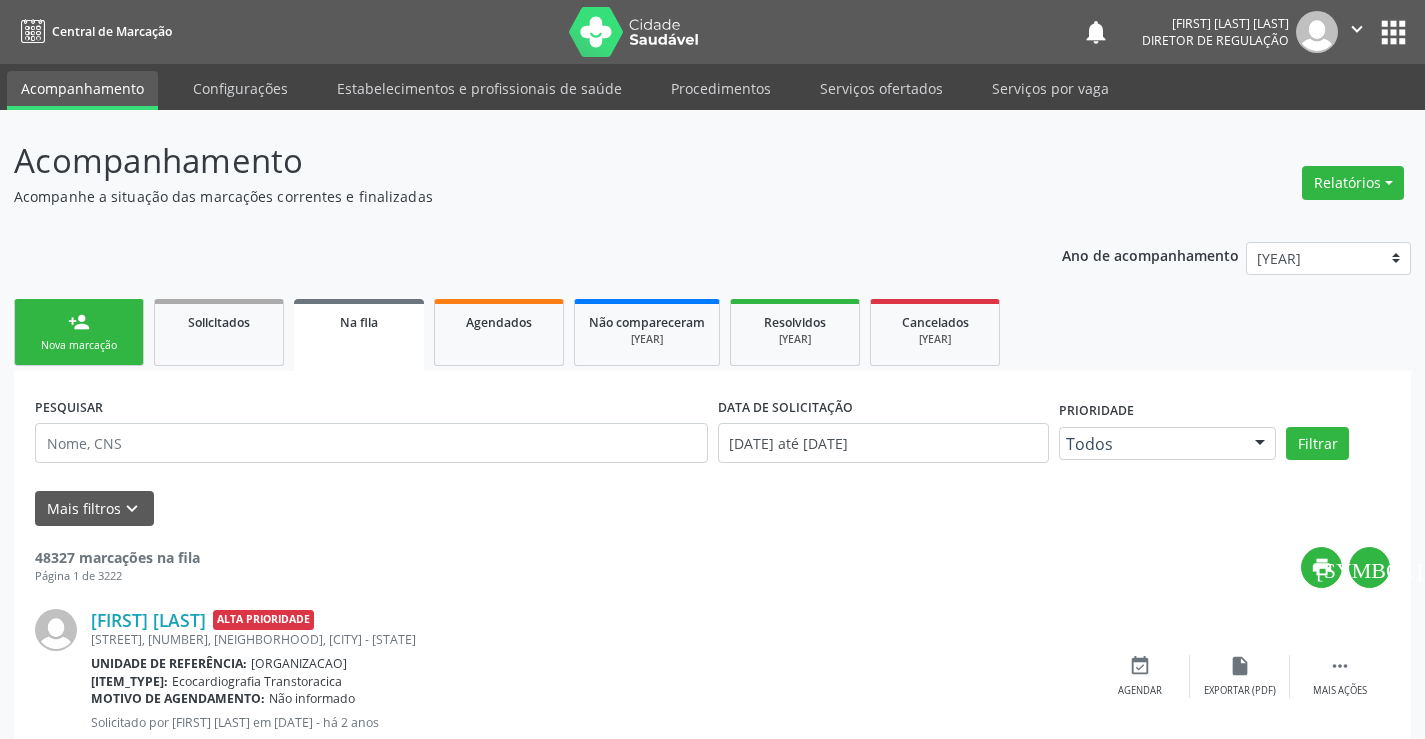click on "person_add
Nova marcação" at bounding box center [79, 332] 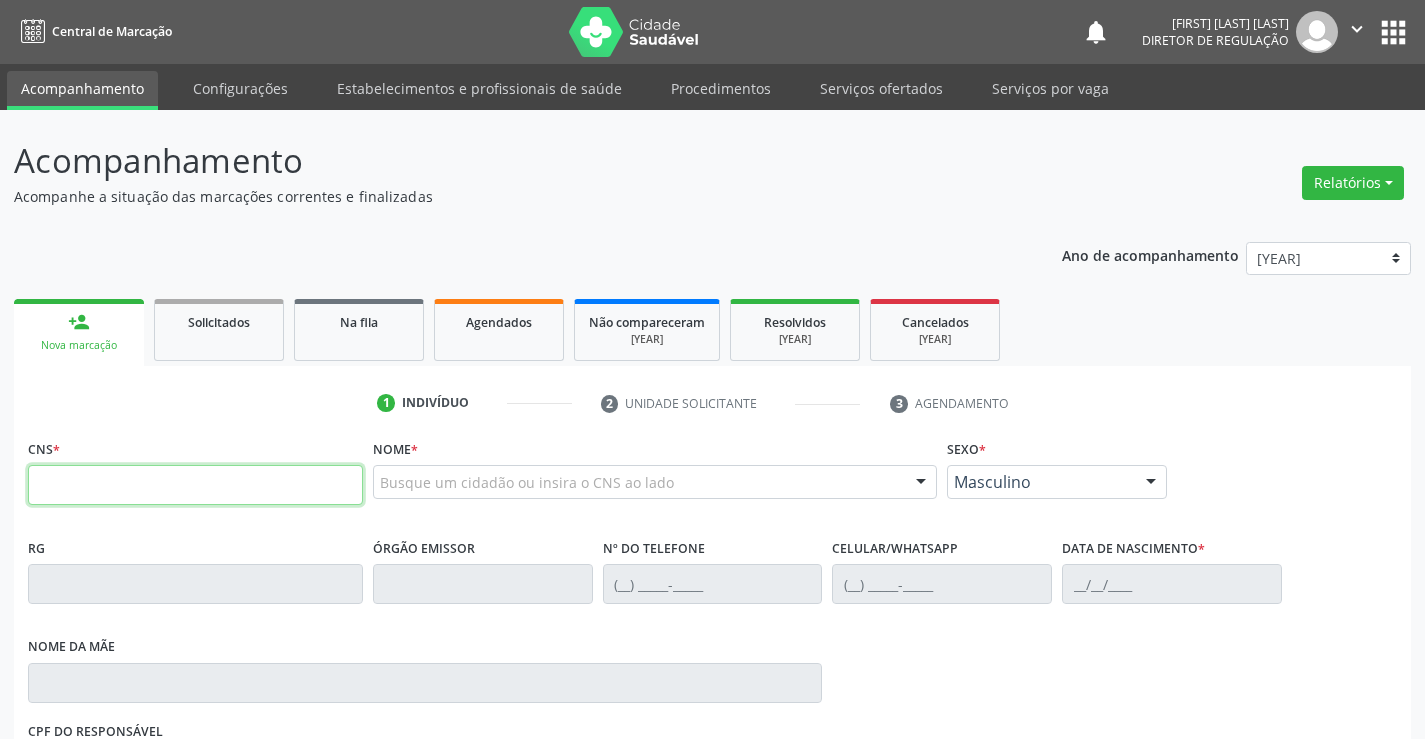 click at bounding box center (195, 485) 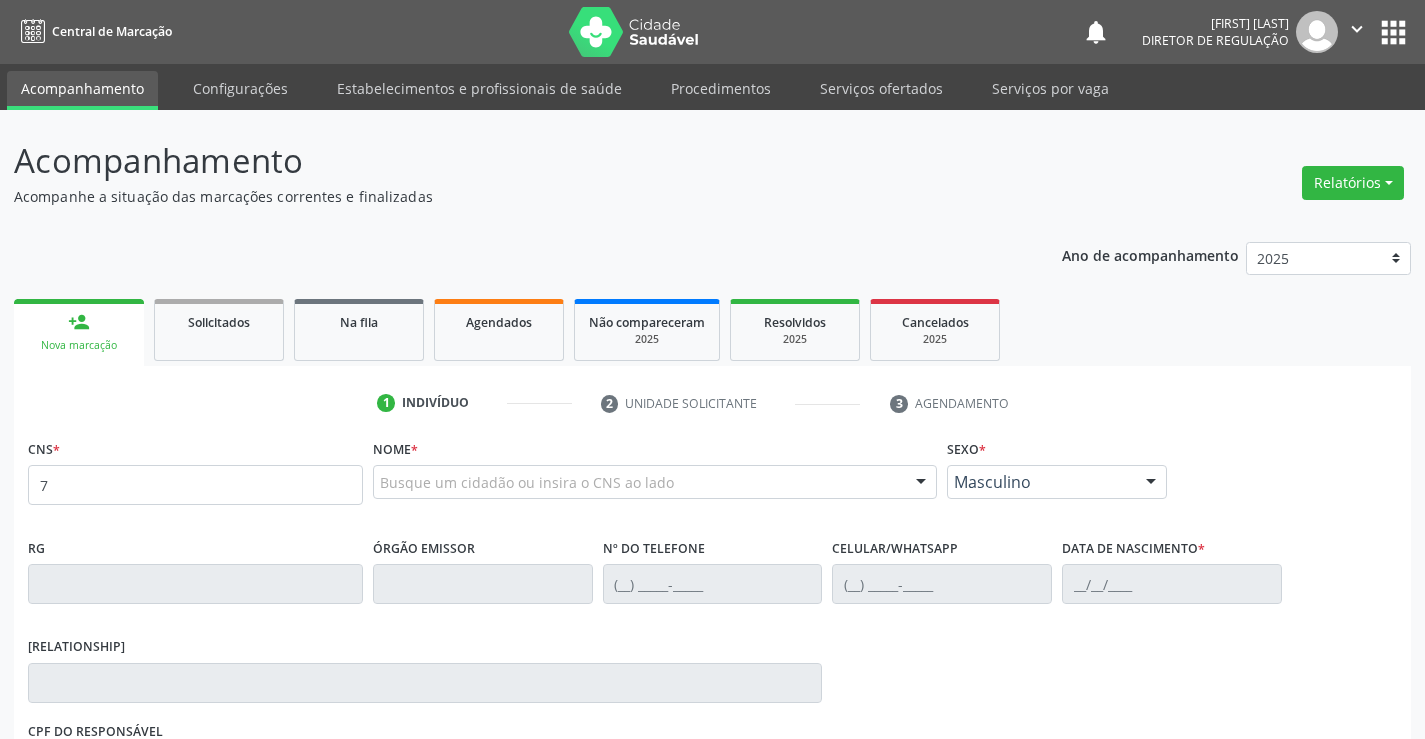 scroll, scrollTop: 0, scrollLeft: 0, axis: both 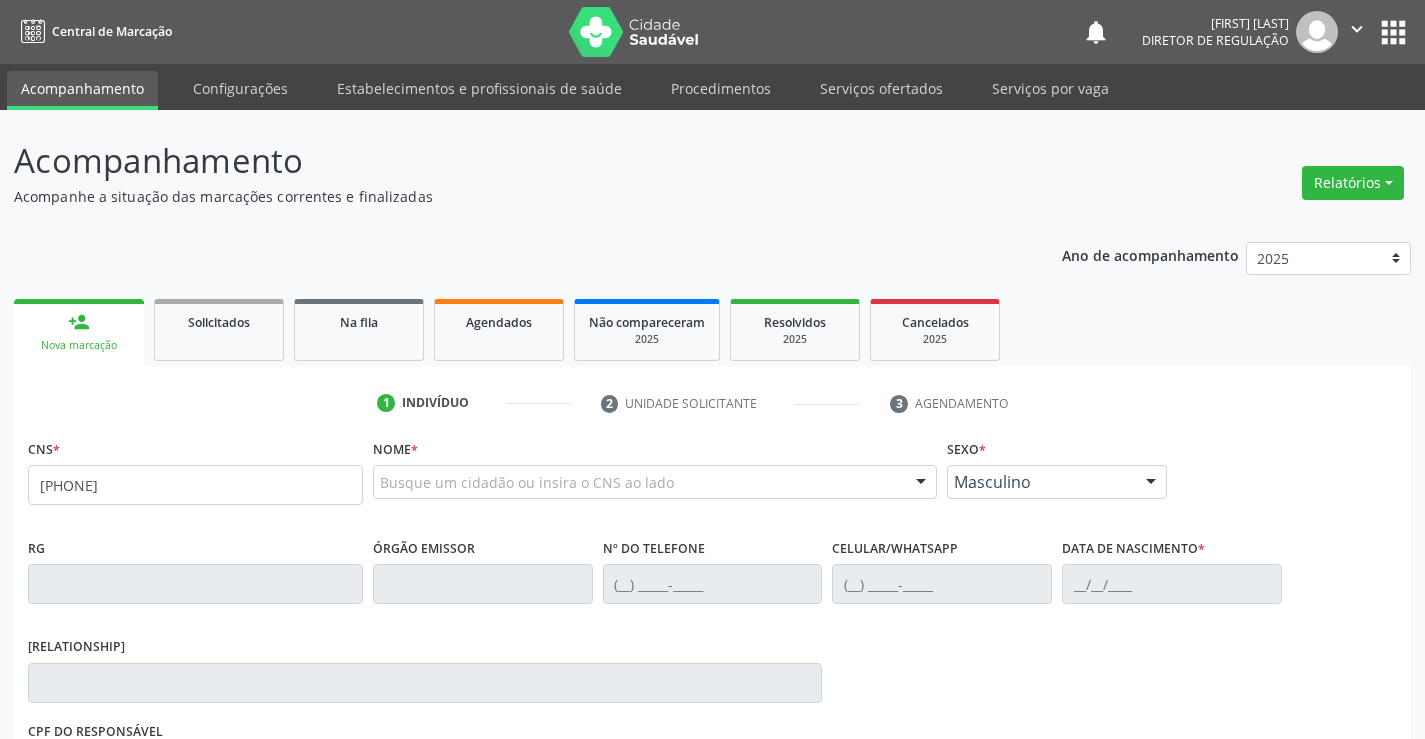 type on "[PHONE]" 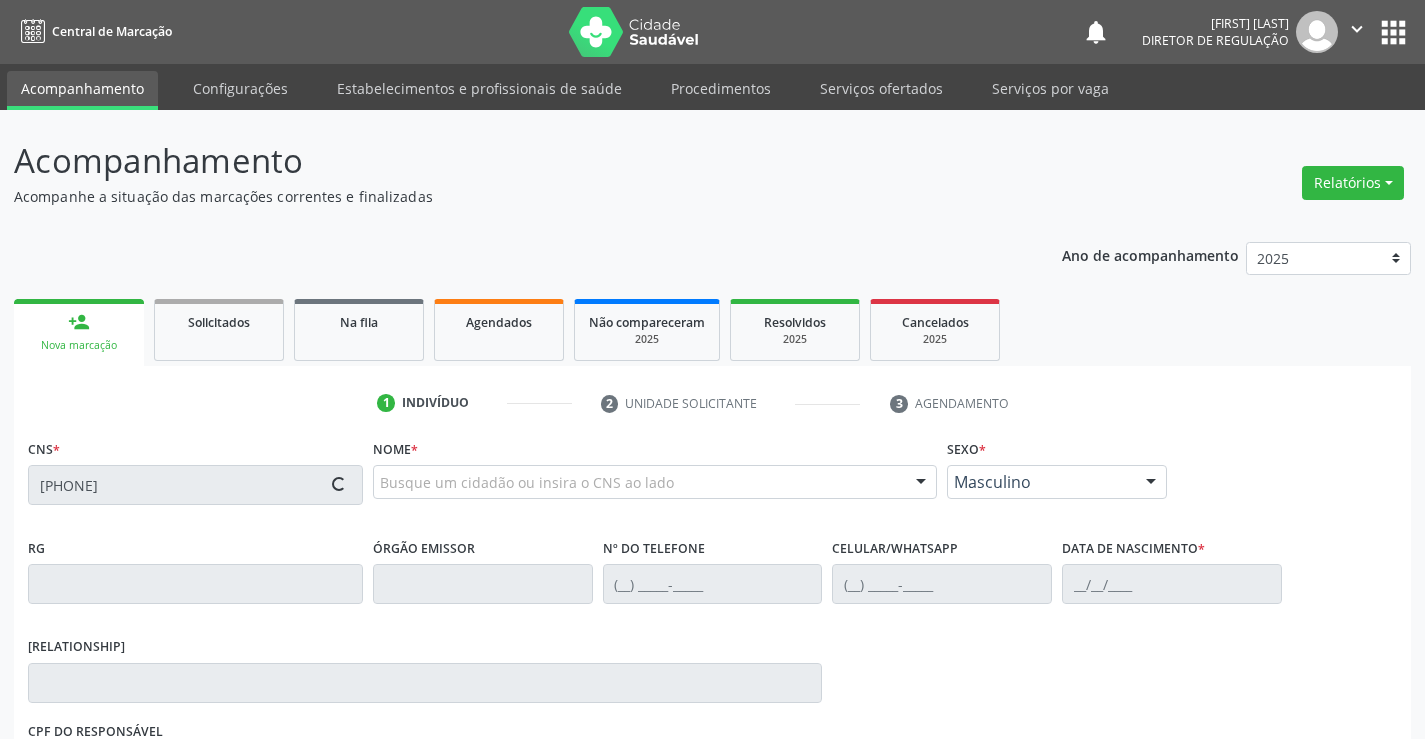 scroll, scrollTop: 331, scrollLeft: 0, axis: vertical 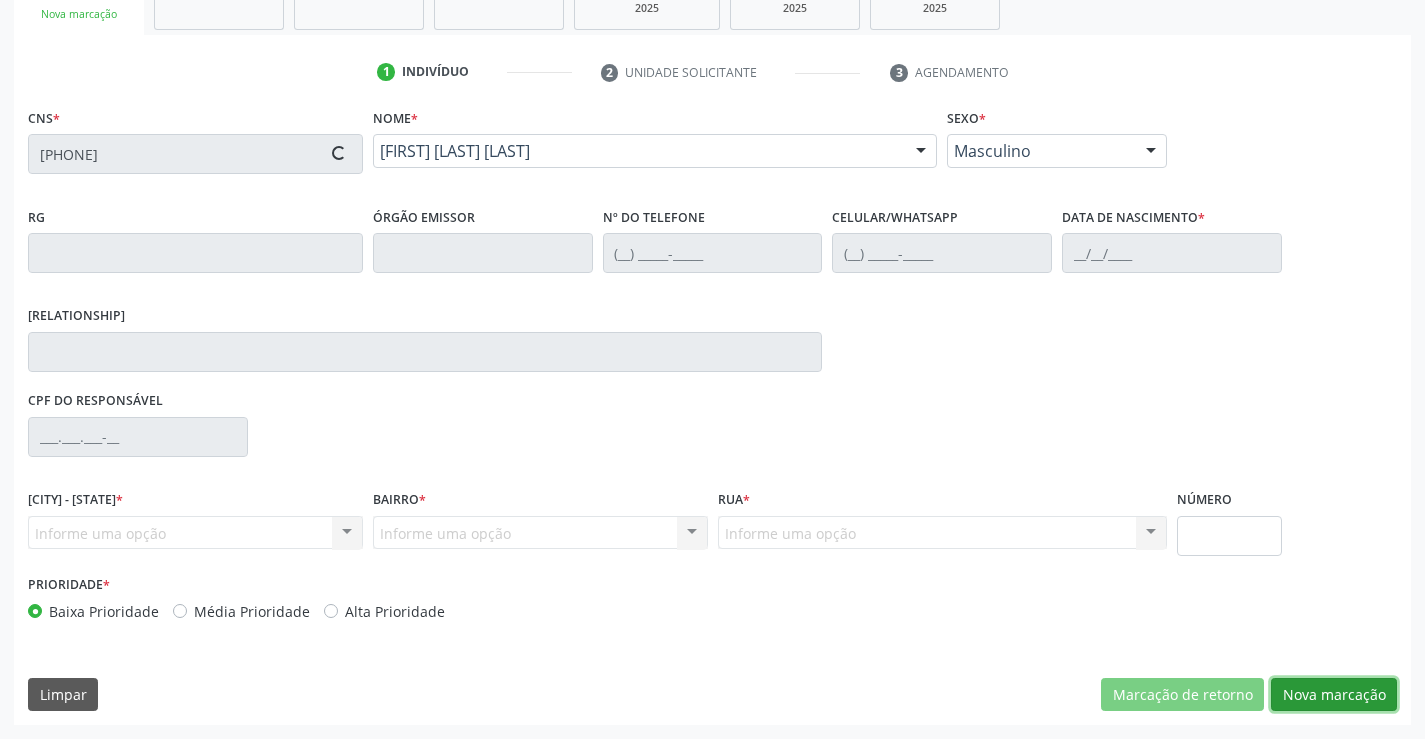 click on "Nova marcação" at bounding box center (1182, 695) 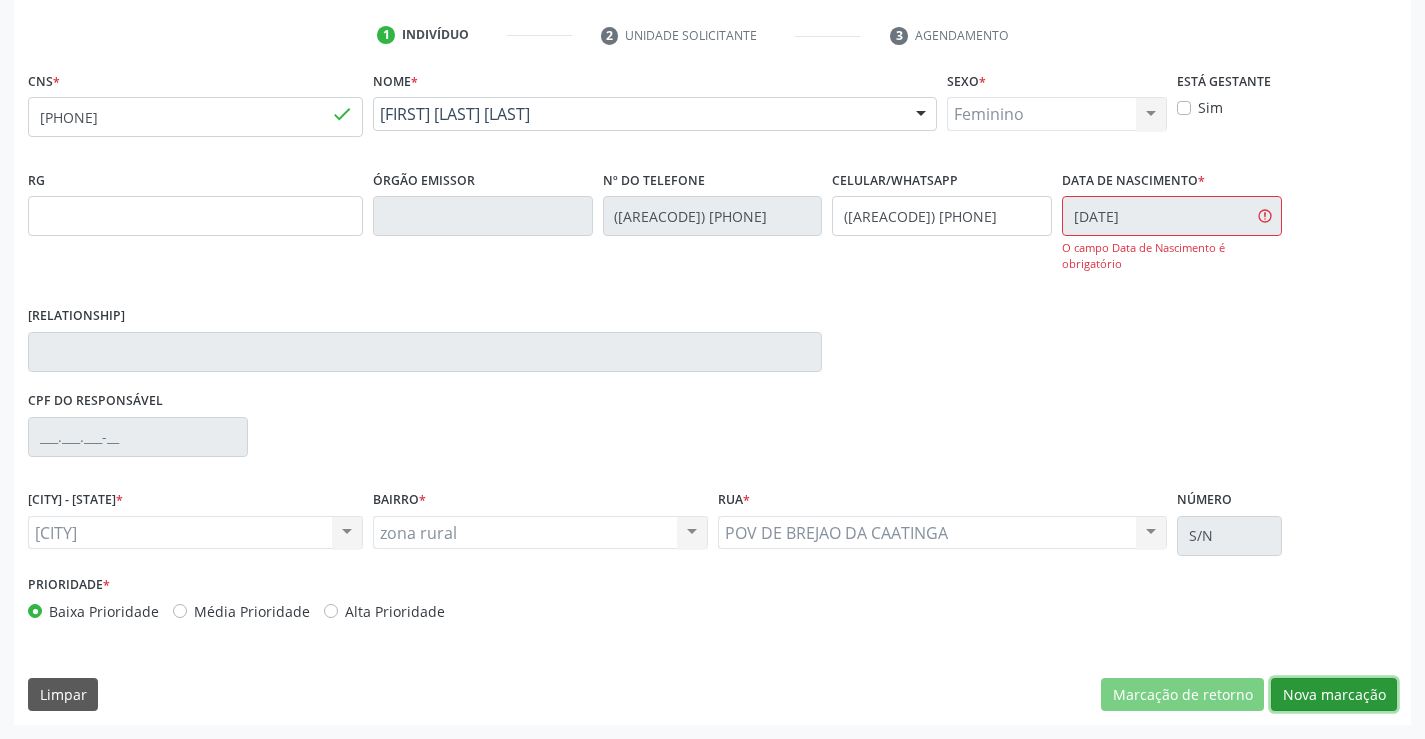 click on "Nova marcação" at bounding box center (1182, 695) 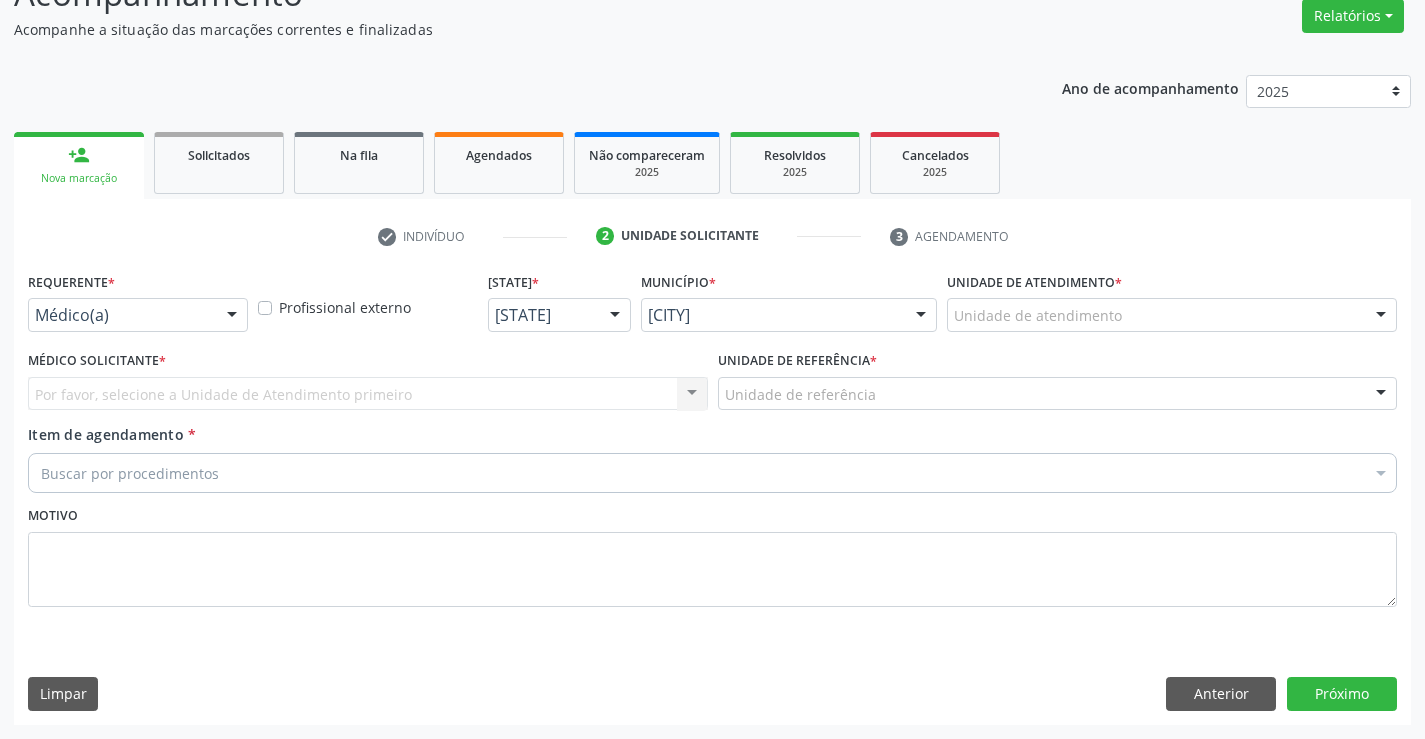 scroll, scrollTop: 167, scrollLeft: 0, axis: vertical 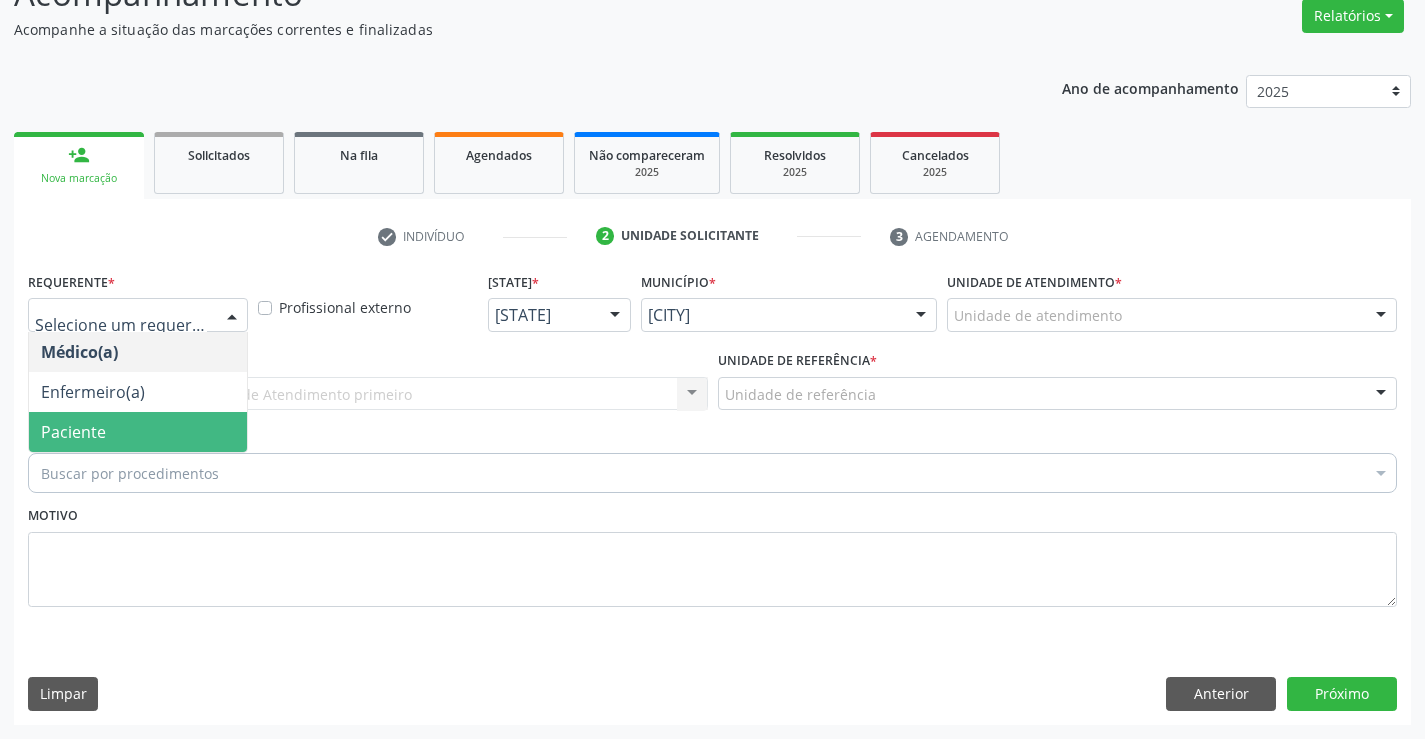 click on "Paciente" at bounding box center (138, 432) 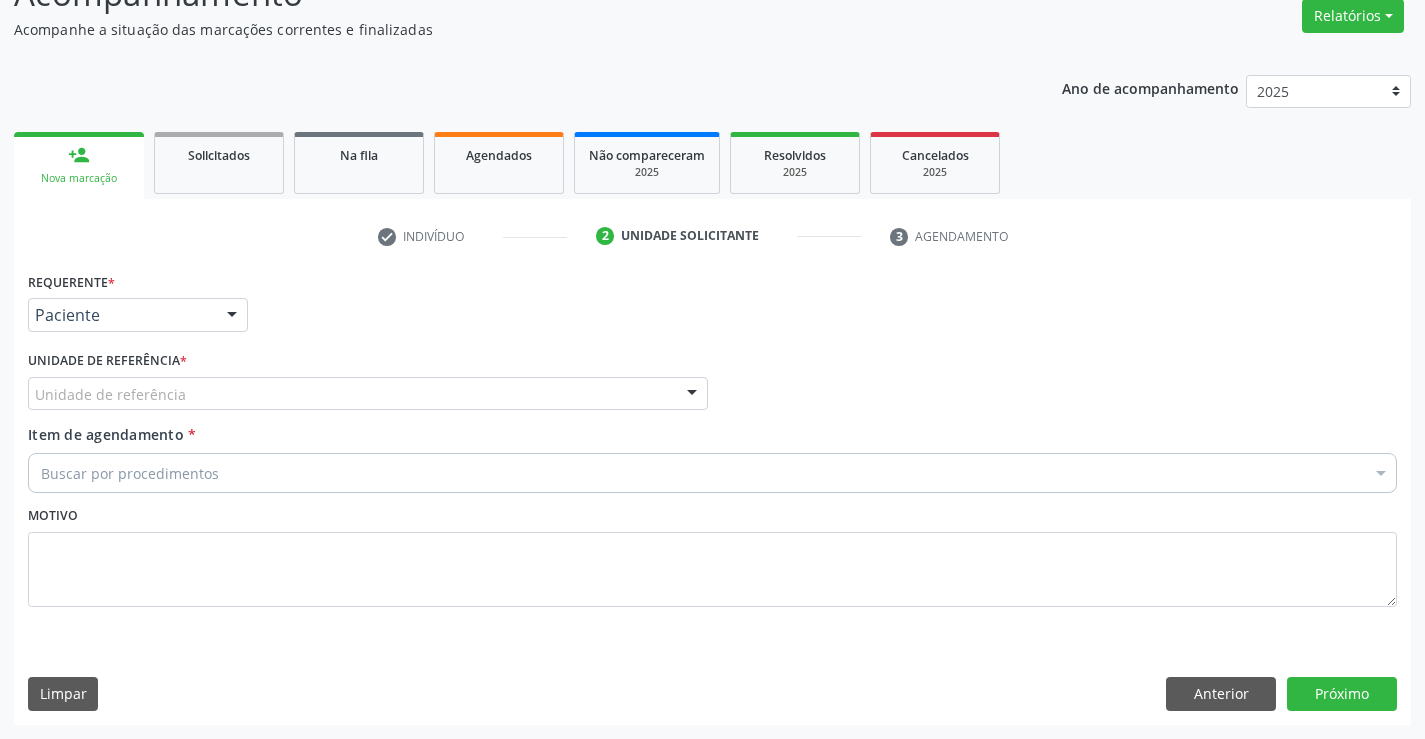 click on "Unidade de referência" at bounding box center (368, 394) 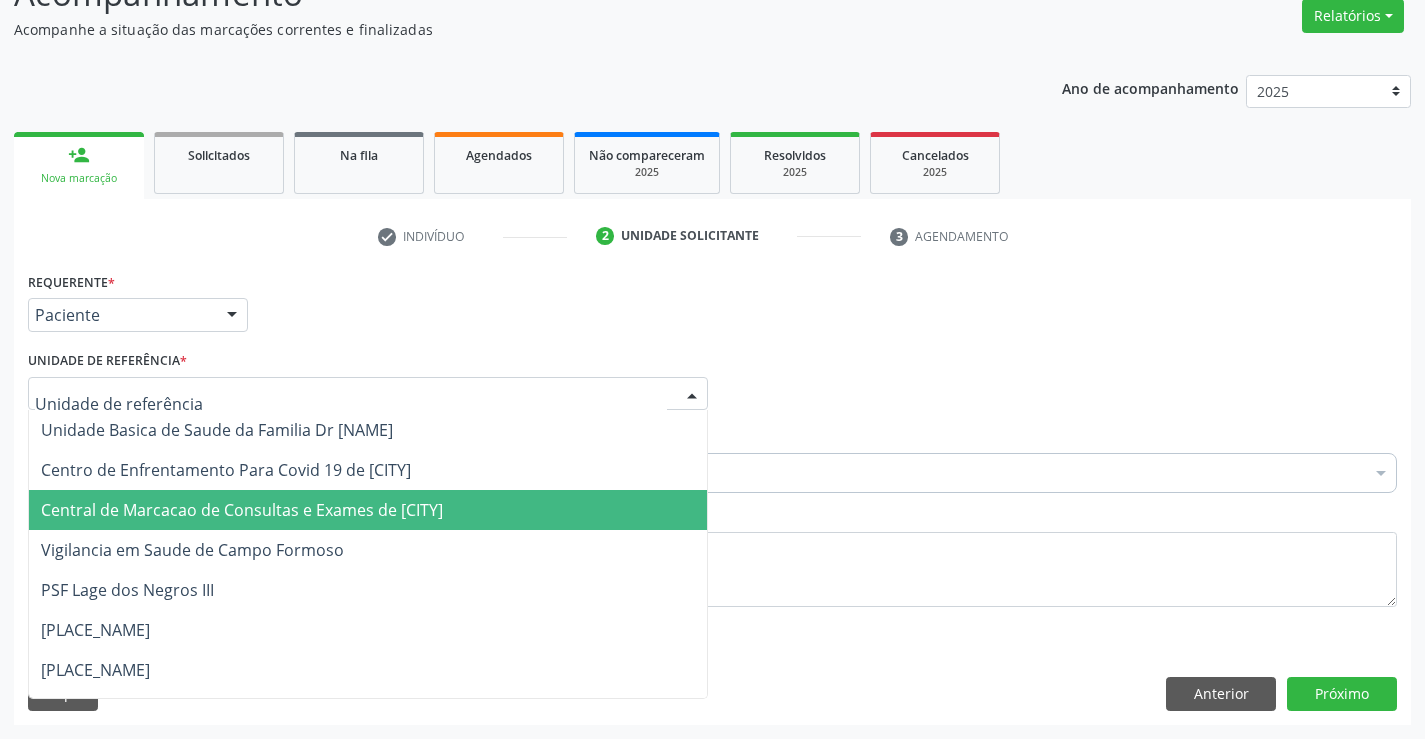 click on "Central de Marcacao de Consultas e Exames de [CITY]" at bounding box center (242, 510) 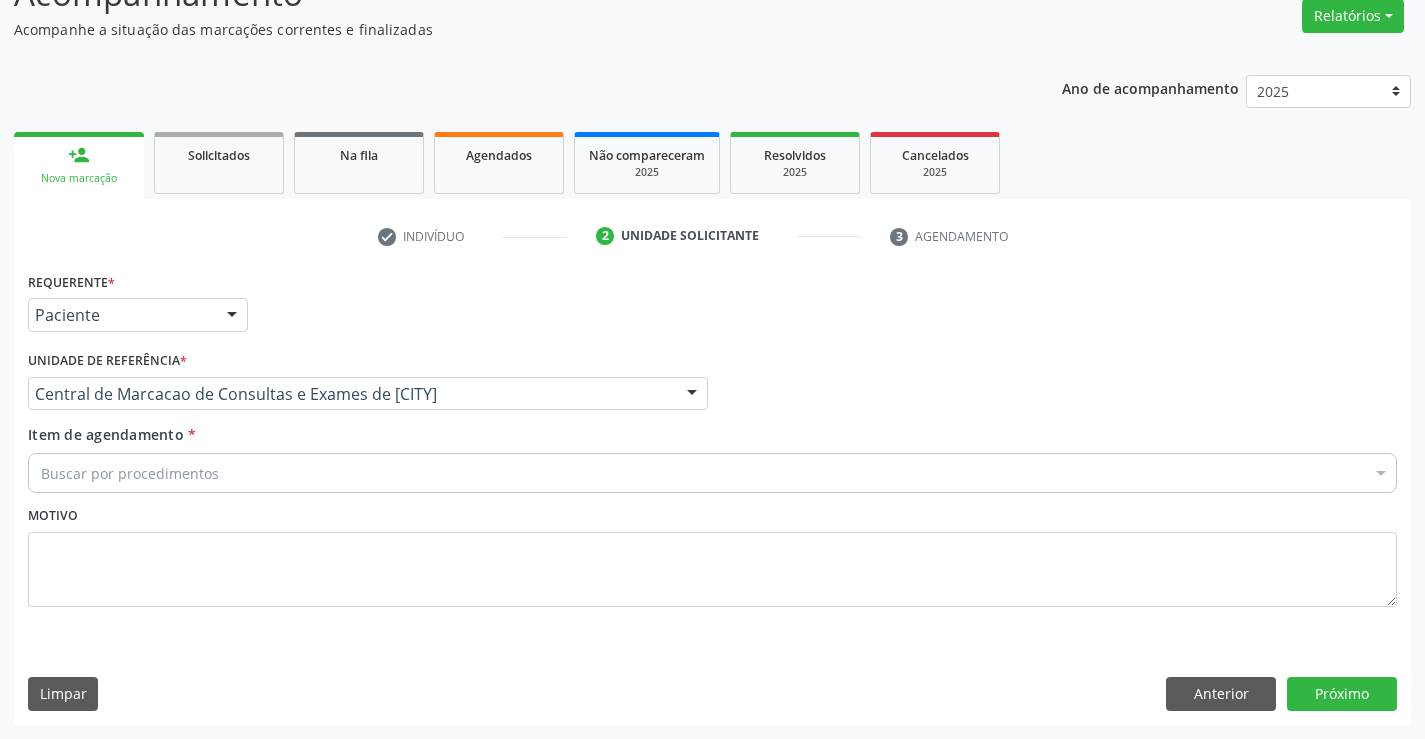 click on "[TEXT]" at bounding box center (712, 473) 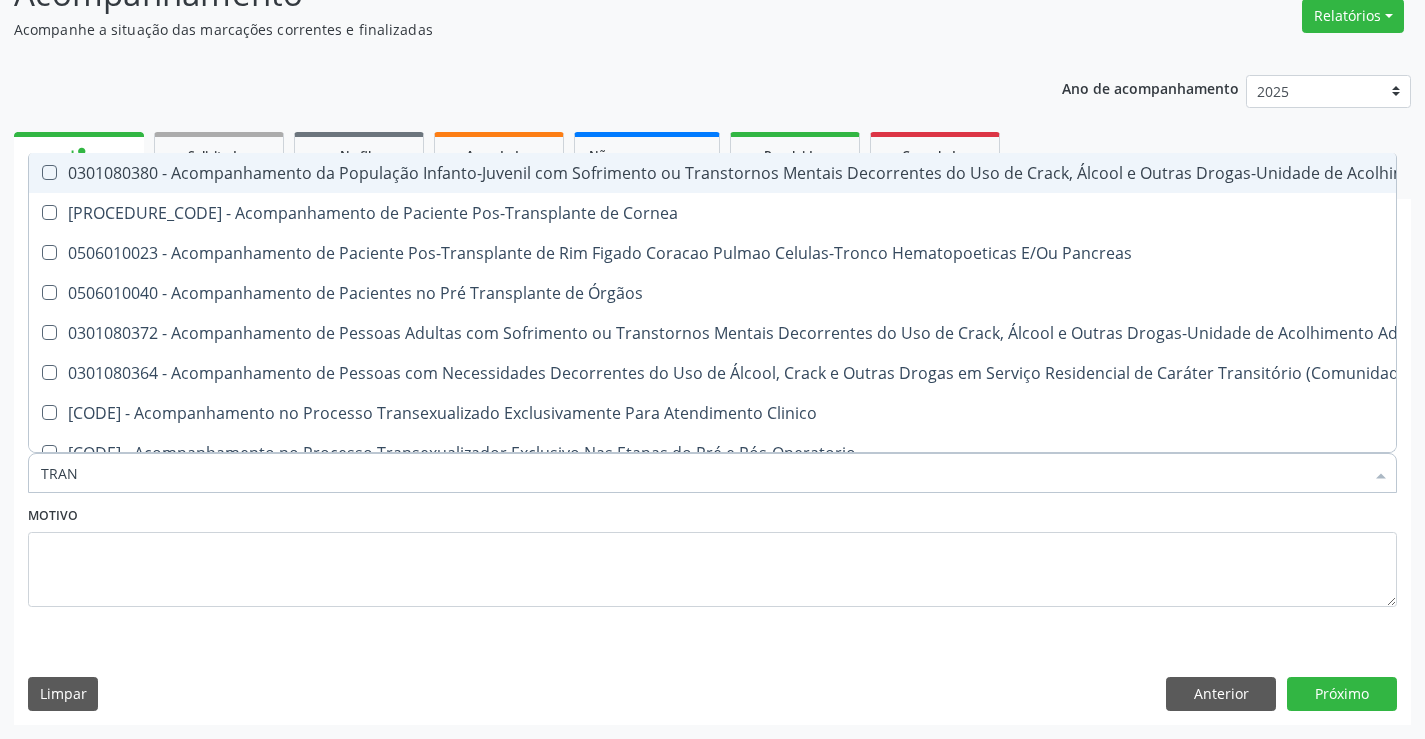 type on "TRANS" 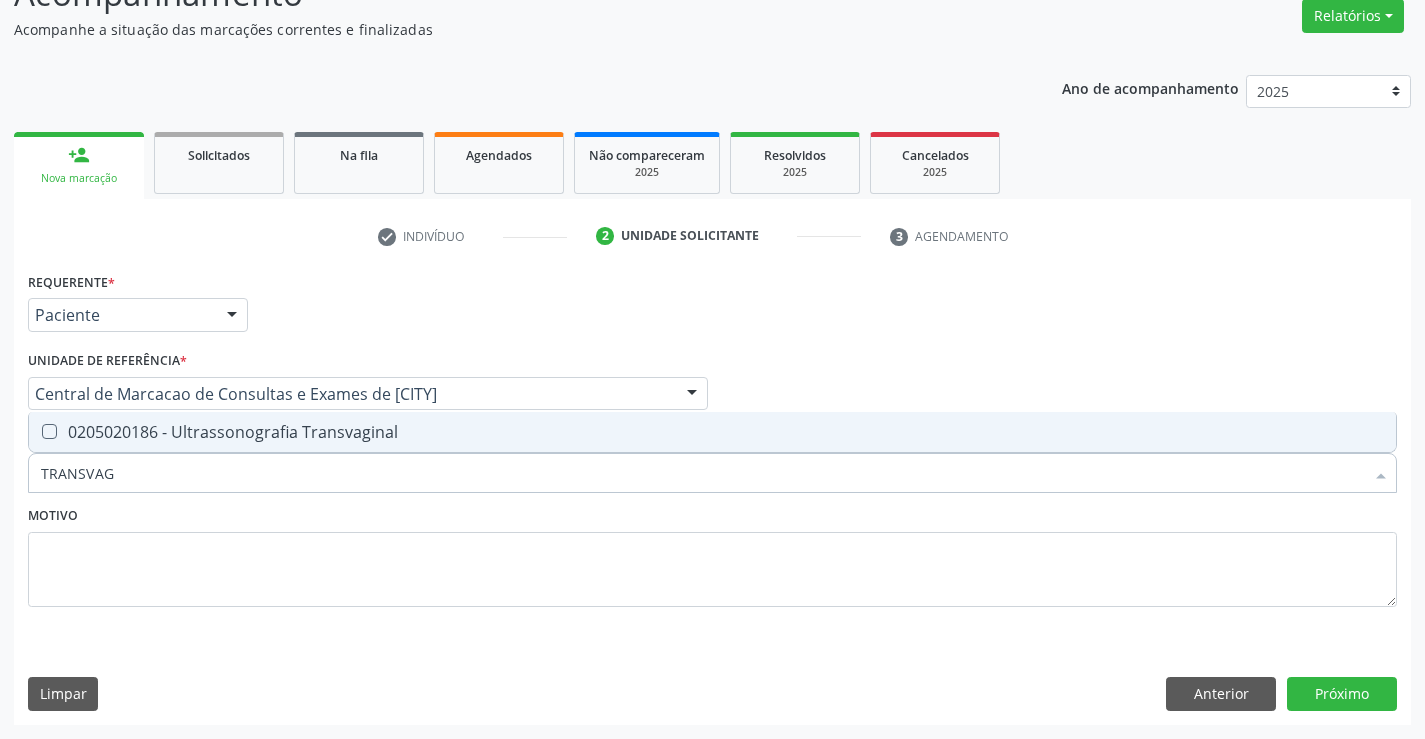 click on "0205020186 - Ultrassonografia Transvaginal" at bounding box center (712, 432) 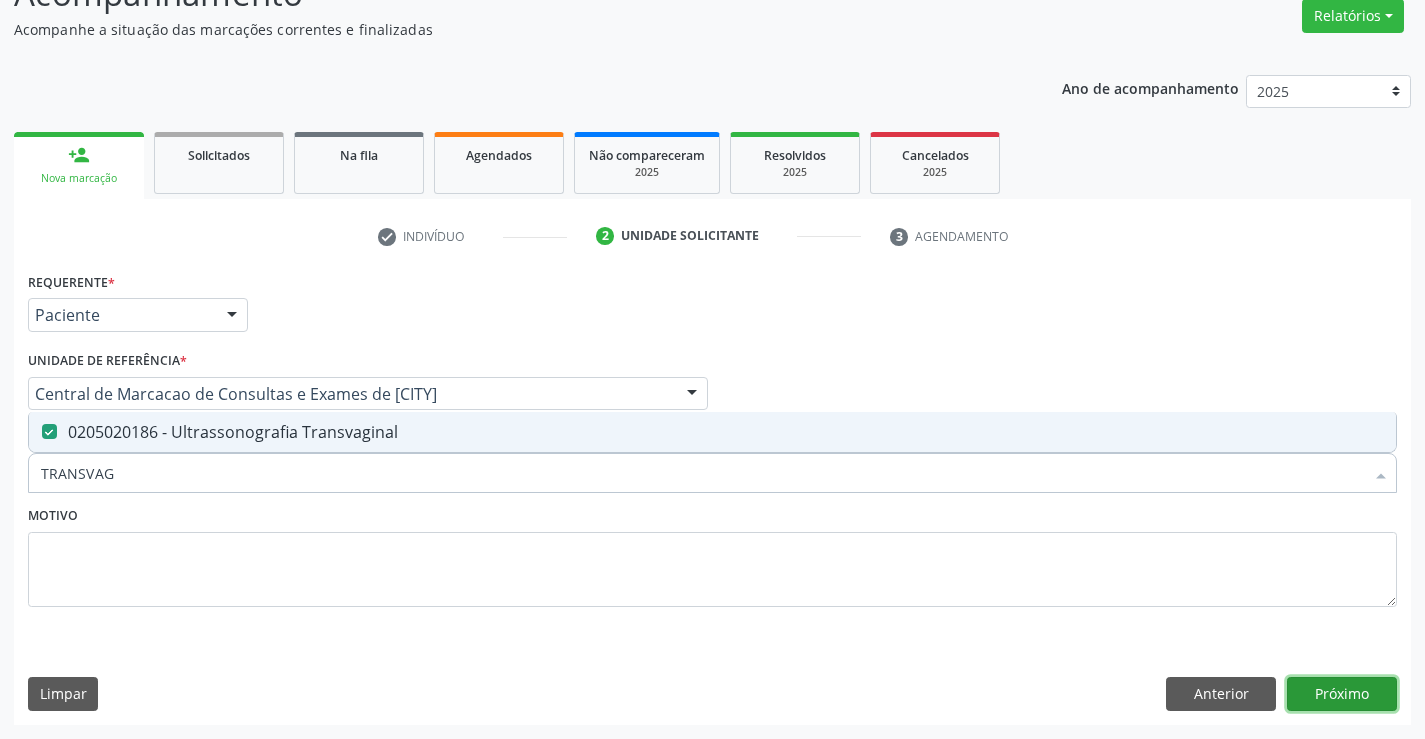 click on "Próximo" at bounding box center (1342, 694) 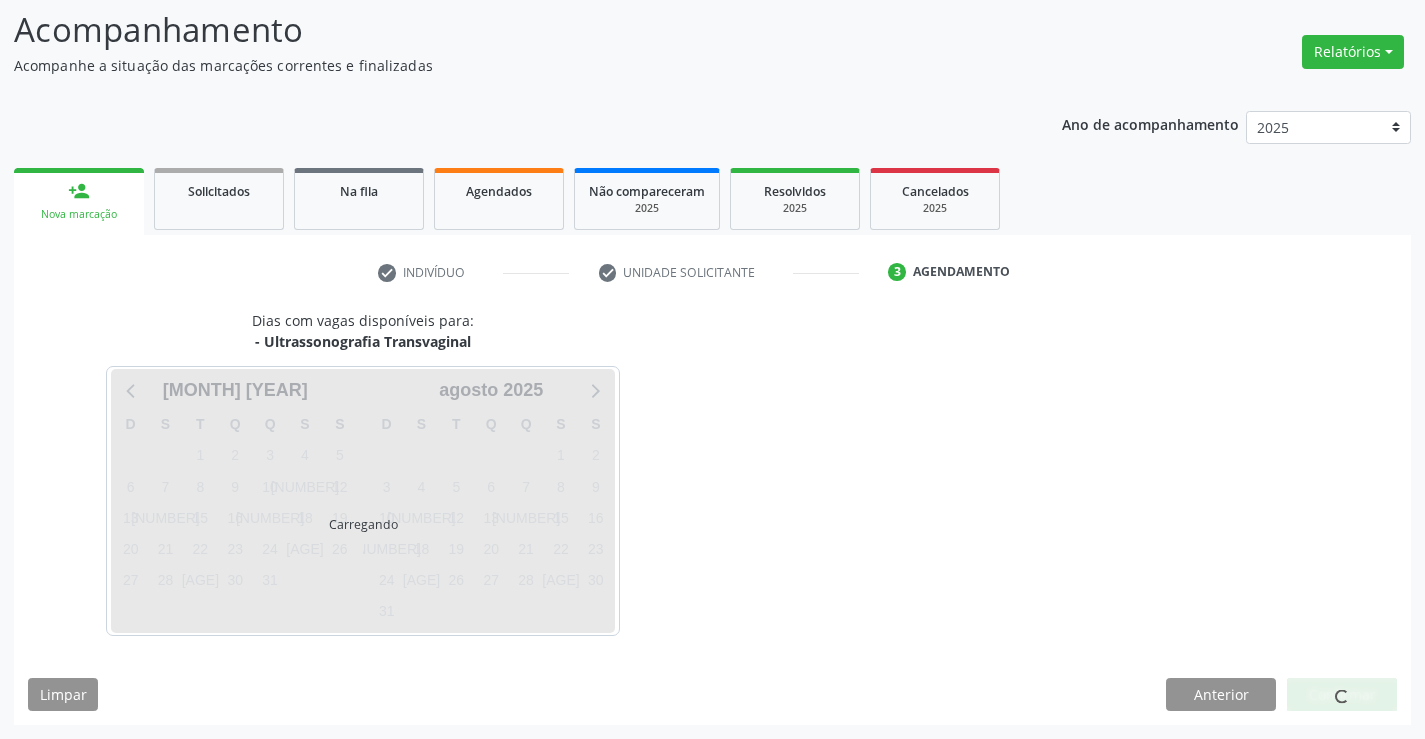 scroll, scrollTop: 131, scrollLeft: 0, axis: vertical 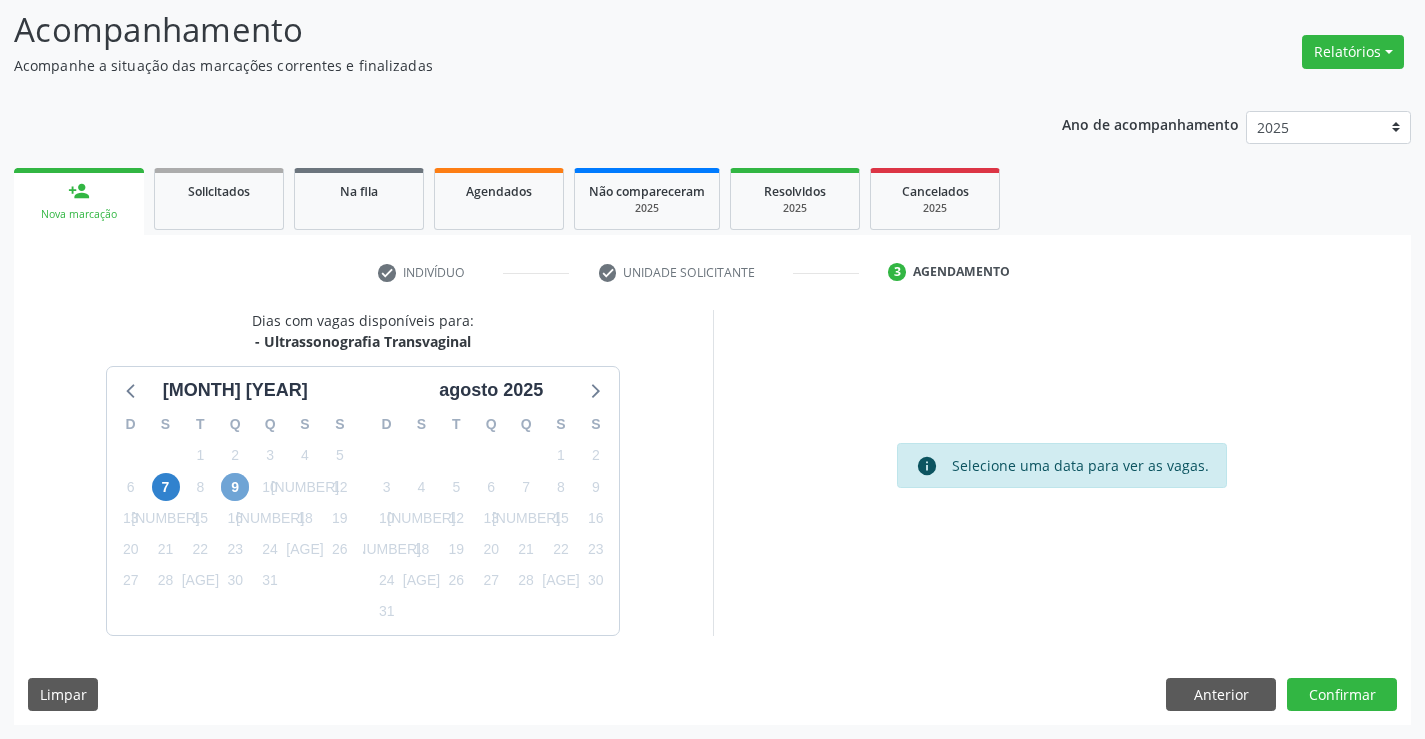 click on "9" at bounding box center [235, 487] 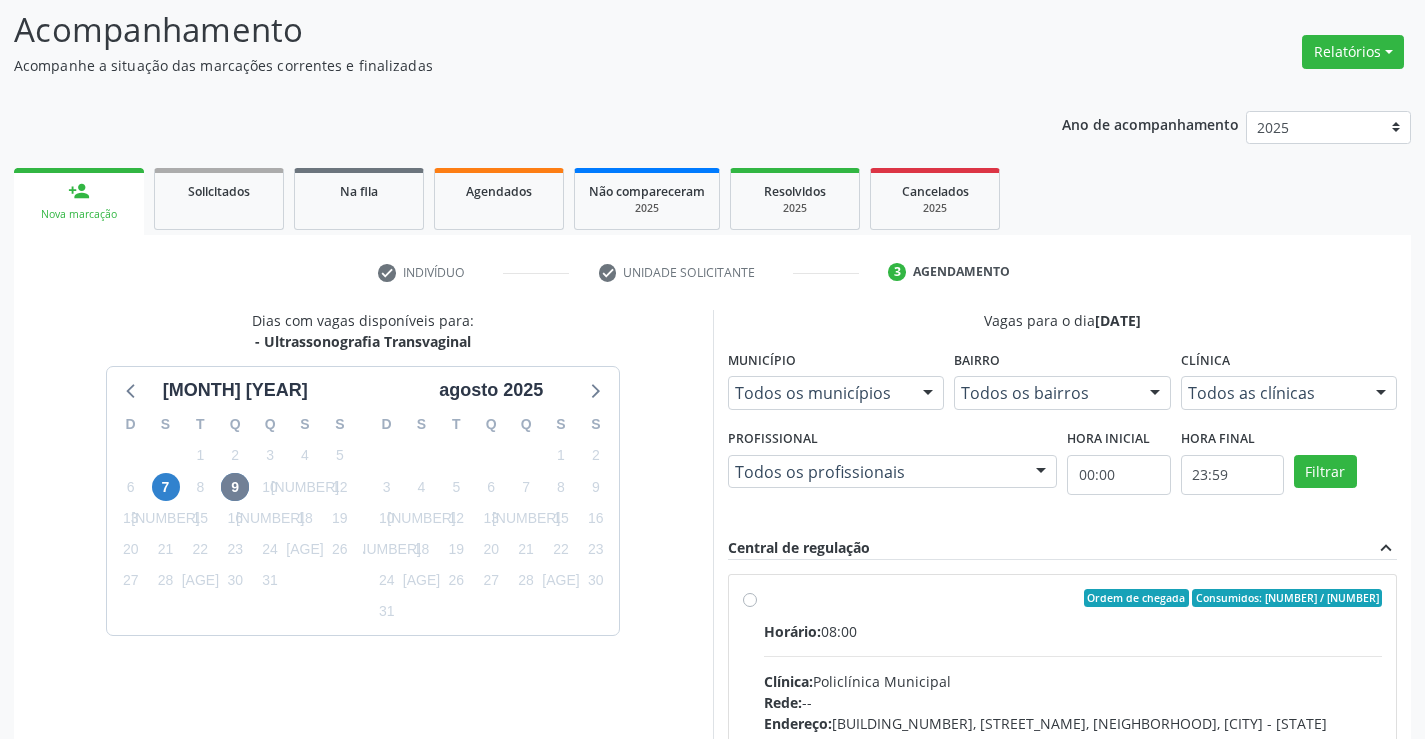 click on "Horário:   08:00
Clínica:  Policlínica Municipal
Rede:
--
Endereço:   Predio, nº 386, Centro, Campo Formoso - BA
Telefone:   (74) 6451312
Profissional:
Orlindo Carvalho dos Santos
Informações adicionais sobre o atendimento
Idade de atendimento:
de 0 a 120 anos
Gênero(s) atendido(s):
Masculino e Feminino
Informações adicionais:
--" at bounding box center (1073, 758) 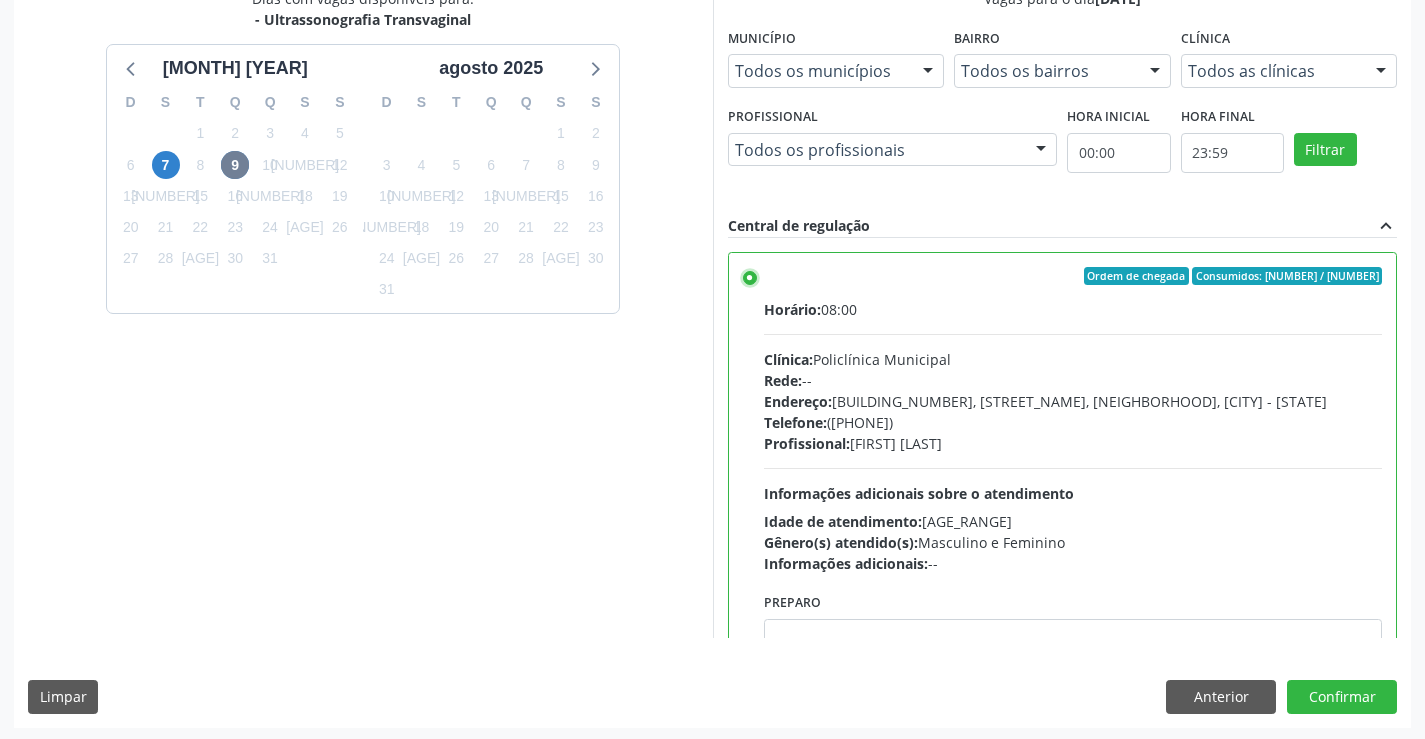 scroll, scrollTop: 456, scrollLeft: 0, axis: vertical 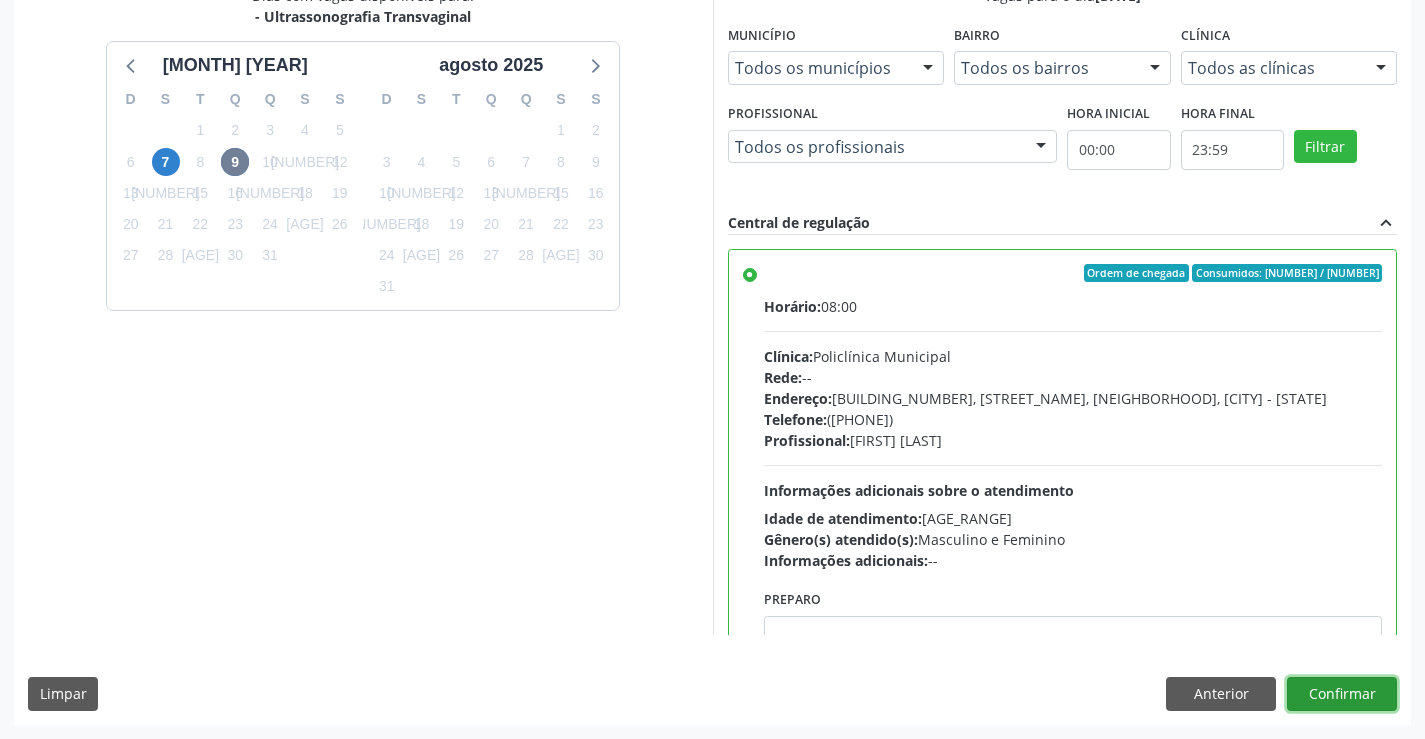 click on "Confirmar" at bounding box center [1342, 694] 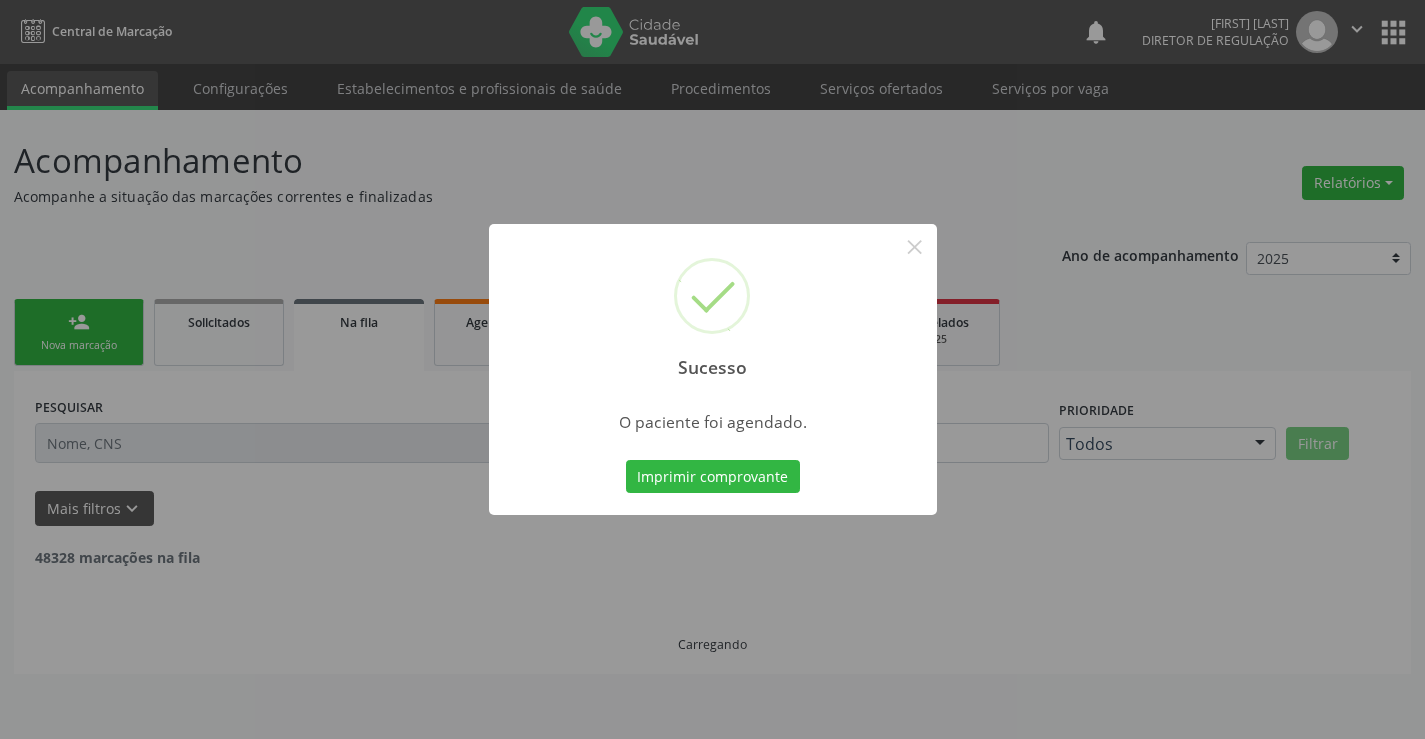 scroll, scrollTop: 0, scrollLeft: 0, axis: both 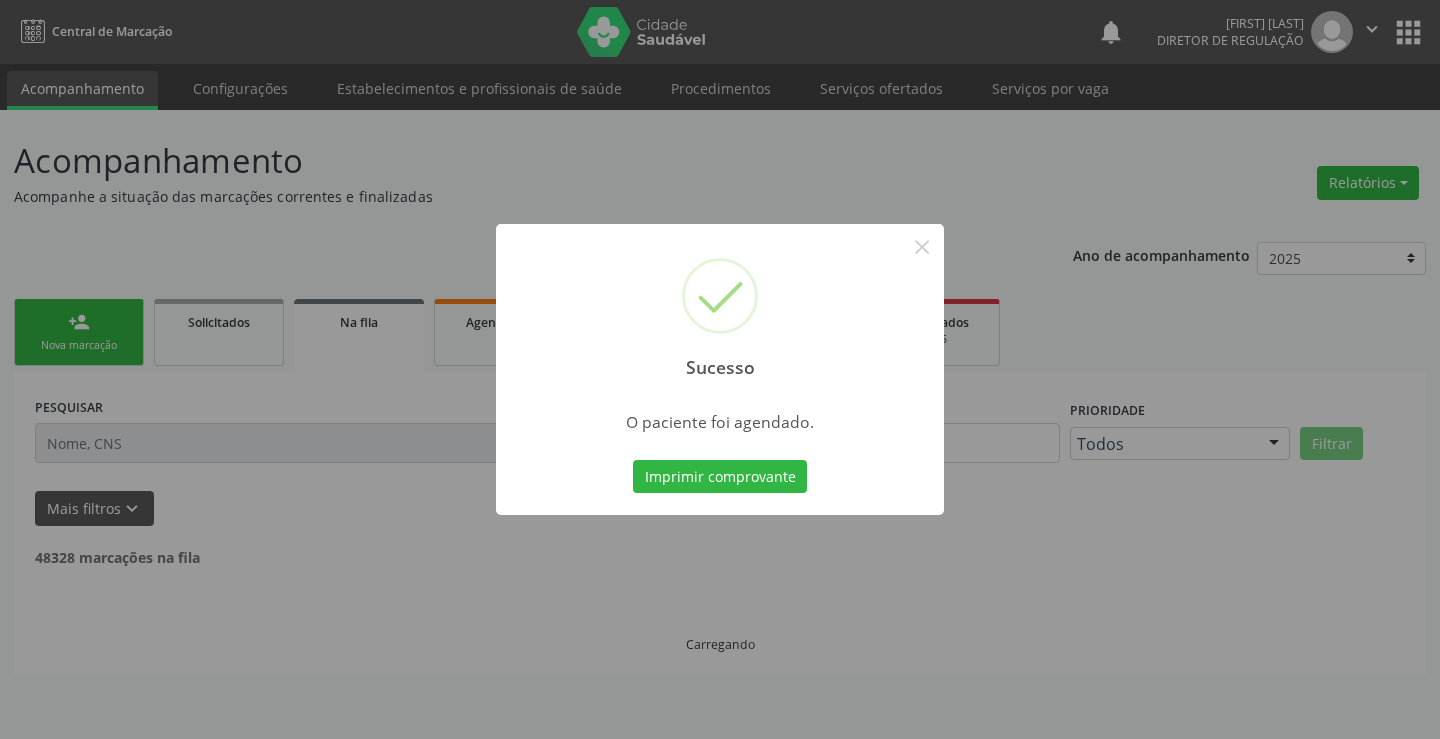 type 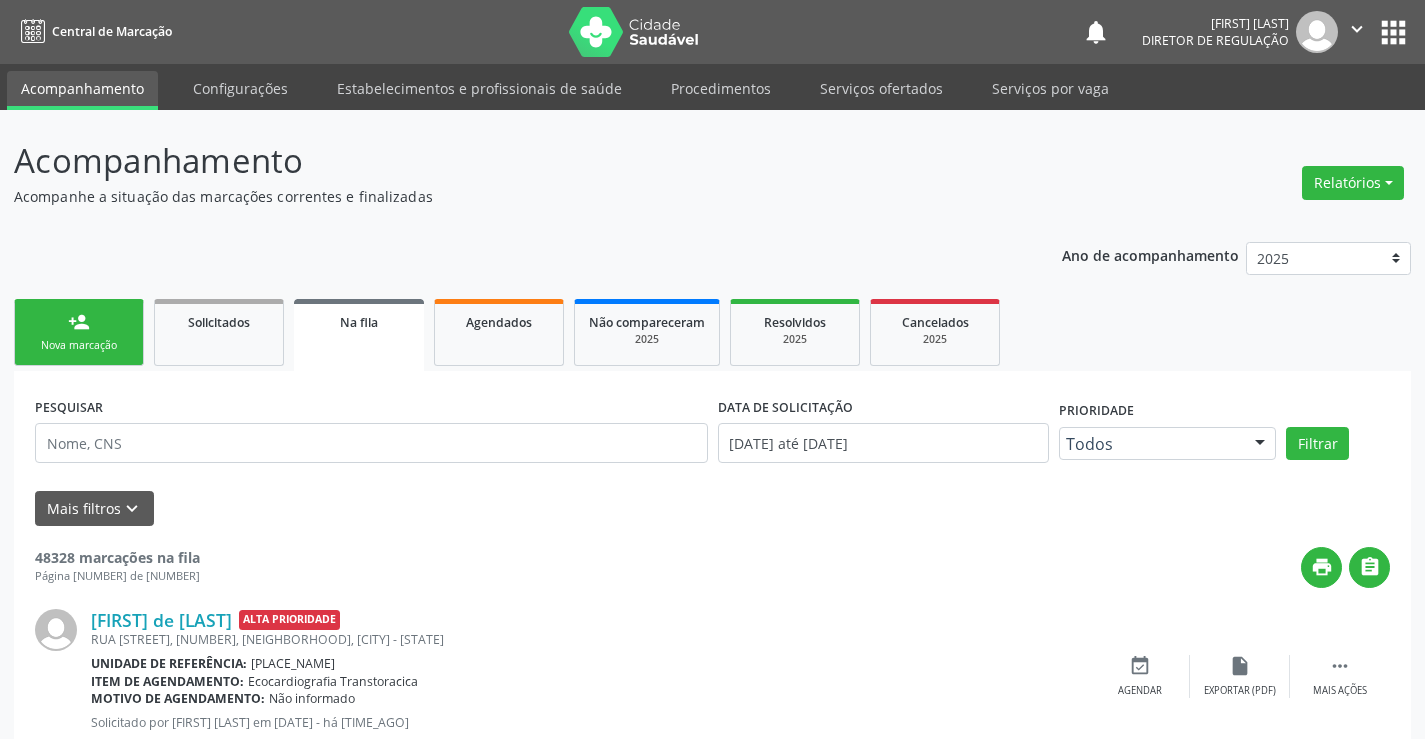 click on "Nova marcação" at bounding box center (79, 345) 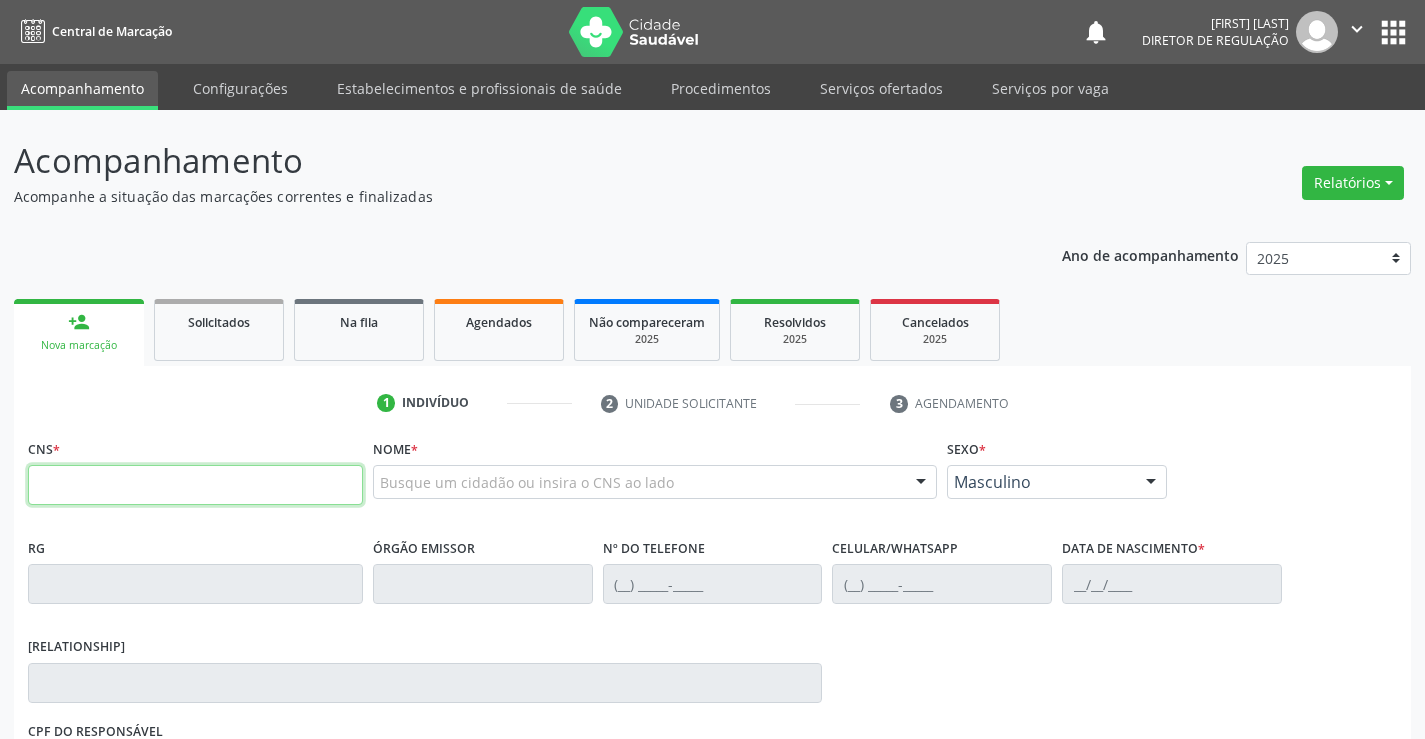 click at bounding box center [195, 485] 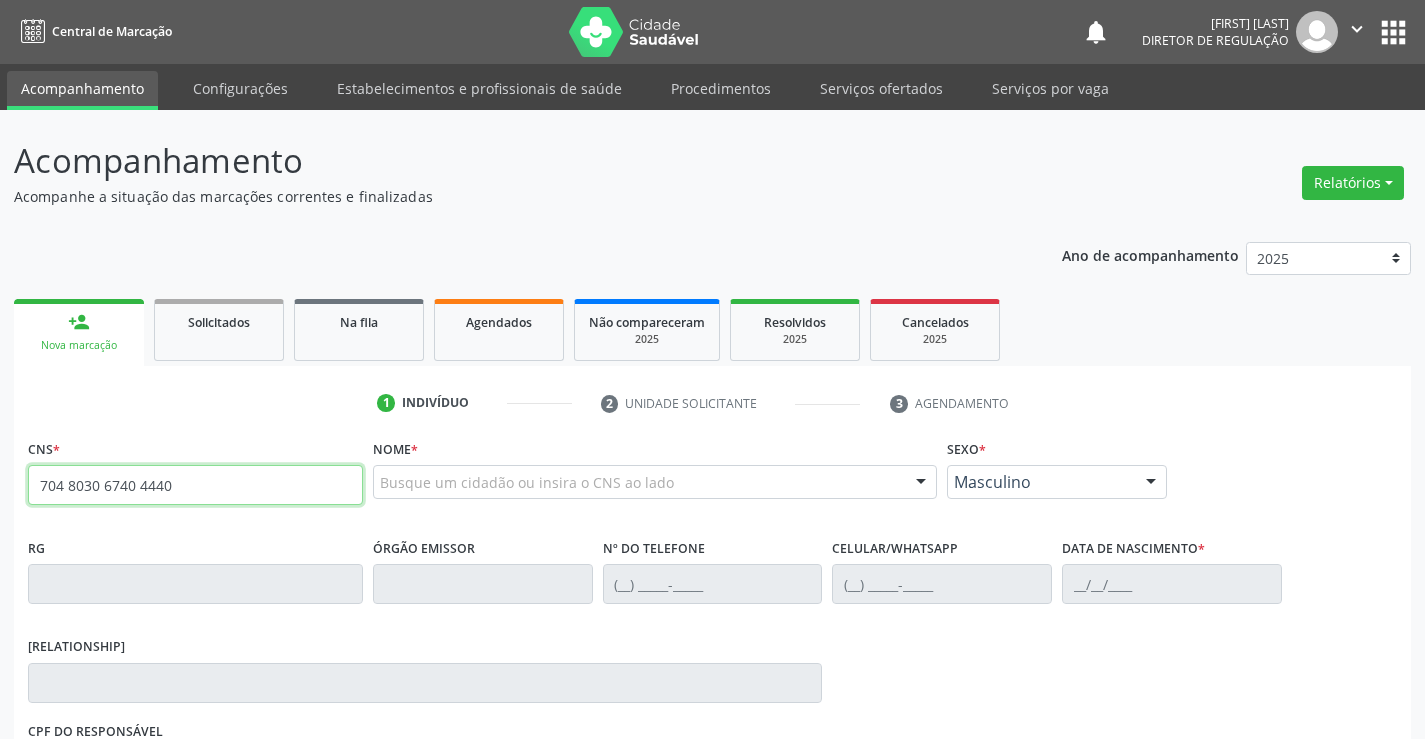 type on "704 8030 6740 4440" 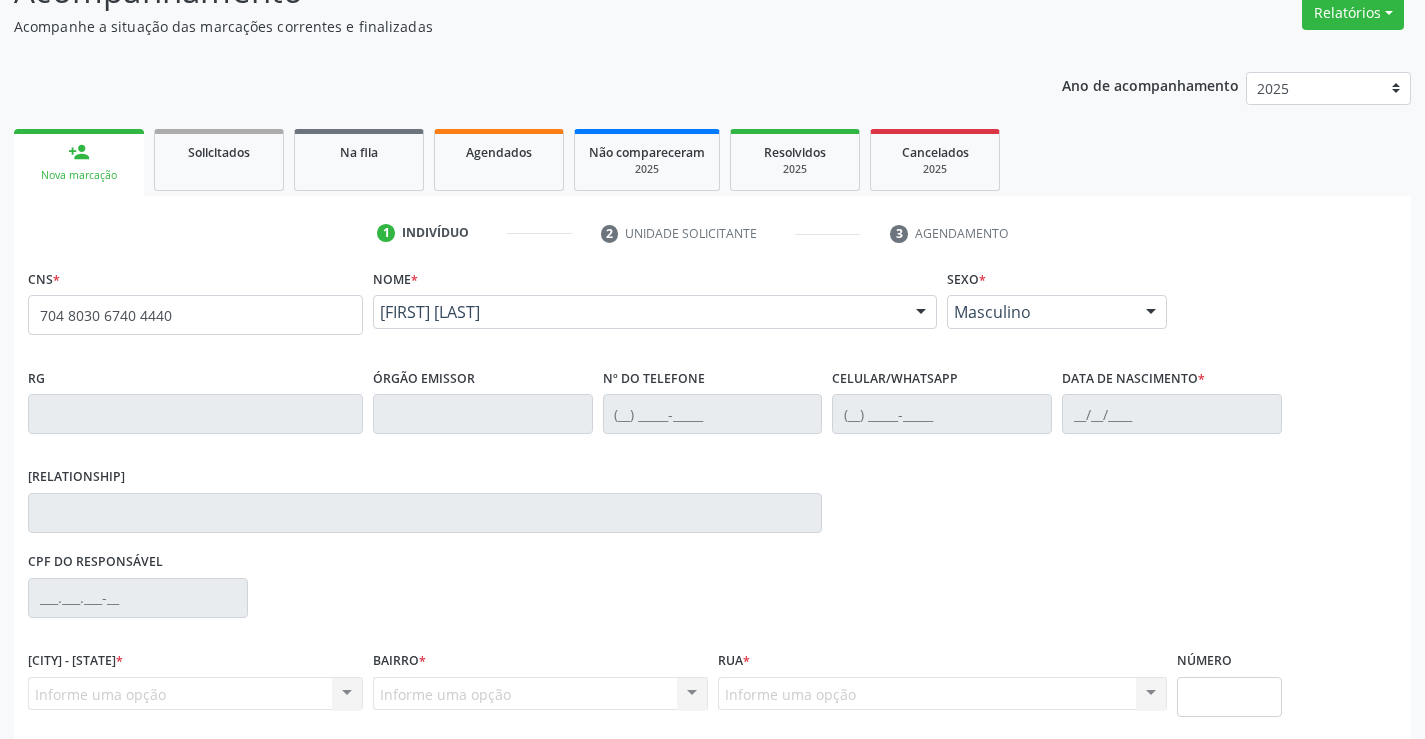 scroll, scrollTop: 331, scrollLeft: 0, axis: vertical 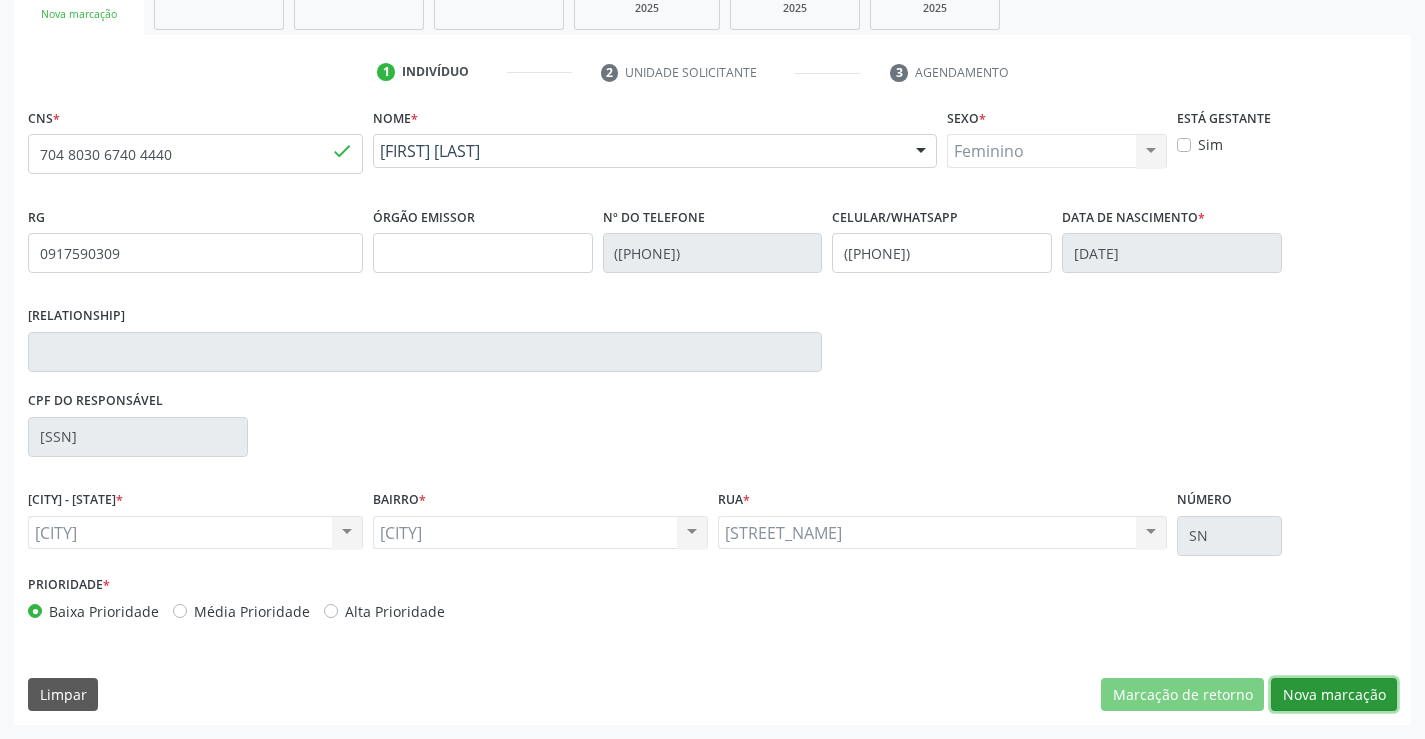 click on "Nova marcação" at bounding box center (1182, 695) 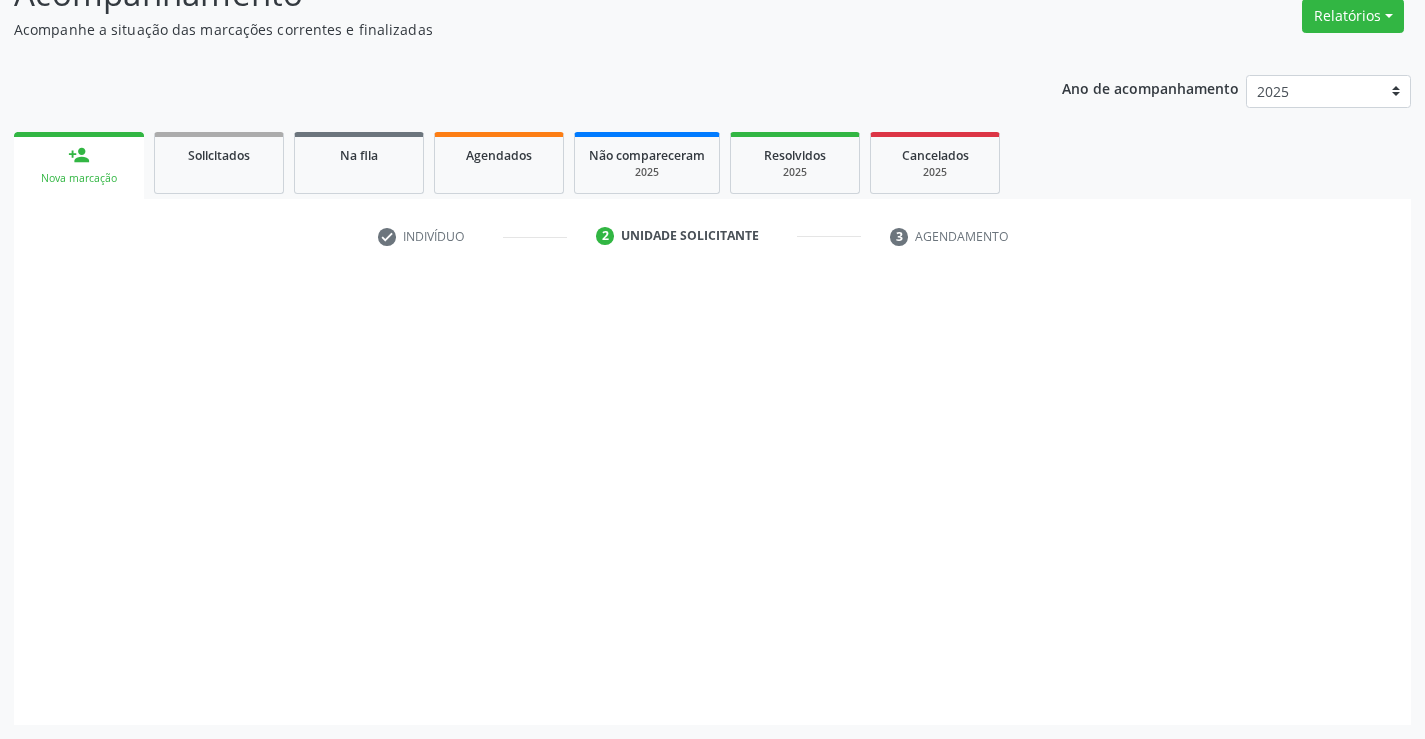 scroll, scrollTop: 167, scrollLeft: 0, axis: vertical 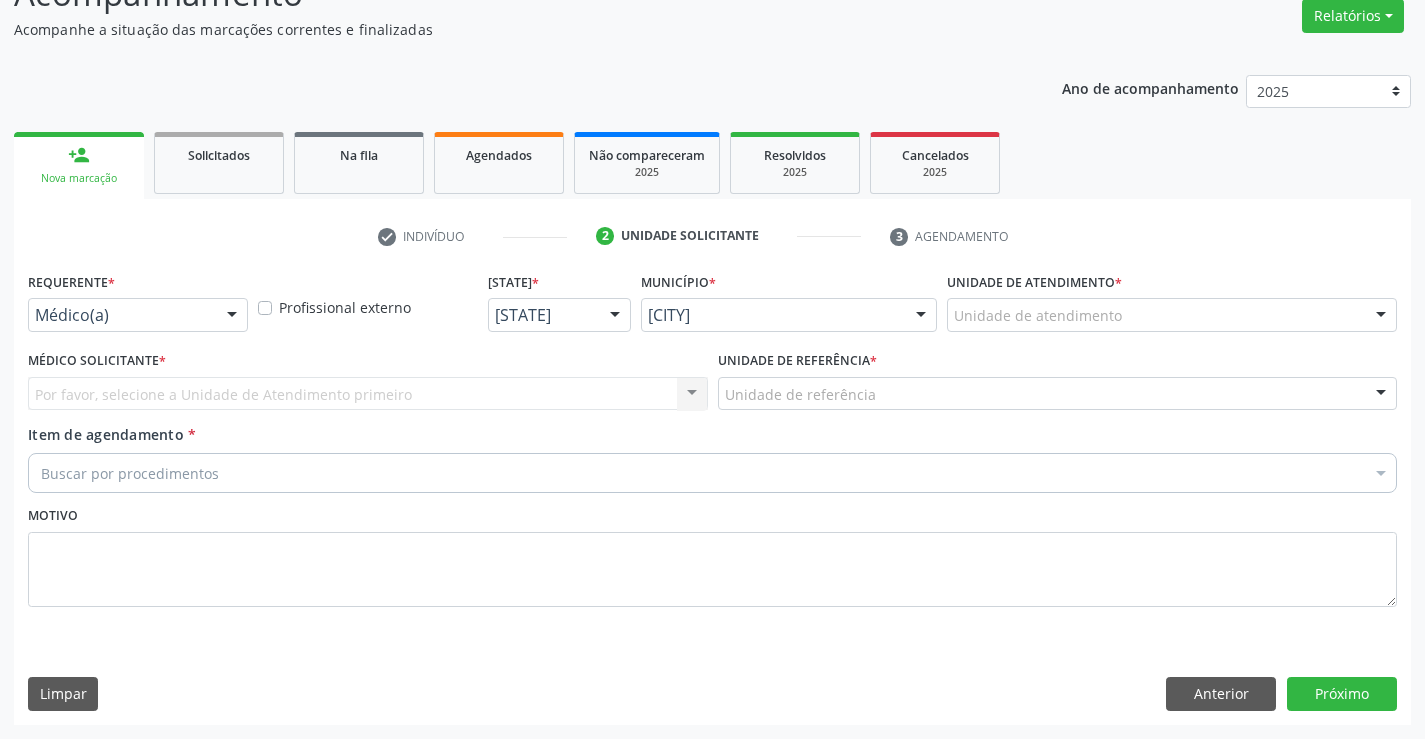 click at bounding box center (232, 316) 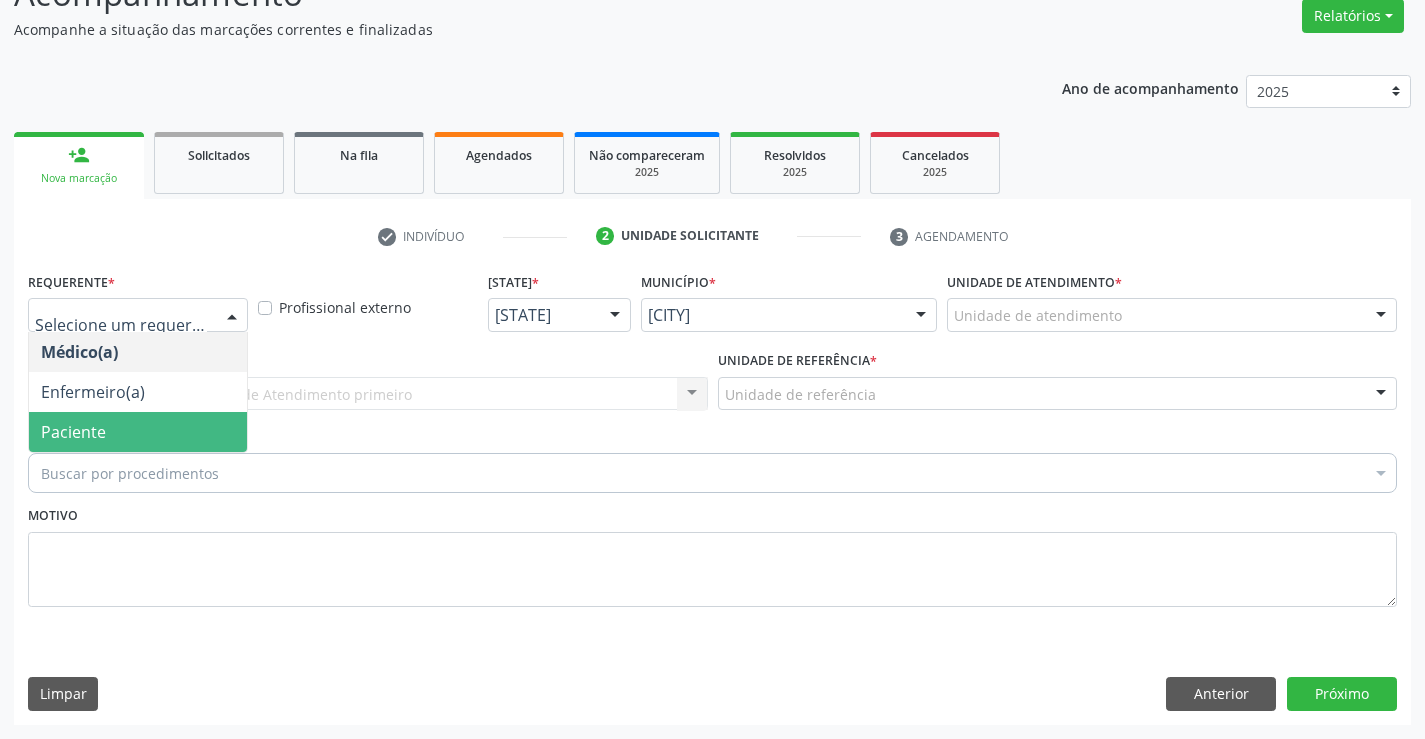 drag, startPoint x: 225, startPoint y: 406, endPoint x: 216, endPoint y: 432, distance: 27.513634 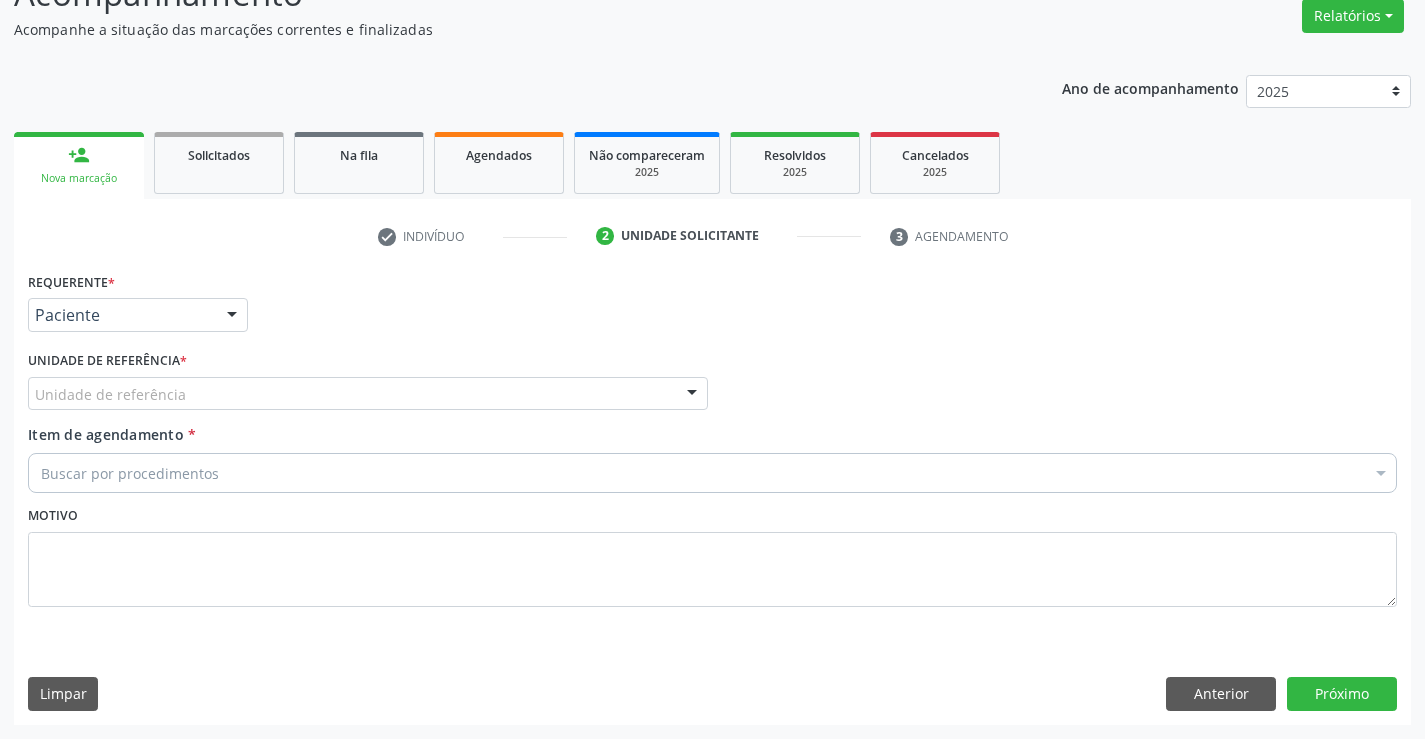click on "Unidade de referência" at bounding box center (368, 394) 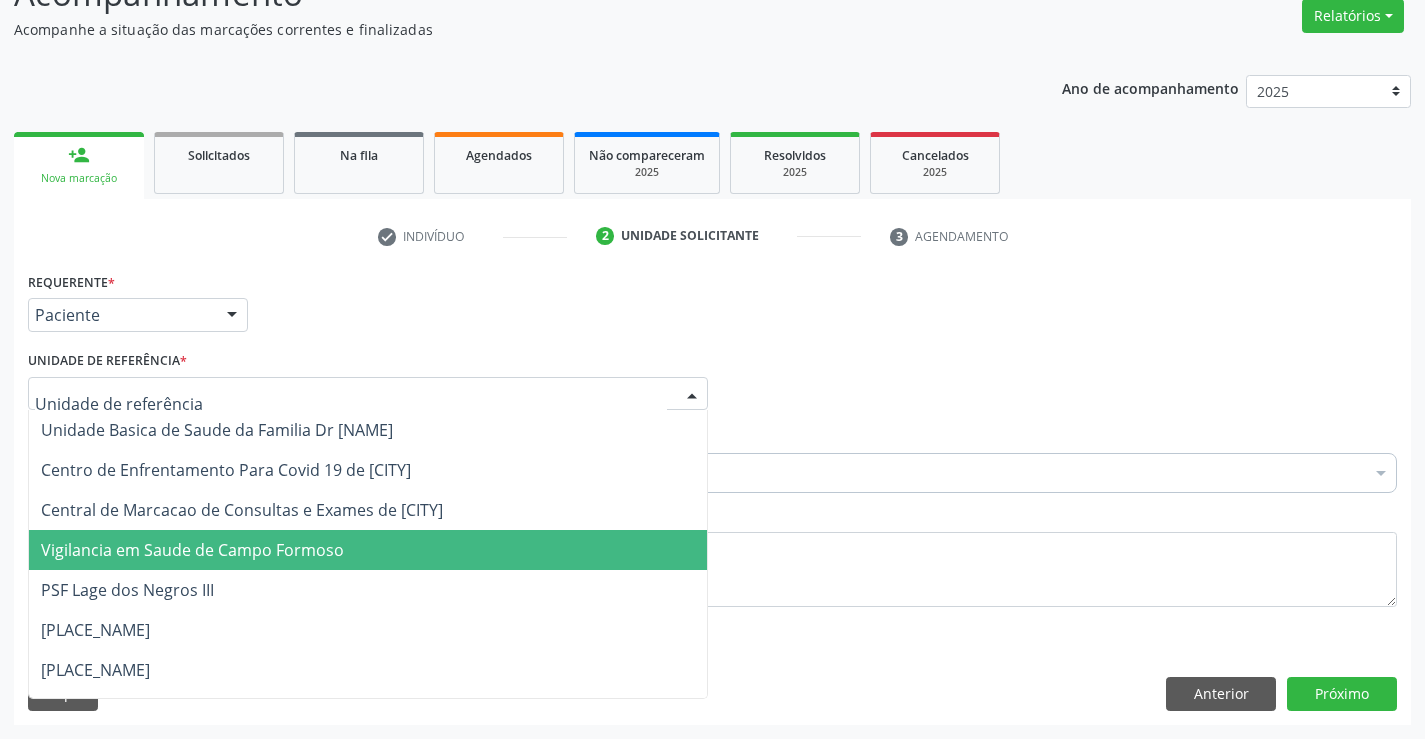 click on "Vigilancia em Saude de [CITY]" at bounding box center (368, 550) 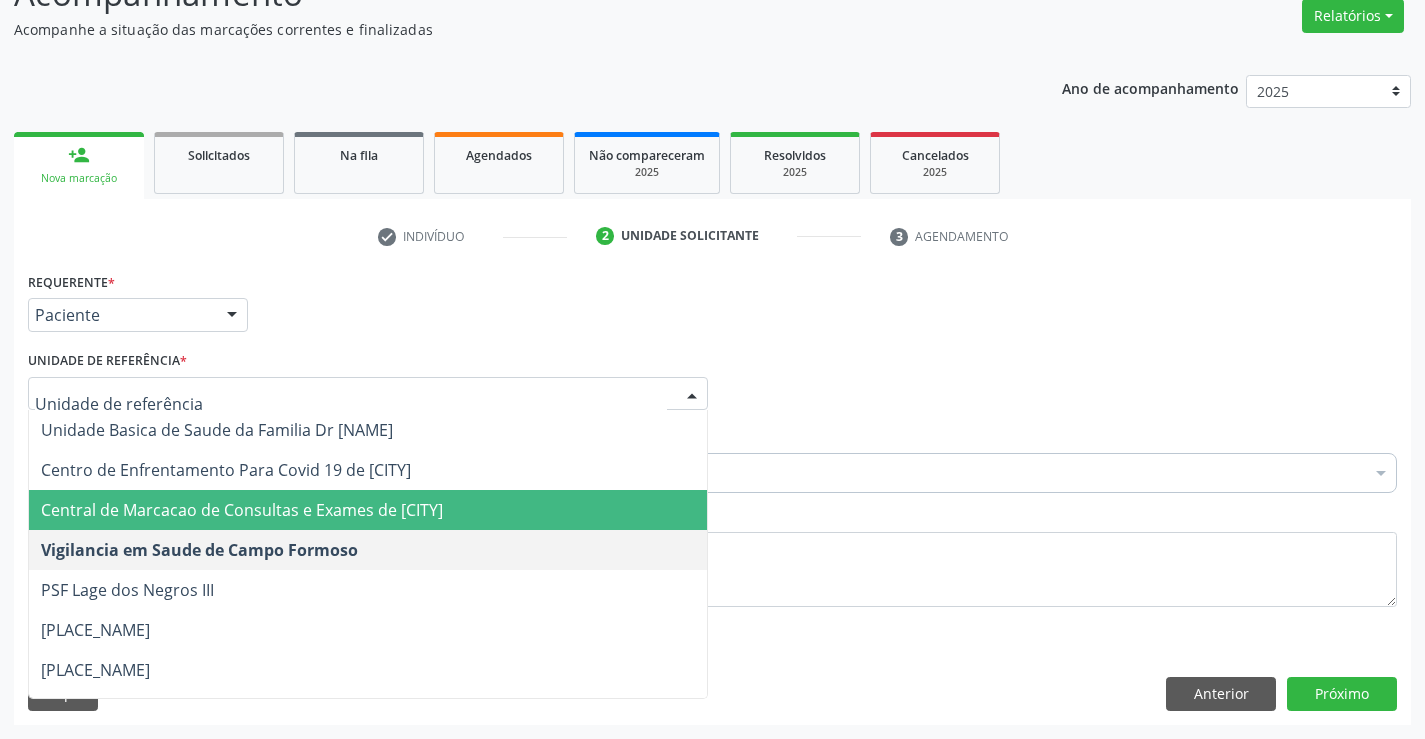 click on "Central de Marcacao de Consultas e Exames de [CITY]" at bounding box center (242, 510) 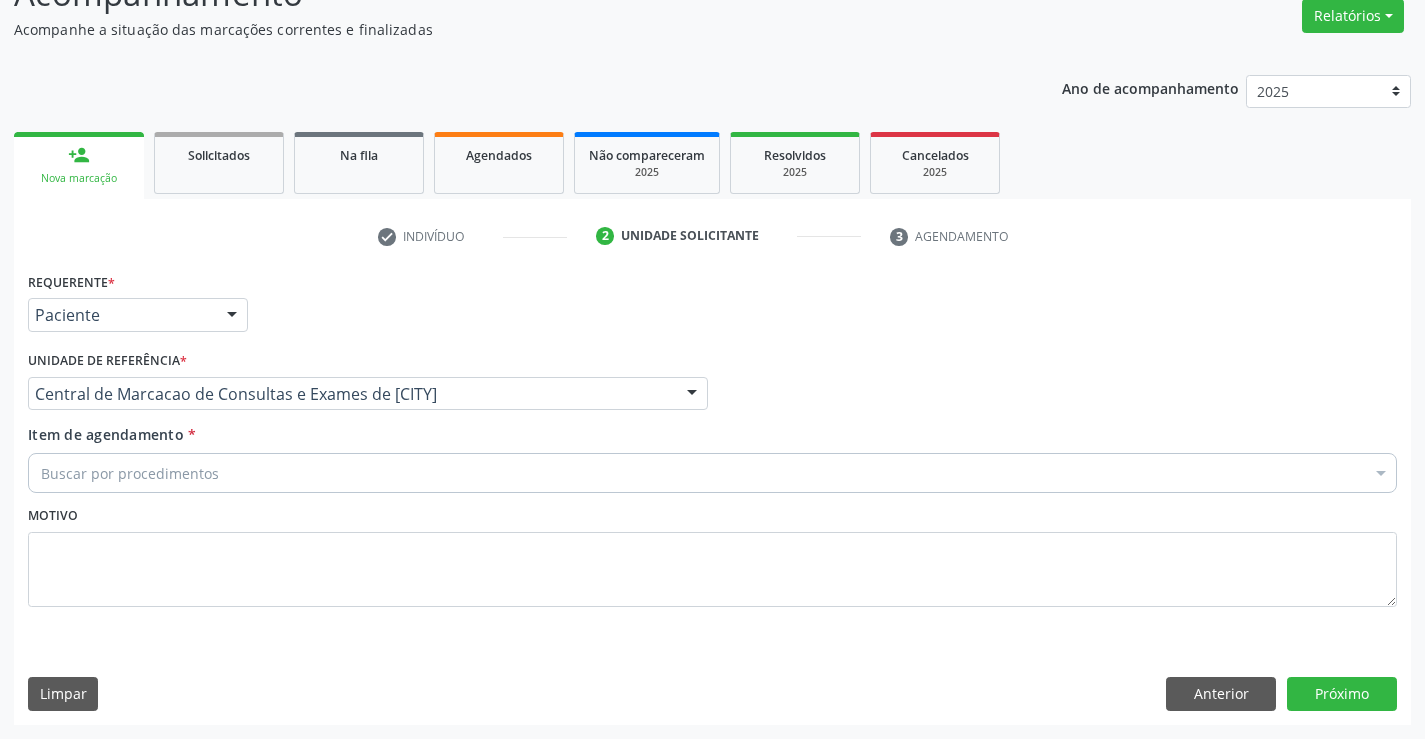 click on "[TEXT]" at bounding box center [712, 473] 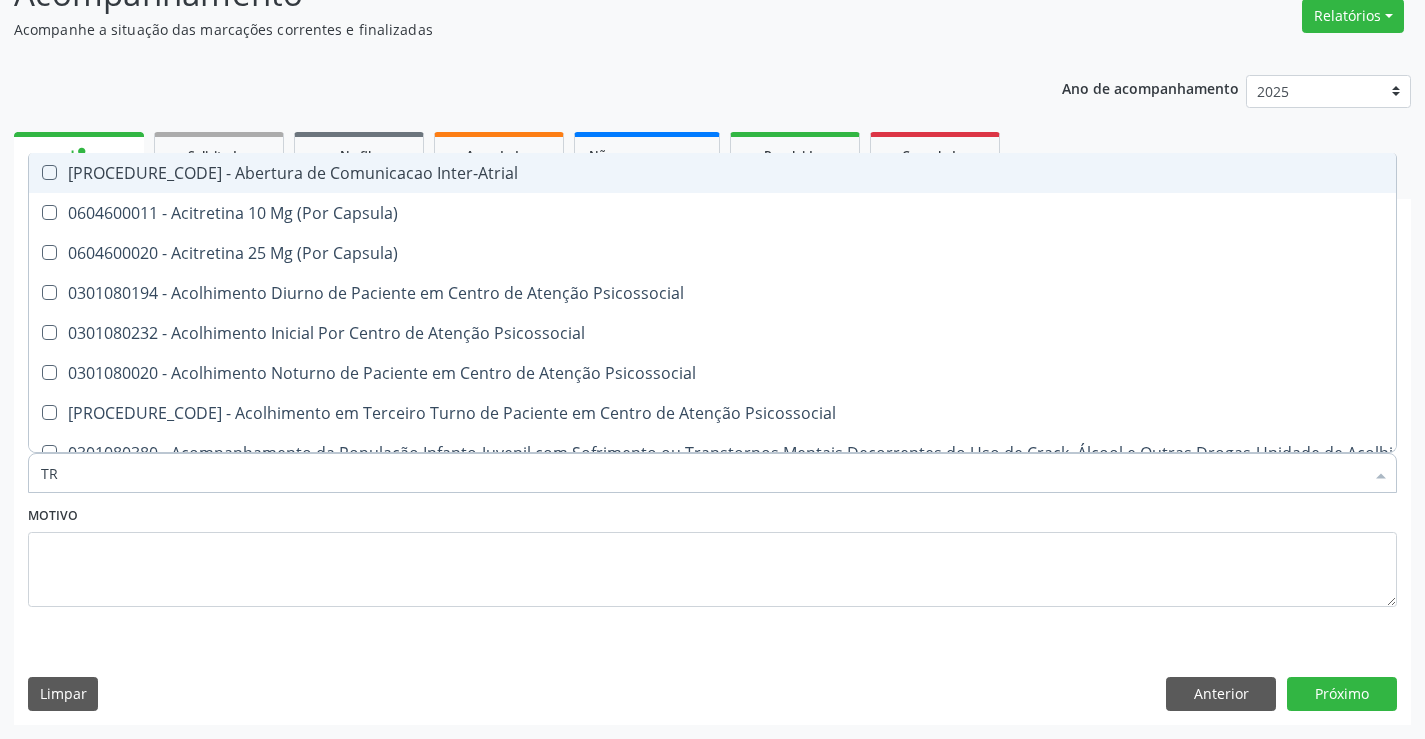 type on "TRA" 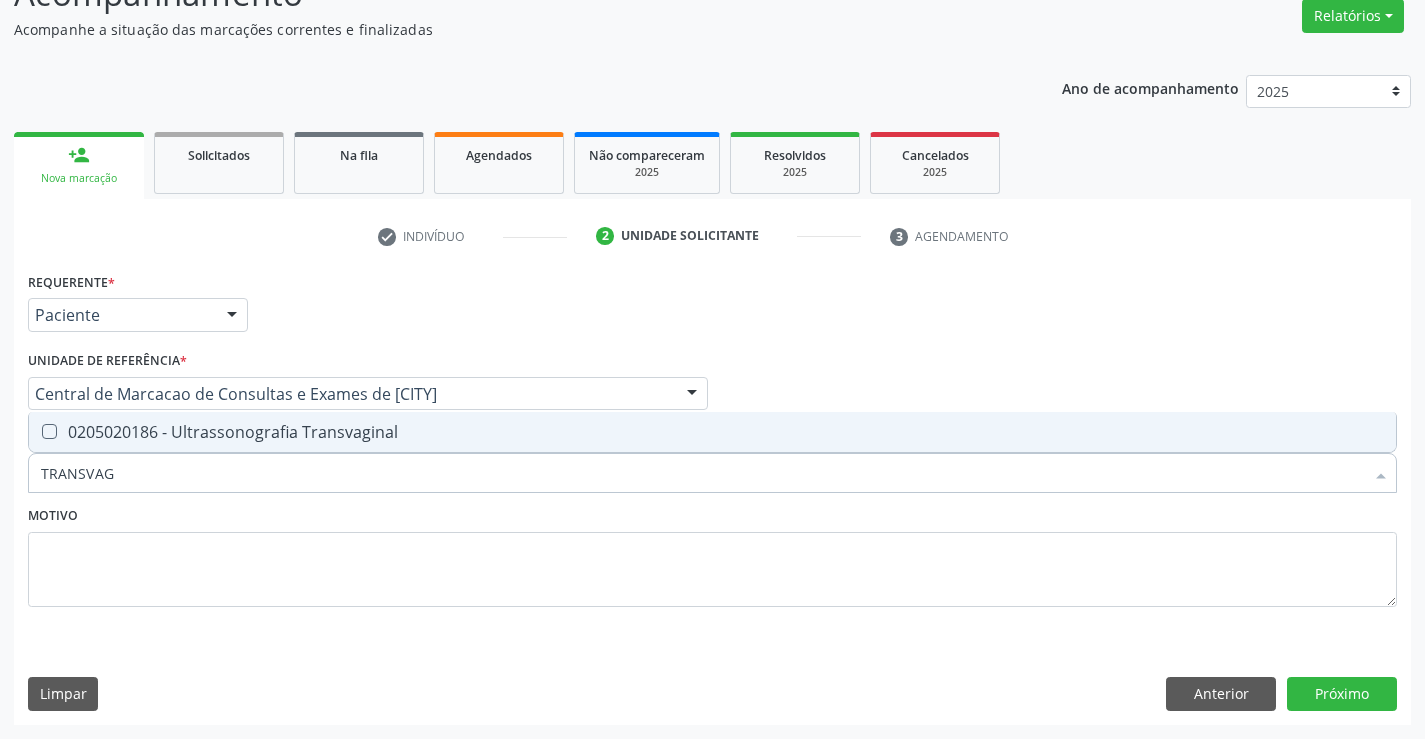 click on "0205020186 - Ultrassonografia Transvaginal" at bounding box center [712, 432] 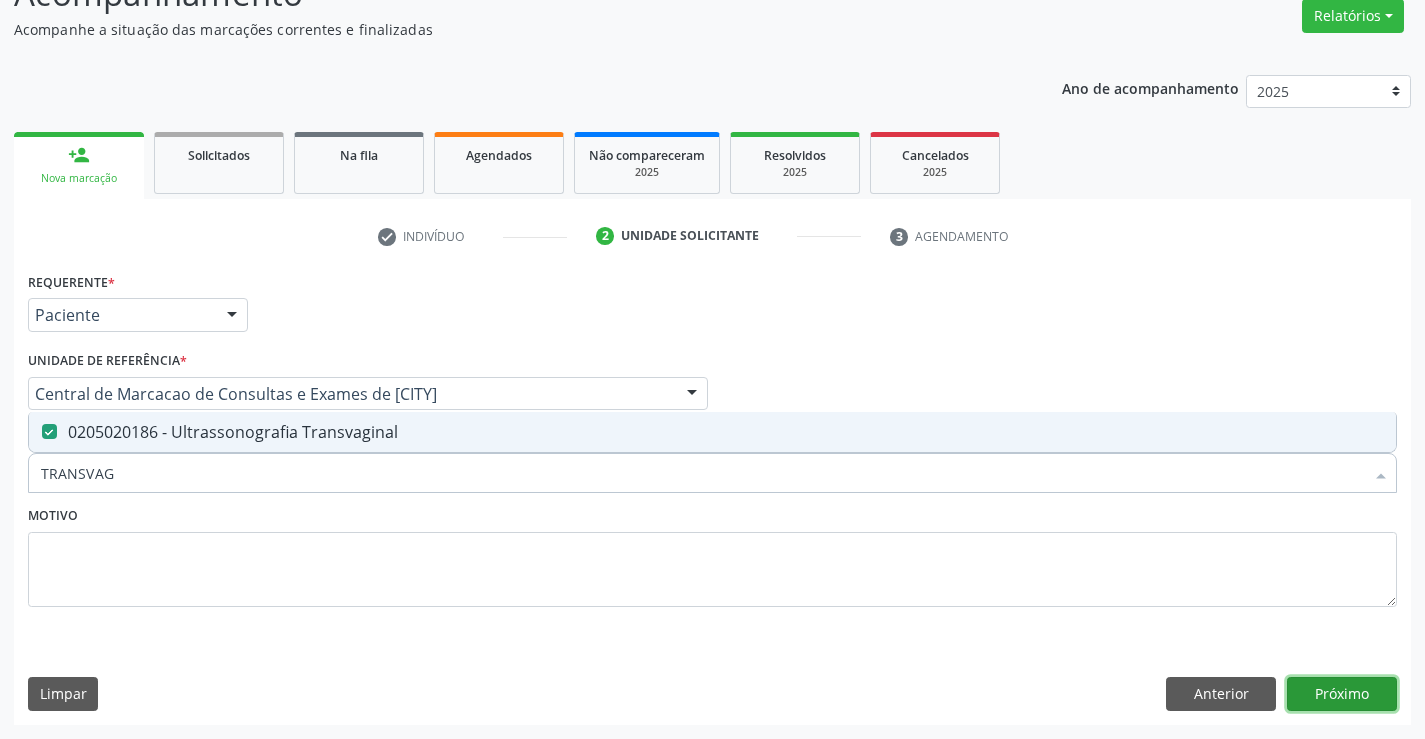 click on "Próximo" at bounding box center [1342, 694] 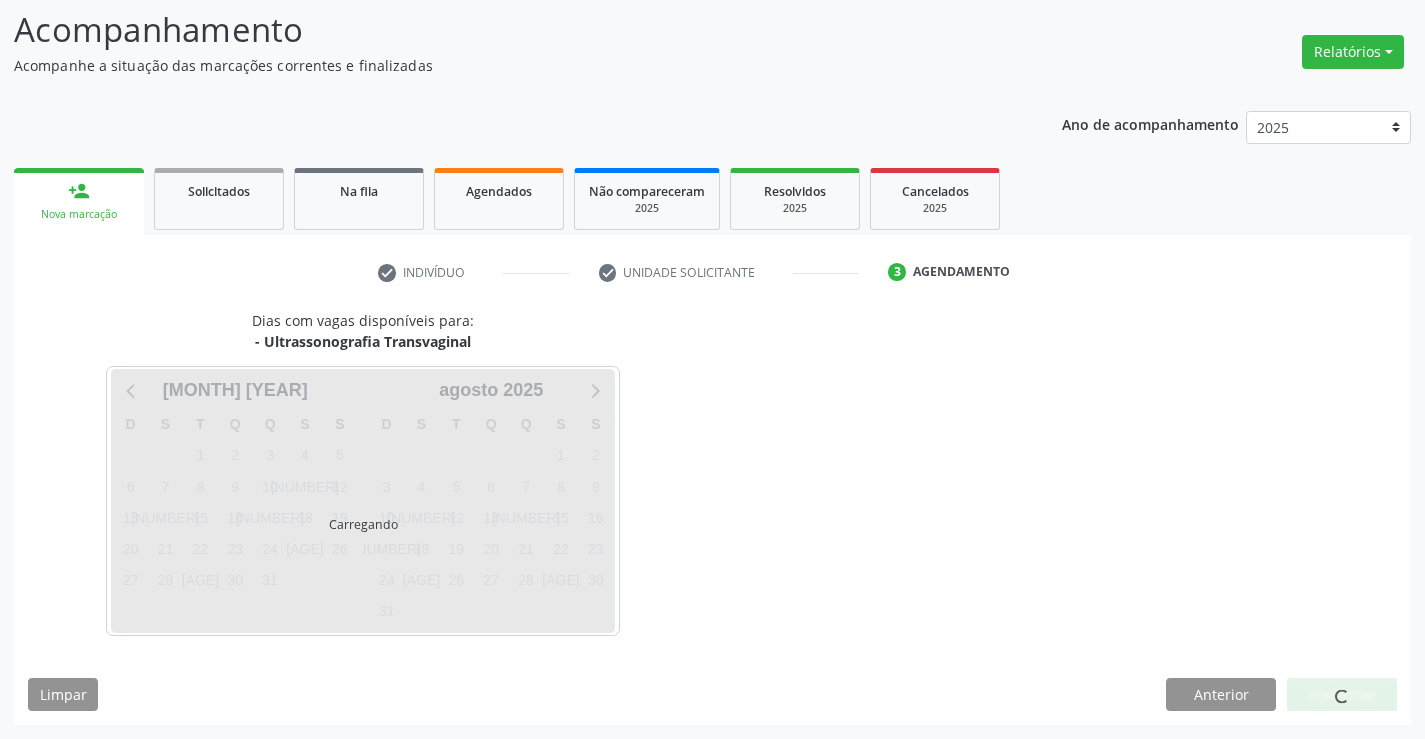 scroll, scrollTop: 131, scrollLeft: 0, axis: vertical 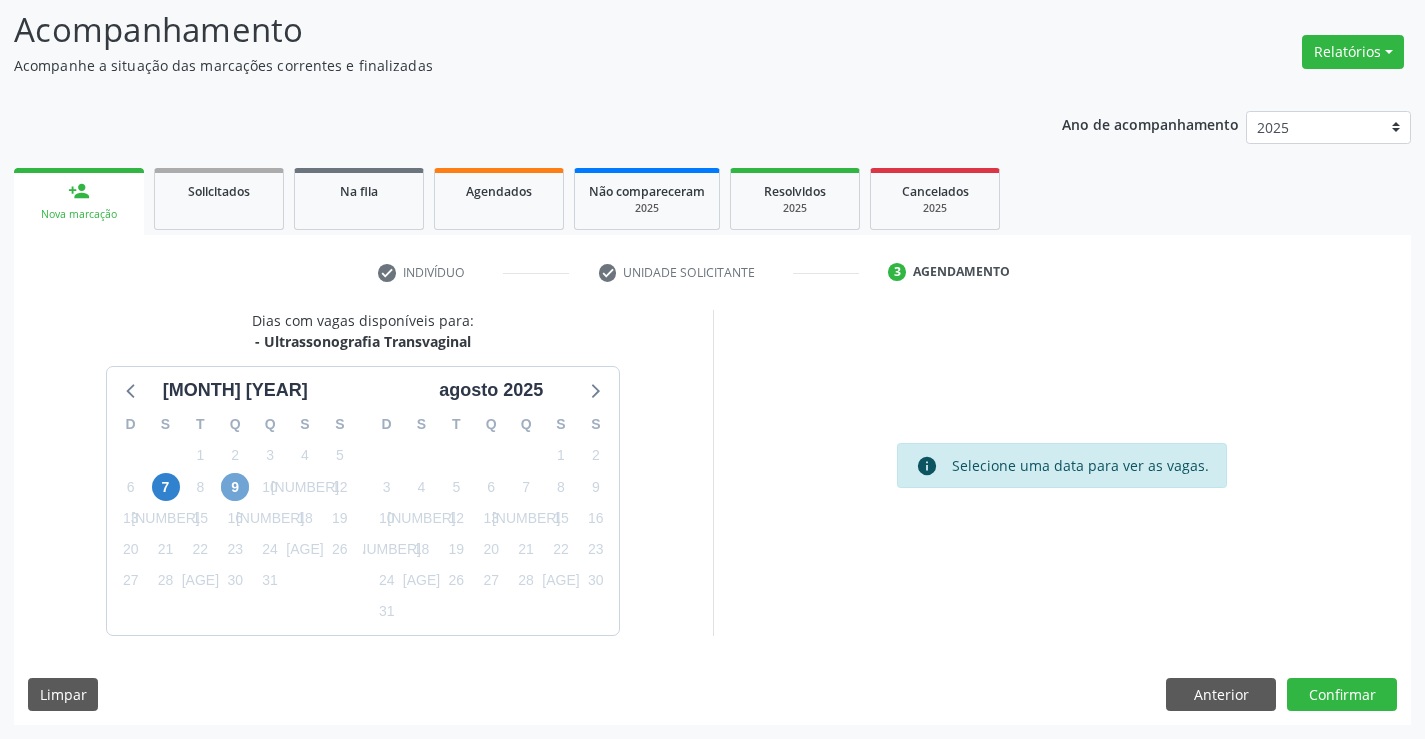 click on "9" at bounding box center (235, 487) 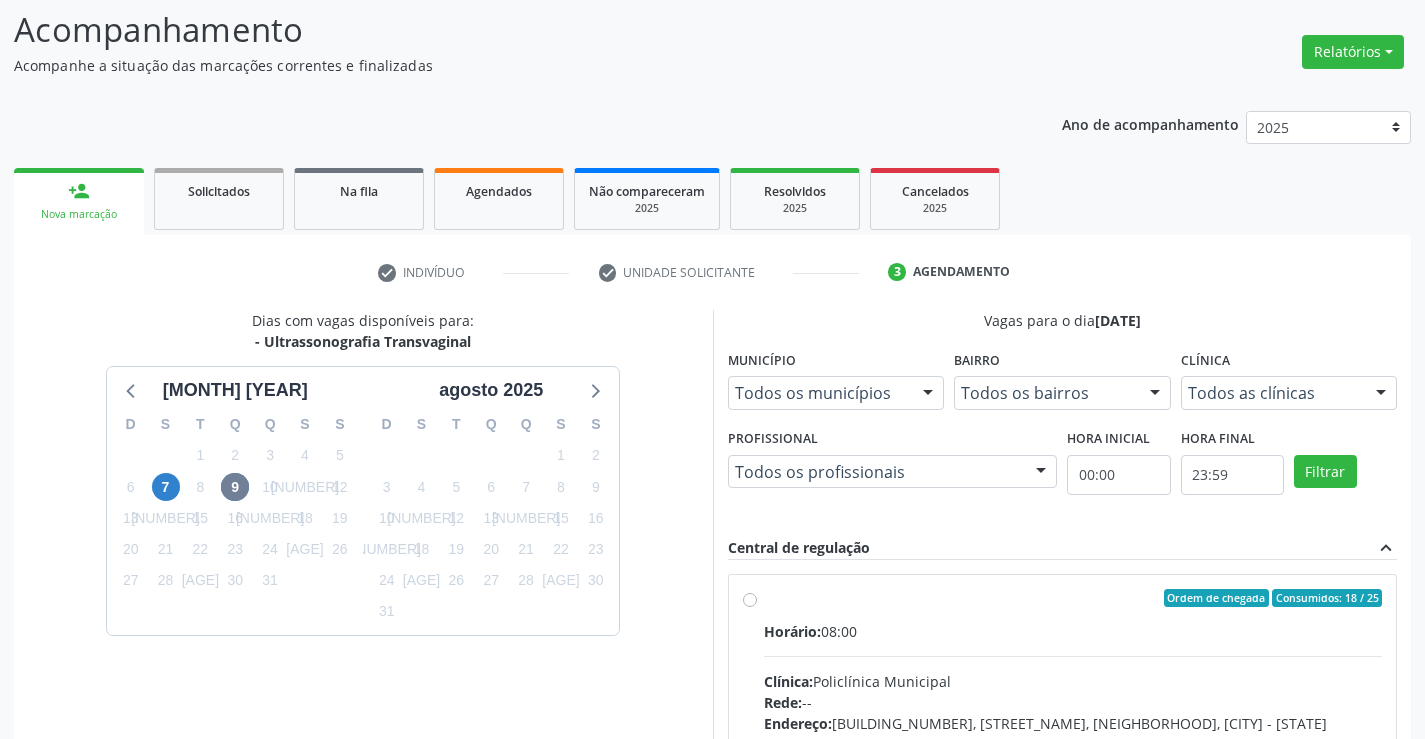 click on "Horário:   08:00
Clínica:  Policlínica Municipal
Rede:
--
Endereço:   Predio, nº 386, Centro, Campo Formoso - BA
Telefone:   (74) 6451312
Profissional:
Orlindo Carvalho dos Santos
Informações adicionais sobre o atendimento
Idade de atendimento:
de 0 a 120 anos
Gênero(s) atendido(s):
Masculino e Feminino
Informações adicionais:
--" at bounding box center (1073, 758) 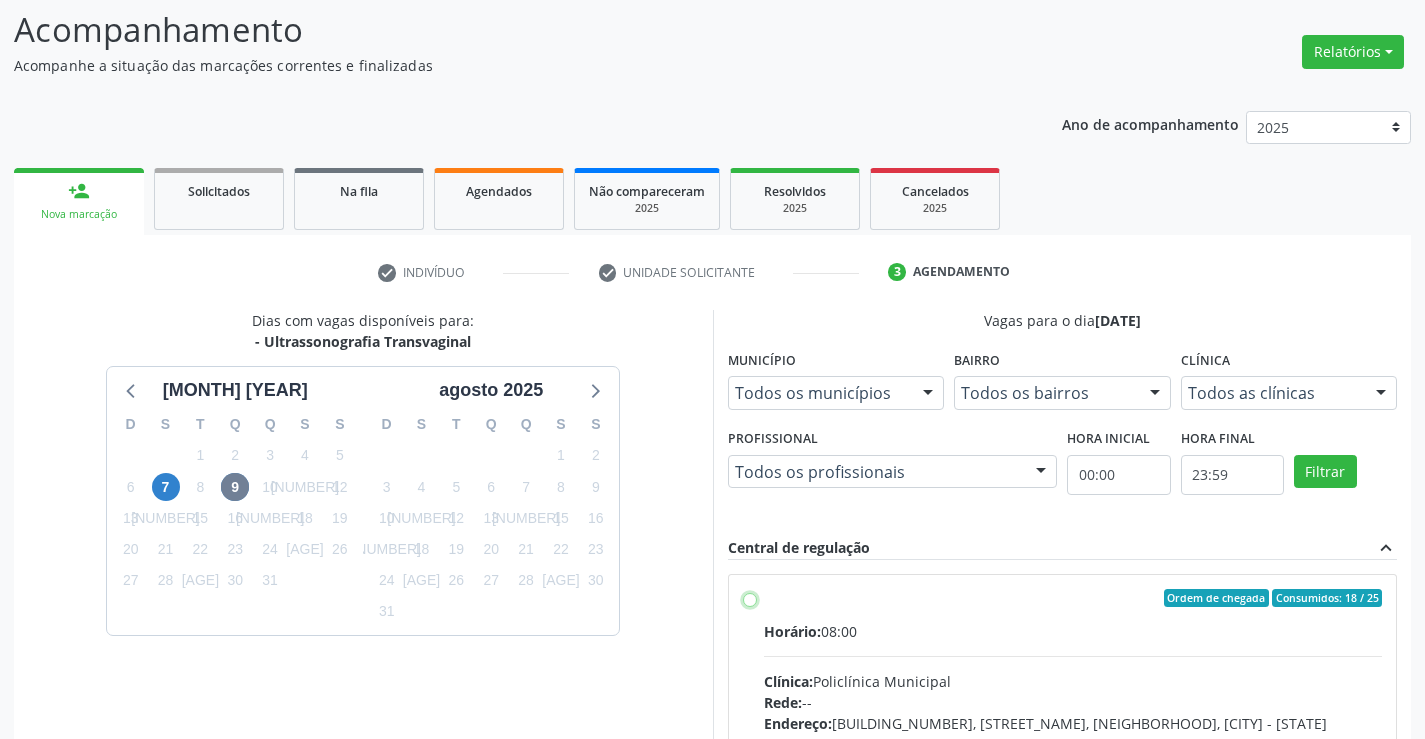 click on "Ordem de chegada
Consumidos: 18 / 25
Horário:   08:00
Clínica:  Policlínica Municipal
Rede:
--
Endereço:   Predio, nº 386, Centro, Campo Formoso - BA
Telefone:   (74) 6451312
Profissional:
Orlindo Carvalho dos Santos
Informações adicionais sobre o atendimento
Idade de atendimento:
de 0 a 120 anos
Gênero(s) atendido(s):
Masculino e Feminino
Informações adicionais:
--" at bounding box center (750, 598) 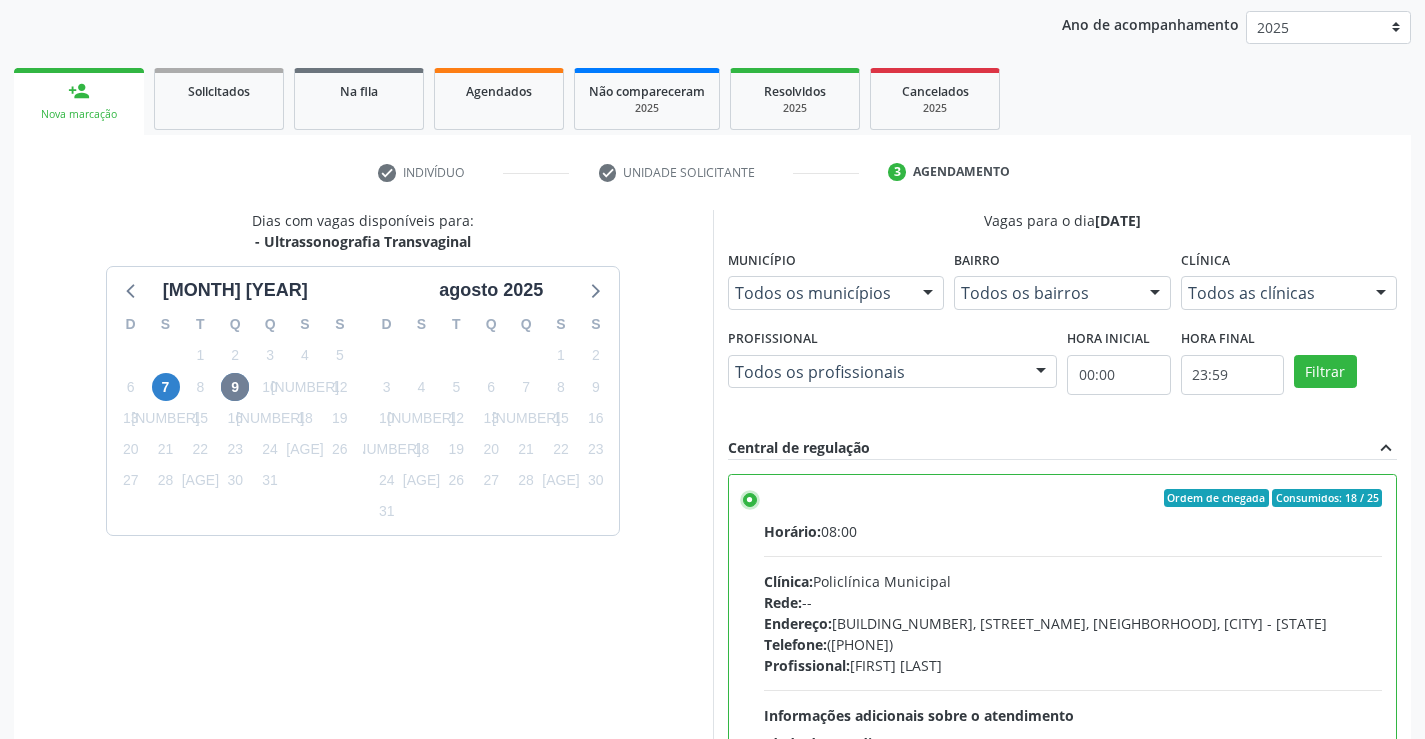 scroll, scrollTop: 456, scrollLeft: 0, axis: vertical 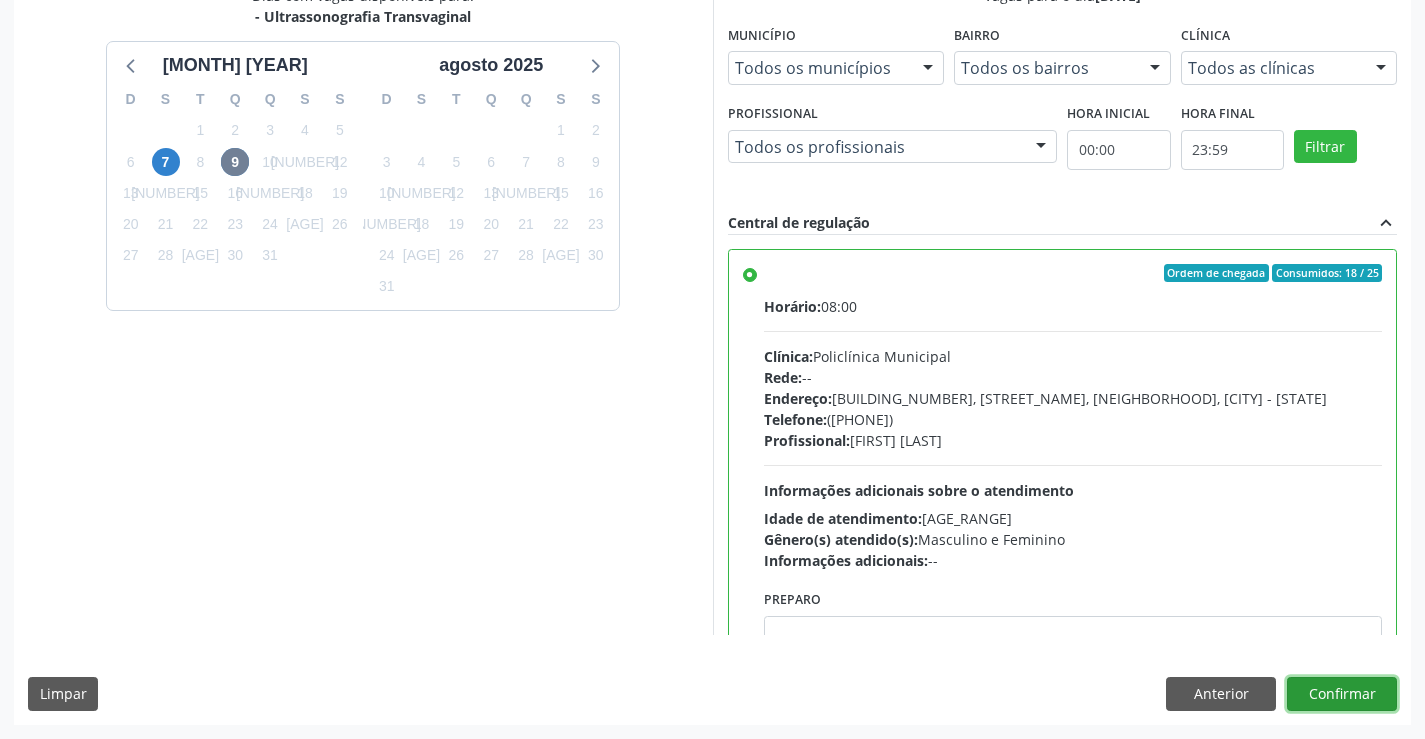 click on "Confirmar" at bounding box center (1342, 694) 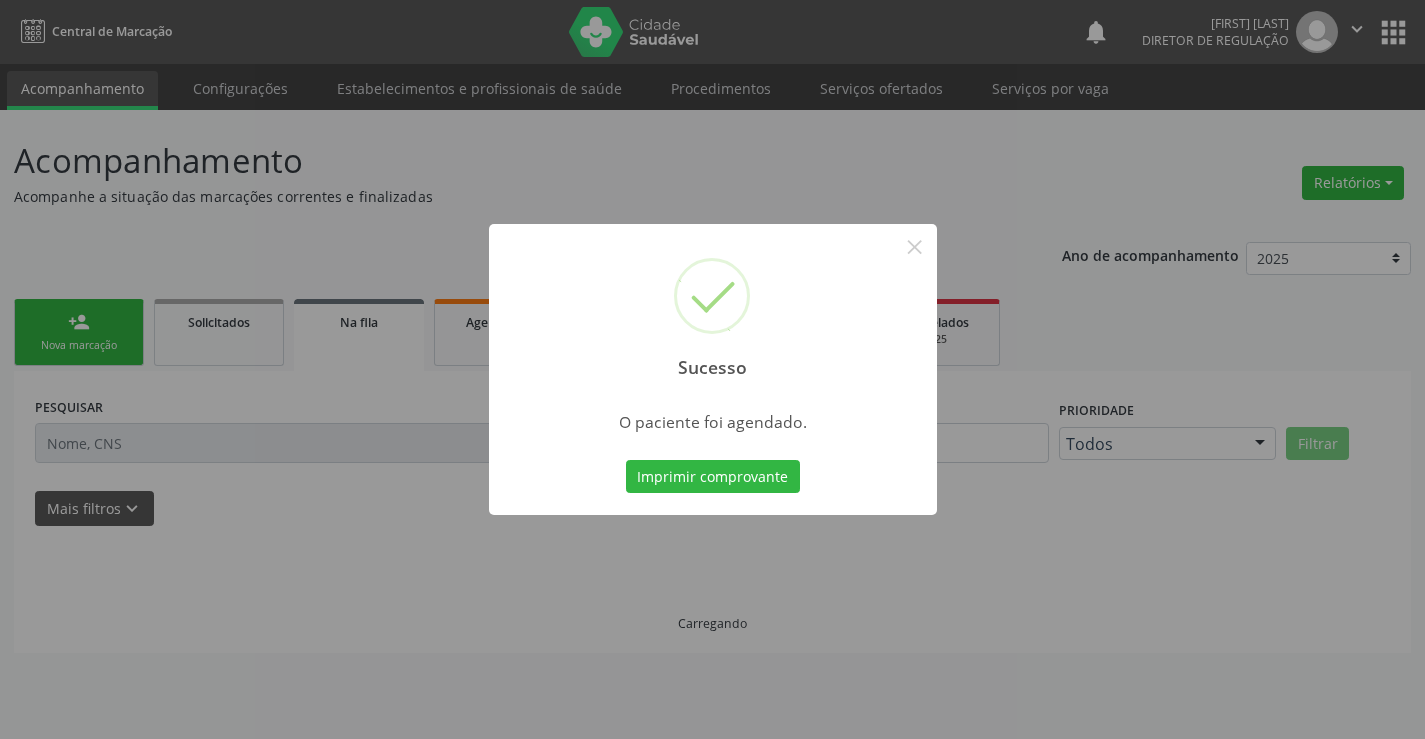 scroll, scrollTop: 0, scrollLeft: 0, axis: both 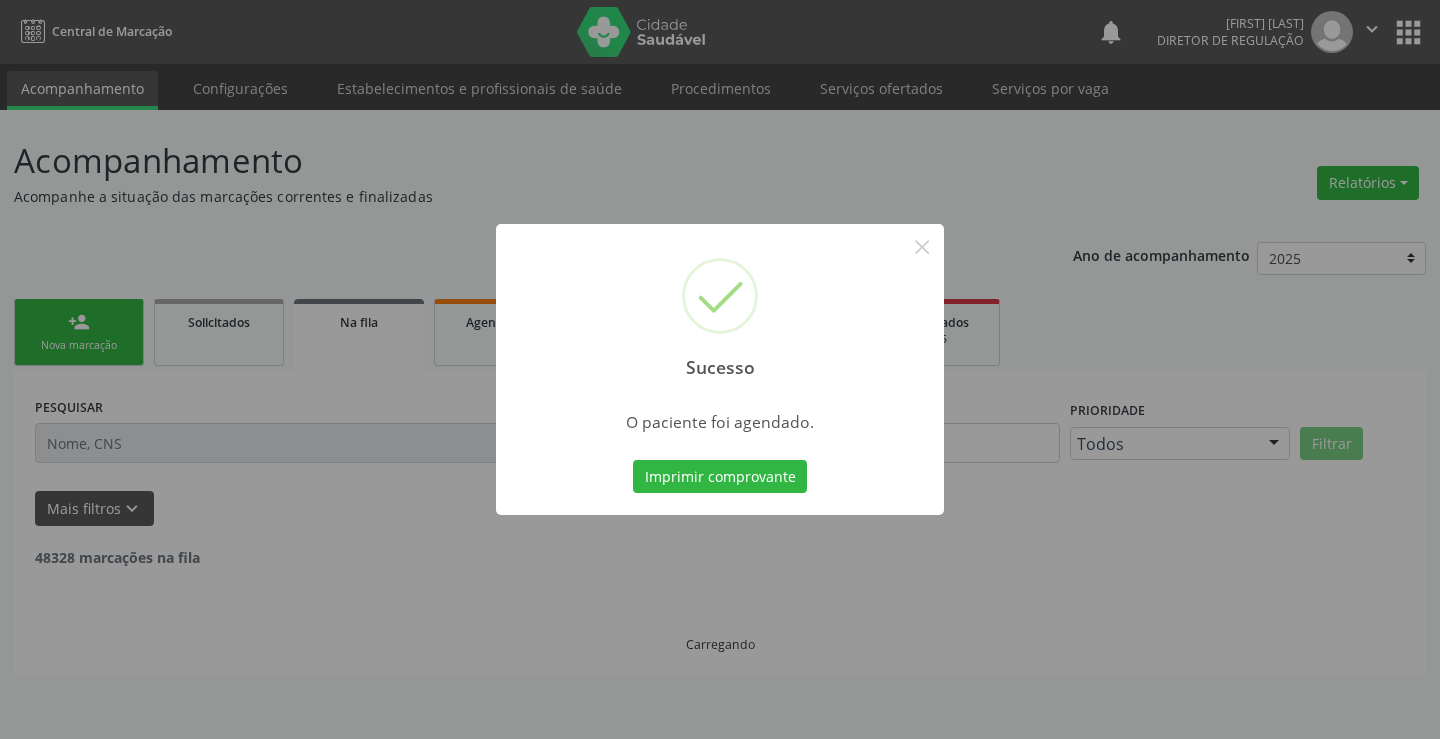 type 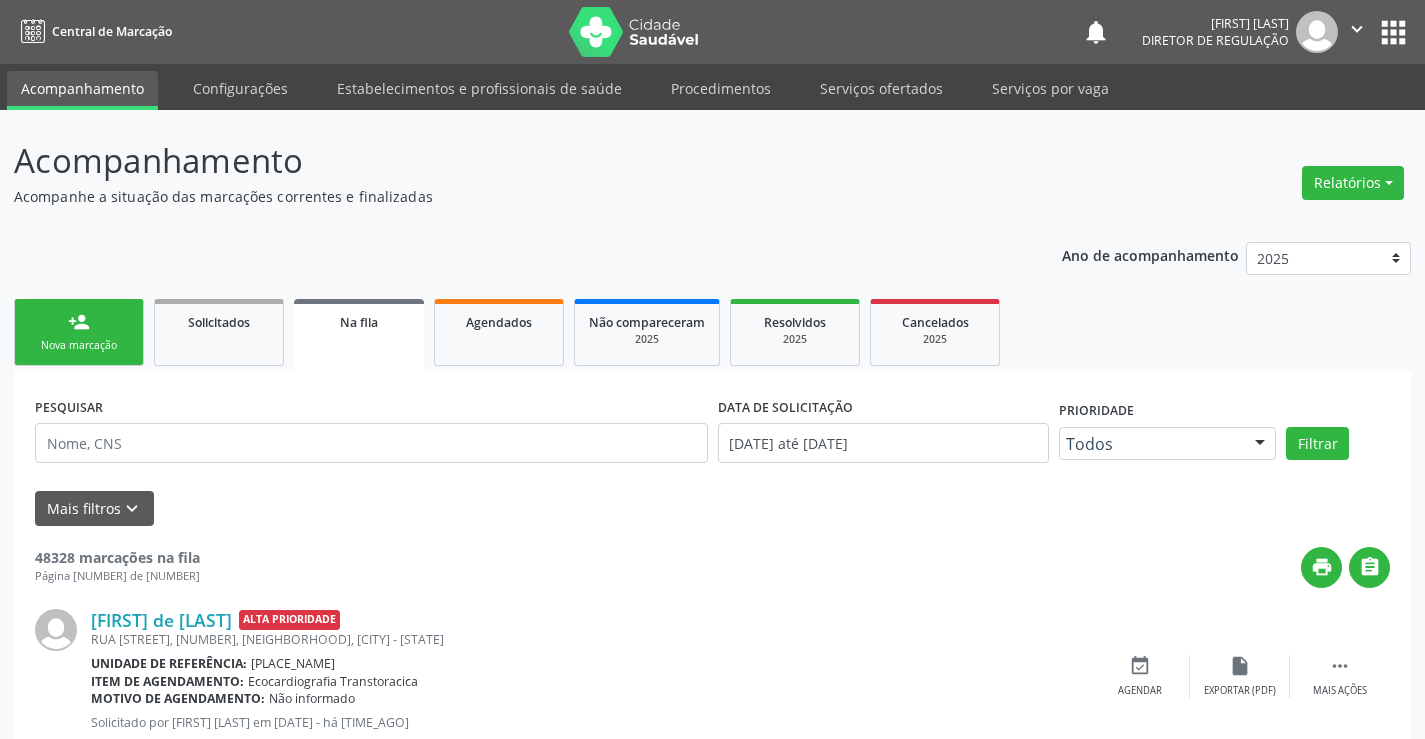 click on "person_add
Nova marcação" at bounding box center (79, 332) 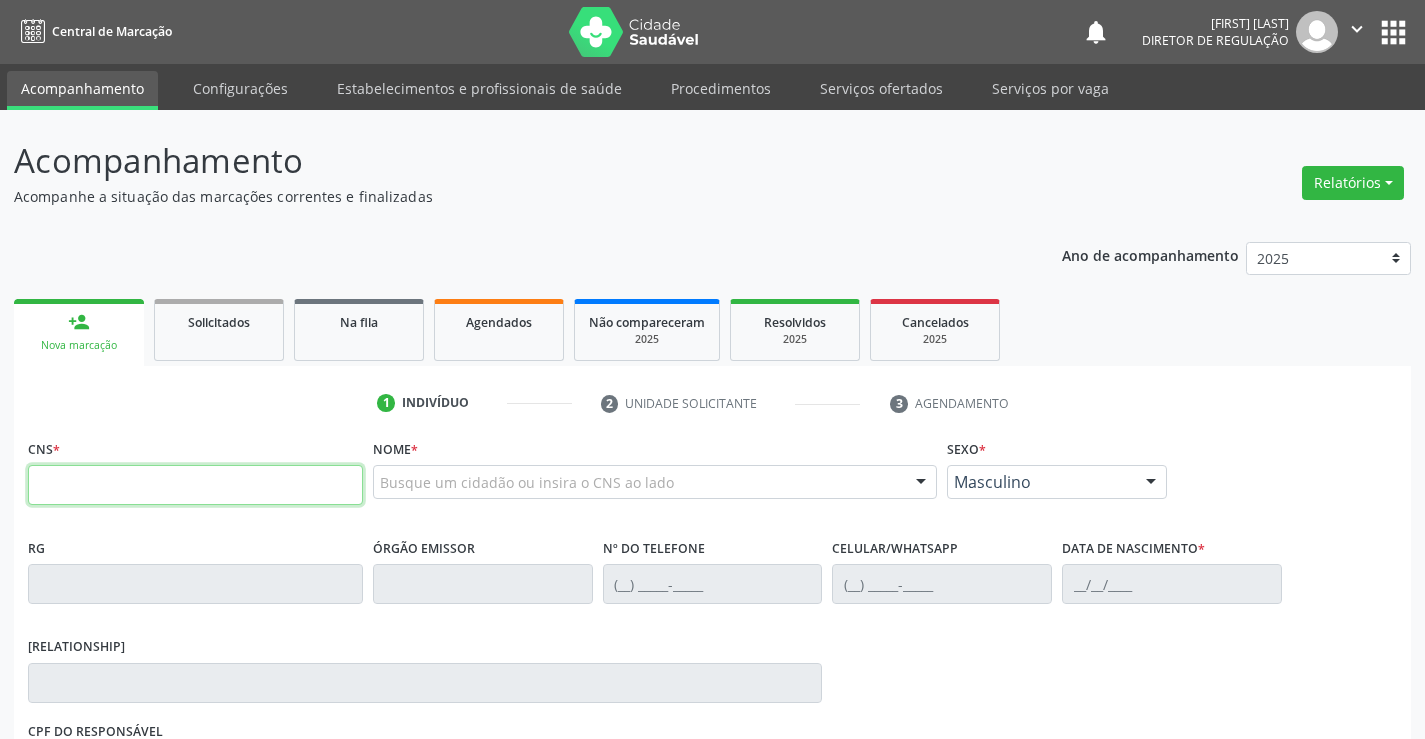 drag, startPoint x: 84, startPoint y: 336, endPoint x: 154, endPoint y: 486, distance: 165.52945 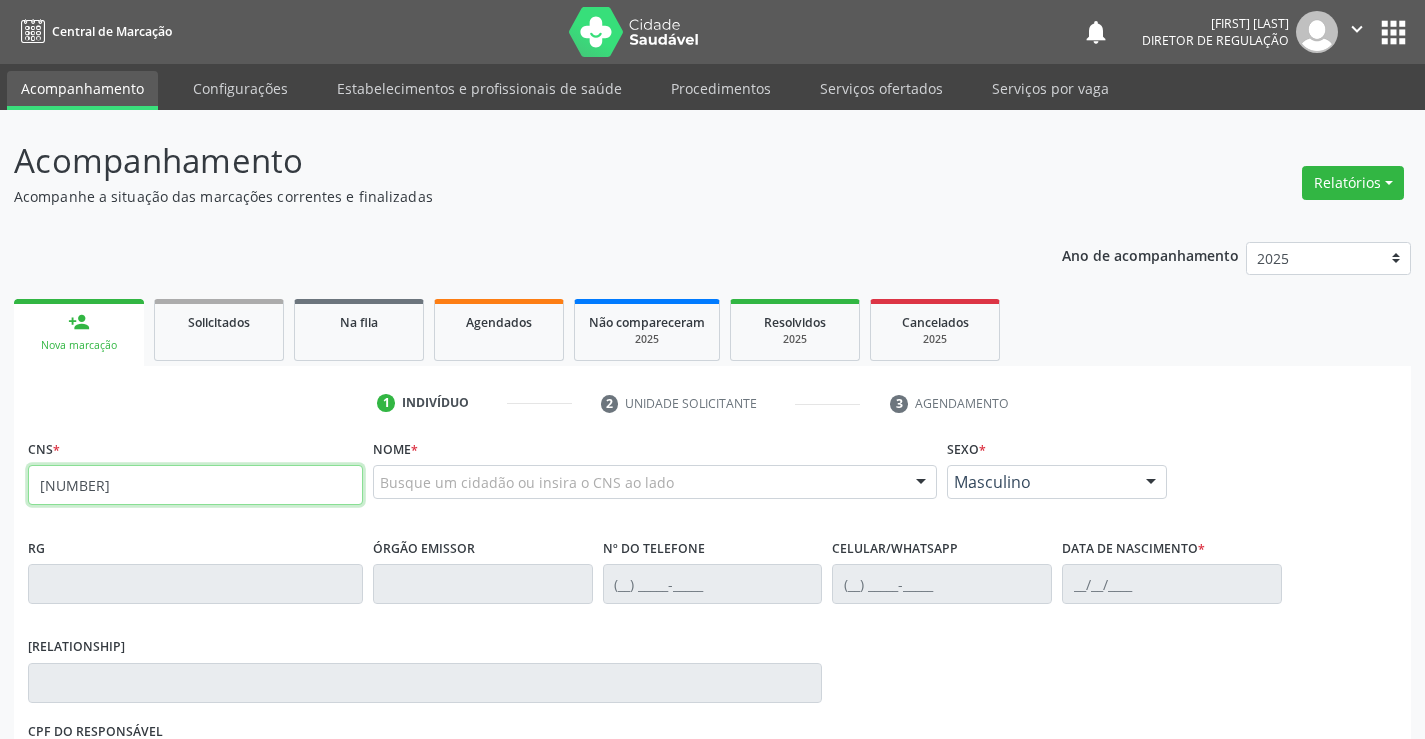 type on "703 5020 5798 5630" 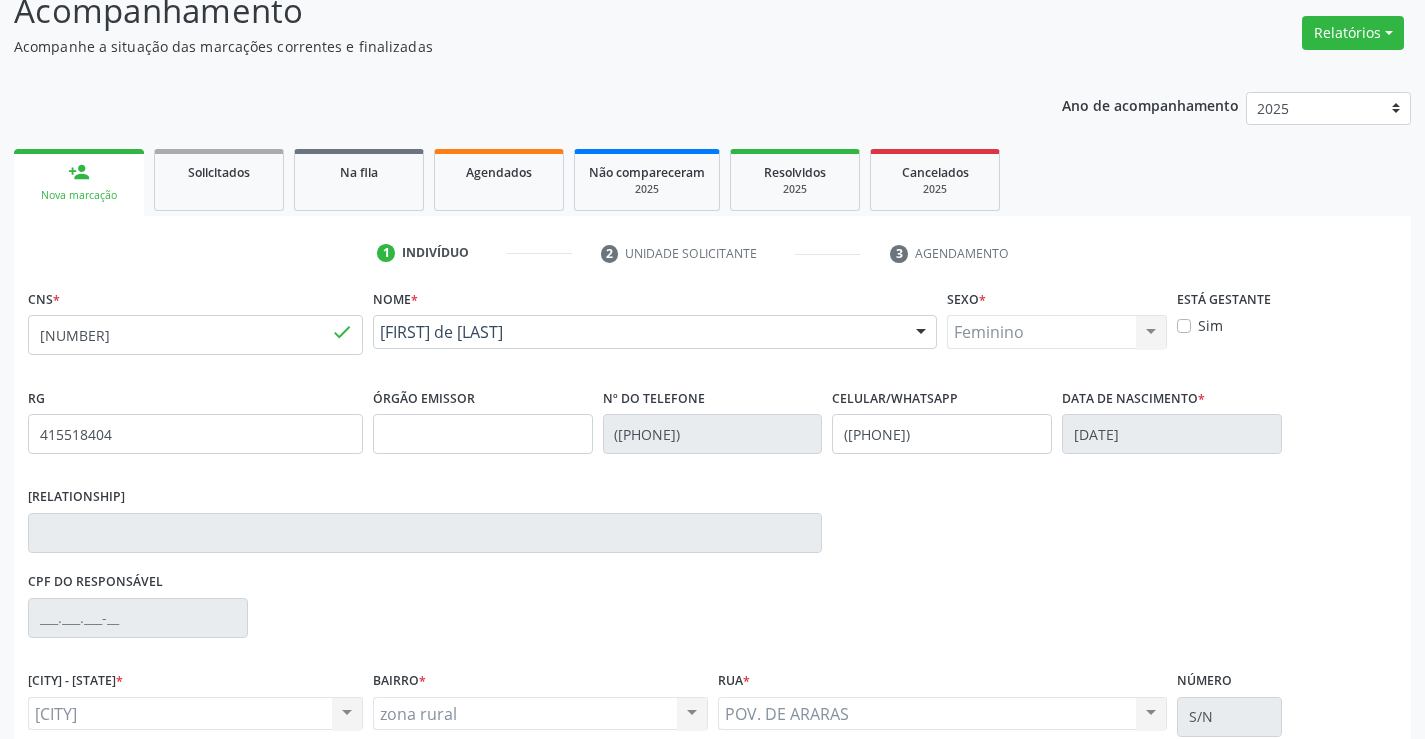 scroll, scrollTop: 300, scrollLeft: 0, axis: vertical 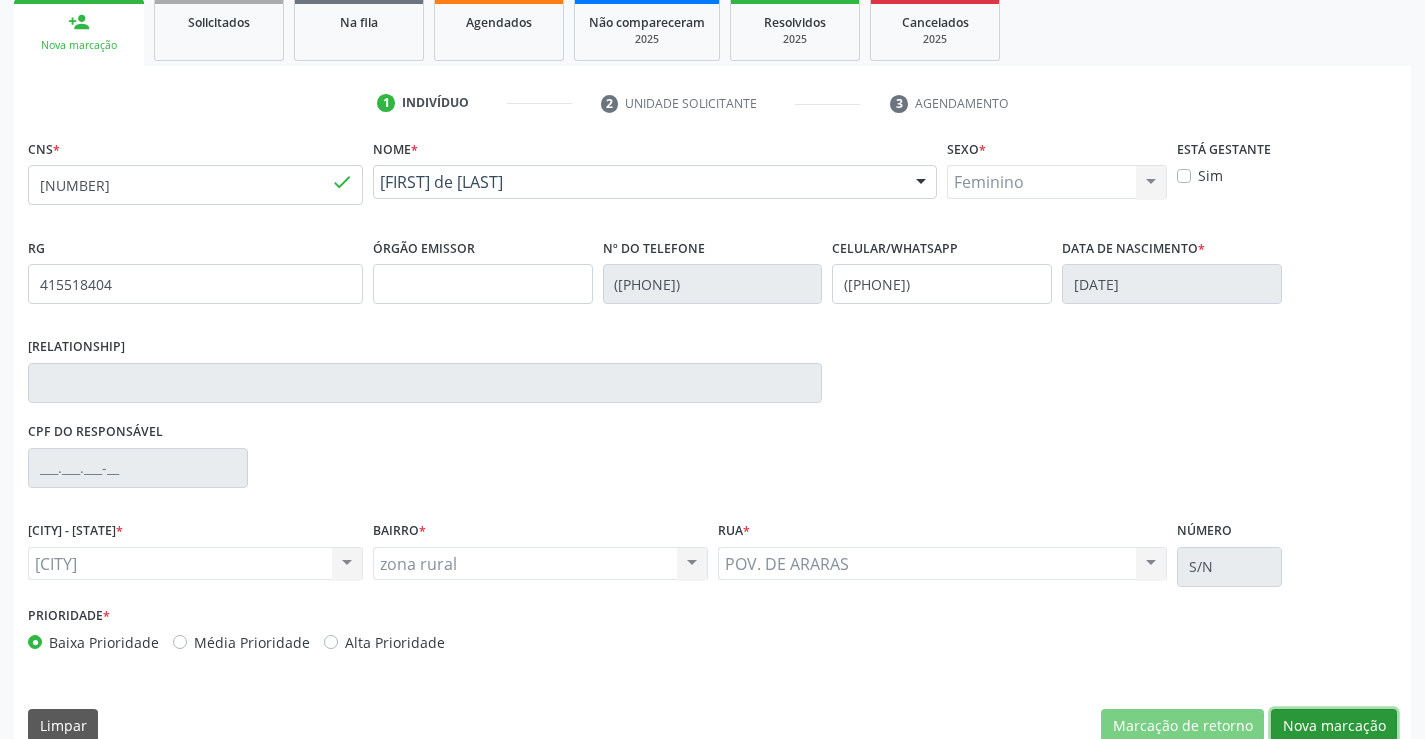 click on "Nova marcação" at bounding box center (1182, 726) 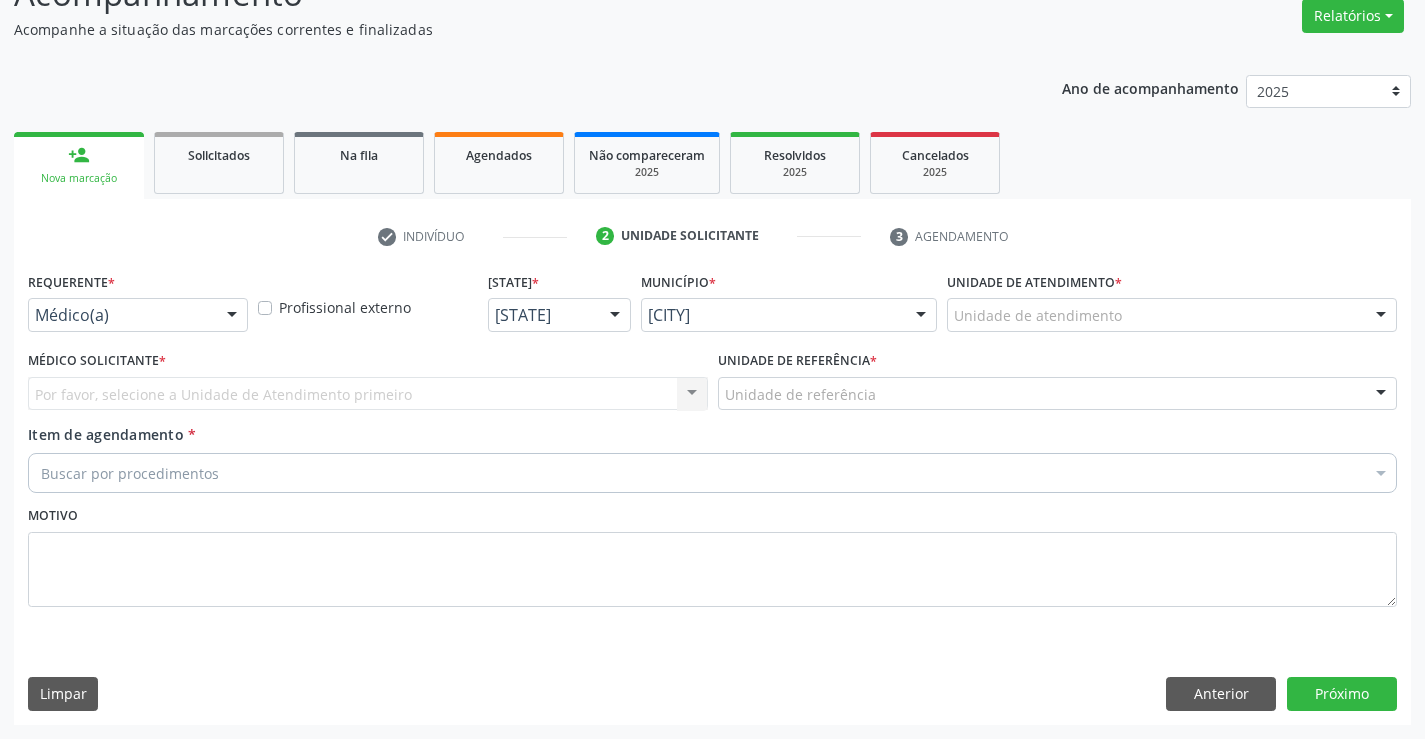 scroll, scrollTop: 167, scrollLeft: 0, axis: vertical 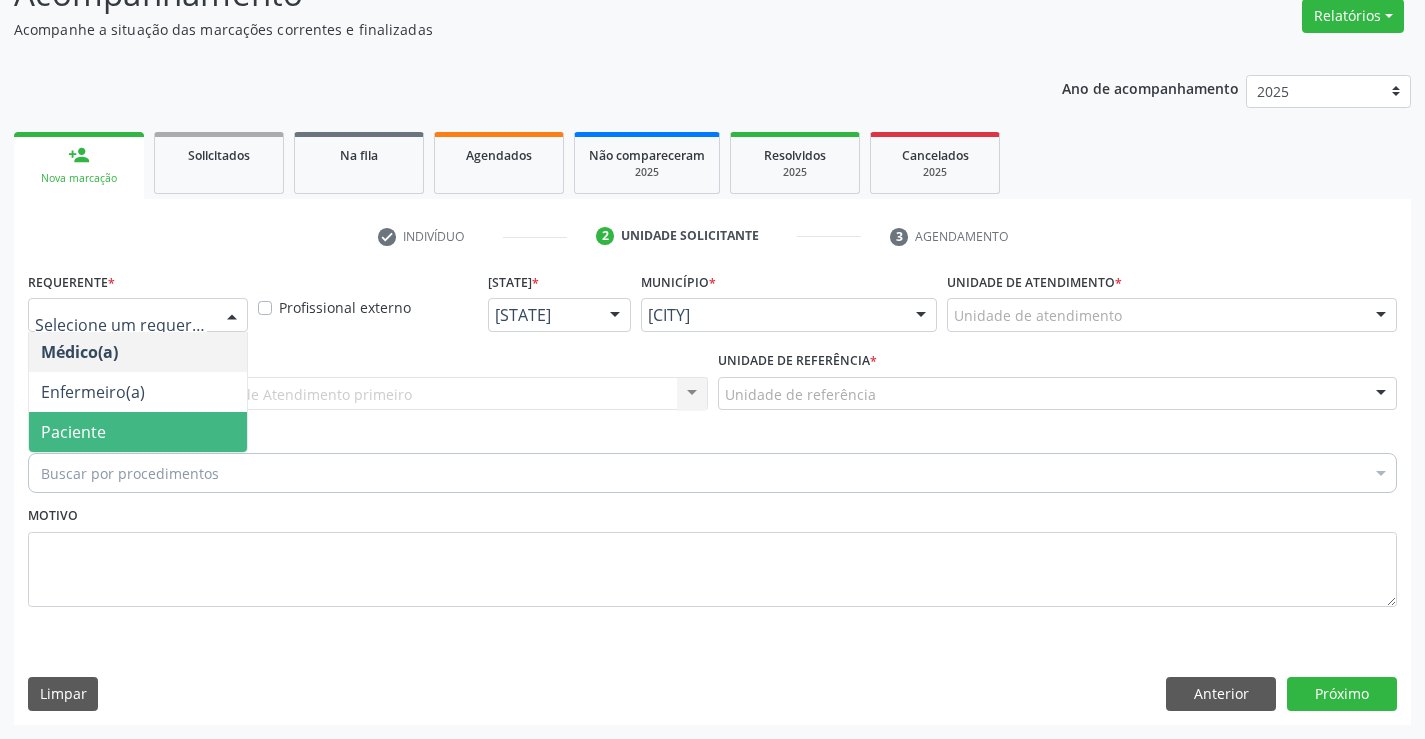 click on "Paciente" at bounding box center (138, 432) 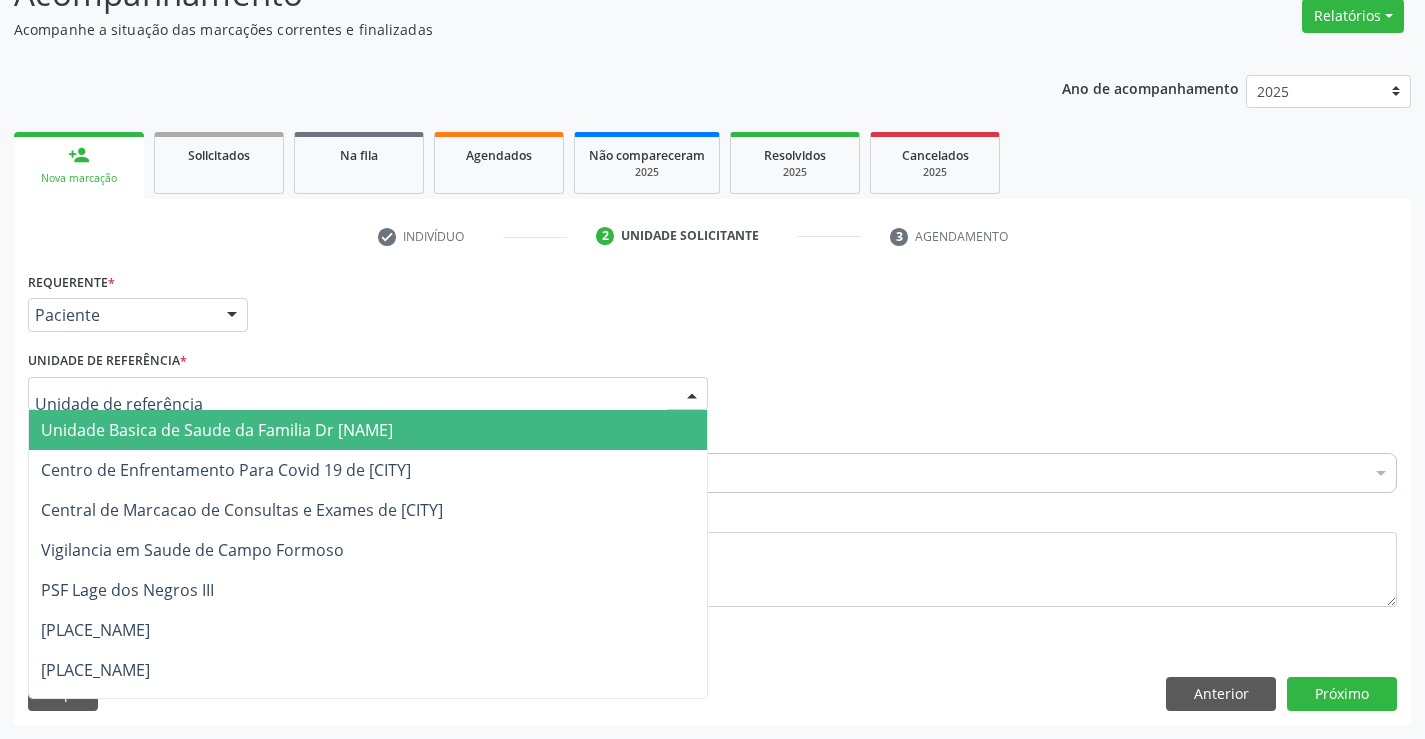 click at bounding box center (368, 394) 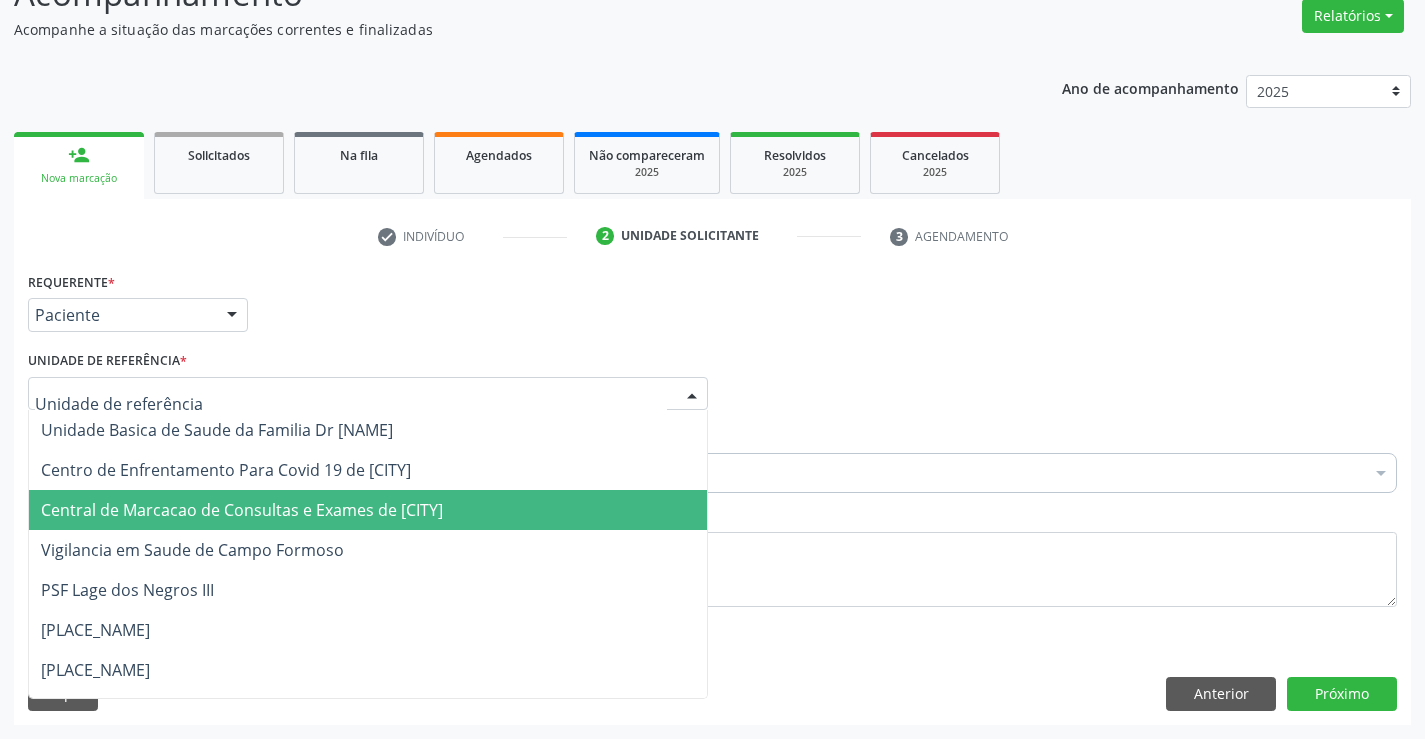 click on "Central de Marcacao de Consultas e Exames de [CITY]" at bounding box center [242, 510] 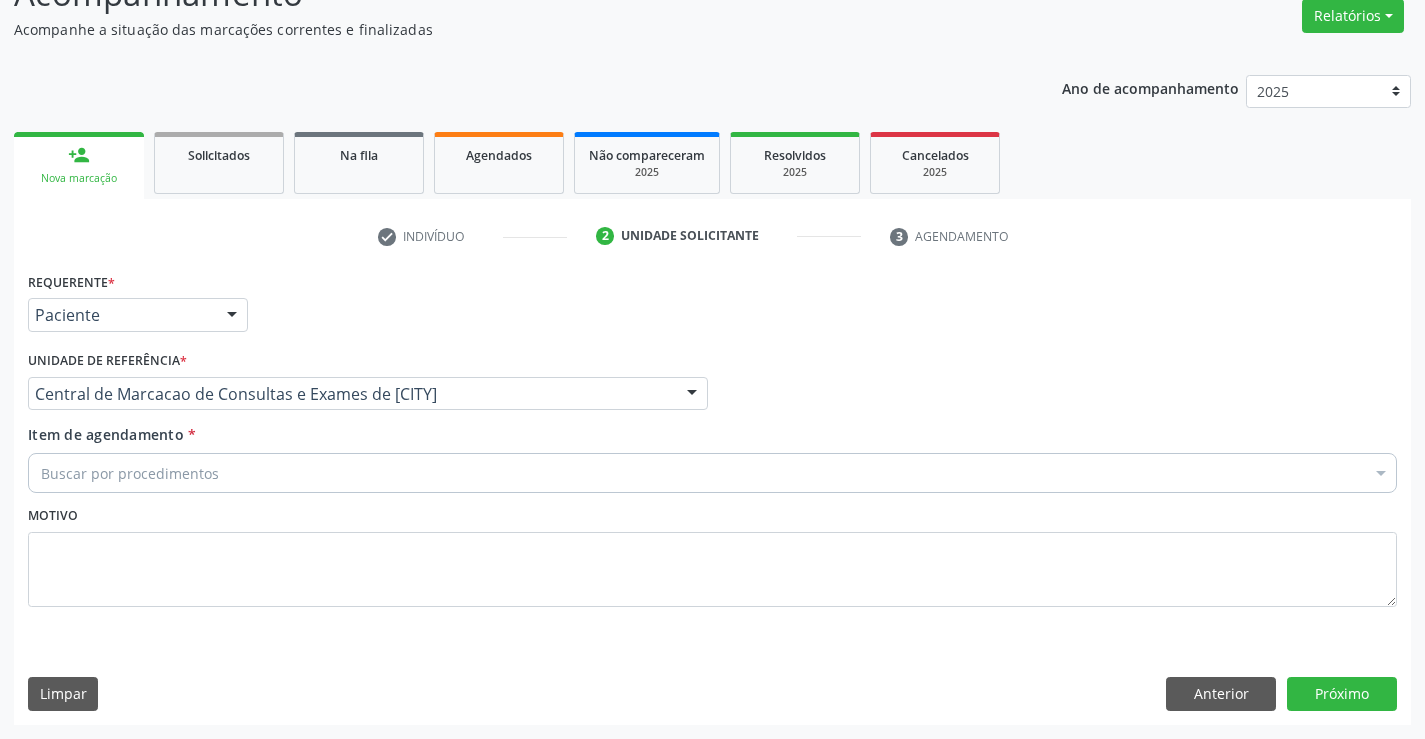 click on "[TEXT]" at bounding box center [712, 473] 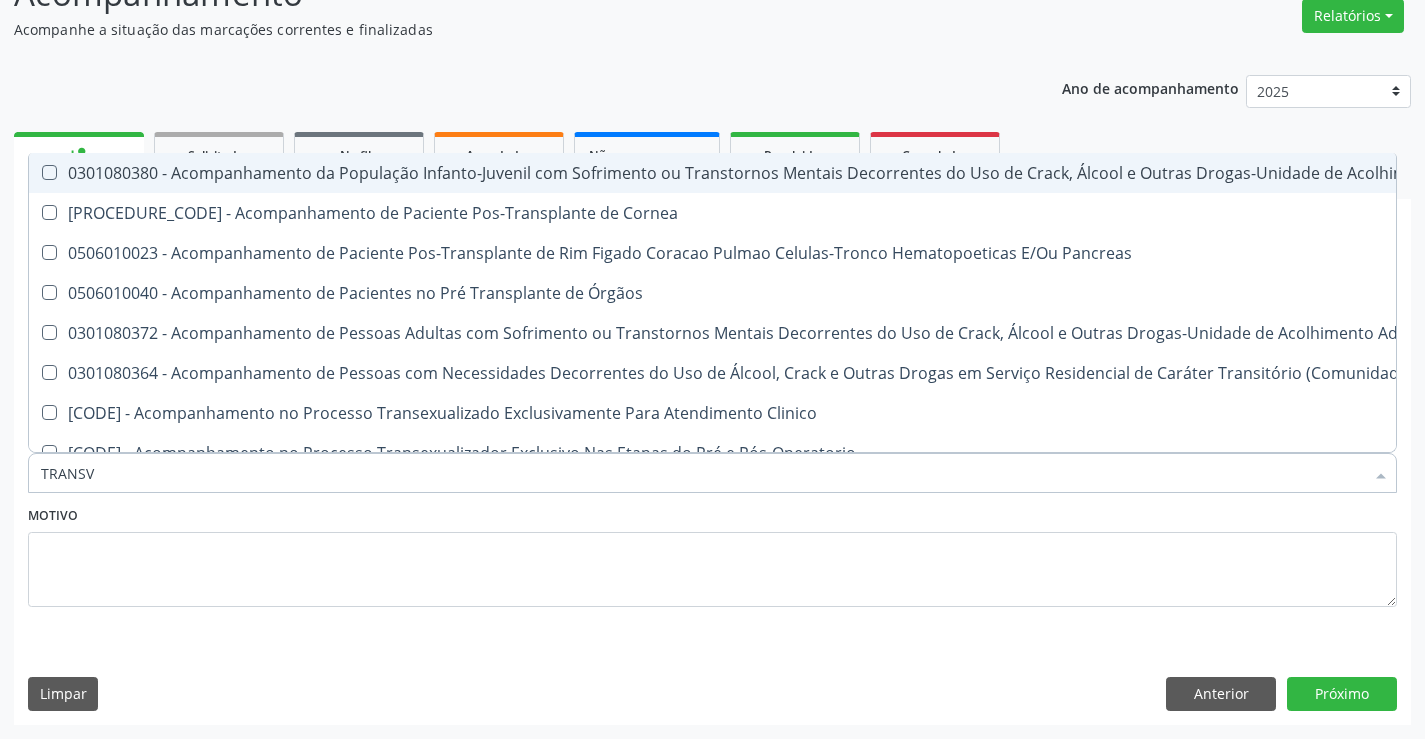 type on "[BRAND_NAME]" 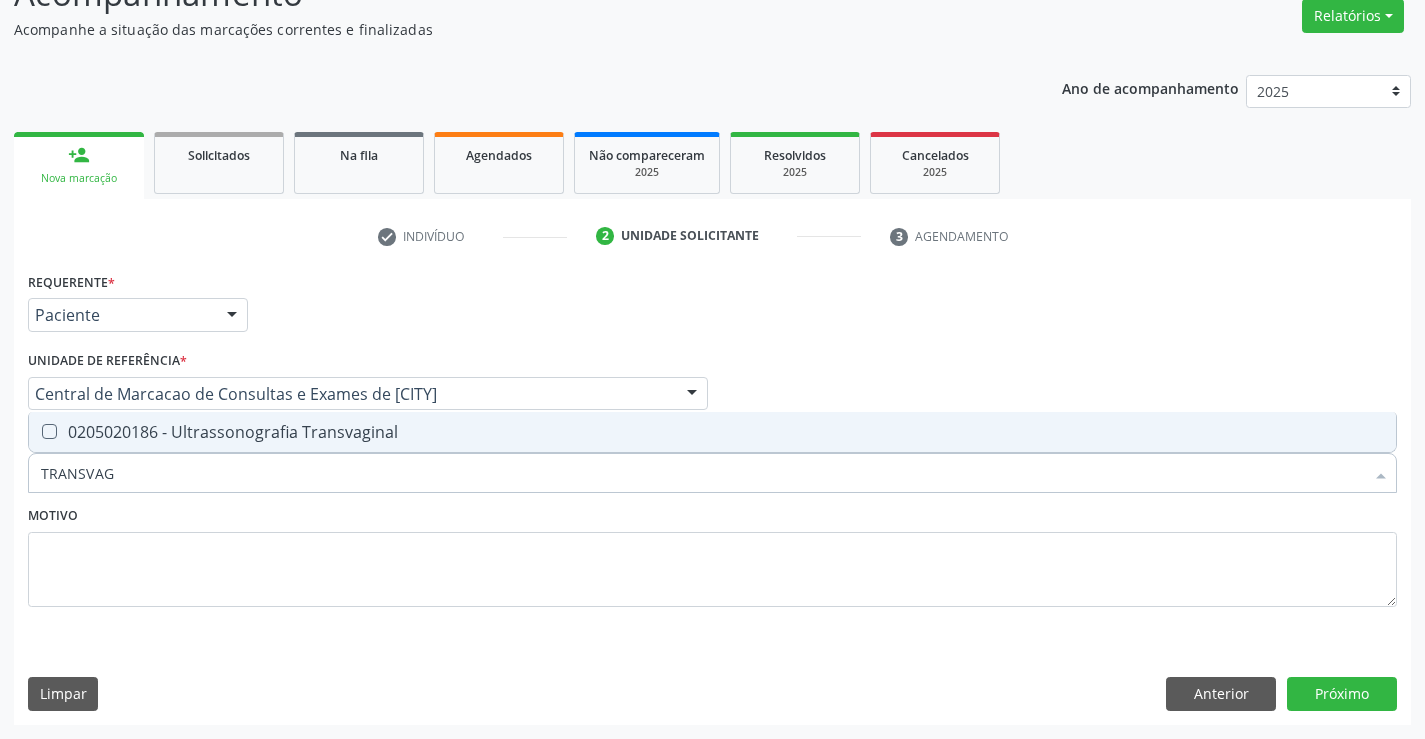 click on "0205020186 - Ultrassonografia Transvaginal" at bounding box center (712, 432) 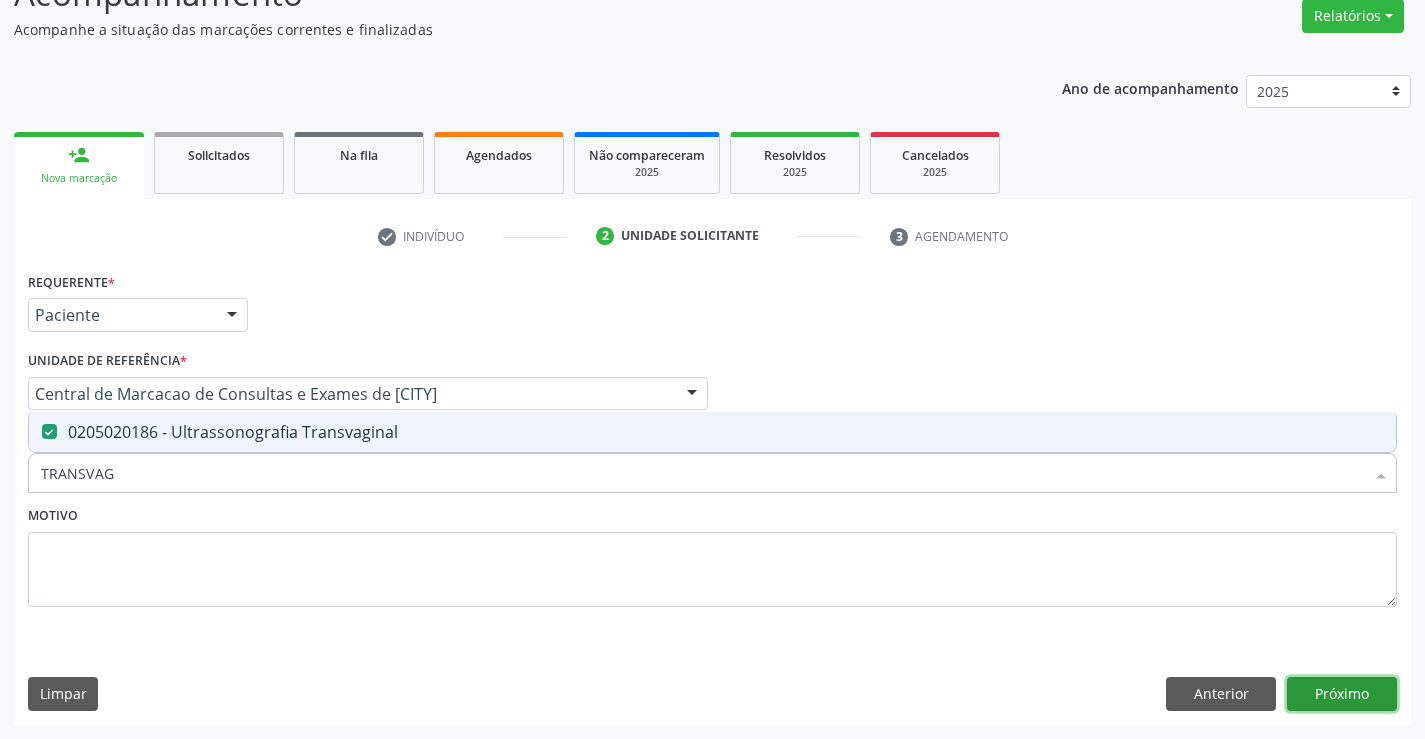 click on "Próximo" at bounding box center (1342, 694) 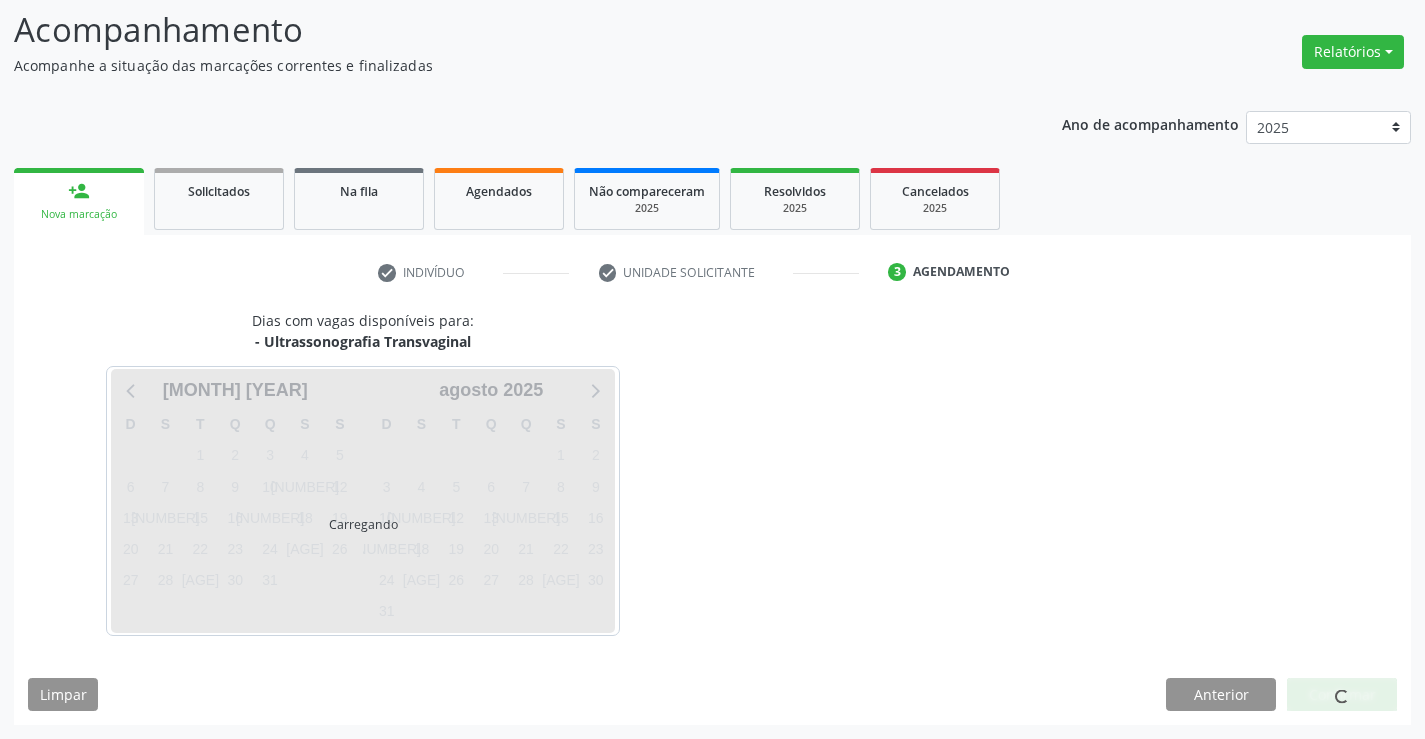 scroll, scrollTop: 131, scrollLeft: 0, axis: vertical 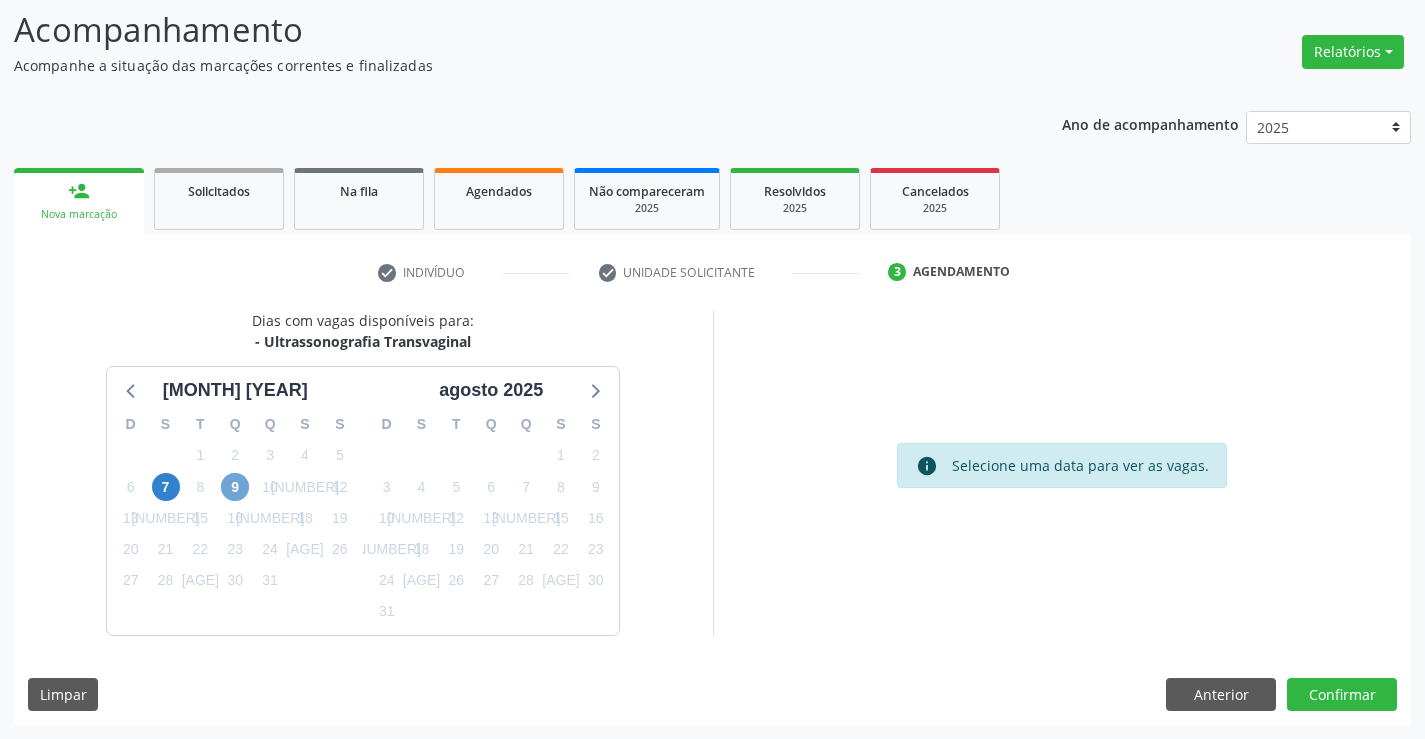 click on "9" at bounding box center [235, 487] 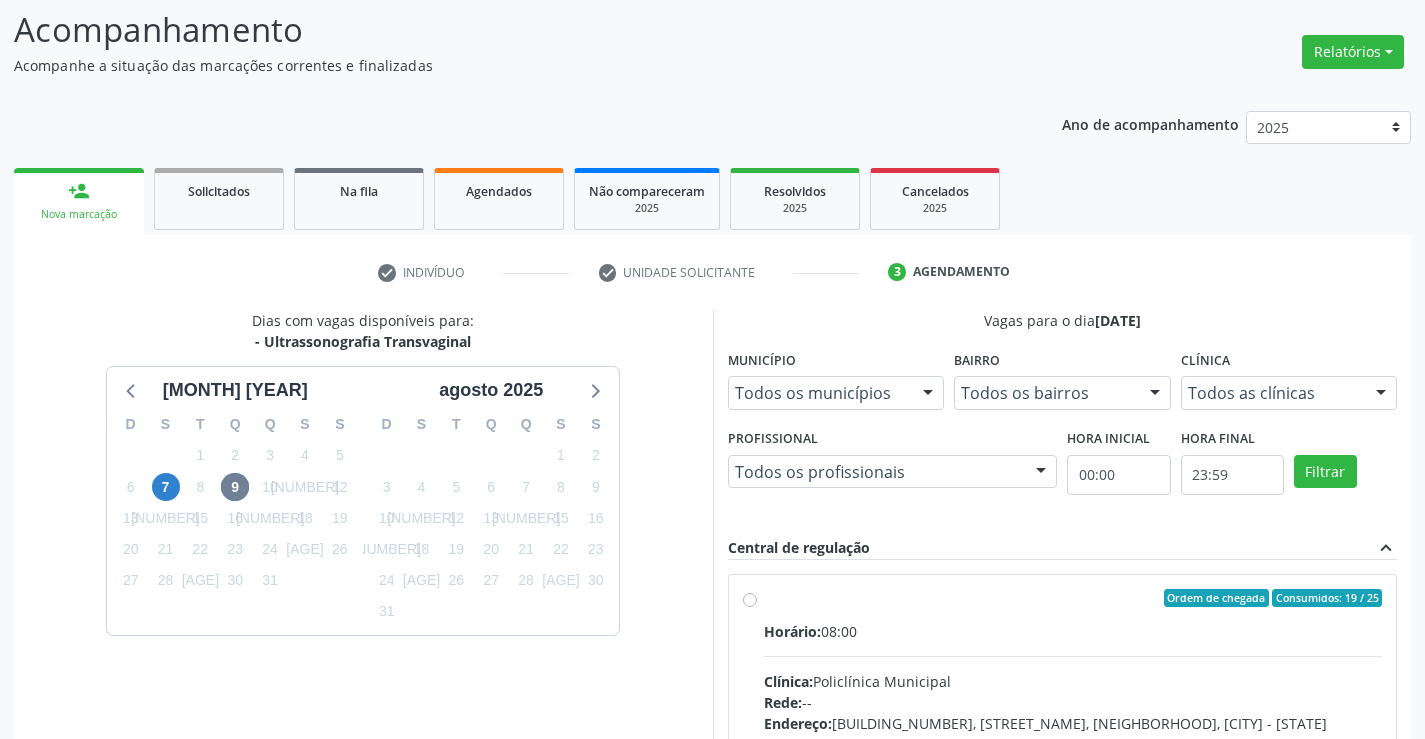 click on "Ordem de chegada
Consumidos: 19 / 25" at bounding box center [1073, 598] 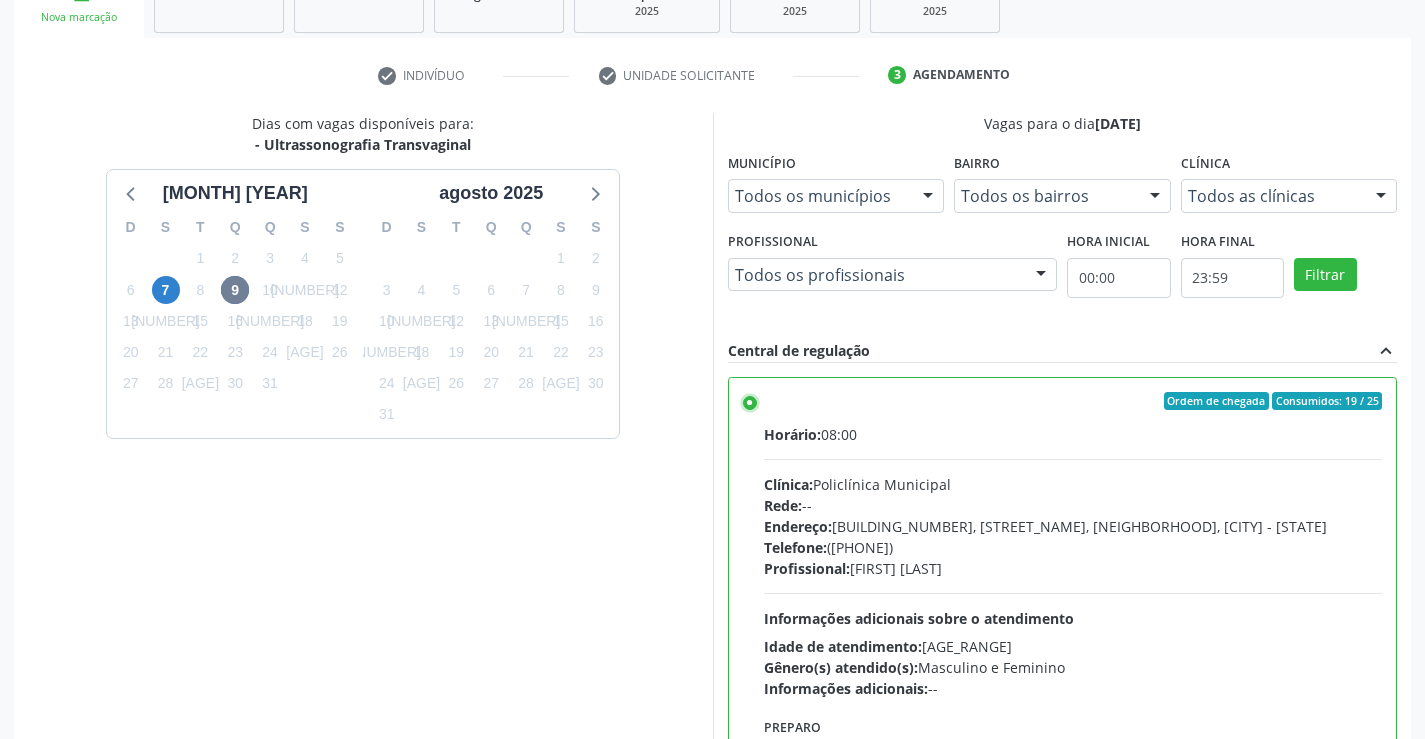 scroll, scrollTop: 456, scrollLeft: 0, axis: vertical 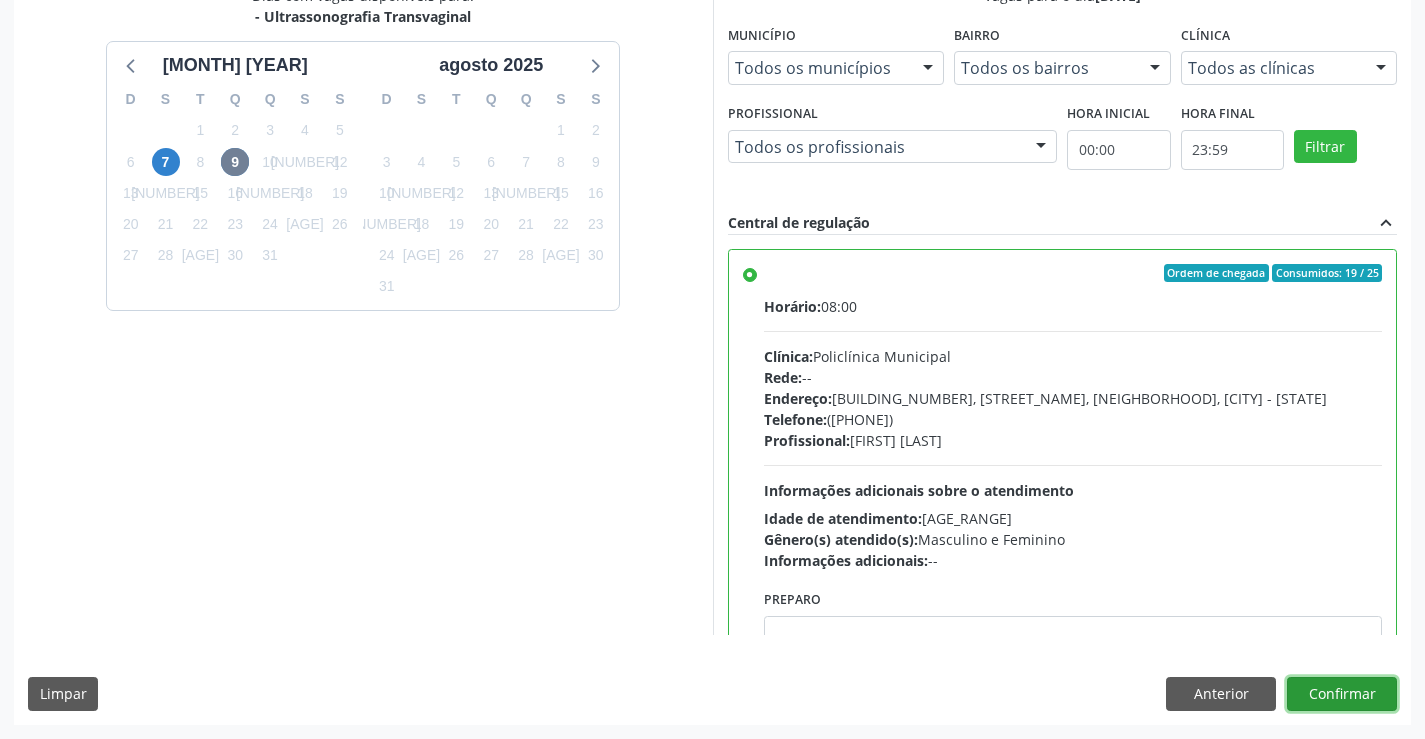 click on "Confirmar" at bounding box center (1342, 694) 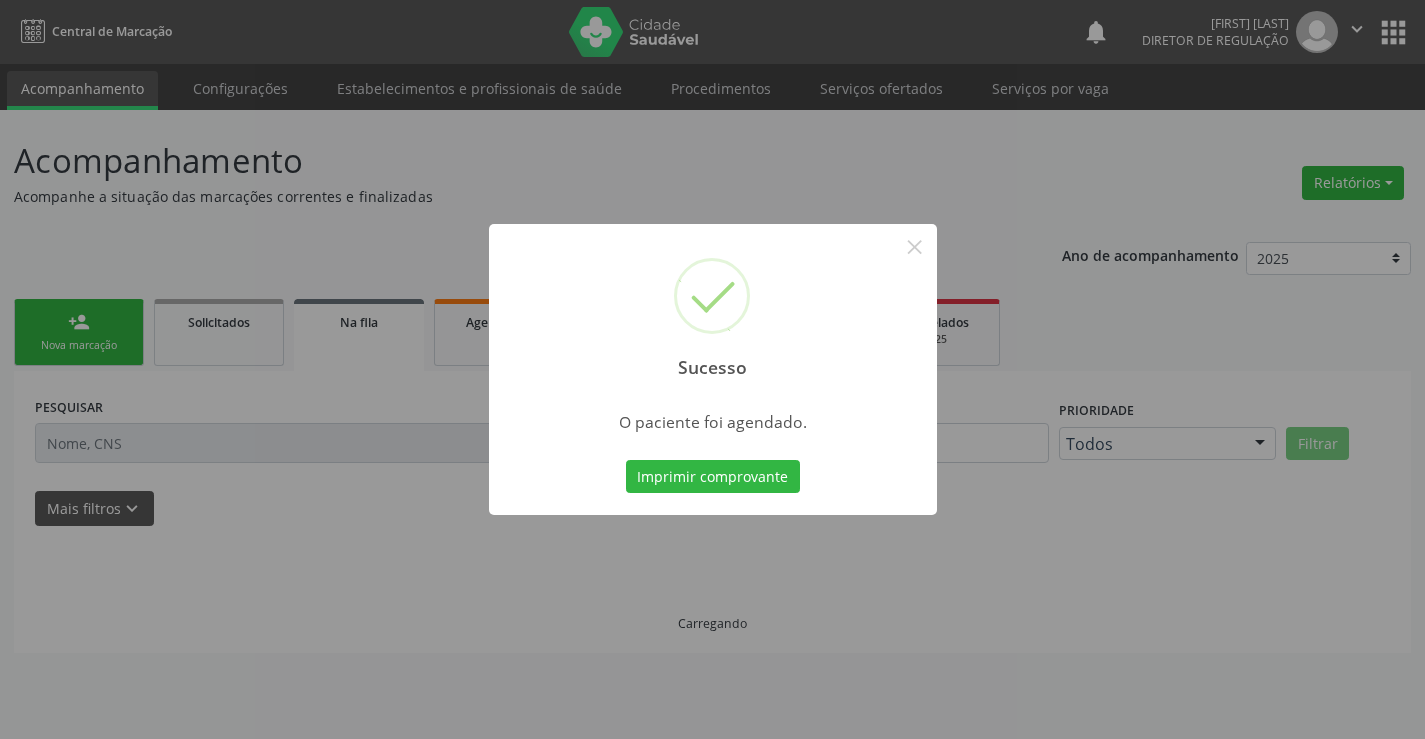 scroll, scrollTop: 0, scrollLeft: 0, axis: both 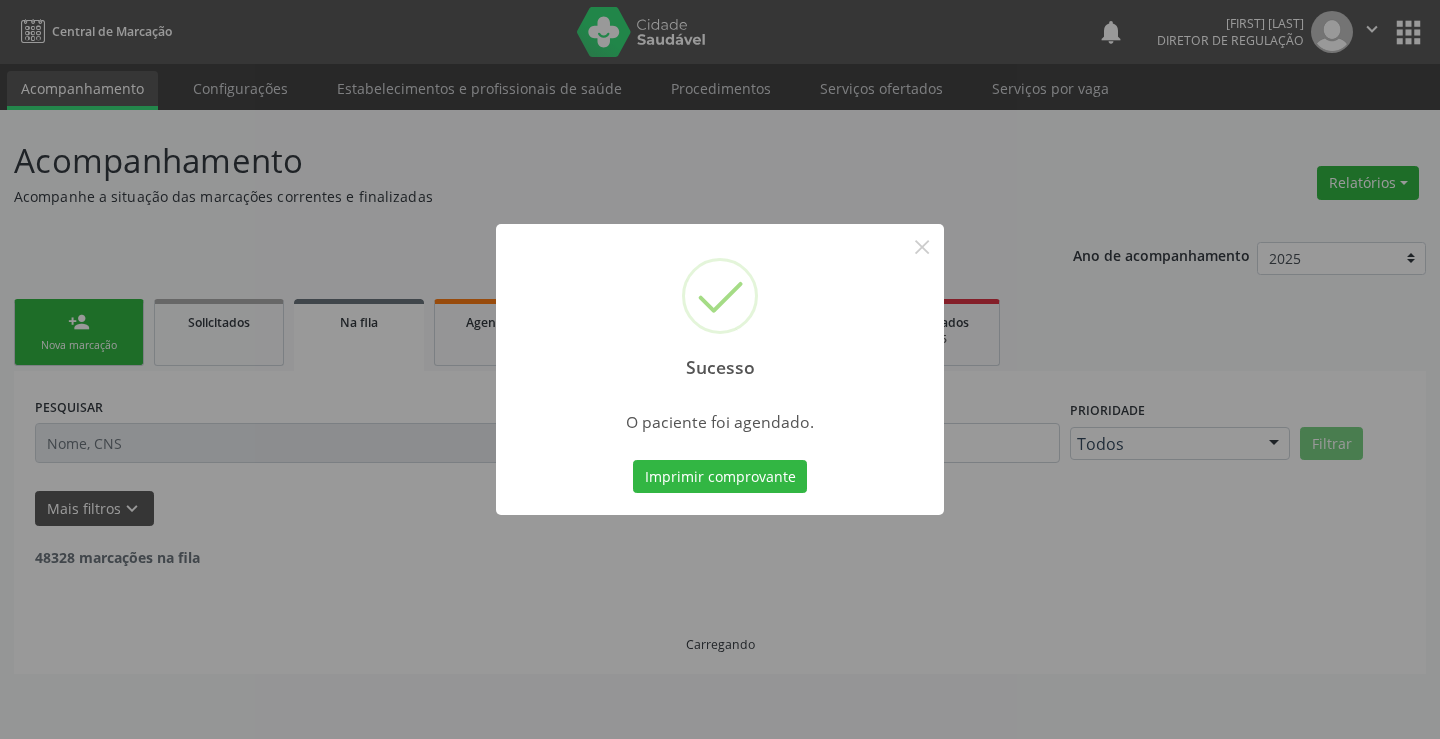 type 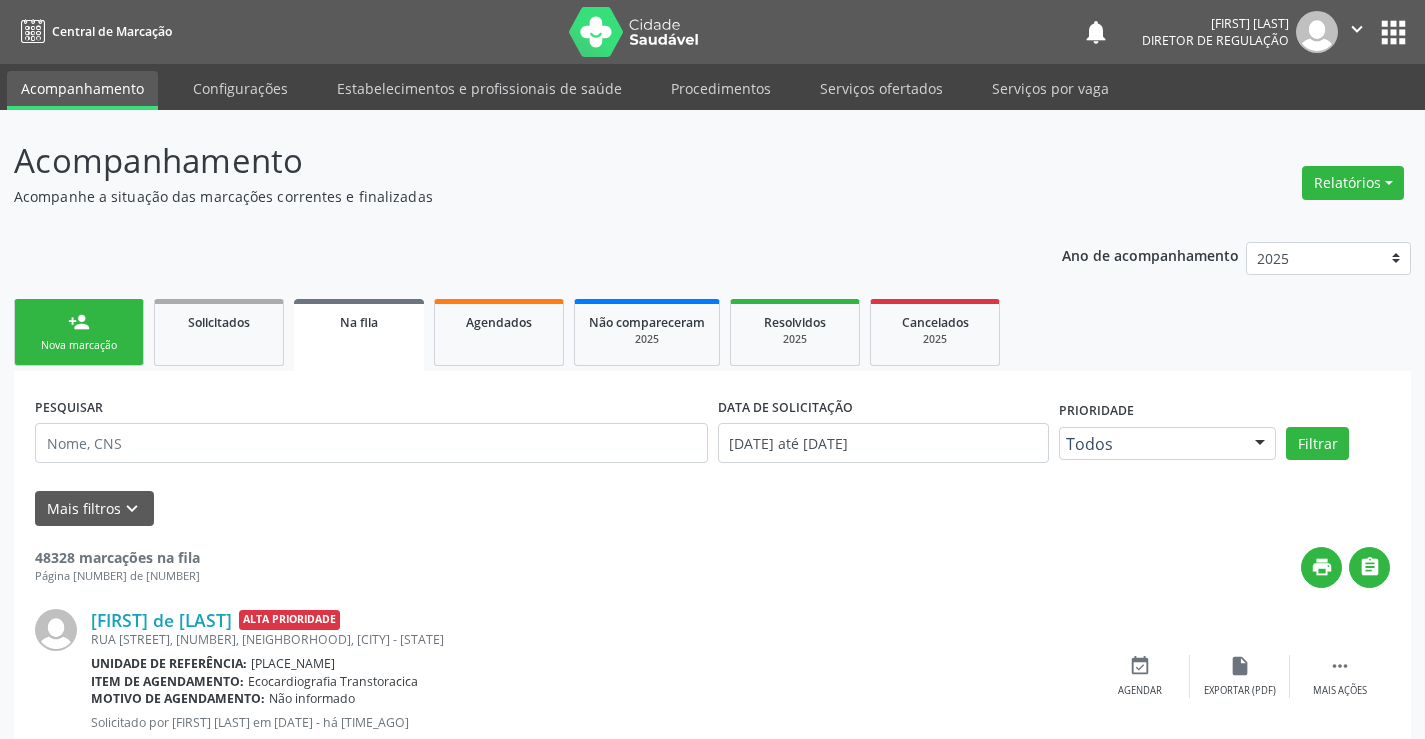 click on "Nova marcação" at bounding box center (79, 345) 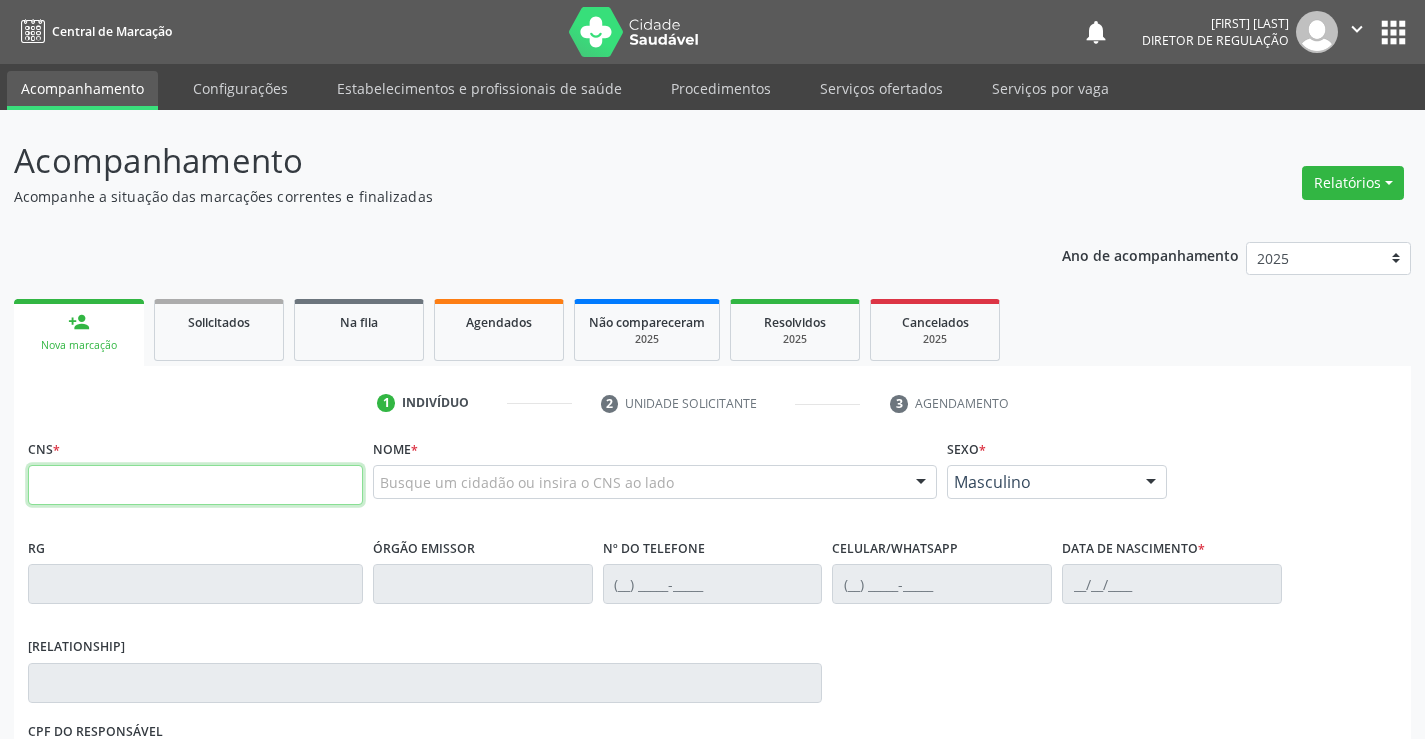 click at bounding box center (195, 485) 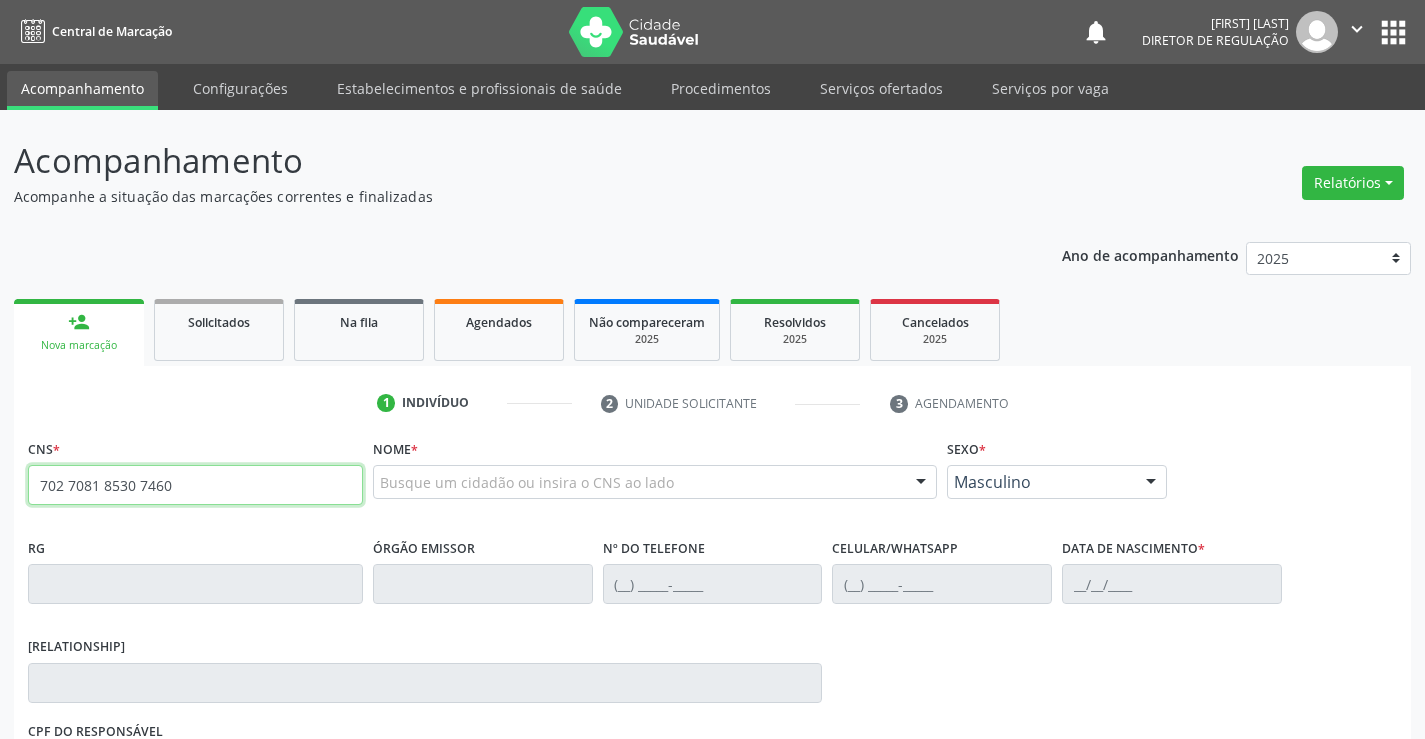 type on "702 7081 8530 7460" 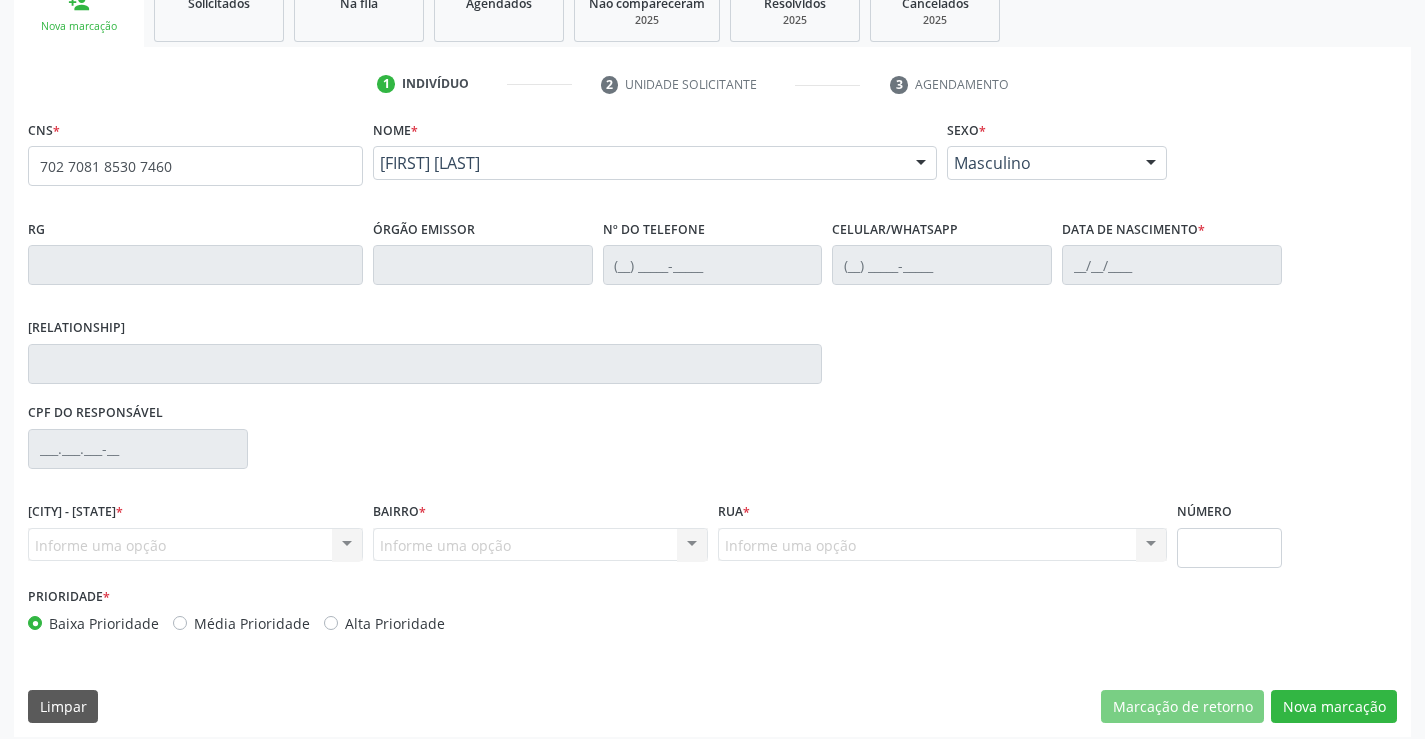 scroll, scrollTop: 331, scrollLeft: 0, axis: vertical 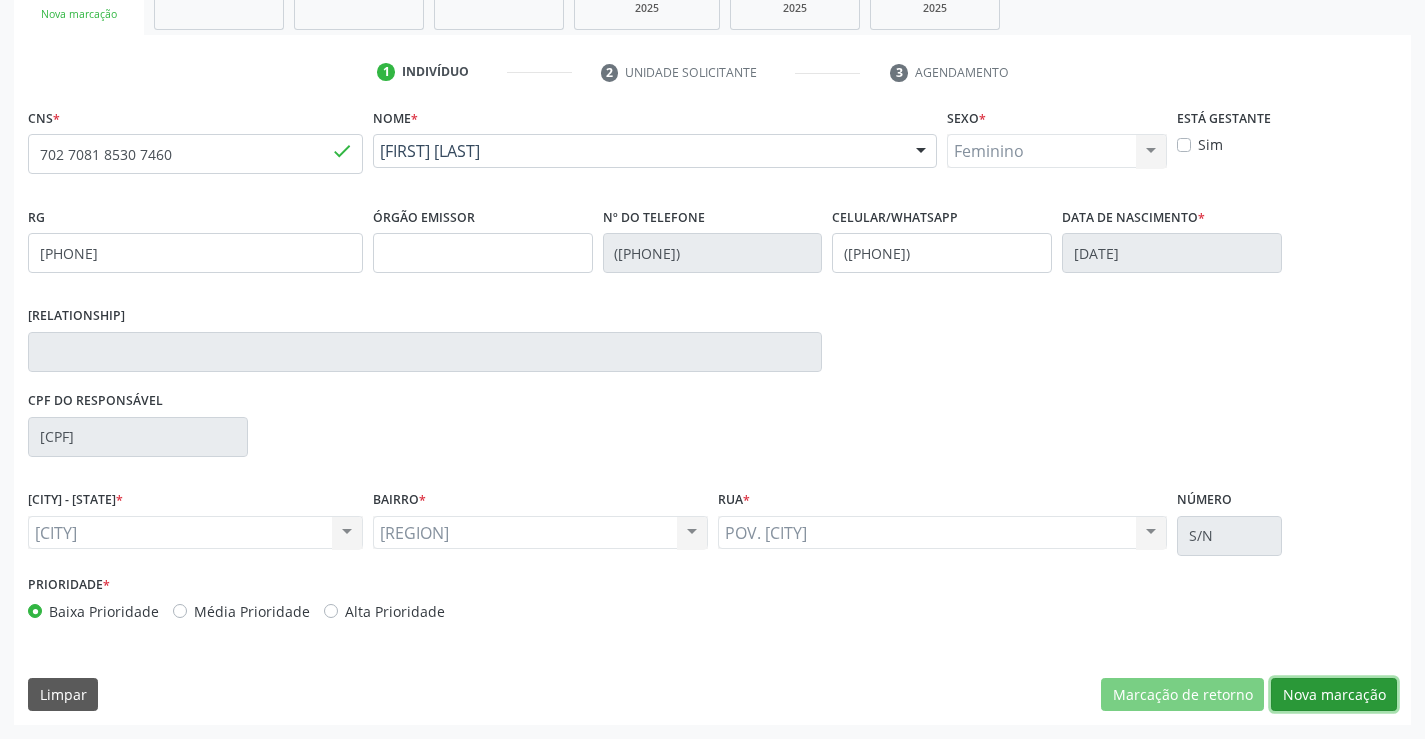 click on "Nova marcação" at bounding box center [1182, 695] 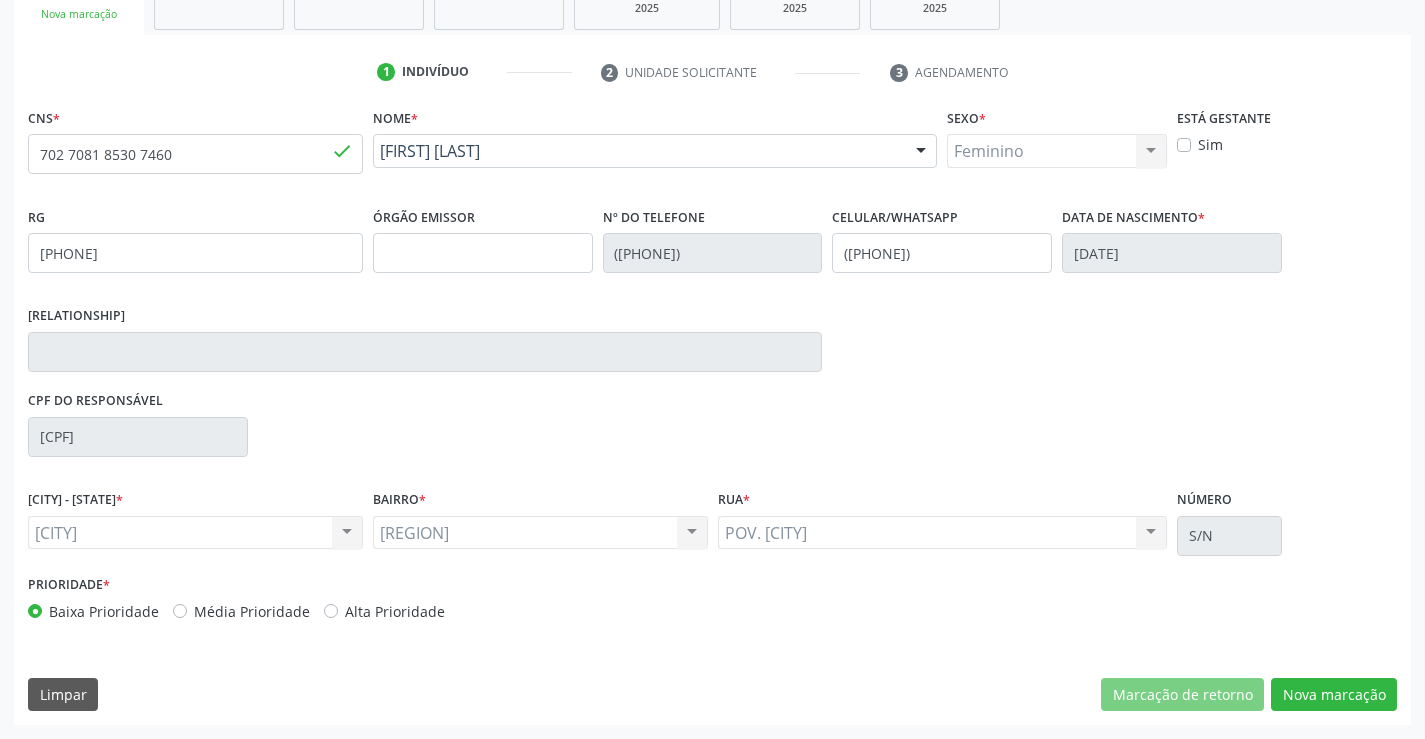 scroll, scrollTop: 167, scrollLeft: 0, axis: vertical 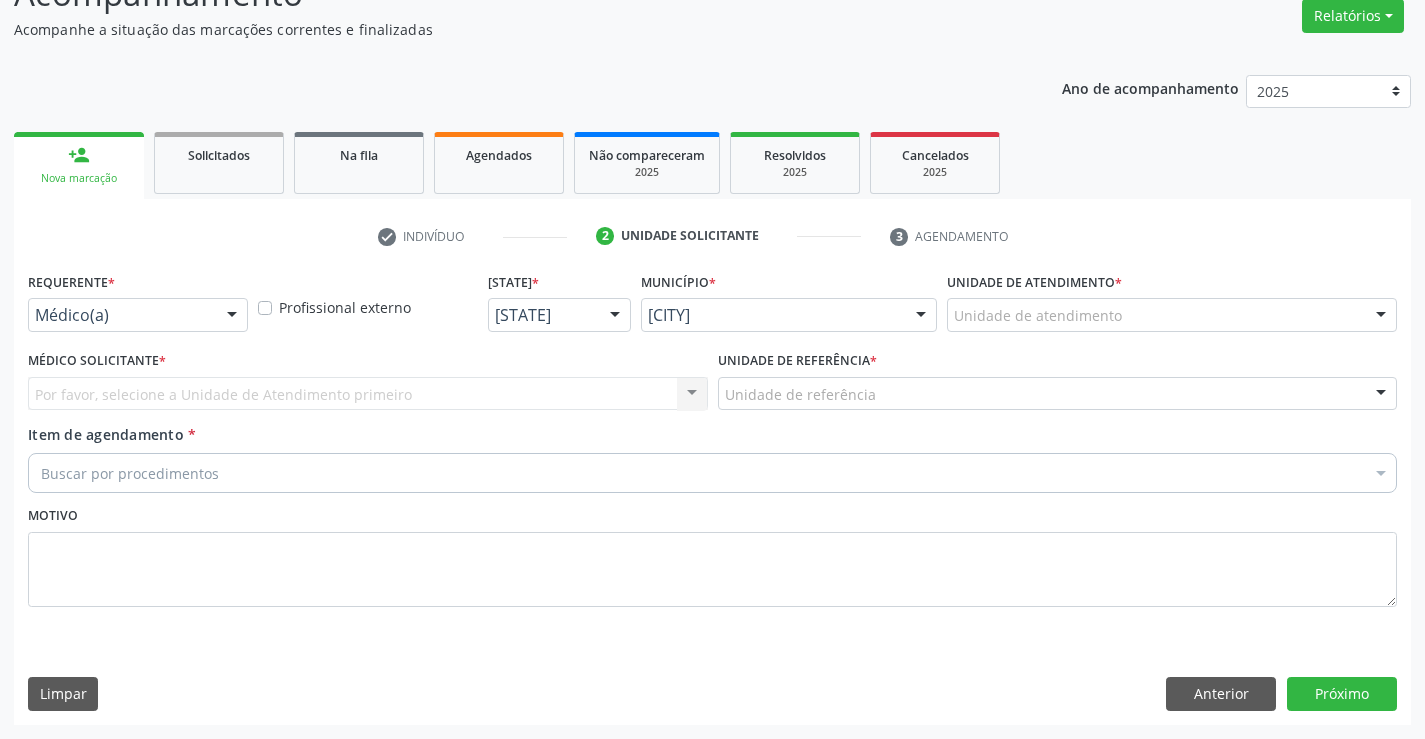 click on "Requerente
*
Médico(a)         Médico(a)   Enfermeiro(a)   Paciente
Nenhum resultado encontrado para: "   "
Não há nenhuma opção para ser exibida." at bounding box center (138, 306) 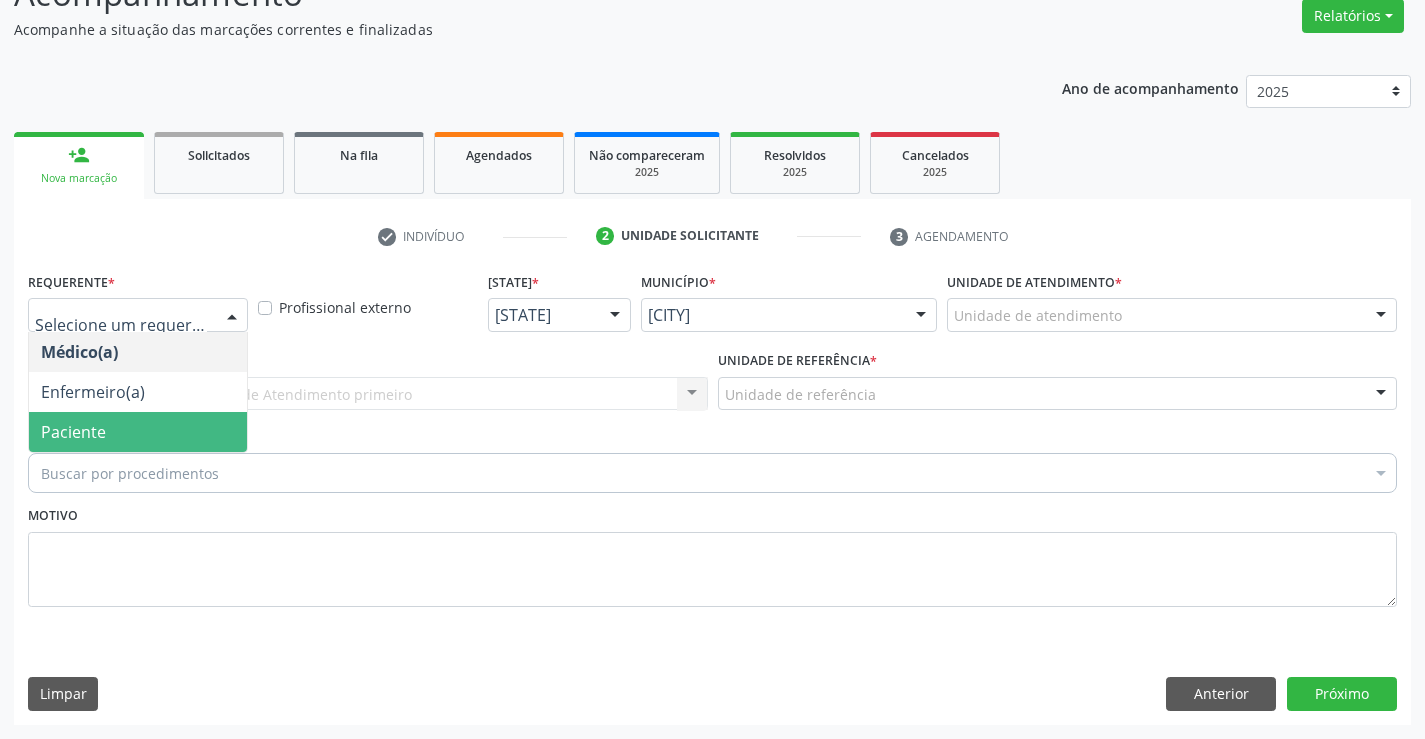 drag, startPoint x: 180, startPoint y: 408, endPoint x: 173, endPoint y: 425, distance: 18.384777 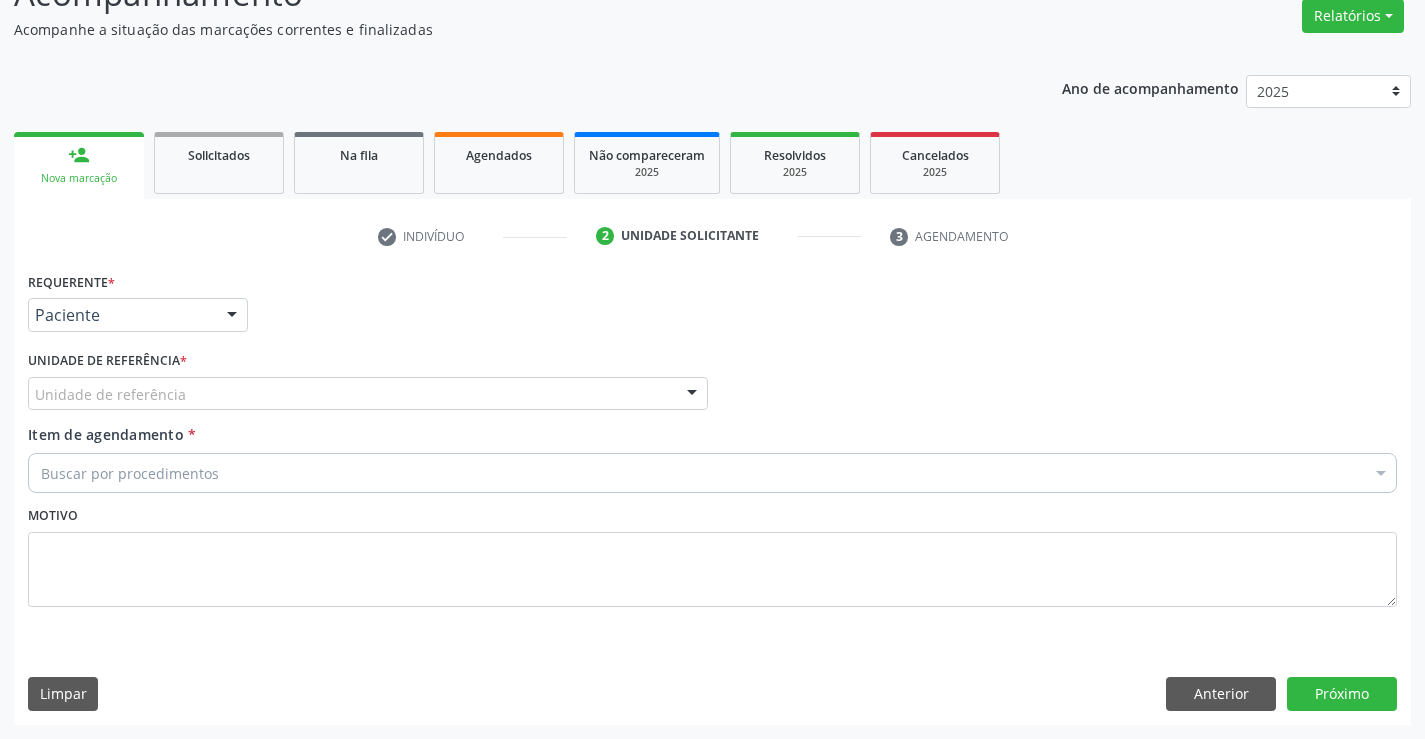 click on "Unidade de referência" at bounding box center (368, 394) 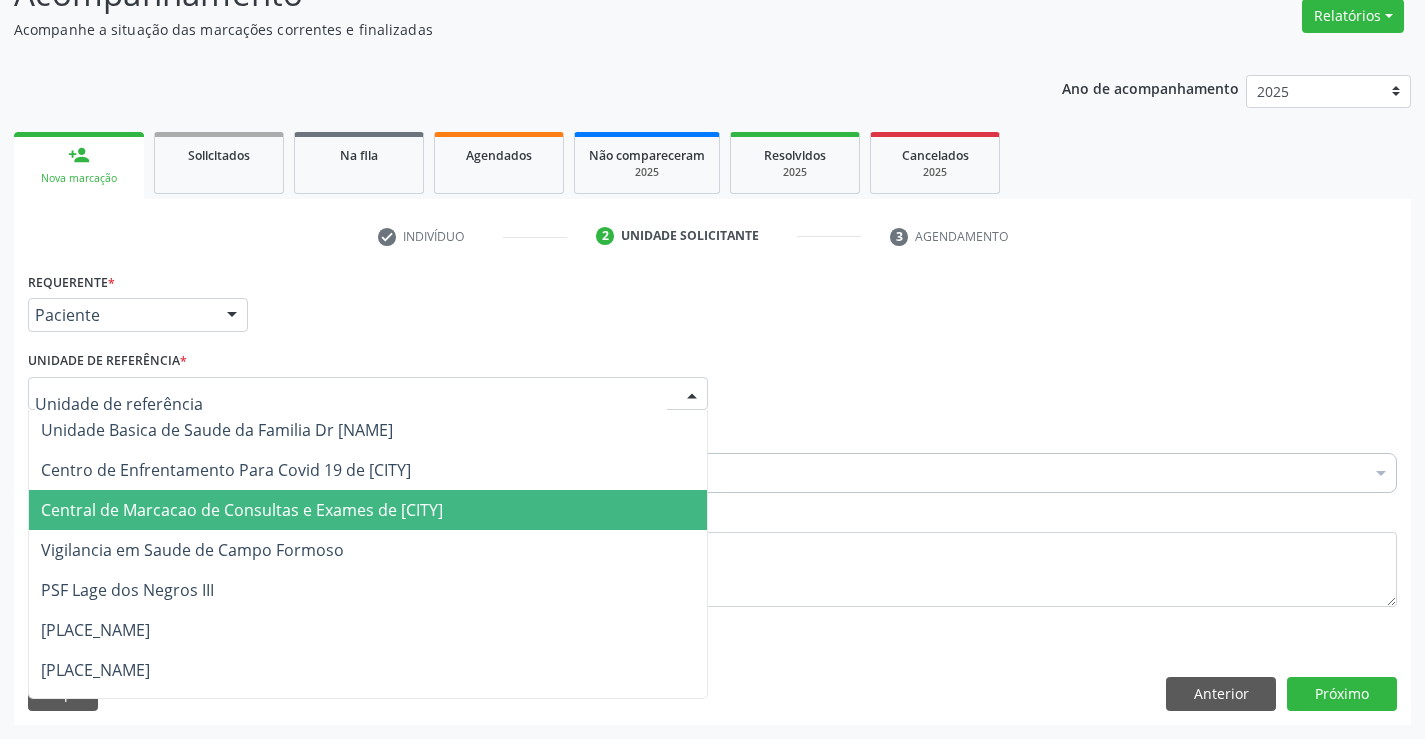 click on "Central de Marcacao de Consultas e Exames de [CITY]" at bounding box center (368, 510) 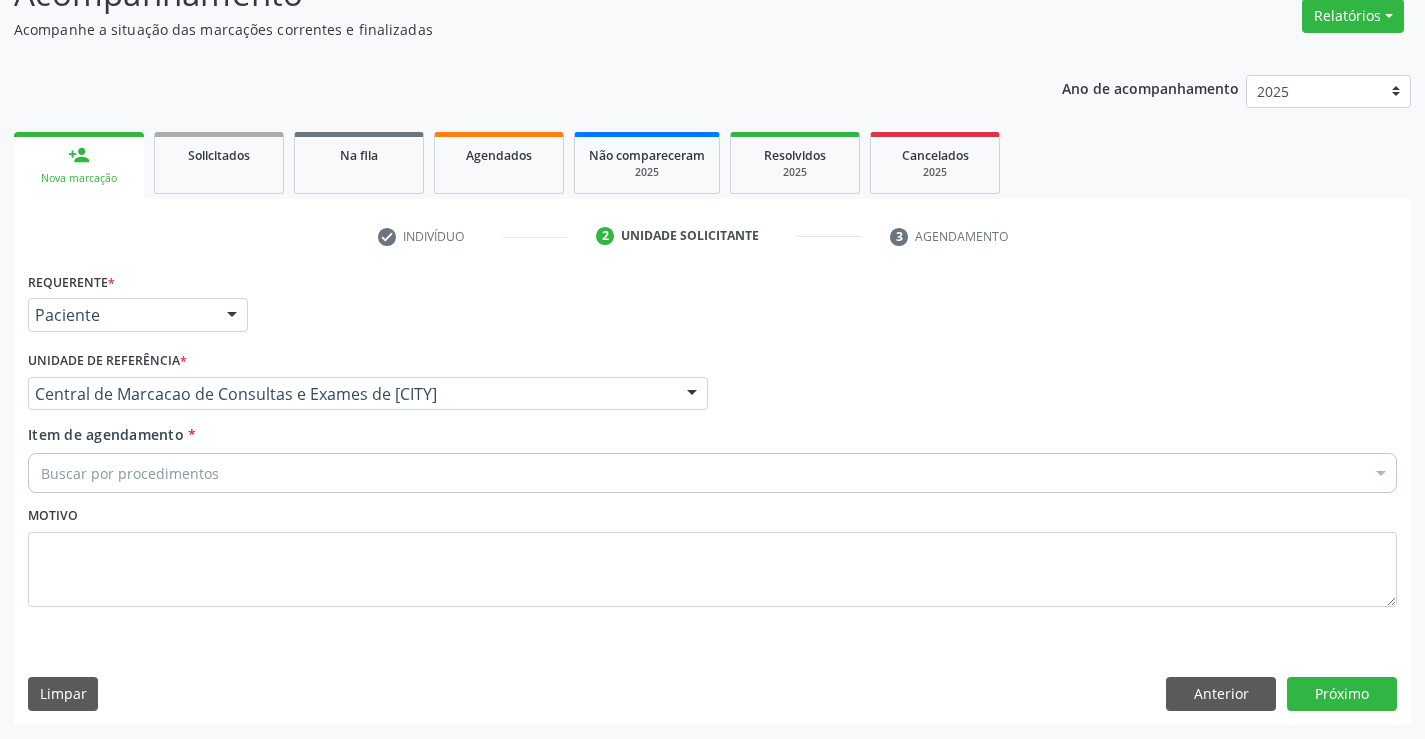 click on "[TEXT]" at bounding box center (712, 473) 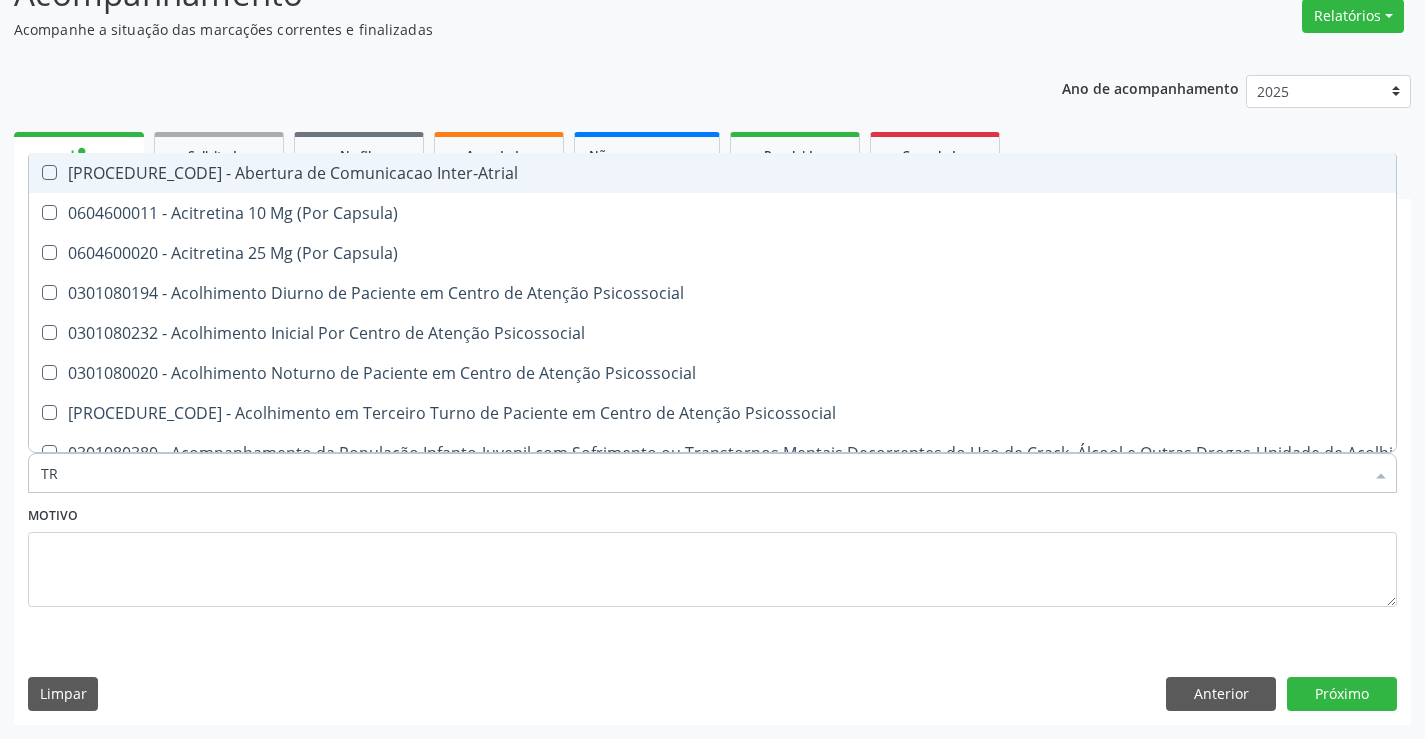 type on "TRA" 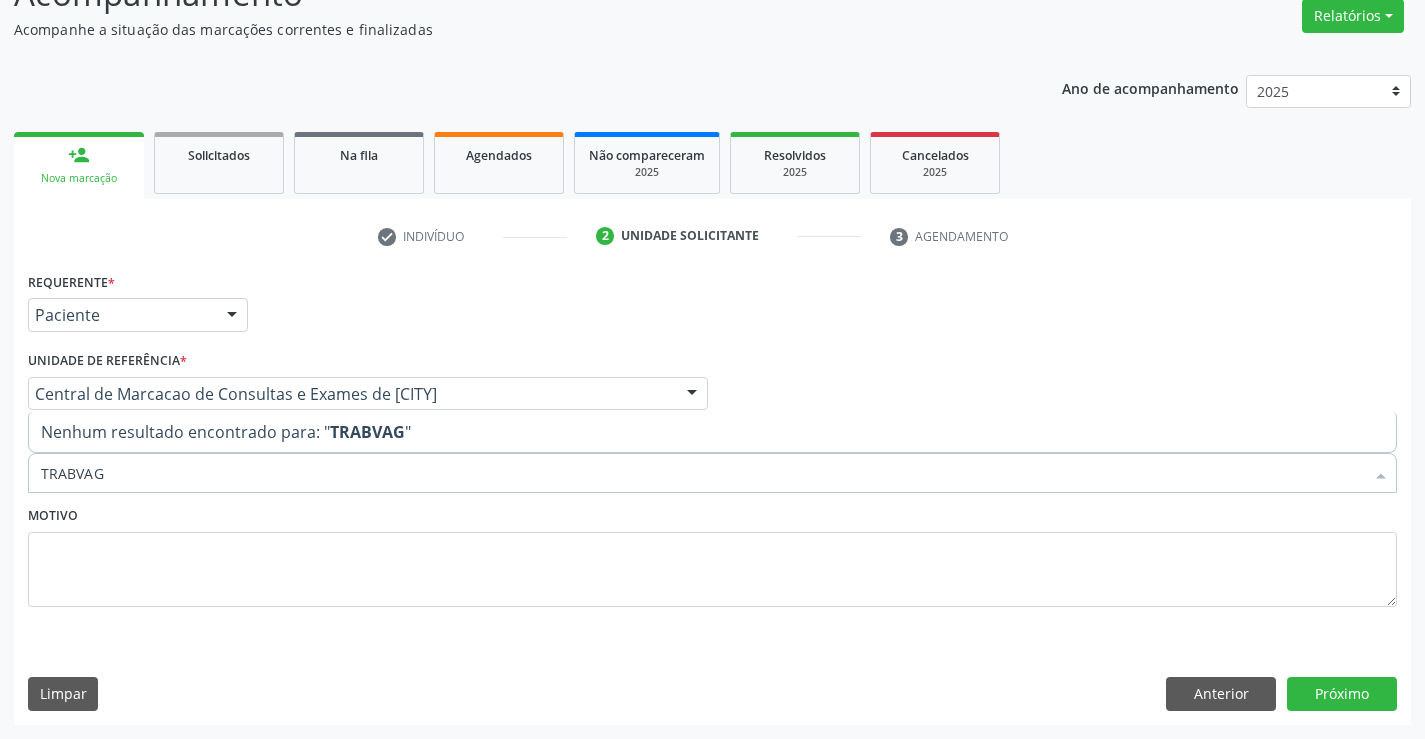 click on "TRABVAG" at bounding box center [702, 473] 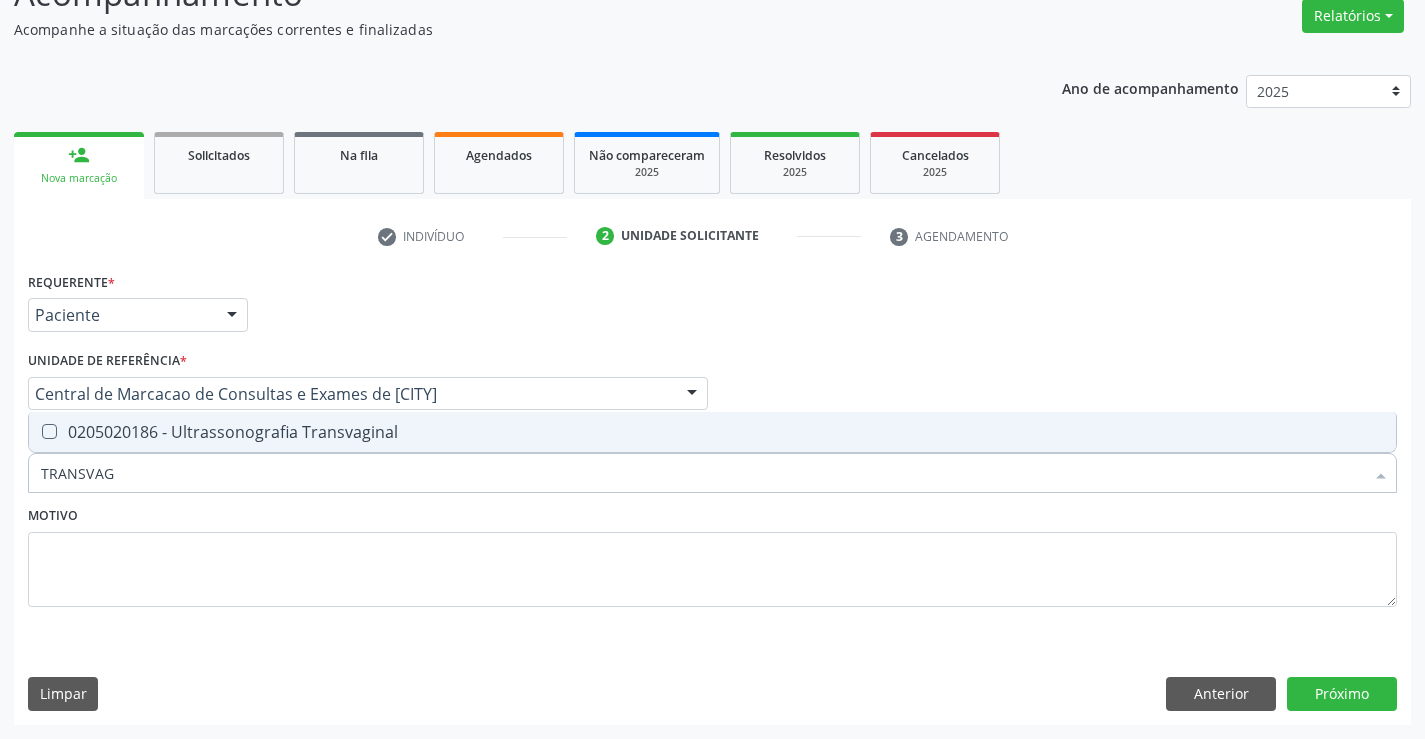 click on "0205020186 - Ultrassonografia Transvaginal" at bounding box center [712, 432] 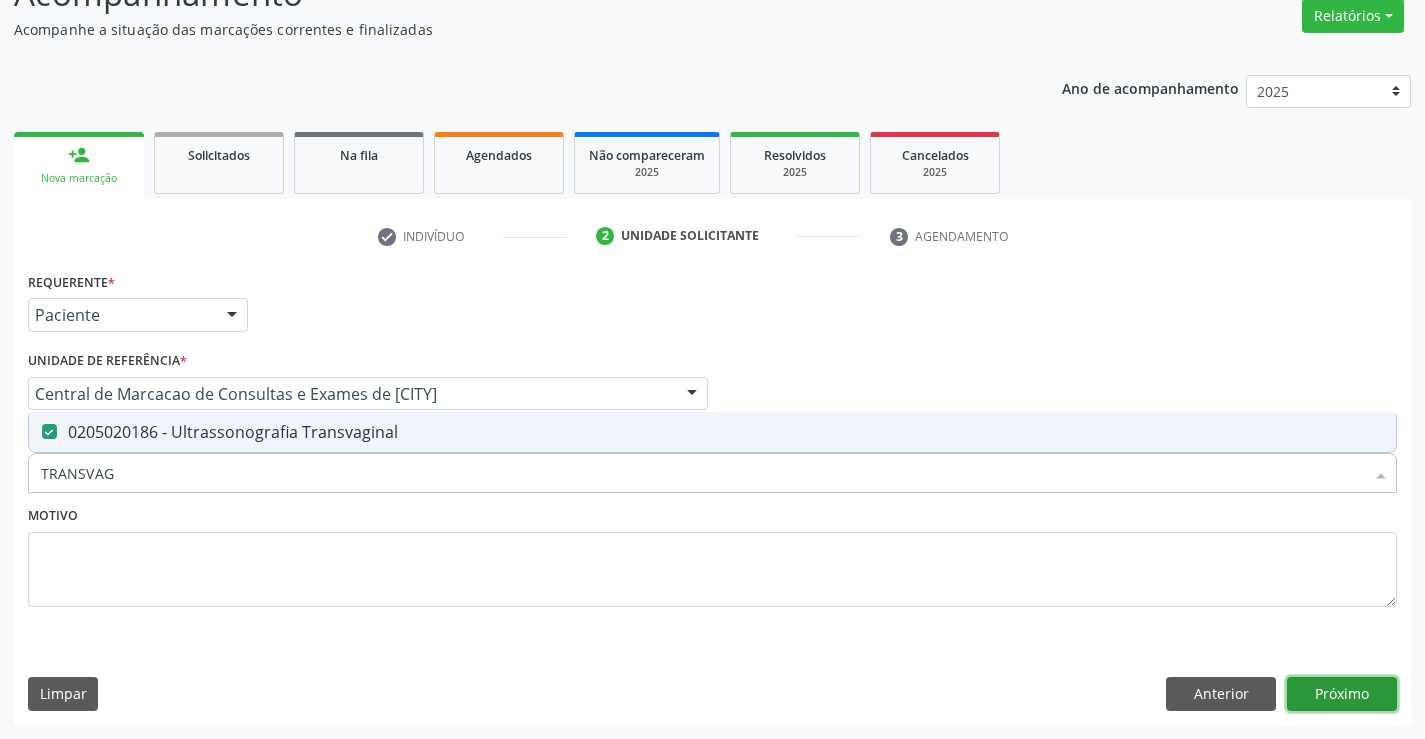 click on "Próximo" at bounding box center (1342, 694) 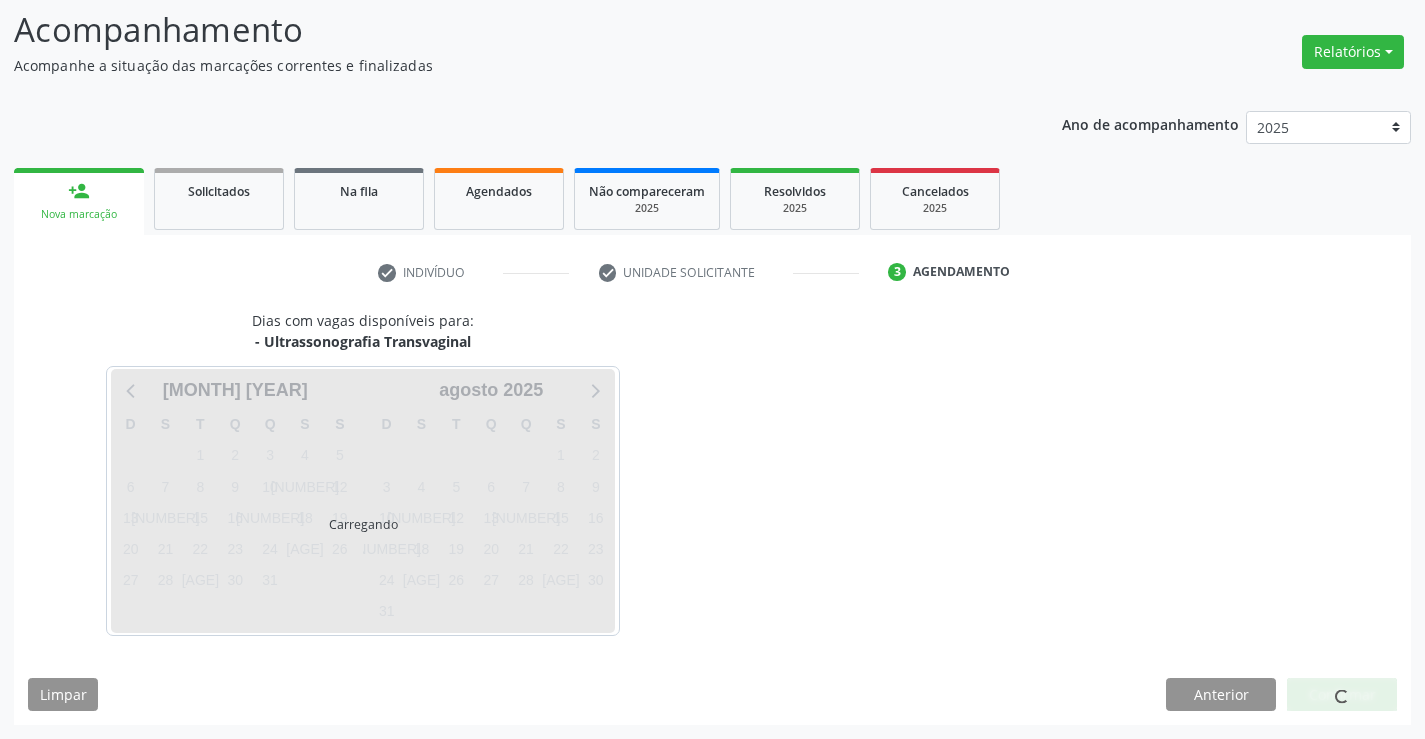 scroll, scrollTop: 131, scrollLeft: 0, axis: vertical 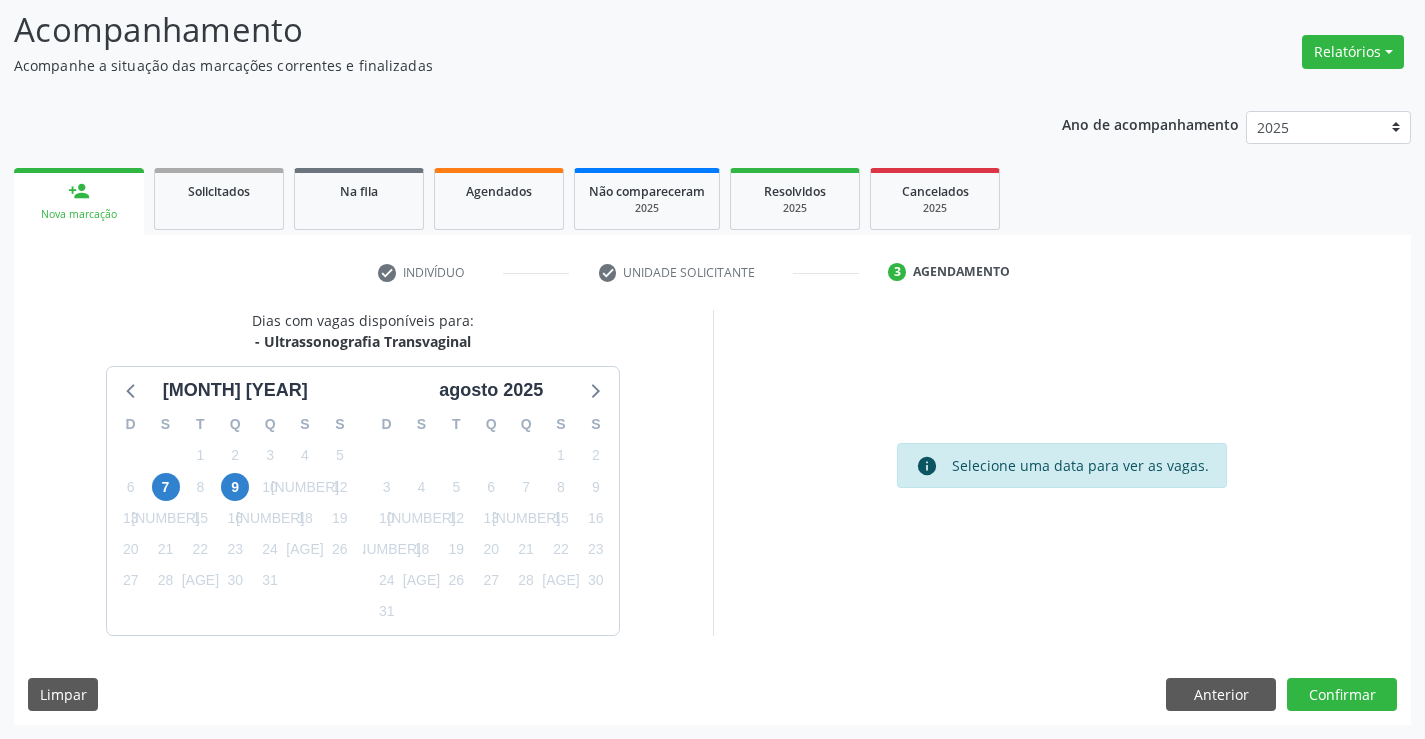 drag, startPoint x: 252, startPoint y: 480, endPoint x: 232, endPoint y: 485, distance: 20.615528 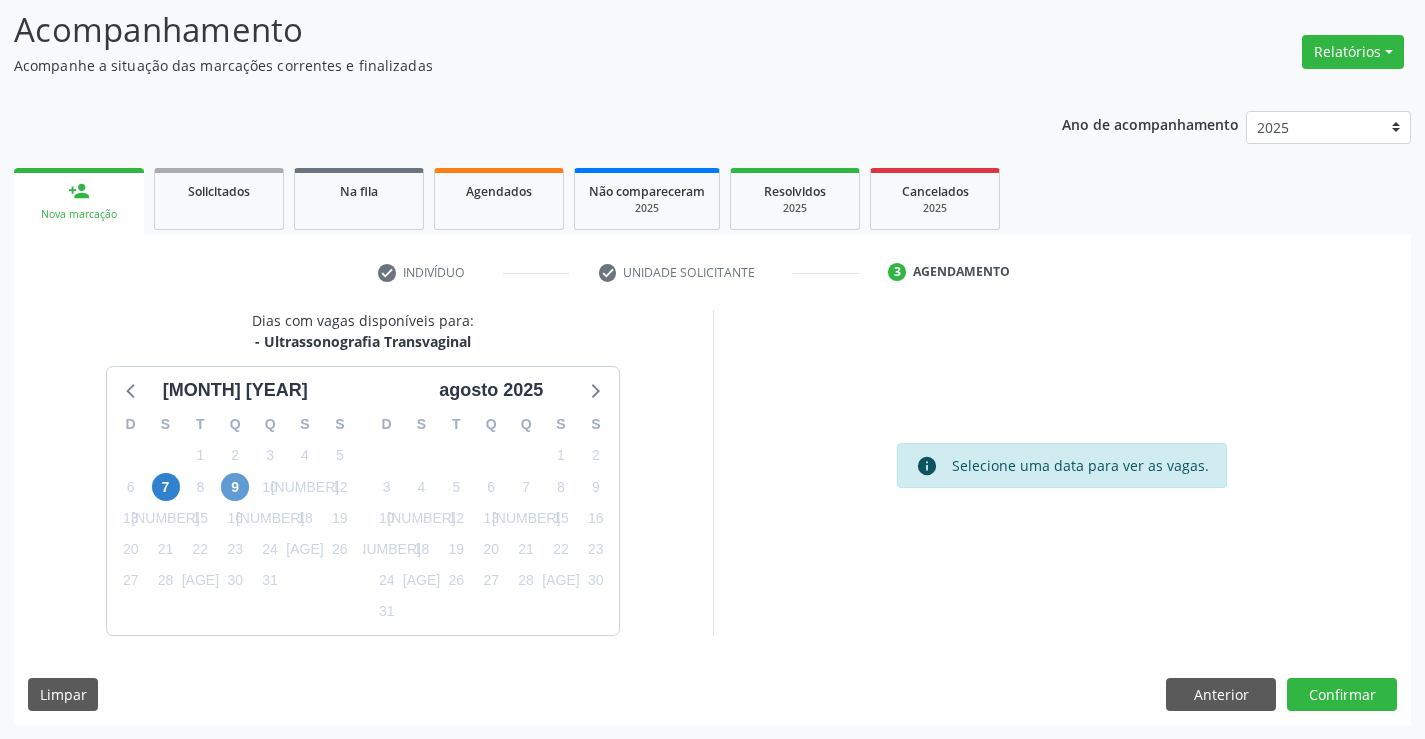 click on "D S T Q Q S S 29 30 1 2 3 4 5 6 7 8 9 10 11 12 13 14 15 16 17 18 19 20 21 22 23 24 25 26 27 28 29 30 31 1 2 3 4 5 6 7 8 9" at bounding box center (235, 519) 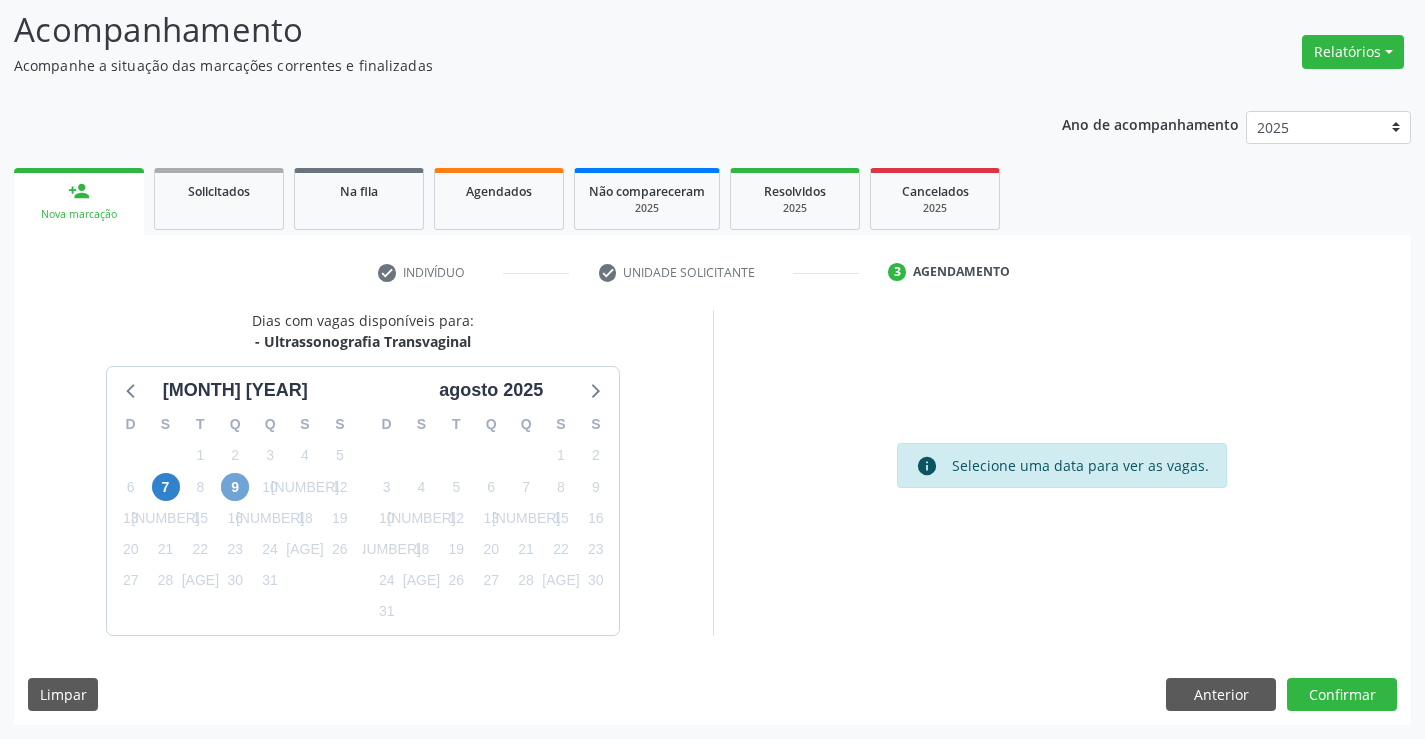 click on "9" at bounding box center (235, 487) 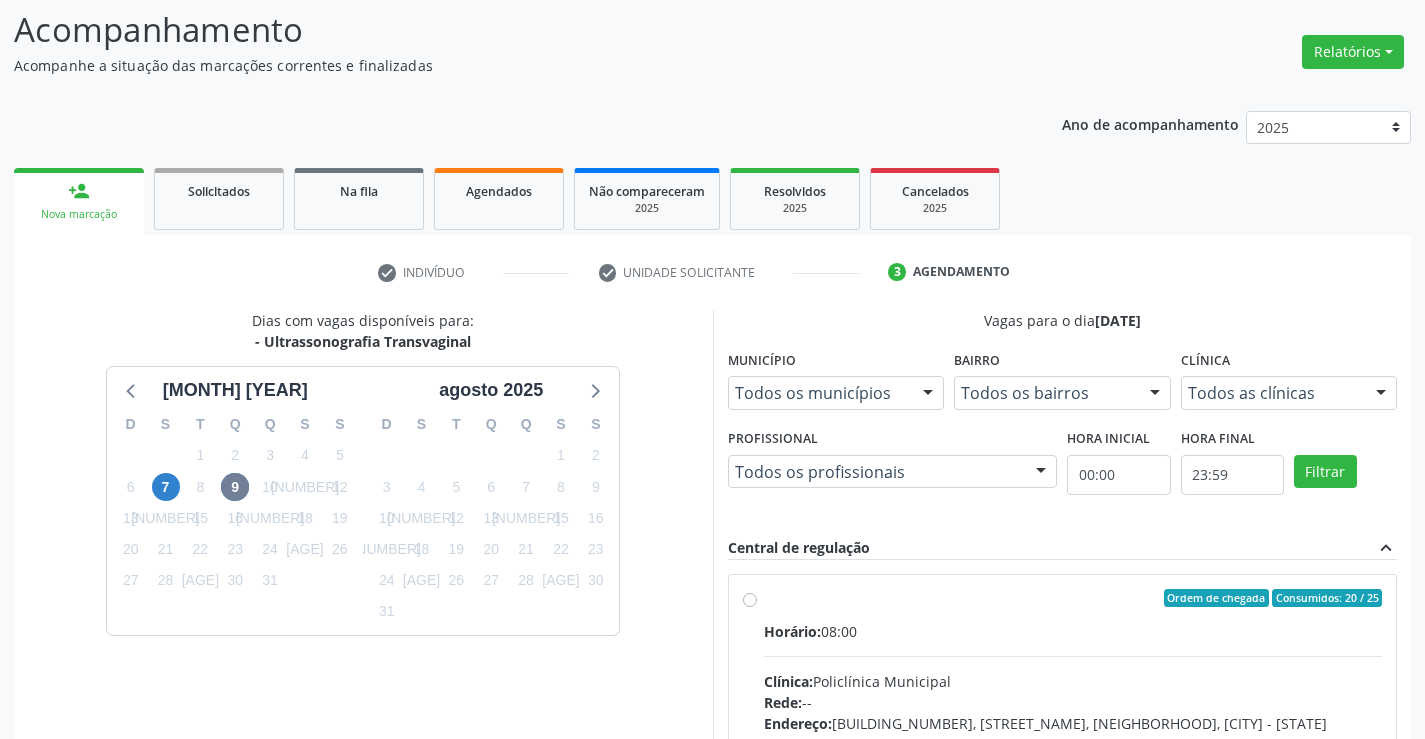 click on "Ordem de chegada
Consumidos: 20 / 25
Horário:   08:00
Clínica:  Policlínica Municipal
Rede:
--
Endereço:   Predio, nº 386, Centro, Campo Formoso - BA
Telefone:   (74) 6451312
Profissional:
Orlindo Carvalho dos Santos
Informações adicionais sobre o atendimento
Idade de atendimento:
de 0 a 120 anos
Gênero(s) atendido(s):
Masculino e Feminino
Informações adicionais:
--" at bounding box center (1073, 742) 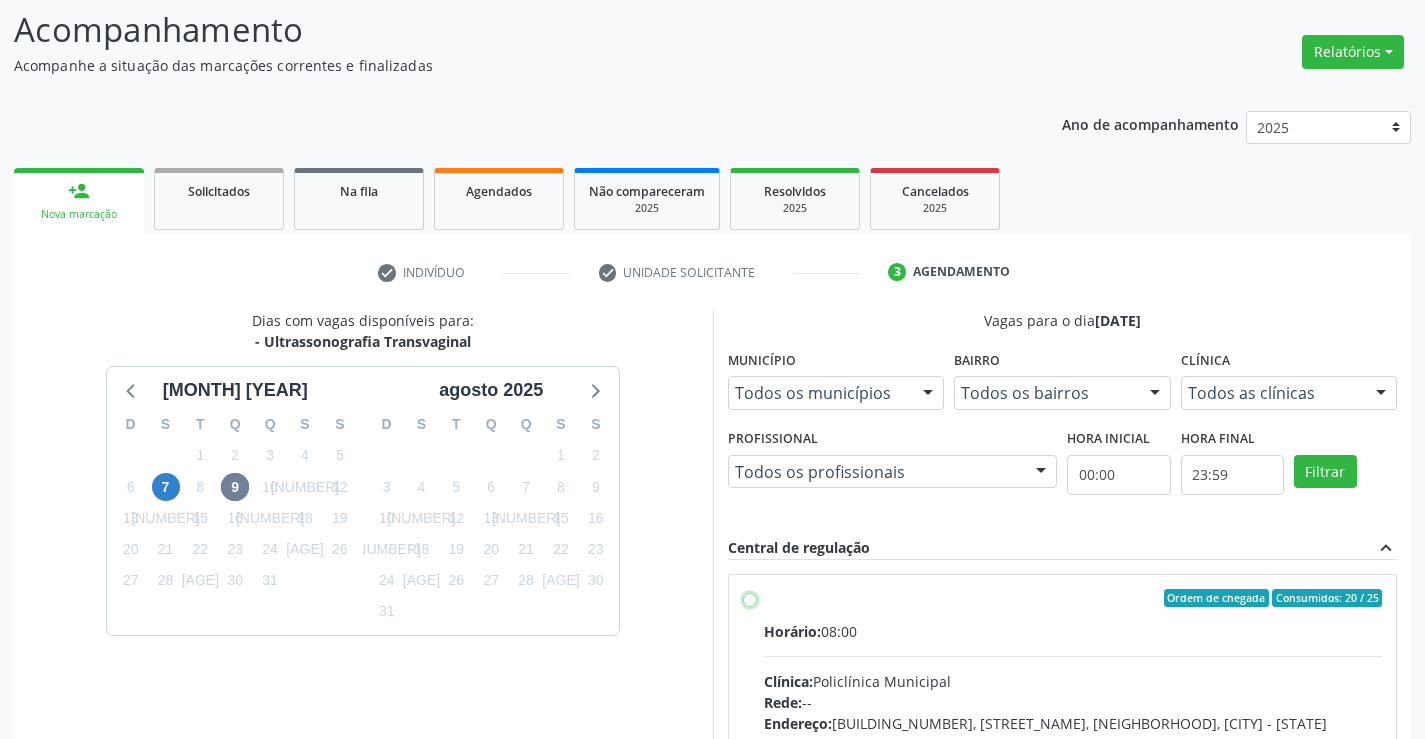 click on "Ordem de chegada
Consumidos: 20 / 25
Horário:   08:00
Clínica:  Policlínica Municipal
Rede:
--
Endereço:   Predio, nº 386, Centro, Campo Formoso - BA
Telefone:   (74) 6451312
Profissional:
Orlindo Carvalho dos Santos
Informações adicionais sobre o atendimento
Idade de atendimento:
de 0 a 120 anos
Gênero(s) atendido(s):
Masculino e Feminino
Informações adicionais:
--" at bounding box center [750, 598] 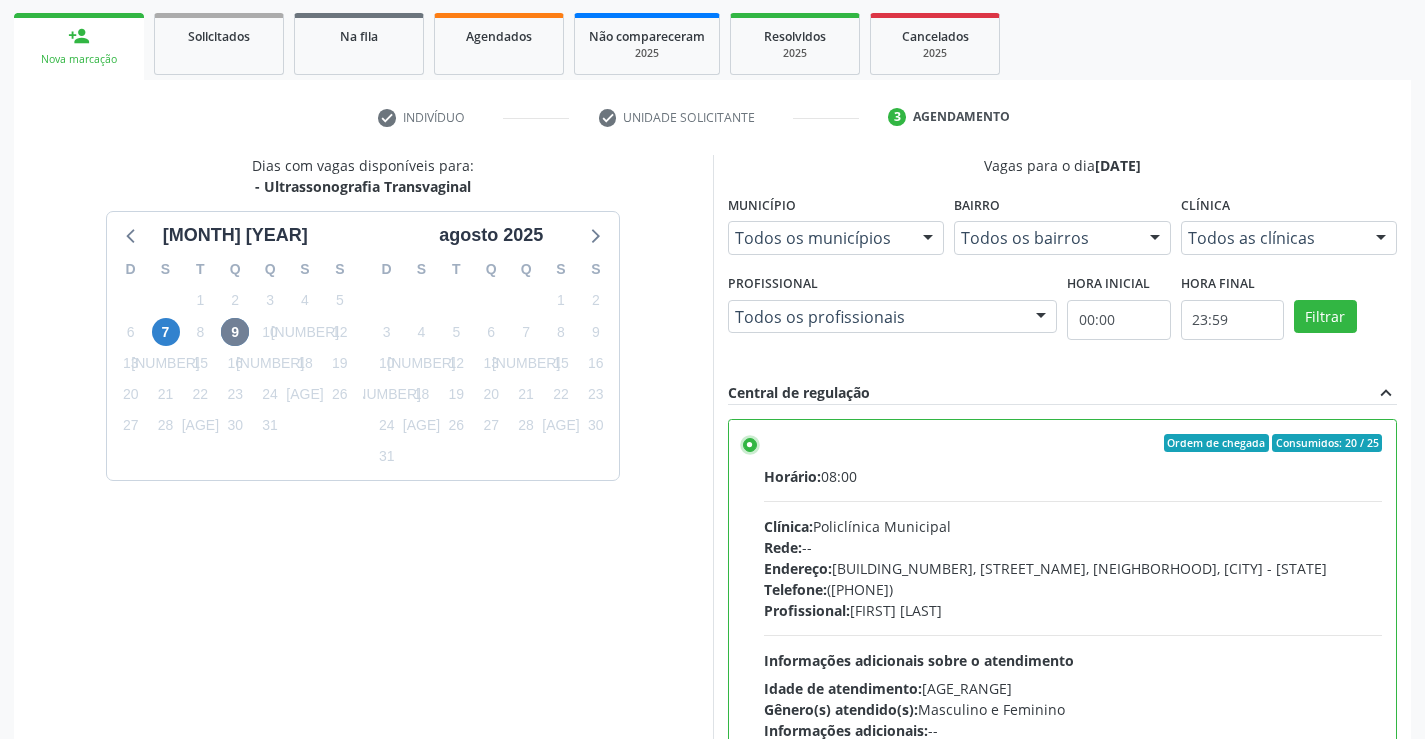 scroll, scrollTop: 456, scrollLeft: 0, axis: vertical 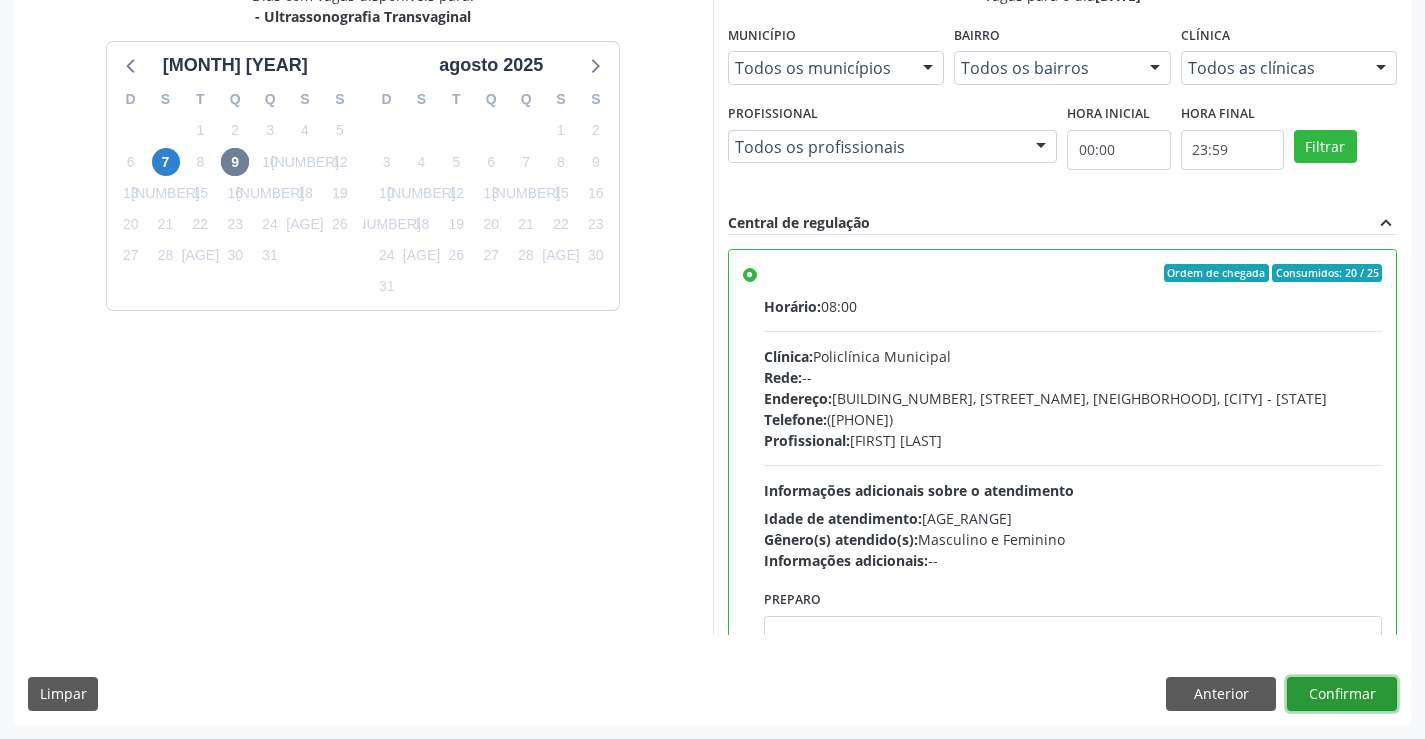 click on "Confirmar" at bounding box center [1342, 694] 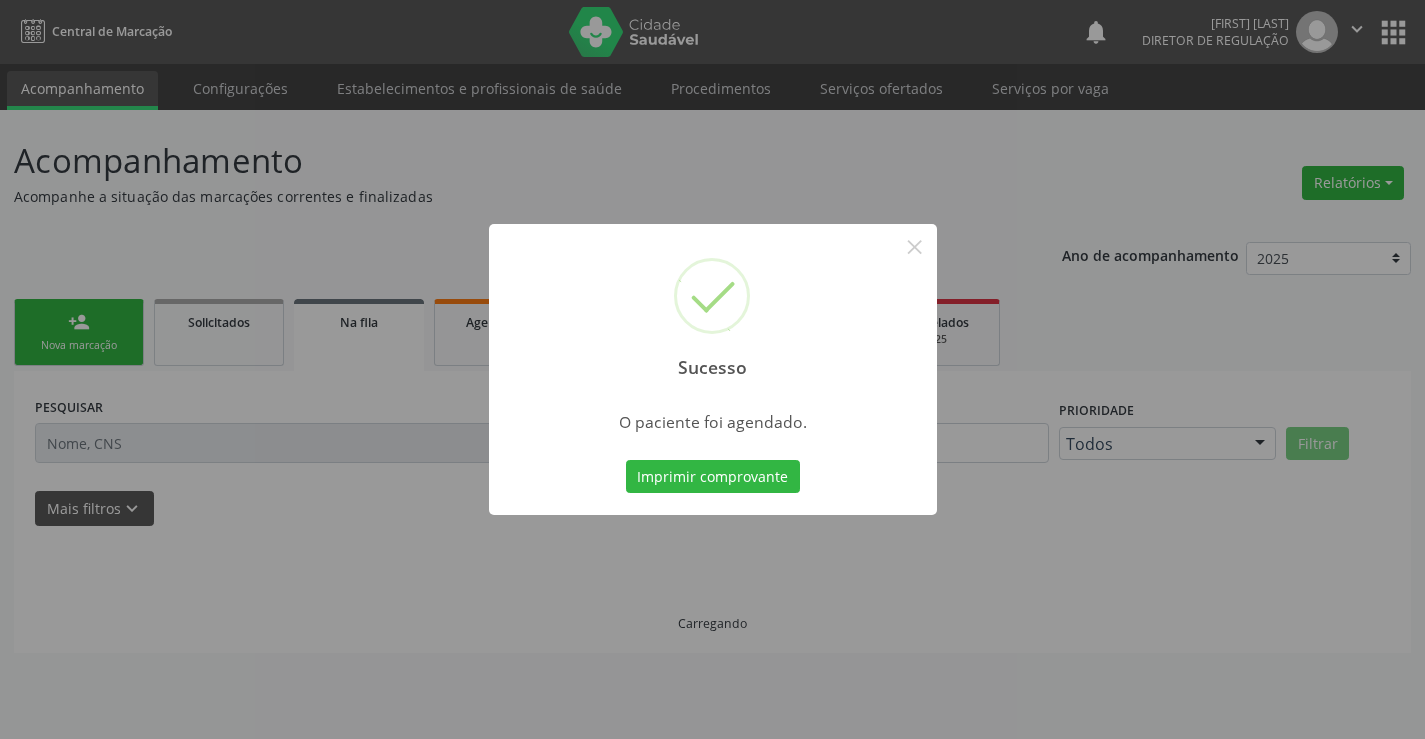 scroll, scrollTop: 0, scrollLeft: 0, axis: both 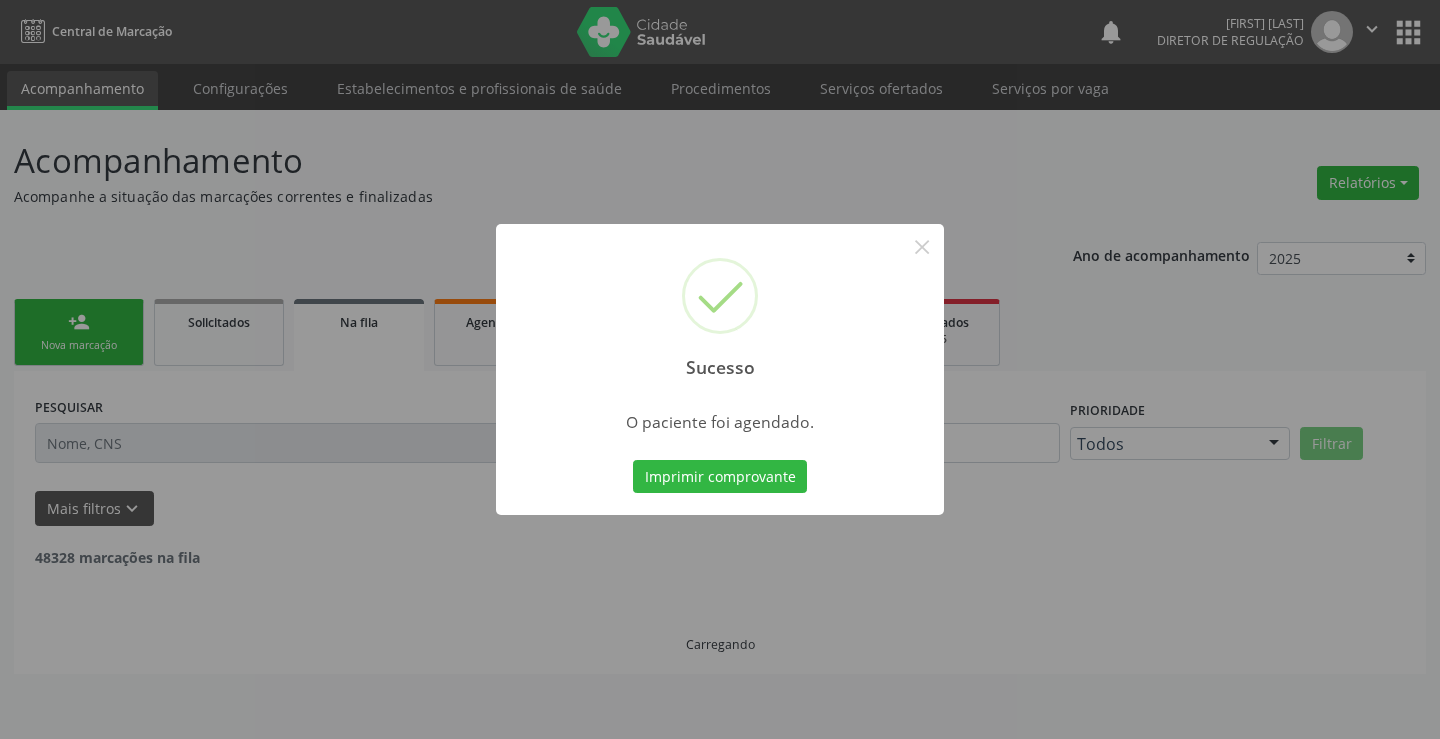 type 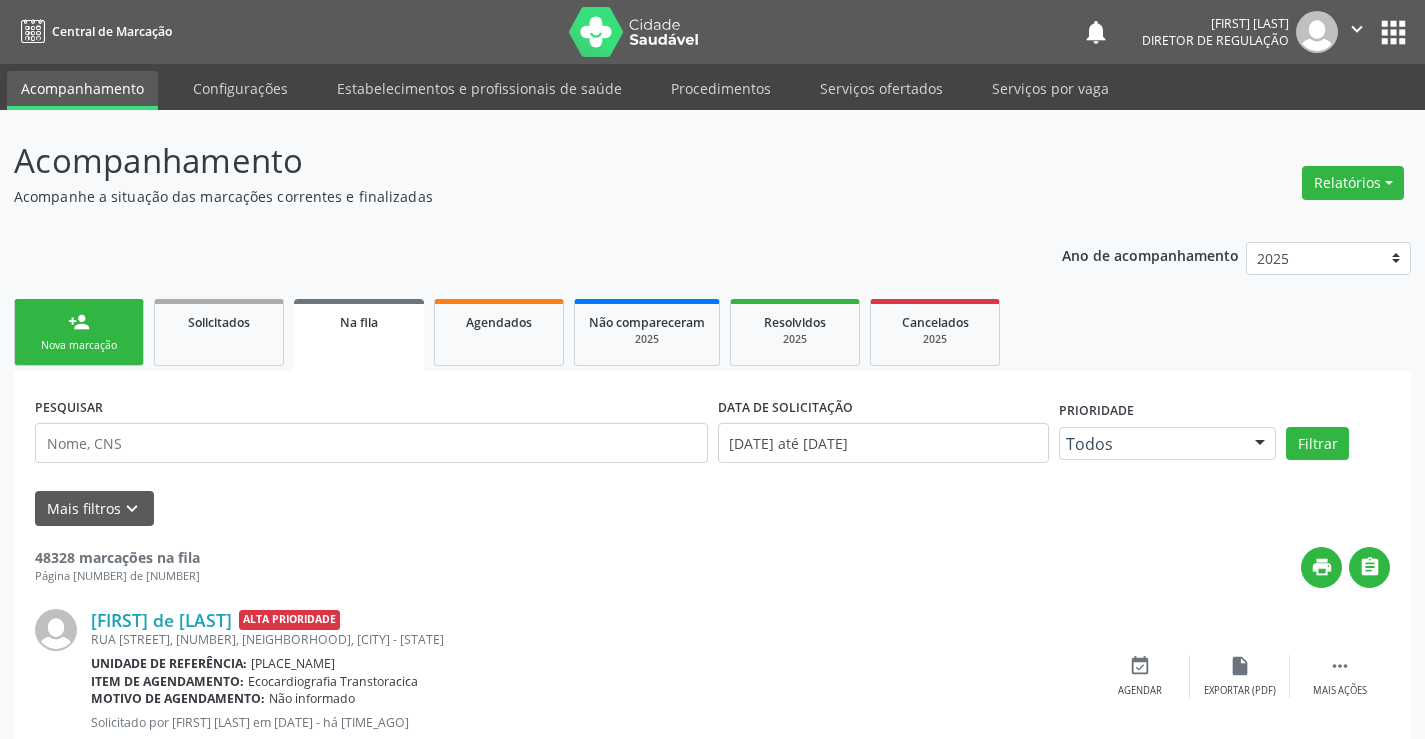 click on "person_add
Nova marcação" at bounding box center (79, 332) 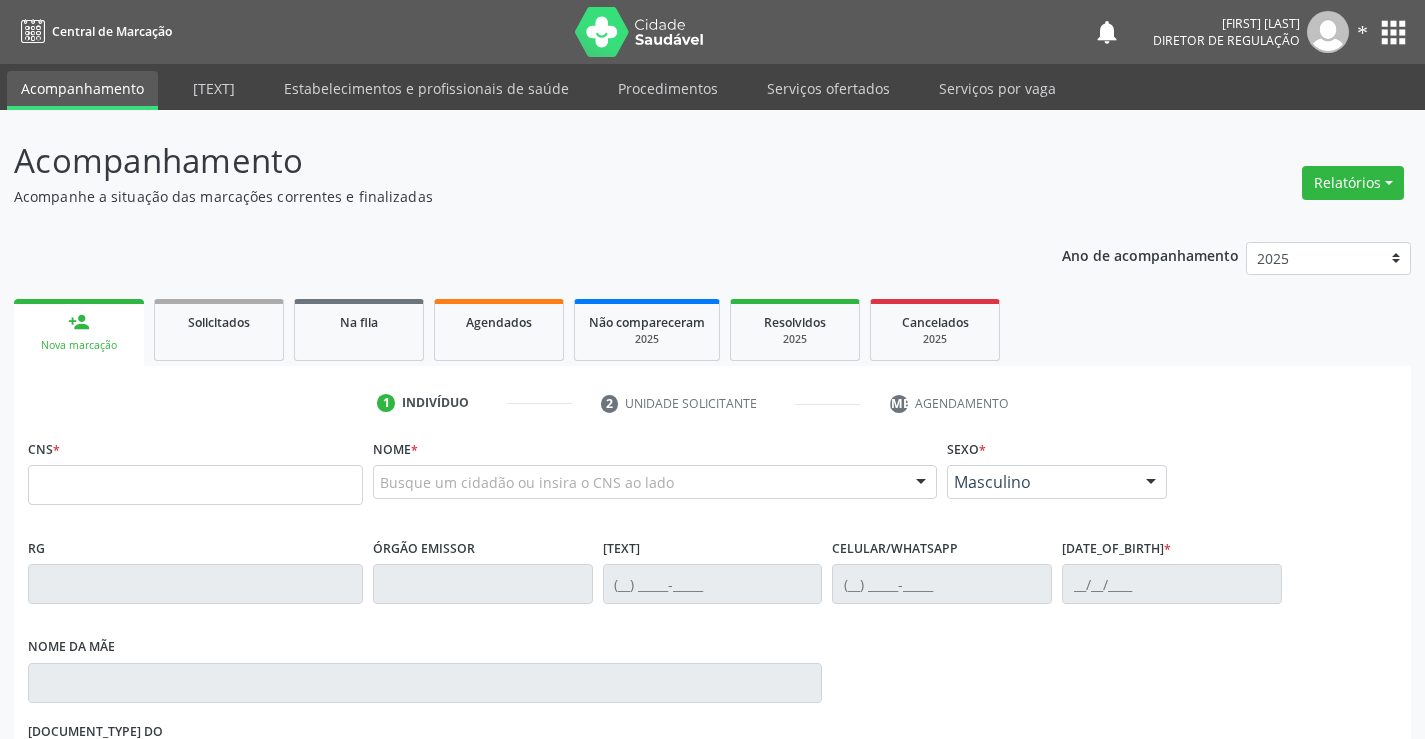 scroll, scrollTop: 0, scrollLeft: 0, axis: both 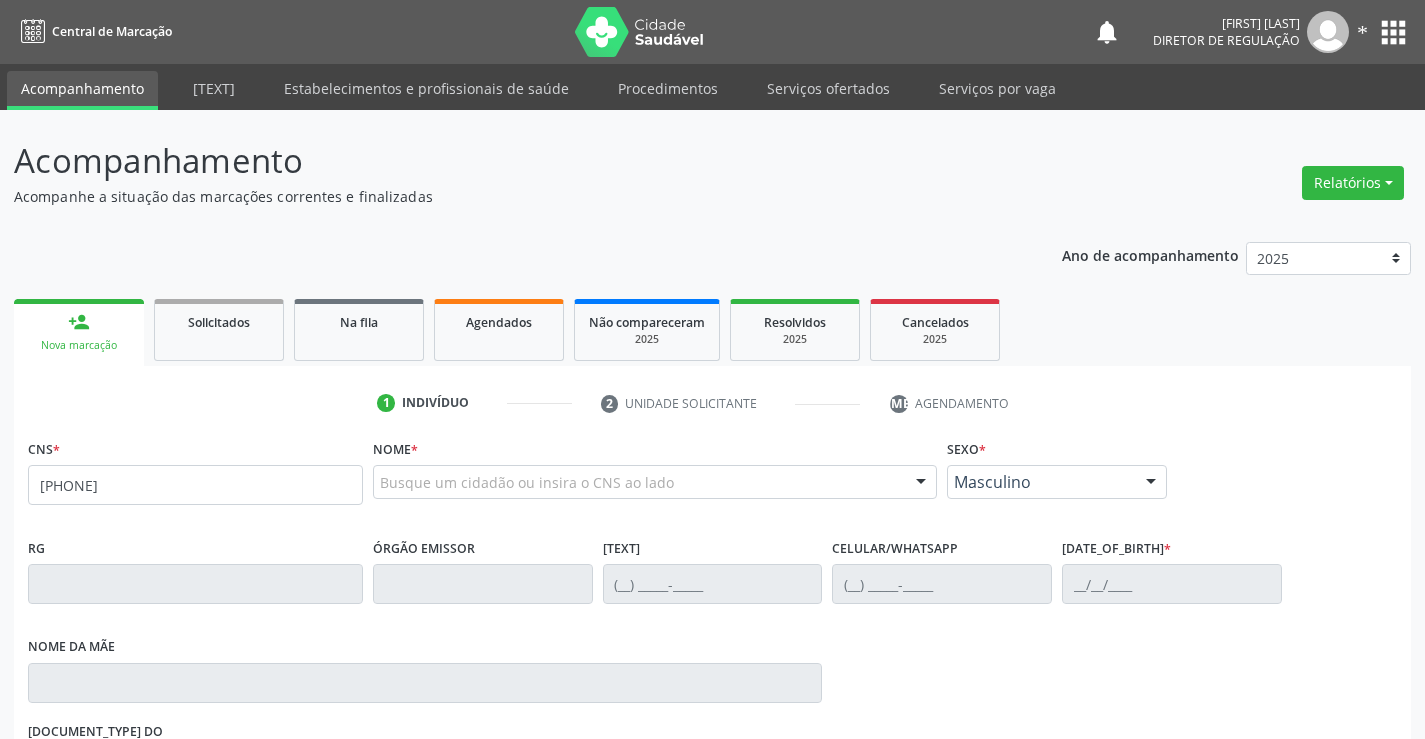 type on "[PHONE]" 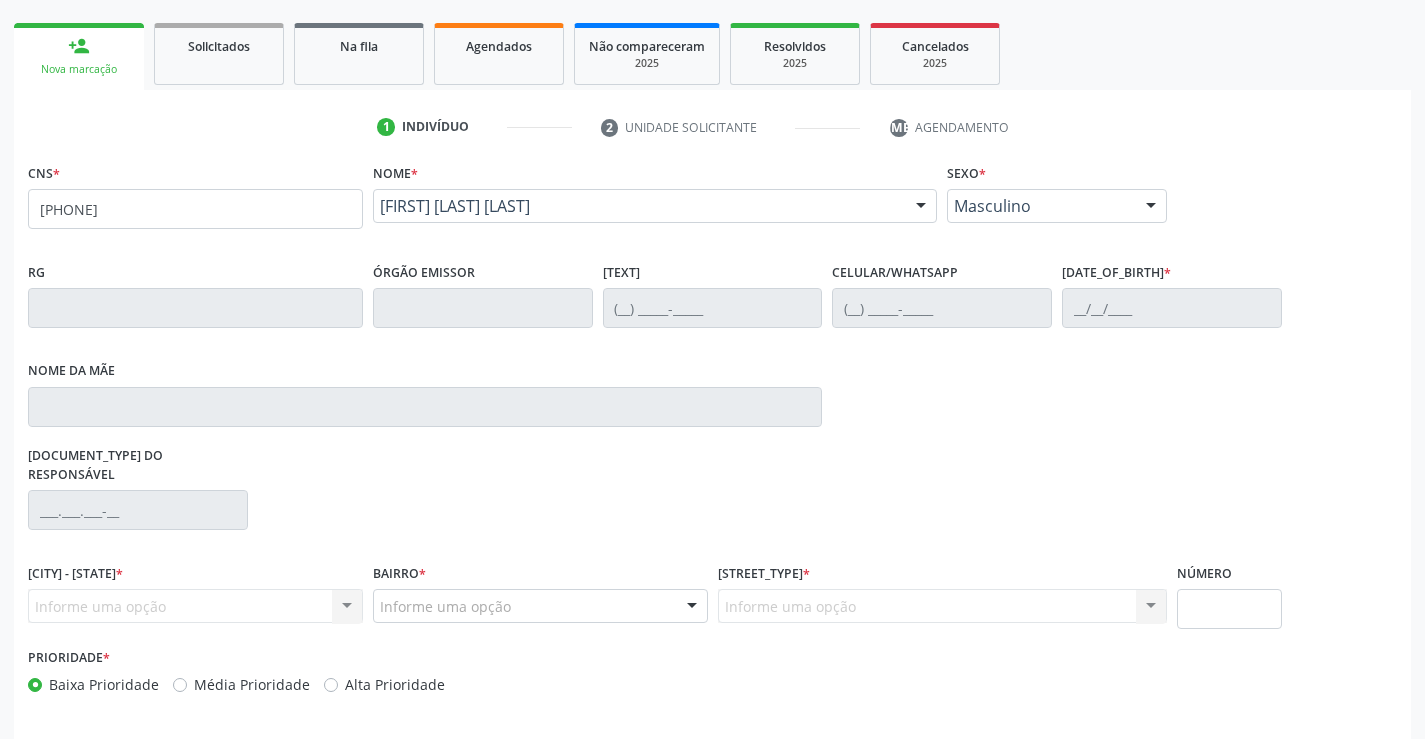 scroll, scrollTop: 331, scrollLeft: 0, axis: vertical 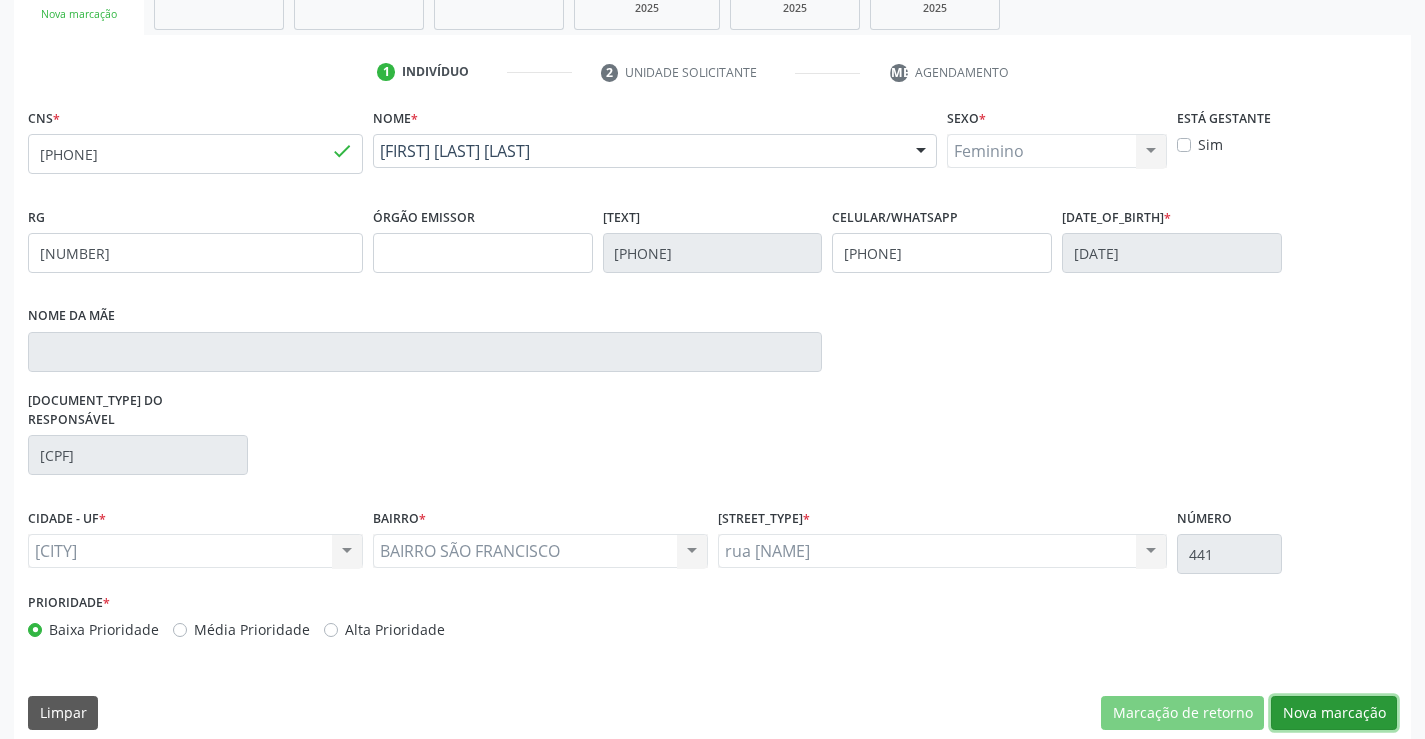 click on "Nova marcação" at bounding box center [1182, 713] 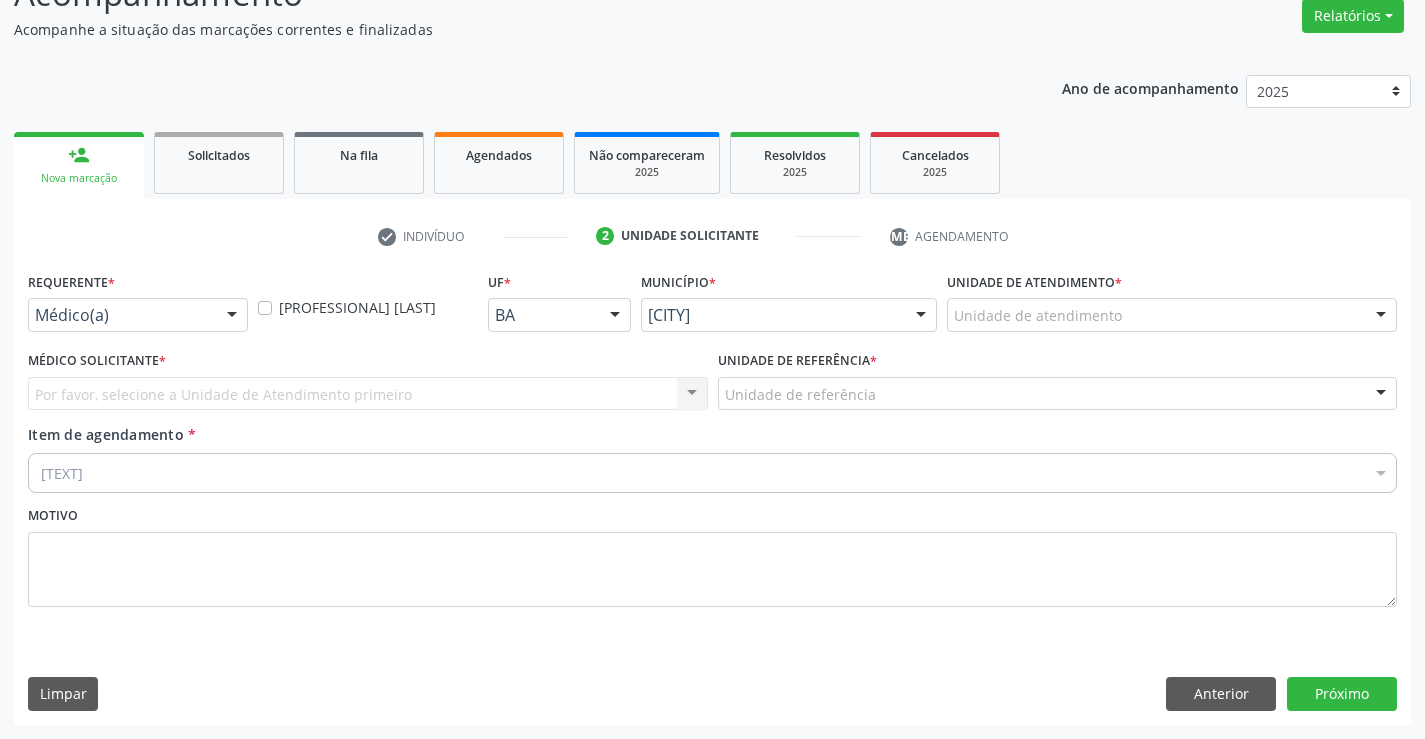 scroll, scrollTop: 167, scrollLeft: 0, axis: vertical 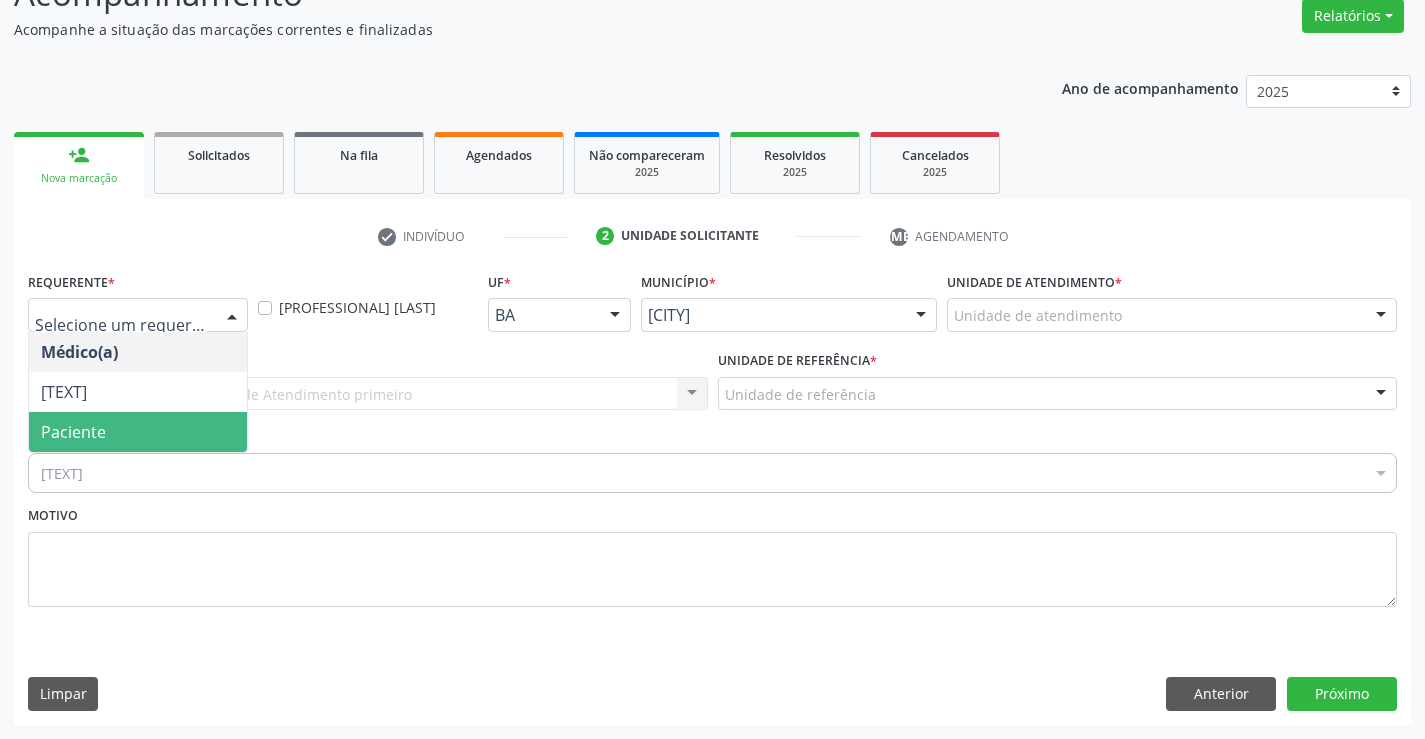 click on "Paciente" at bounding box center (138, 432) 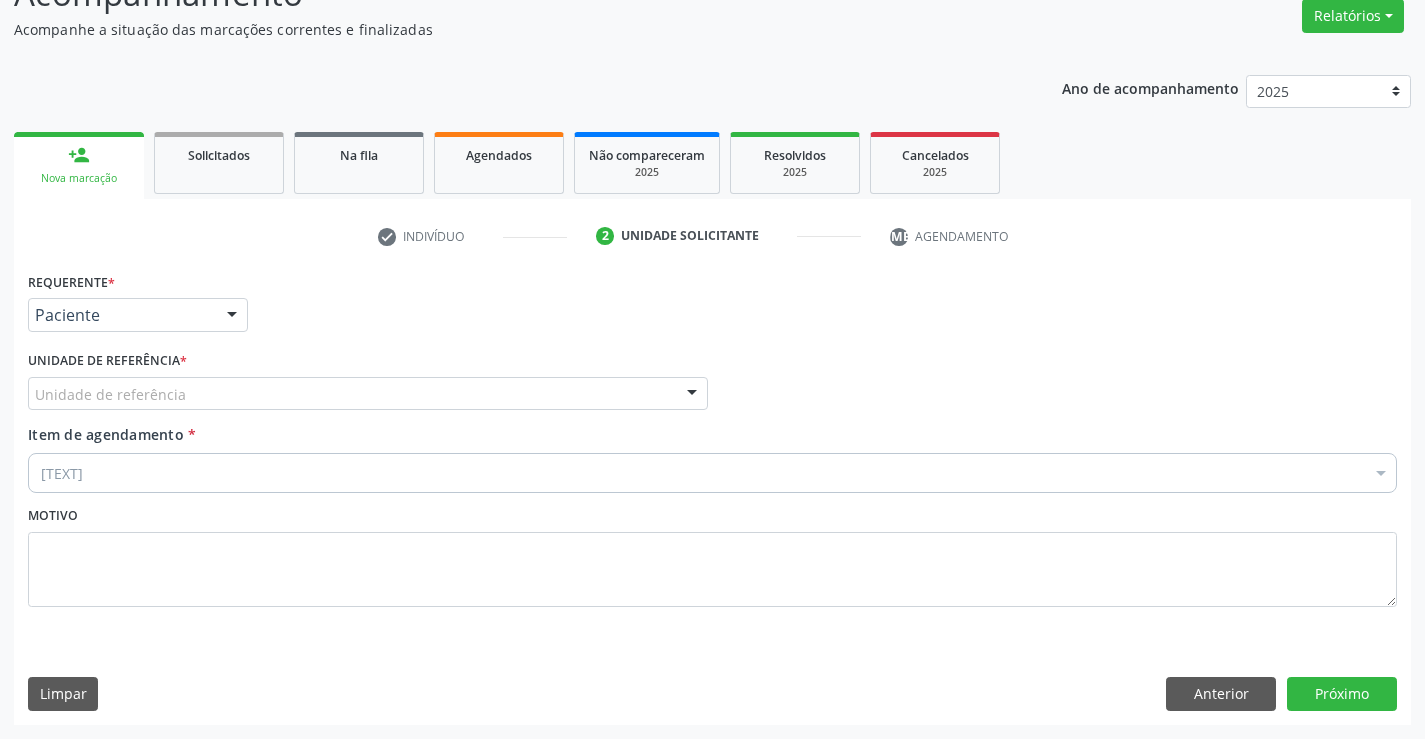 click on "Unidade de referência" at bounding box center (368, 394) 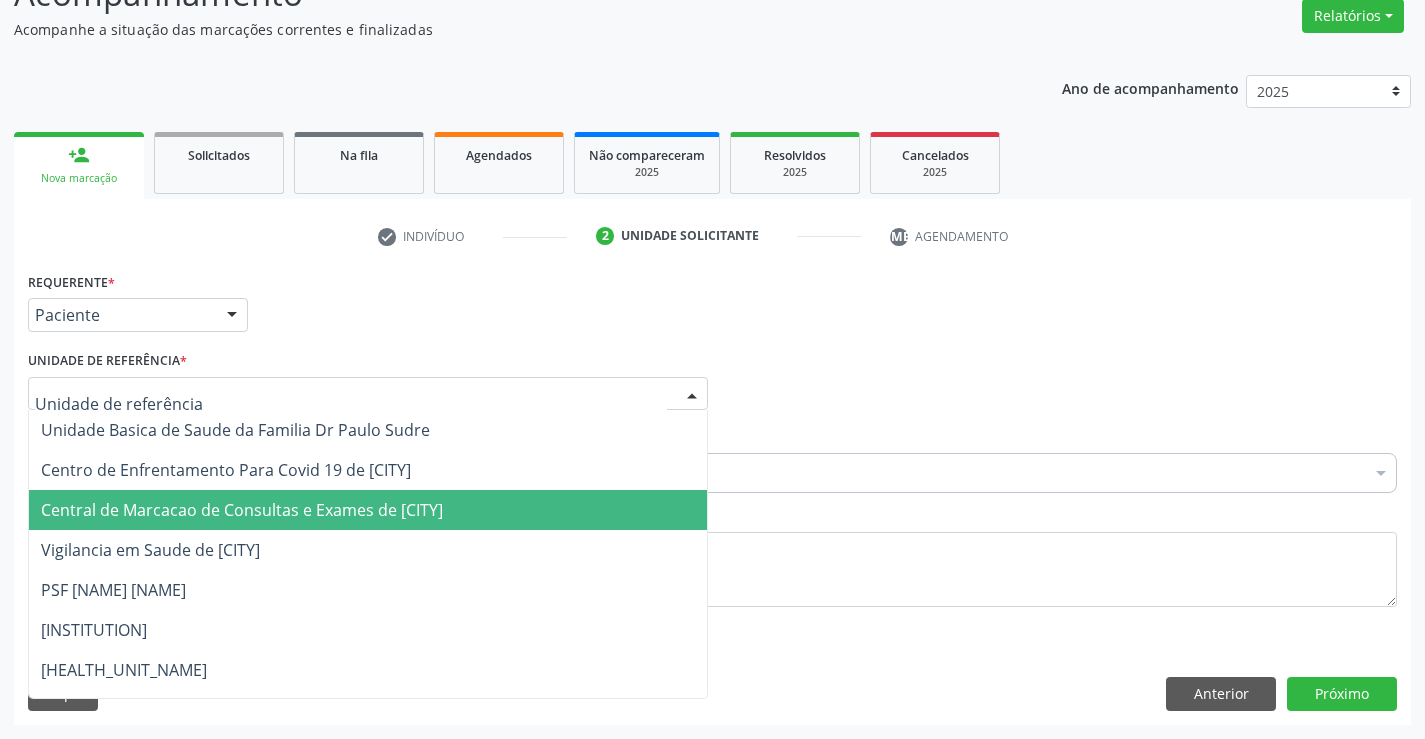 click on "Central de Marcacao de Consultas e Exames de [CITY]" at bounding box center (368, 510) 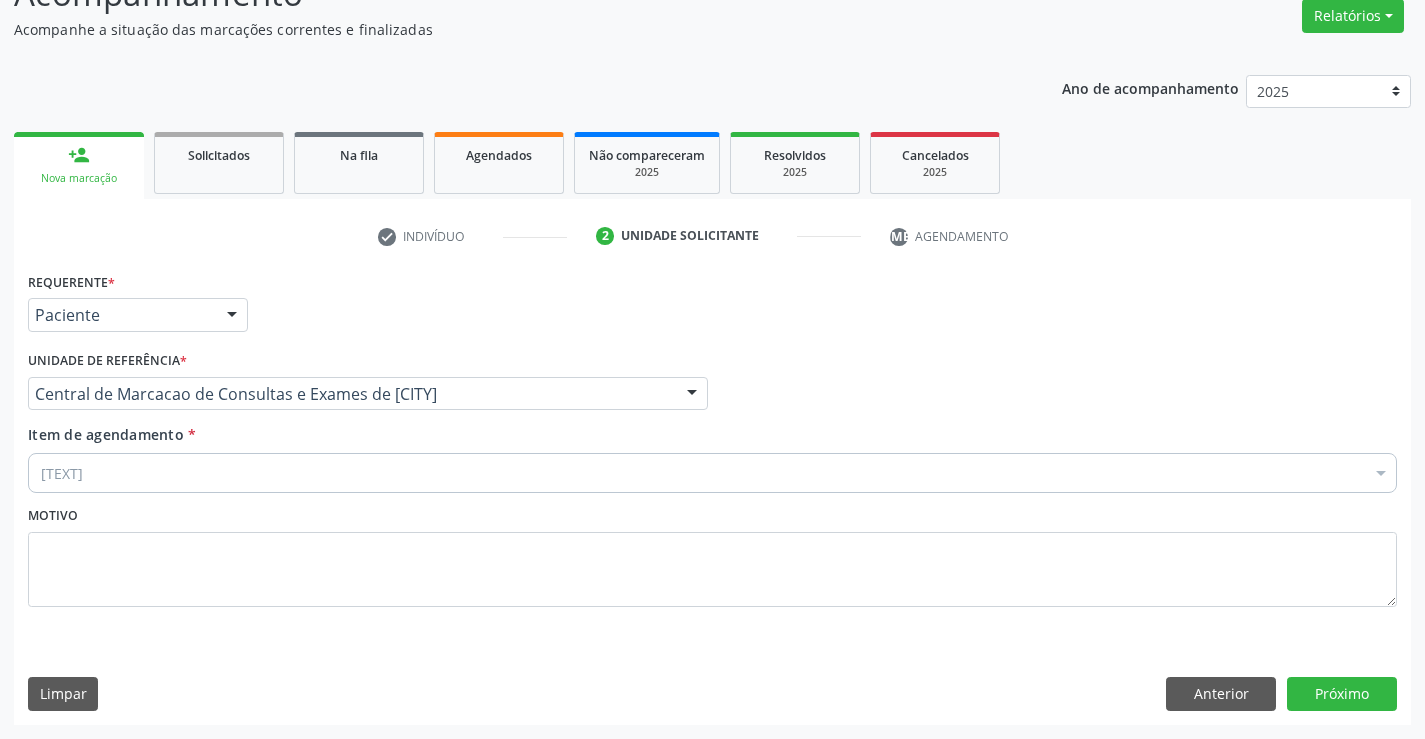 click on "[TEXT]" at bounding box center [712, 473] 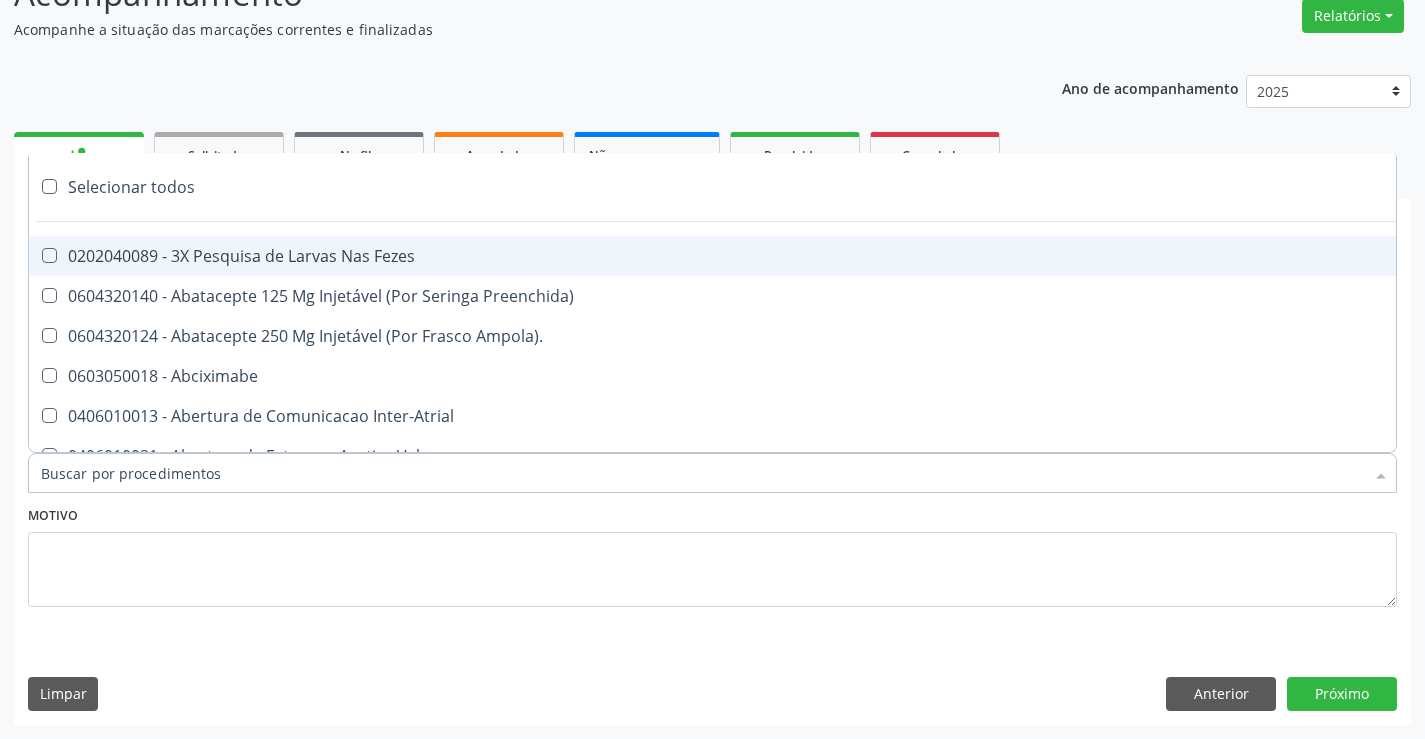 type on "O" 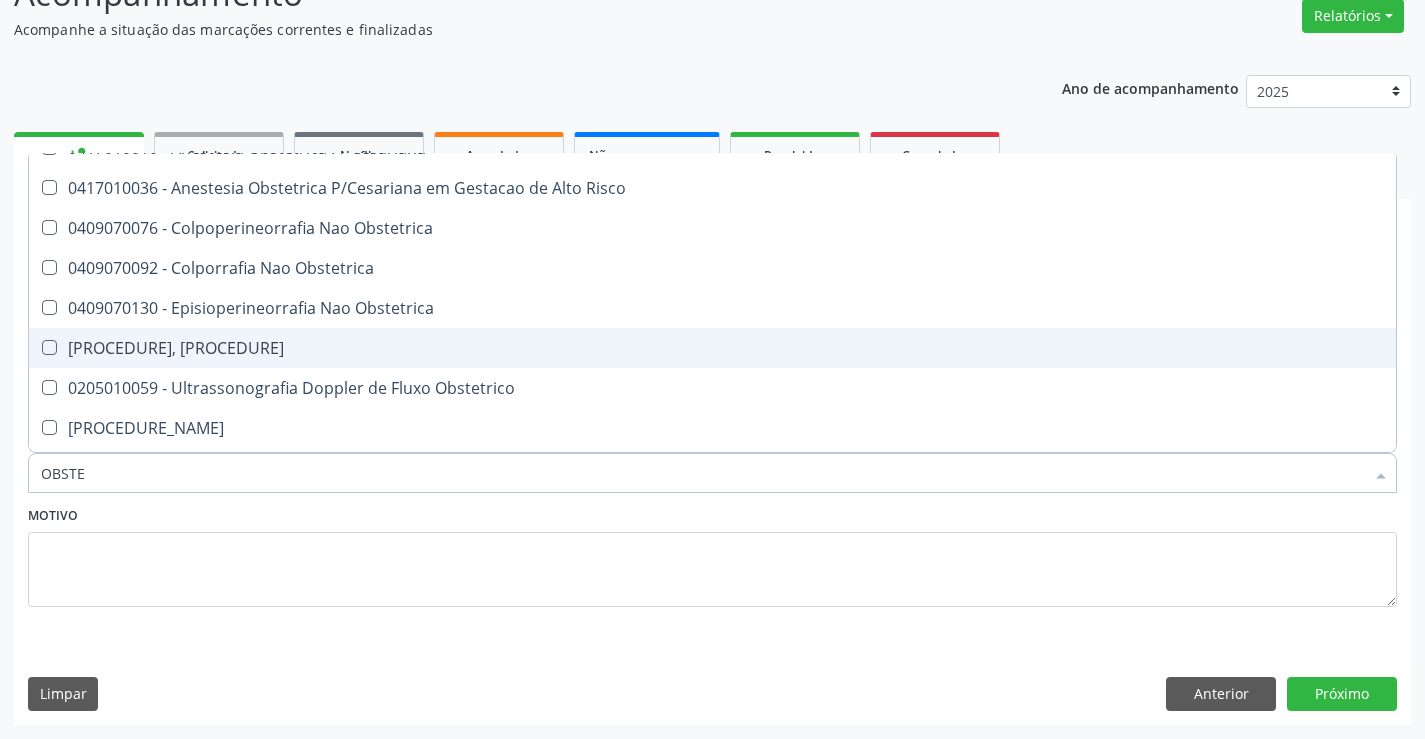 scroll, scrollTop: 100, scrollLeft: 0, axis: vertical 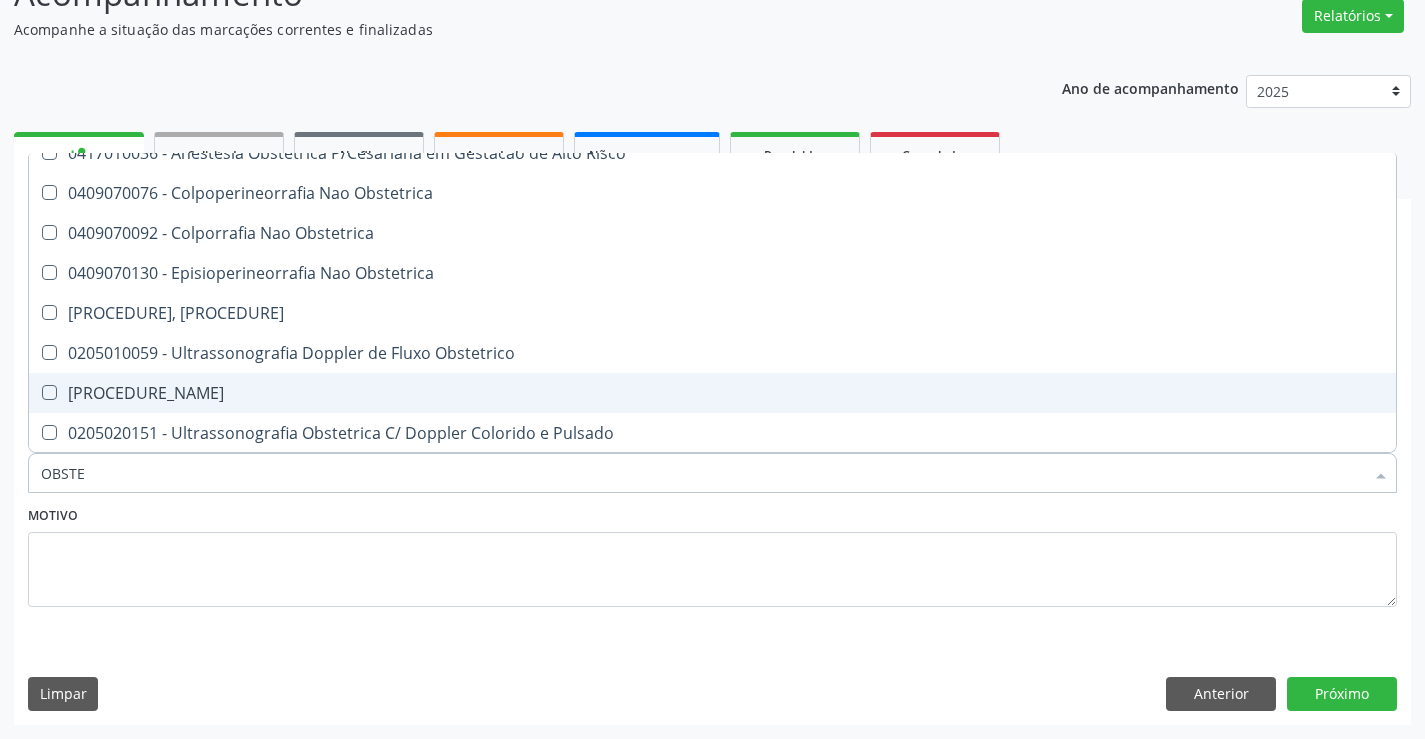 click on "[PROCEDURE_NAME]" at bounding box center (712, 393) 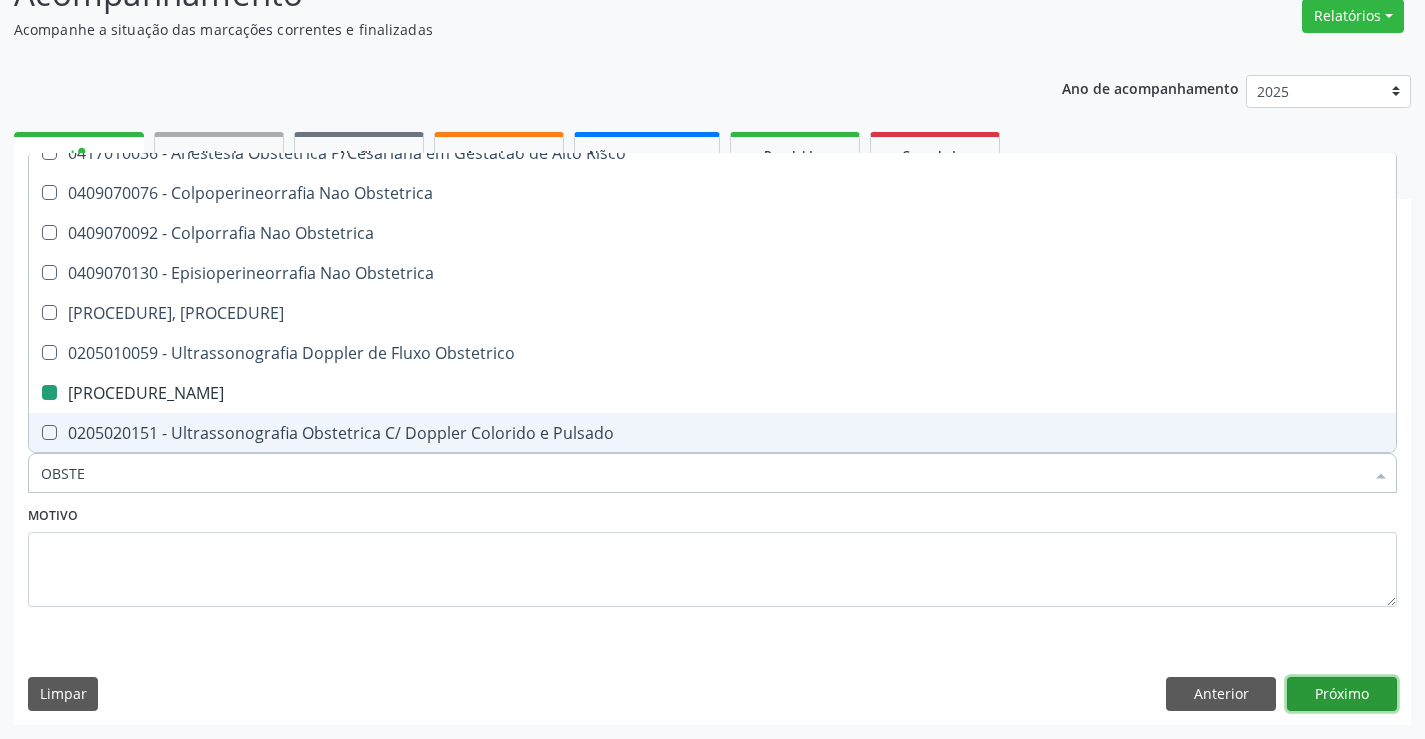 click on "Próximo" at bounding box center [1342, 694] 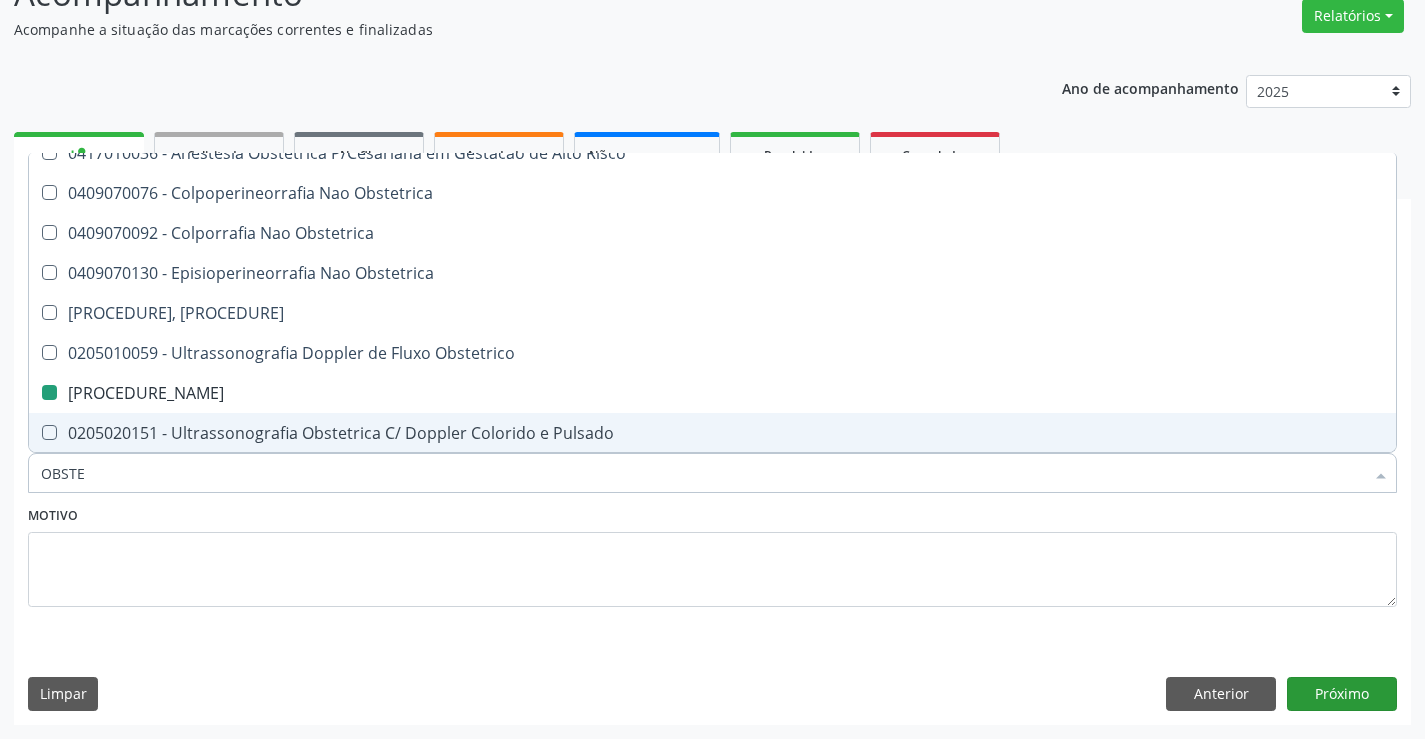 scroll, scrollTop: 131, scrollLeft: 0, axis: vertical 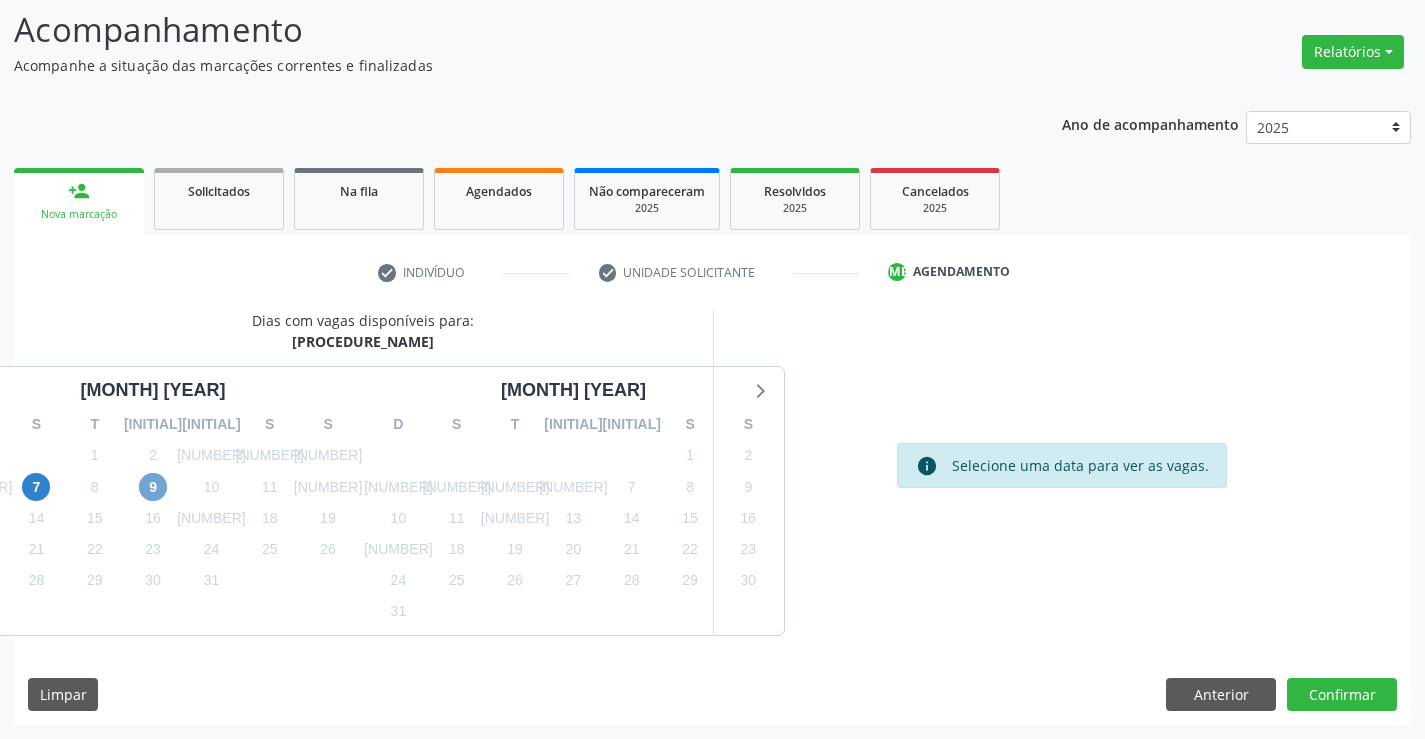 click on "9" at bounding box center [153, 487] 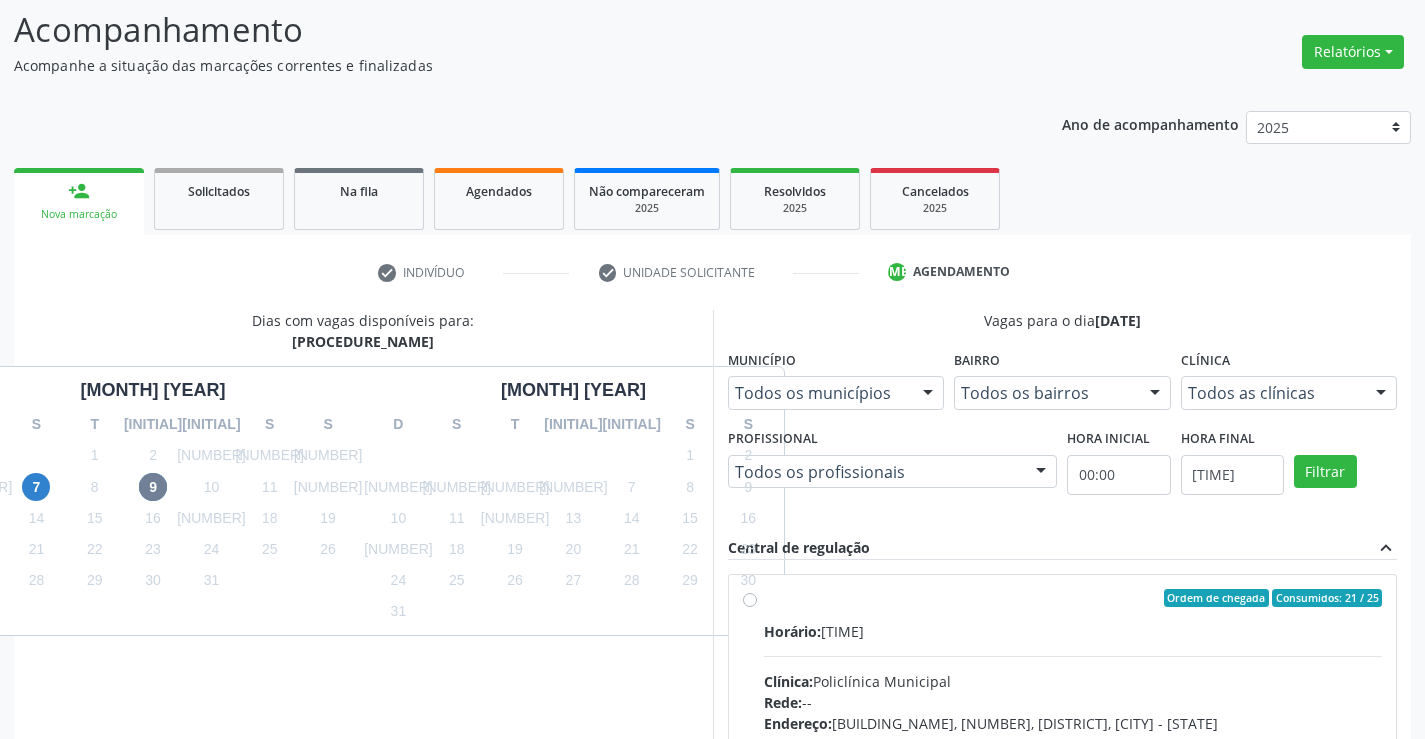 click on "[TEXT]: [TIME]" at bounding box center (1073, 631) 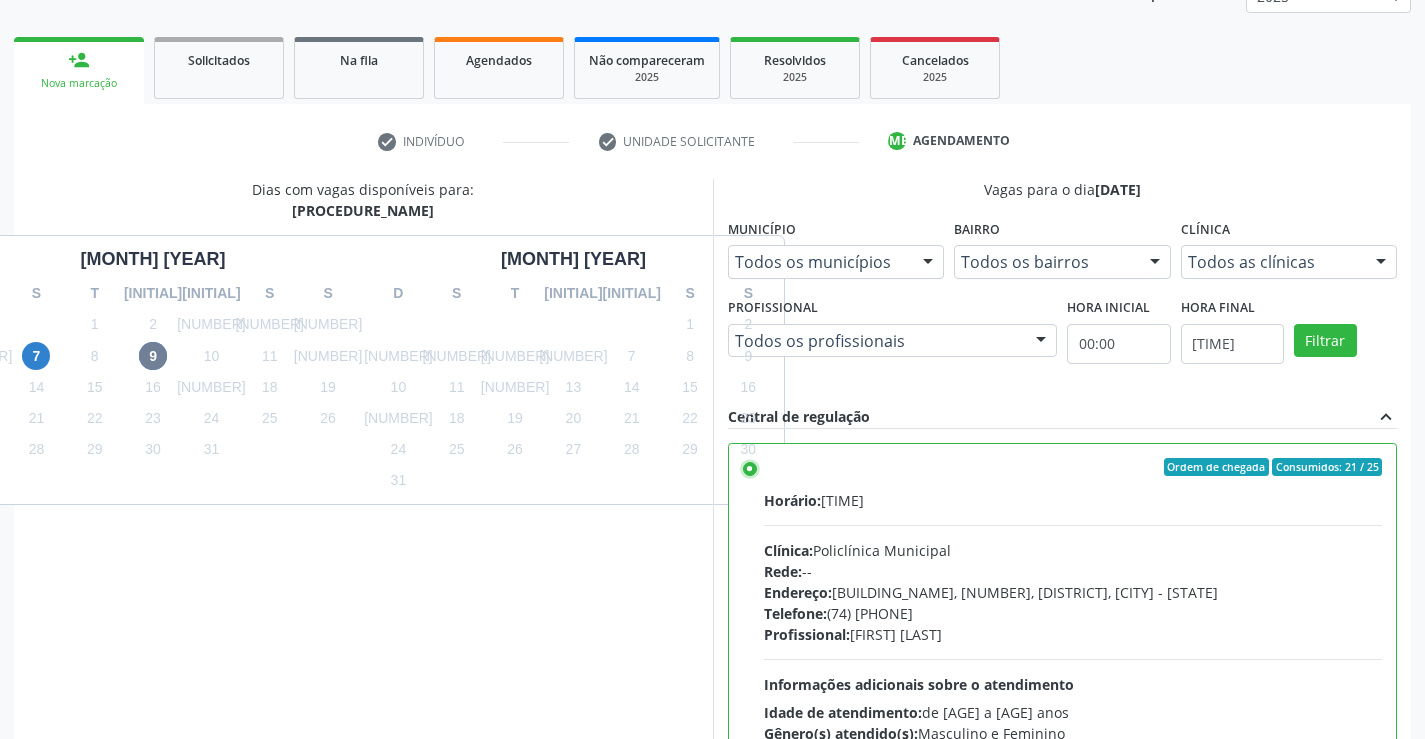 scroll, scrollTop: 456, scrollLeft: 0, axis: vertical 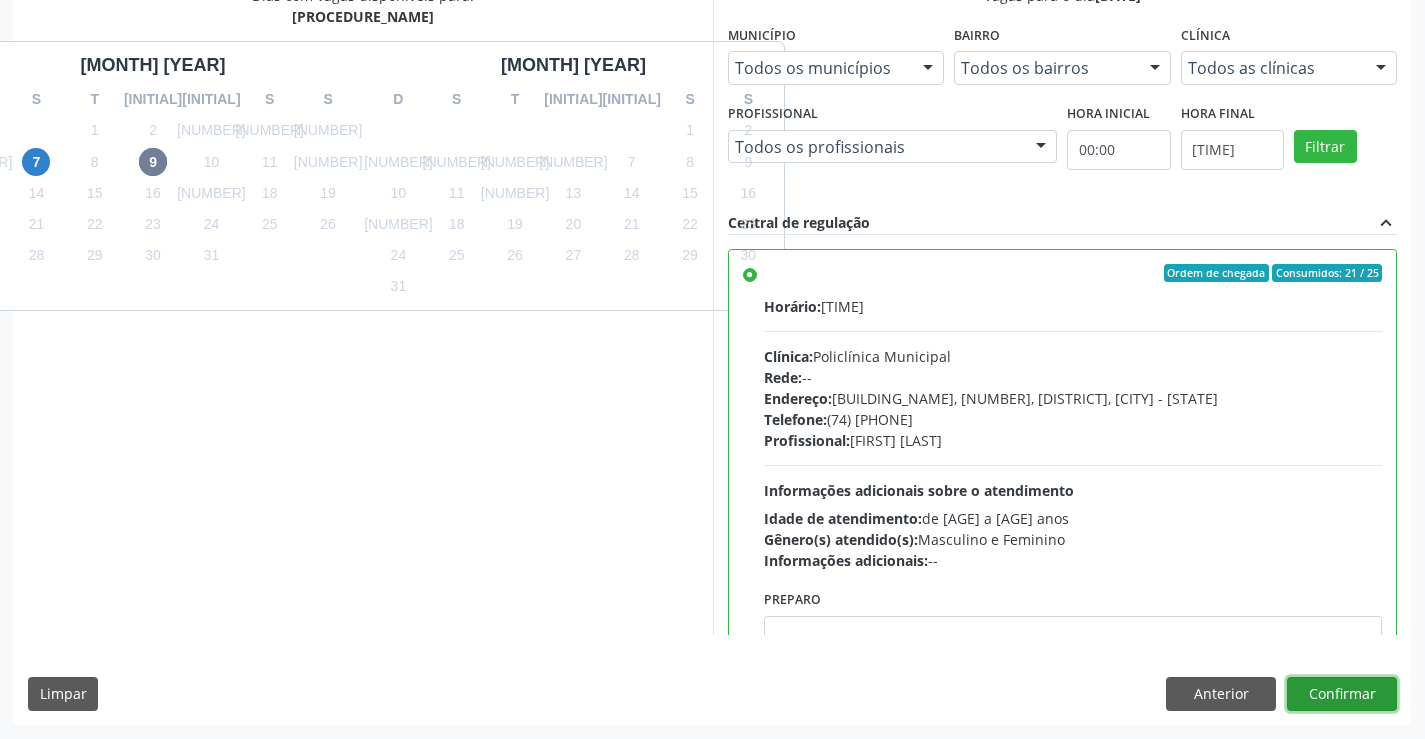 click on "Confirmar" at bounding box center [1342, 694] 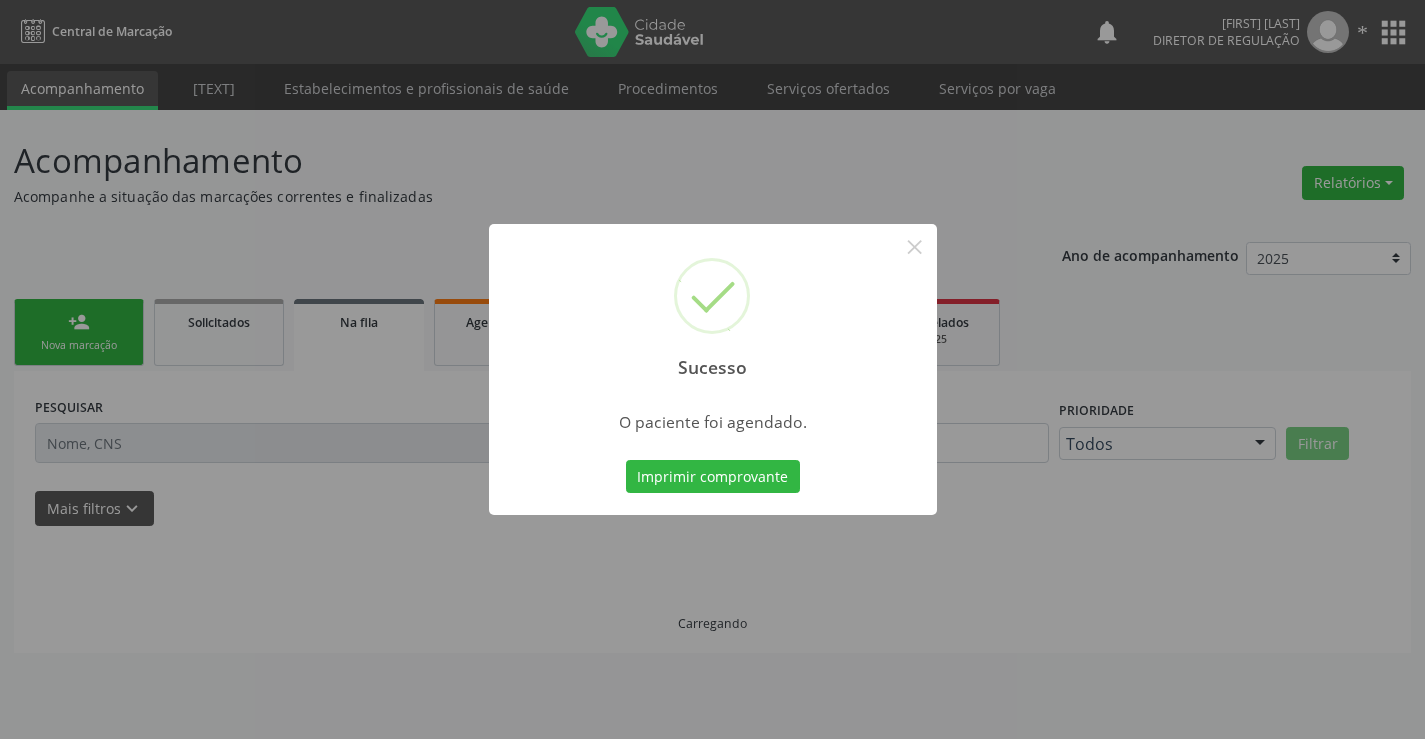 scroll, scrollTop: 0, scrollLeft: 0, axis: both 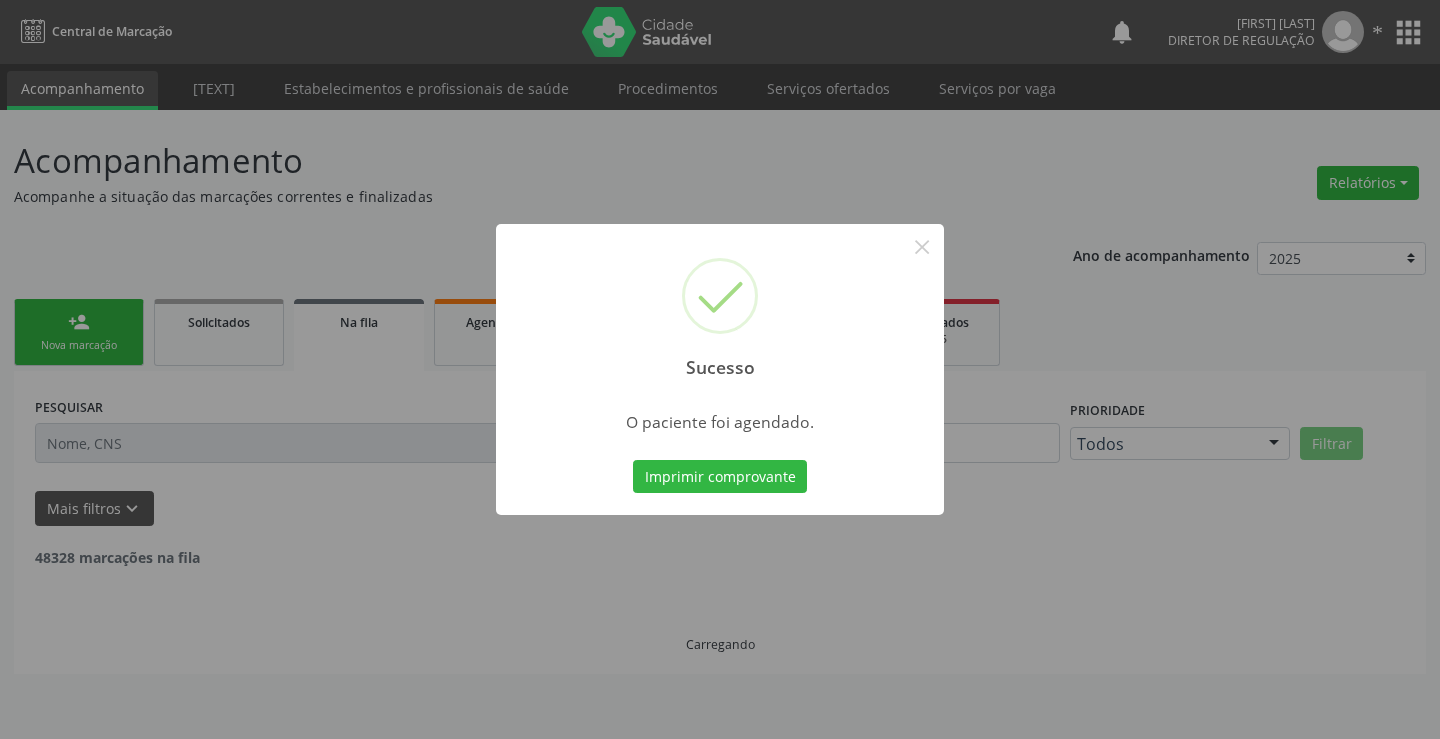 type 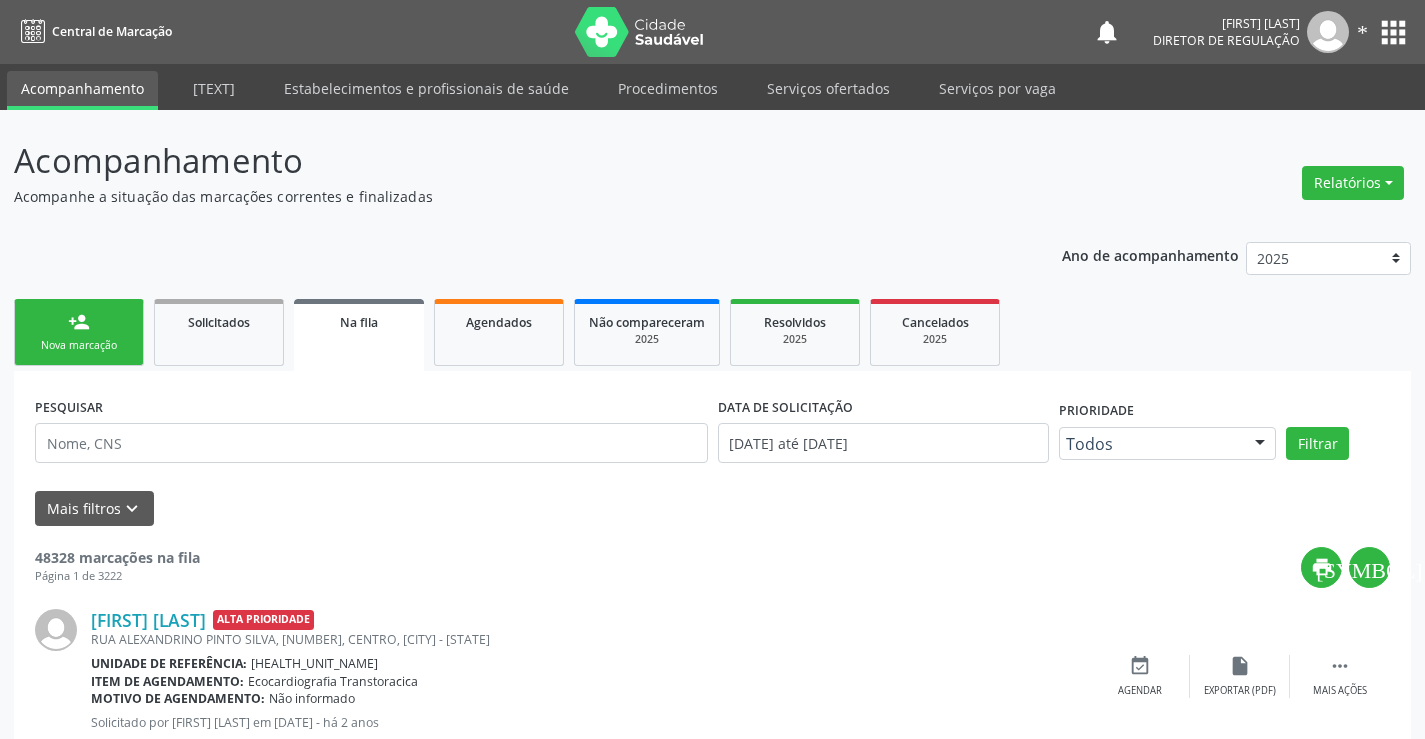 click on "person_add
Nova marcação" at bounding box center [79, 332] 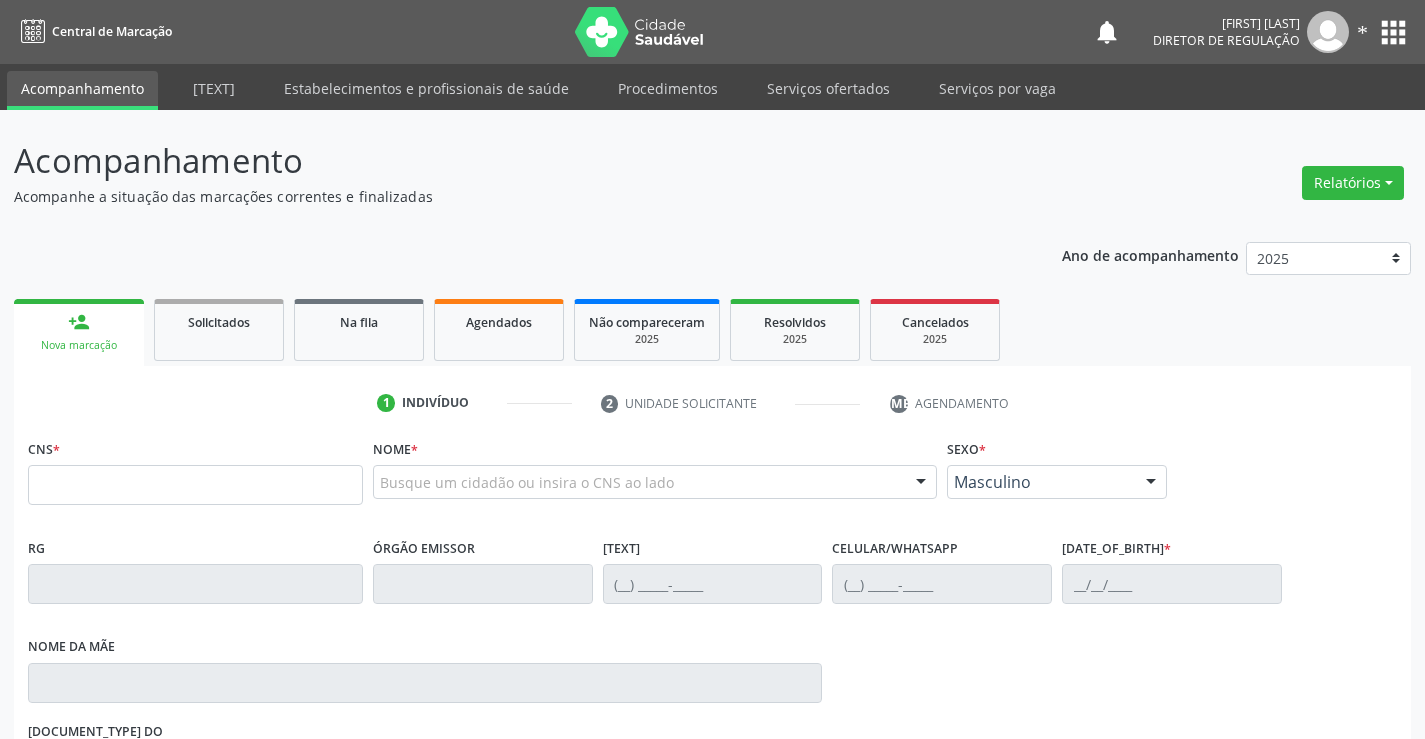 click on "ALTERAÇAO EM OLHO" at bounding box center [195, 469] 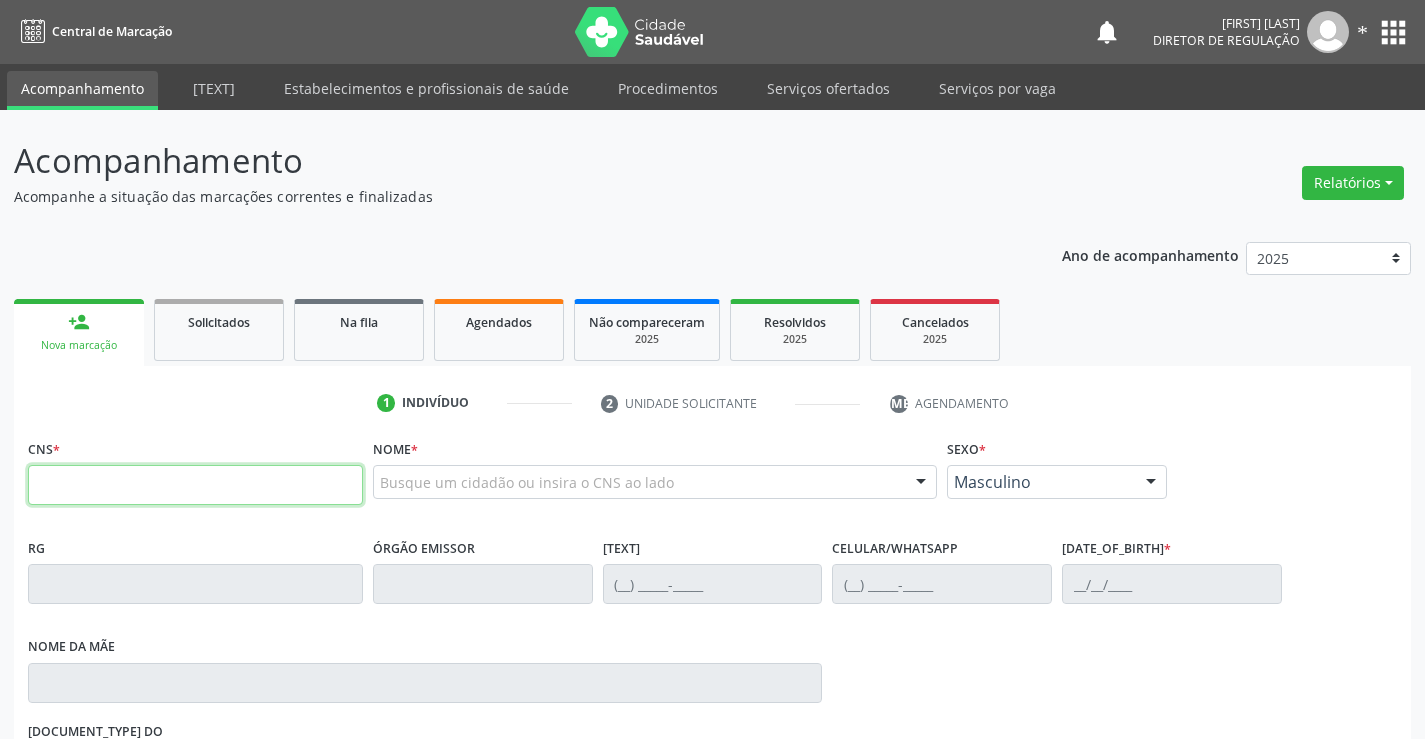 click at bounding box center [195, 485] 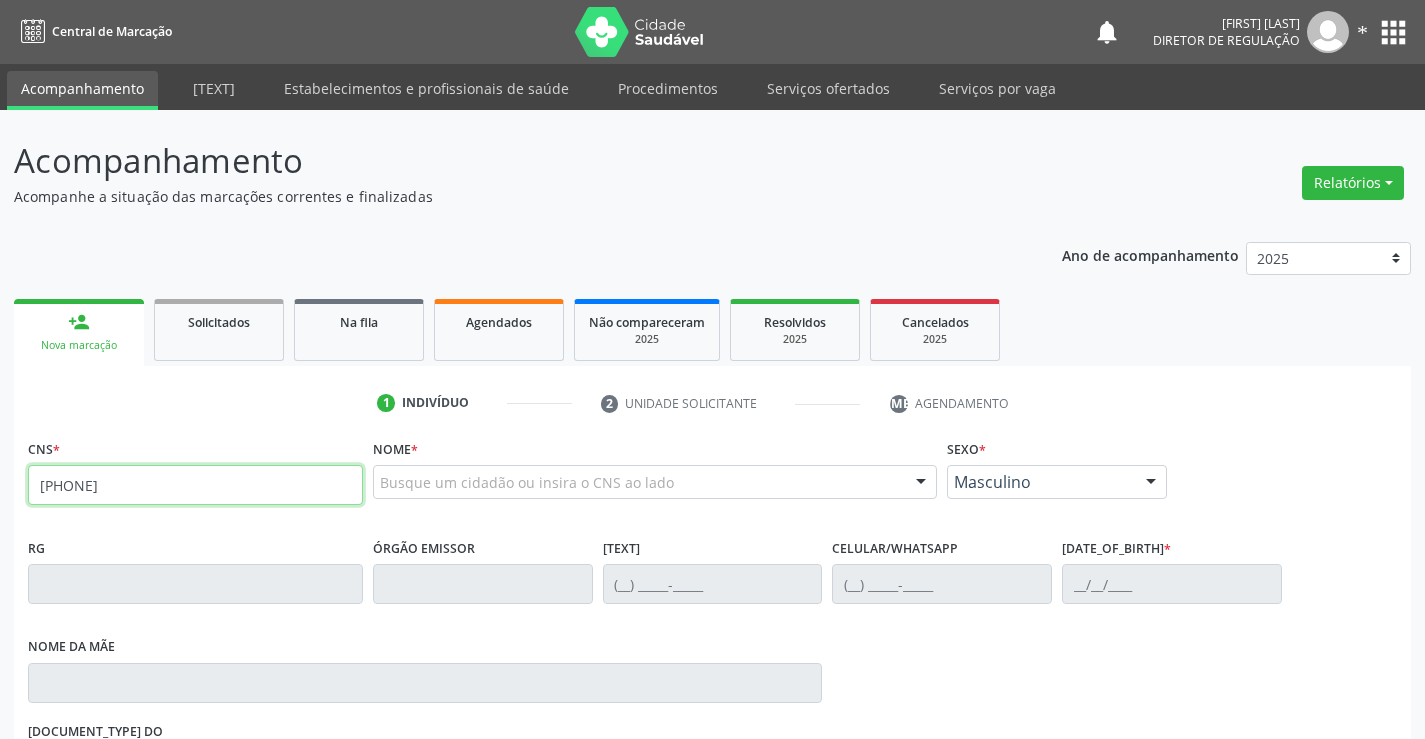type on "[PHONE]" 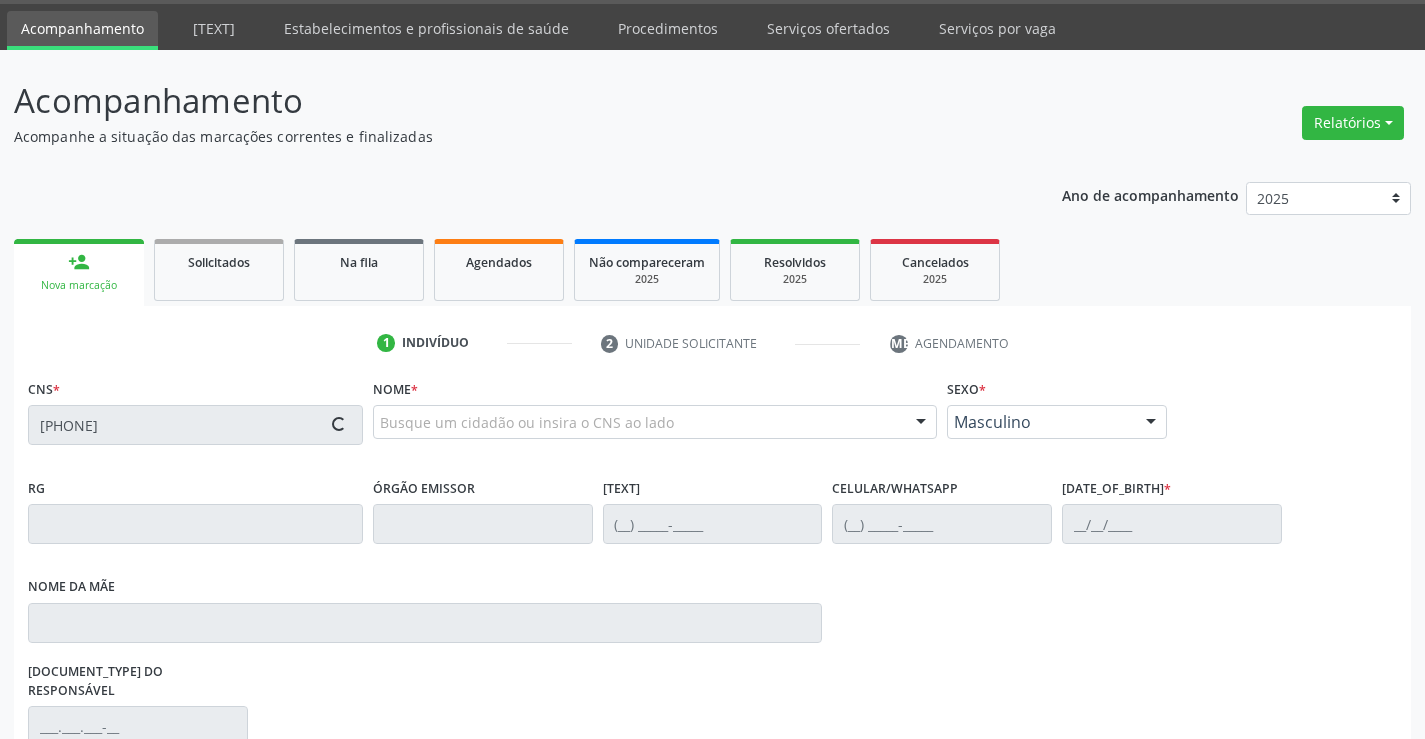 scroll, scrollTop: 331, scrollLeft: 0, axis: vertical 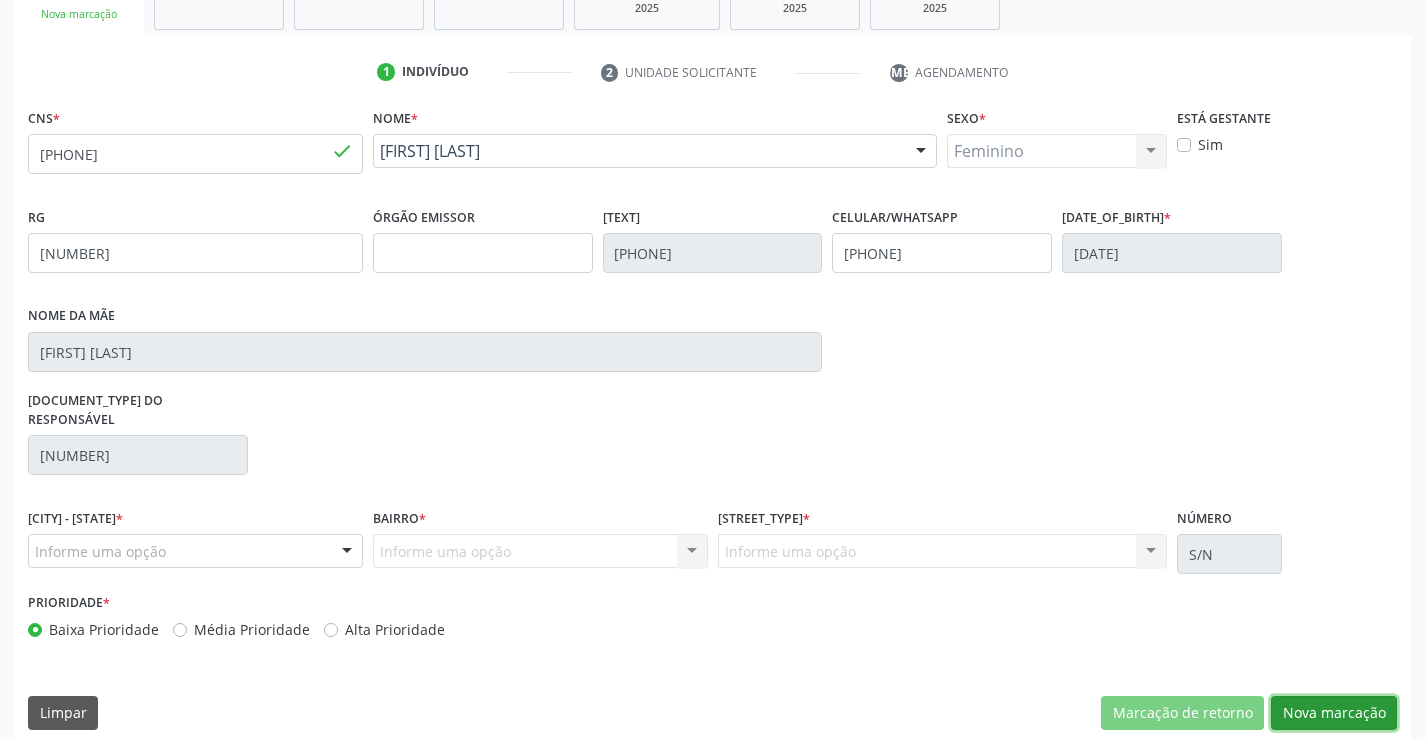 click on "Nova marcação" at bounding box center [1182, 713] 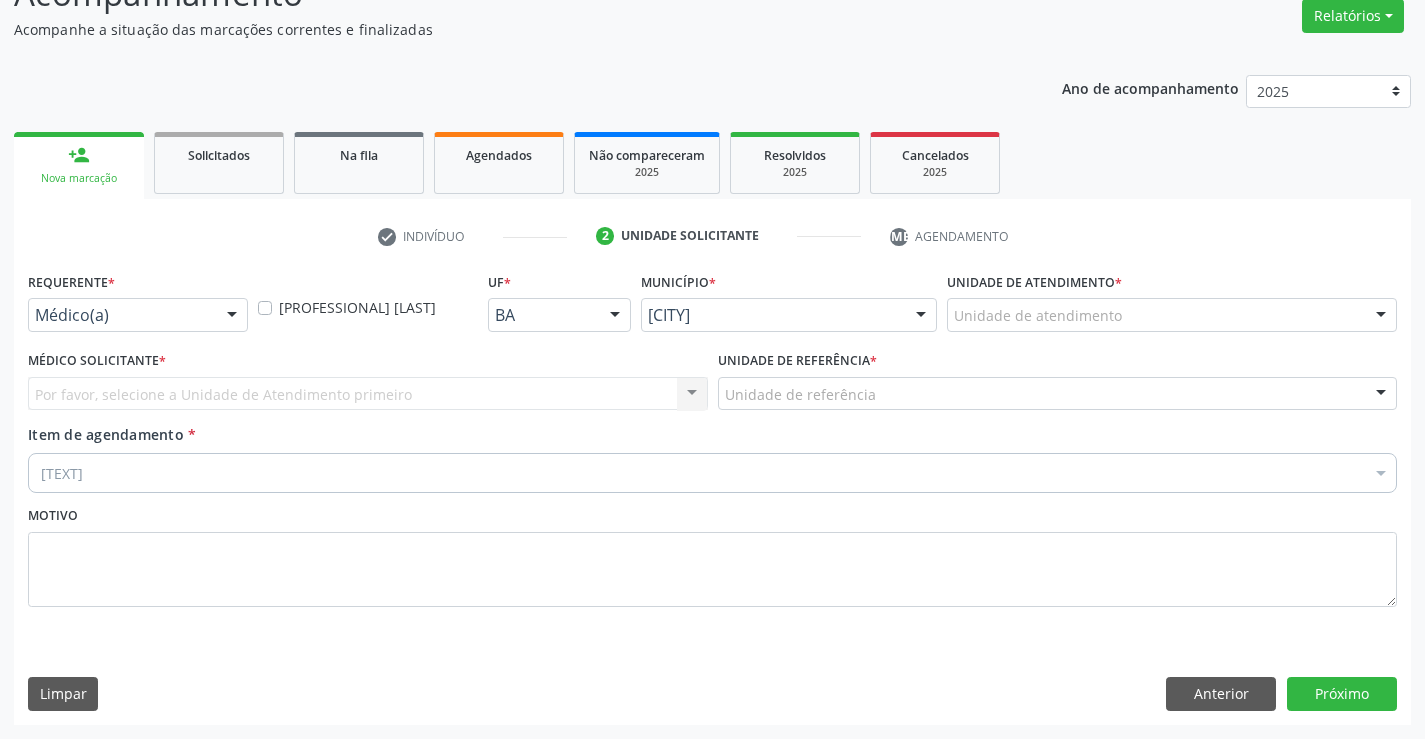 scroll, scrollTop: 167, scrollLeft: 0, axis: vertical 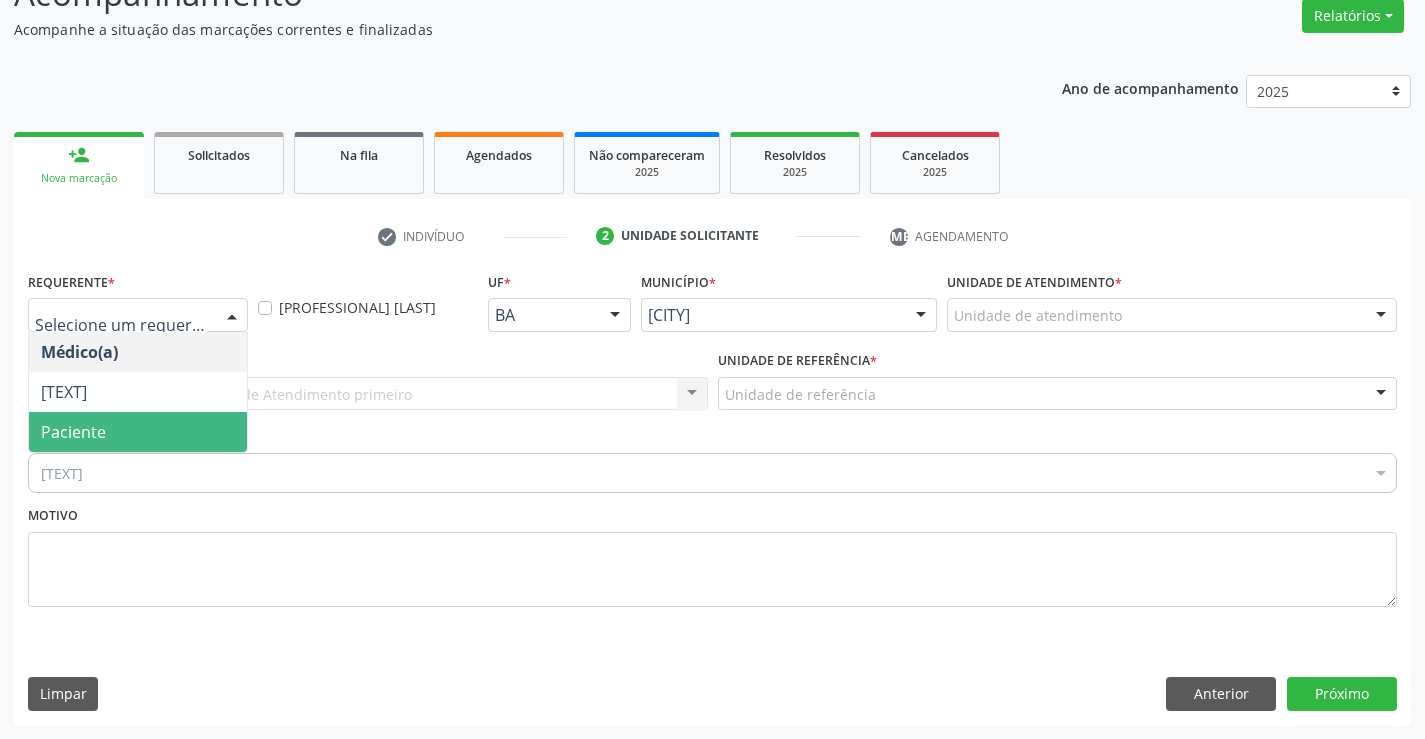 click on "Paciente" at bounding box center [138, 432] 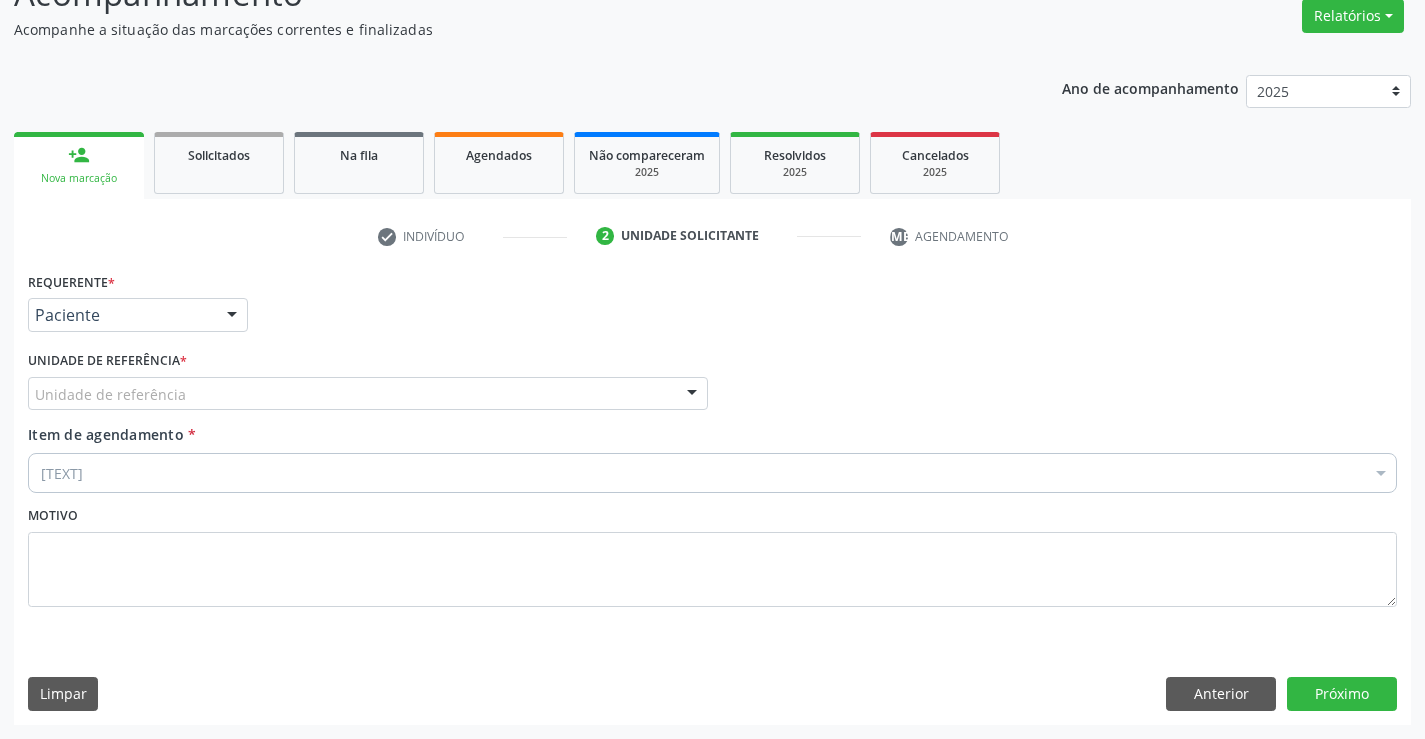 click on "Unidade de referência
*
Unidade de referência
Unidade Basica de Saude da Familia [LAST] [LAST]   Centro de Enfrentamento Para Covid 19 de Campo Formoso   Central de Marcacao de Consultas e Exames de Campo Formoso   Vigilancia em Saude de Campo Formoso   PSF Lage dos Negros III   P S da Familia do Povoado de Caraibas   Unidade Basica de Saude da Familia Maninho Ferreira   P S de Curral da Ponta Psf Oseas Manoel da Silva   Farmacia Basica   Unidade Basica de Saude da Familia de Brejao da Caatinga   P S da Familia do Povoado de Pocos   P S da Familia do Povoado de Tiquara   P S da Familia do Povoado de Sao Tome   P S de Lages dos Negros   P S da Familia do Povoado de Tuiutiba   P S de Curral Velho   Centro de Saude Mutirao   Caps Centro de Atencao Psicossocial   Unidade Odontologica Movel   Unidade Basica de Saude da Familia Limoeiro   Unidade Basica de Saude da Familia Izabel Godinho de Freitas   Unidade Basica de Saude da Familia de Olho Dagua das Pombas" at bounding box center [368, 385] 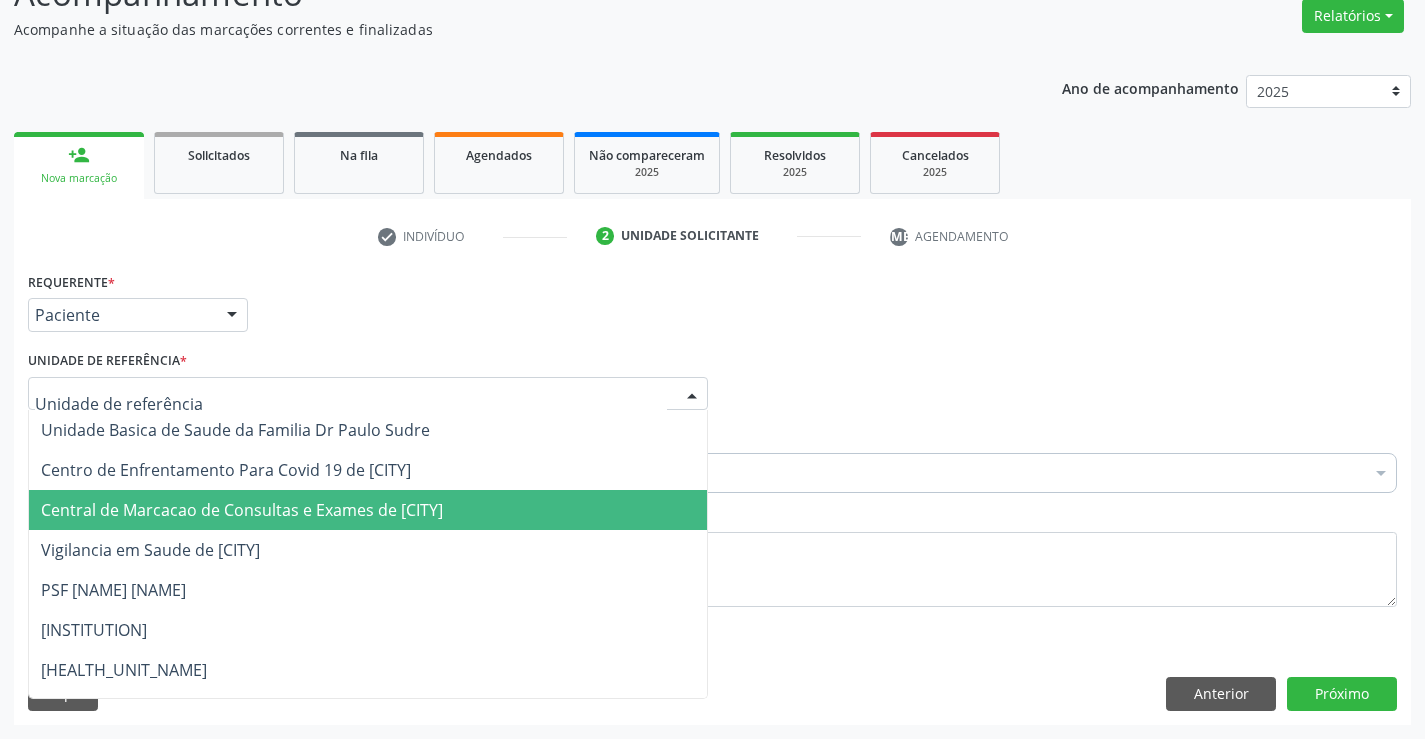 click on "Central de Marcacao de Consultas e Exames de [CITY]" at bounding box center (242, 510) 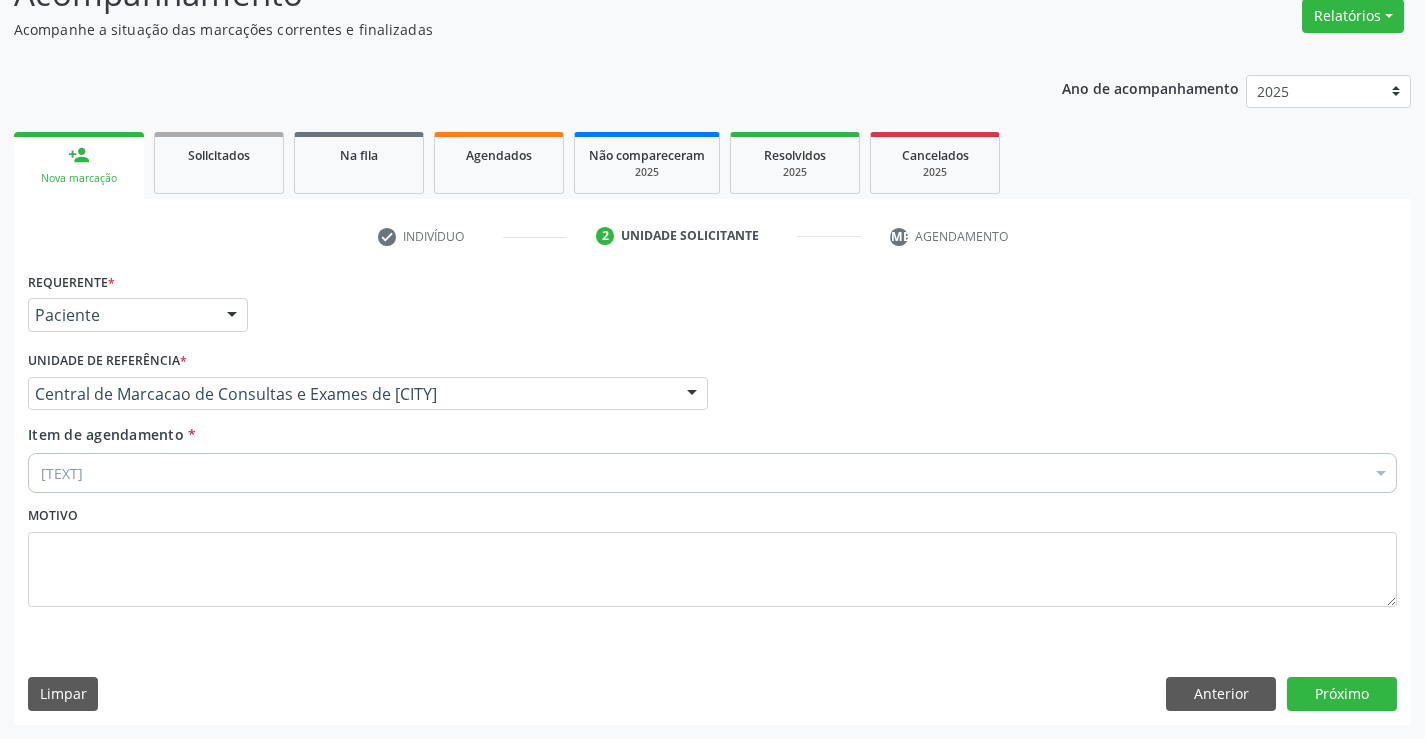 click on "[TEXT]" at bounding box center (712, 473) 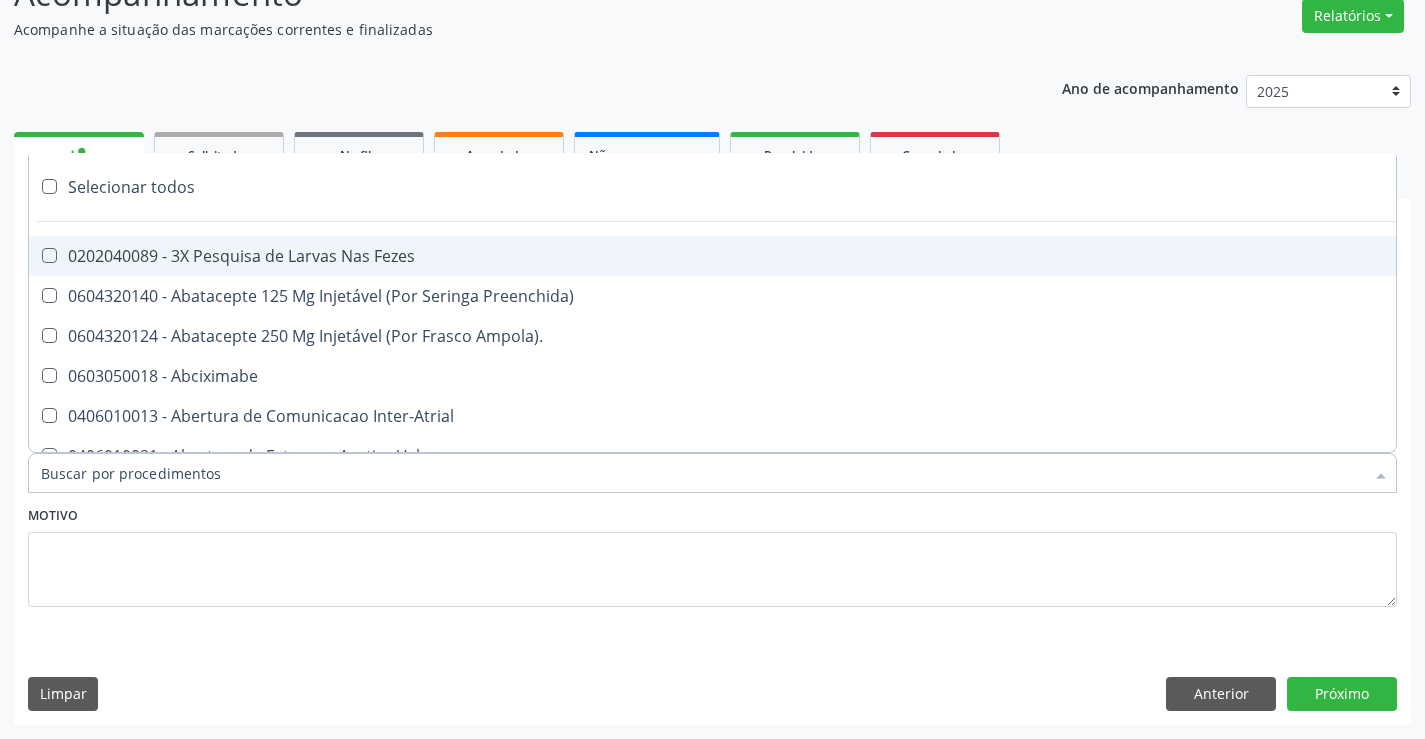 type on "O" 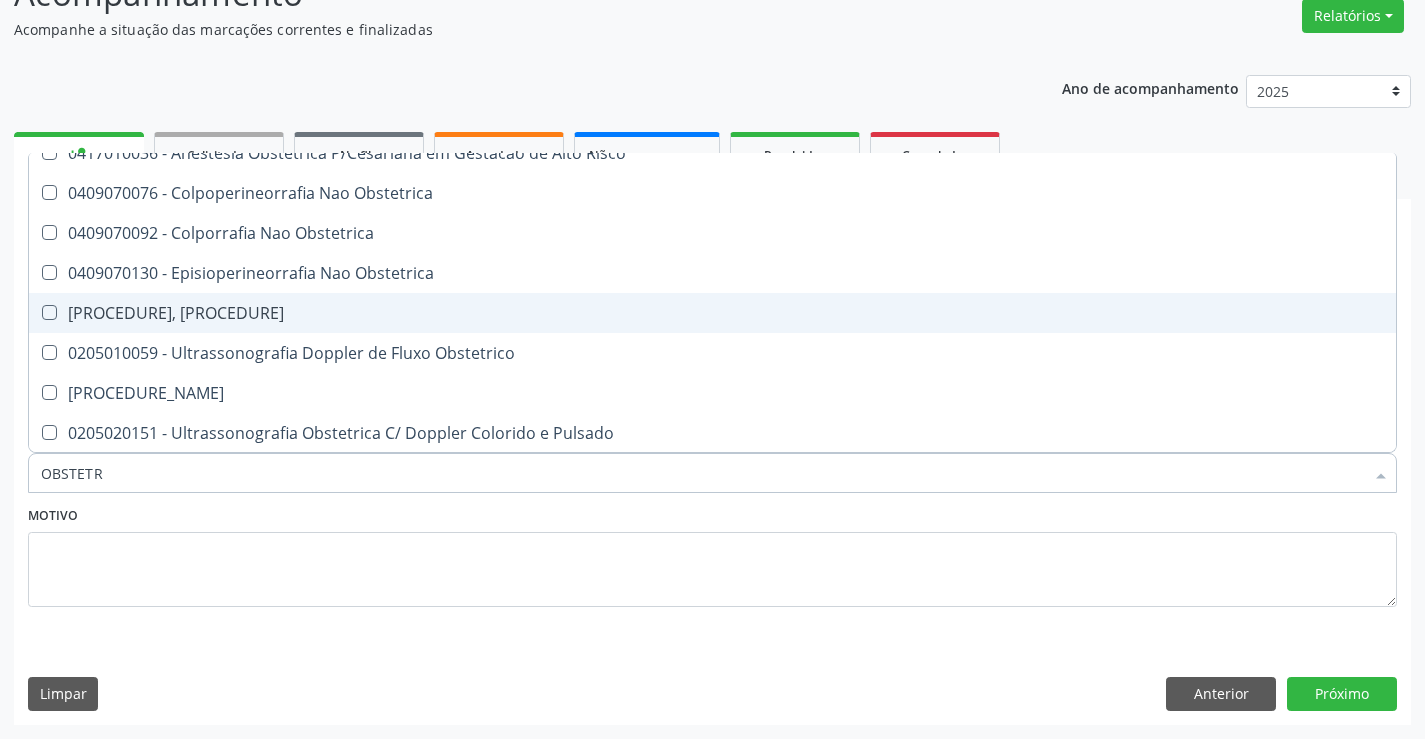 scroll, scrollTop: 101, scrollLeft: 0, axis: vertical 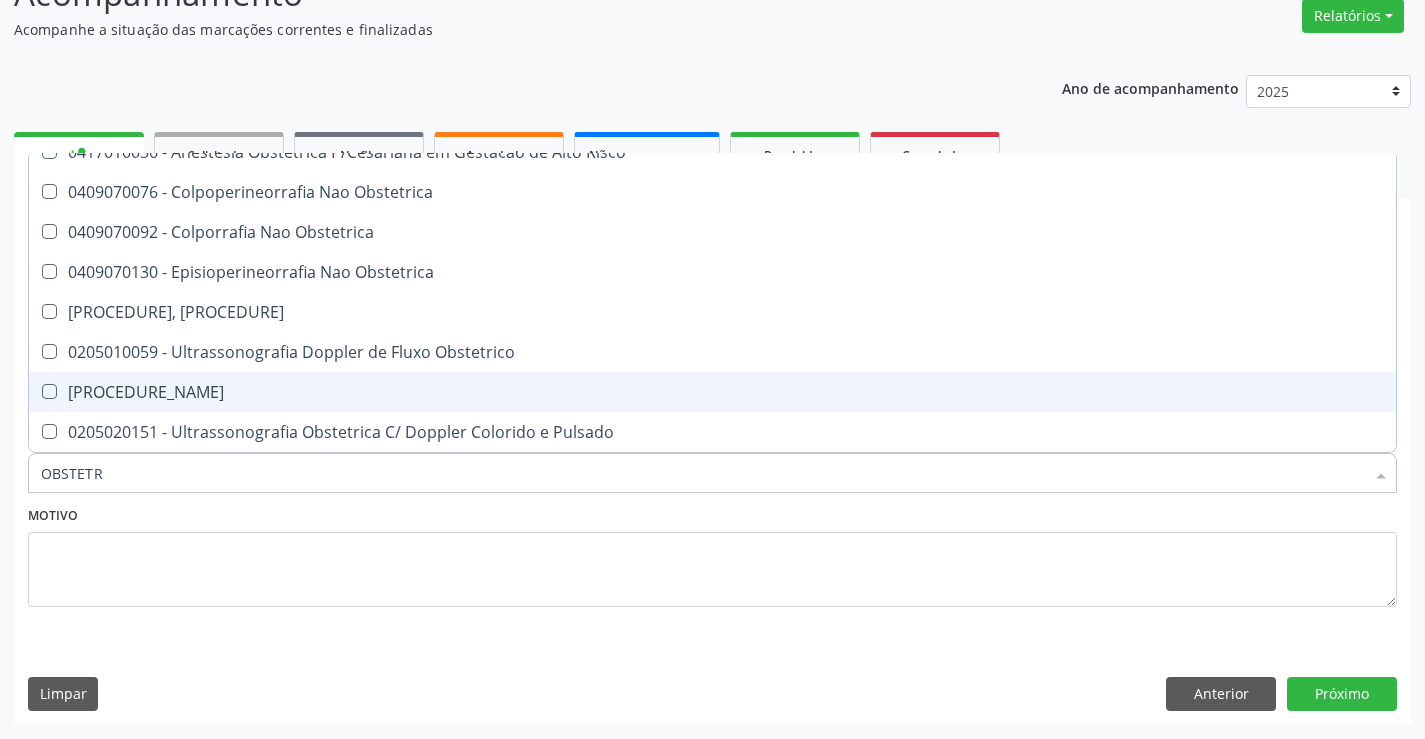 click on "[PROCEDURE_NAME]" at bounding box center (712, 392) 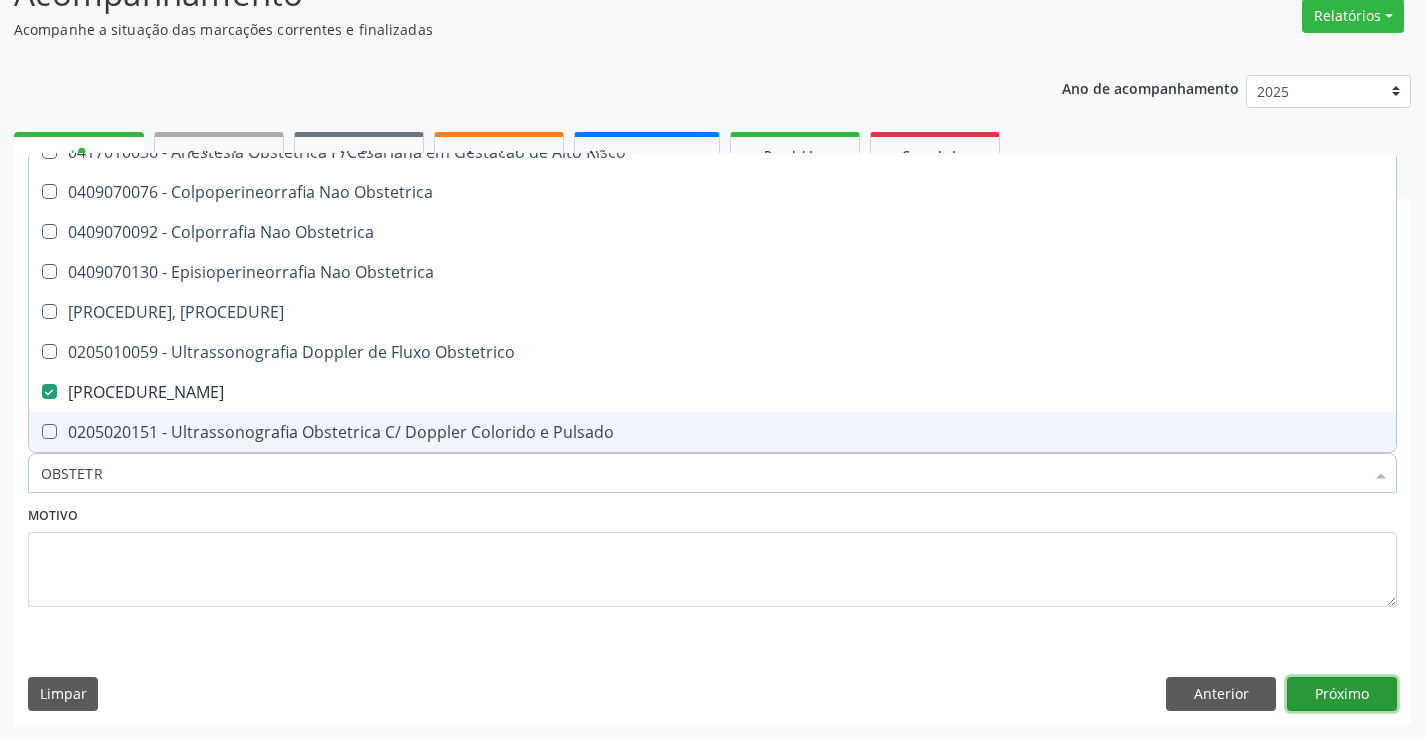 click on "Próximo" at bounding box center (1342, 694) 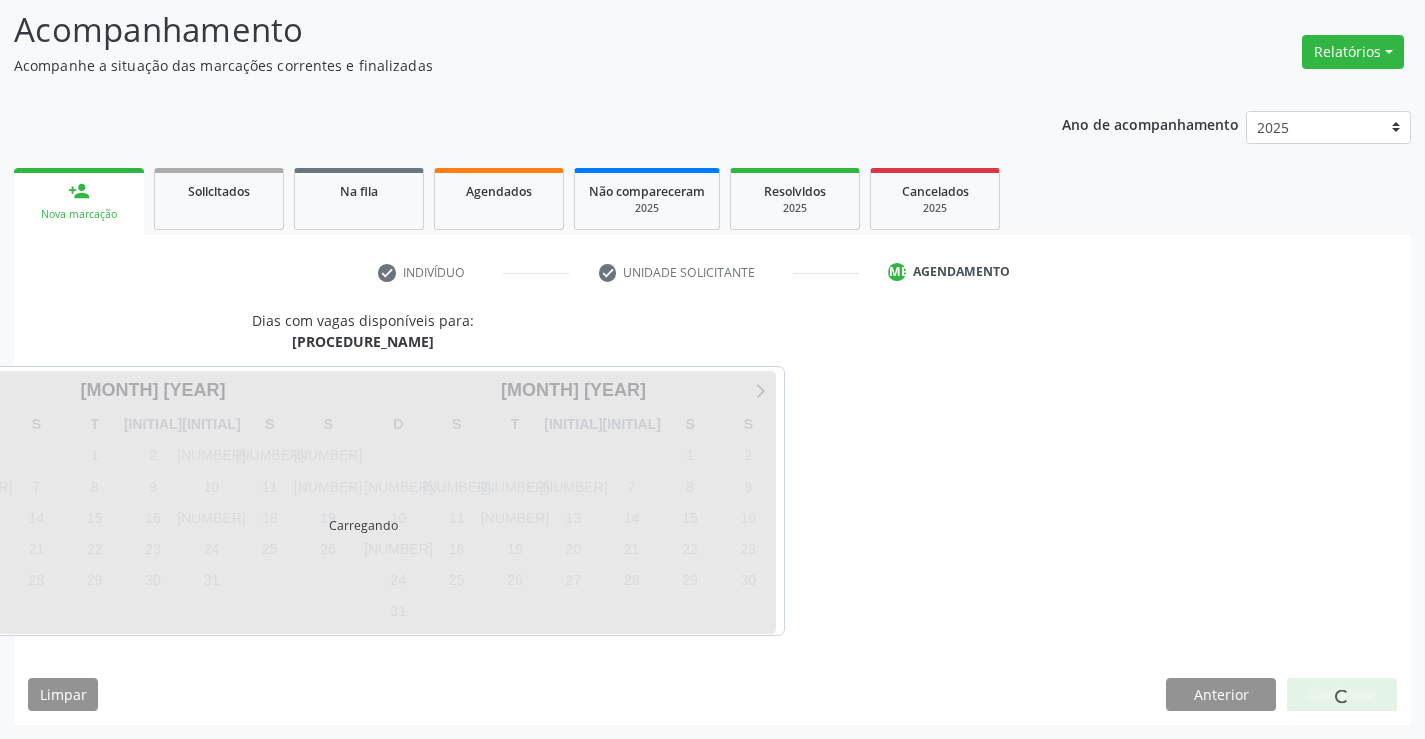 scroll, scrollTop: 131, scrollLeft: 0, axis: vertical 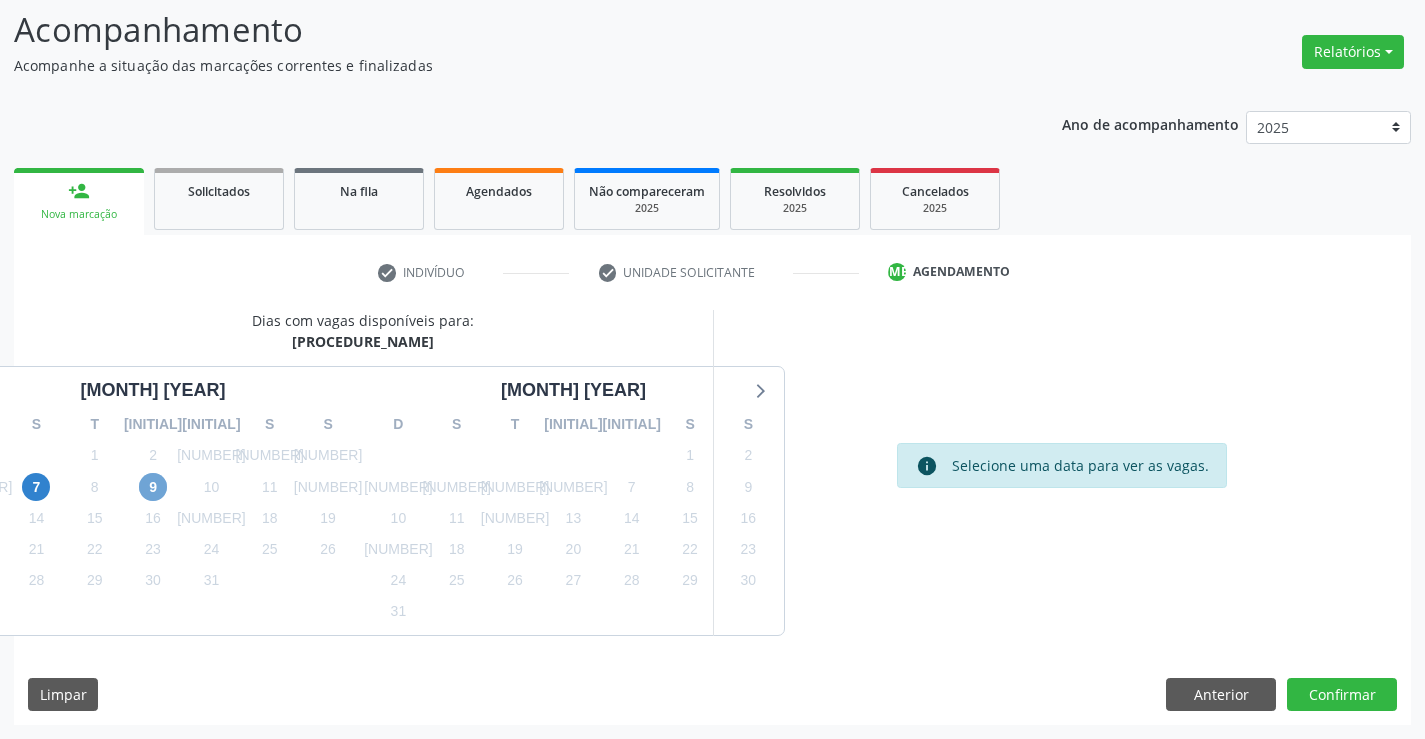 click on "9" at bounding box center (153, 487) 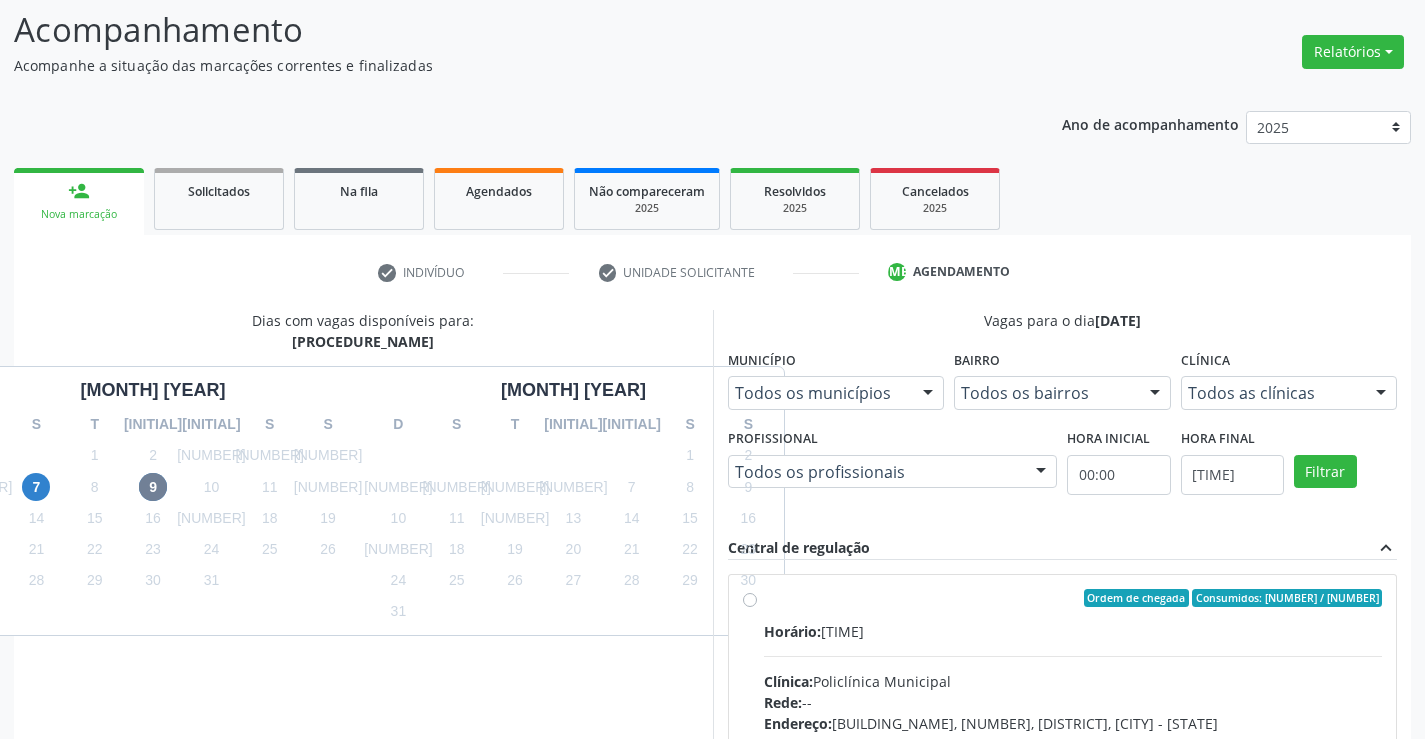 click on "[TEXT]: [TIME]" at bounding box center (1073, 631) 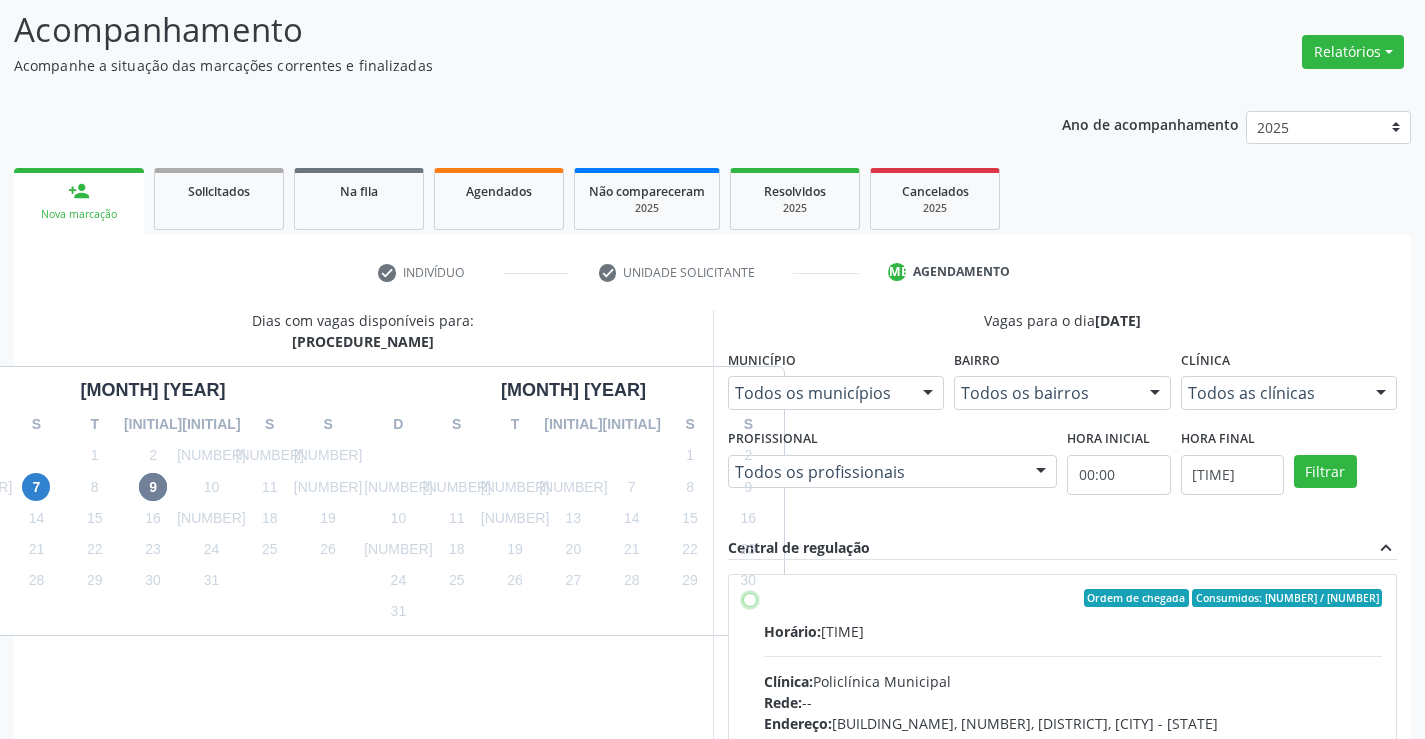click on "Ordem de chegada
Consumidos: 22 / 25
Horário:   [TIME]
Clínica:  Policlínica Municipal
Rede:
--
Endereço:   Predio, nº 386, Centro, Campo Formoso - [STATE]
Telefone:   (74) [PHONE]
Profissional:
Orlindo Carvalho dos Santos
Informações adicionais sobre o atendimento
Idade de atendimento:
de 0 a 120 anos
Gênero(s) atendido(s):
Masculino e Feminino
Informações adicionais:
--" at bounding box center (750, 598) 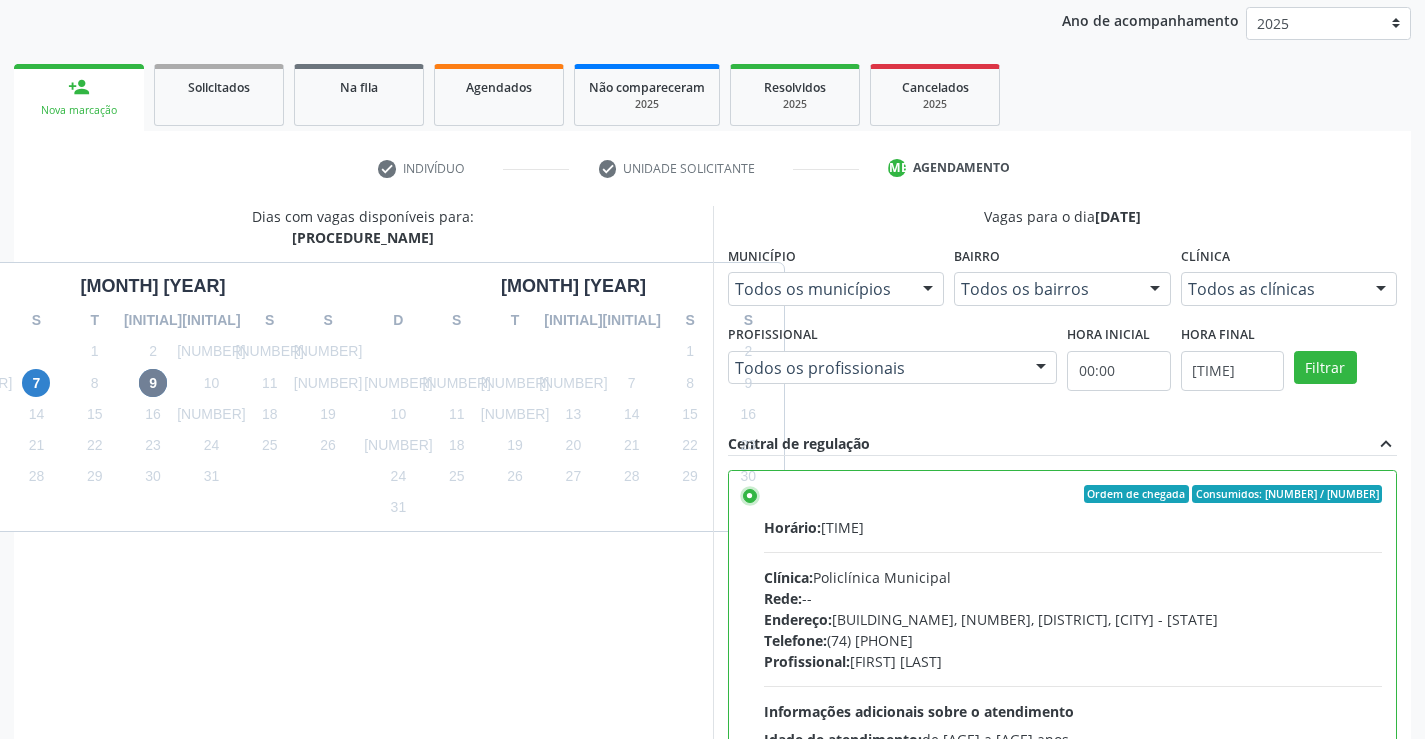 scroll, scrollTop: 456, scrollLeft: 0, axis: vertical 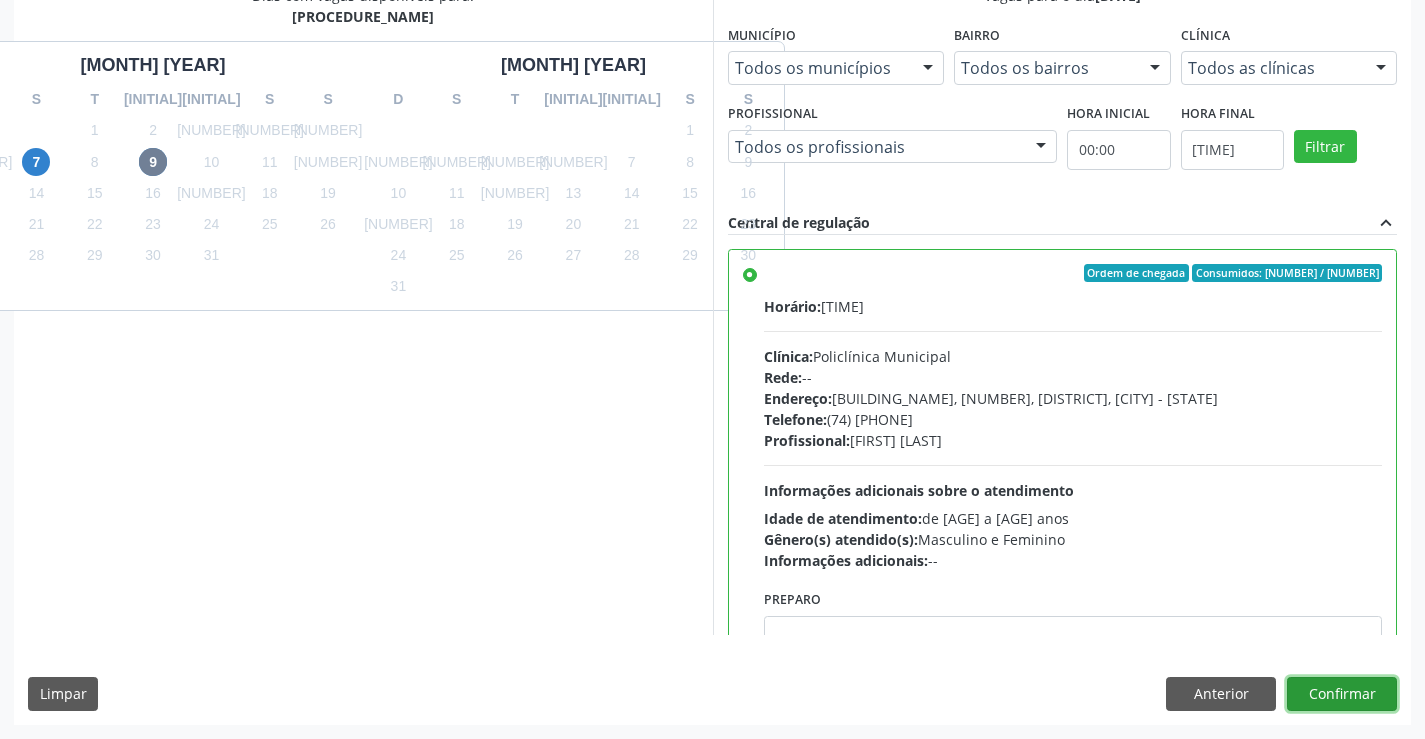 click on "Confirmar" at bounding box center [1342, 694] 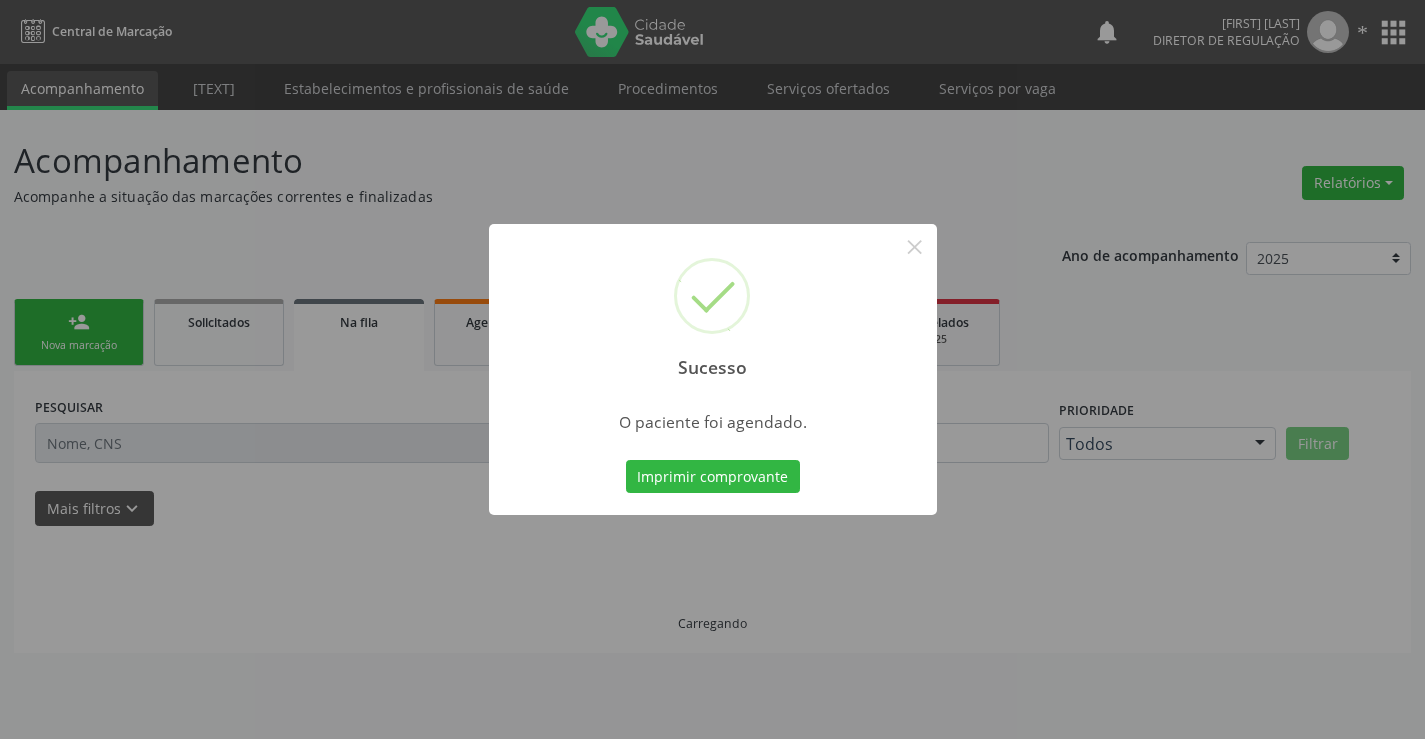 scroll, scrollTop: 0, scrollLeft: 0, axis: both 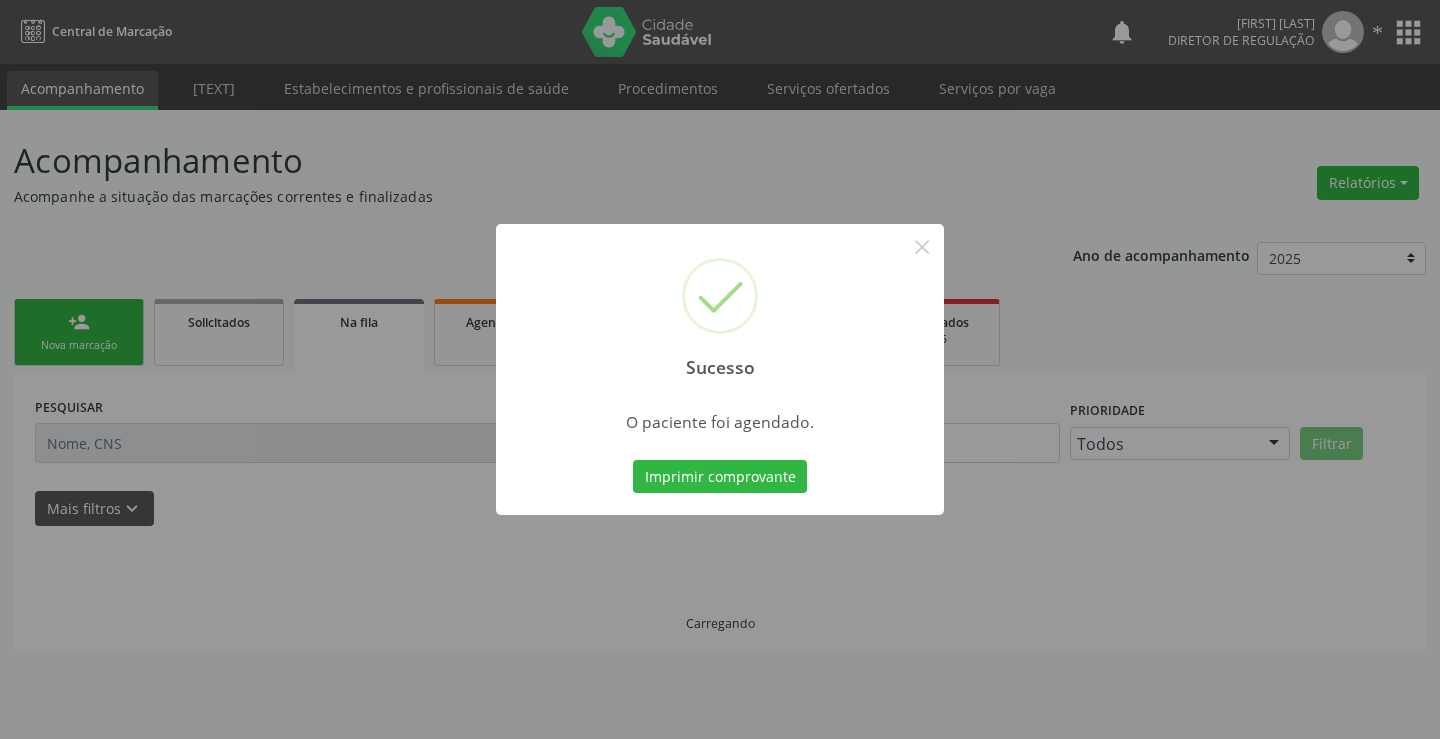 type 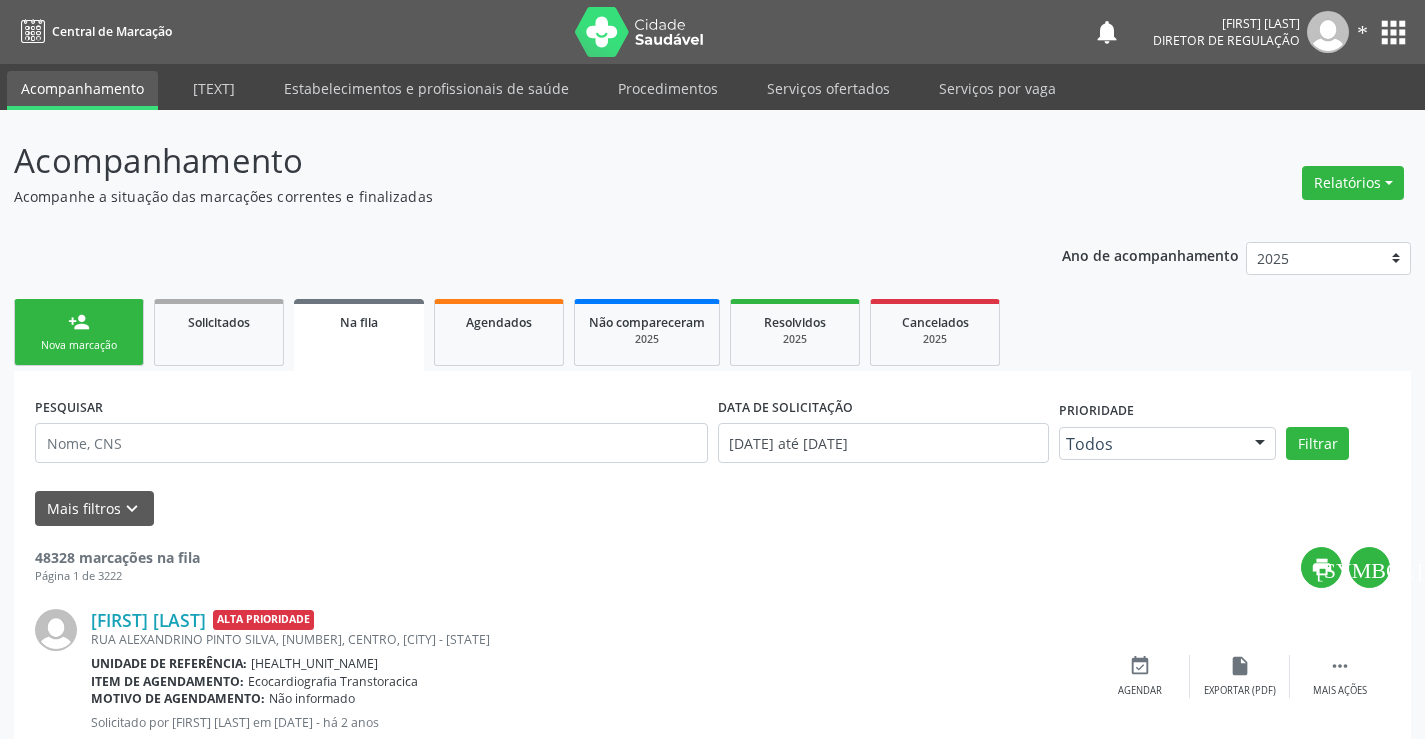 click on "person_add
Nova marcação" at bounding box center (79, 332) 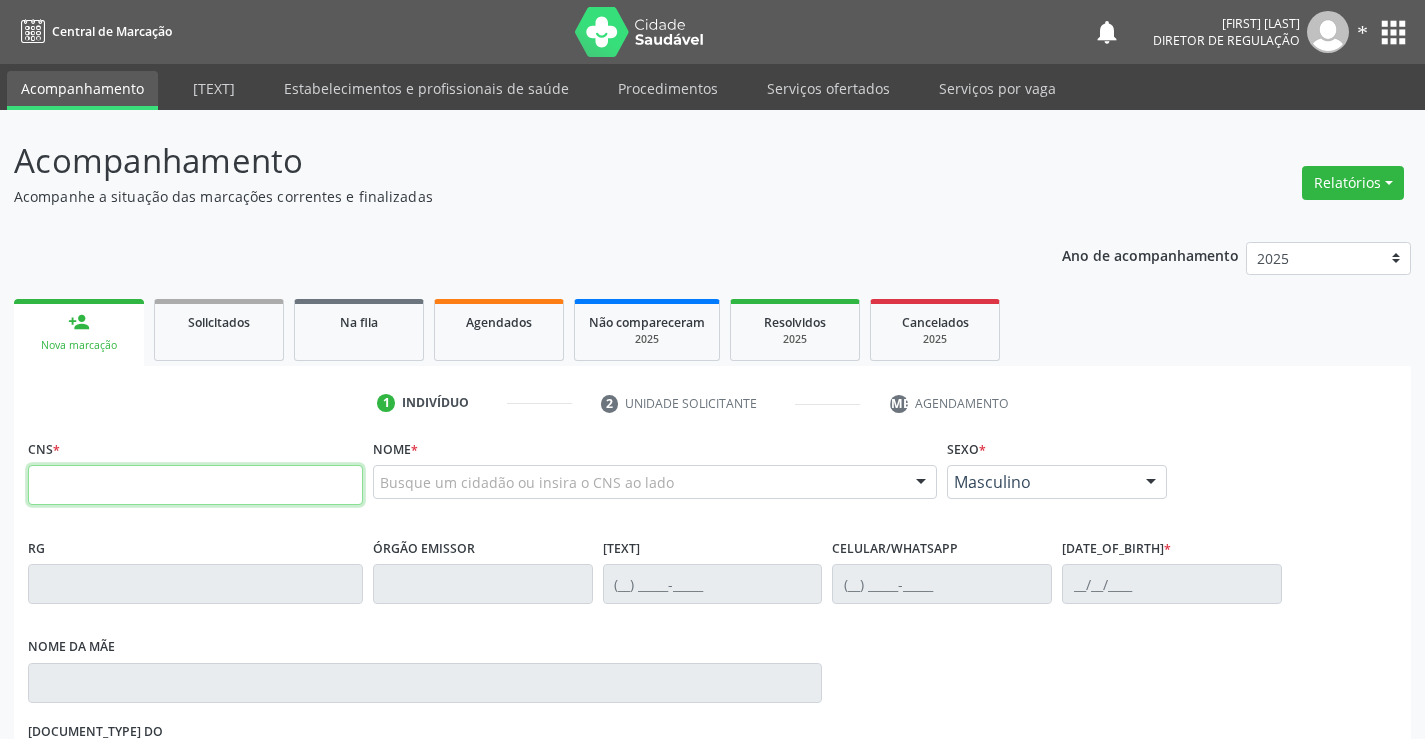 click at bounding box center (195, 485) 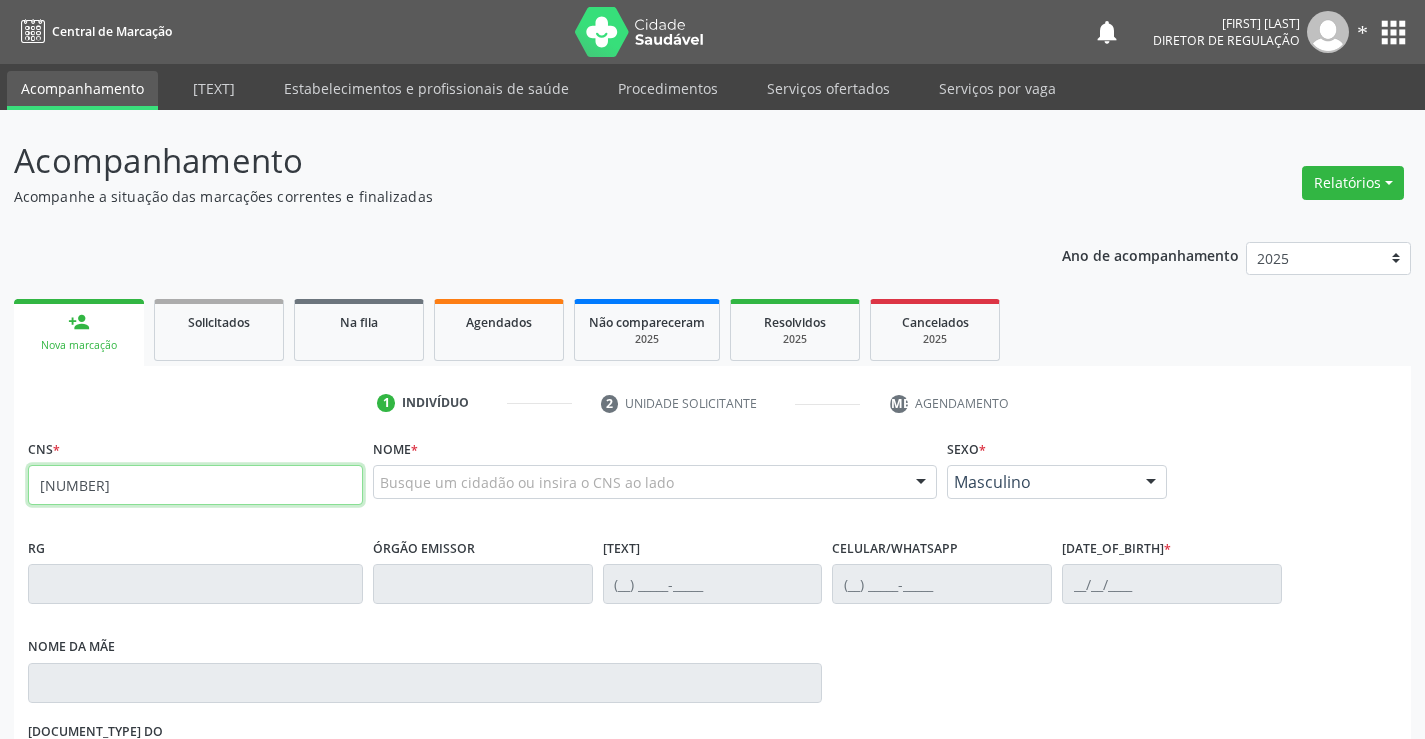 type on "[NUMBER]" 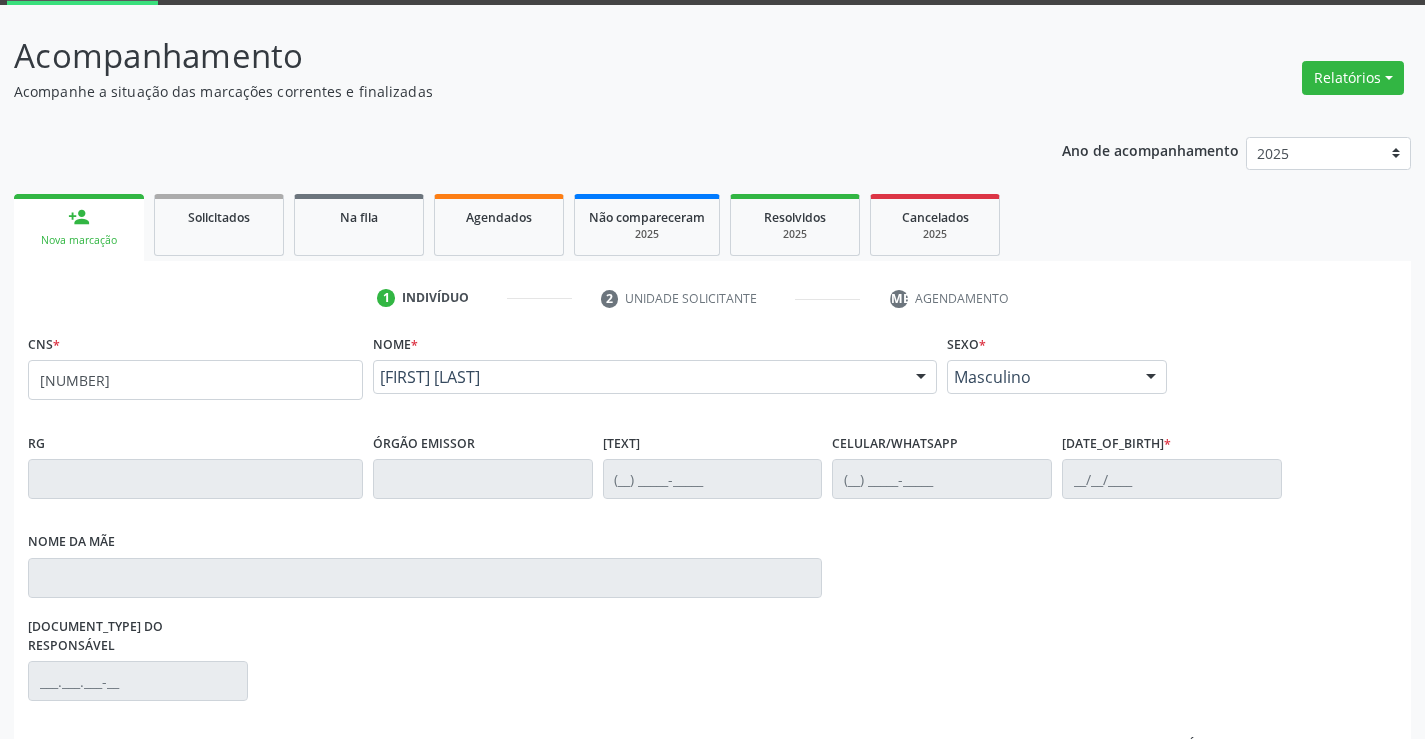 scroll, scrollTop: 331, scrollLeft: 0, axis: vertical 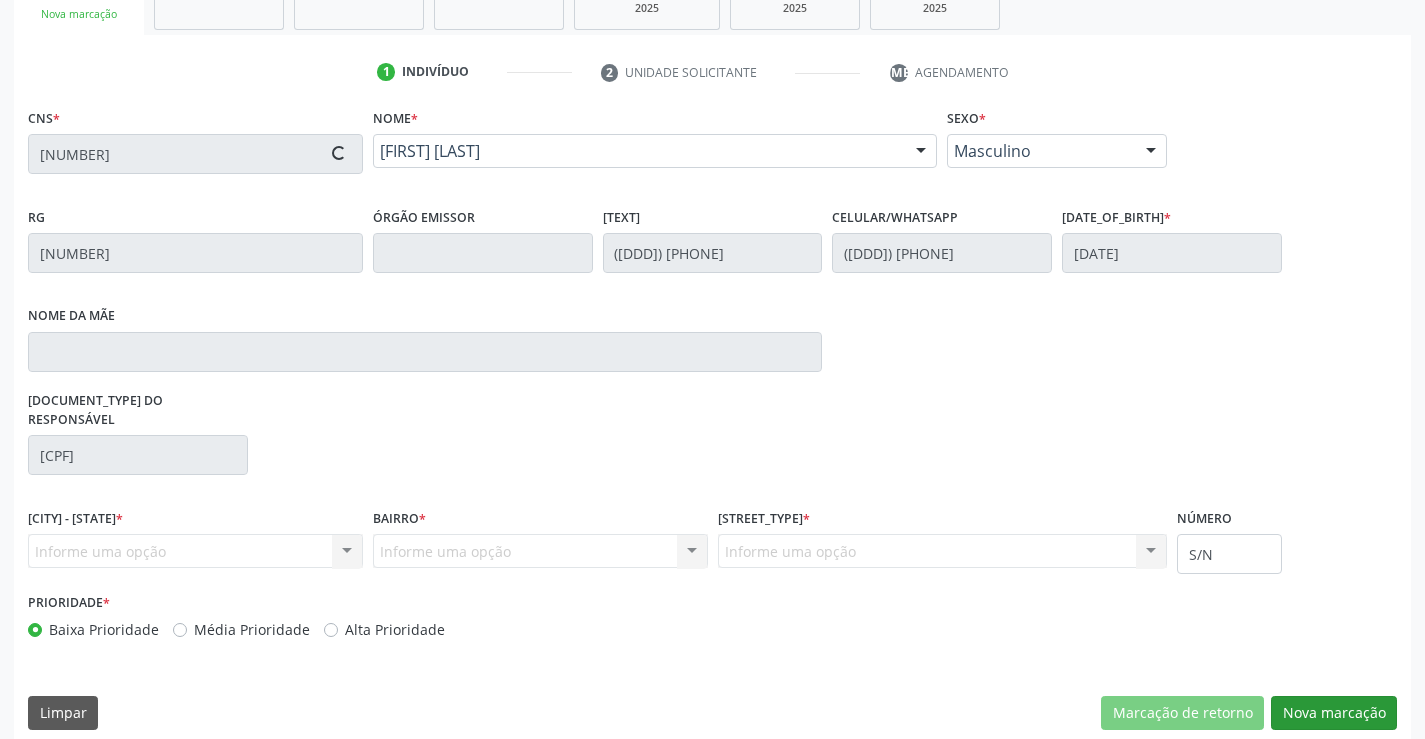click on "Nova marcação" at bounding box center (1182, 713) 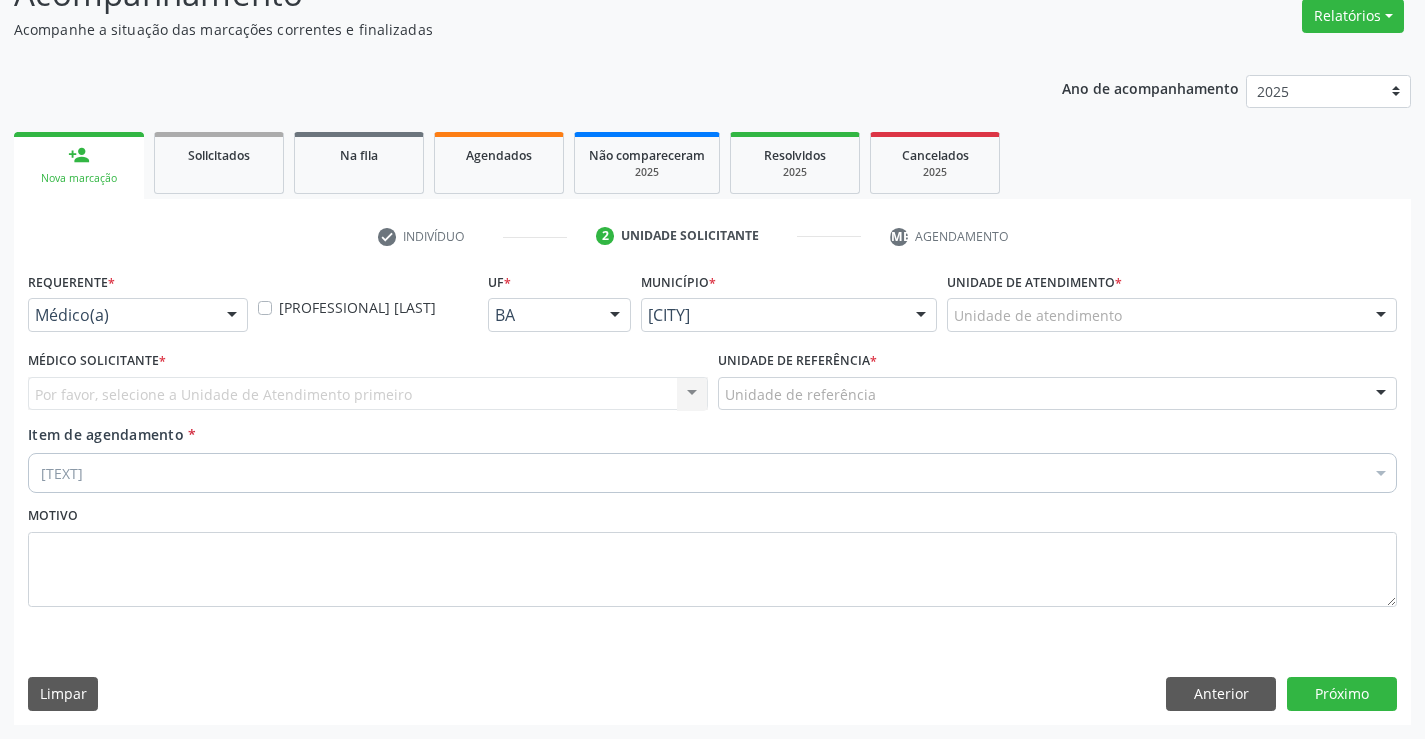 scroll, scrollTop: 167, scrollLeft: 0, axis: vertical 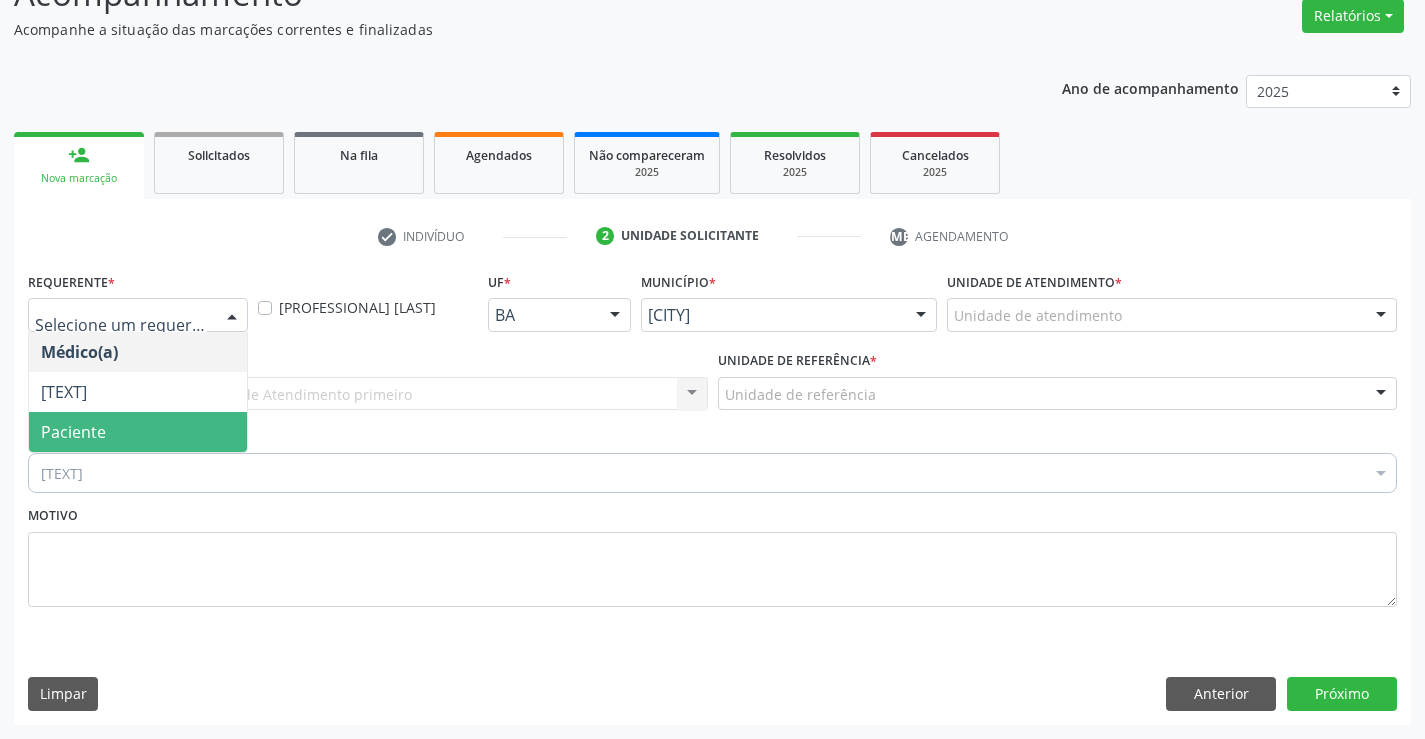 click on "Paciente" at bounding box center [138, 432] 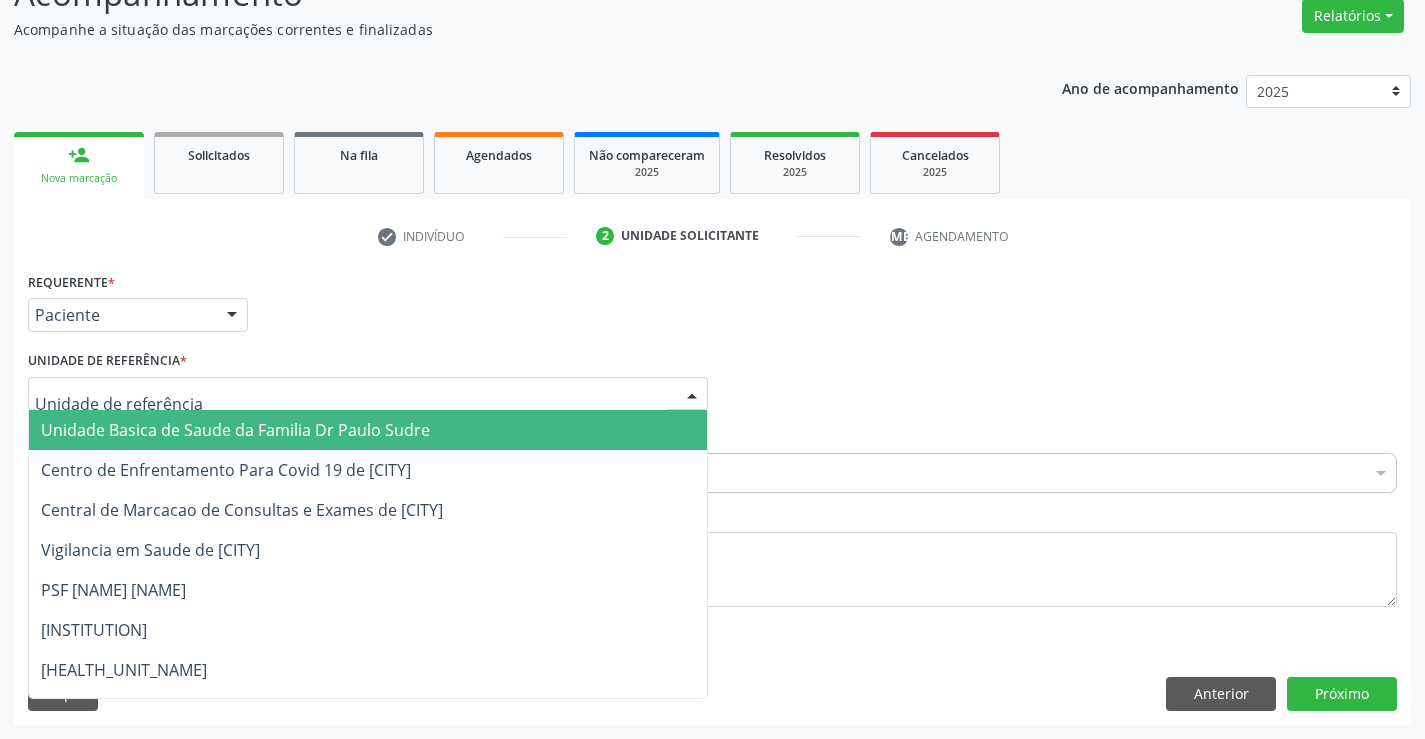 click at bounding box center [368, 394] 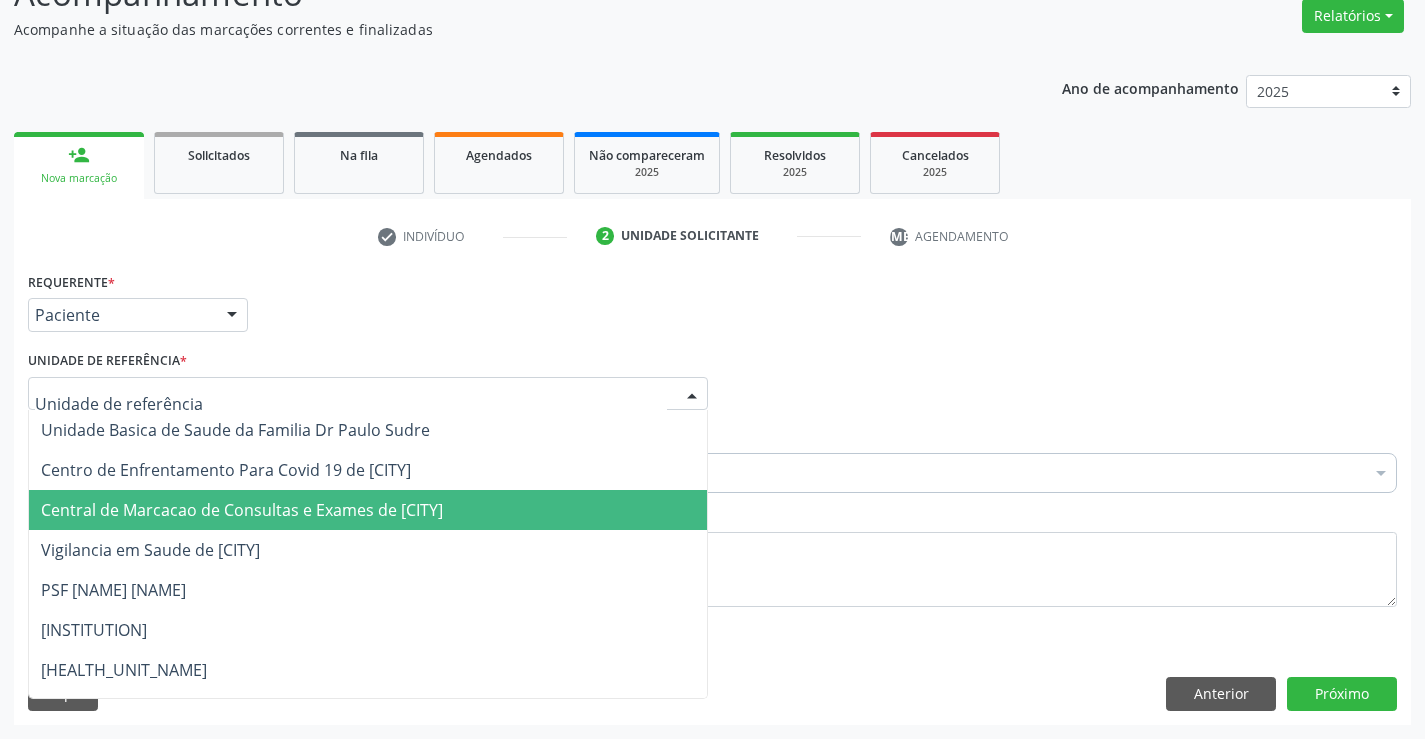 click on "Central de Marcacao de Consultas e Exames de [CITY]" at bounding box center [368, 510] 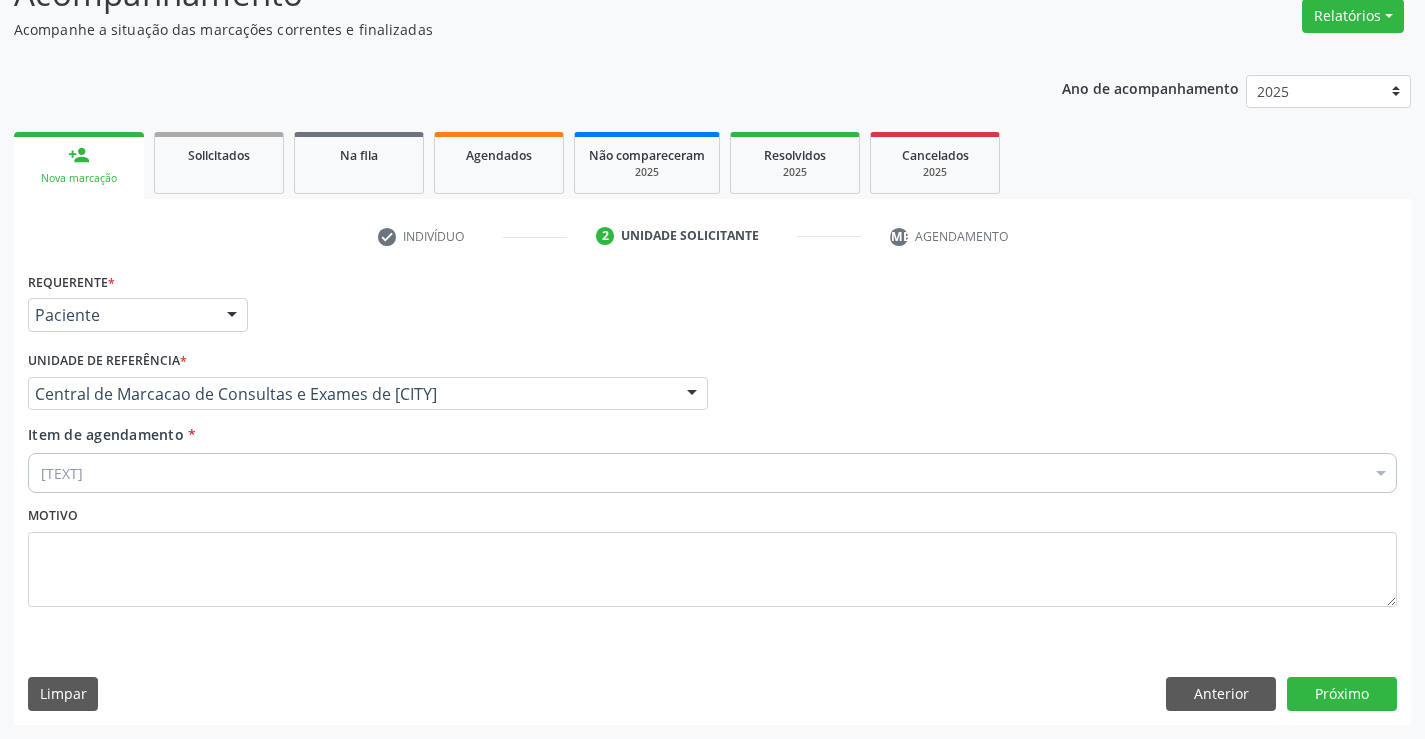 click on "[TEXT]" at bounding box center (712, 473) 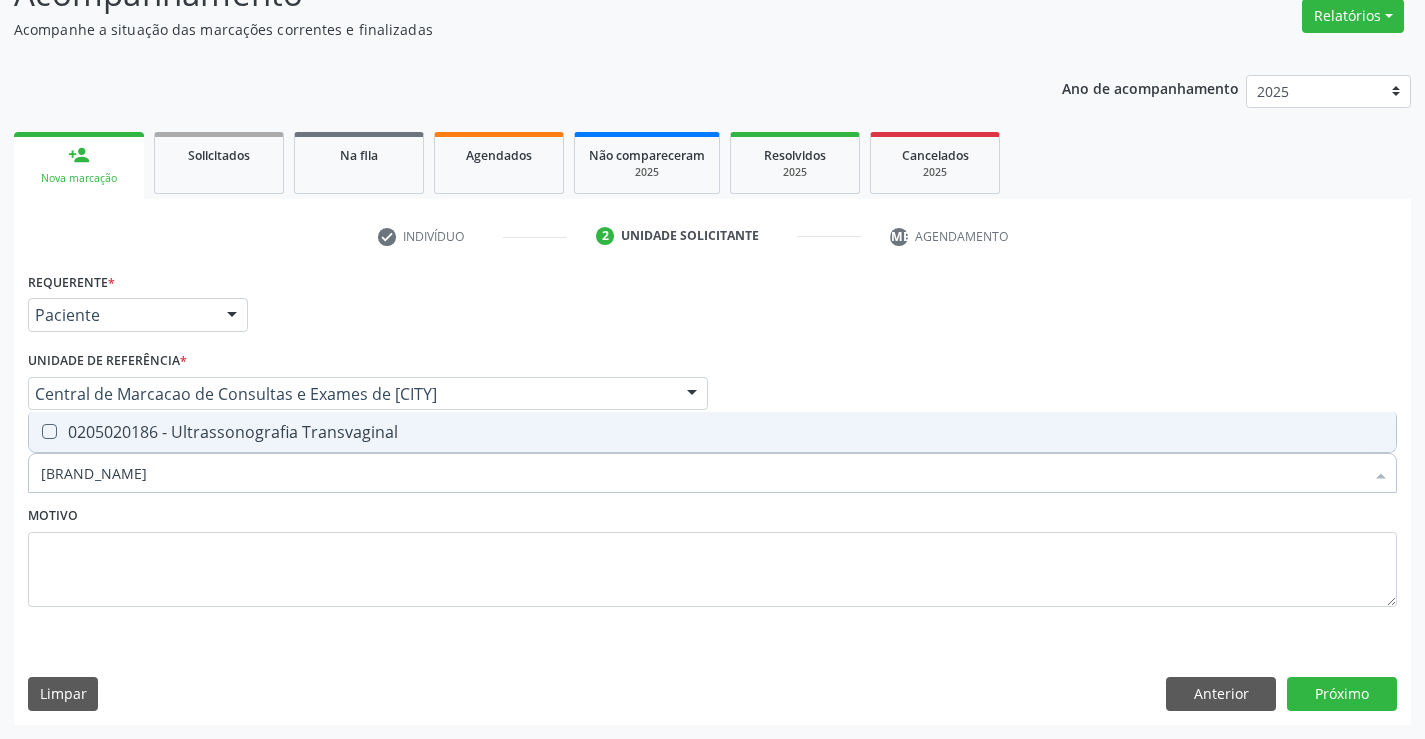 type on "[TEXT]" 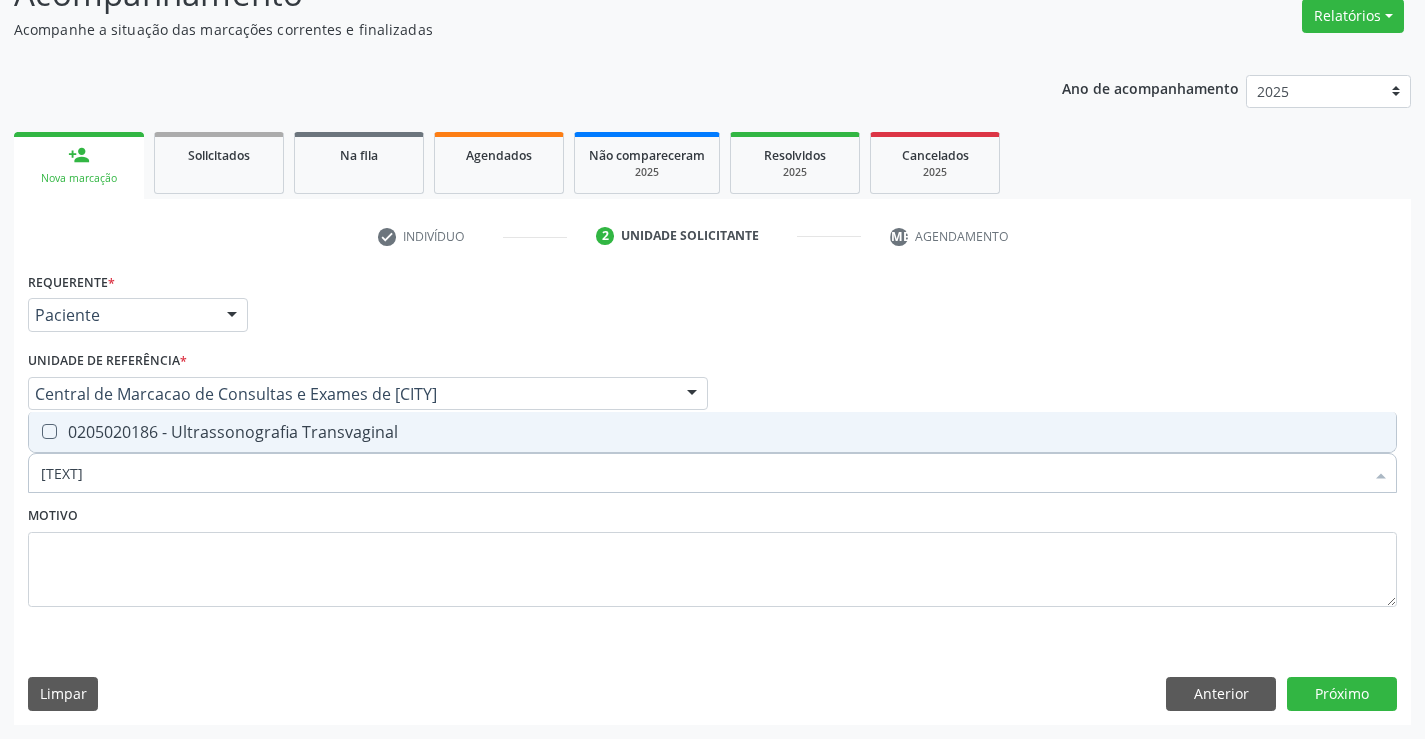 click on "0205020186 - Ultrassonografia Transvaginal" at bounding box center (712, 432) 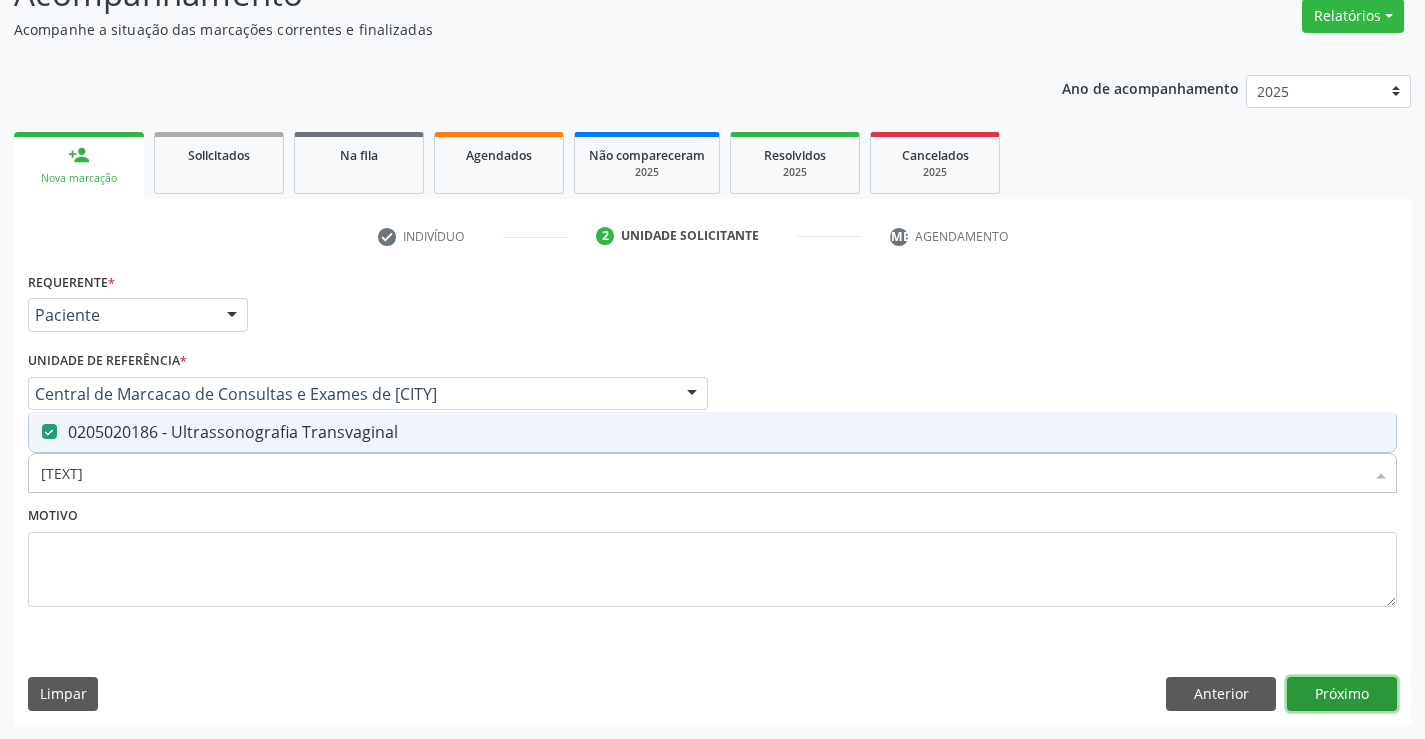 click on "Próximo" at bounding box center (1342, 694) 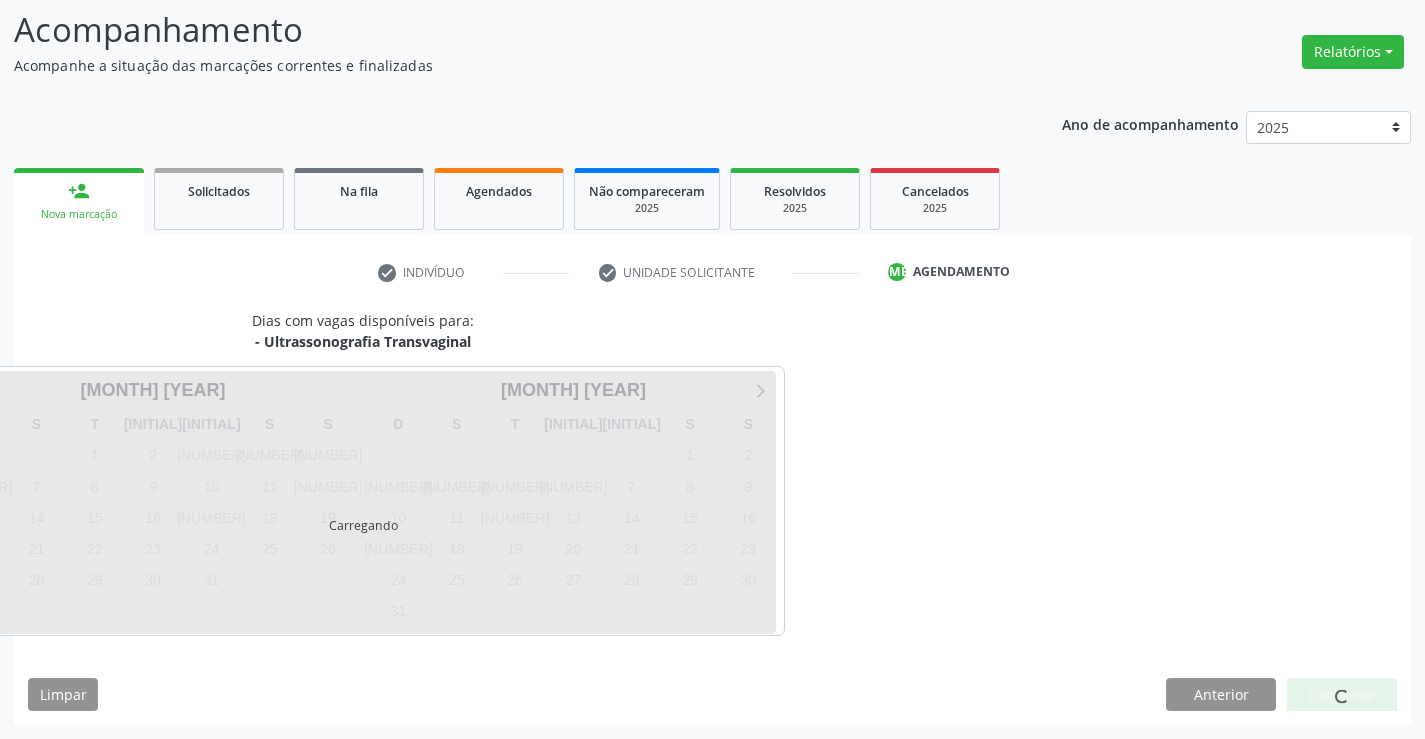 scroll, scrollTop: 131, scrollLeft: 0, axis: vertical 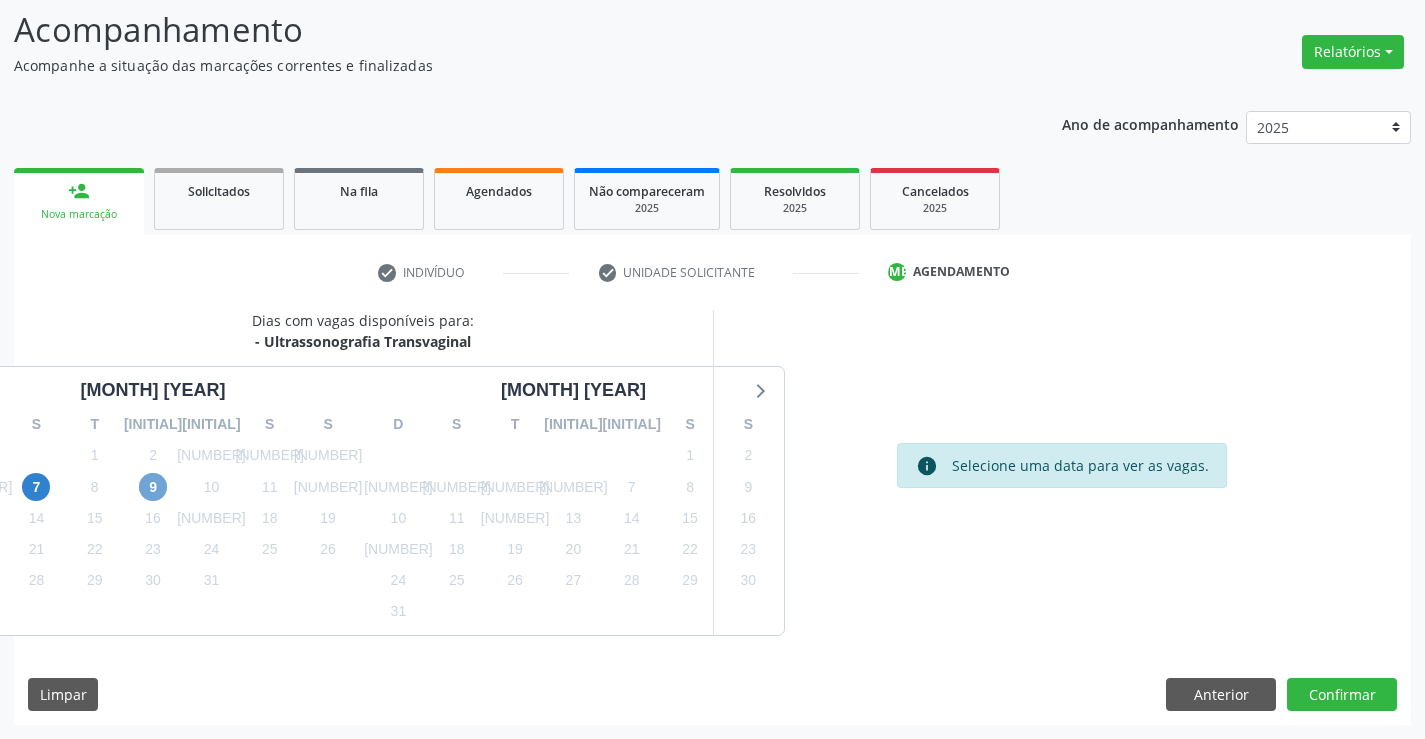click on "9" at bounding box center (153, 487) 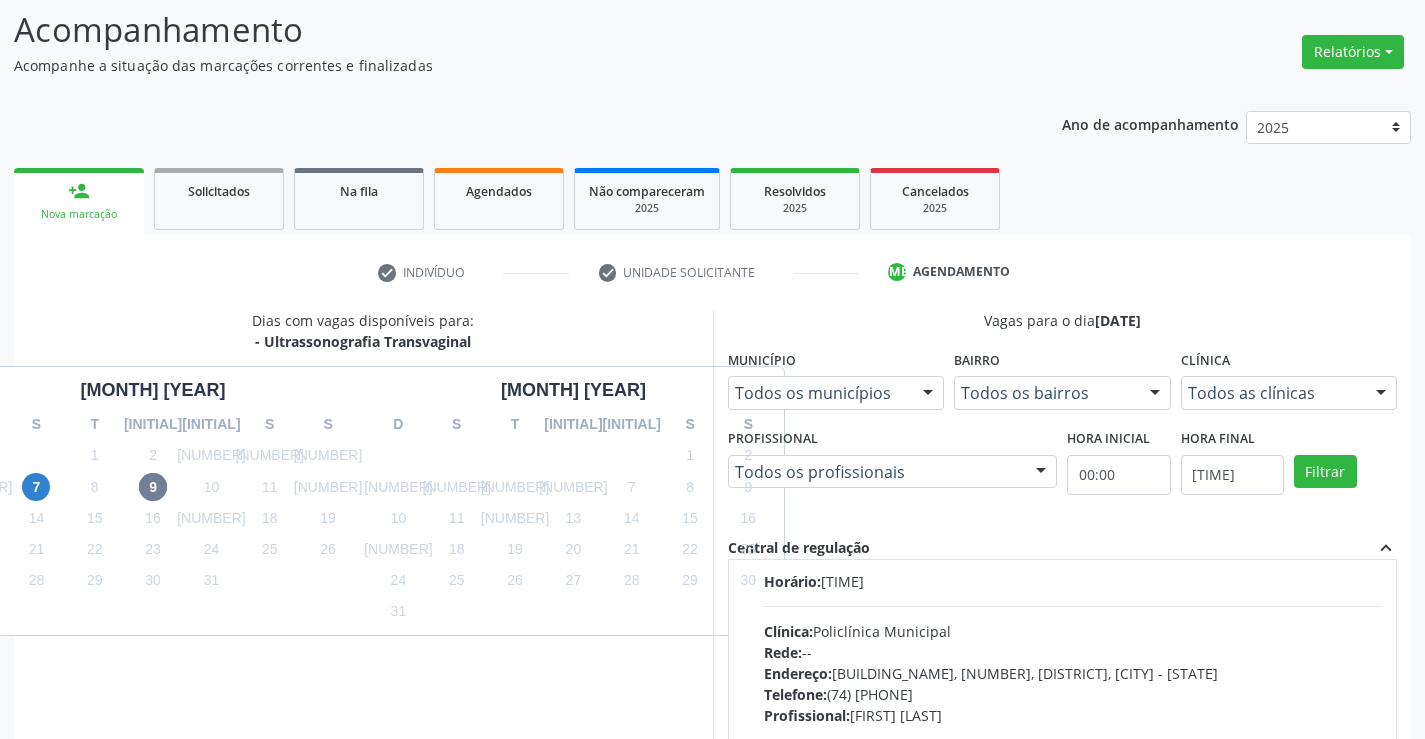 click on "[TEXT]: [TEXT]" at bounding box center [1073, 631] 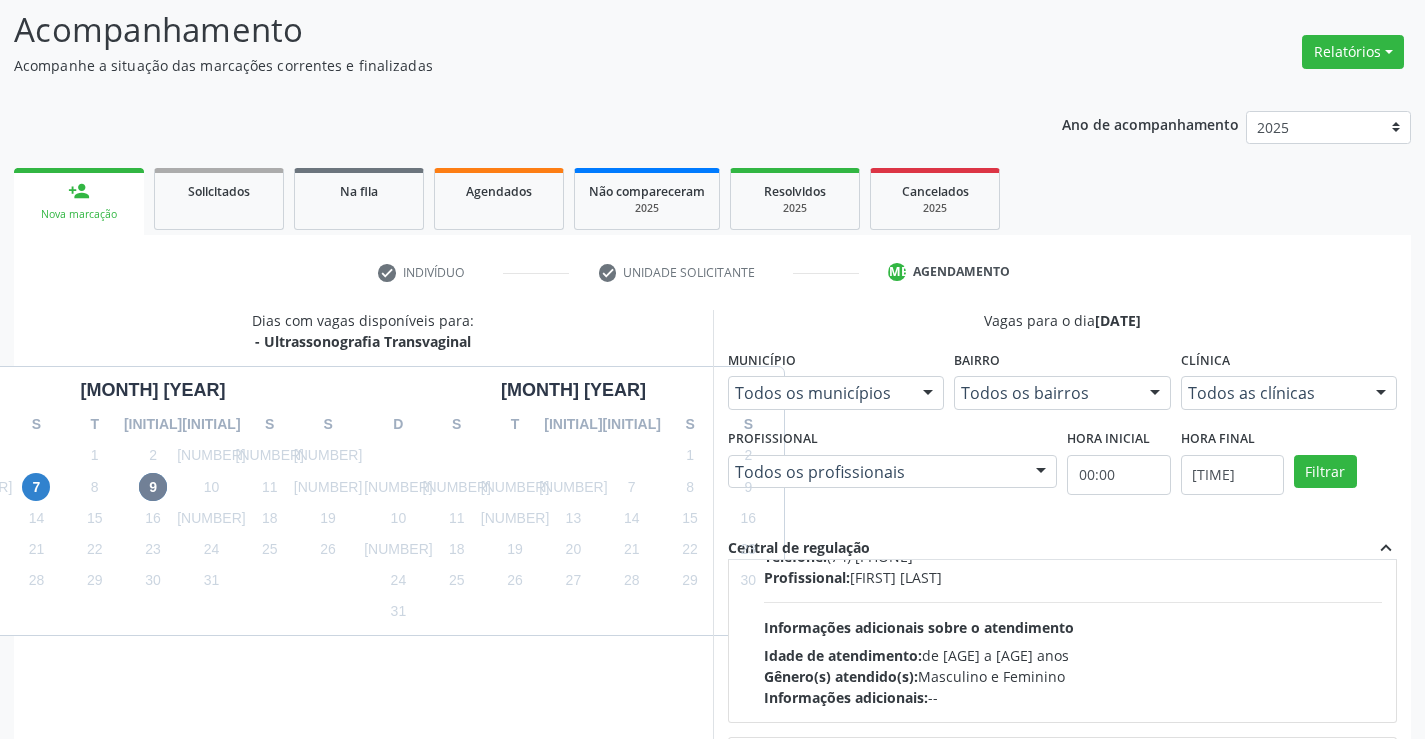 scroll, scrollTop: 456, scrollLeft: 0, axis: vertical 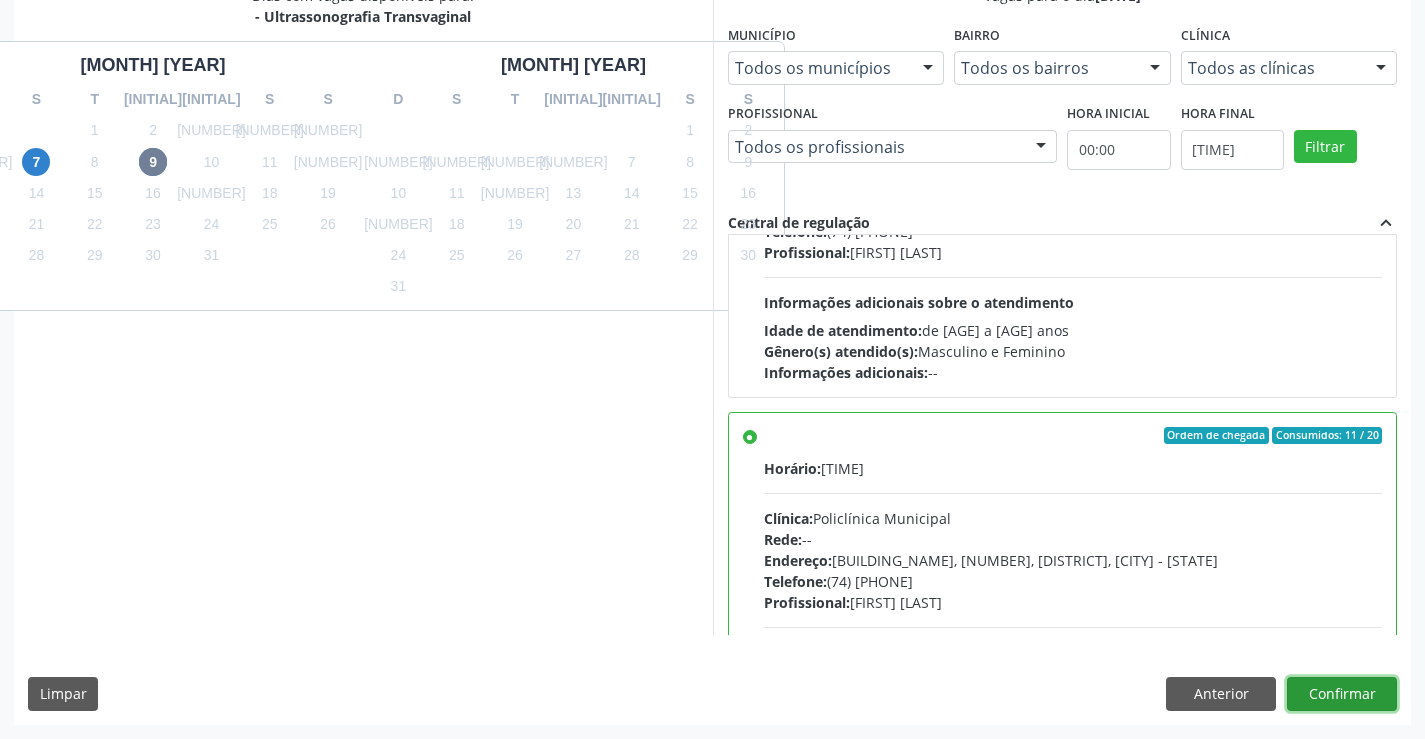 click on "Confirmar" at bounding box center (1342, 694) 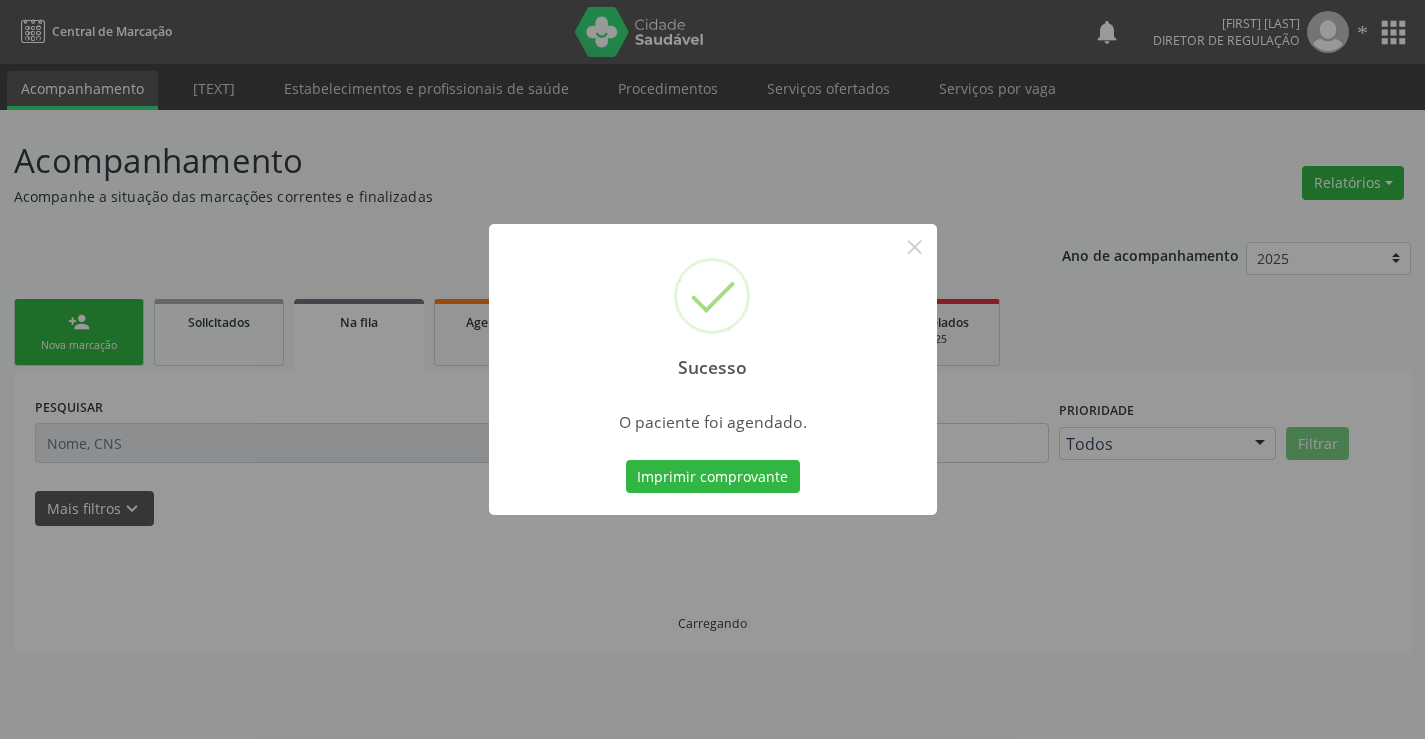 scroll, scrollTop: 0, scrollLeft: 0, axis: both 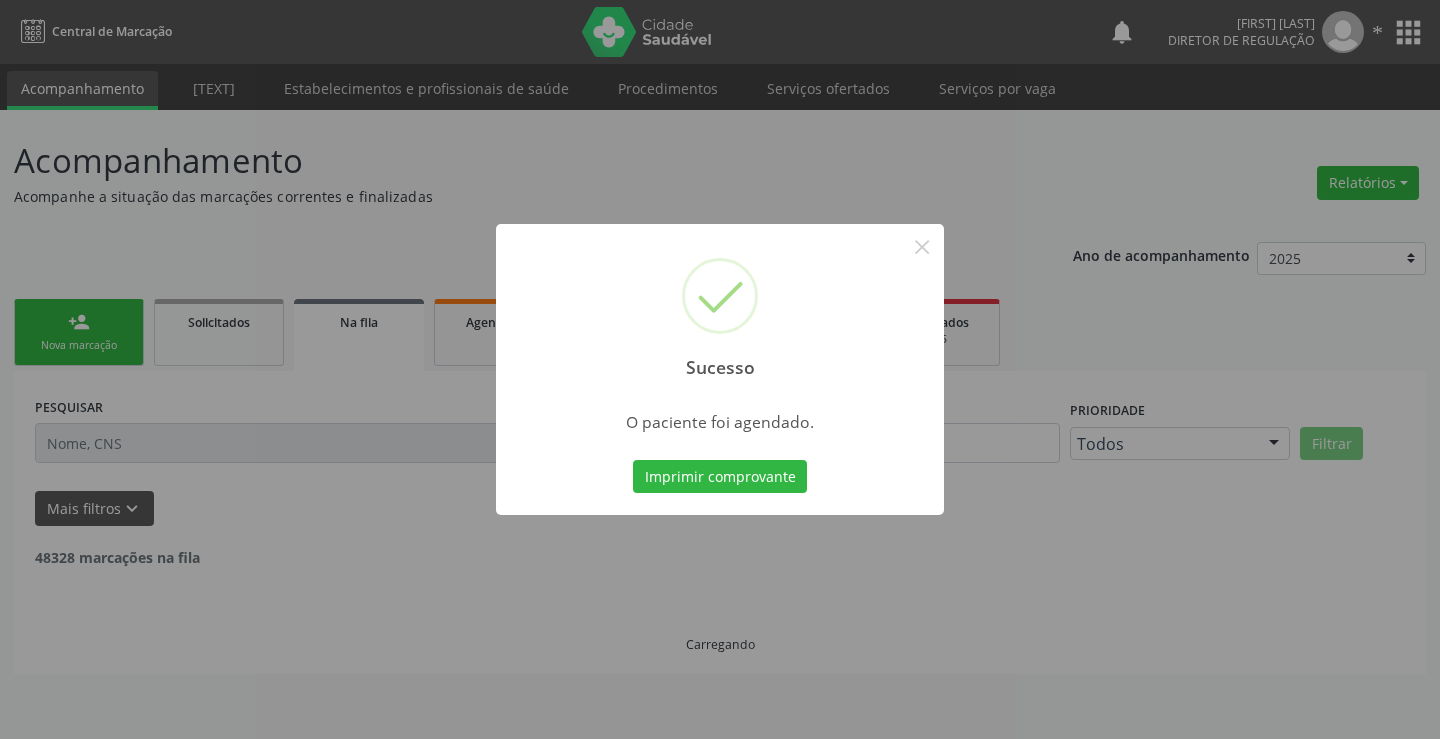 type 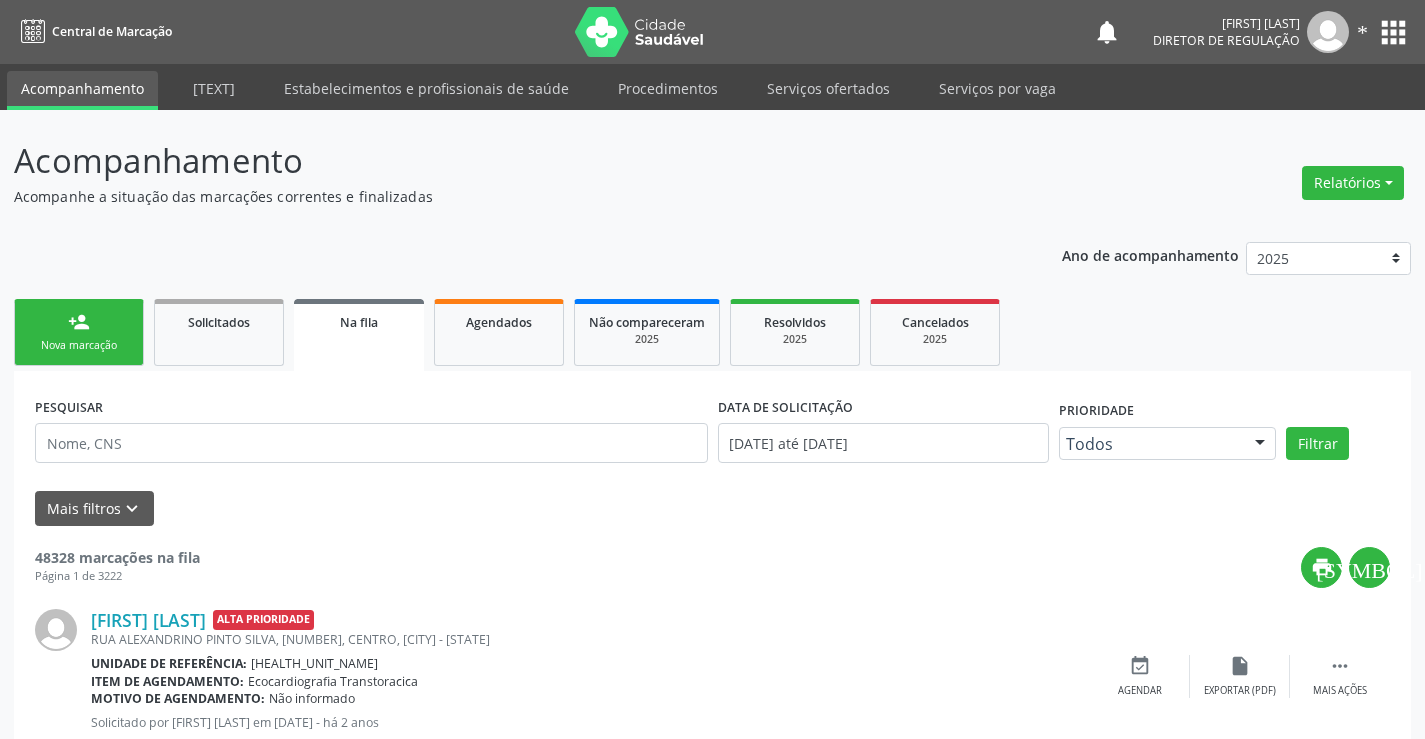 click on "Nova marcação" at bounding box center (79, 345) 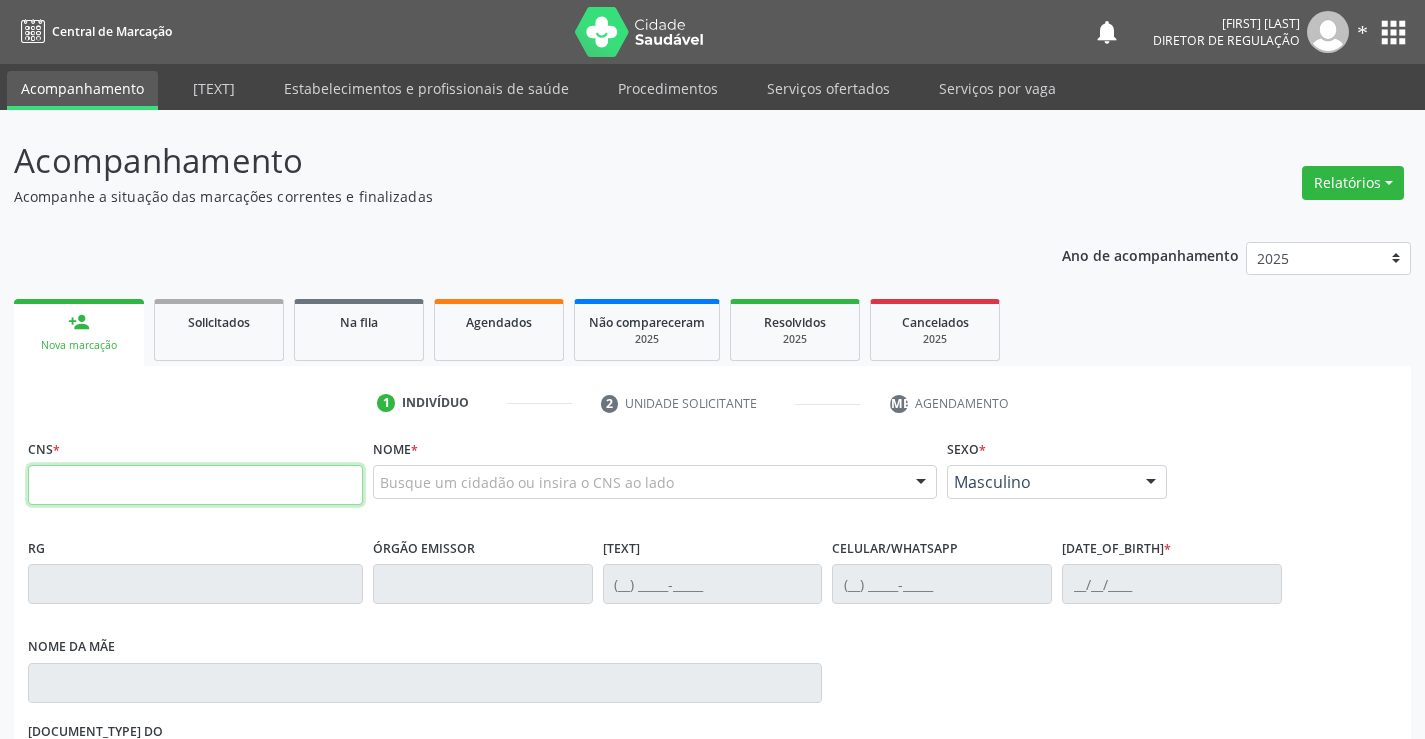 click at bounding box center [195, 485] 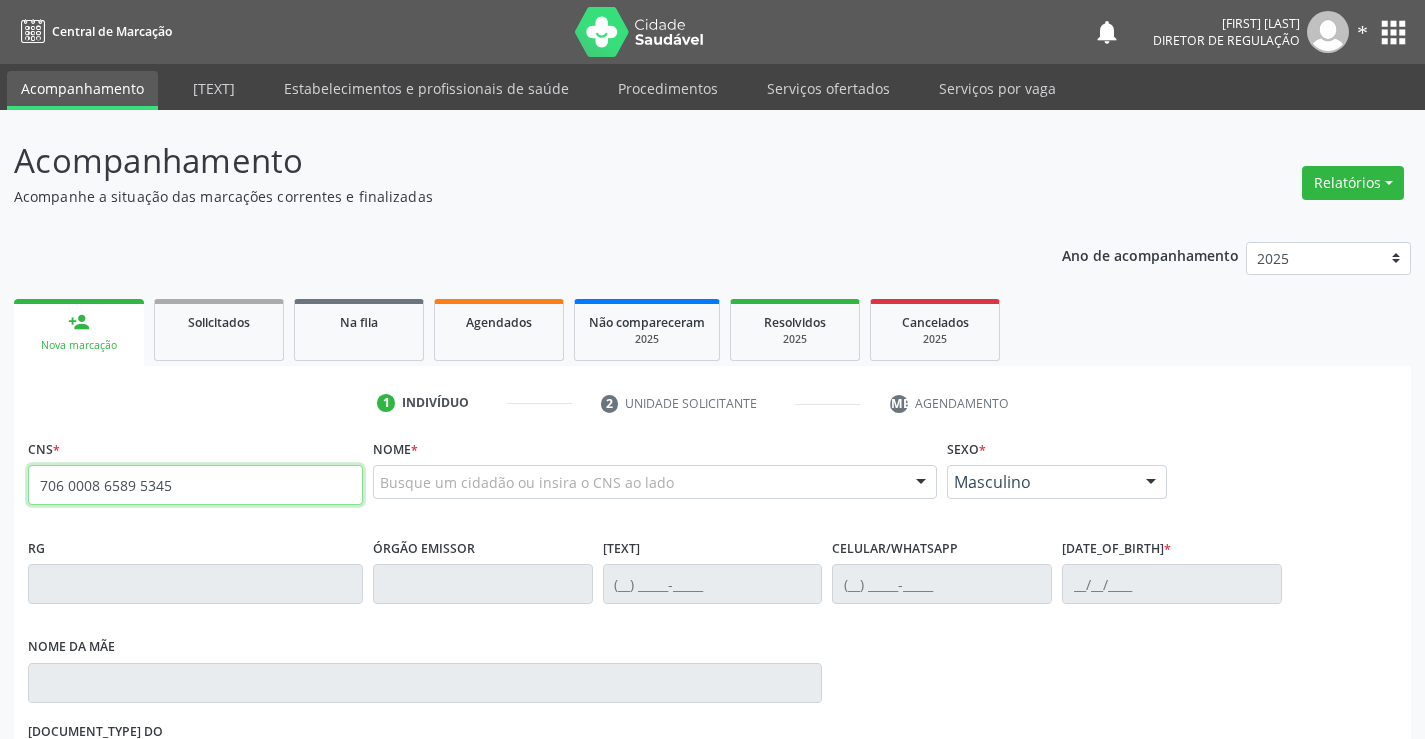 type on "706 0008 6589 5345" 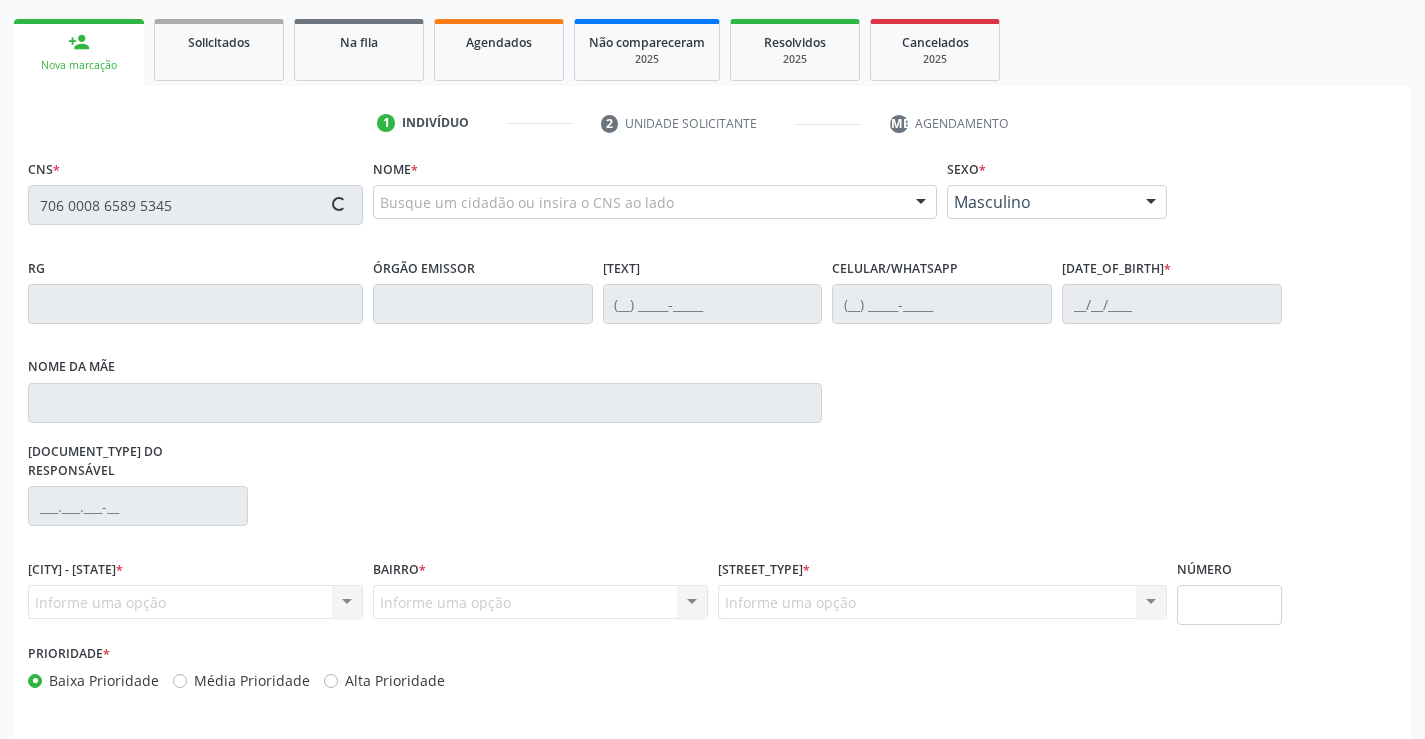 scroll, scrollTop: 300, scrollLeft: 0, axis: vertical 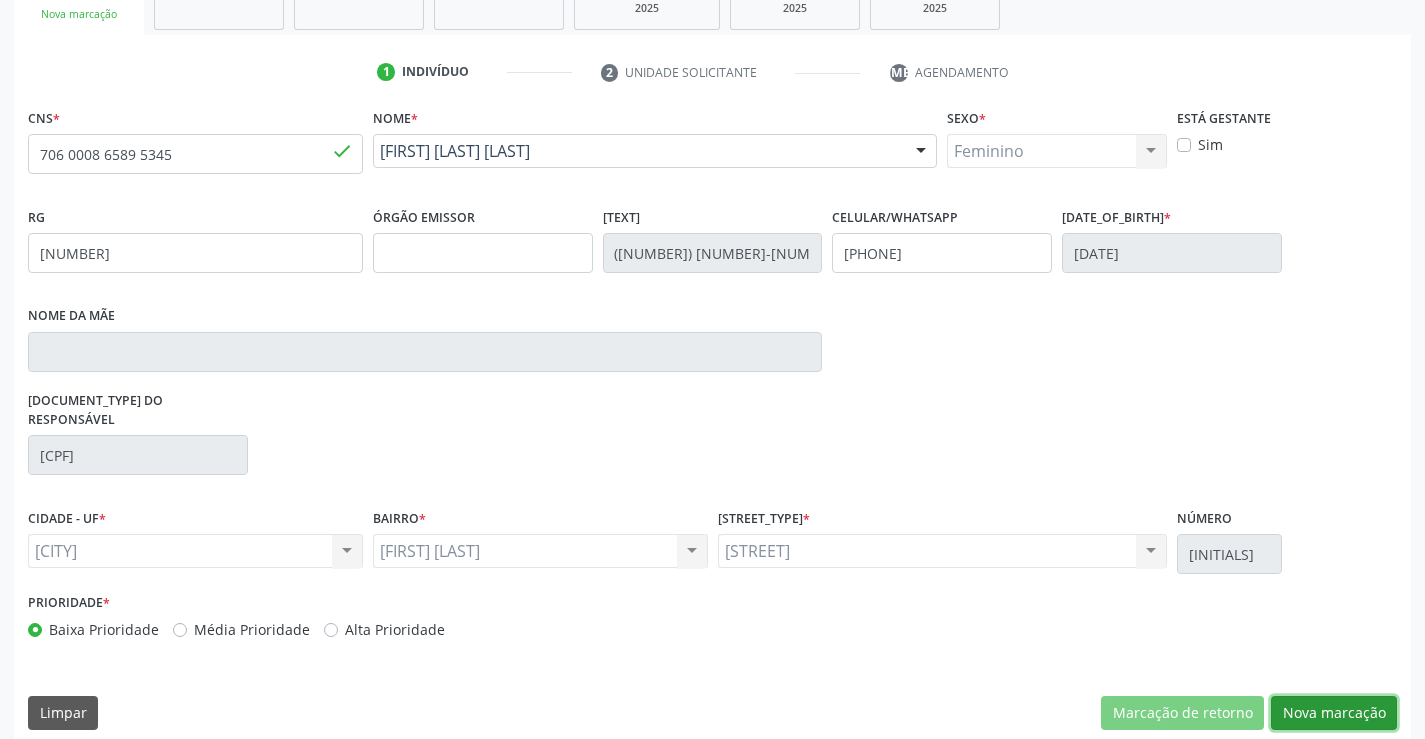 click on "Nova marcação" at bounding box center (1182, 713) 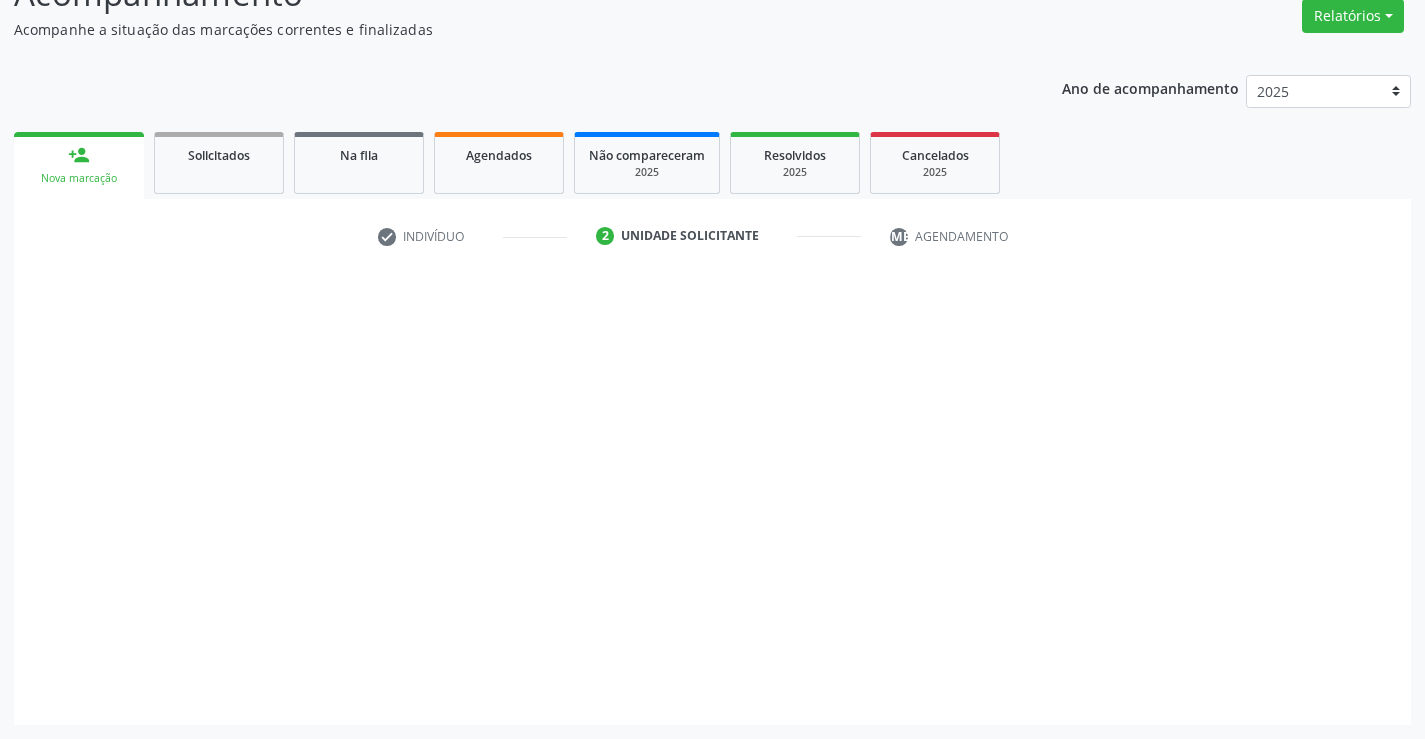 scroll, scrollTop: 167, scrollLeft: 0, axis: vertical 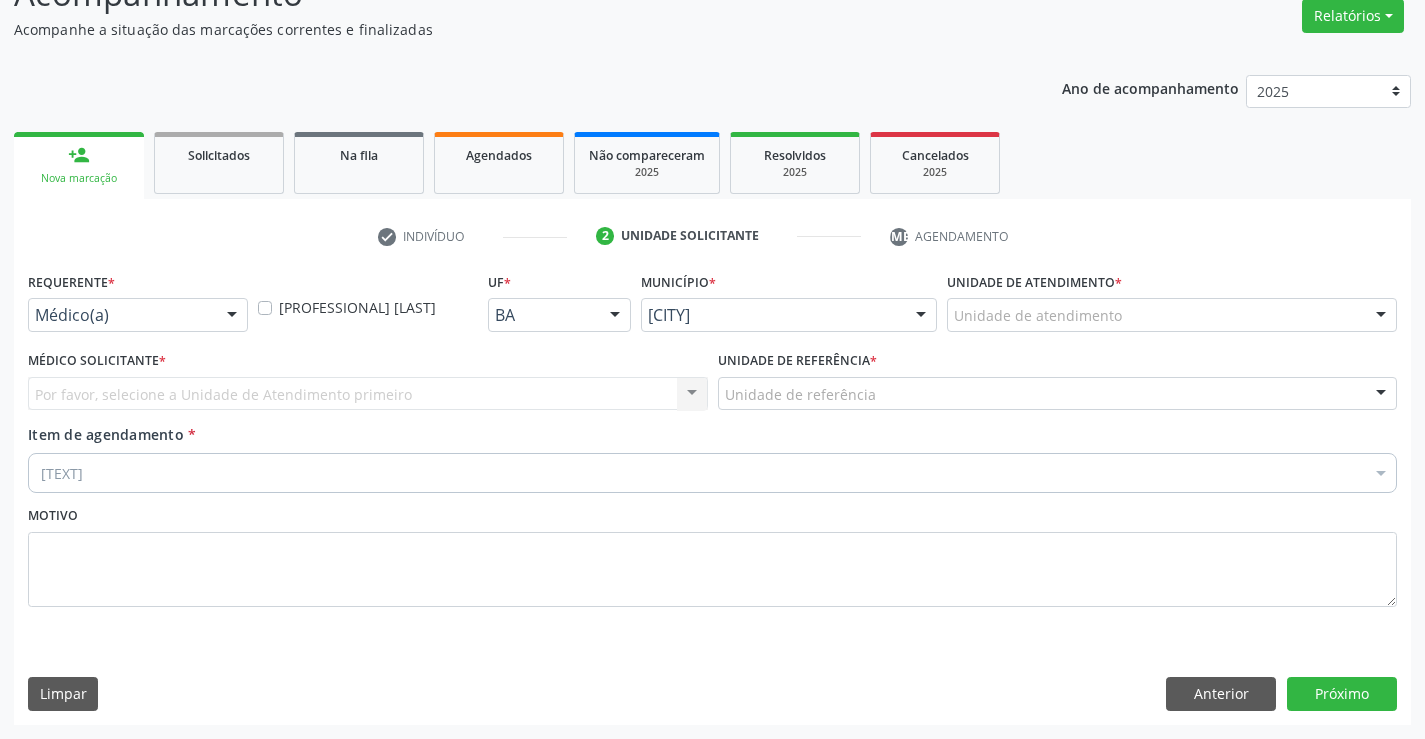 click on "Requerente
*
Médico(a)         Médico(a)   Enfermeiro(a)   Paciente
Nenhum resultado encontrado para: "   "
Não há nenhuma opção para ser exibida." at bounding box center [138, 306] 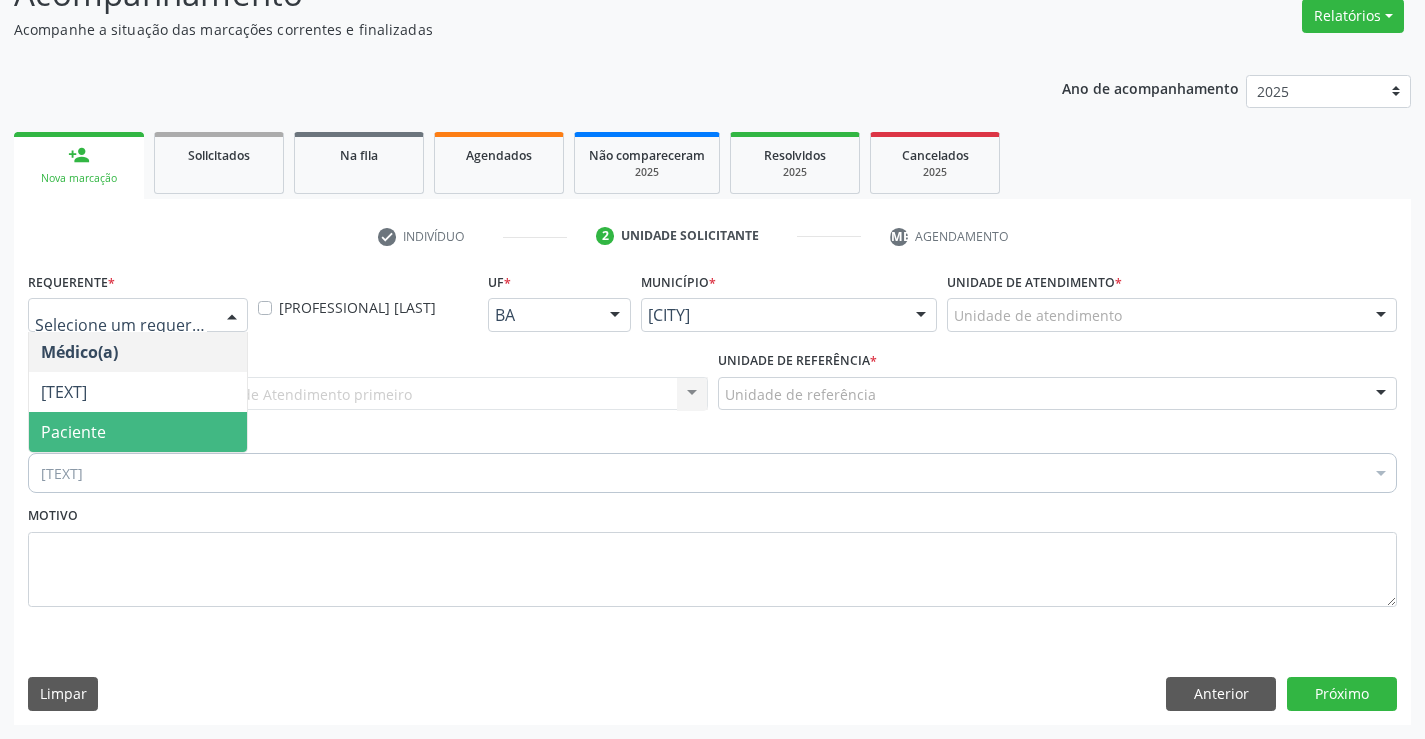 click on "Paciente" at bounding box center (138, 432) 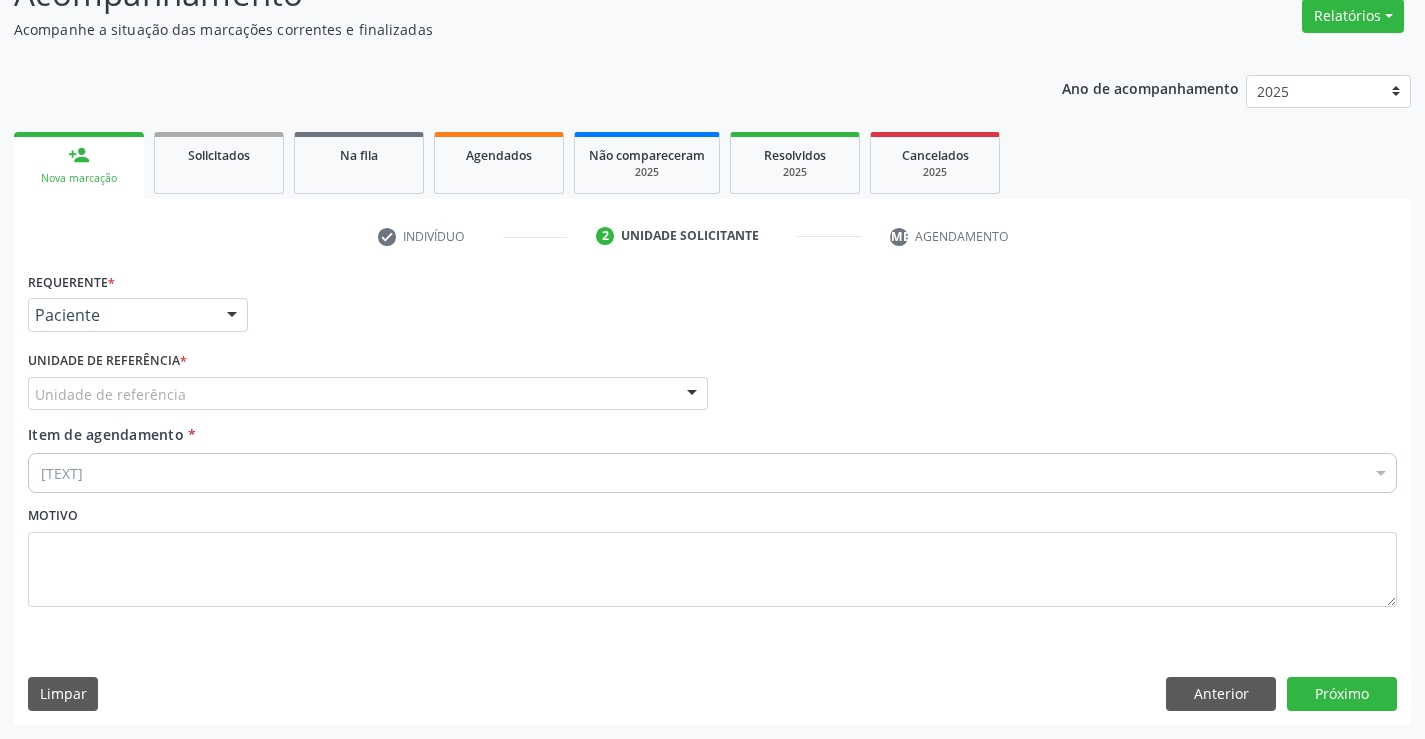 click on "Unidade de referência" at bounding box center (368, 394) 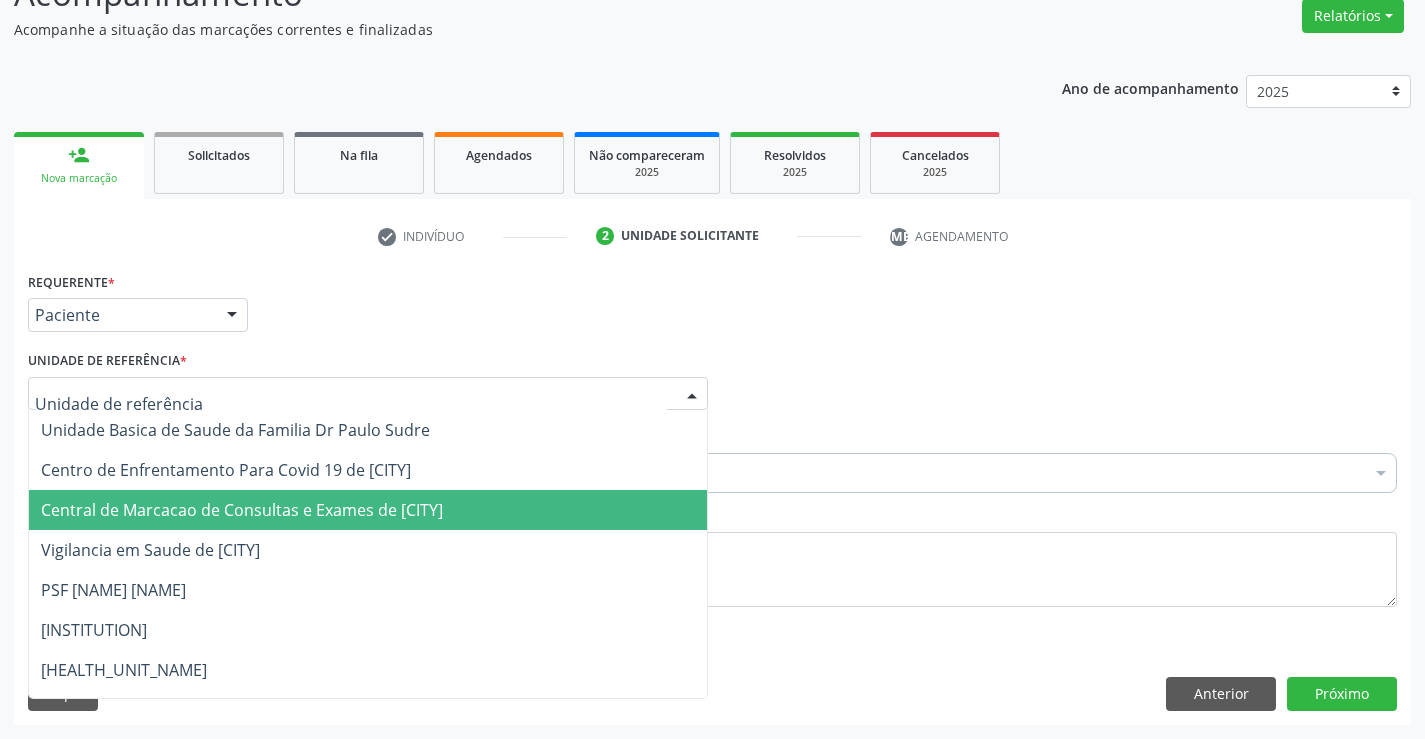 click on "Central de Marcacao de Consultas e Exames de [CITY]" at bounding box center [242, 510] 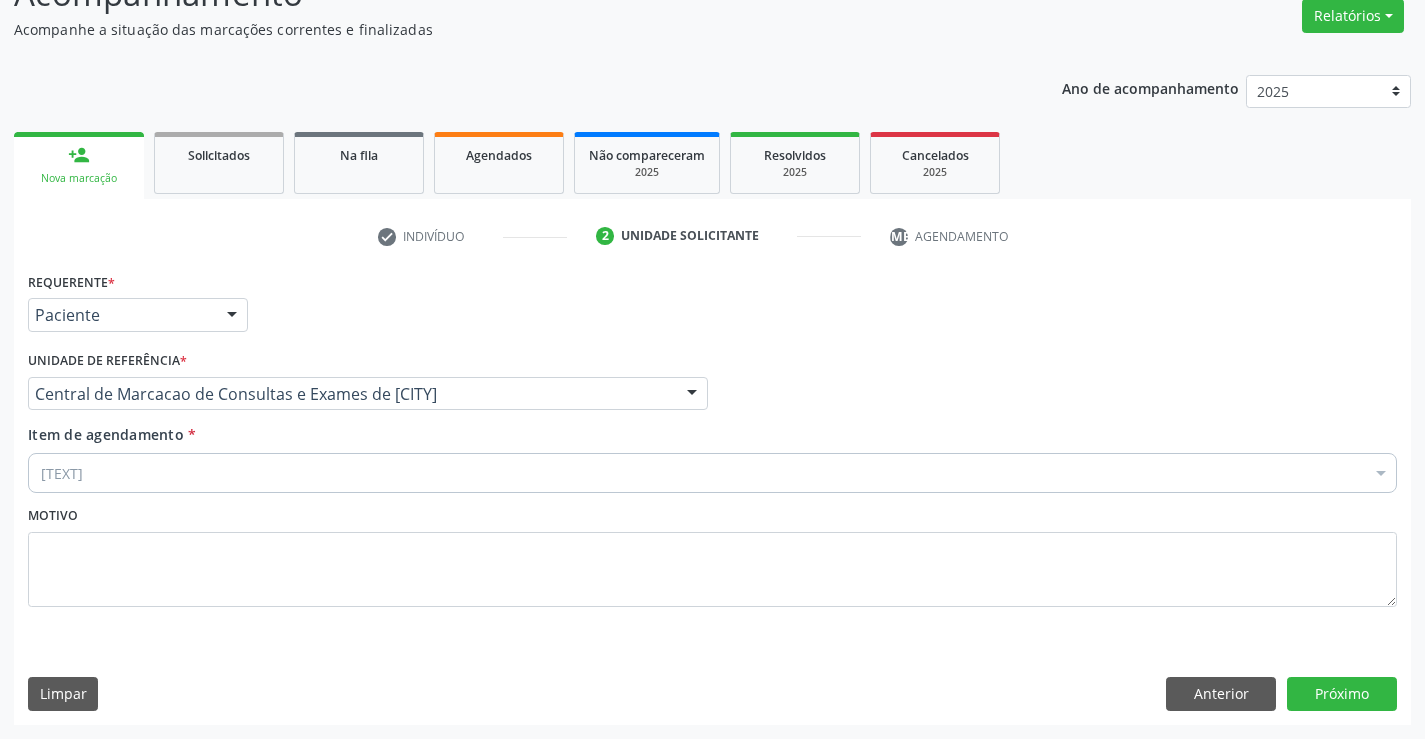 click on "[TEXT]" at bounding box center (712, 473) 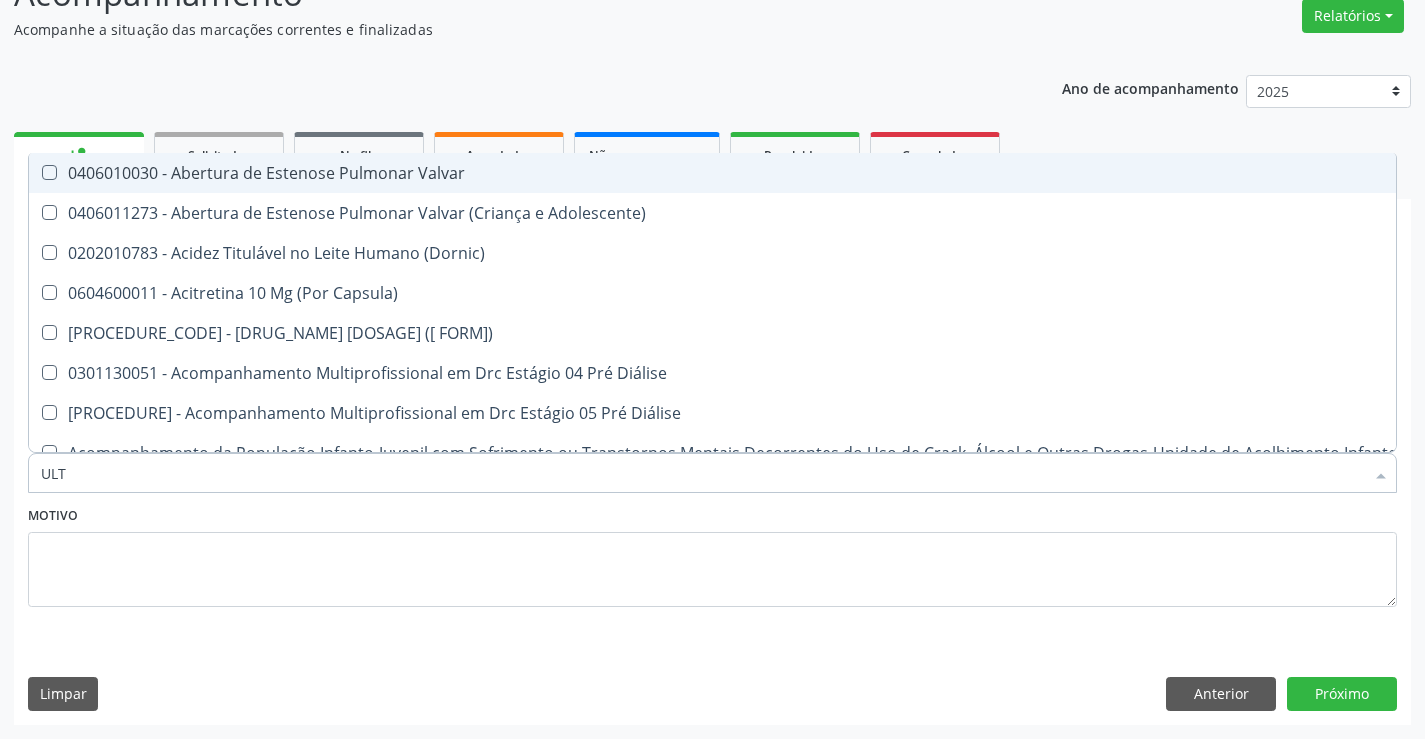 type on "ULTR" 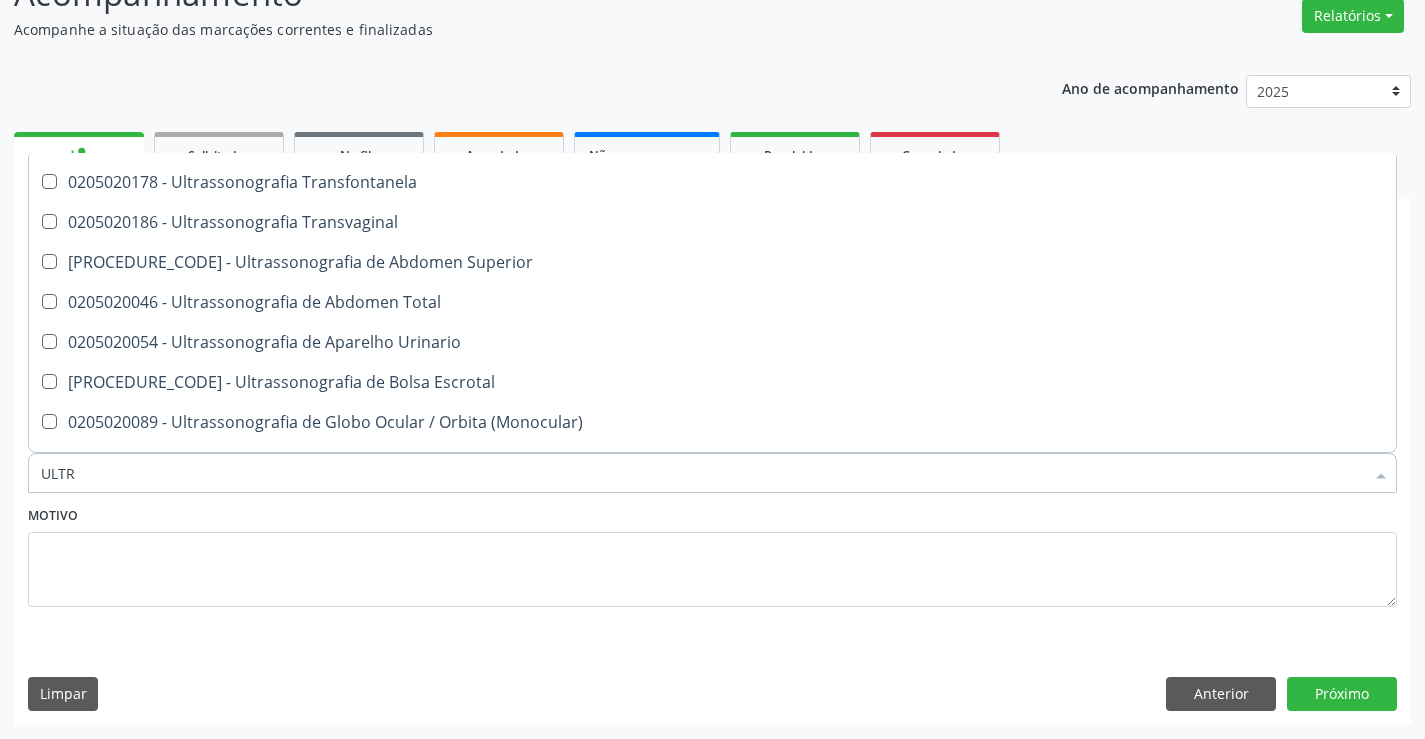 scroll, scrollTop: 461, scrollLeft: 0, axis: vertical 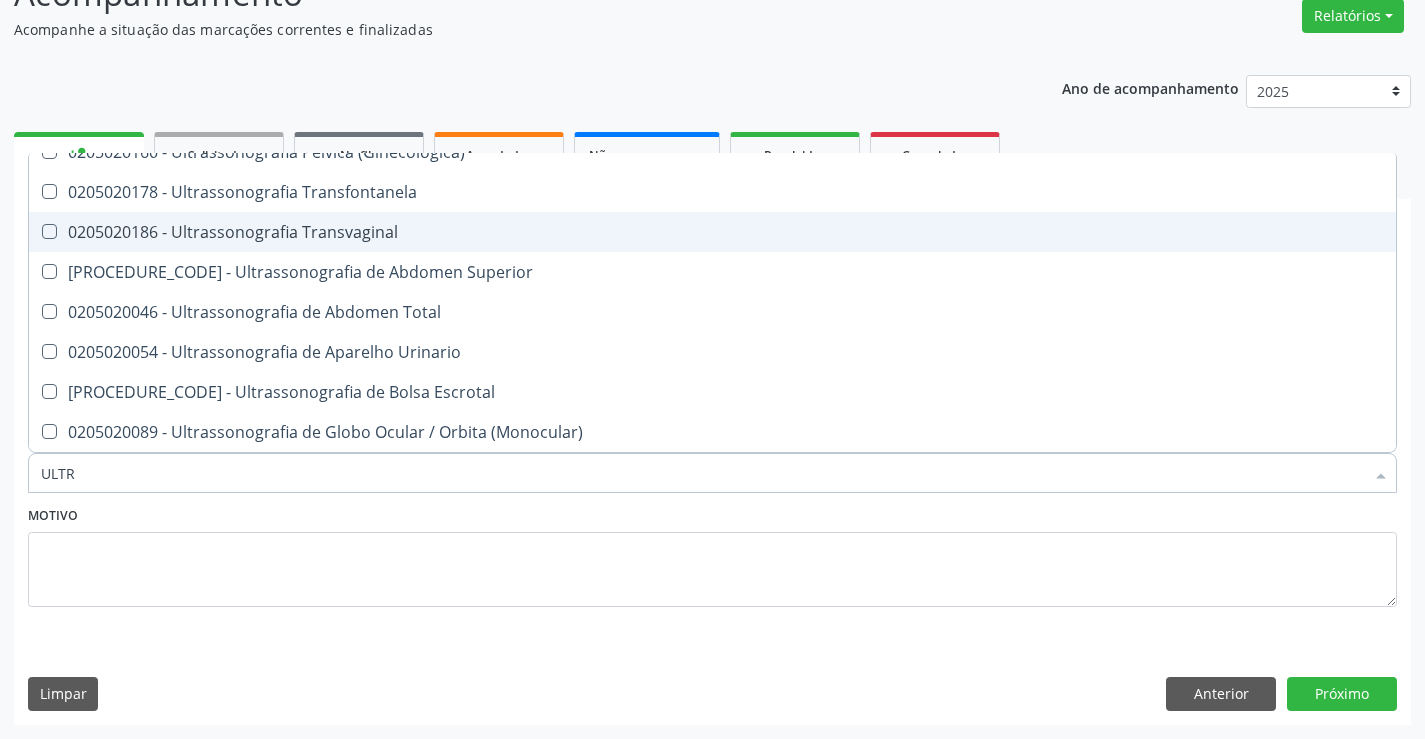 click on "0205020186 - Ultrassonografia Transvaginal" at bounding box center (712, 232) 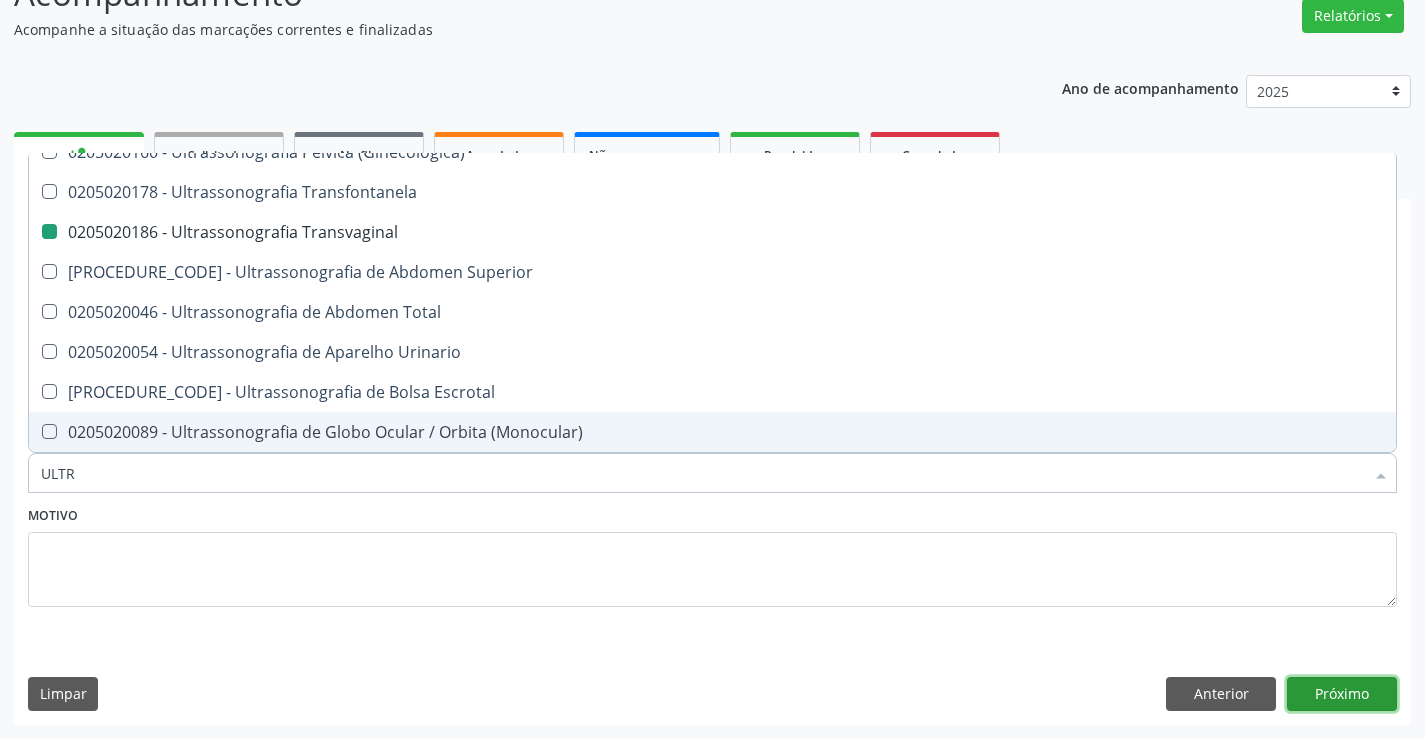 click on "Próximo" at bounding box center [1342, 694] 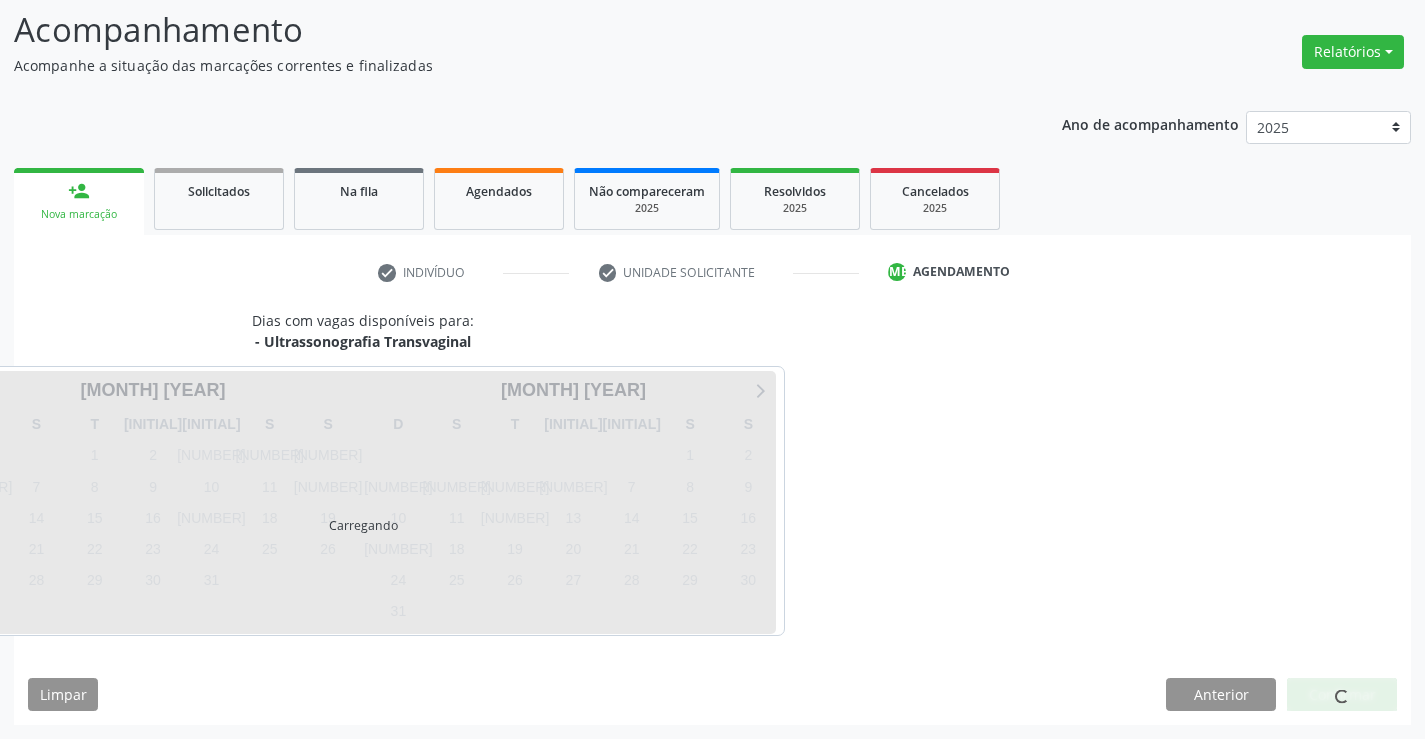 scroll, scrollTop: 131, scrollLeft: 0, axis: vertical 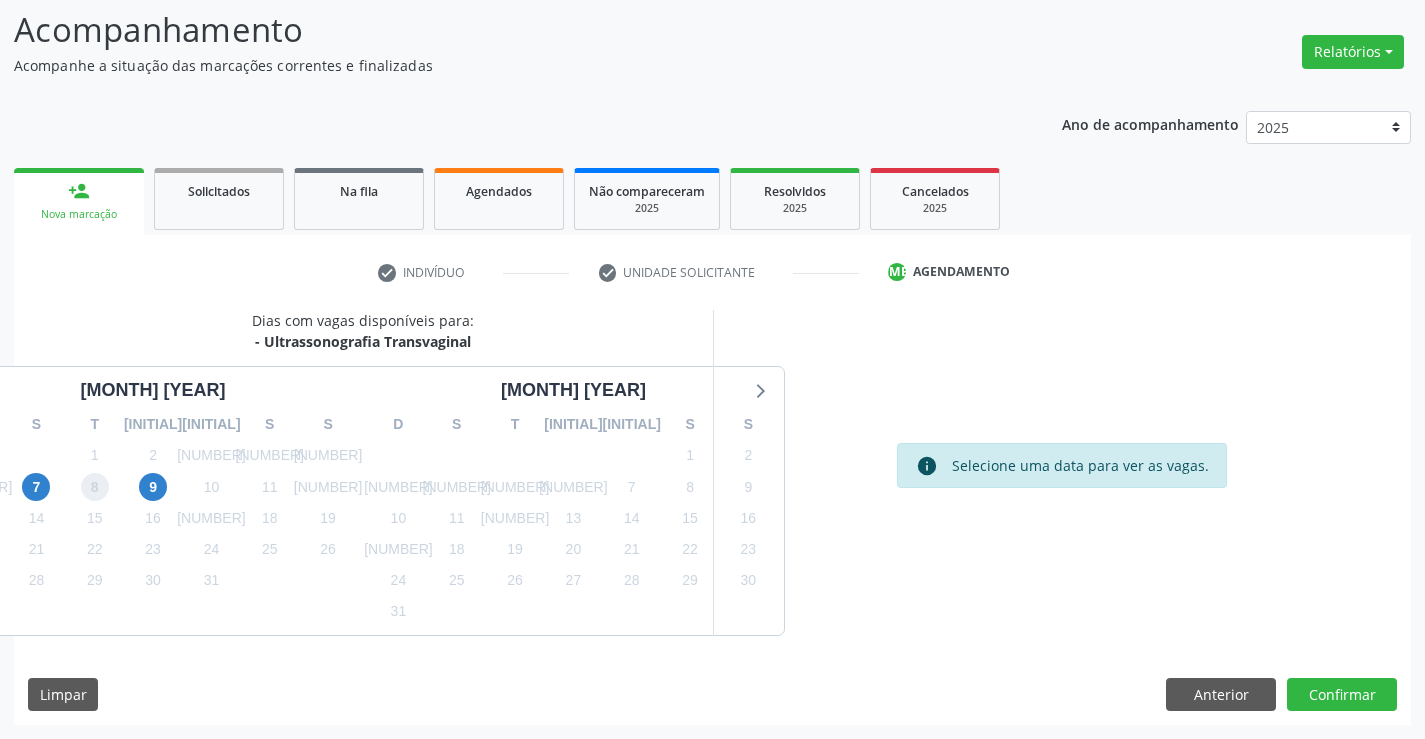 click on "8" at bounding box center [95, 487] 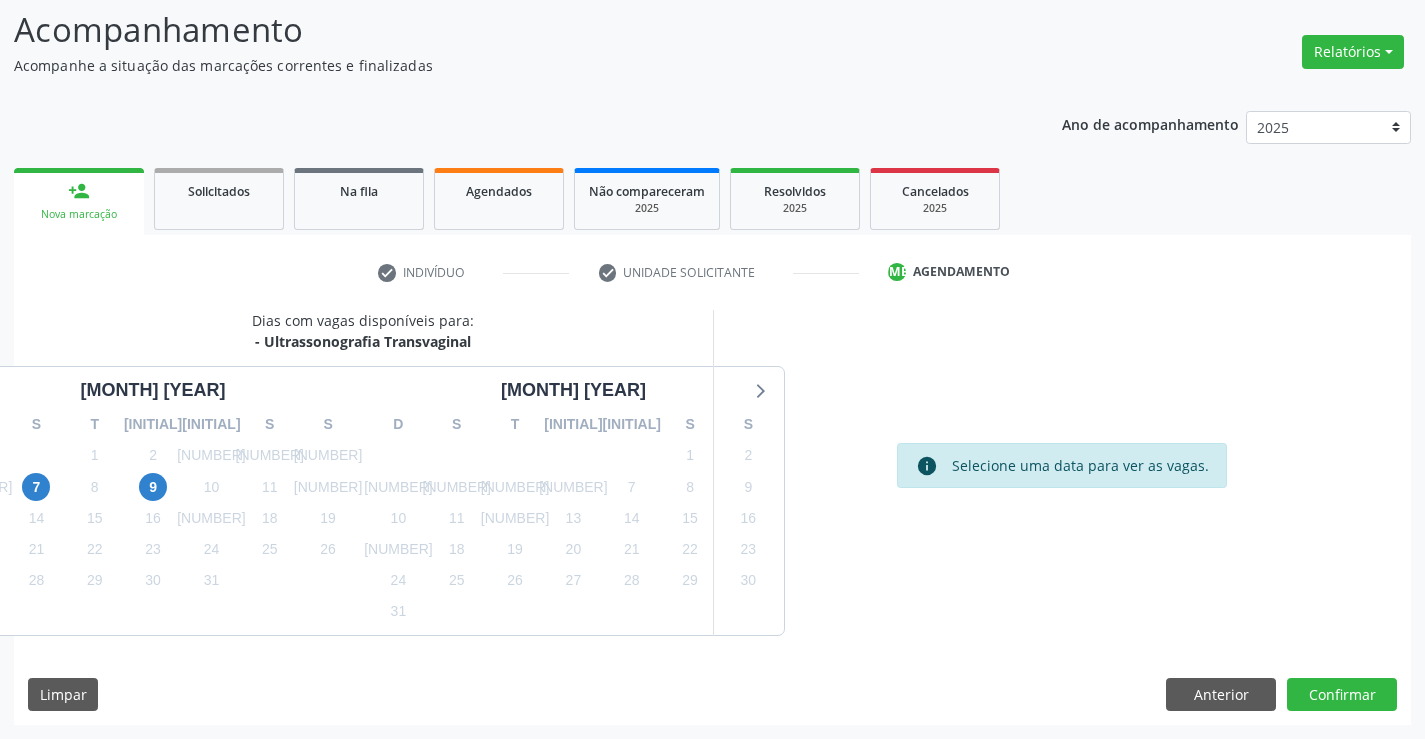 click on "9" at bounding box center (153, 487) 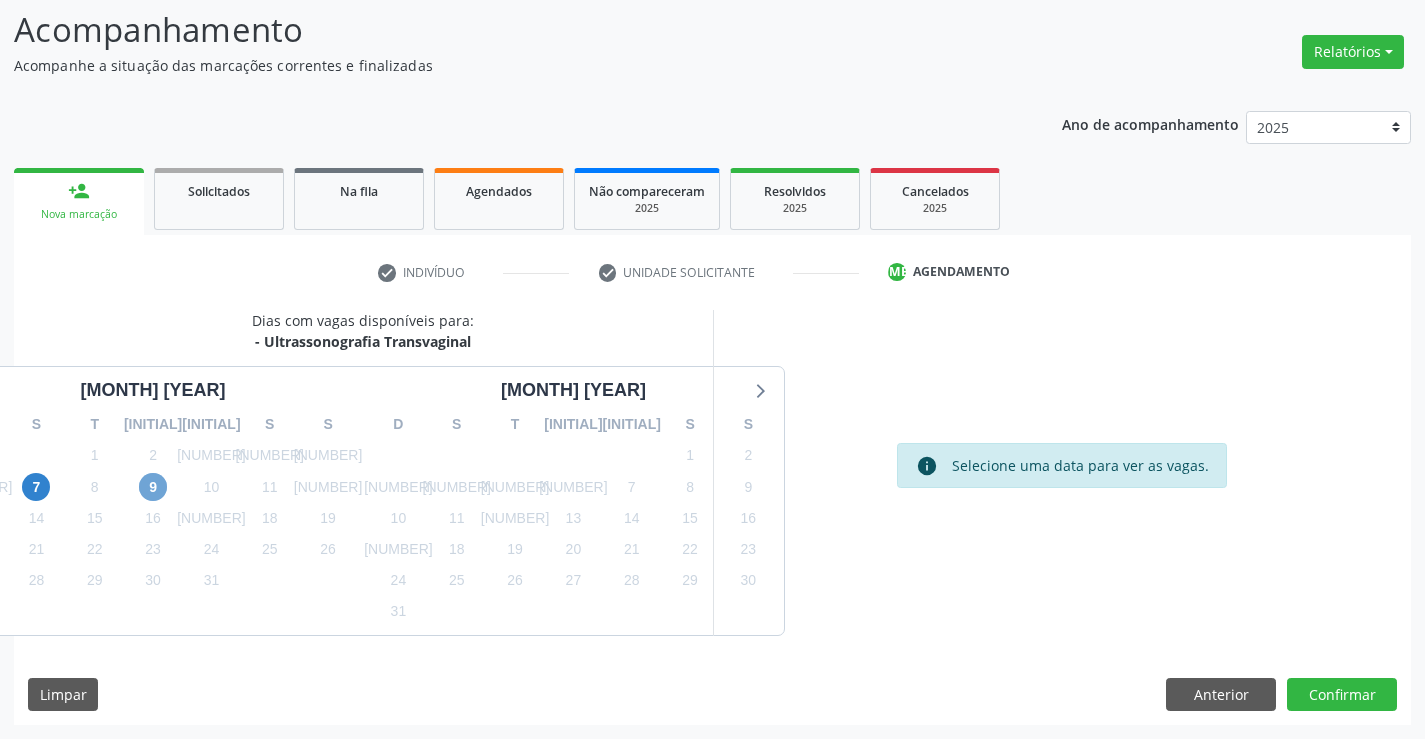 click on "9" at bounding box center [153, 487] 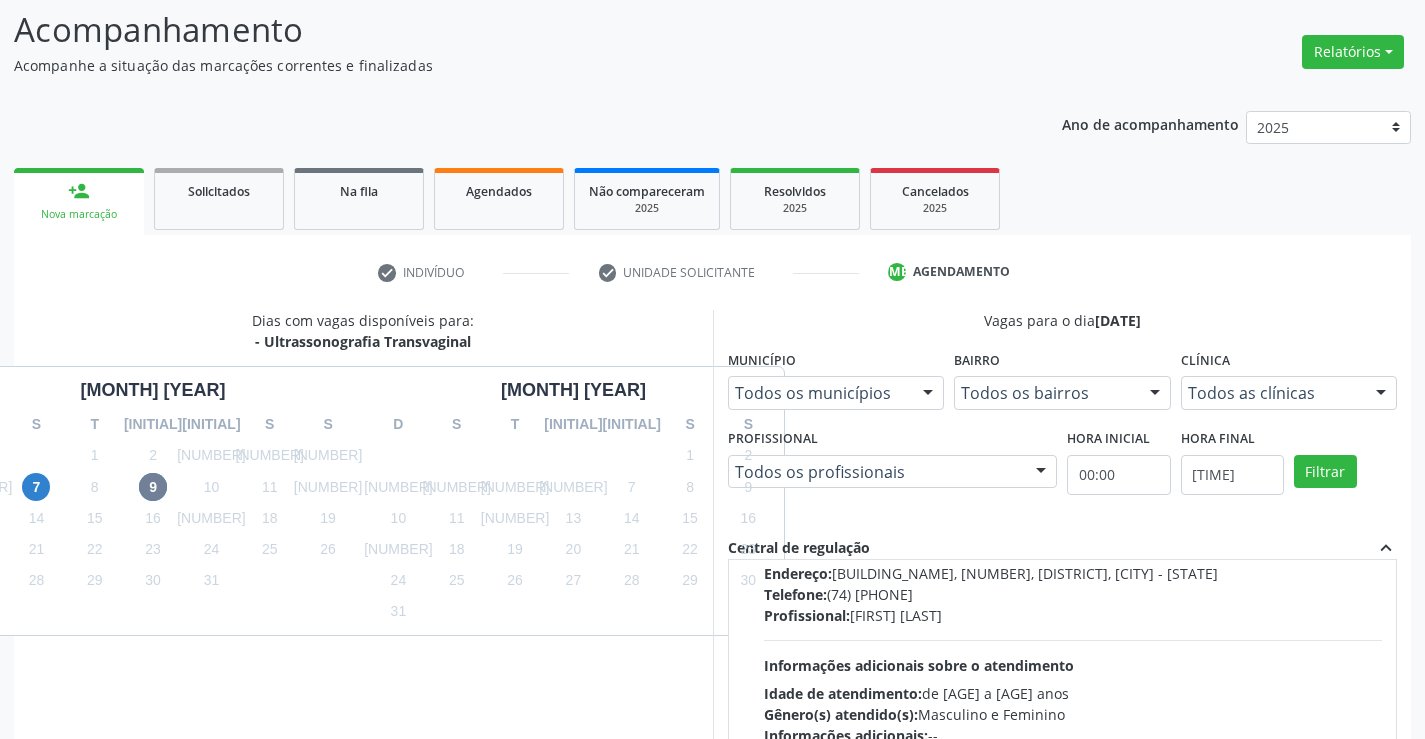 click on "Horário:   [TIME]
Clínica:  [CLINIC_NAME]
Rede:
--
Endereço:   [BUILDING_NAME], nº [NUMBER], [STREET_NAME], [CITY] - [STATE]
Telefone:   [PHONE]
Profissional:
[NAME] [LAST]
Informações adicionais sobre o atendimento
Idade de atendimento:
[AGE_RANGE]
Gênero(s) atendido(s):
[GENDER]
Informações adicionais:
--" at bounding box center [1073, 608] 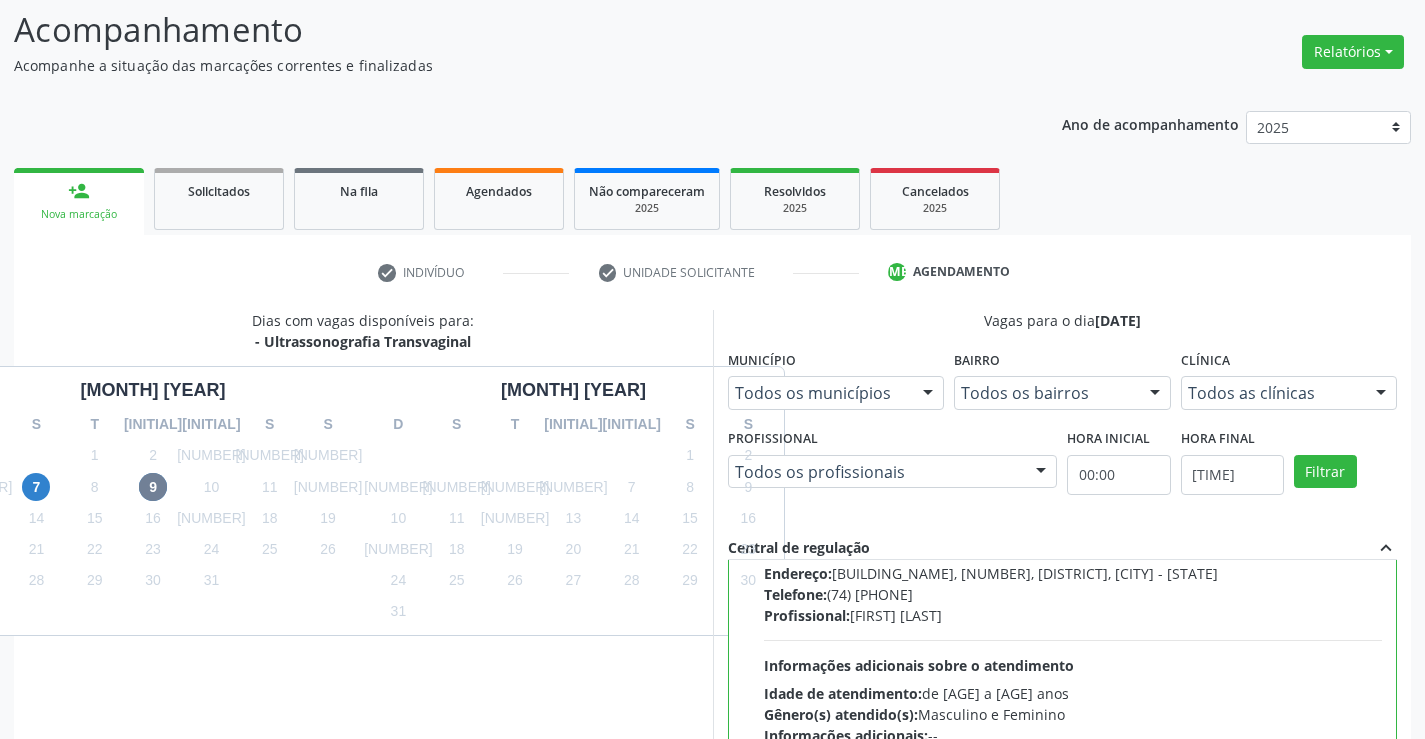 scroll, scrollTop: 188, scrollLeft: 0, axis: vertical 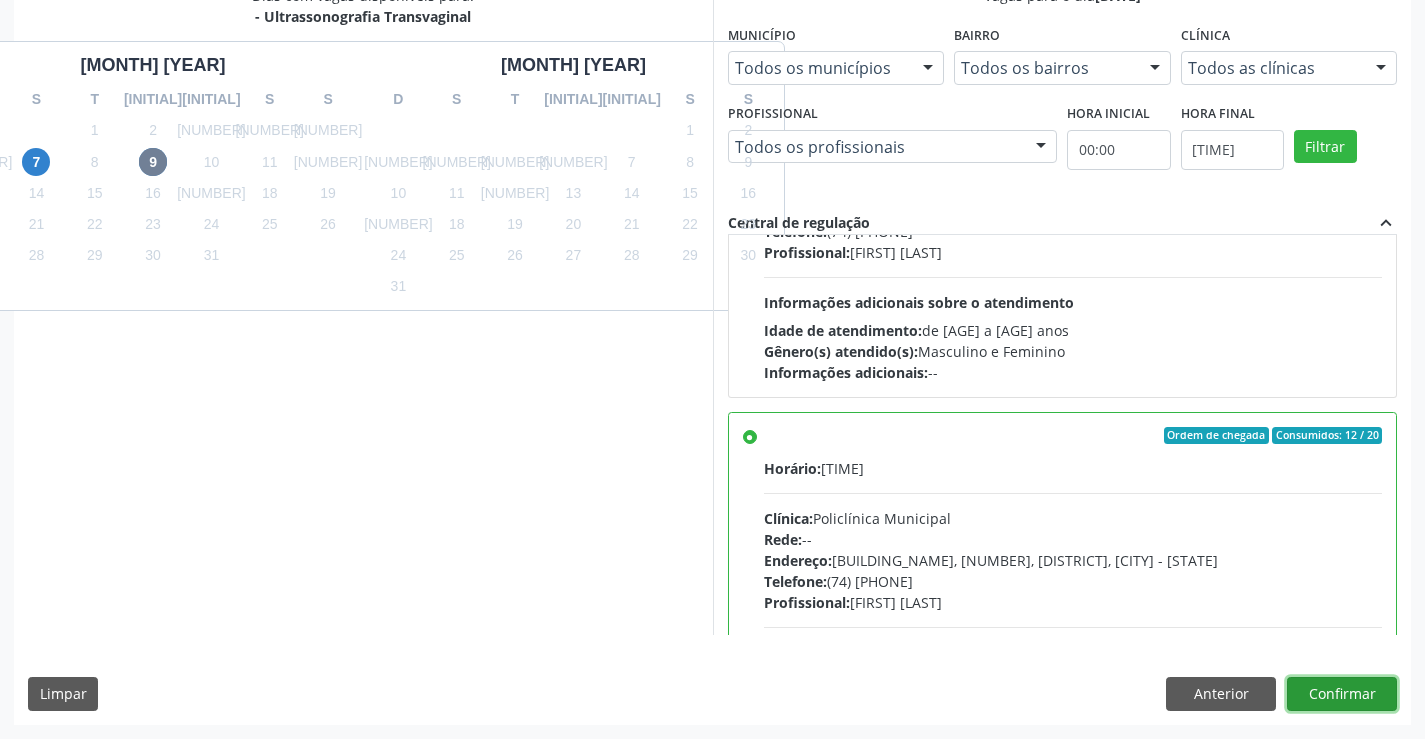 click on "Confirmar" at bounding box center (1342, 694) 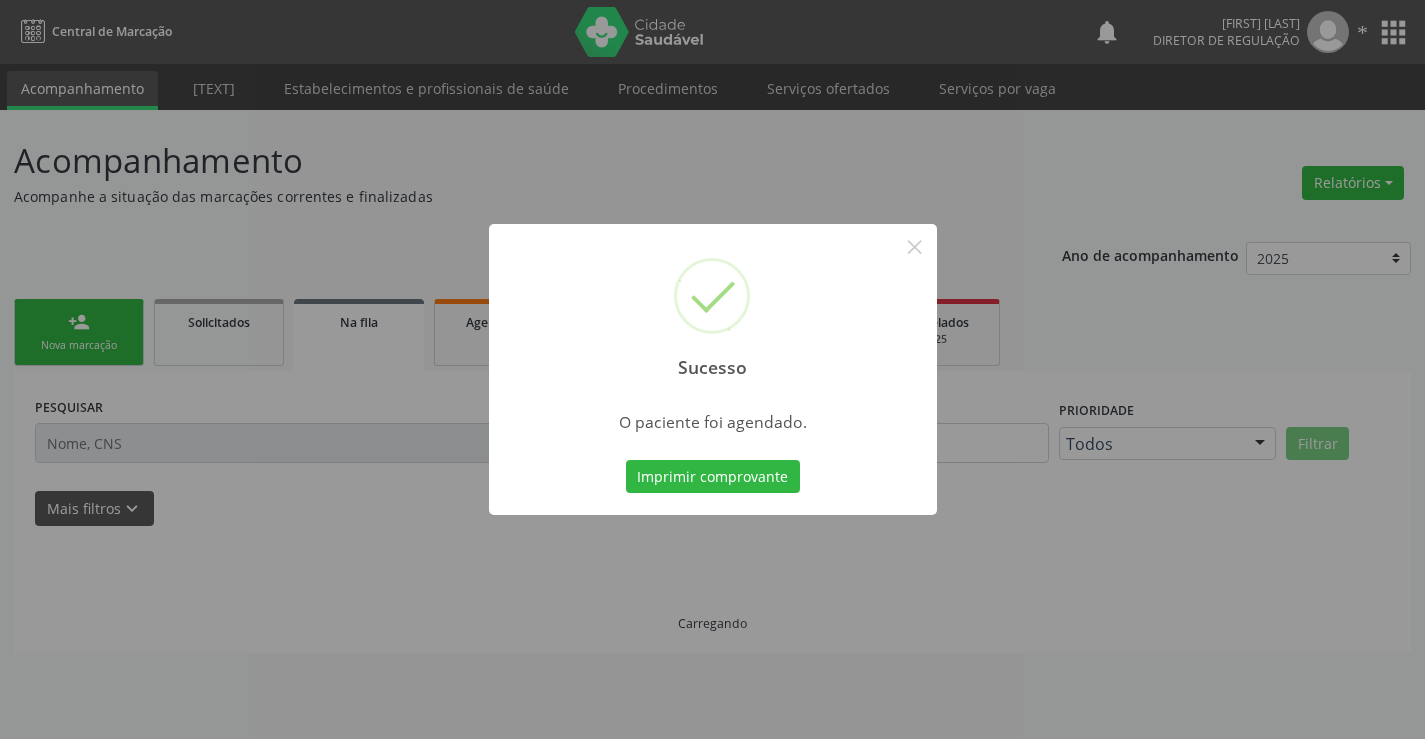 scroll, scrollTop: 0, scrollLeft: 0, axis: both 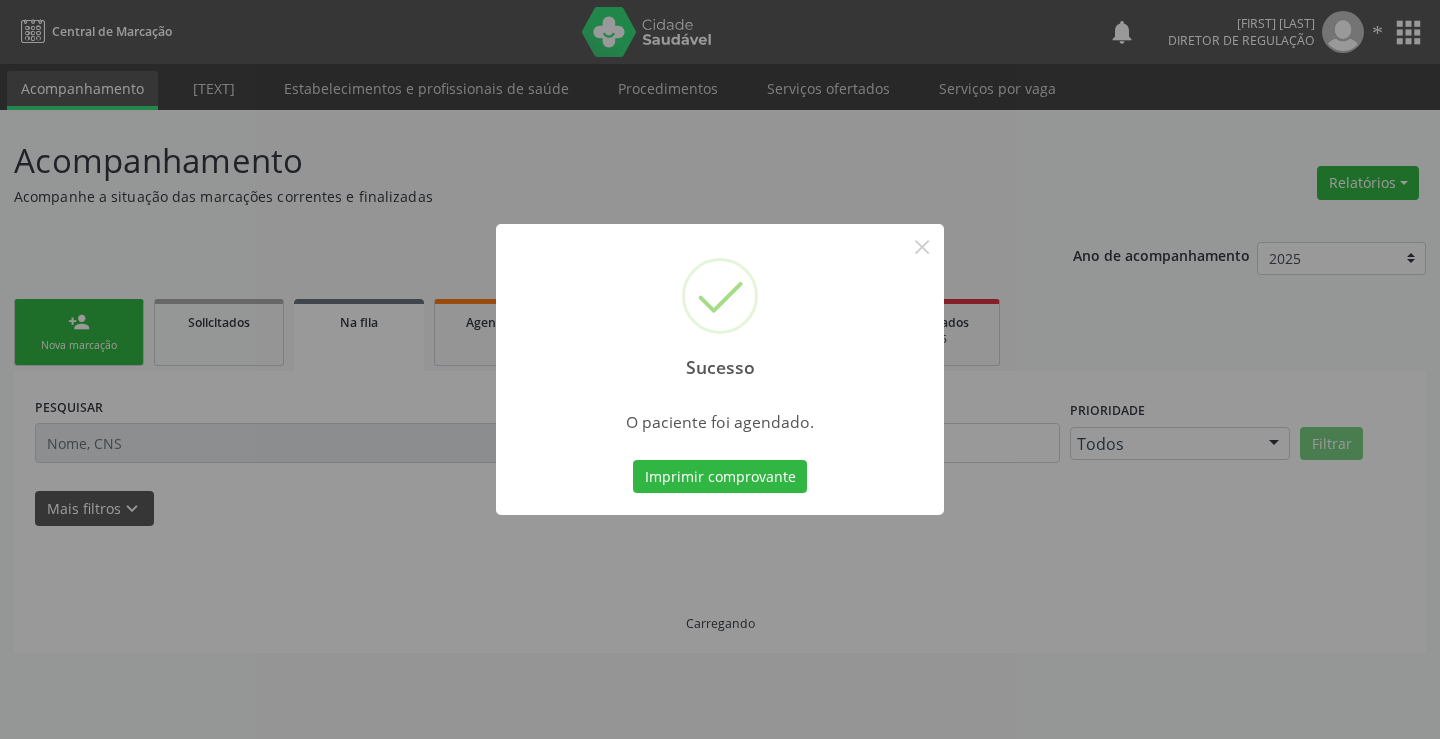 type 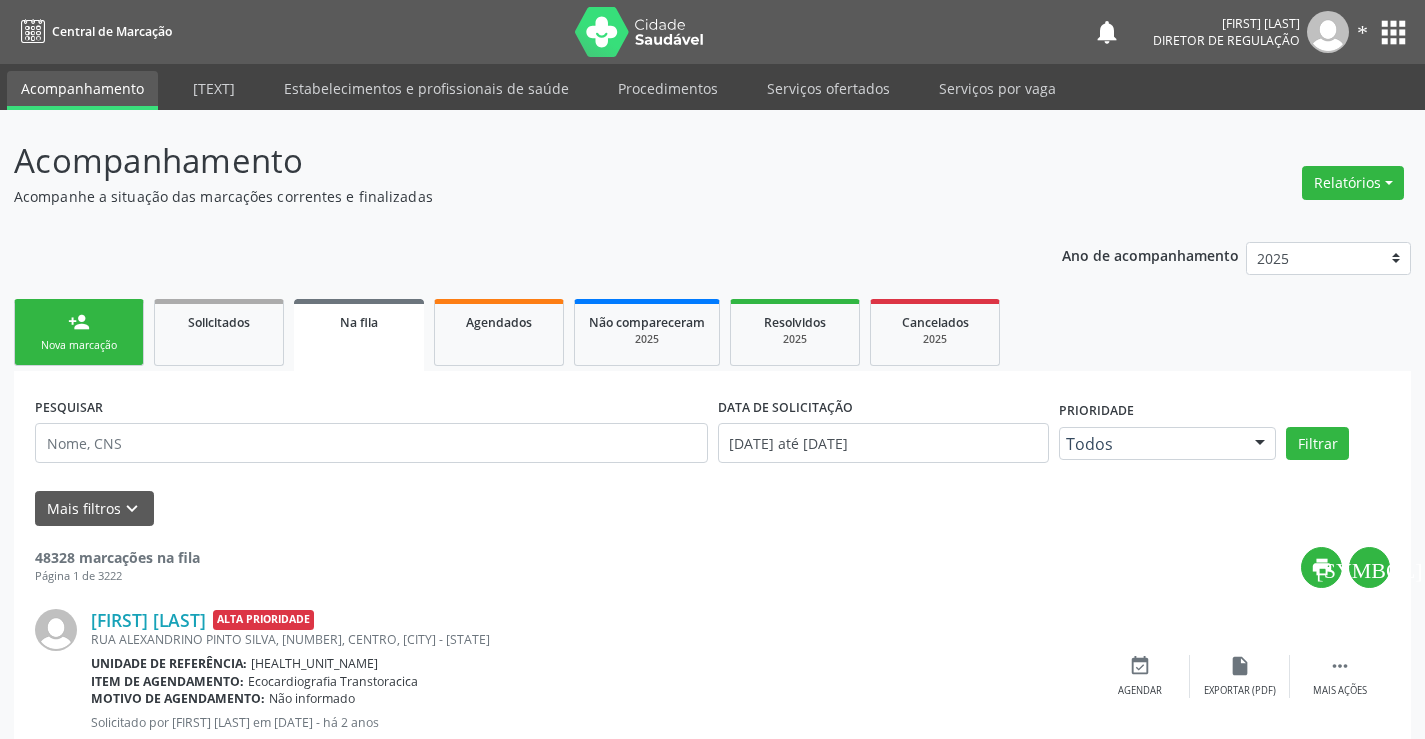 click on "Sucesso × O paciente foi agendado. Imprimir comprovante Cancel" at bounding box center (712, 369) 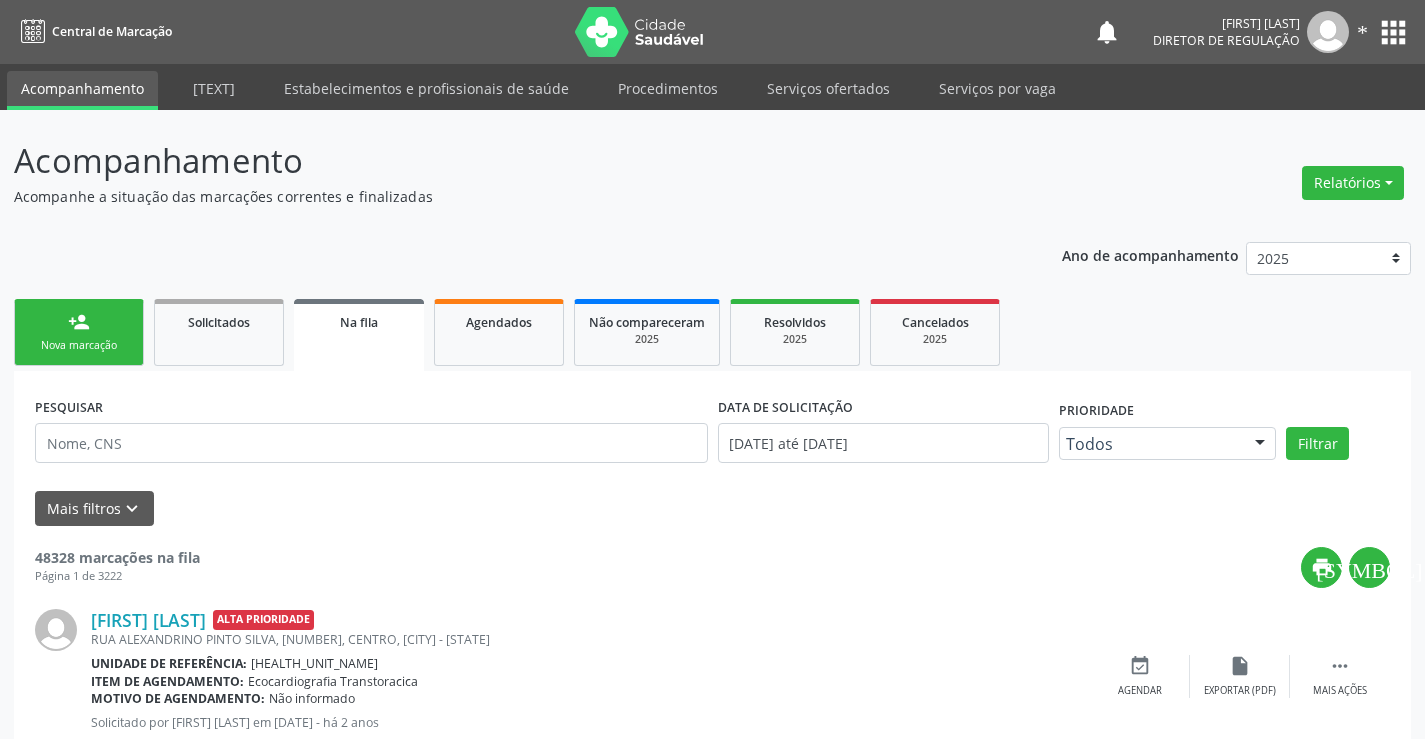 click on "Nova marcação" at bounding box center [79, 345] 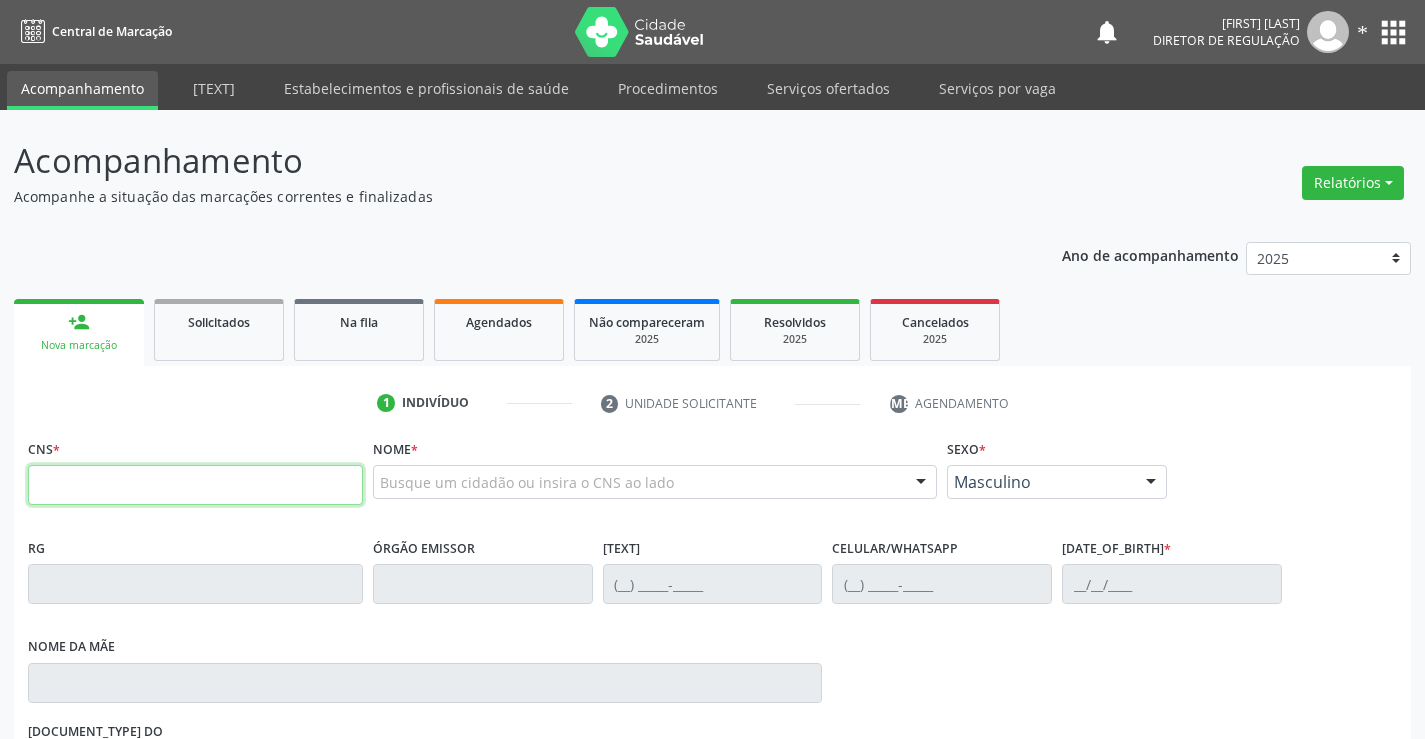 click at bounding box center [195, 485] 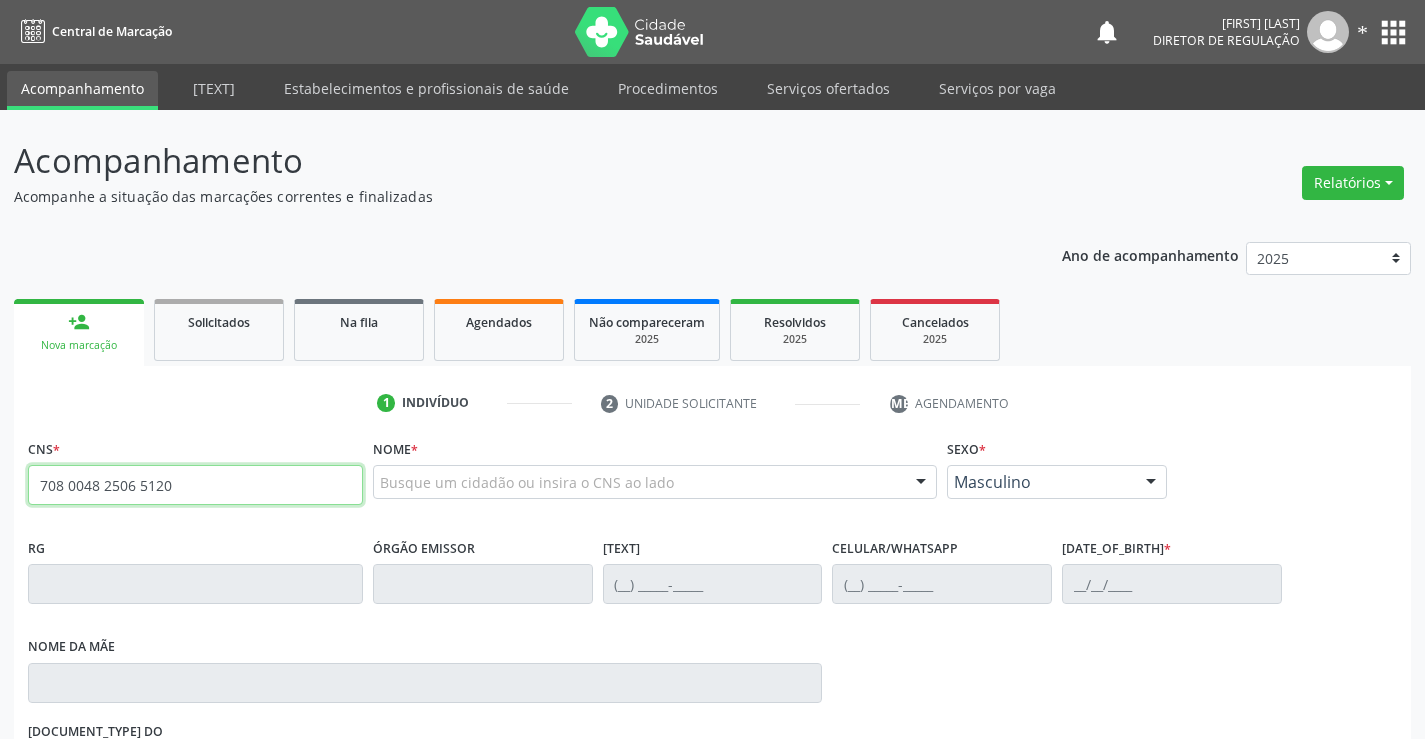 type on "708 0048 2506 5120" 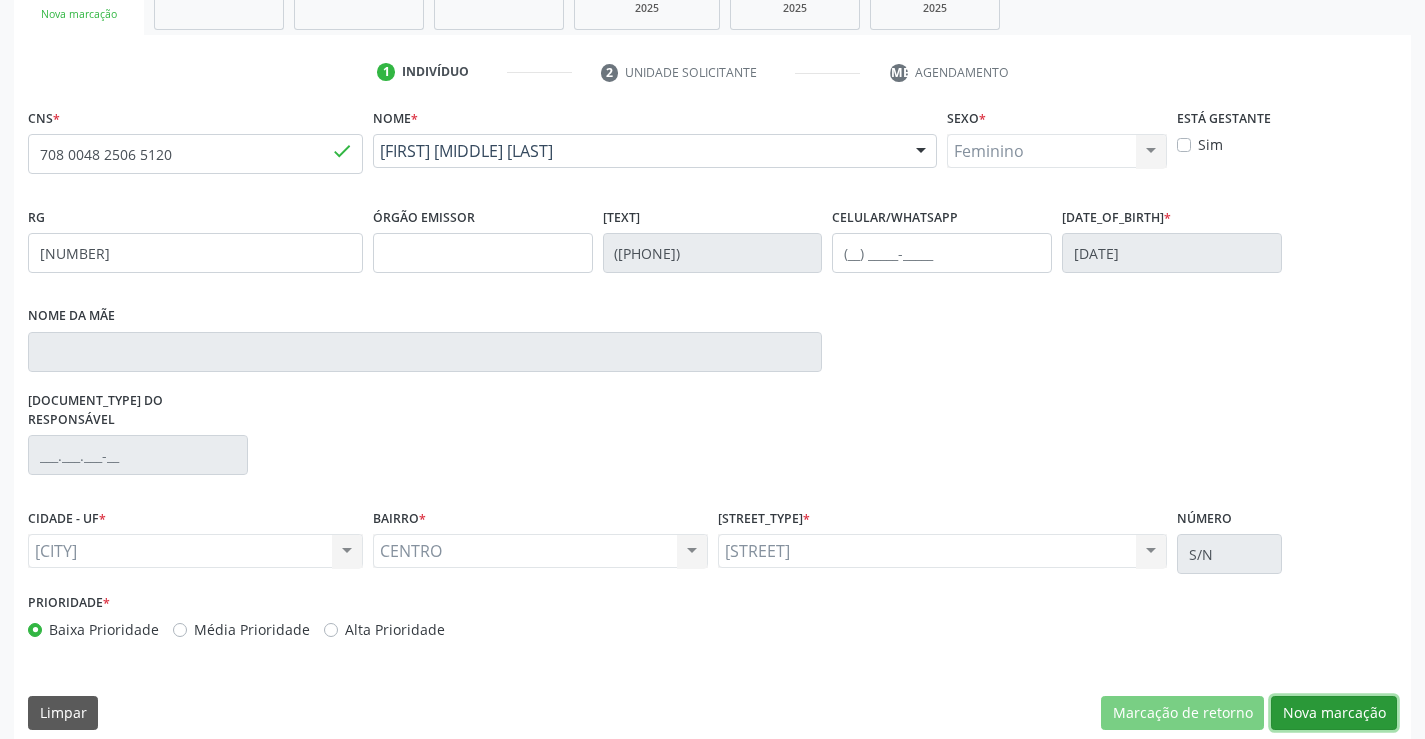 click on "Nova marcação" at bounding box center [1182, 713] 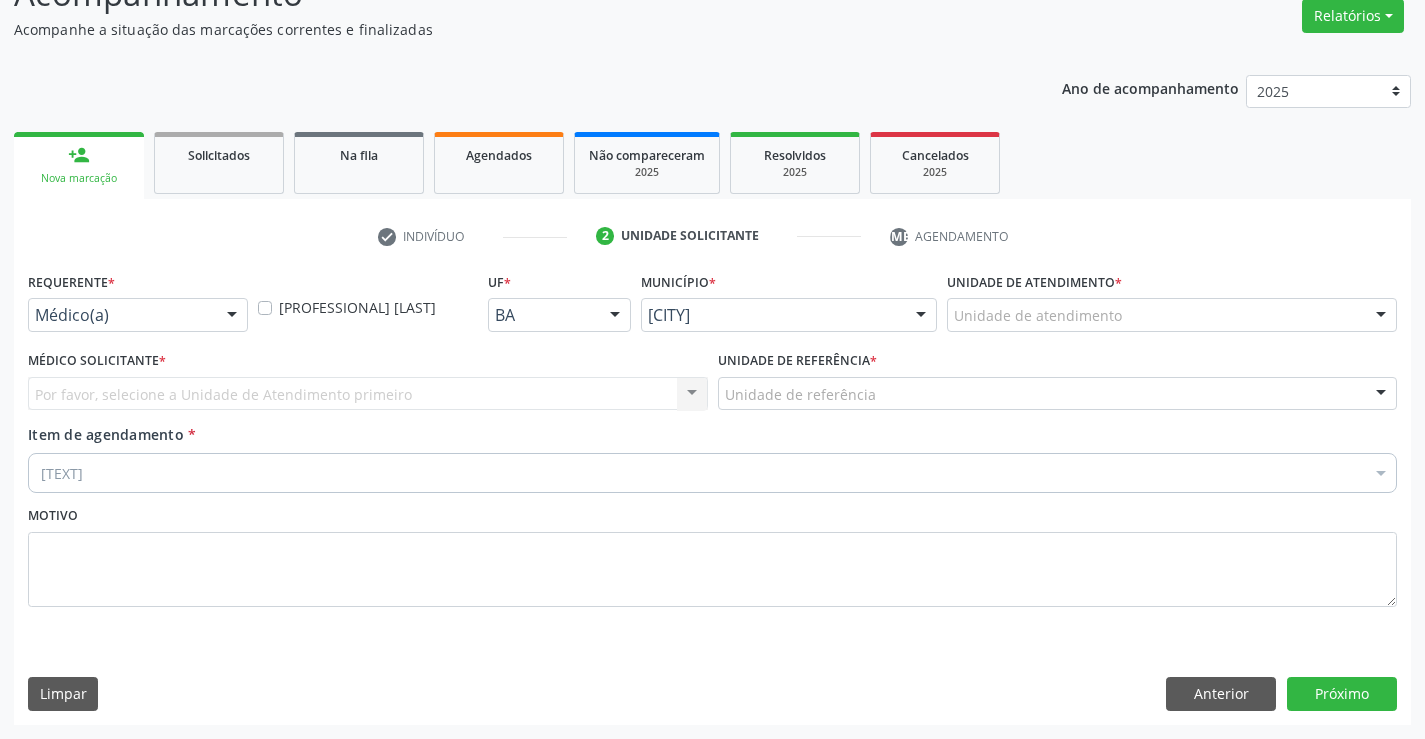 scroll, scrollTop: 167, scrollLeft: 0, axis: vertical 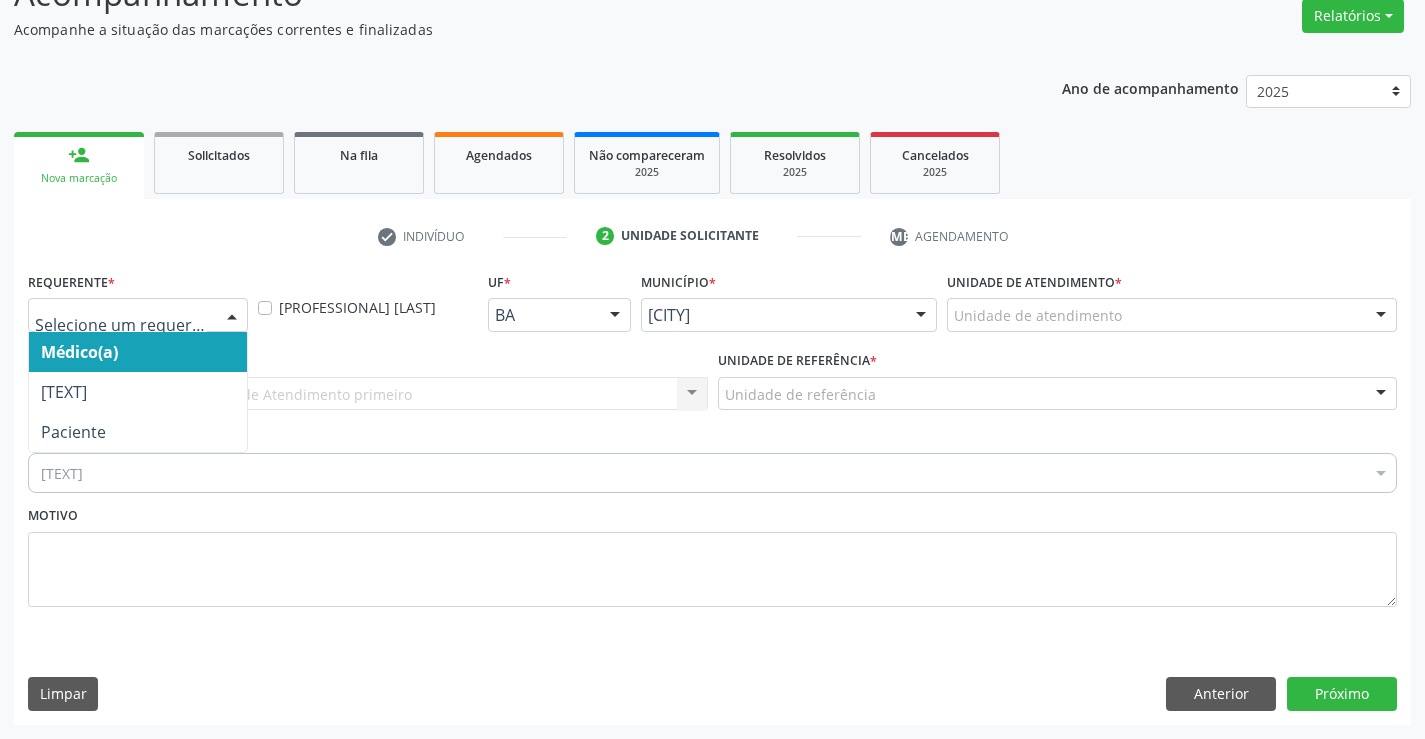 click at bounding box center (232, 316) 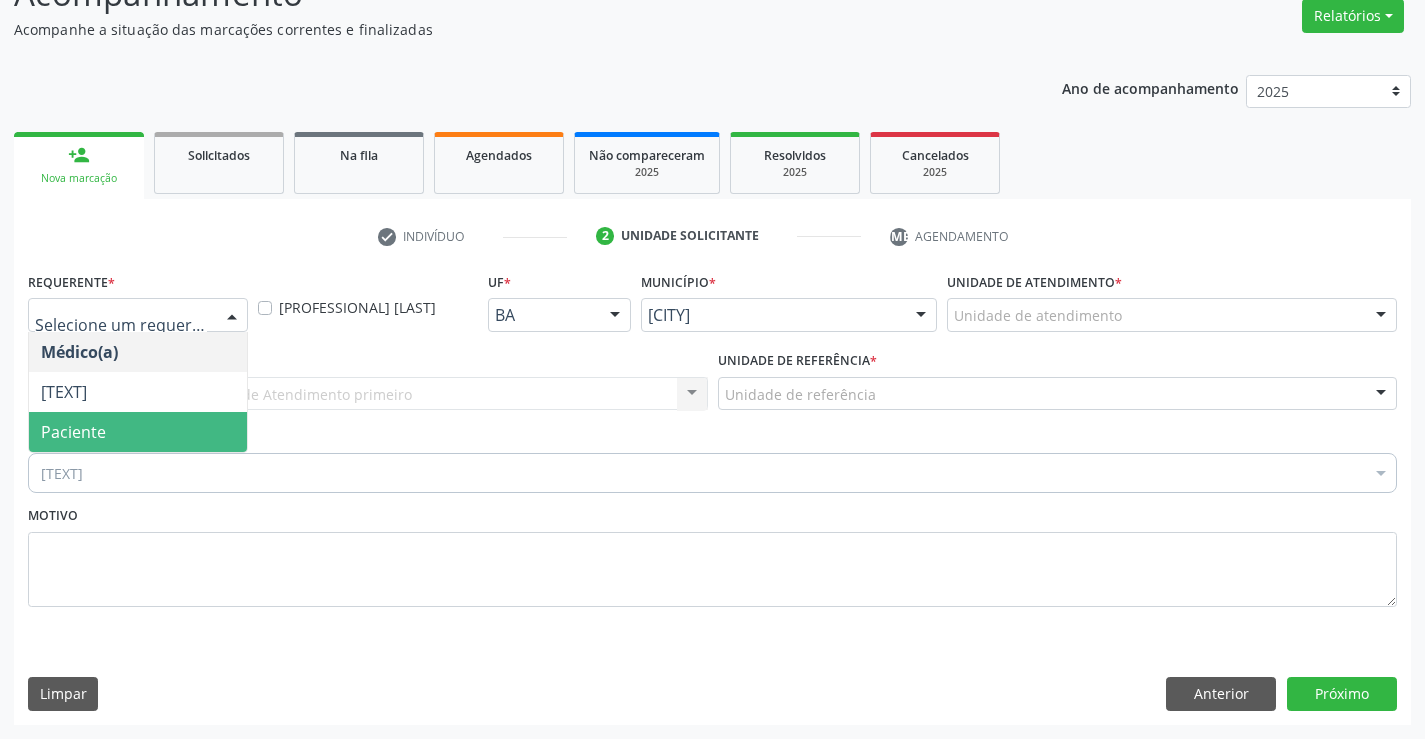 drag, startPoint x: 161, startPoint y: 401, endPoint x: 153, endPoint y: 418, distance: 18.788294 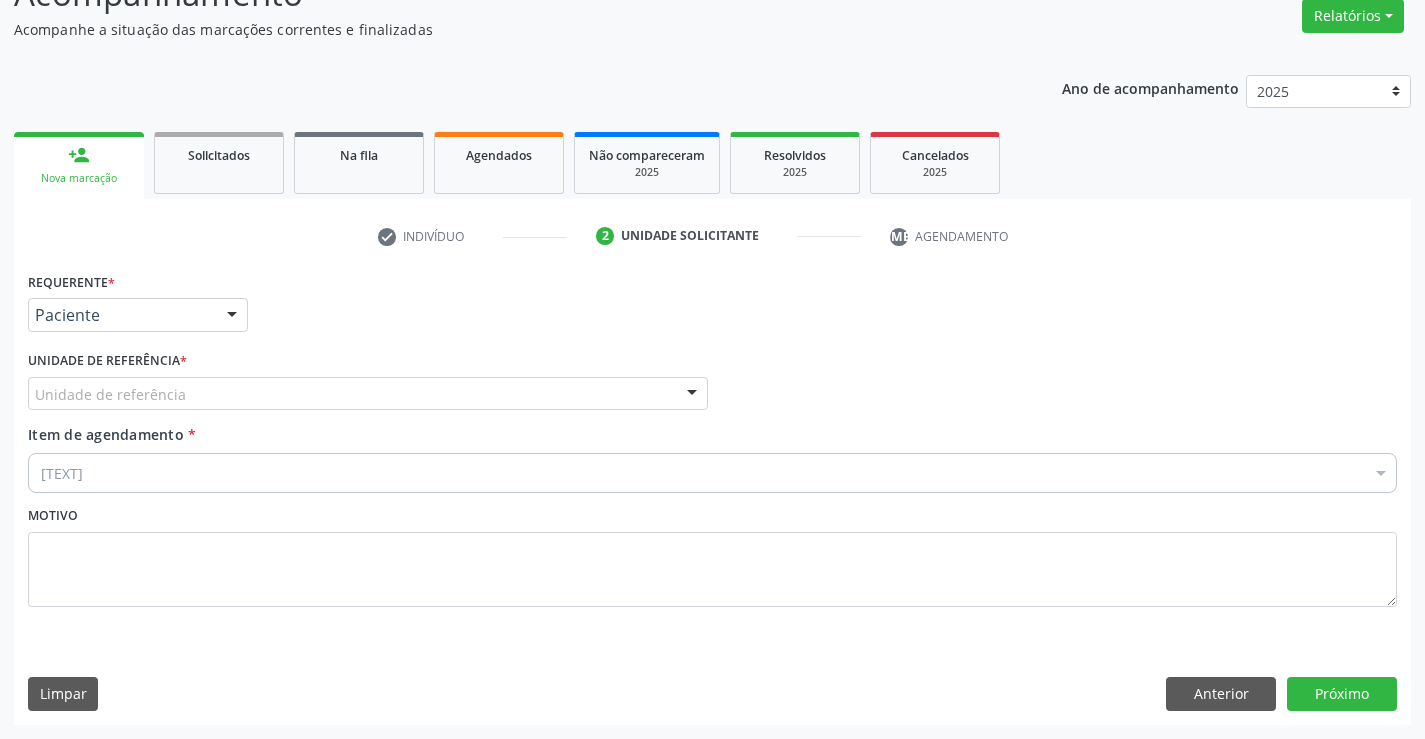 click on "Unidade de referência" at bounding box center (368, 394) 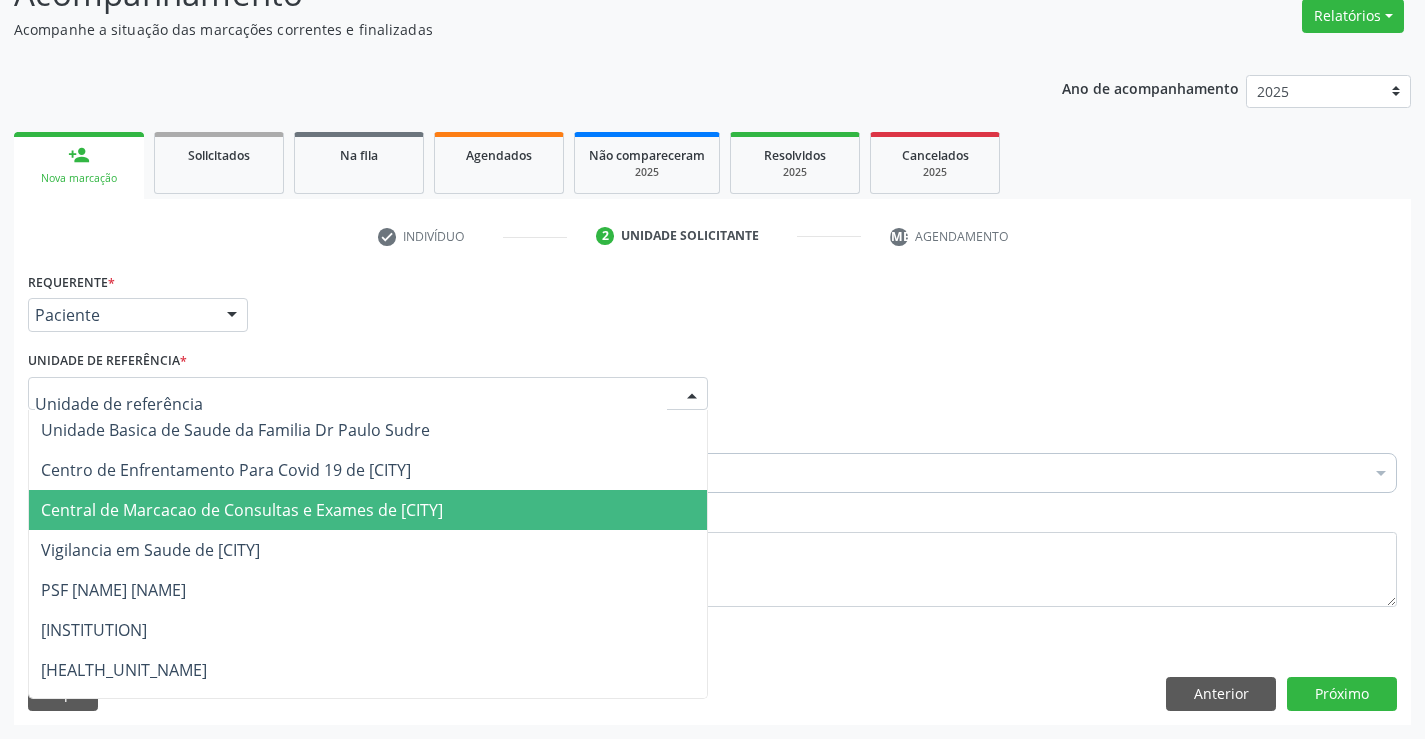 click on "Central de Marcacao de Consultas e Exames de [CITY]" at bounding box center (242, 510) 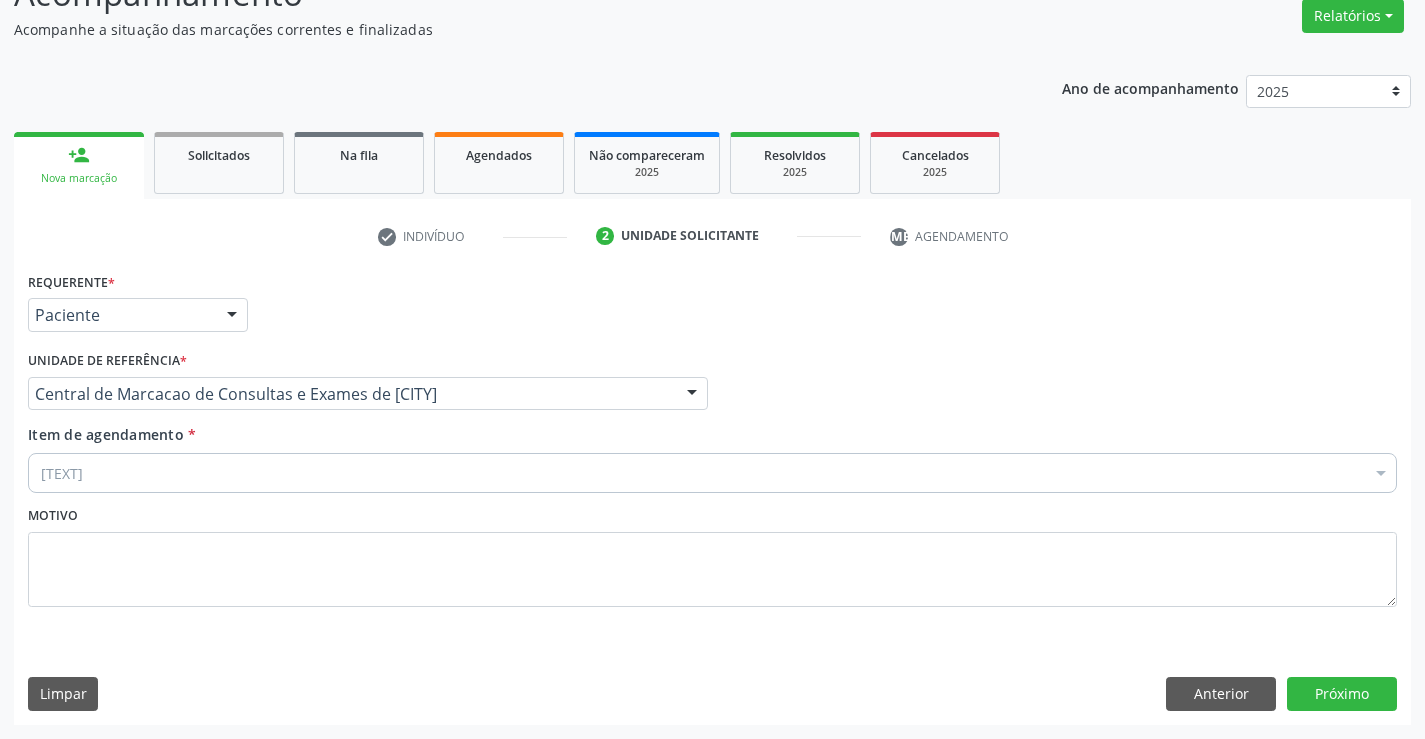 click on "[TEXT]" at bounding box center [712, 473] 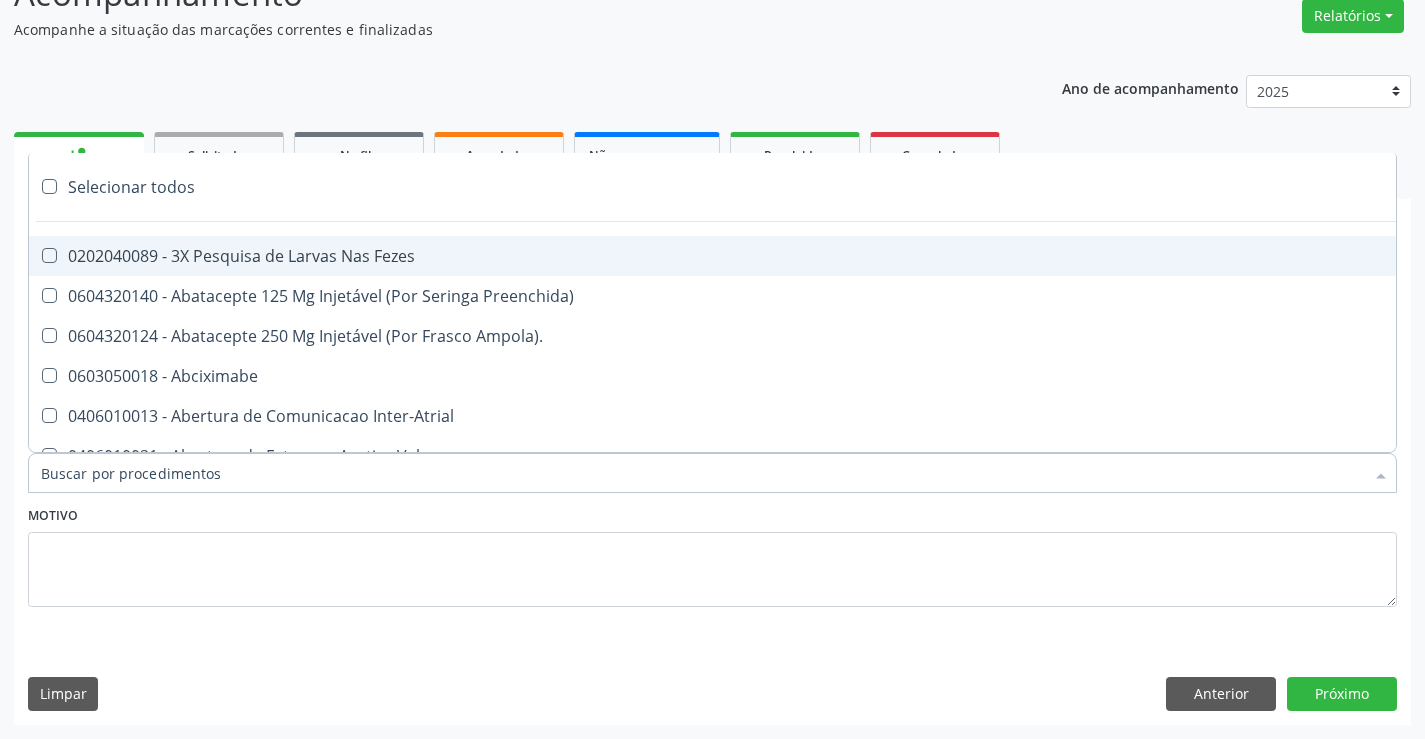 type on "U" 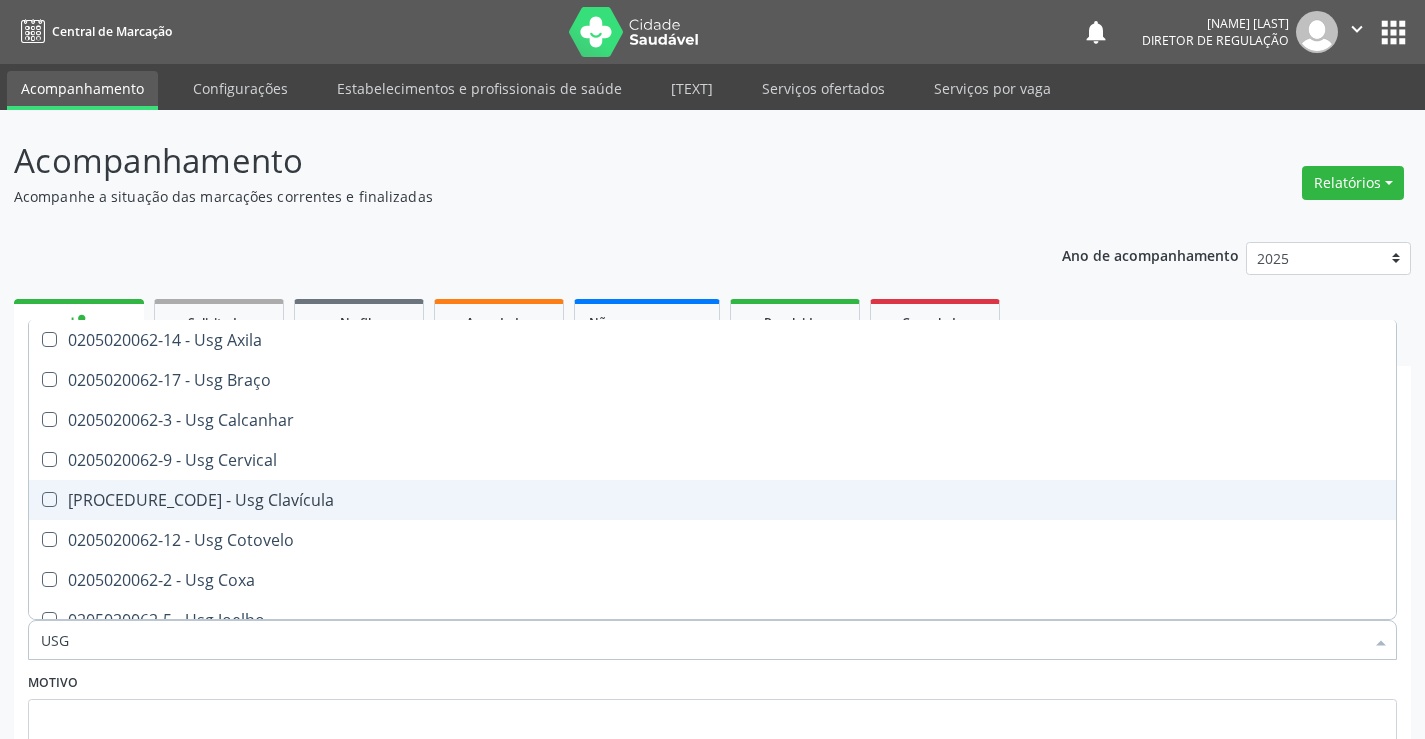 scroll, scrollTop: 167, scrollLeft: 0, axis: vertical 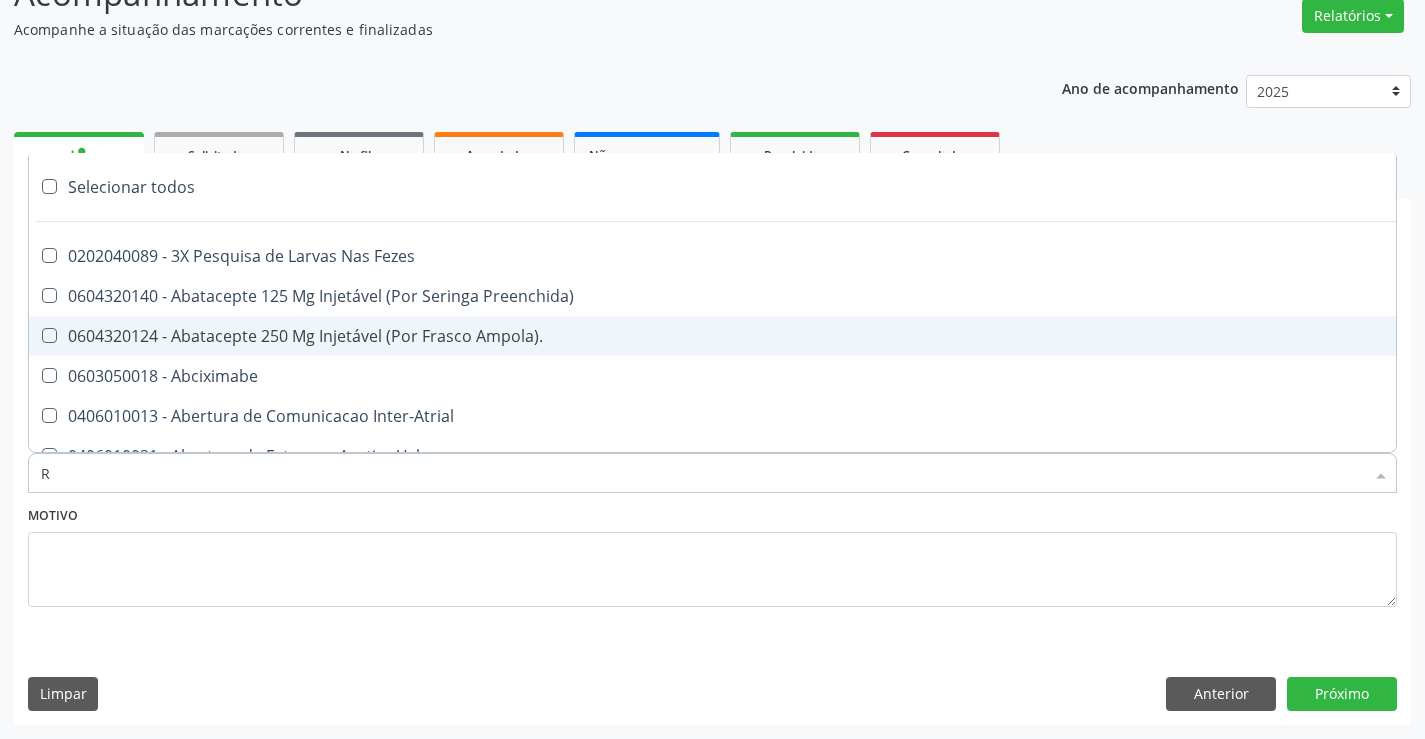 type on "RE" 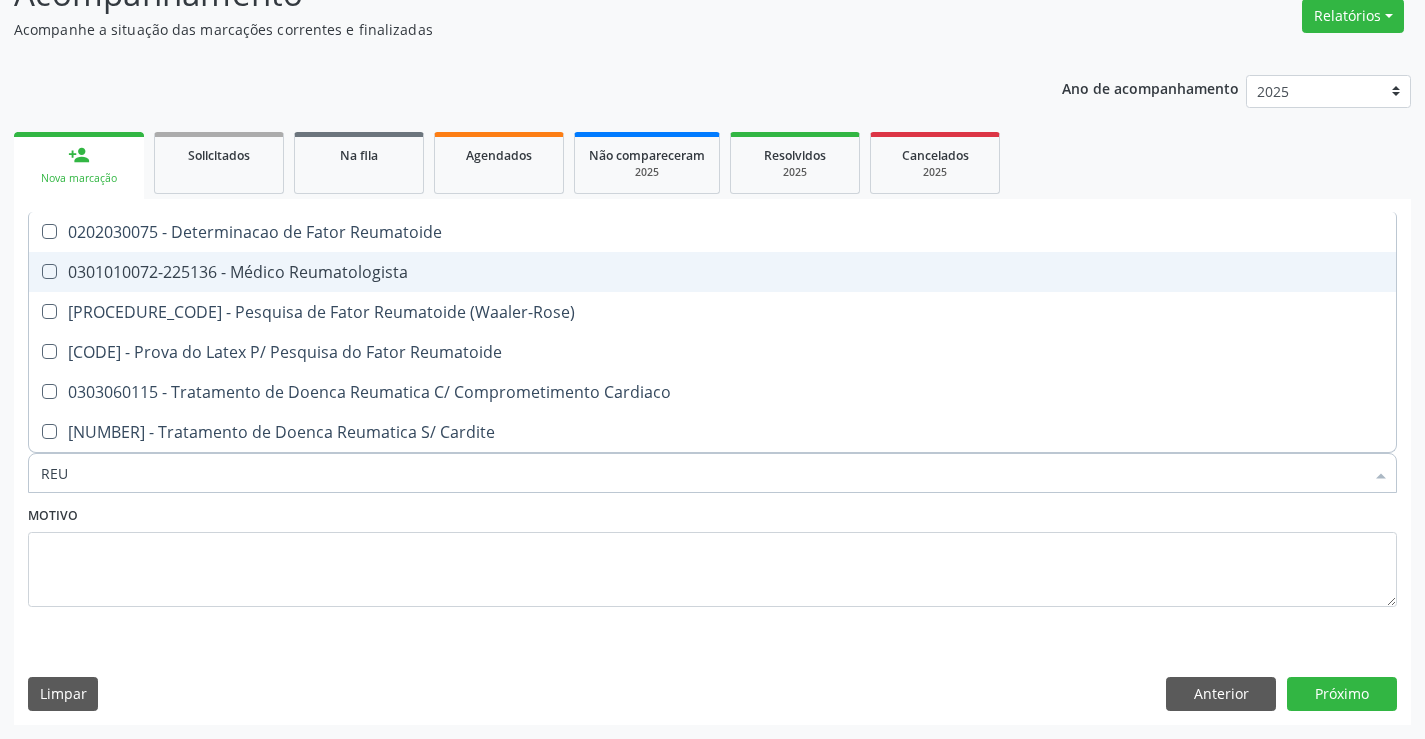 click on "0301010072-225136 - Médico Reumatologista" at bounding box center (712, 272) 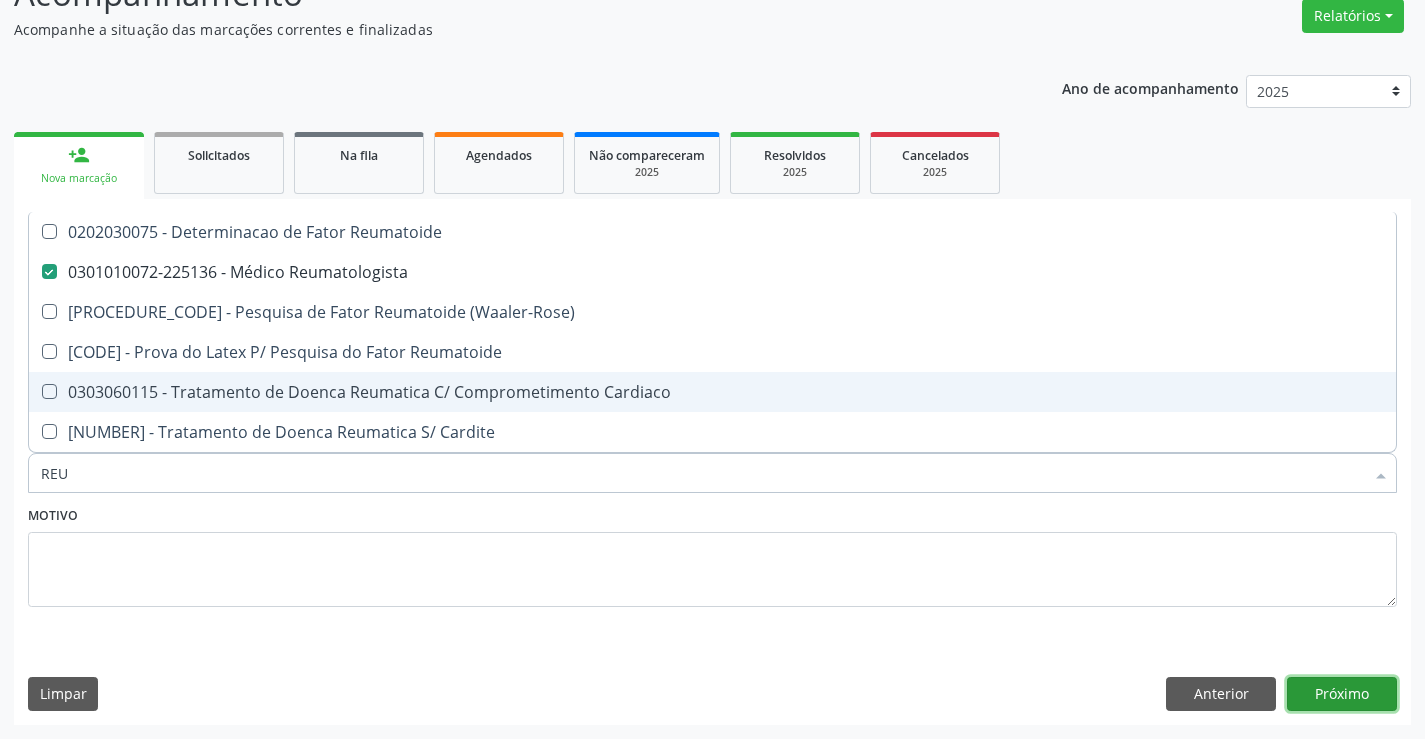 click on "Próximo" at bounding box center [1342, 694] 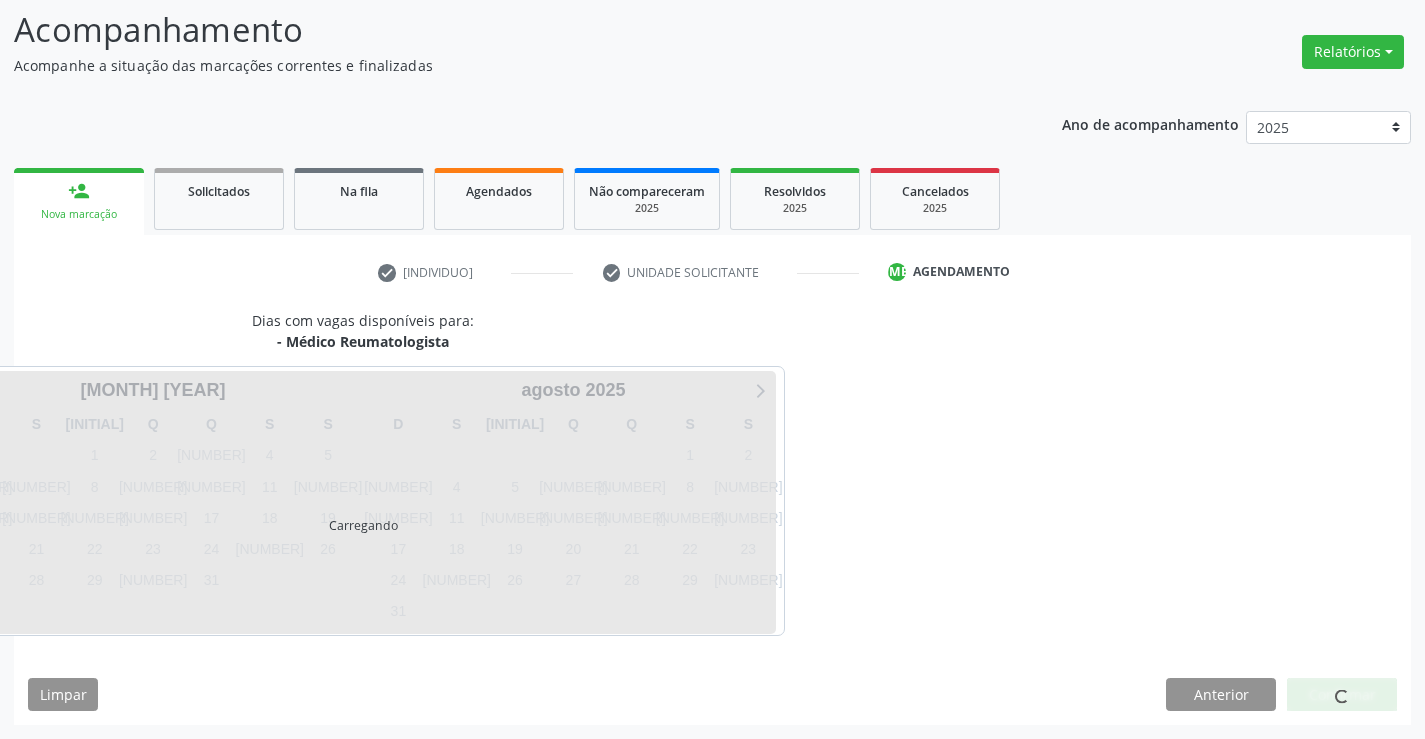 scroll, scrollTop: 131, scrollLeft: 0, axis: vertical 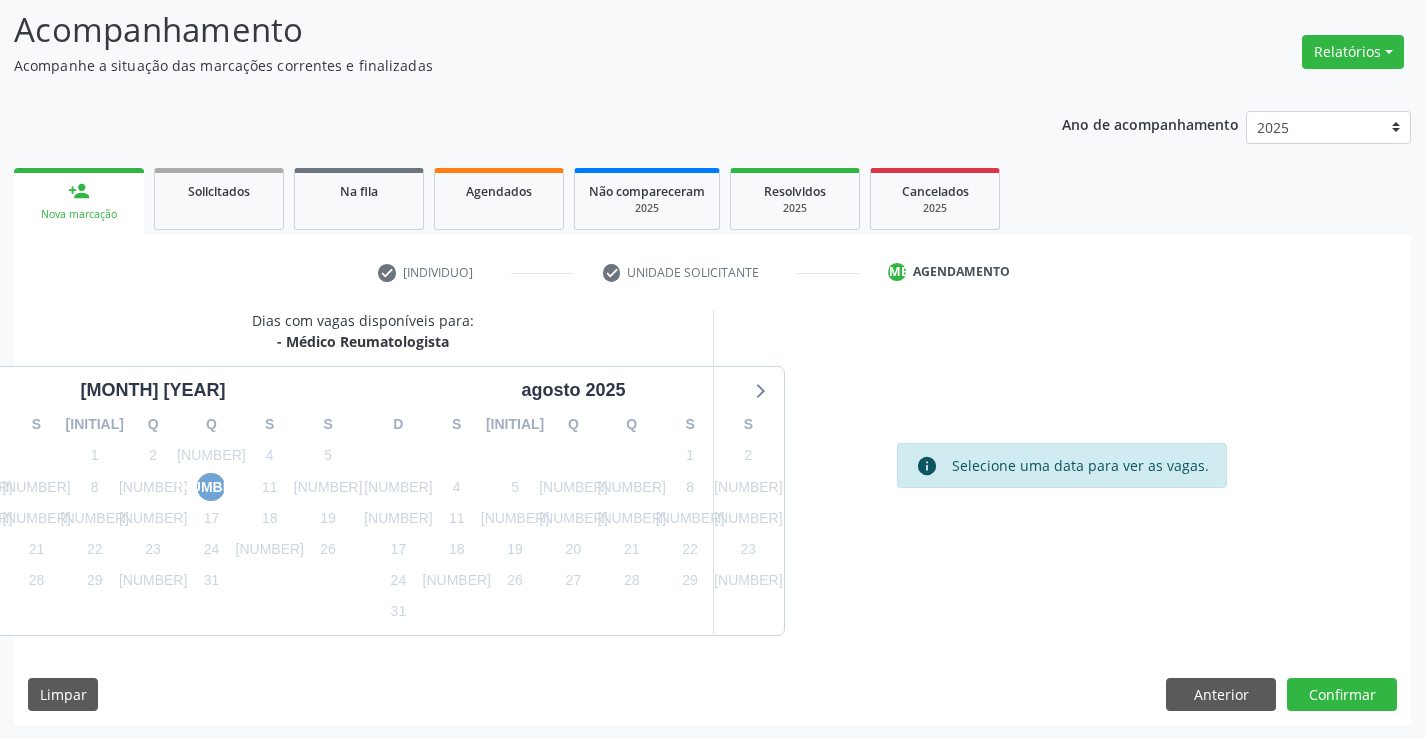 click on "10" at bounding box center [211, 487] 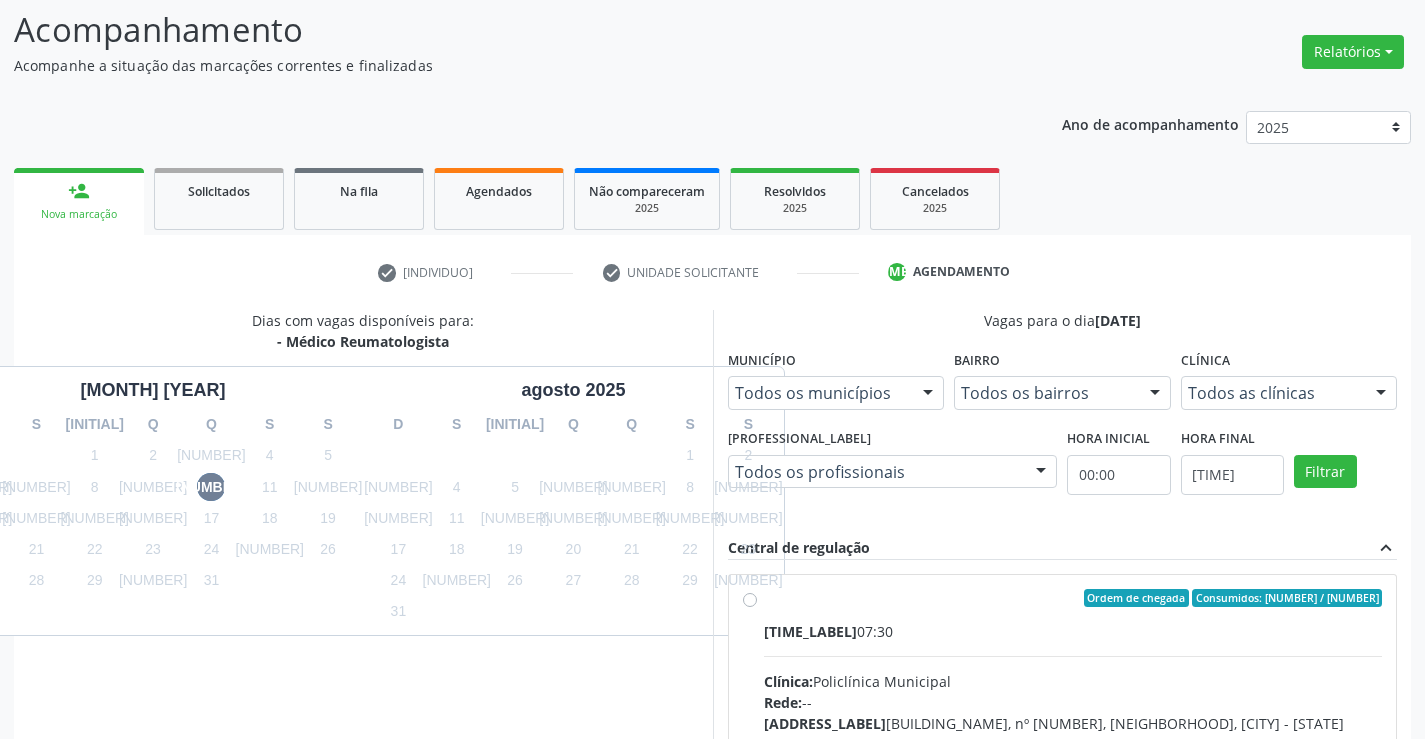 click on "Horário:   07:30" at bounding box center (1073, 631) 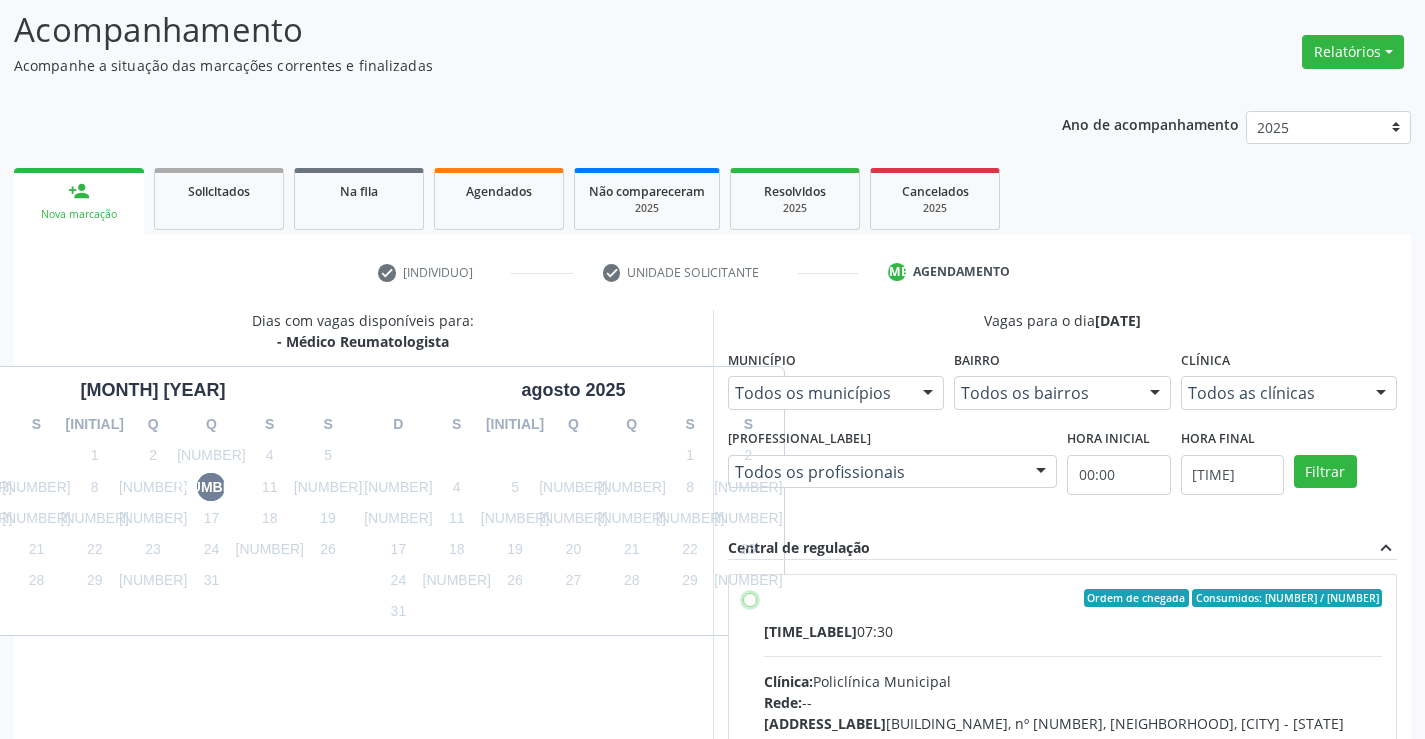 click on "Ordem de chegada
Consumidos: 10 / 30
Horário:   07:30
Clínica:  Policlínica Municipal
Rede:
--
Endereço:   Predio, nº 386, Centro, Campo Formoso - BA
Telefone:   (74) 6451312
Profissional:
Juvenilson Jose de Sa Andrade
Informações adicionais sobre o atendimento
Idade de atendimento:
de 0 a 120 anos
Gênero(s) atendido(s):
Masculino e Feminino
Informações adicionais:
--" at bounding box center (750, 598) 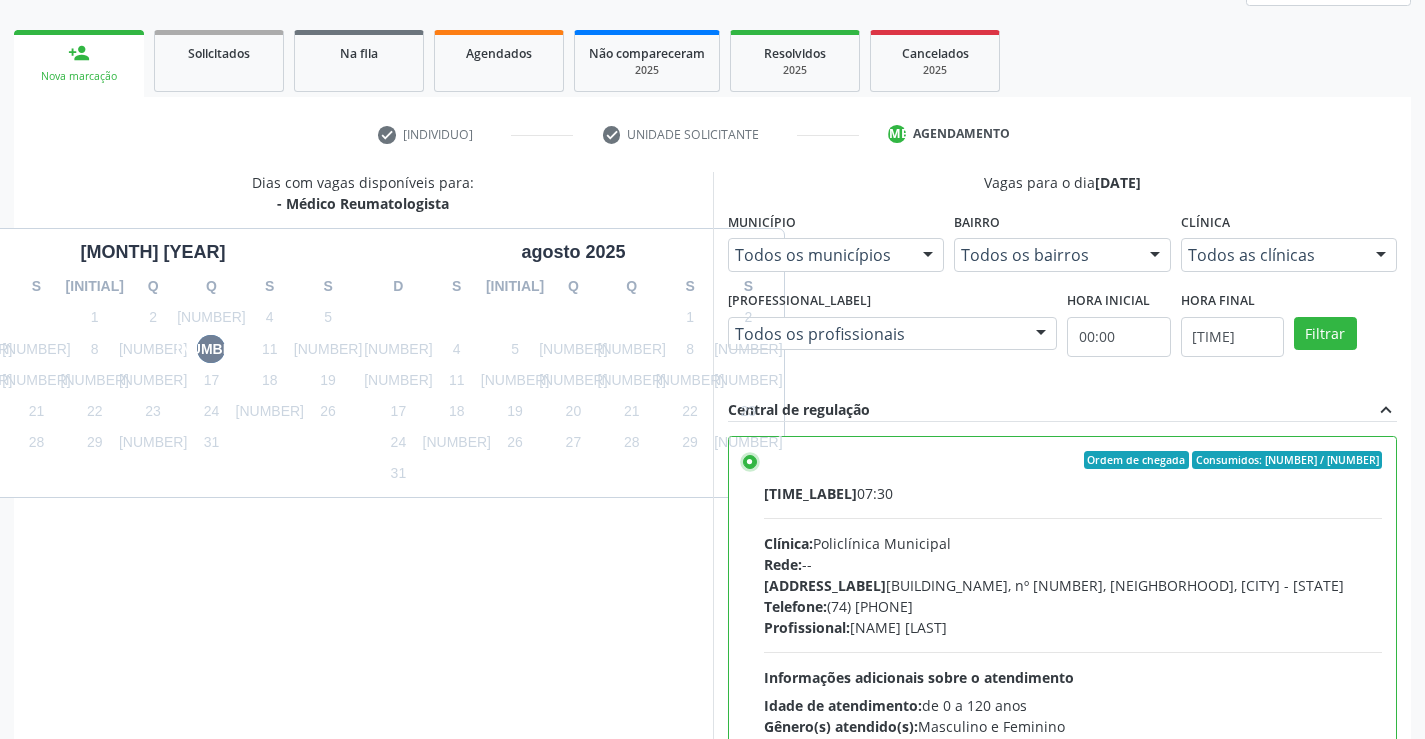 scroll, scrollTop: 456, scrollLeft: 0, axis: vertical 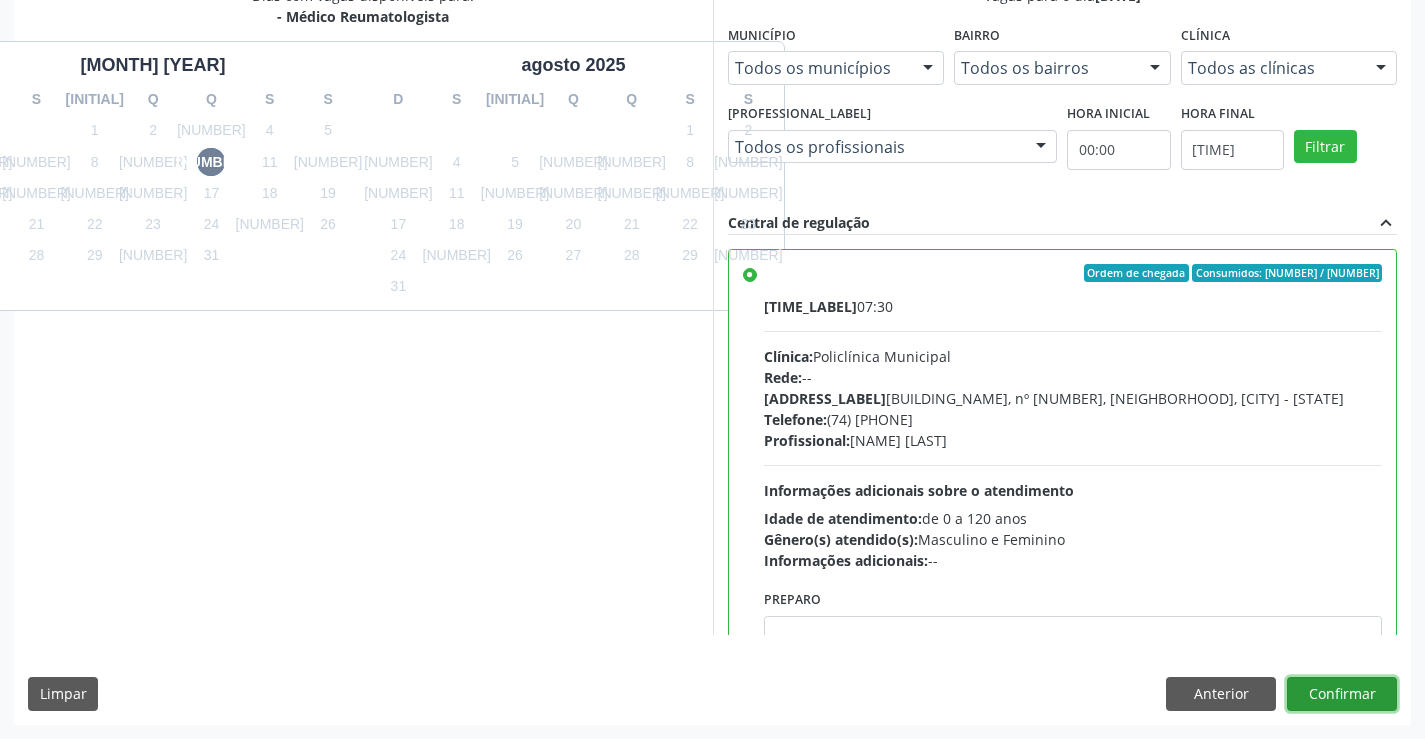 click on "Confirmar" at bounding box center (1342, 694) 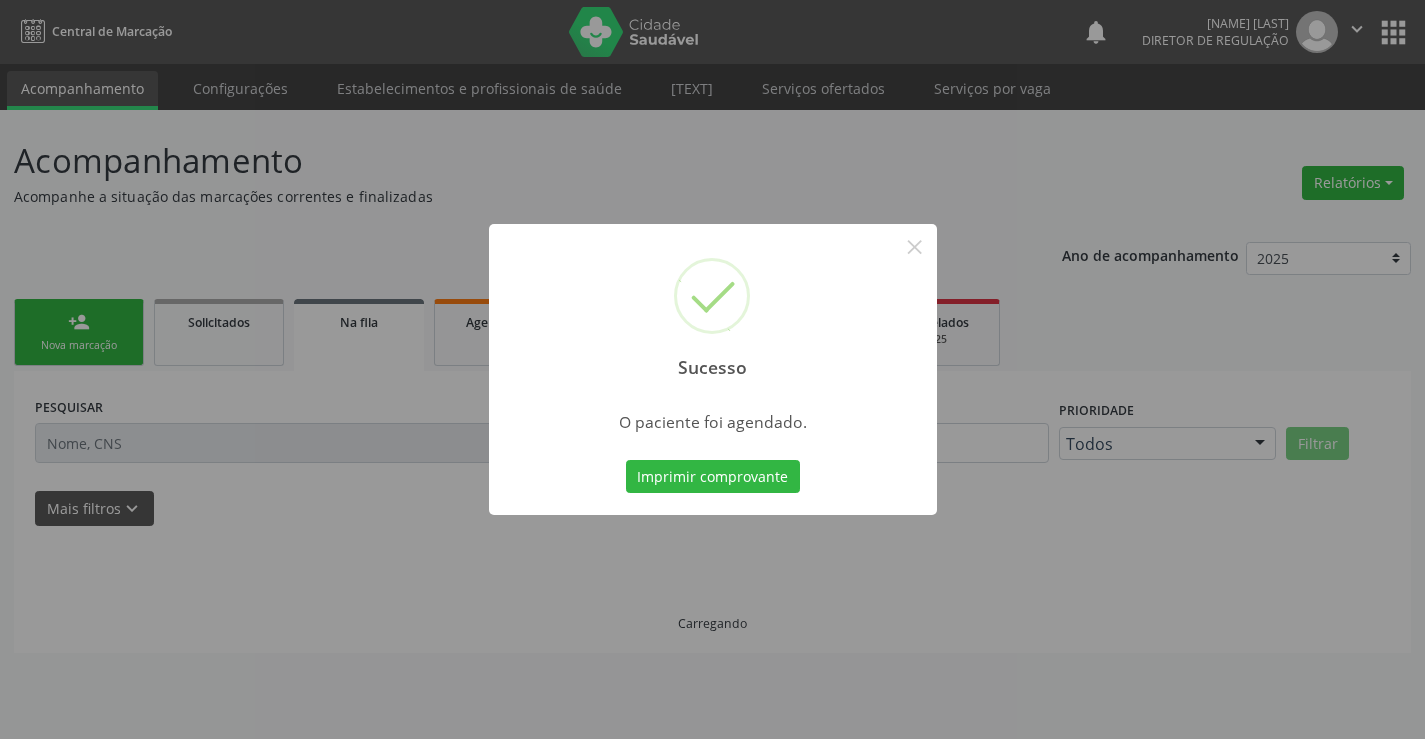 scroll, scrollTop: 0, scrollLeft: 0, axis: both 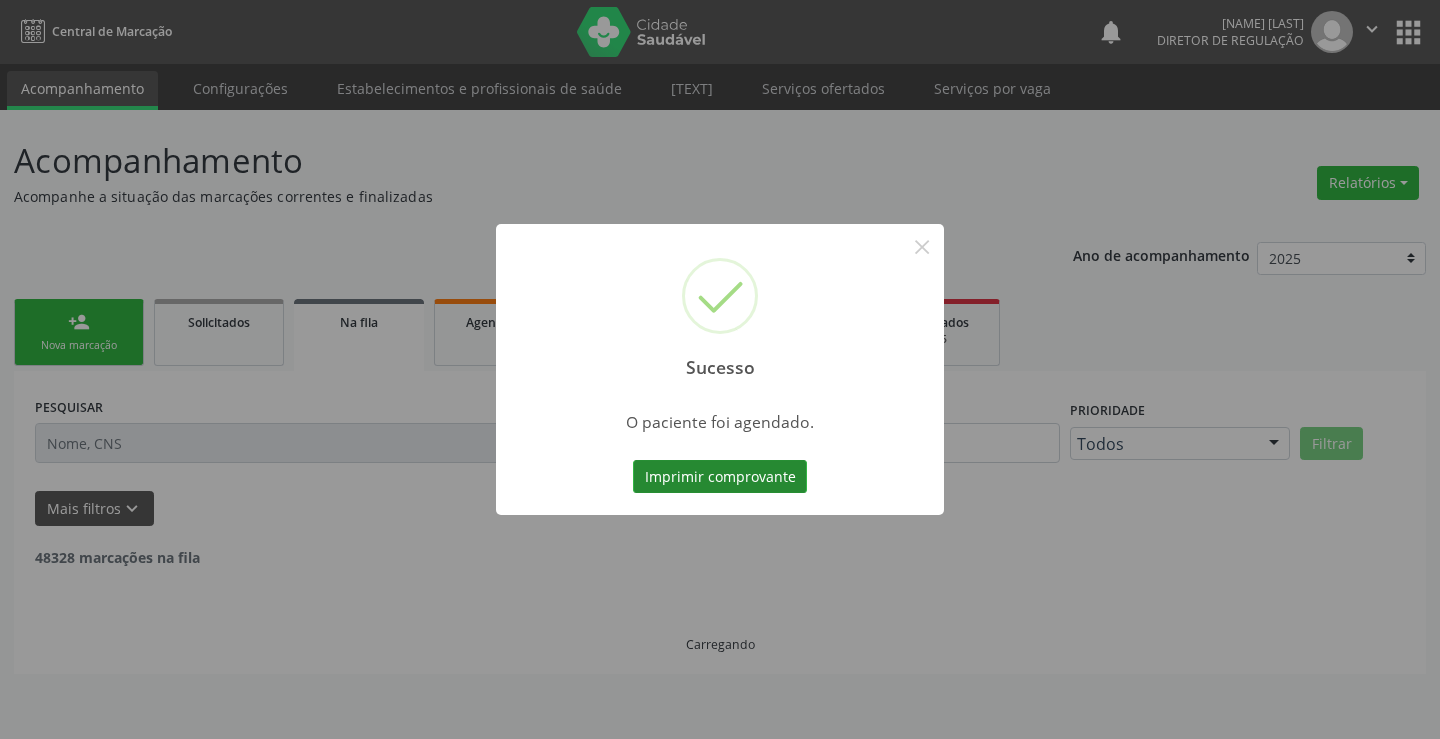 click on "Imprimir comprovante" at bounding box center [720, 477] 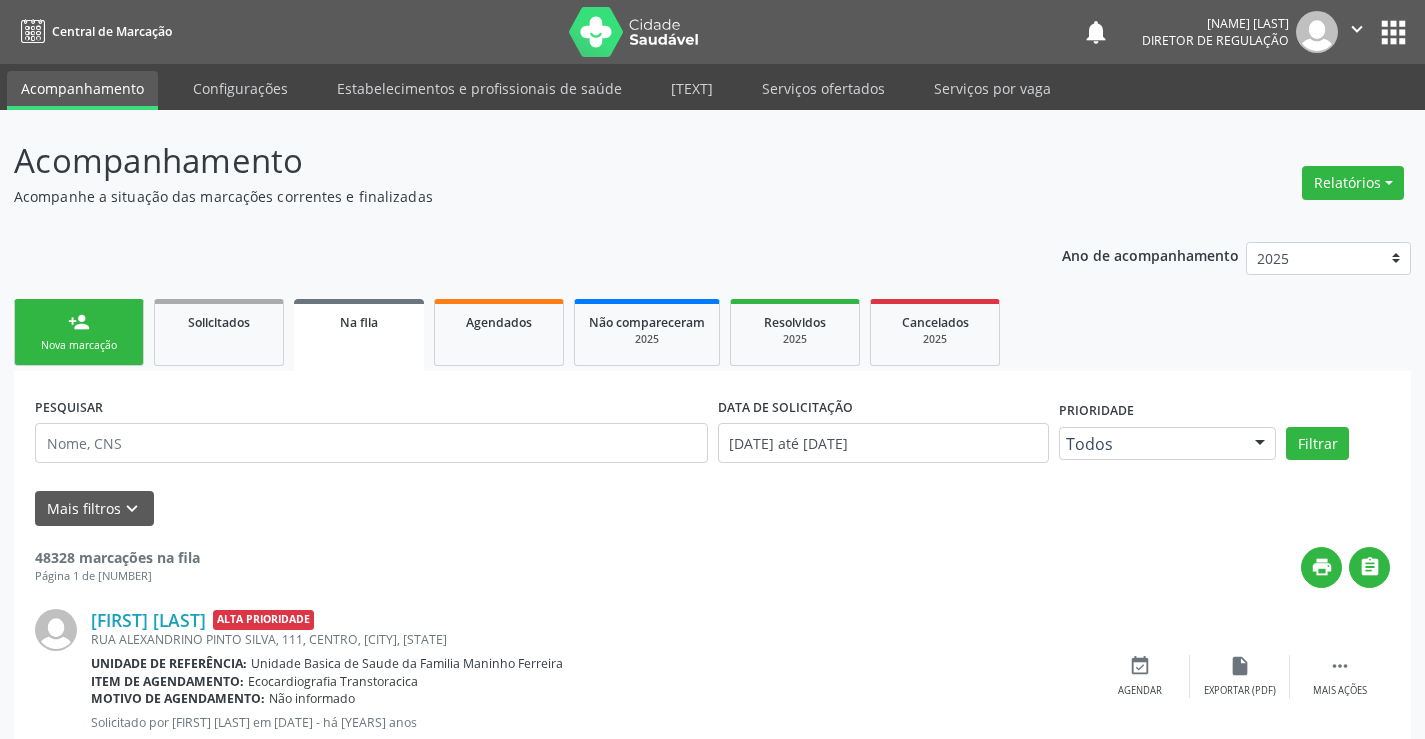 click on "person_add
Nova marcação" at bounding box center [79, 332] 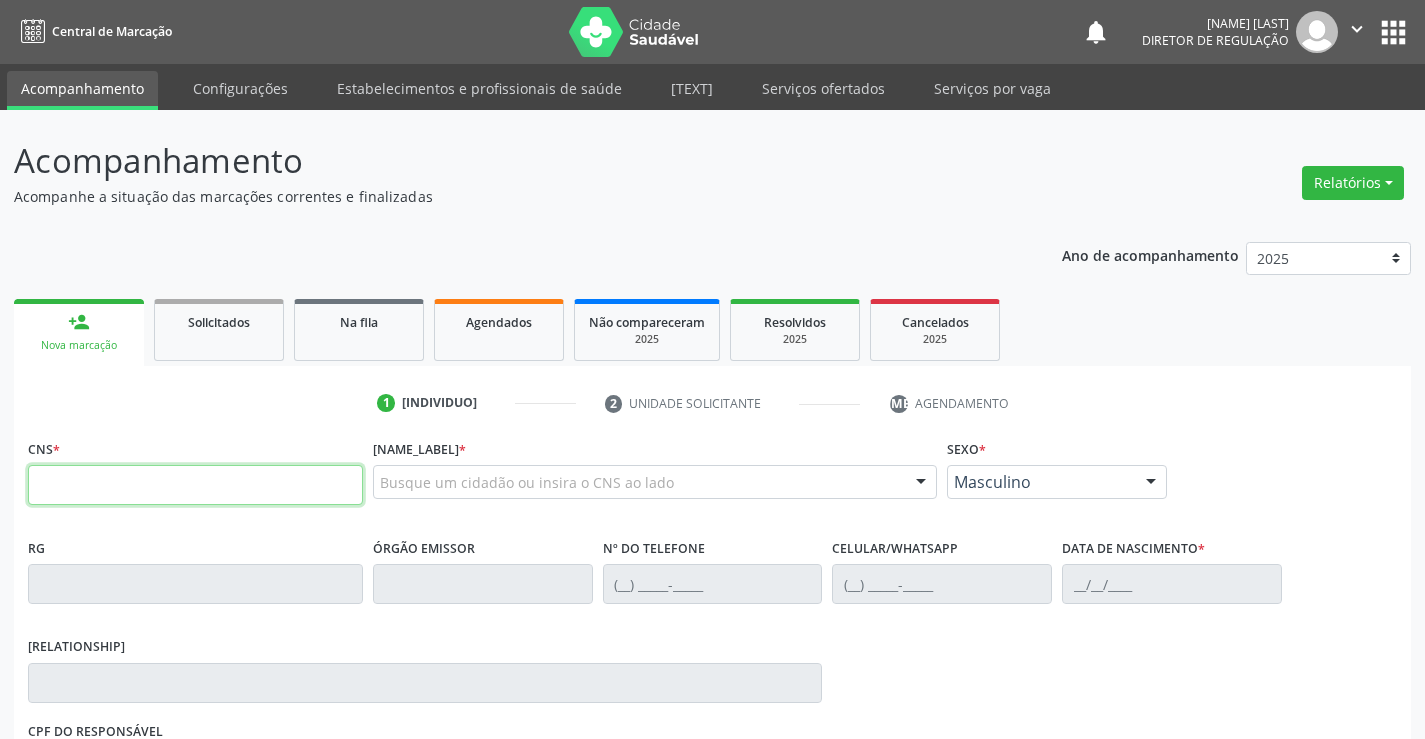 click at bounding box center [195, 485] 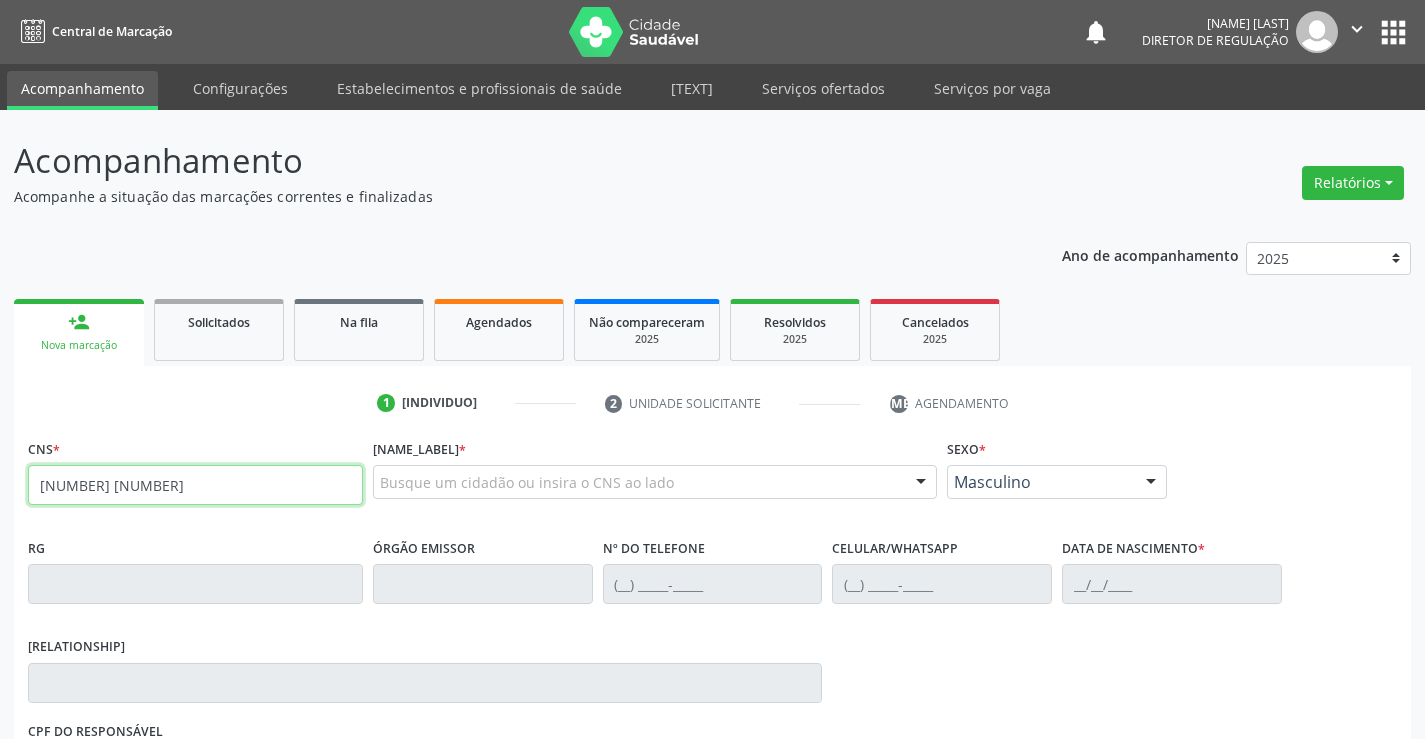 type on "700 1019 0587 6118" 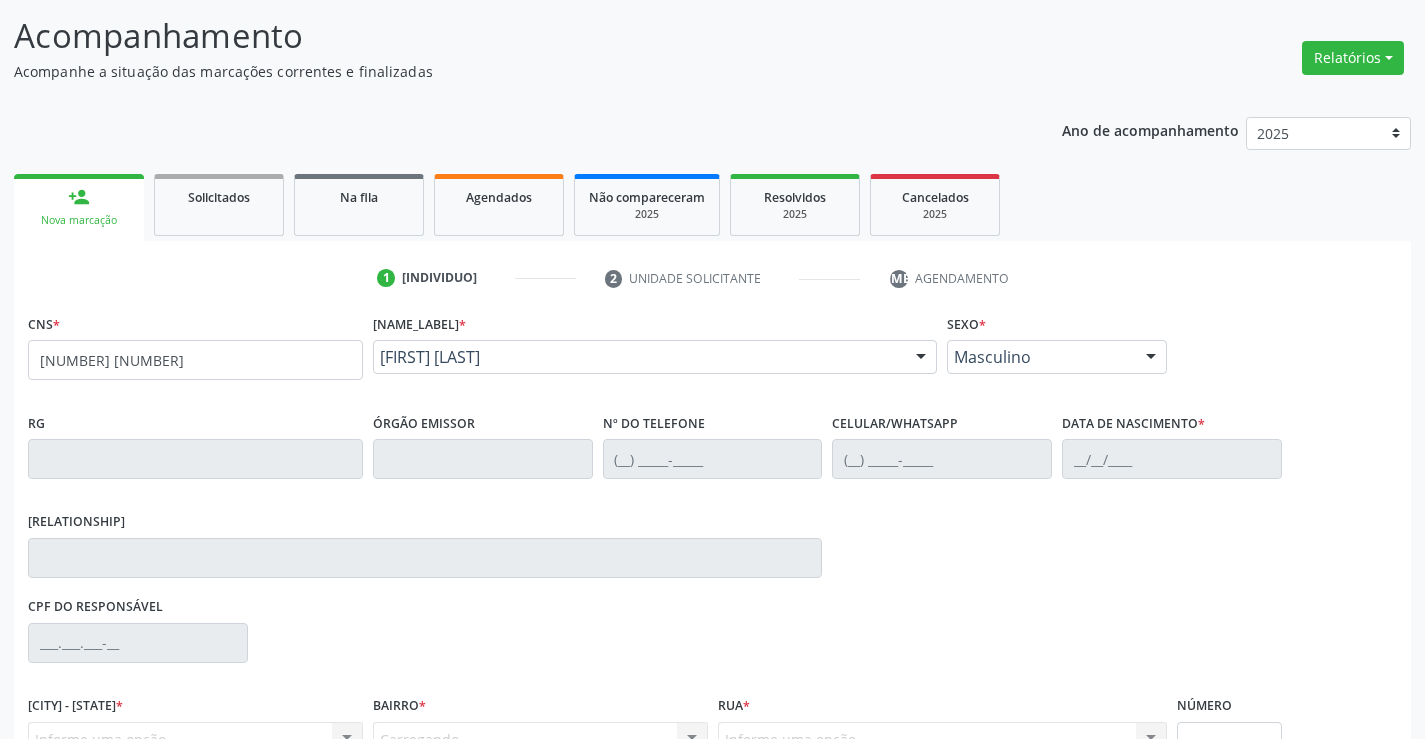scroll, scrollTop: 300, scrollLeft: 0, axis: vertical 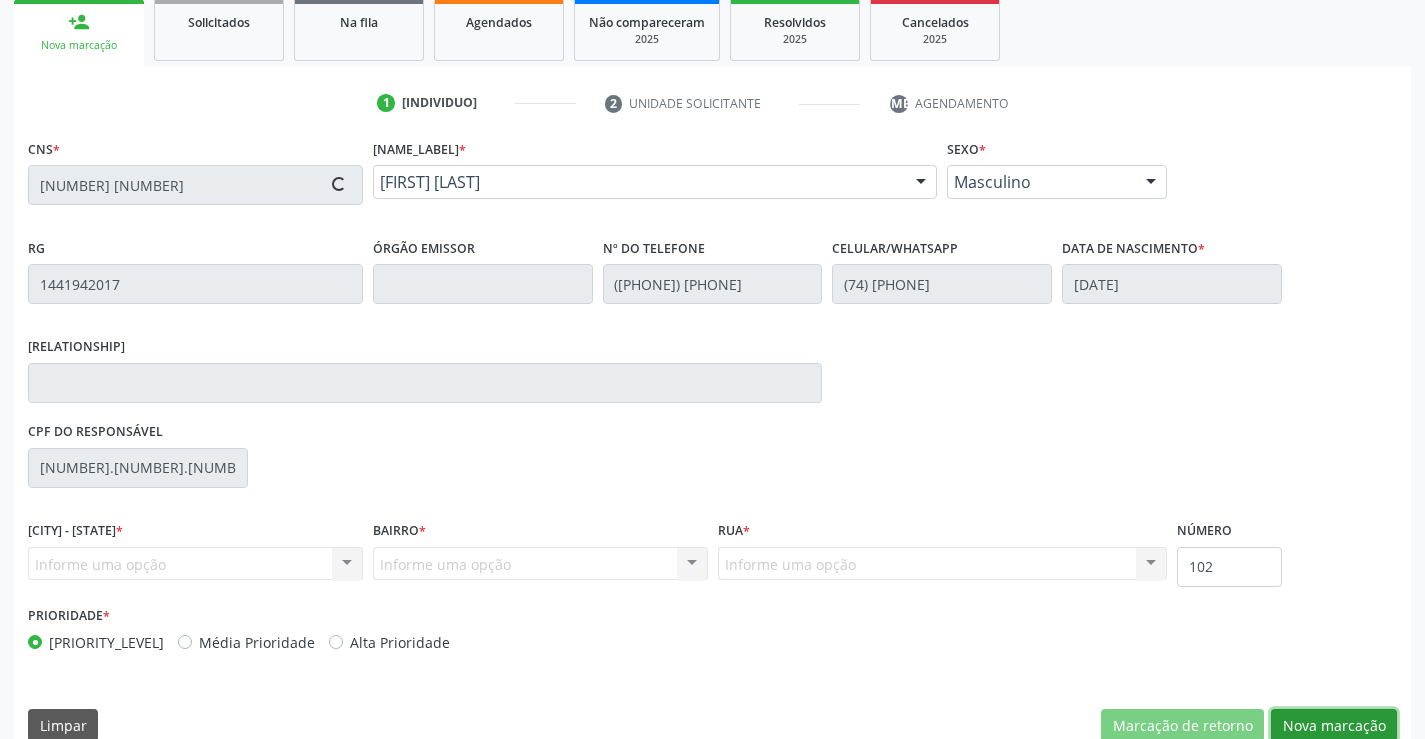 click on "Nova marcação" at bounding box center (1182, 726) 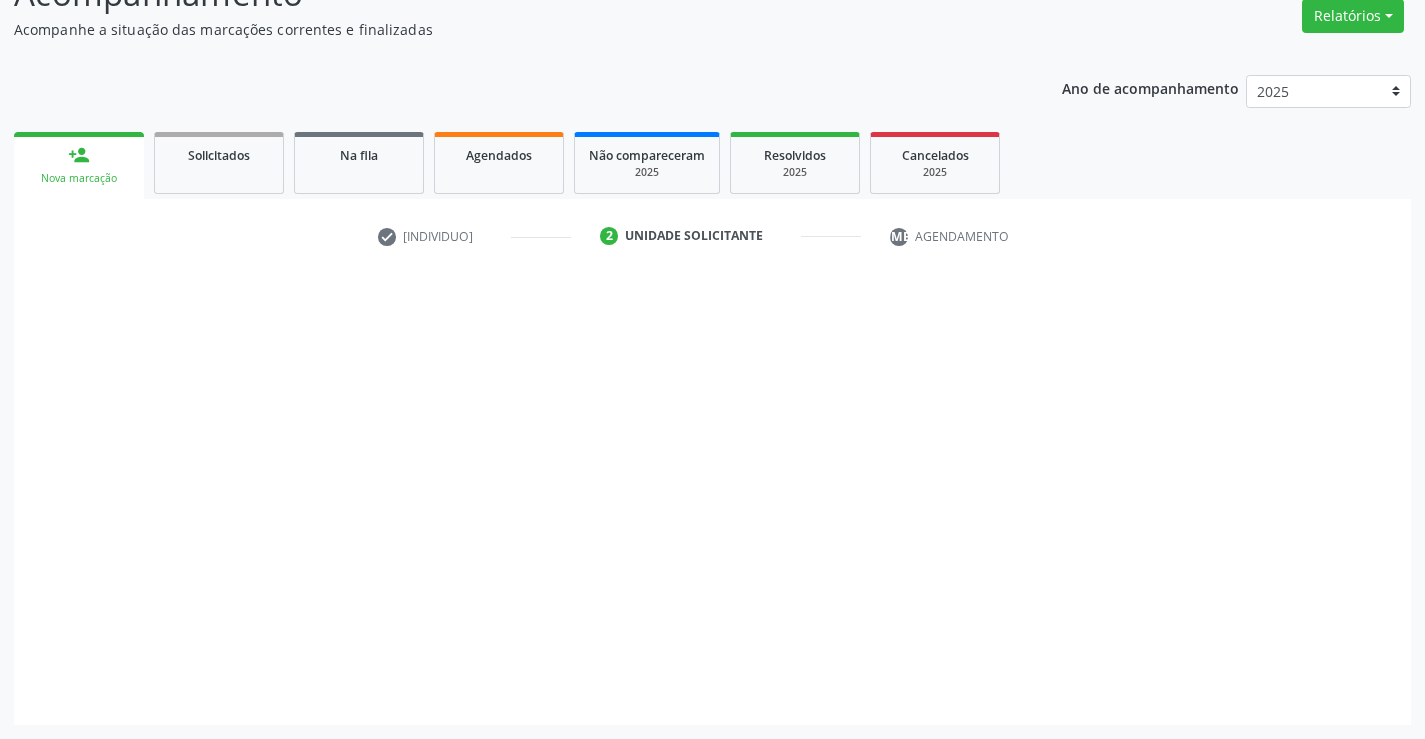 scroll, scrollTop: 167, scrollLeft: 0, axis: vertical 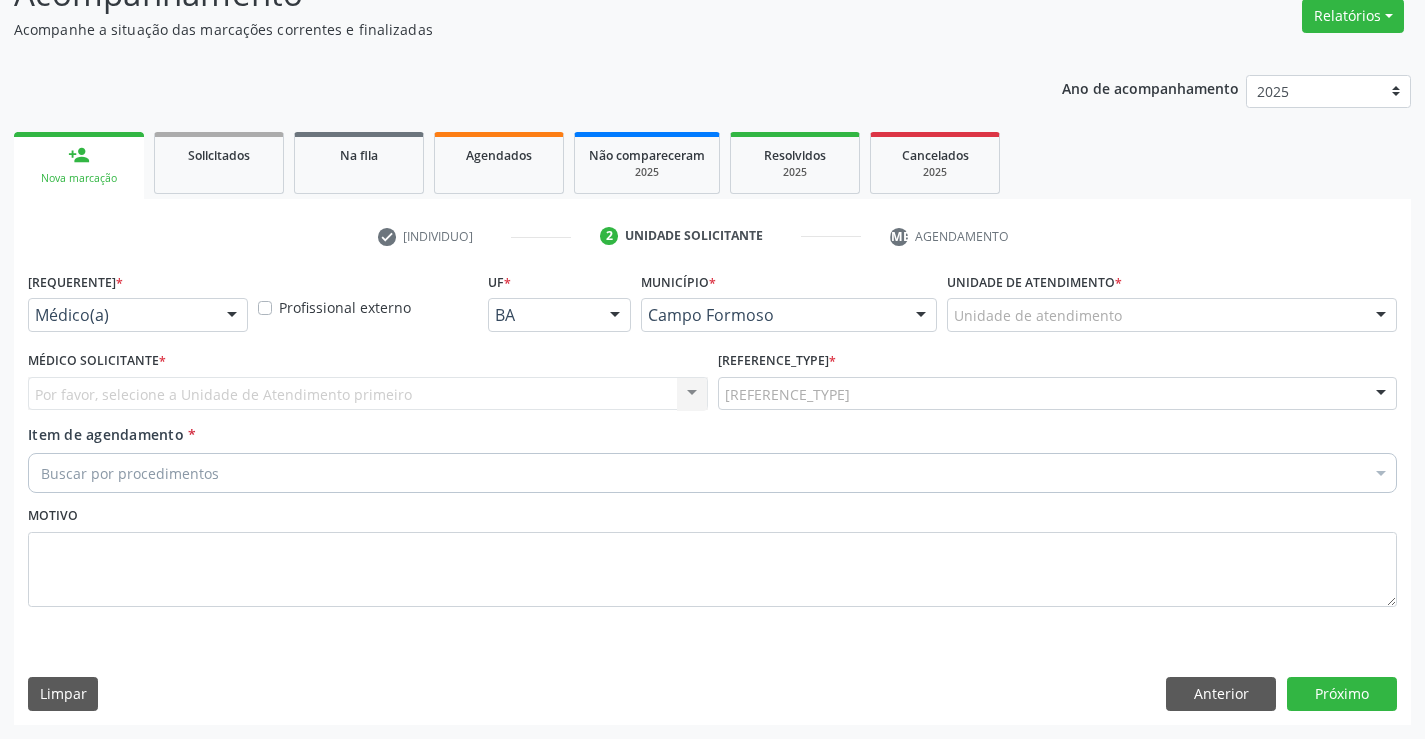 click at bounding box center (232, 316) 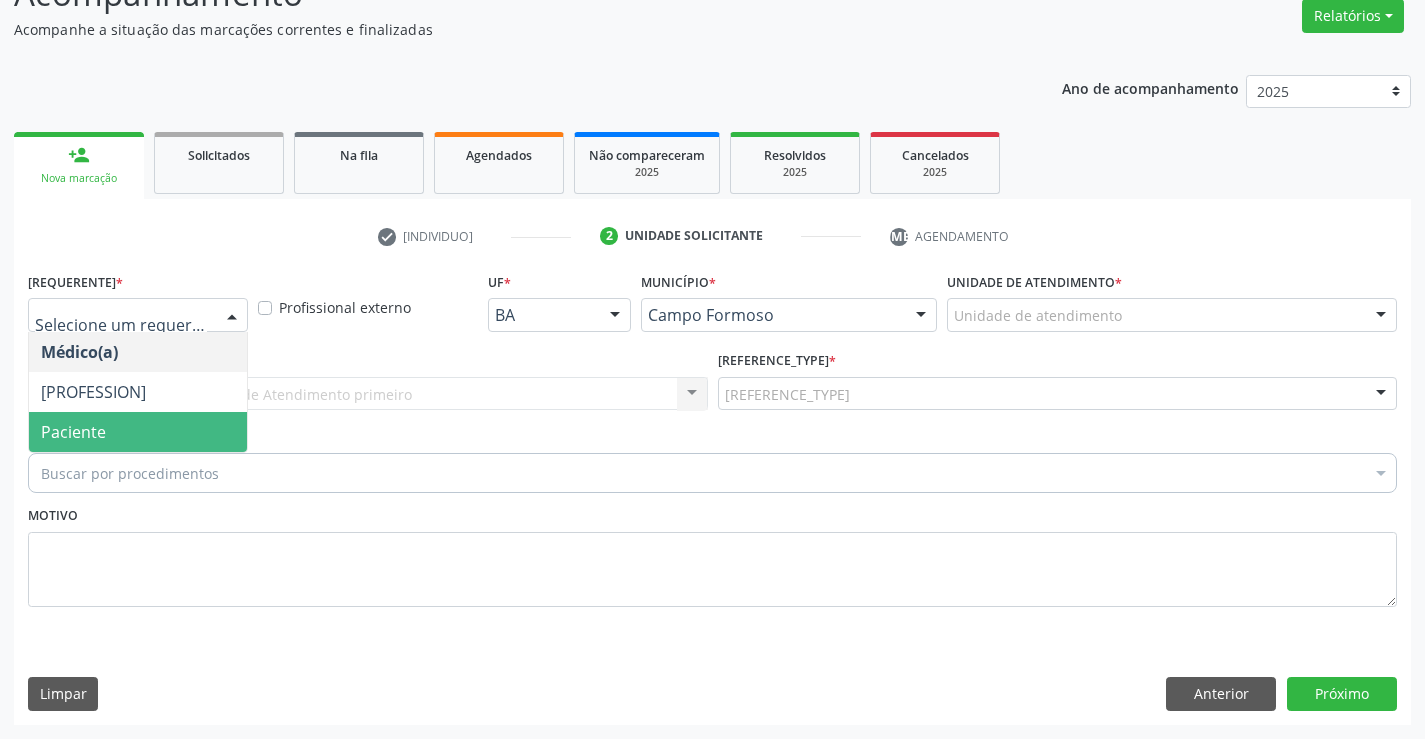 drag, startPoint x: 183, startPoint y: 400, endPoint x: 172, endPoint y: 419, distance: 21.954498 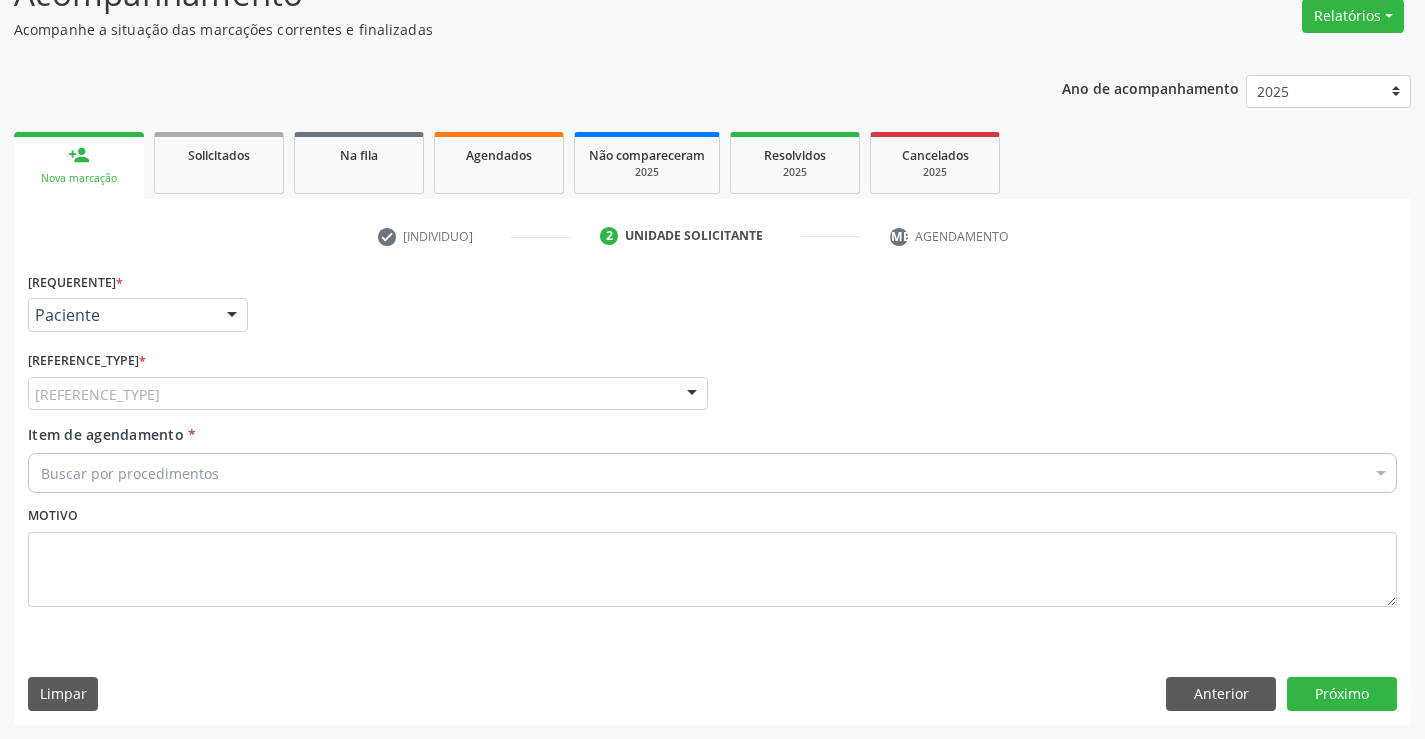 click on "Unidade de referência" at bounding box center [368, 394] 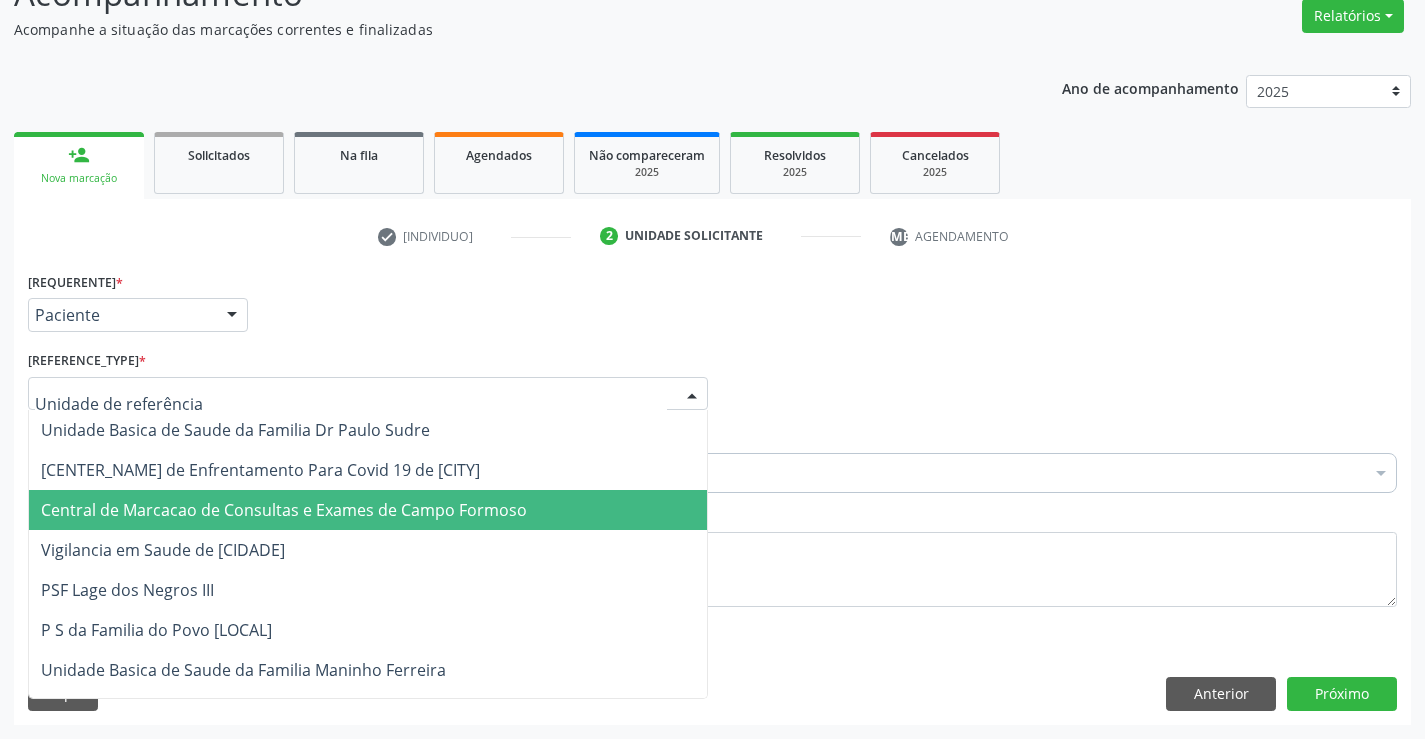 click on "Central de Marcacao de Consultas e Exames de [CITY]" at bounding box center (284, 510) 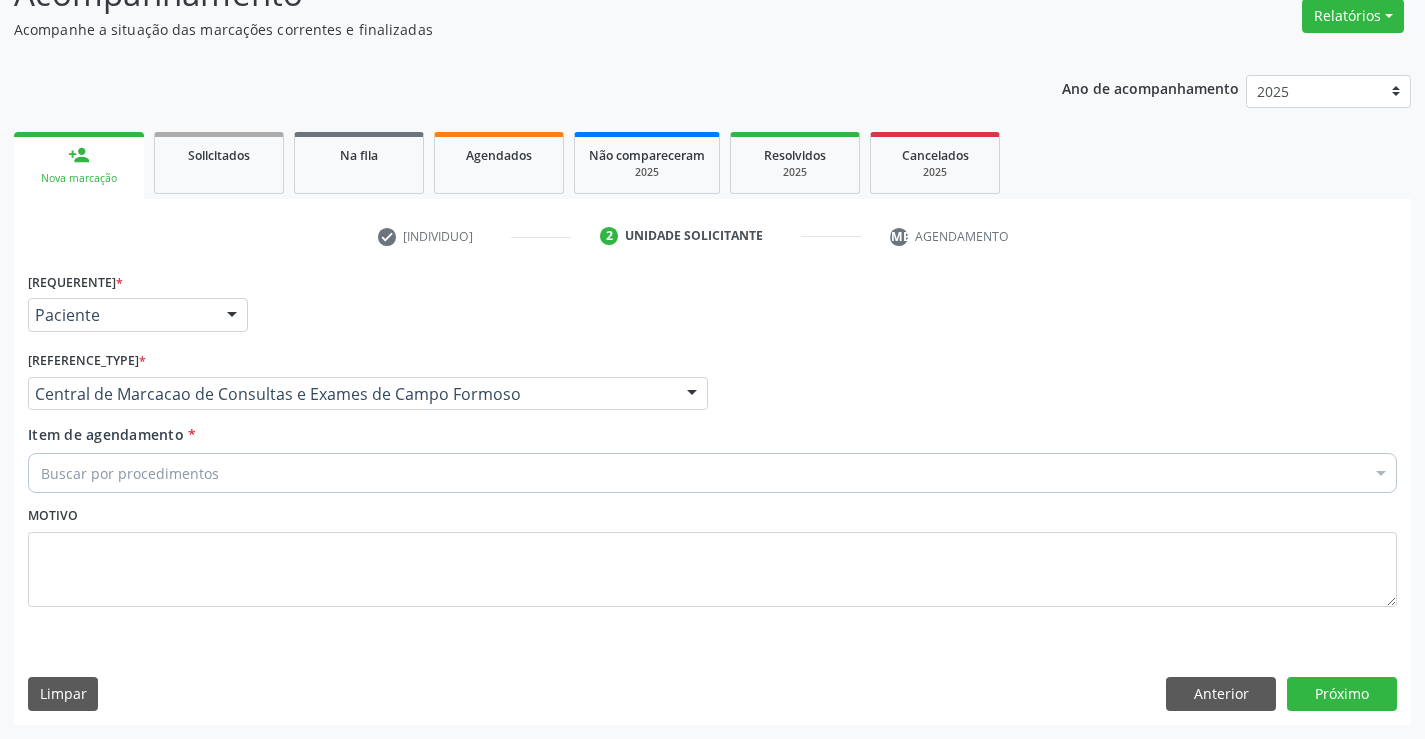 click on "[TEXT]" at bounding box center (712, 473) 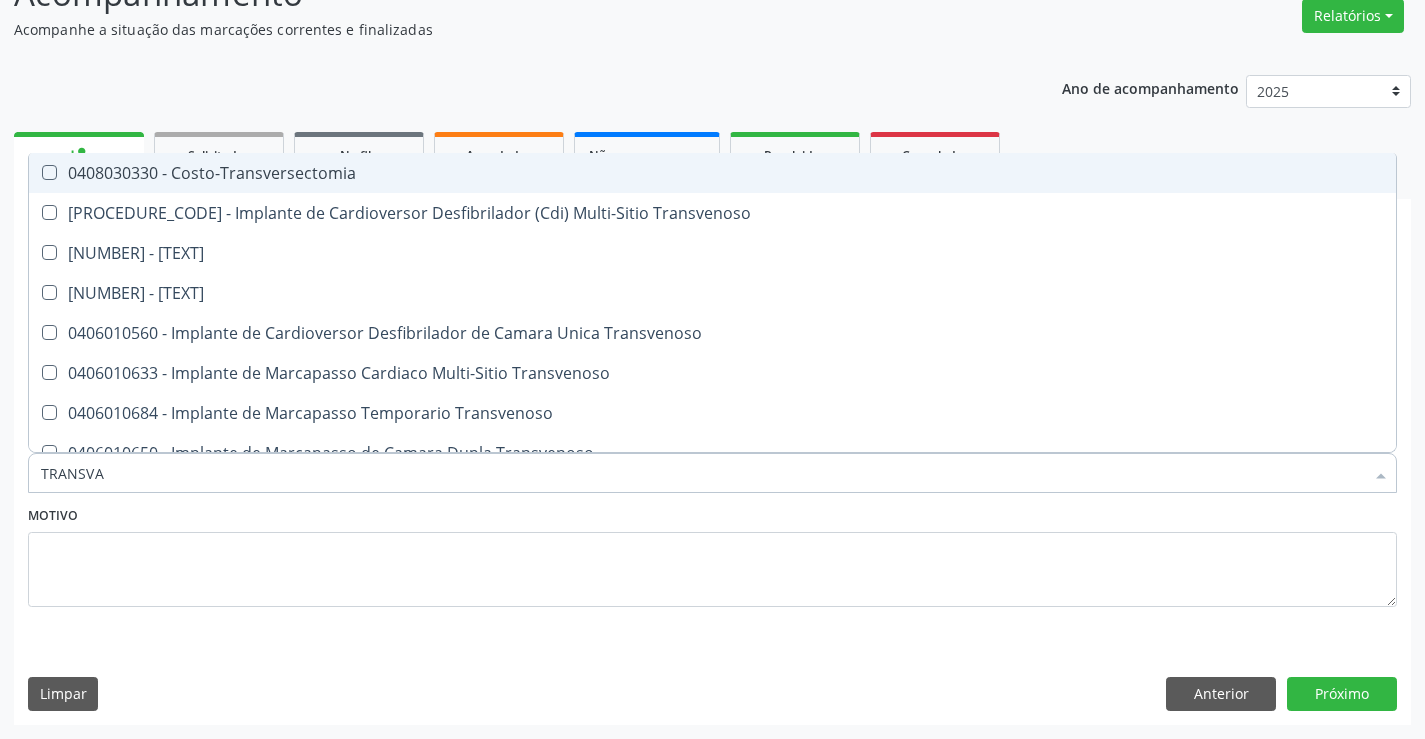 type on "[TEXT]" 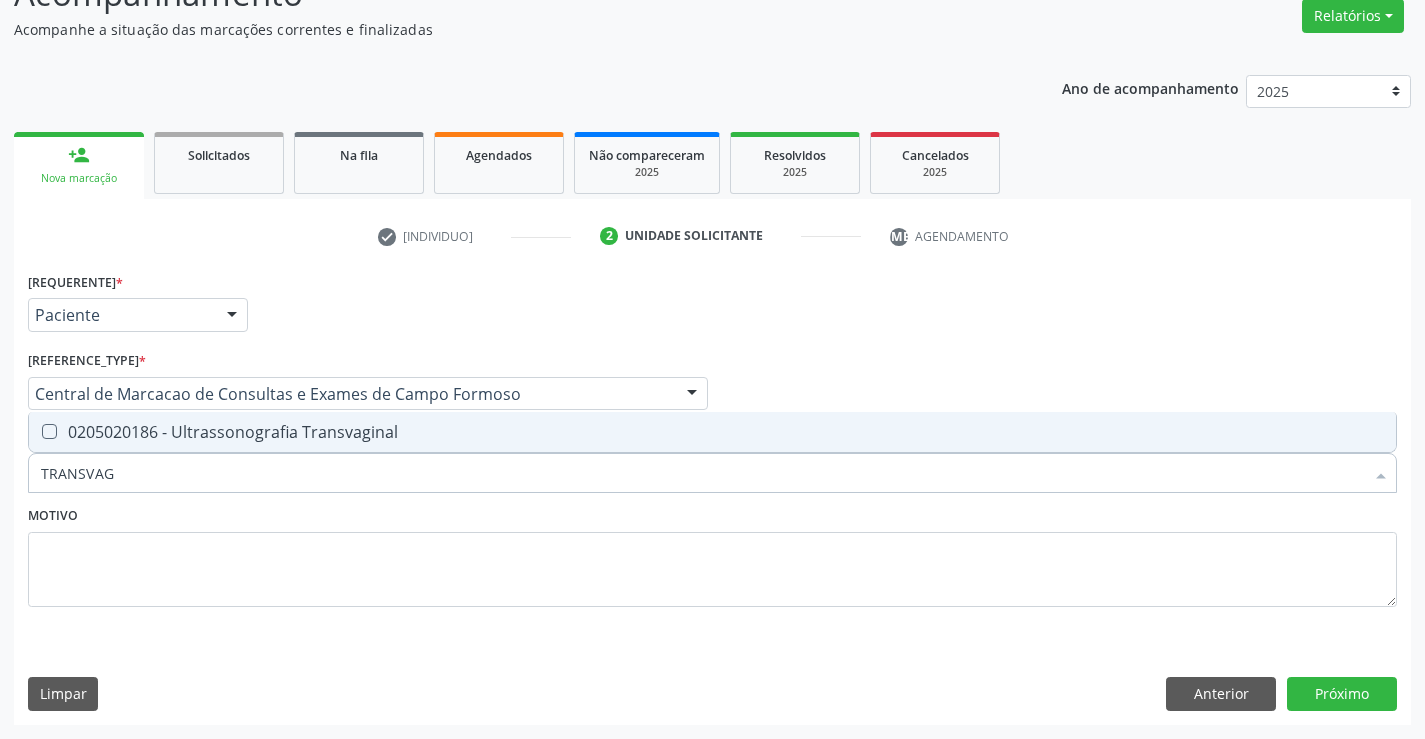 click on "Selecionar todos
0205020186 - Ultrassonografia Transvaginal
Nenhum resultado encontrado para: " TRANSVAG  "
Não há nenhuma opção para ser exibida." at bounding box center (712, 432) 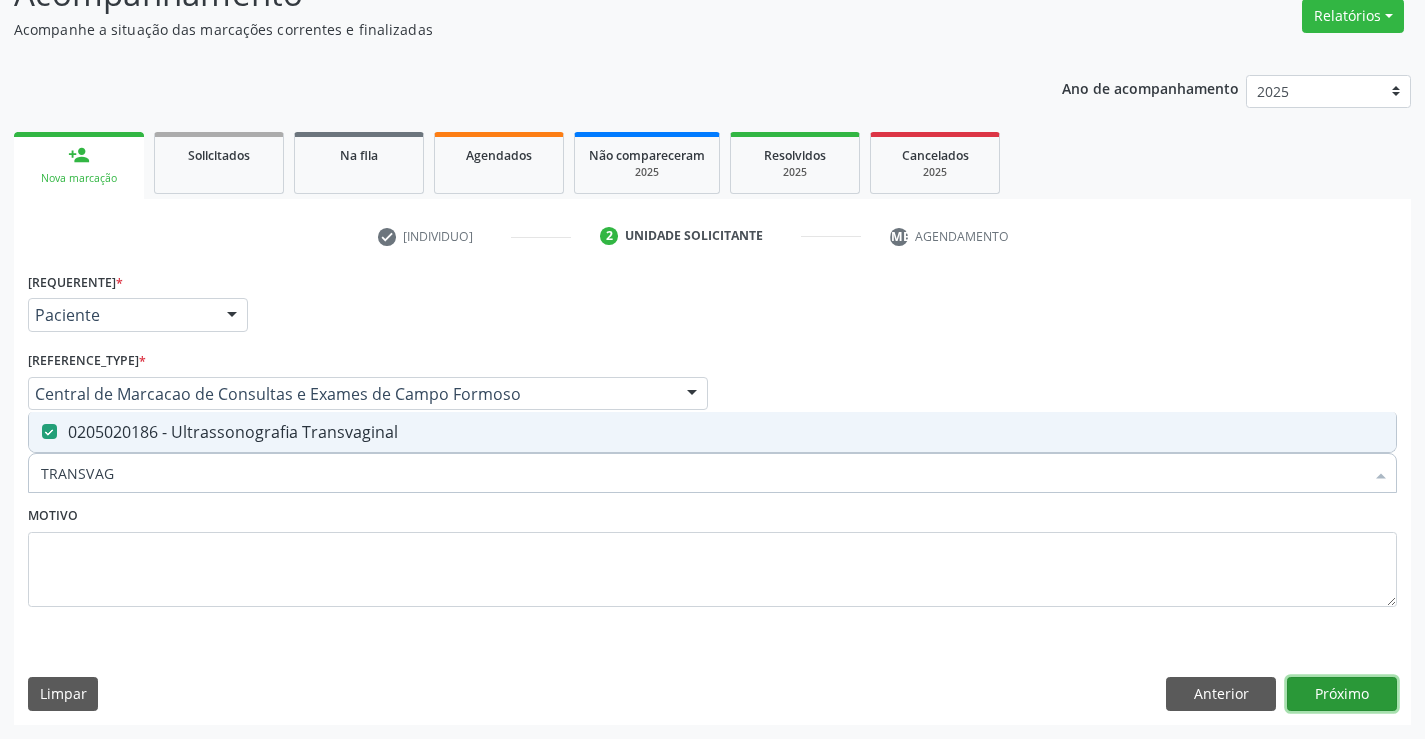 click on "Próximo" at bounding box center (1342, 694) 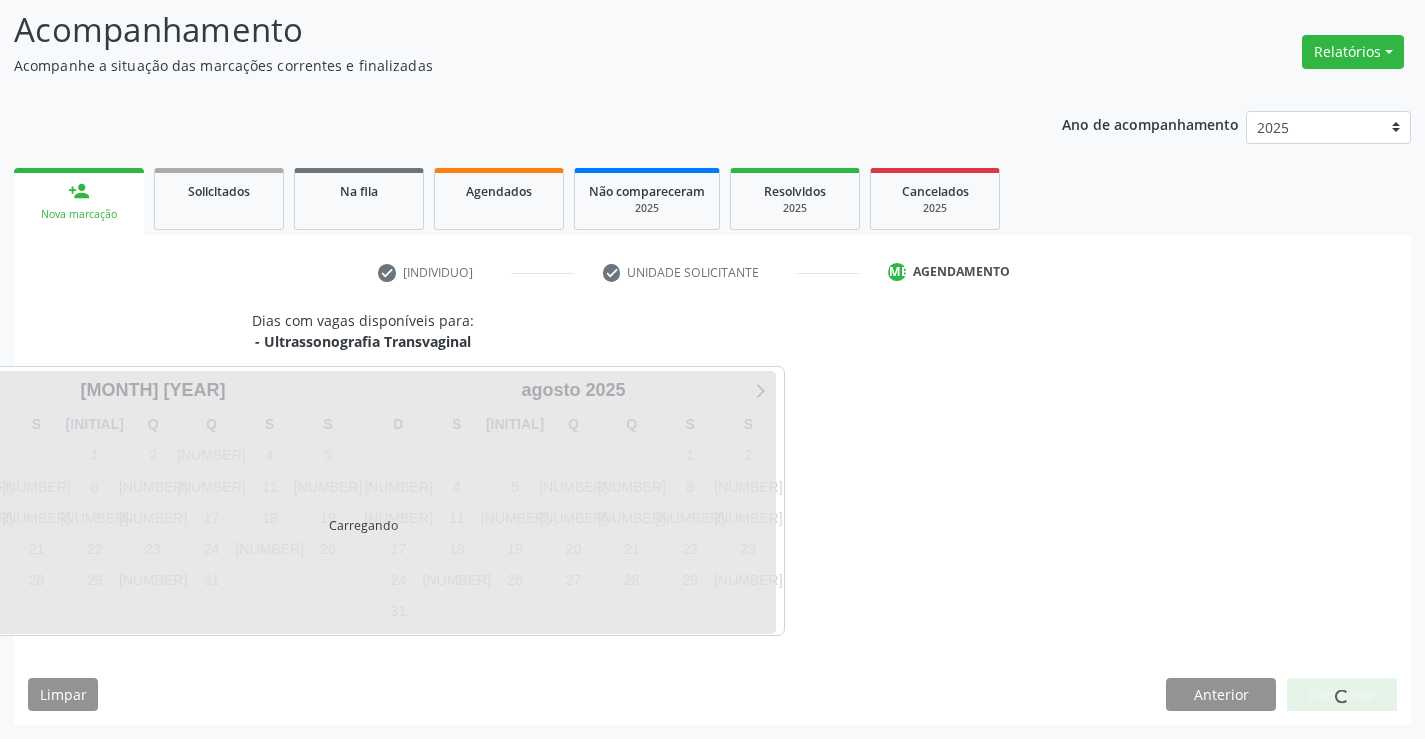 scroll, scrollTop: 131, scrollLeft: 0, axis: vertical 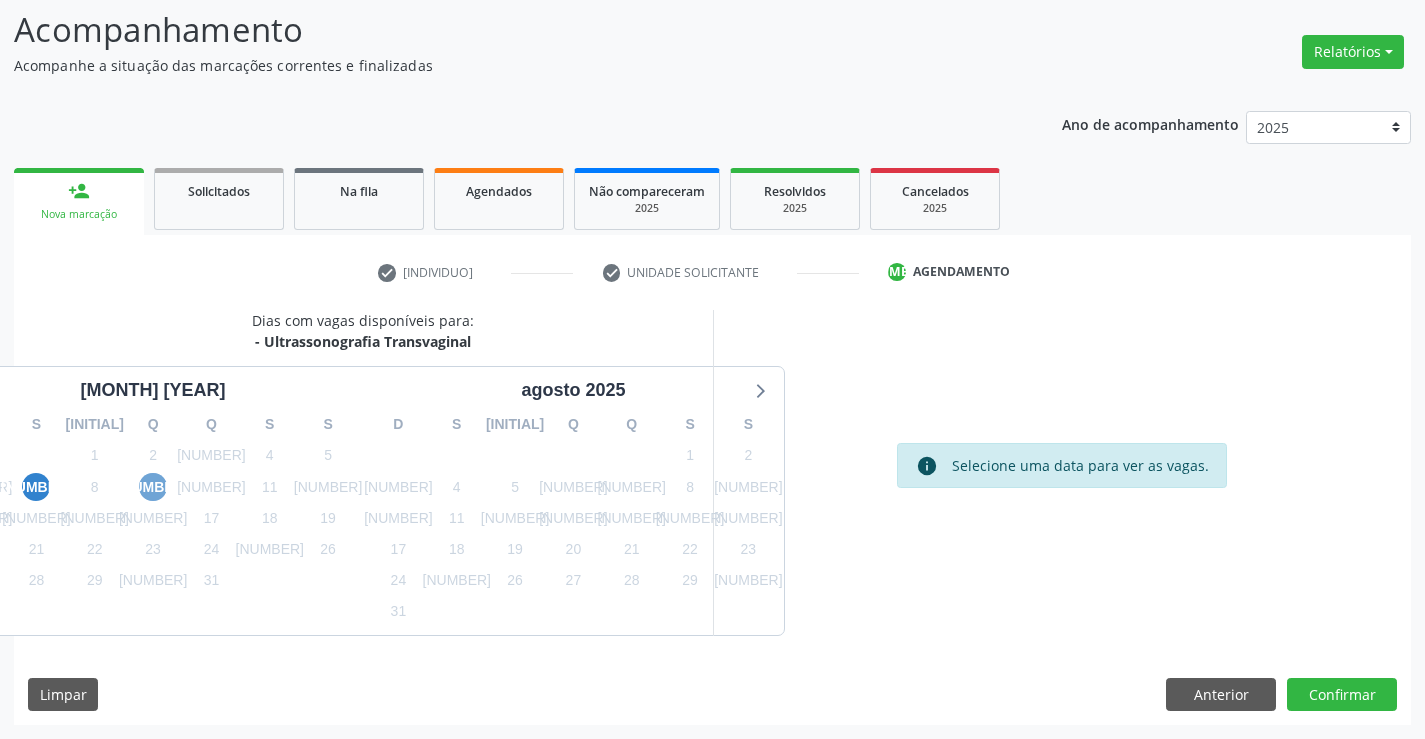 click on "9" at bounding box center (153, 487) 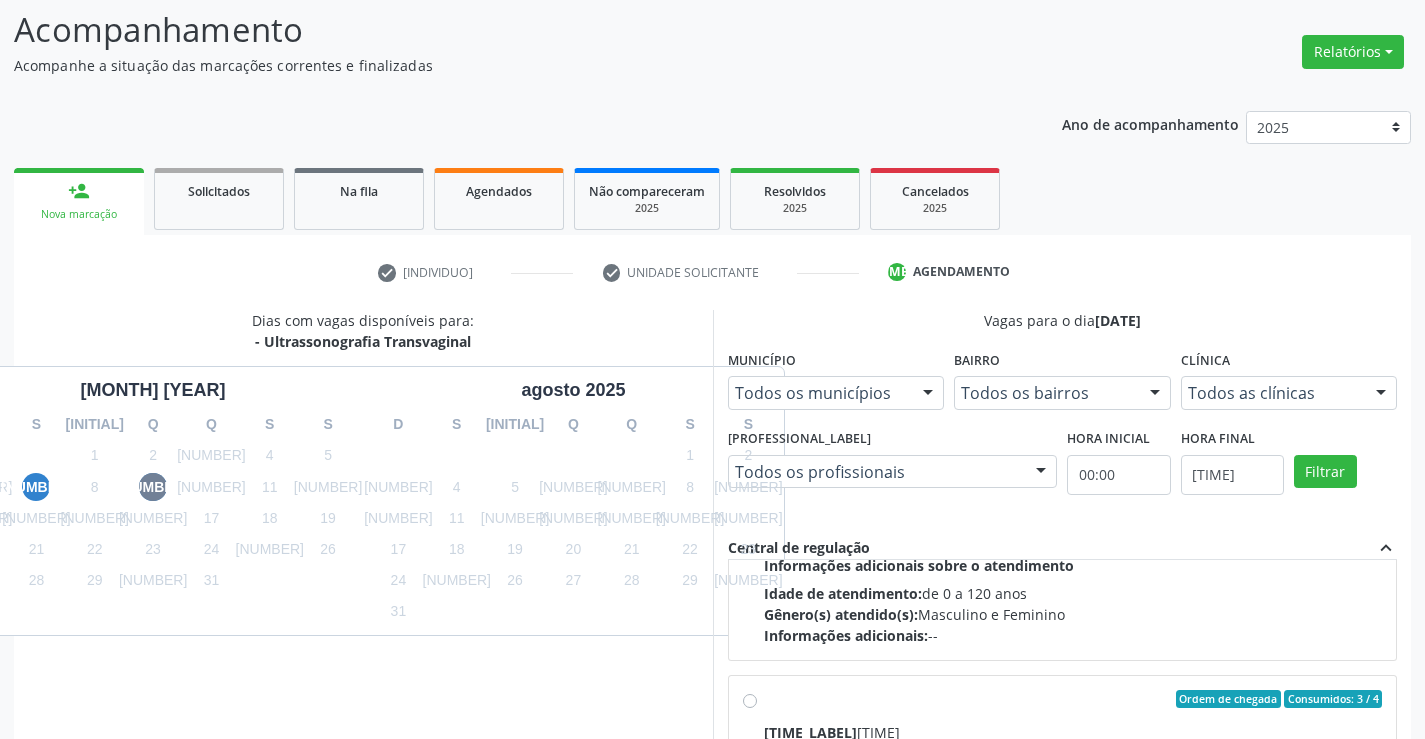 click on "Informações adicionais:
--" at bounding box center (1073, 635) 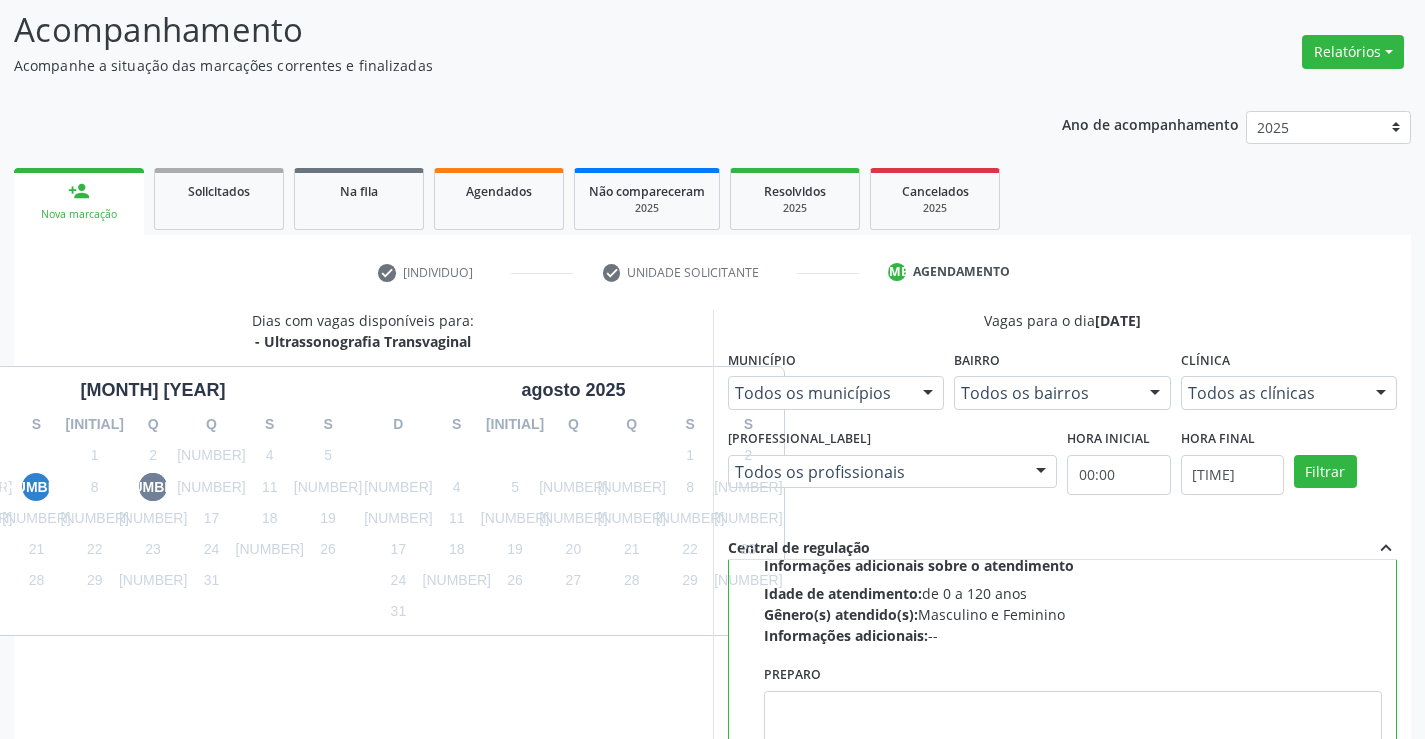 scroll, scrollTop: 188, scrollLeft: 0, axis: vertical 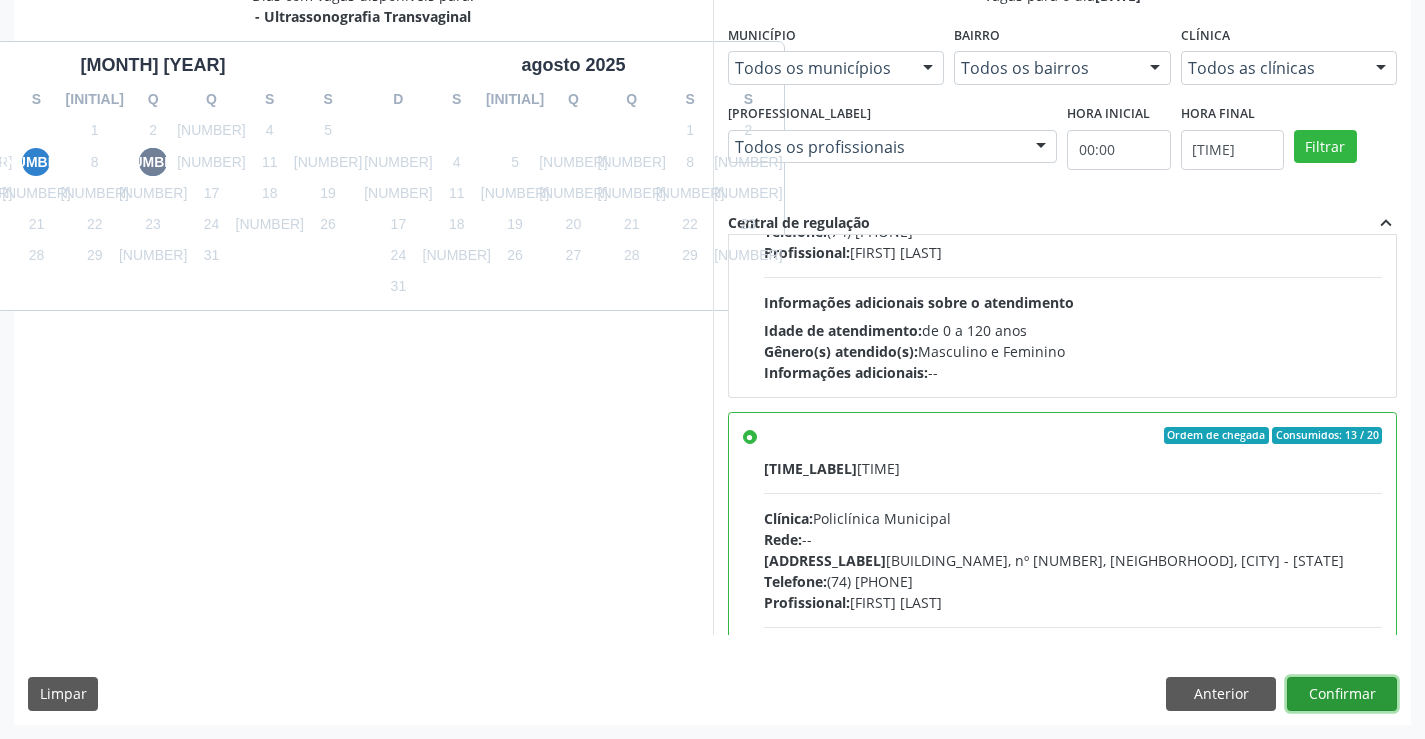 click on "Confirmar" at bounding box center (1342, 694) 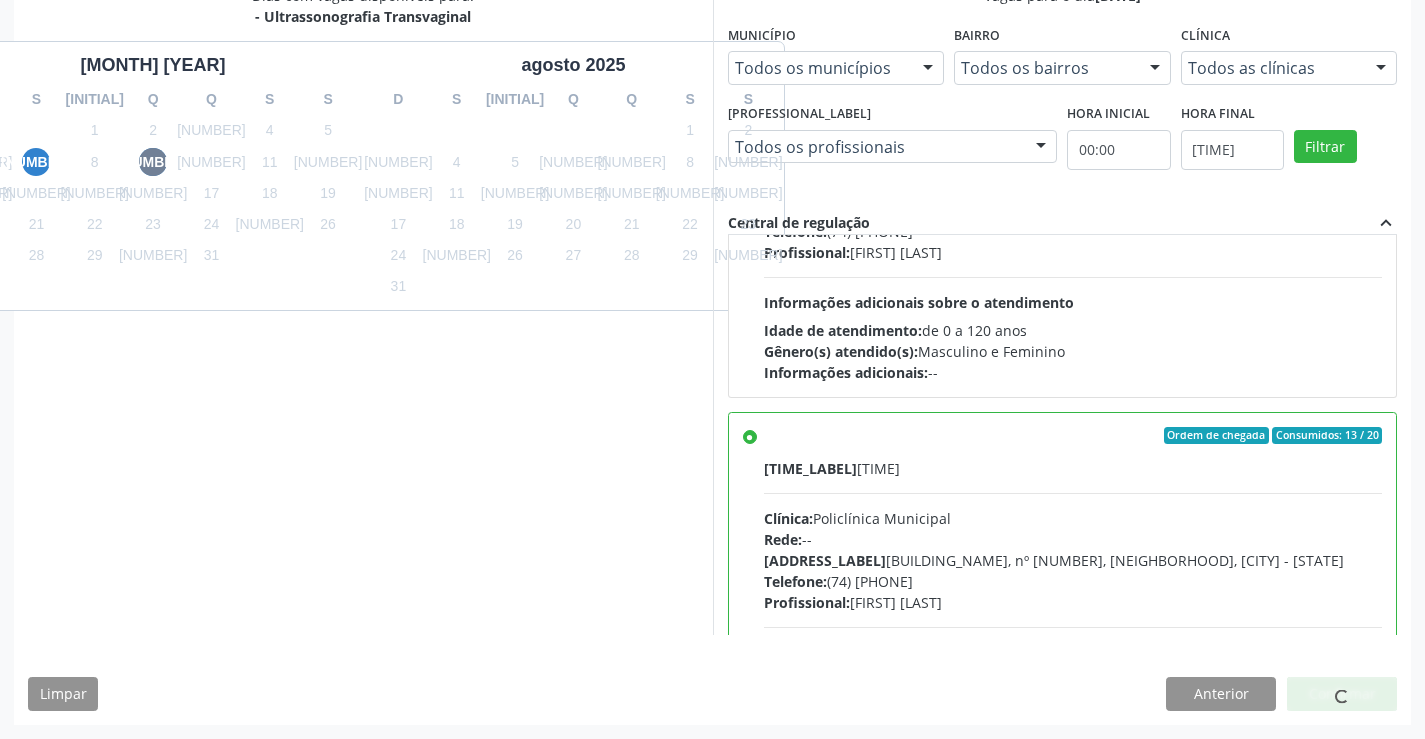 scroll, scrollTop: 0, scrollLeft: 0, axis: both 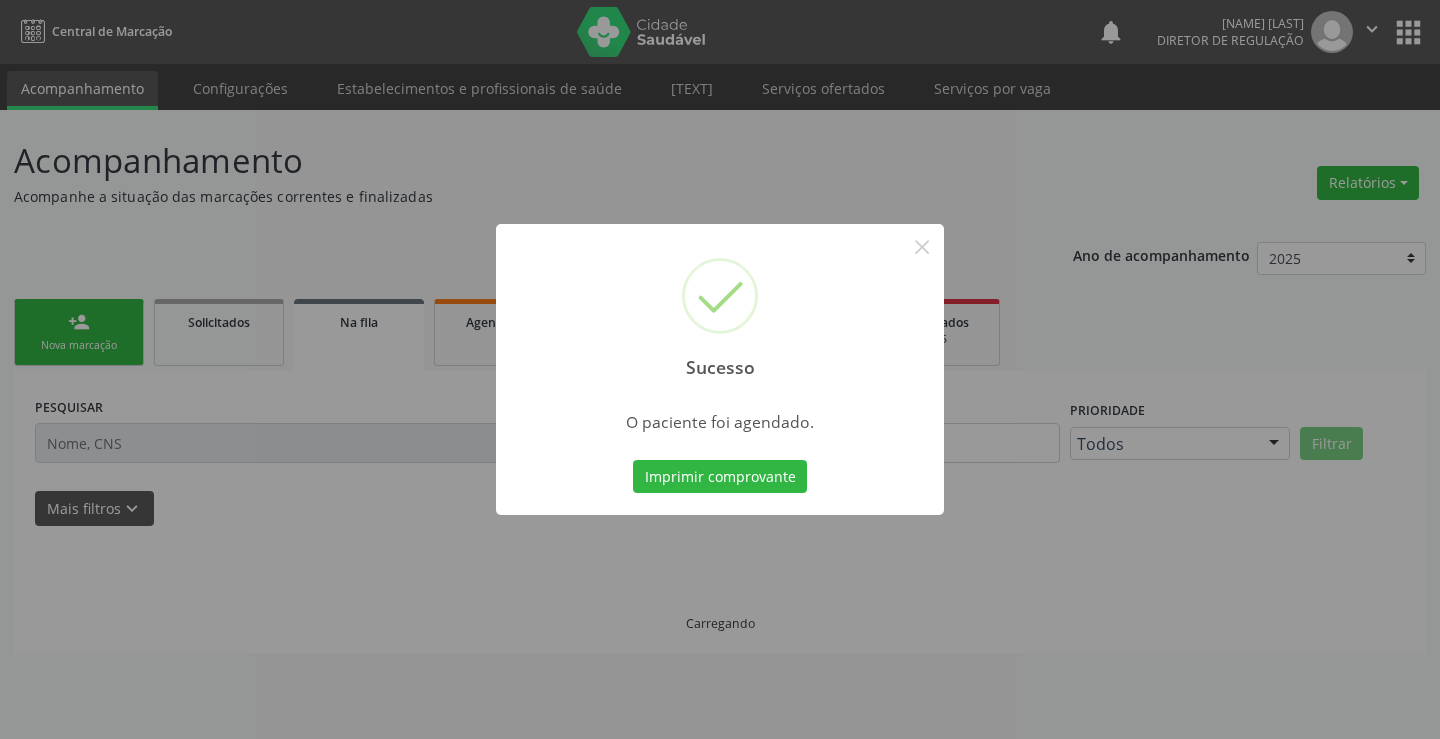 type 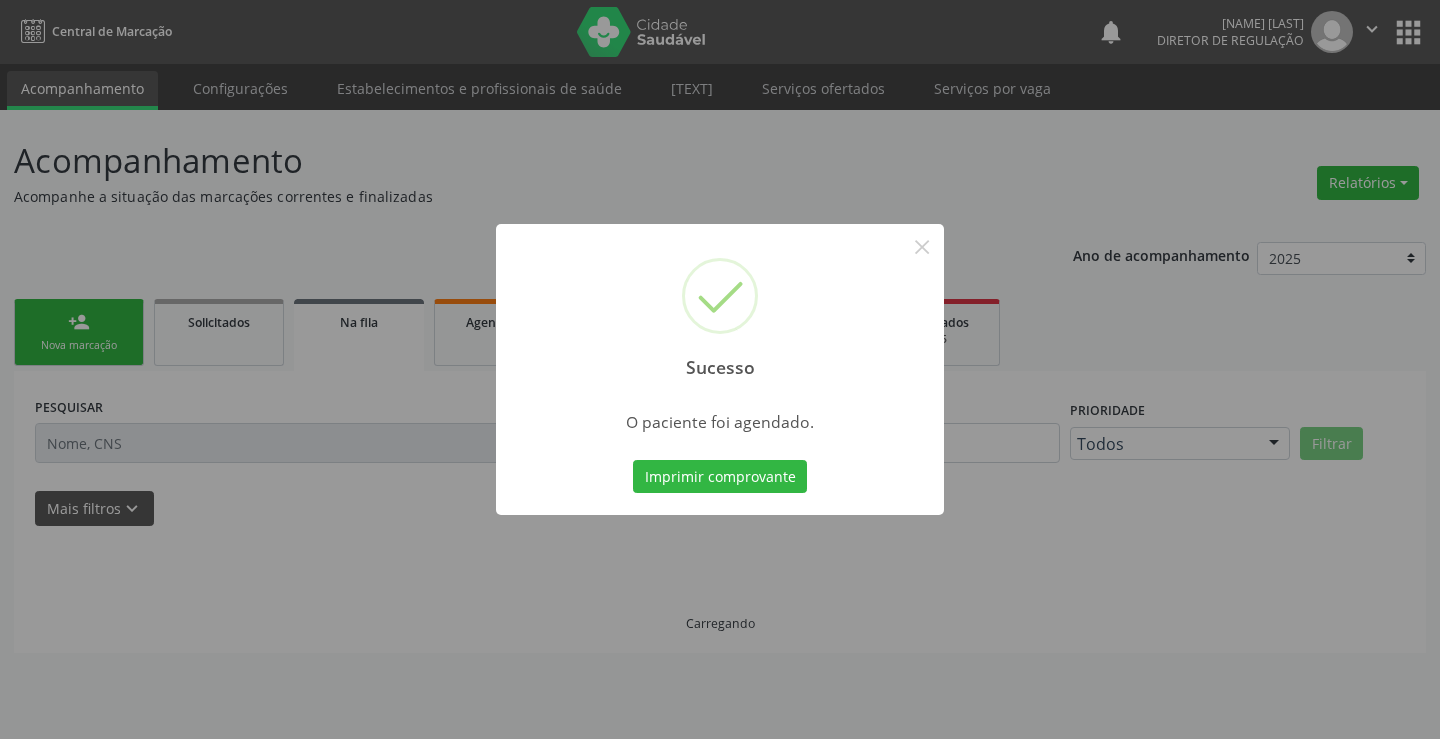 click on "Imprimir comprovante" at bounding box center (720, 477) 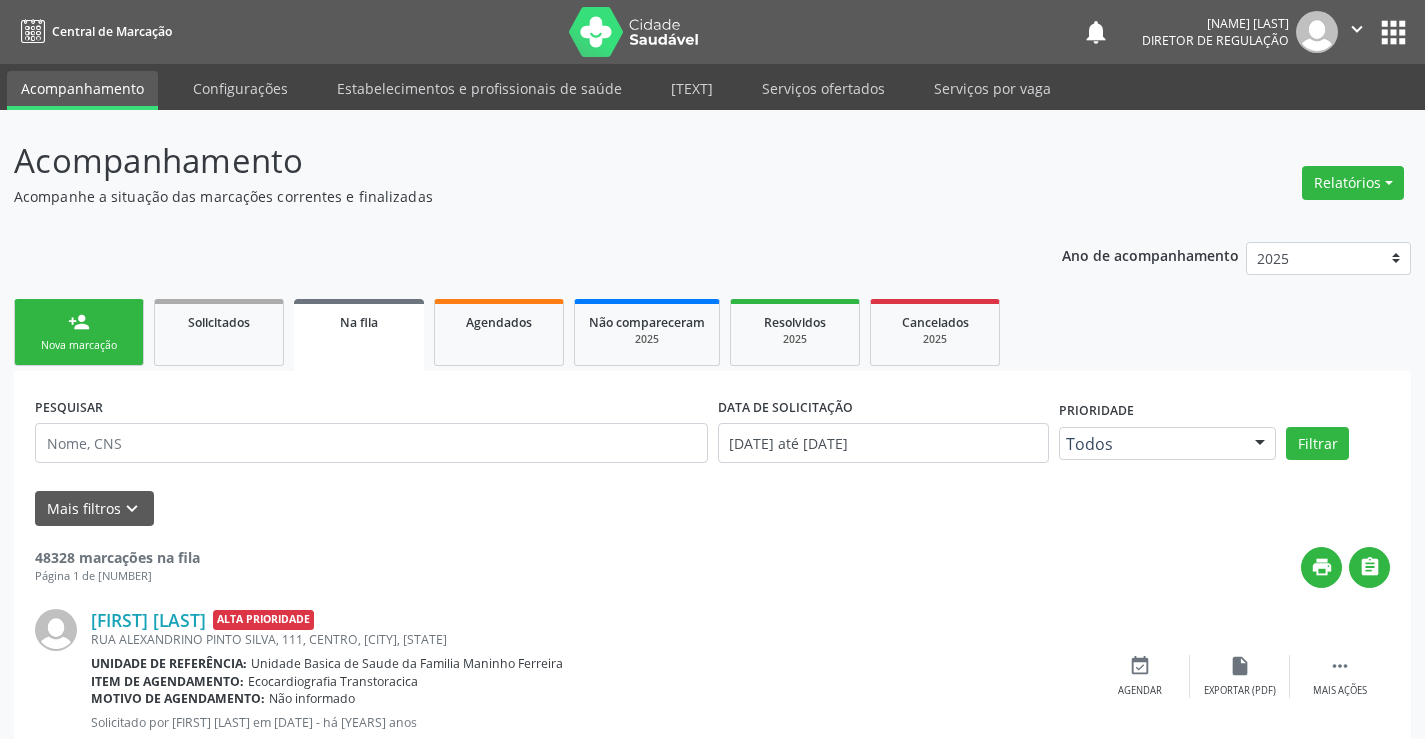 click on "Nova marcação" at bounding box center [79, 345] 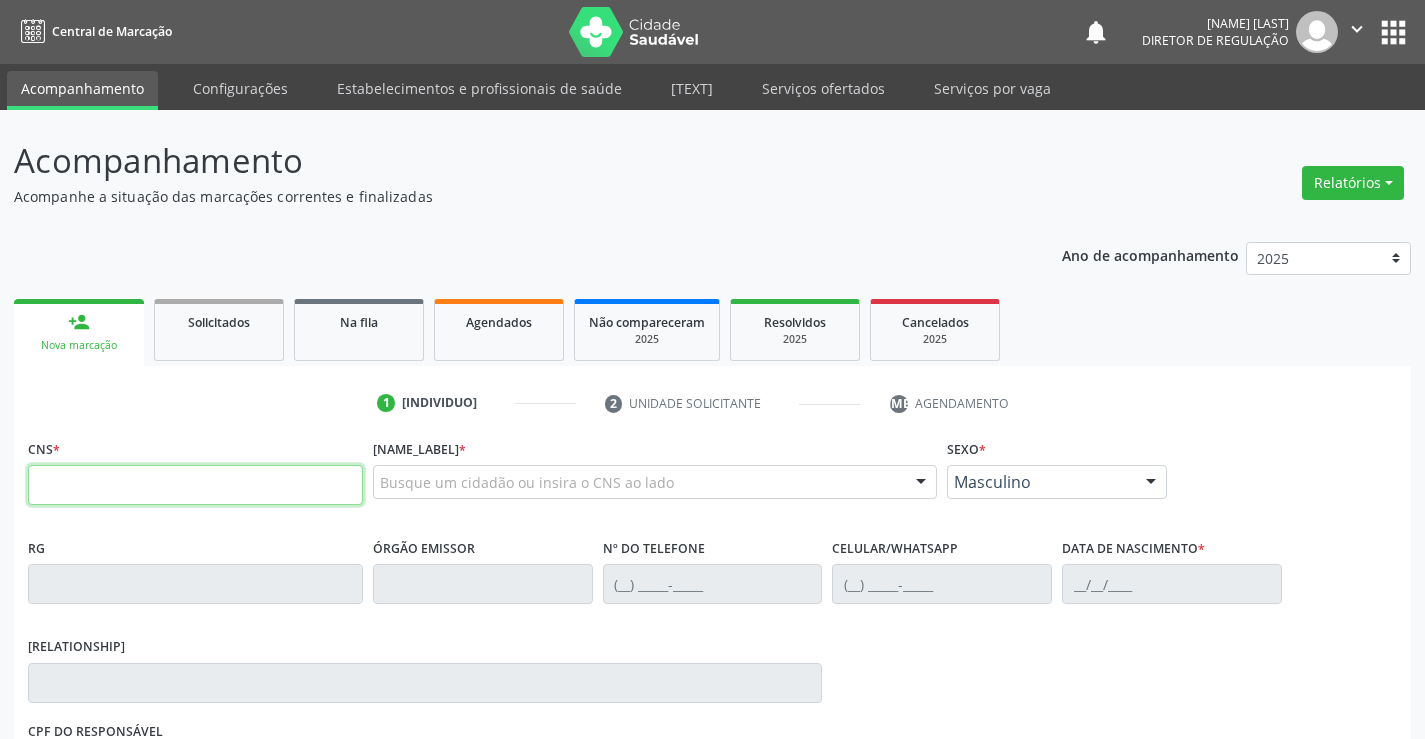 click at bounding box center [195, 485] 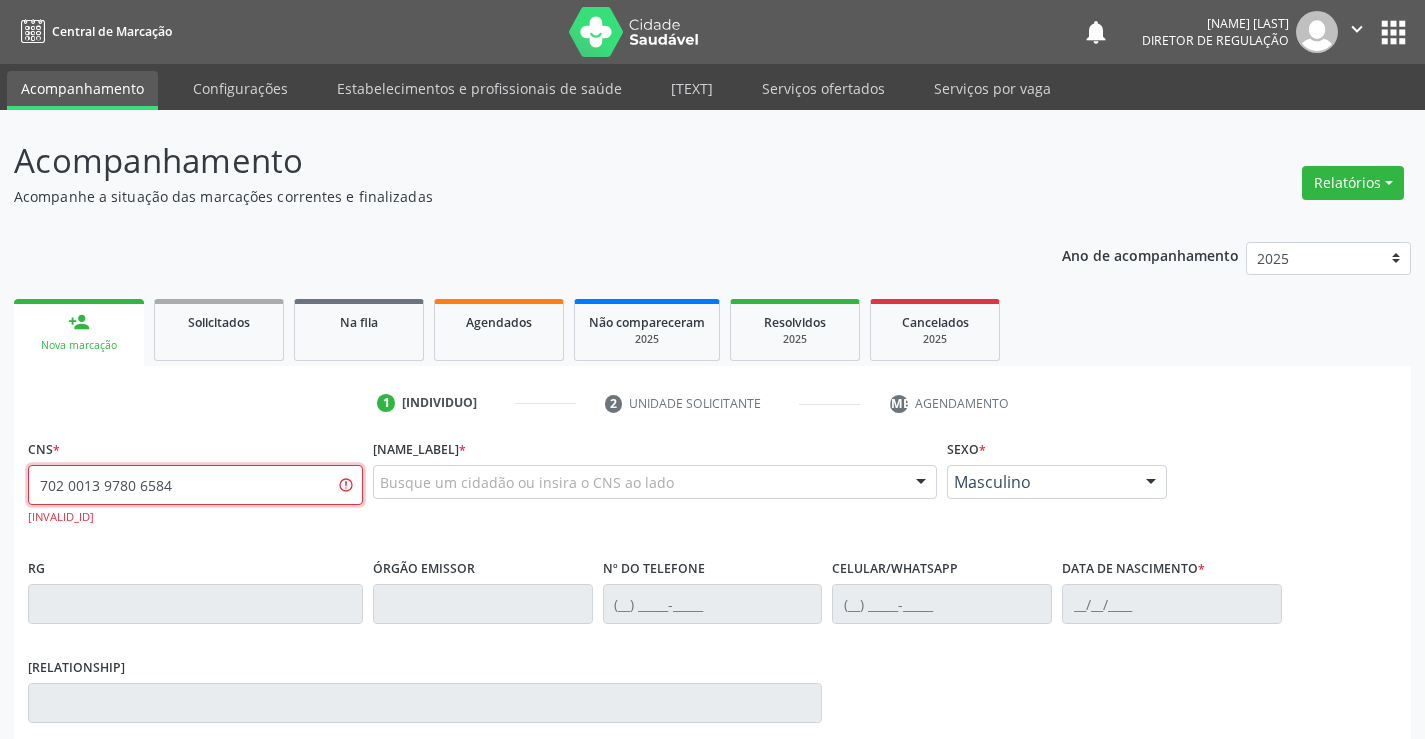 type on "702 0013 9780 6584" 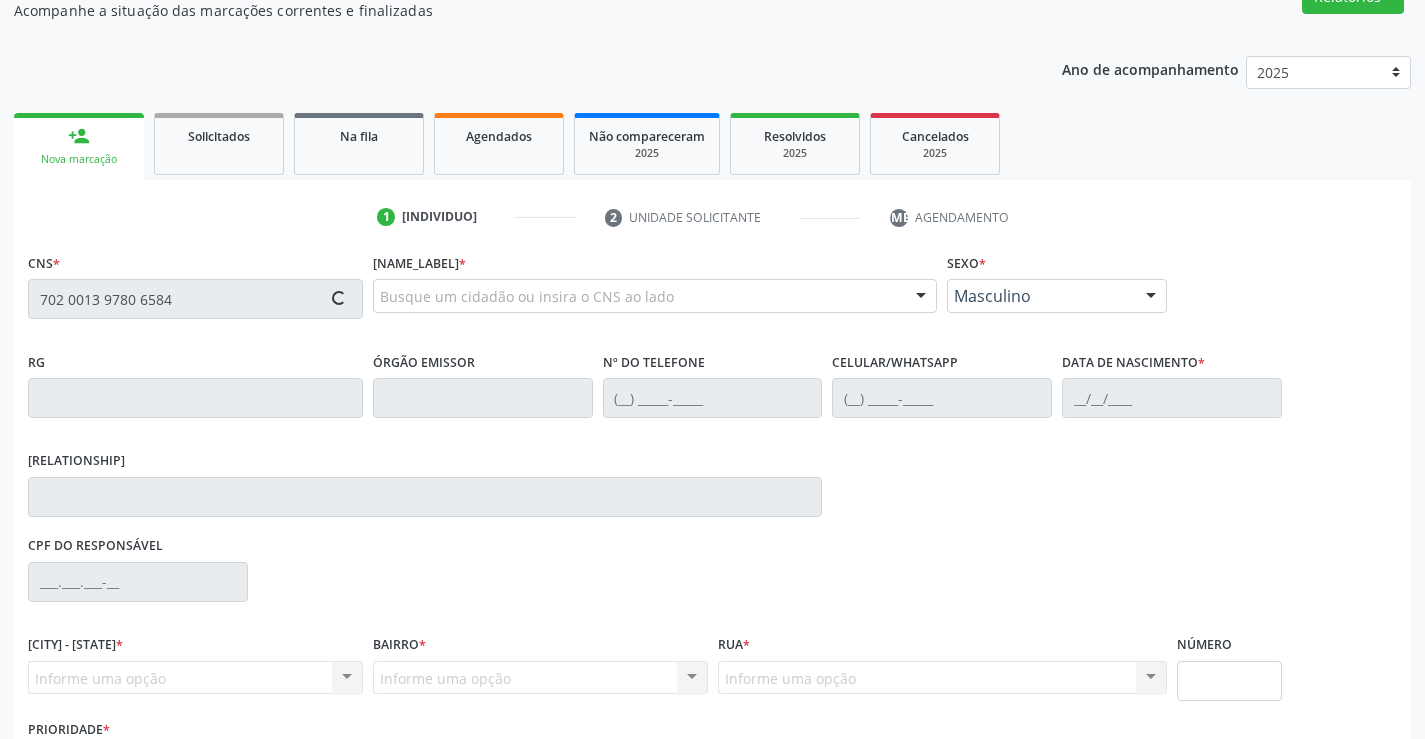 scroll, scrollTop: 331, scrollLeft: 0, axis: vertical 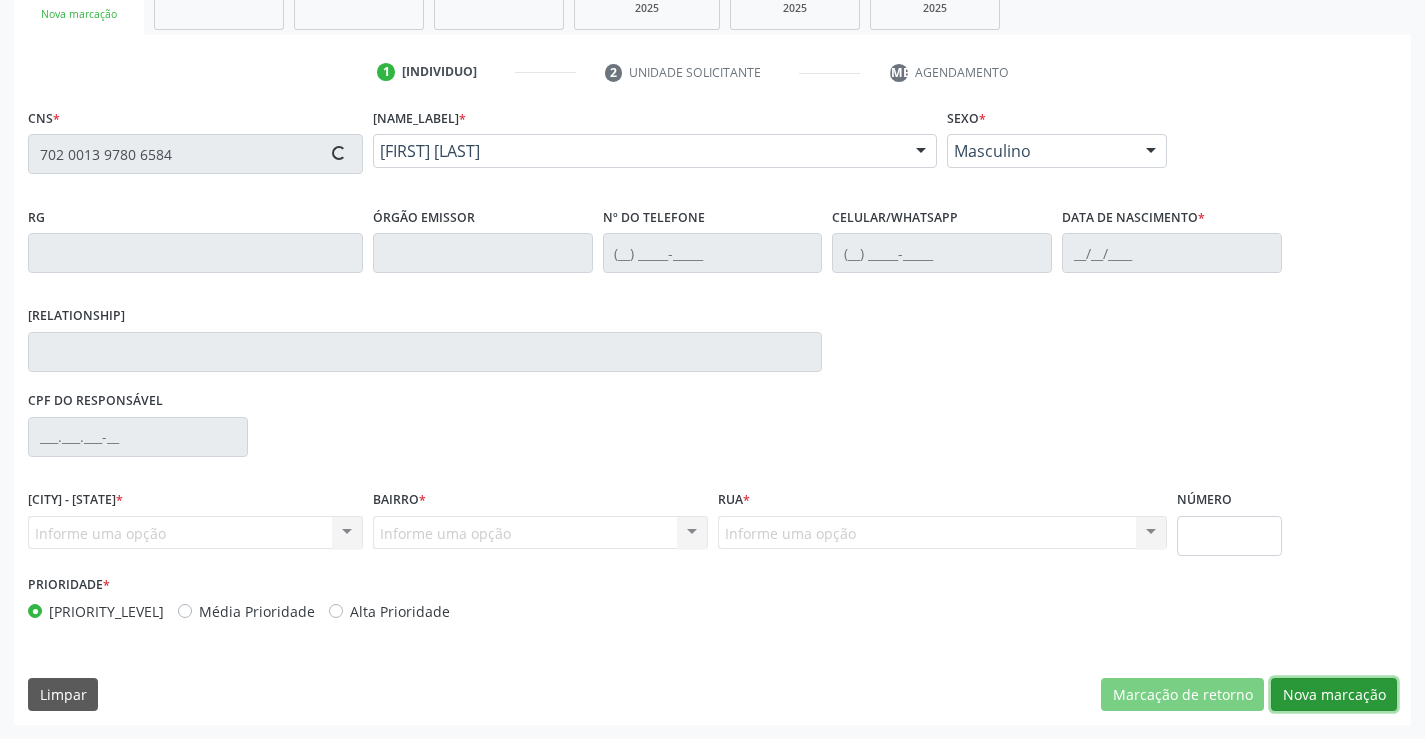 click on "Nova marcação" at bounding box center [1182, 695] 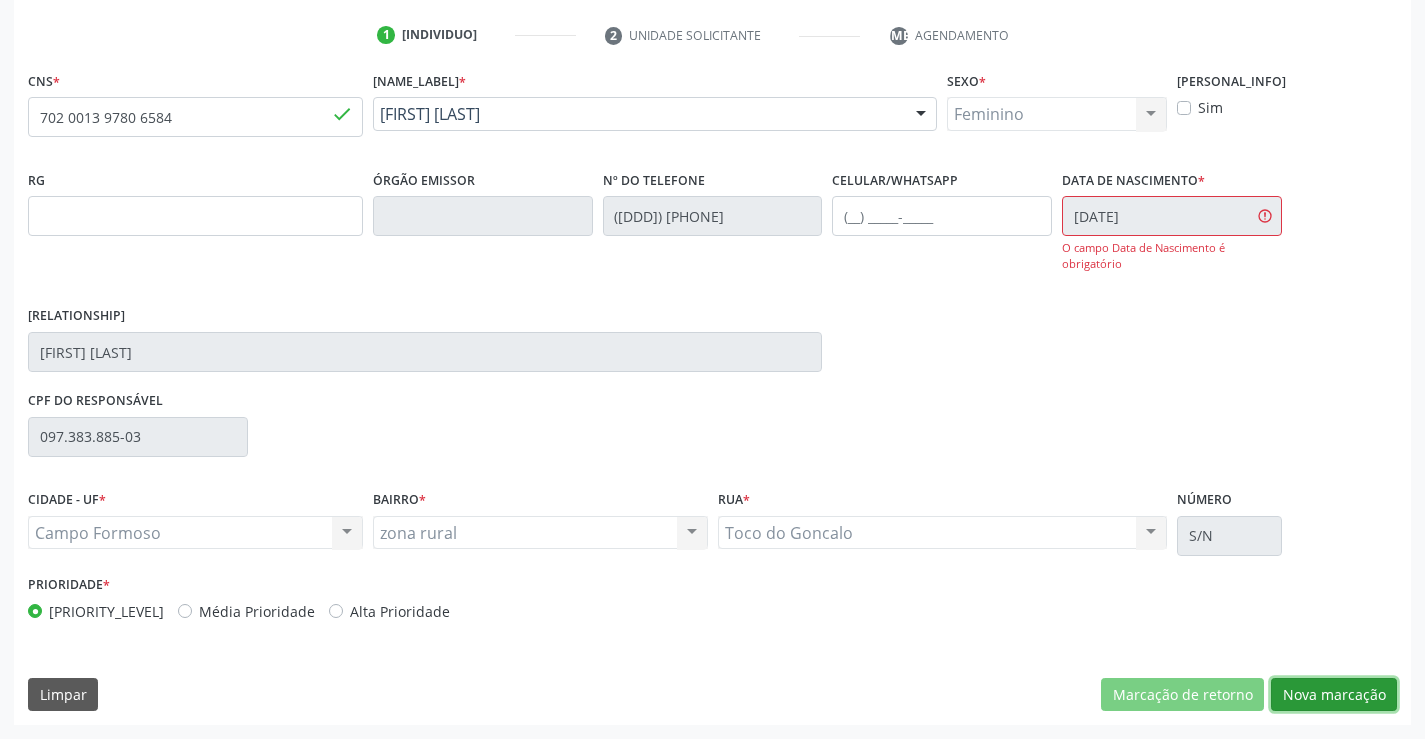 click on "Nova marcação" at bounding box center (1182, 695) 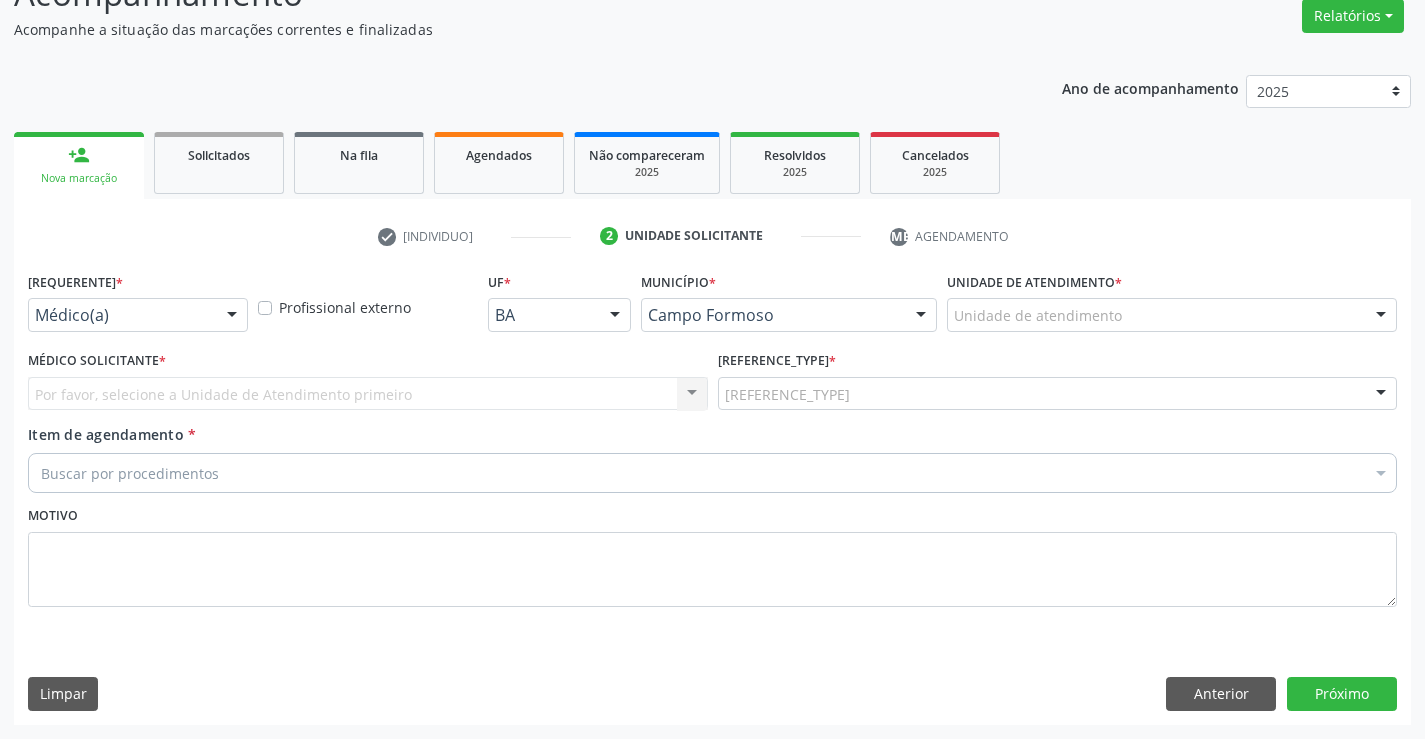 scroll, scrollTop: 167, scrollLeft: 0, axis: vertical 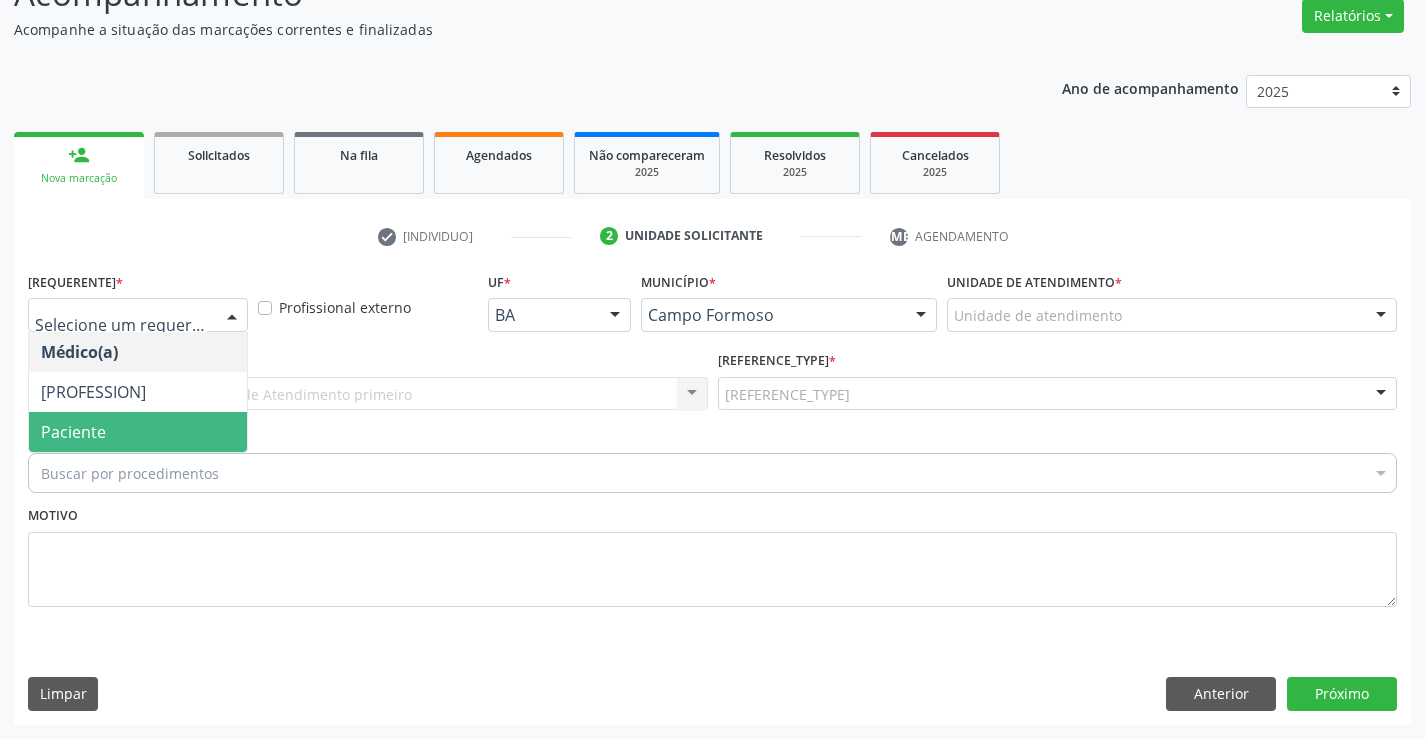 click on "Paciente" at bounding box center [138, 432] 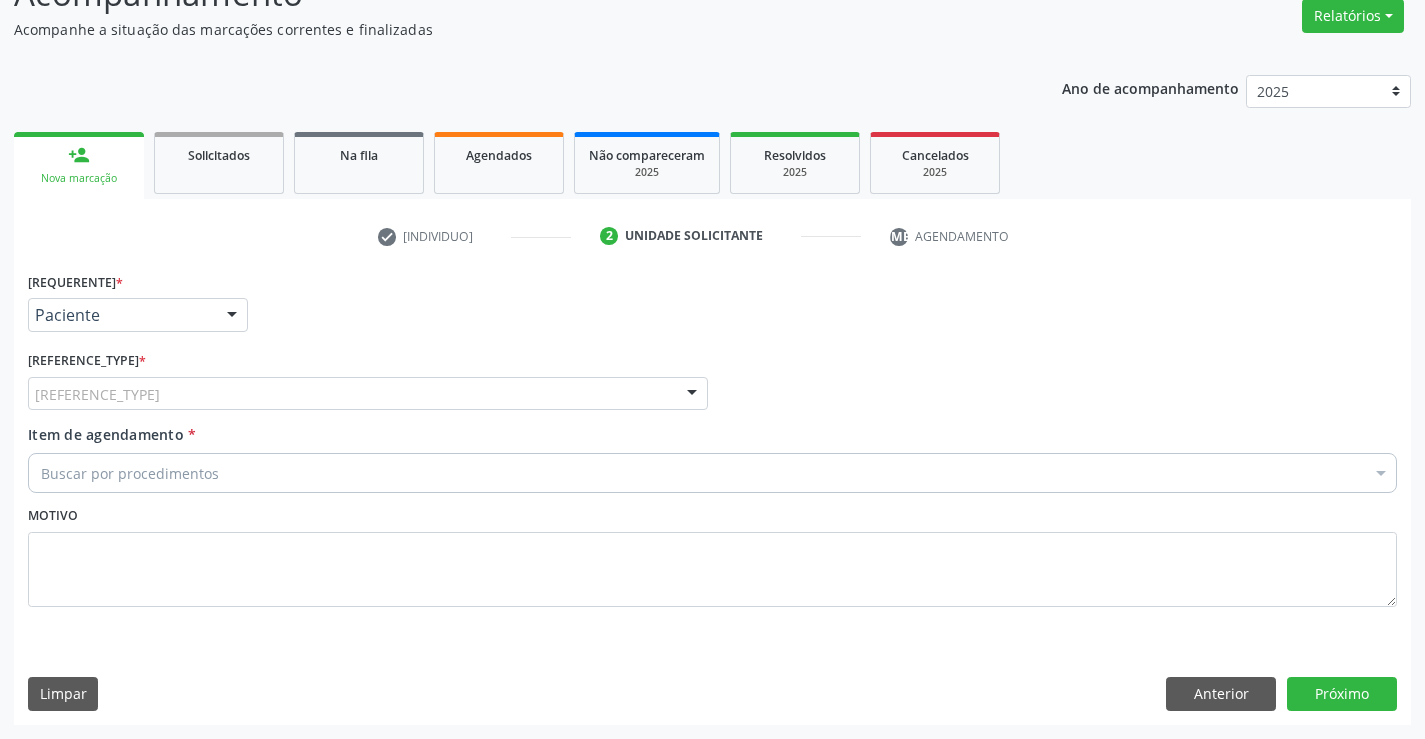 click on "Unidade de referência" at bounding box center (368, 394) 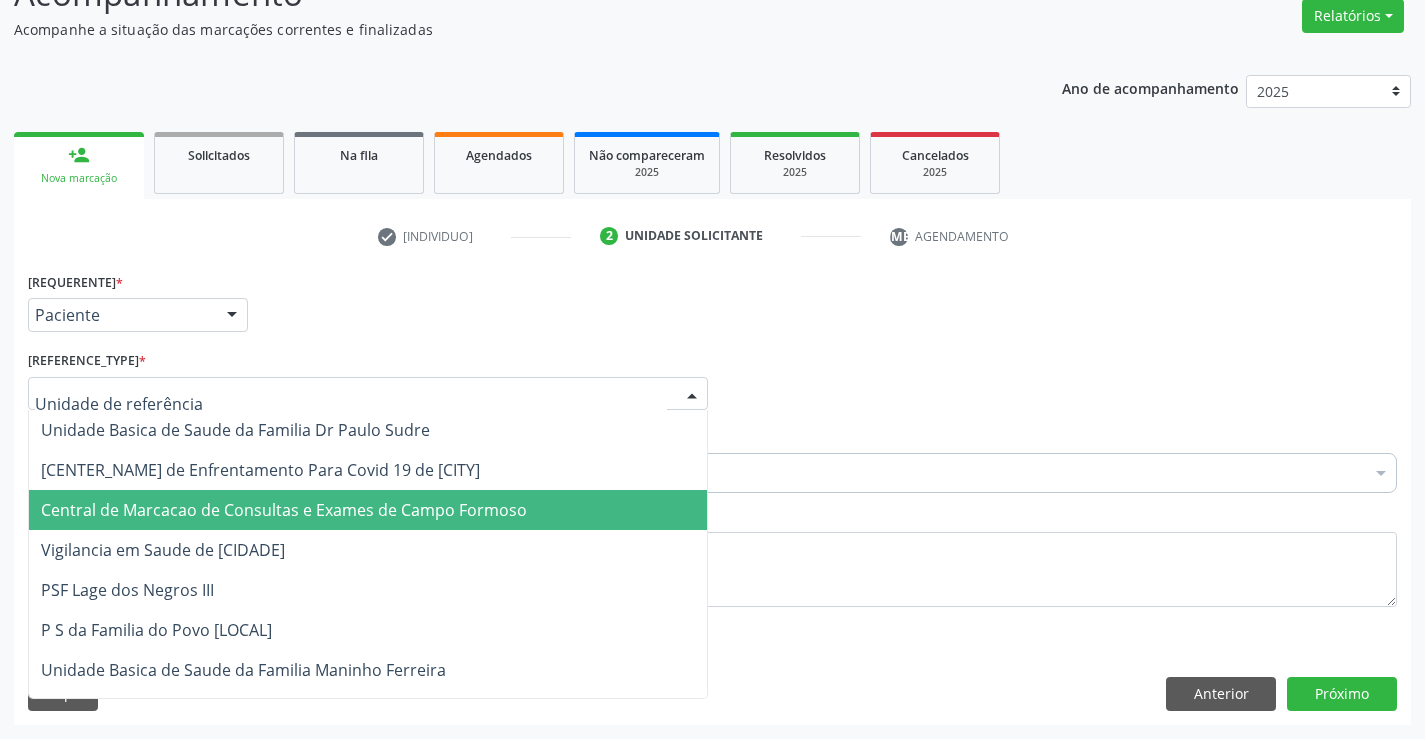 click on "Central de Marcacao de Consultas e Exames de [CITY]" at bounding box center (284, 510) 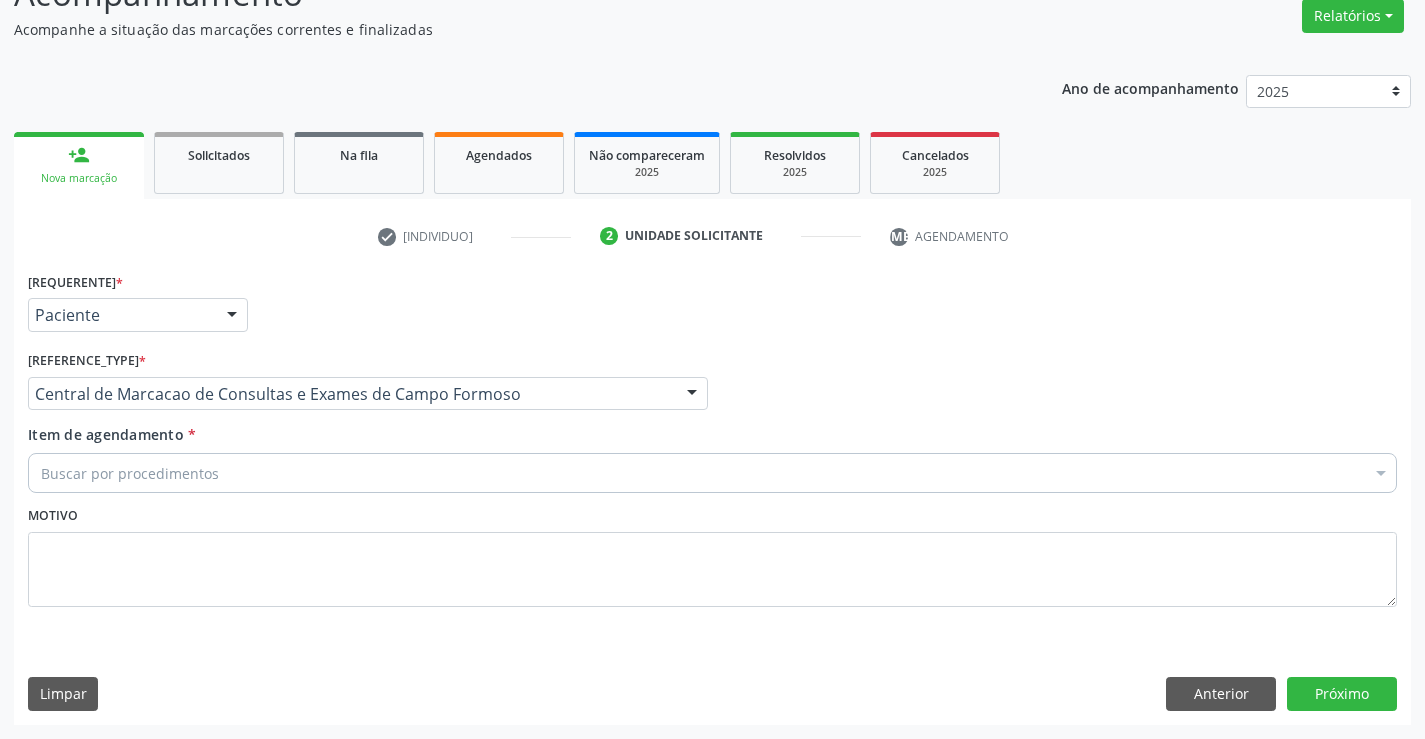 click on "[TEXT]" at bounding box center (712, 473) 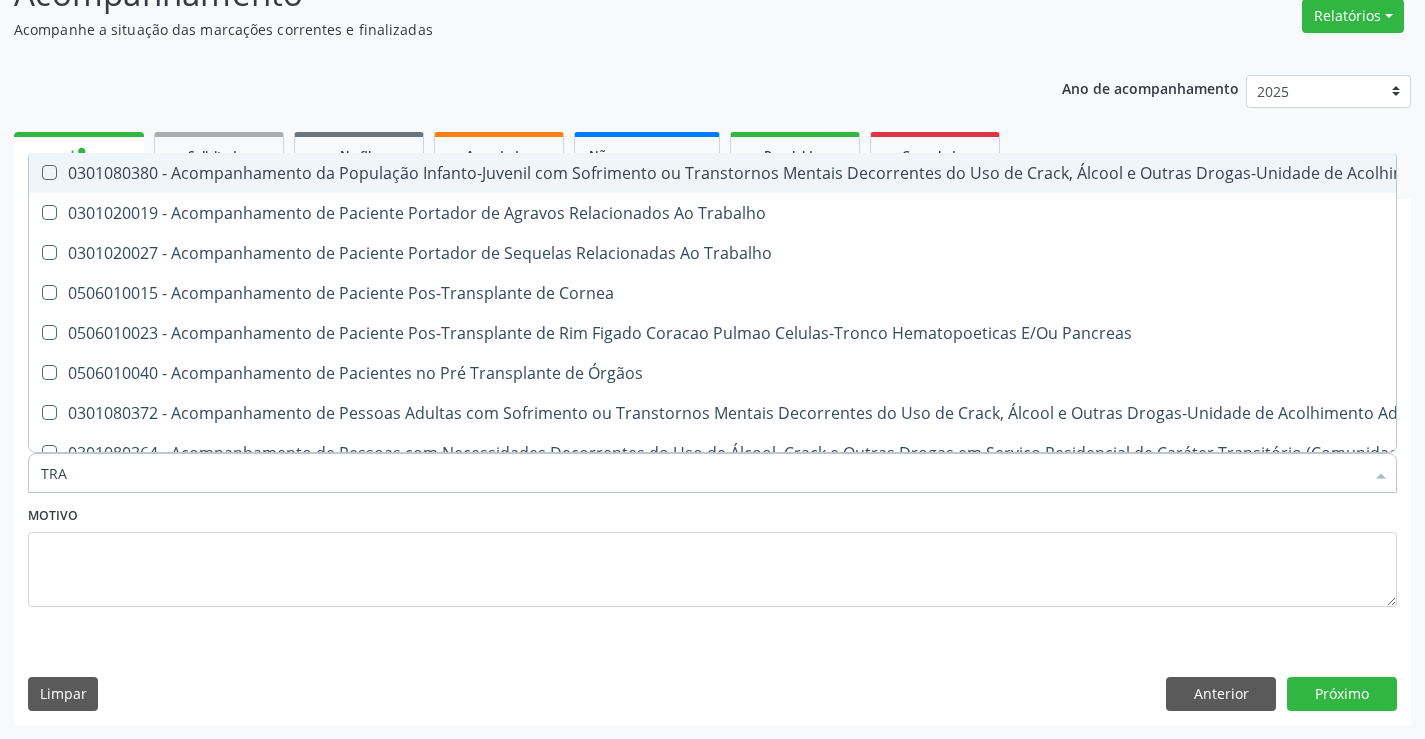 type on "TRAN" 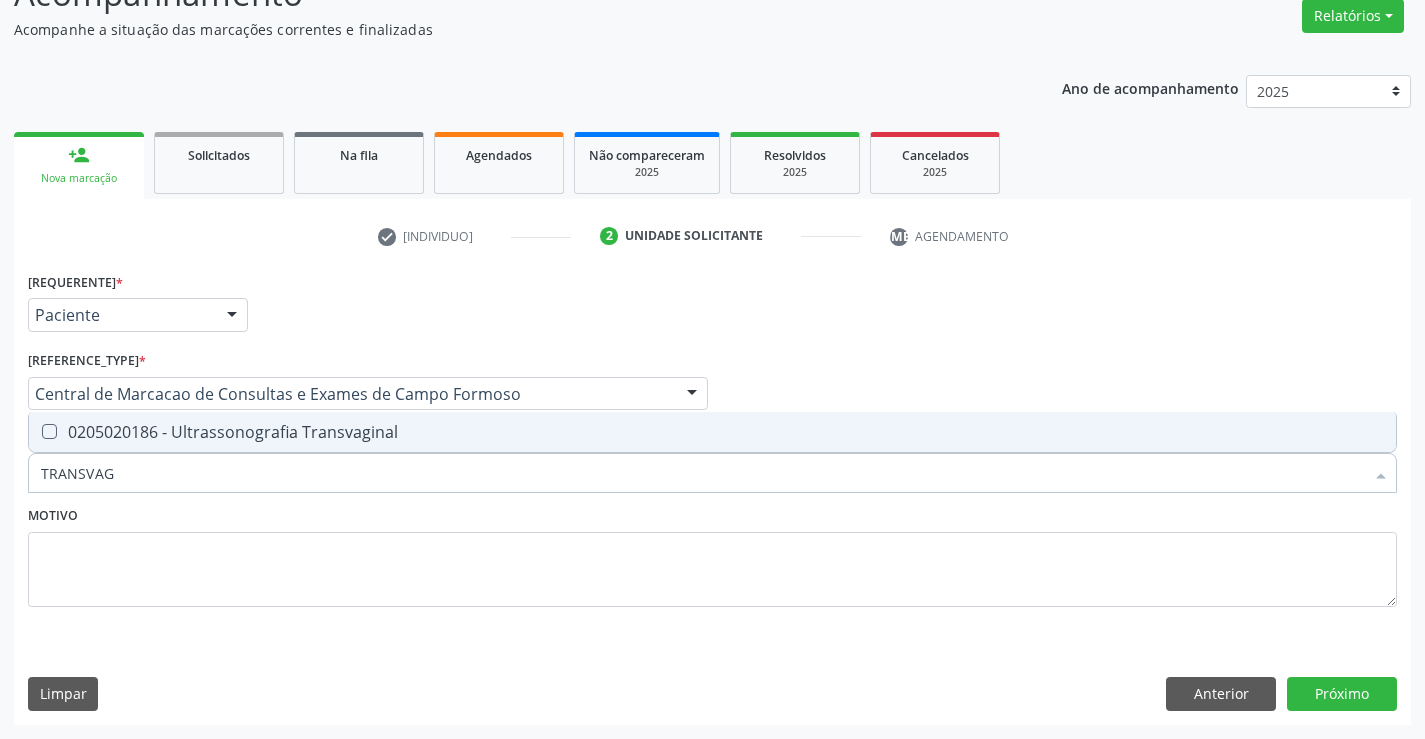 click on "0205020186 - Ultrassonografia Transvaginal" at bounding box center (712, 432) 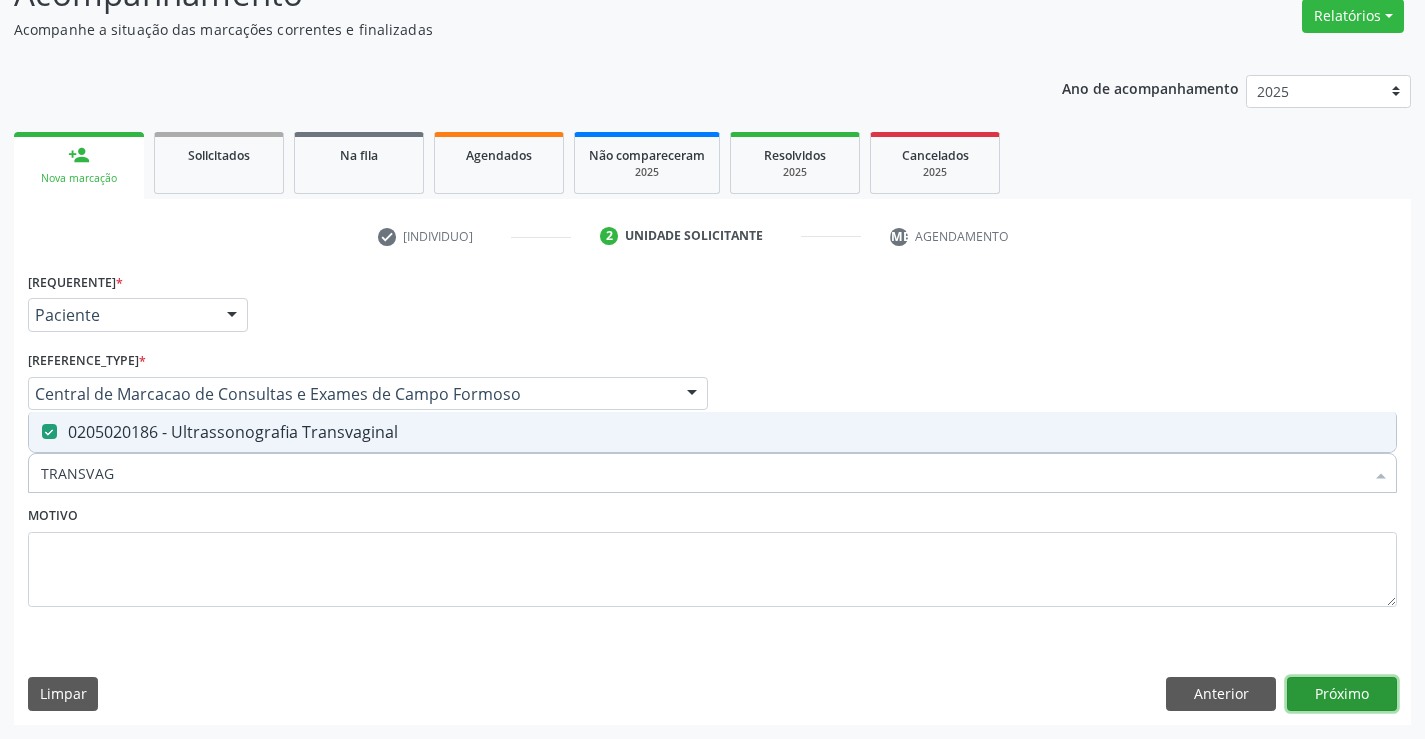 click on "Próximo" at bounding box center (1342, 694) 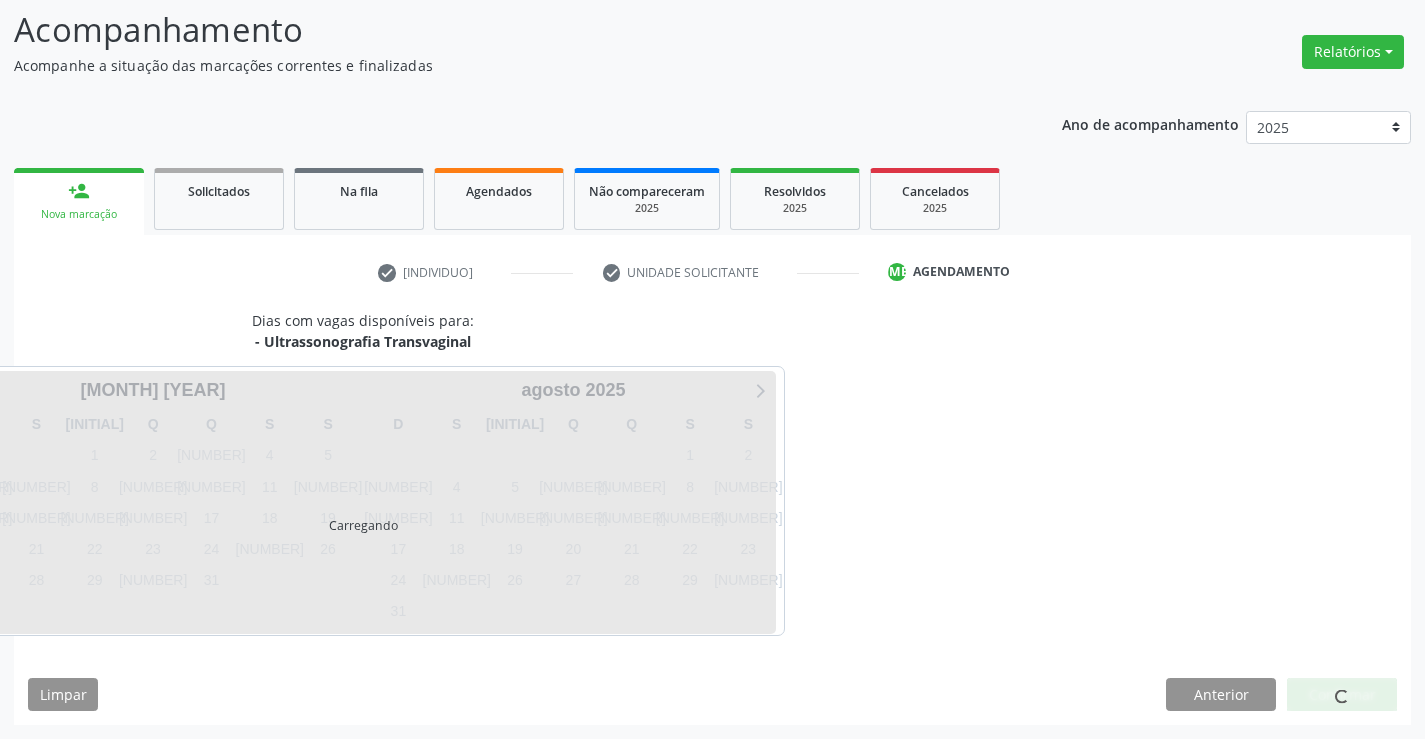 scroll, scrollTop: 131, scrollLeft: 0, axis: vertical 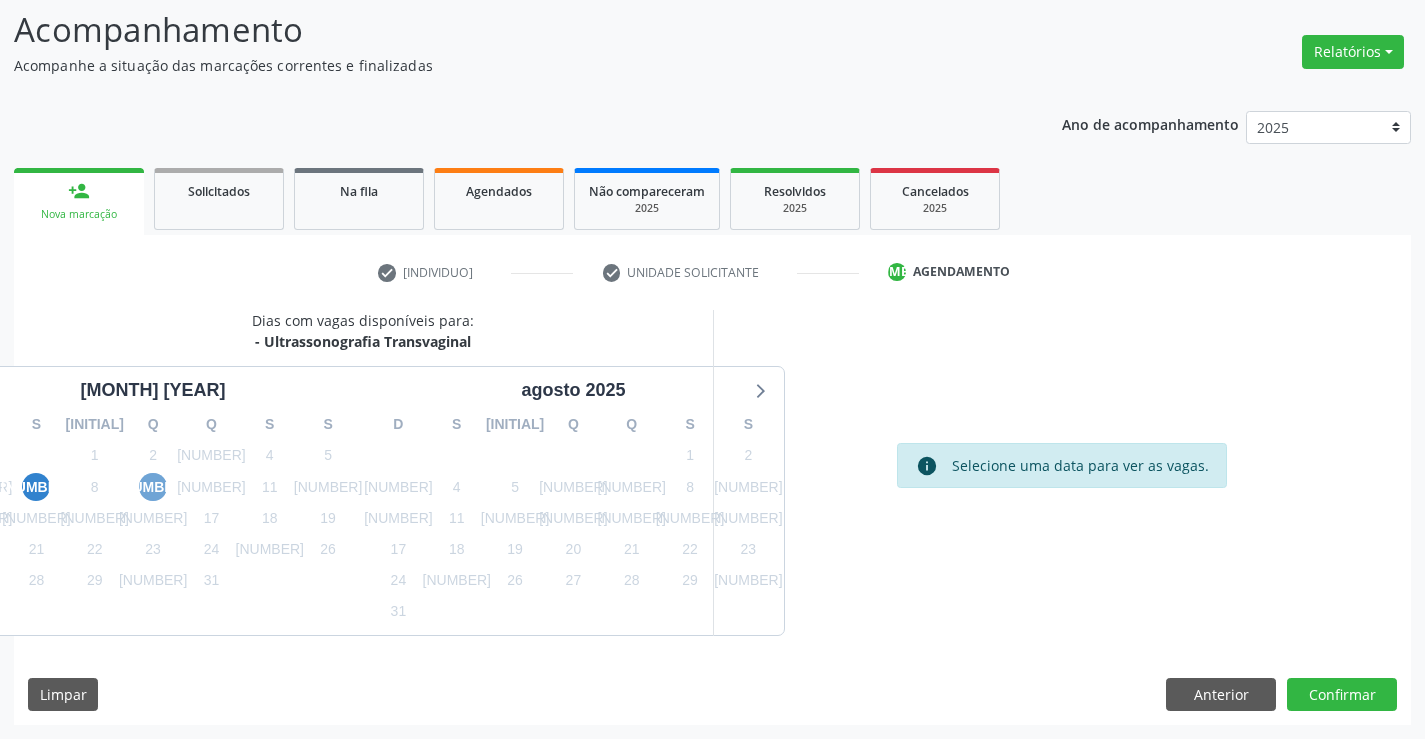 click on "9" at bounding box center [153, 487] 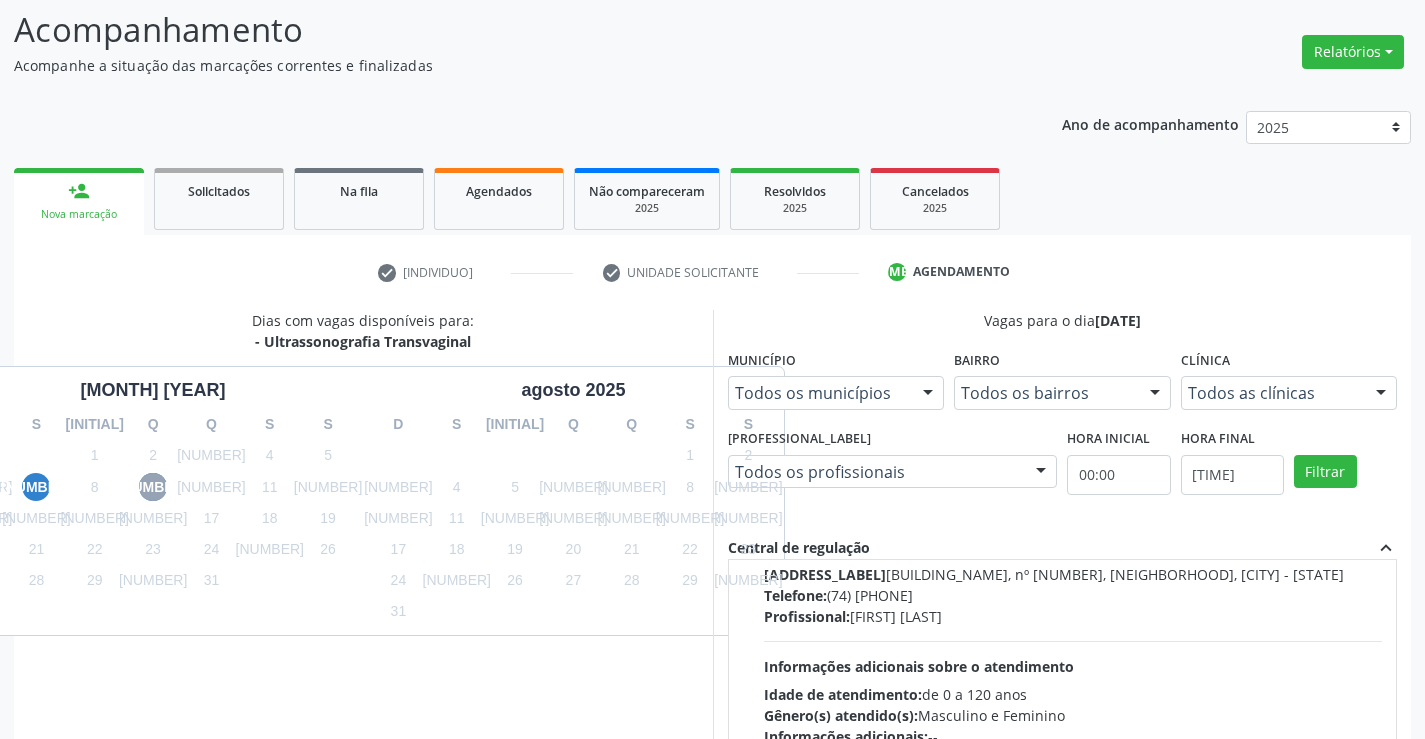 scroll, scrollTop: 500, scrollLeft: 0, axis: vertical 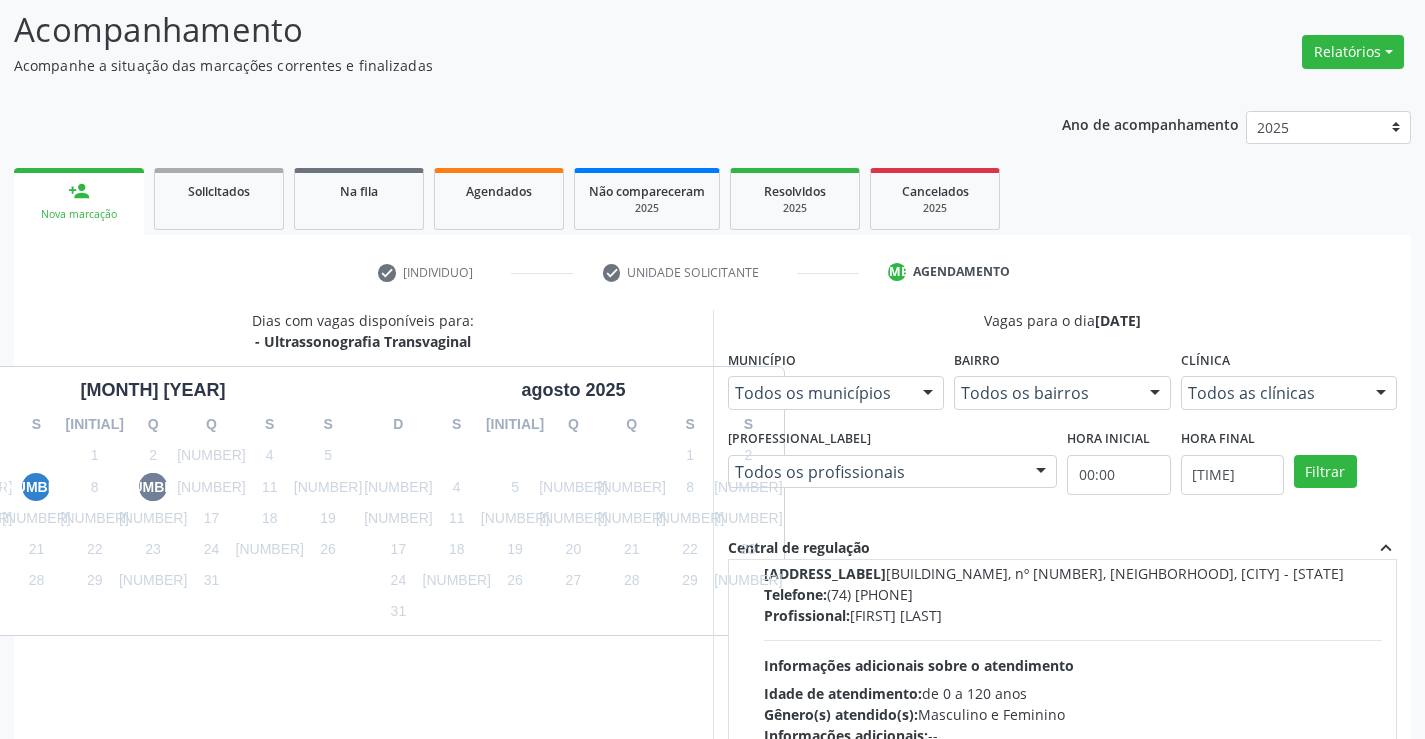 click on "Horário:   [TIME]
Clínica:  [CLINIC_NAME]
Rede:
--
Endereço:   [BUILDING_NAME], nº [NUMBER], [STREET_NAME], [CITY] - [STATE]
Telefone:   [PHONE]
Profissional:
[NAME] [LAST]
Informações adicionais sobre o atendimento
Idade de atendimento:
[AGE_RANGE]
Gênero(s) atendido(s):
[GENDER]
Informações adicionais:
--" at bounding box center (1073, 608) 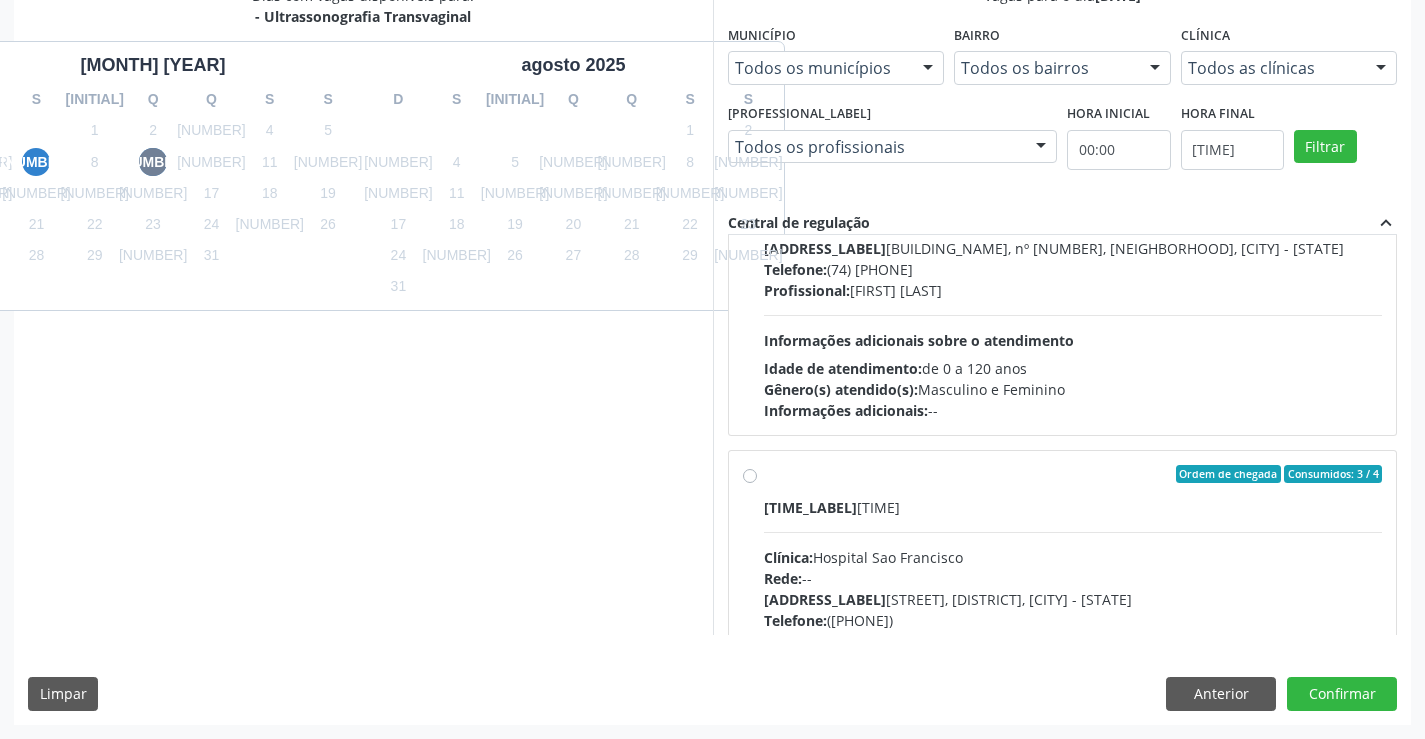 scroll, scrollTop: 188, scrollLeft: 0, axis: vertical 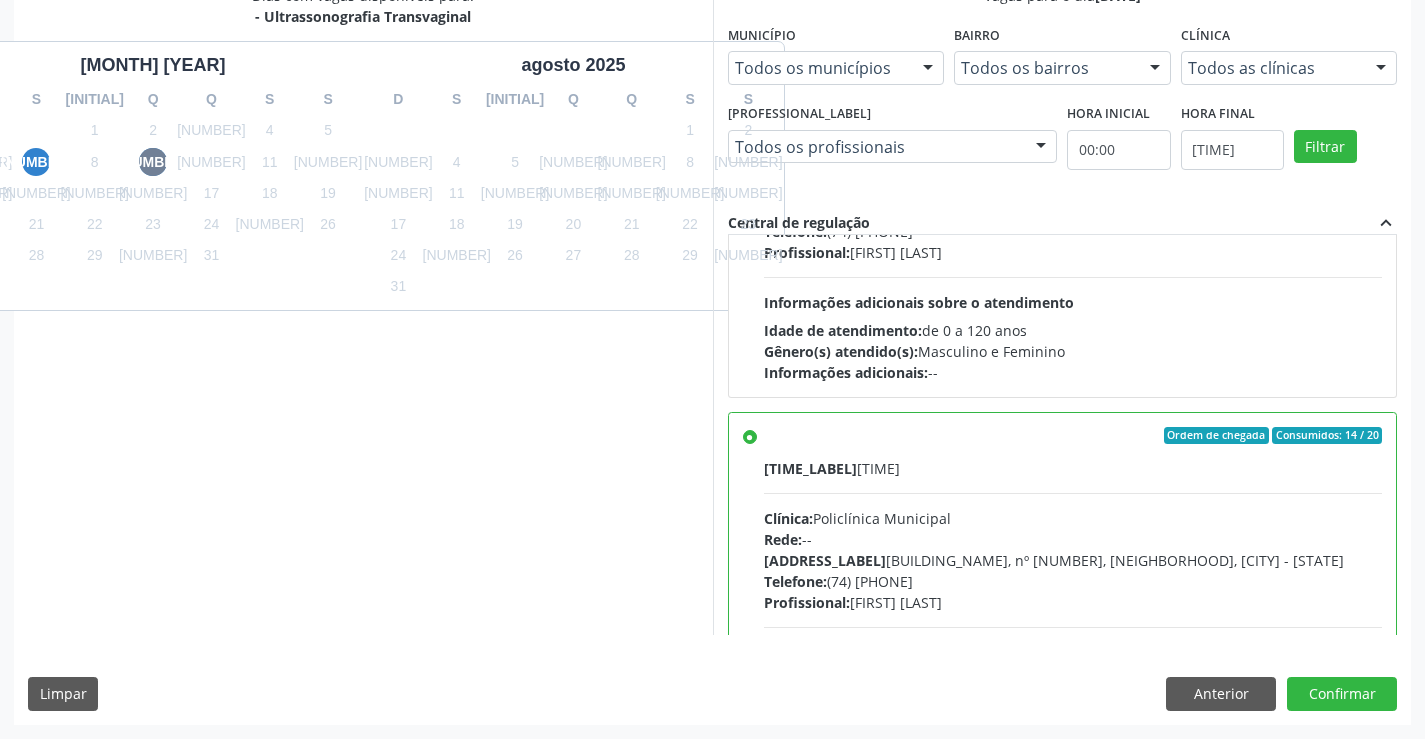 click on "Dias com vagas disponíveis para:
- Ultrassonografia Transvaginal
julho 2025 D S T Q Q S S 29 30 1 2 3 4 5 6 7 8 9 10 11 12 13 14 15 16 17 18 19 20 21 22 23 24 25 26 27 28 29 30 31 1 2 3 4 5 6 7 8 9 agosto 2025 D S T Q Q S S 27 28 29 30 31 1 2 3 4 5 6 7 8 9 10 11 12 13 14 15 16 17 18 19 20 21 22 23 24 25 26 27 28 29 30 31 1 2 3 4 5 6
Vagas para o dia
09/07/2025
Município
Todos os municípios         Todos os municípios   Campo Formoso - BA
Nenhum resultado encontrado para: "   "
Não há nenhuma opção para ser exibida.
Bairro
Todos os bairros         Todos os bairros   Centro
Nenhum resultado encontrado para: "   "
Não há nenhuma opção para ser exibida.
Clínica
Todos as clínicas         Todos as clínicas   Hospital Sao Francisco   Medplus   Policlínica Municipal
Nenhum resultado encontrado para: "   "" at bounding box center [712, 354] 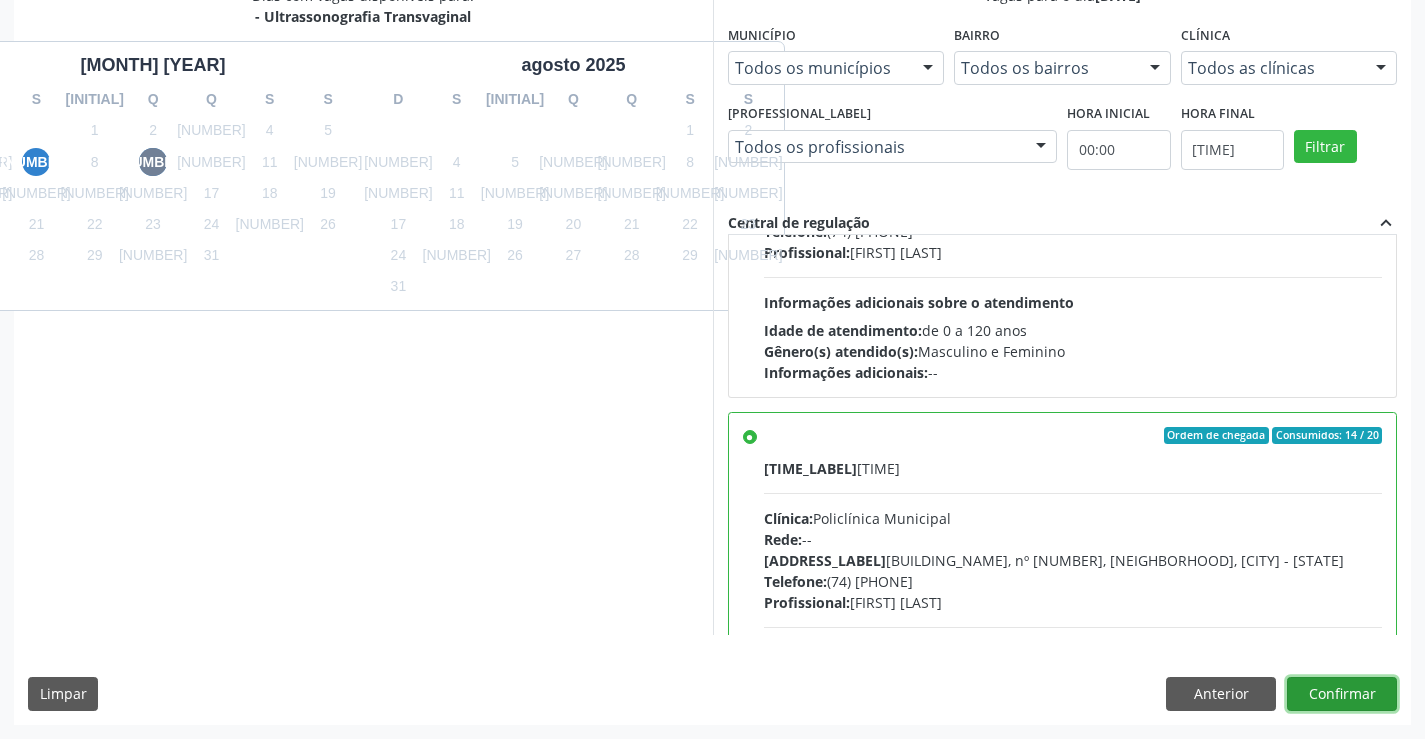 click on "Confirmar" at bounding box center (1342, 694) 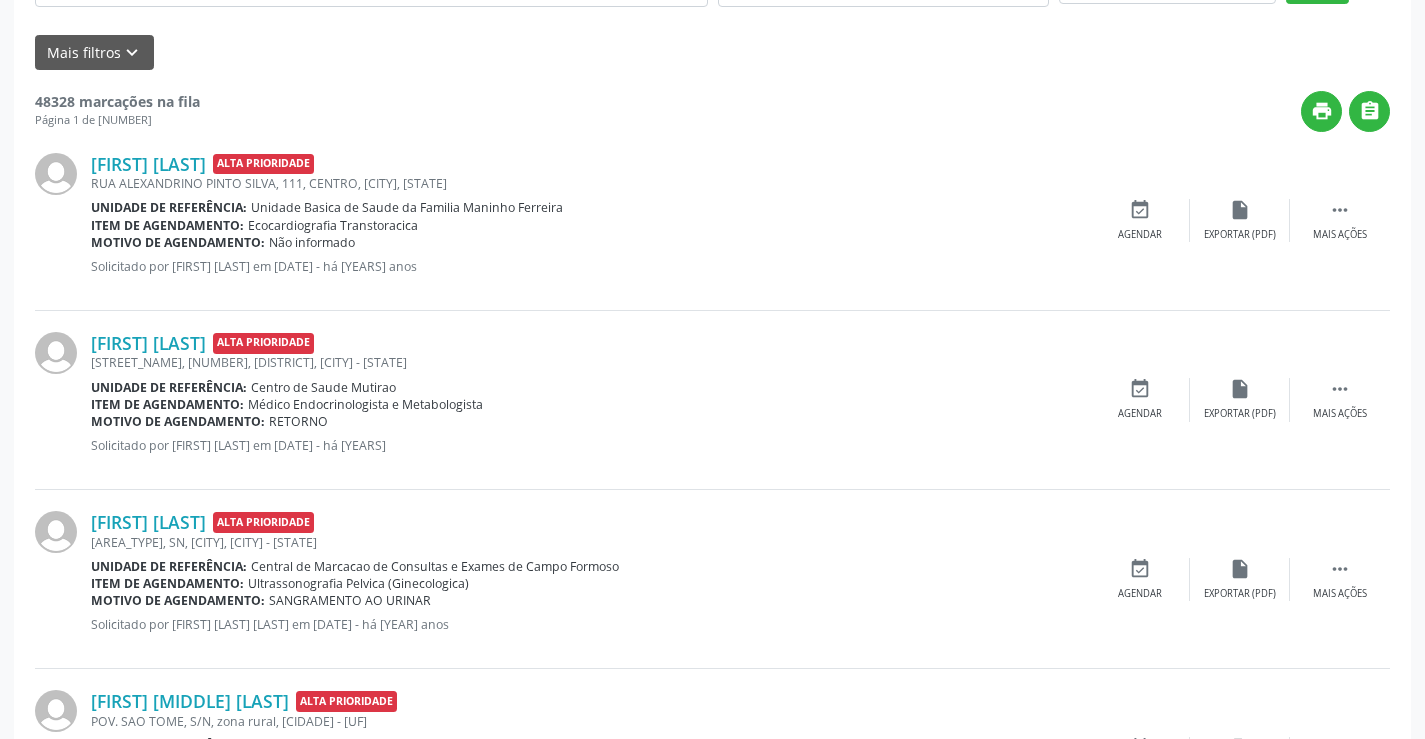 scroll, scrollTop: 0, scrollLeft: 0, axis: both 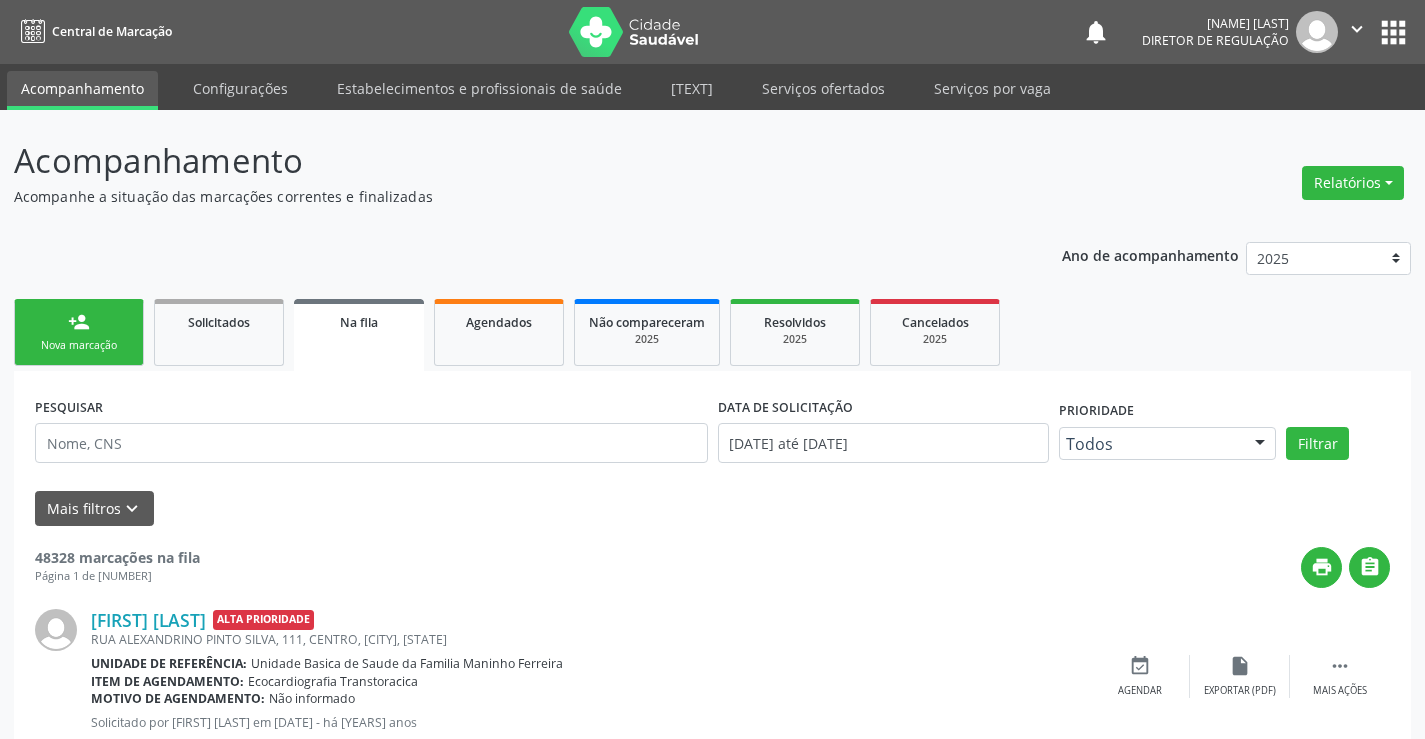 click on "Nova marcação" at bounding box center [79, 345] 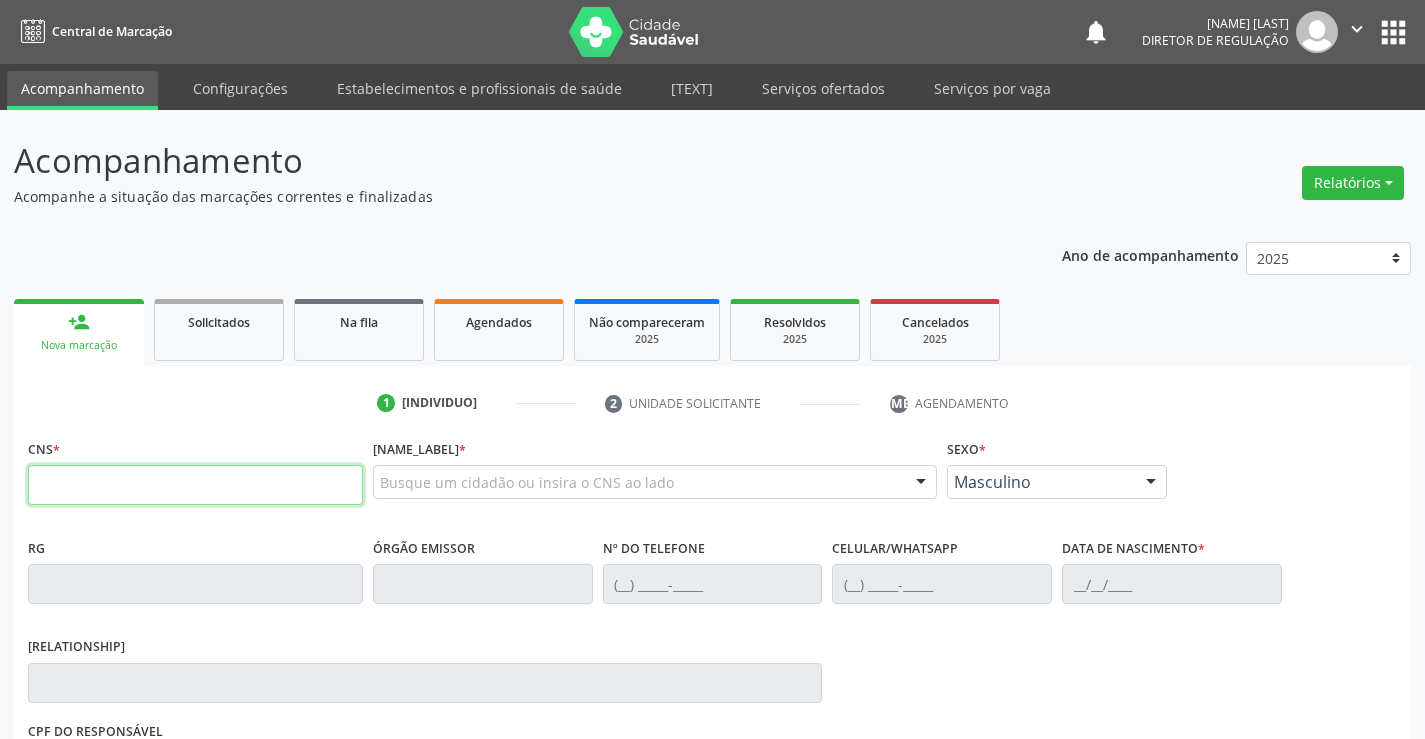 click at bounding box center (195, 485) 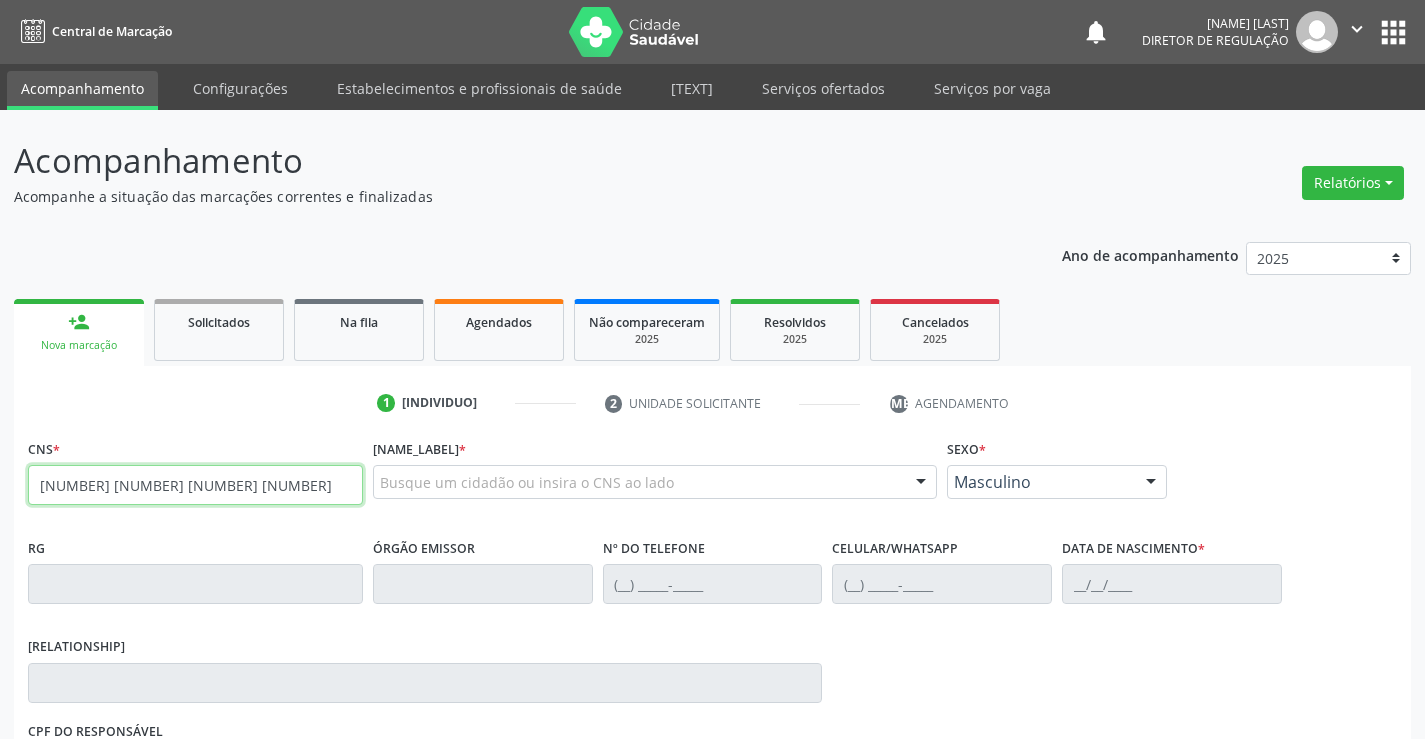 type on "700 5044 3770 6560" 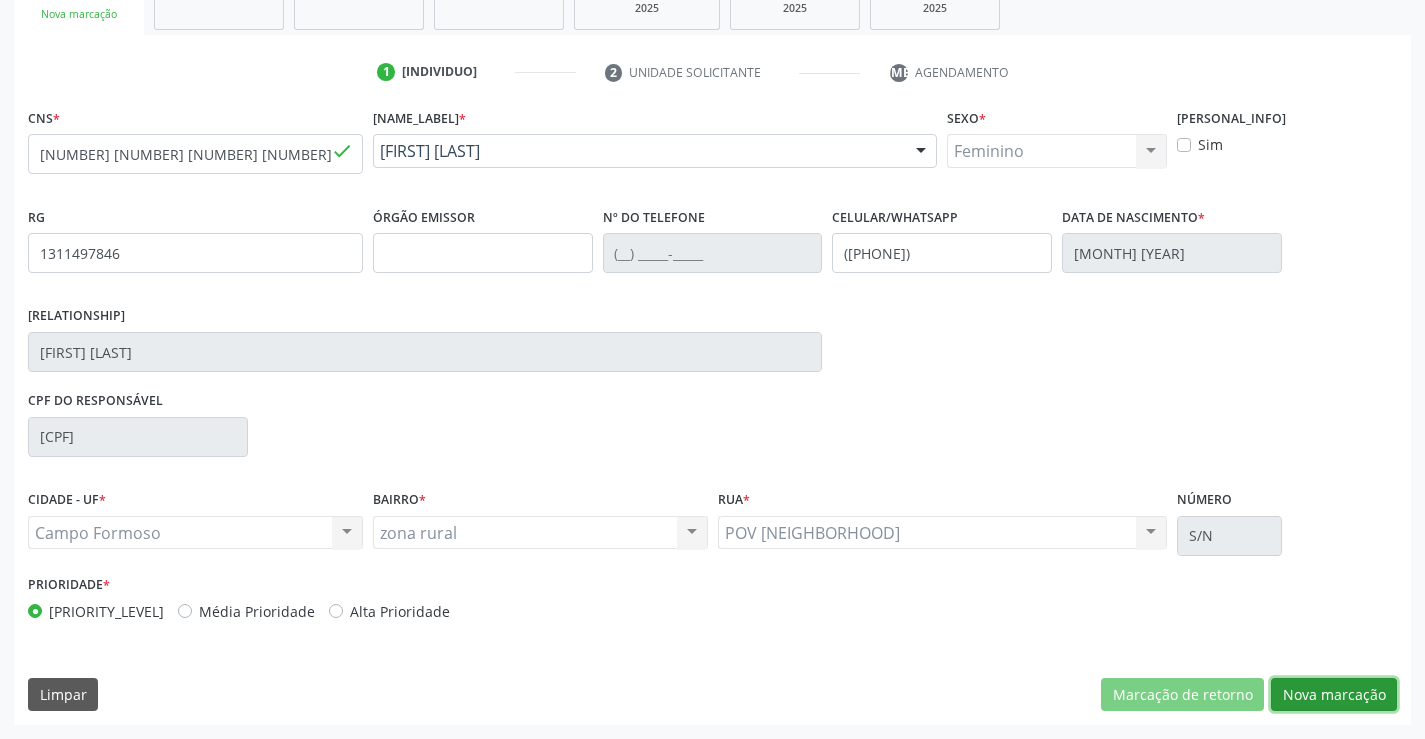 click on "Nova marcação" at bounding box center [1182, 695] 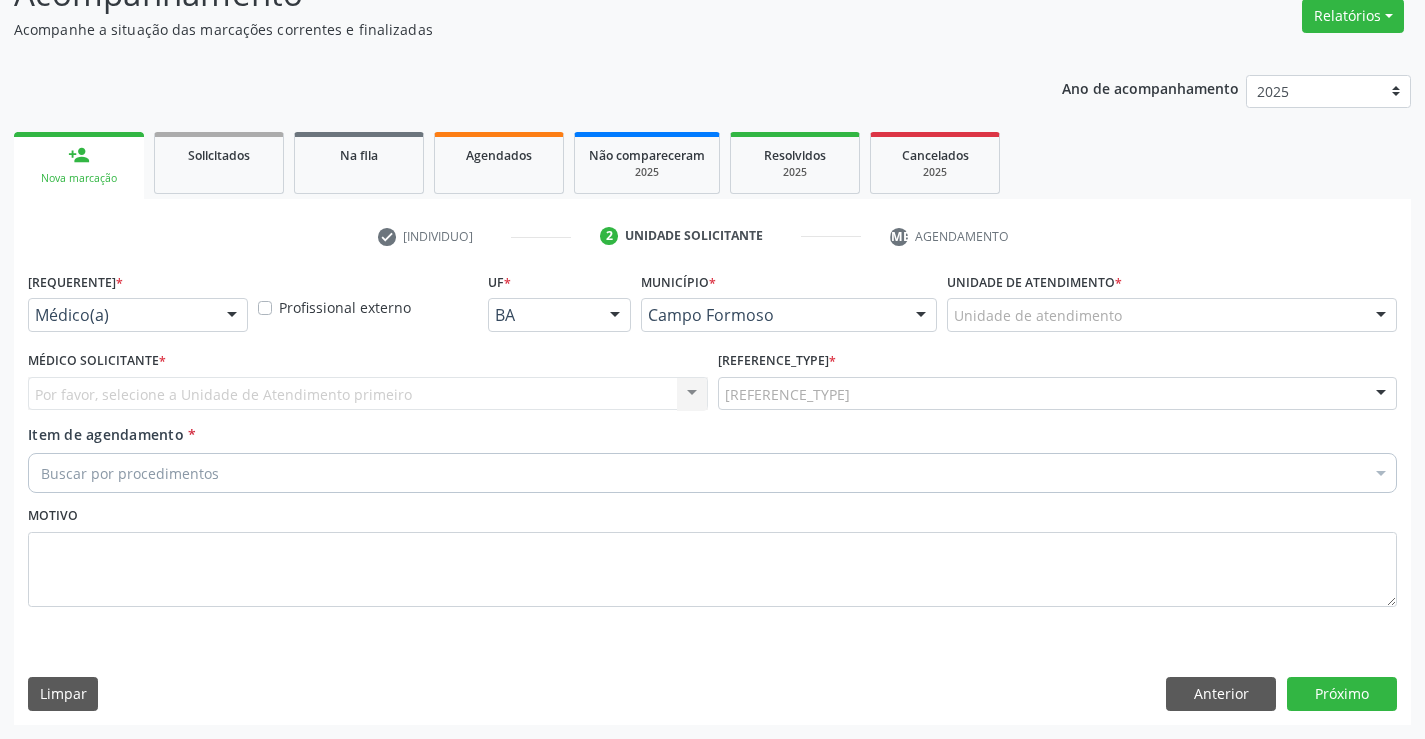 scroll, scrollTop: 167, scrollLeft: 0, axis: vertical 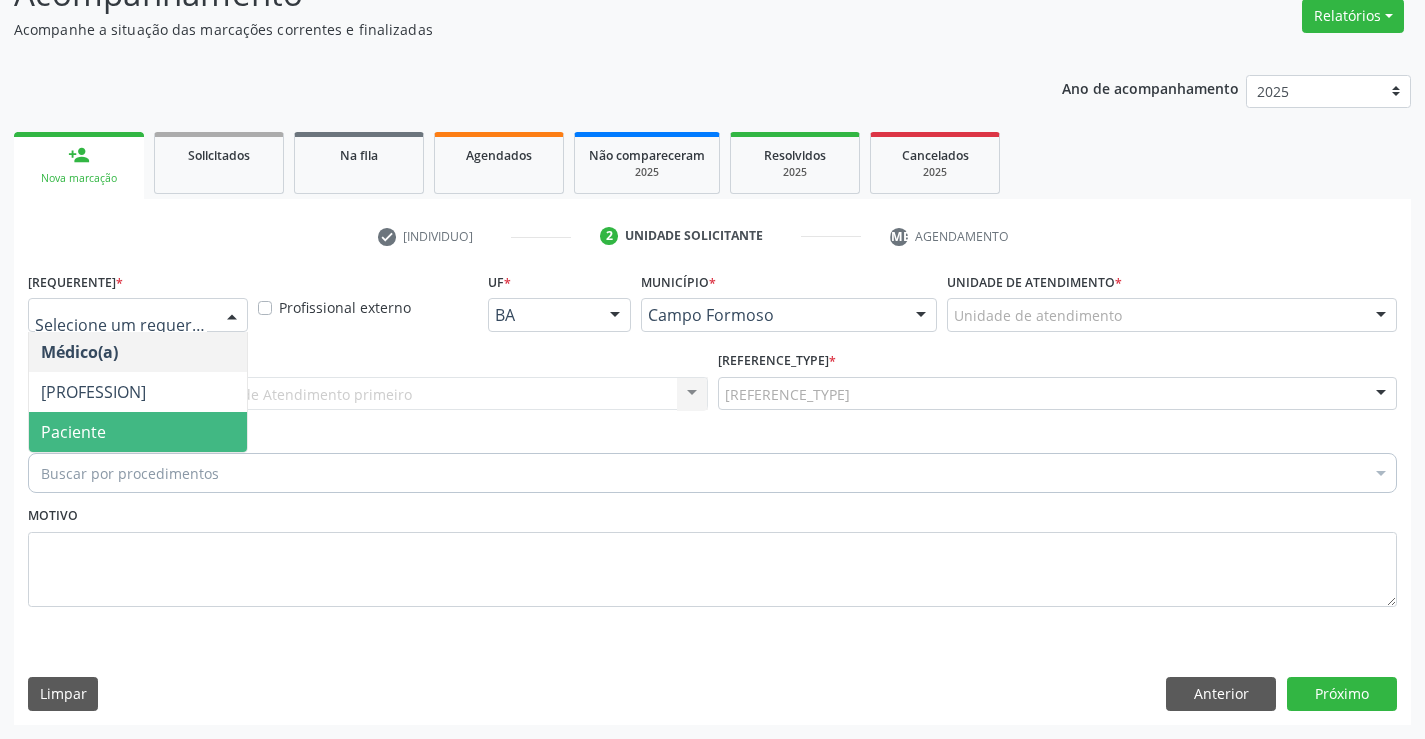 click on "Paciente" at bounding box center (138, 432) 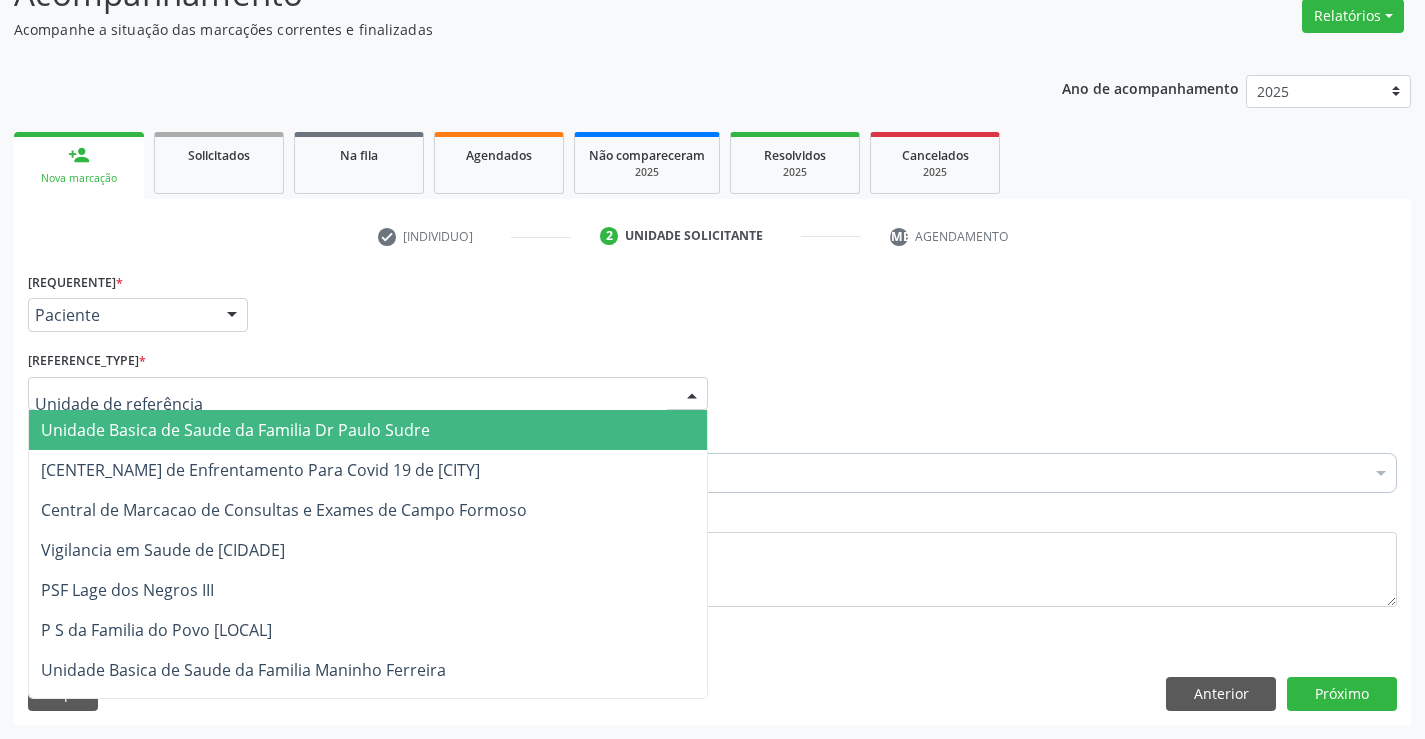 click at bounding box center [368, 394] 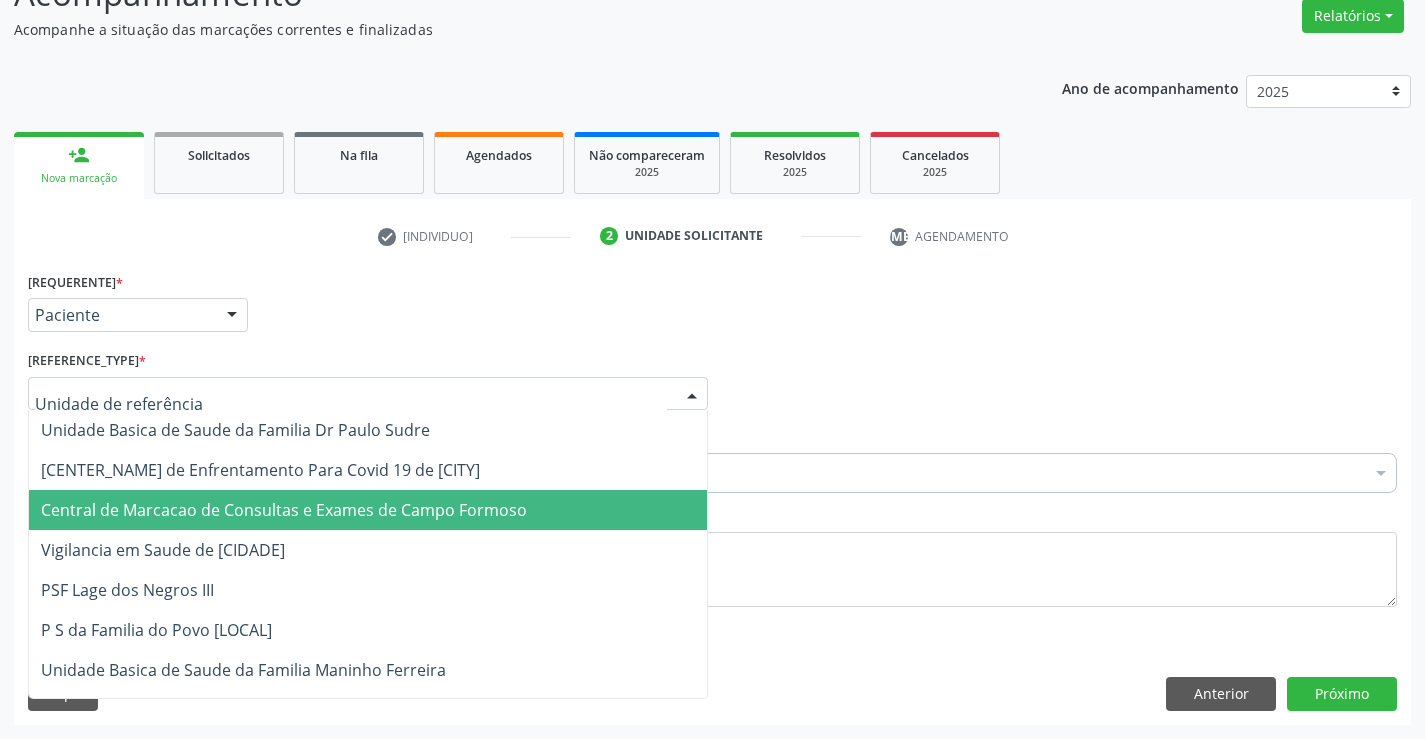 click on "Central de Marcacao de Consultas e Exames de [CITY]" at bounding box center [284, 510] 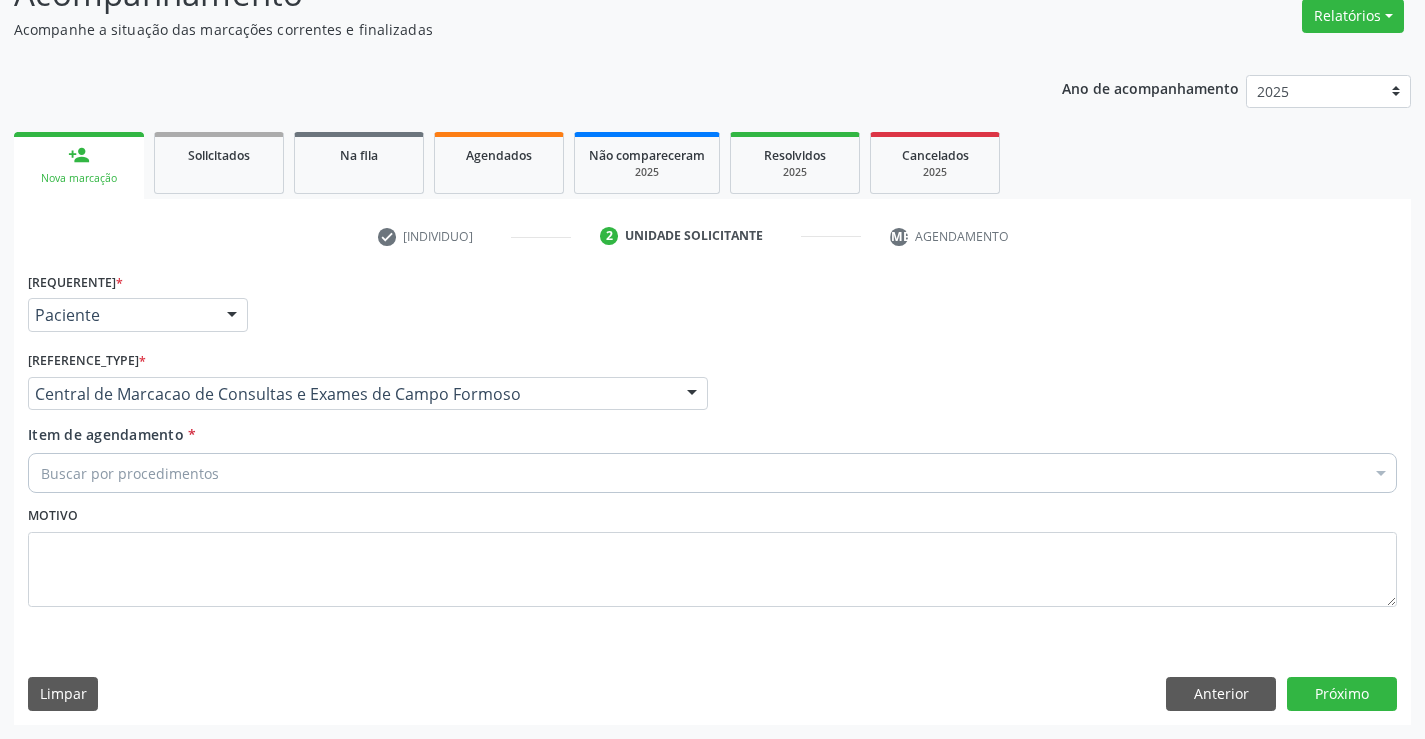 click on "[TEXT]" at bounding box center [712, 473] 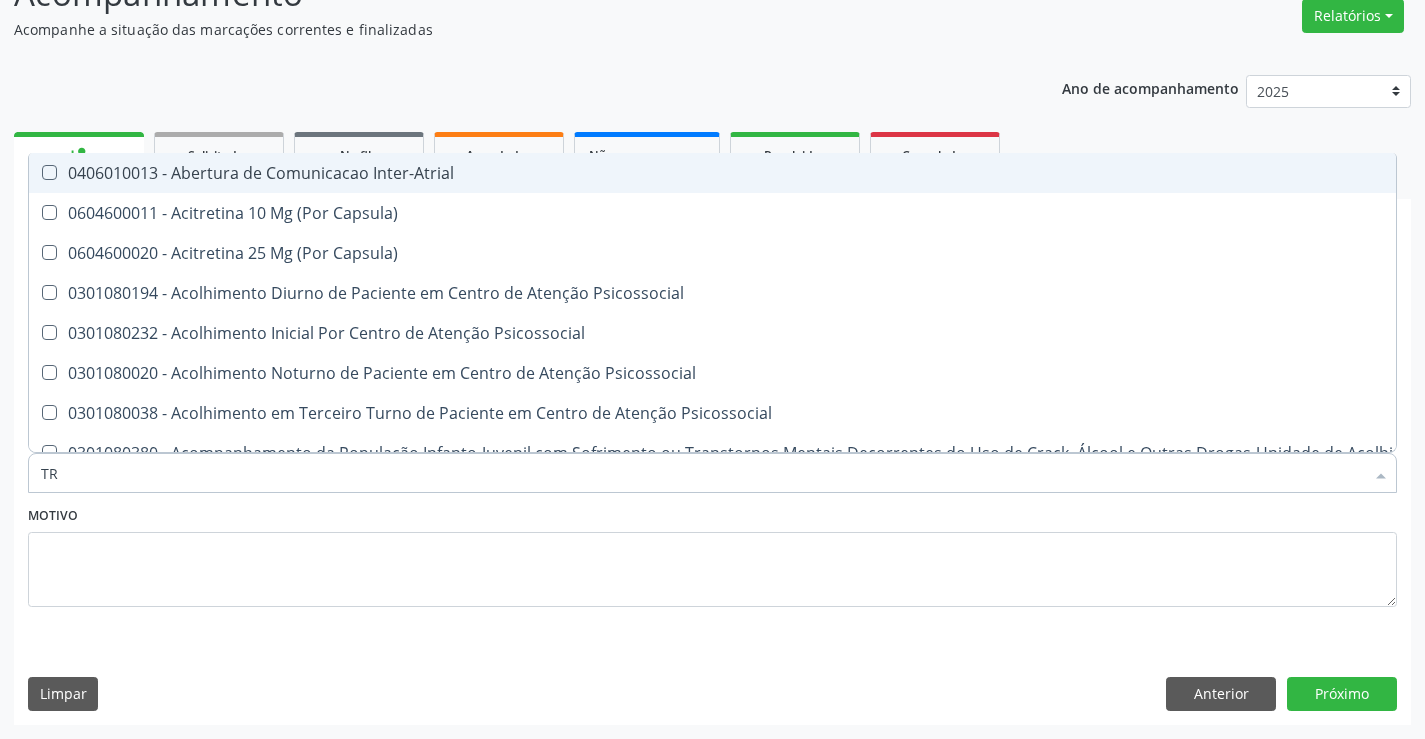 type on "TRA" 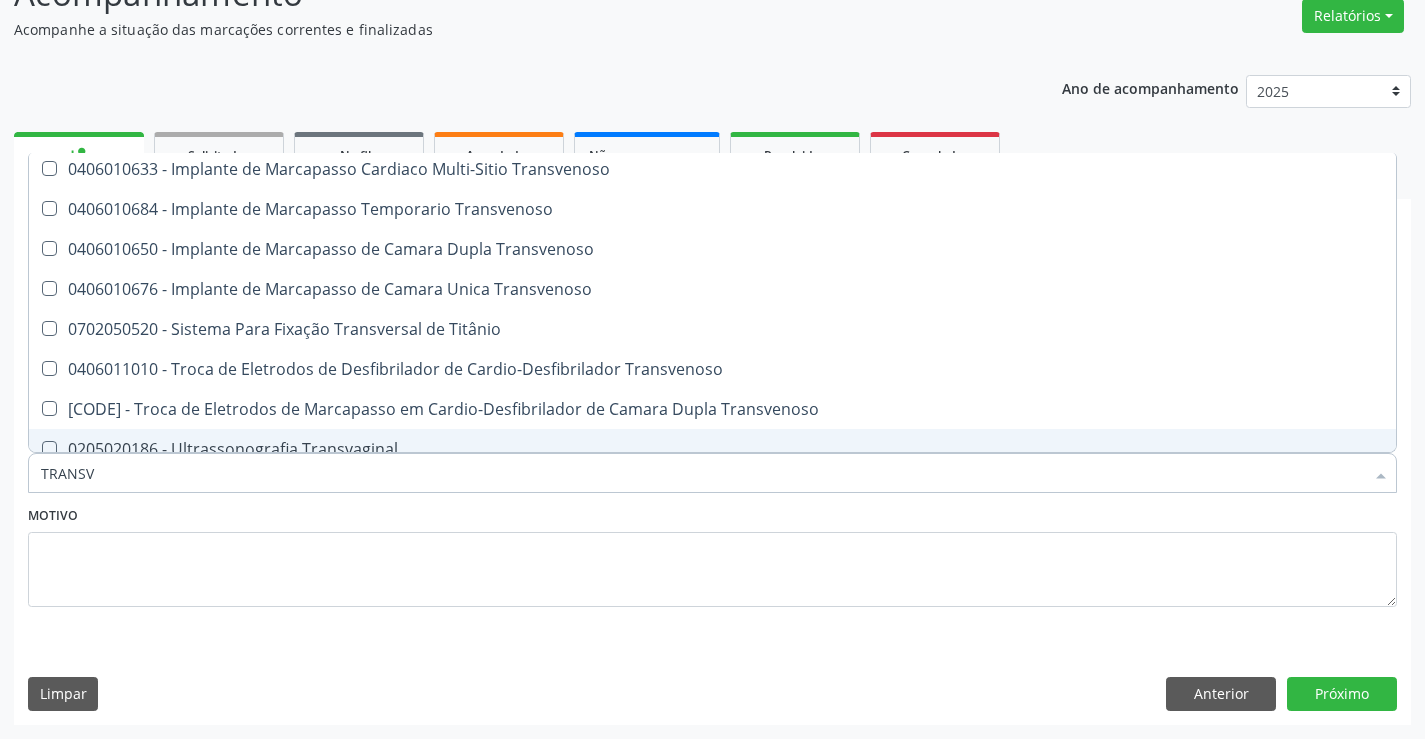 scroll, scrollTop: 221, scrollLeft: 0, axis: vertical 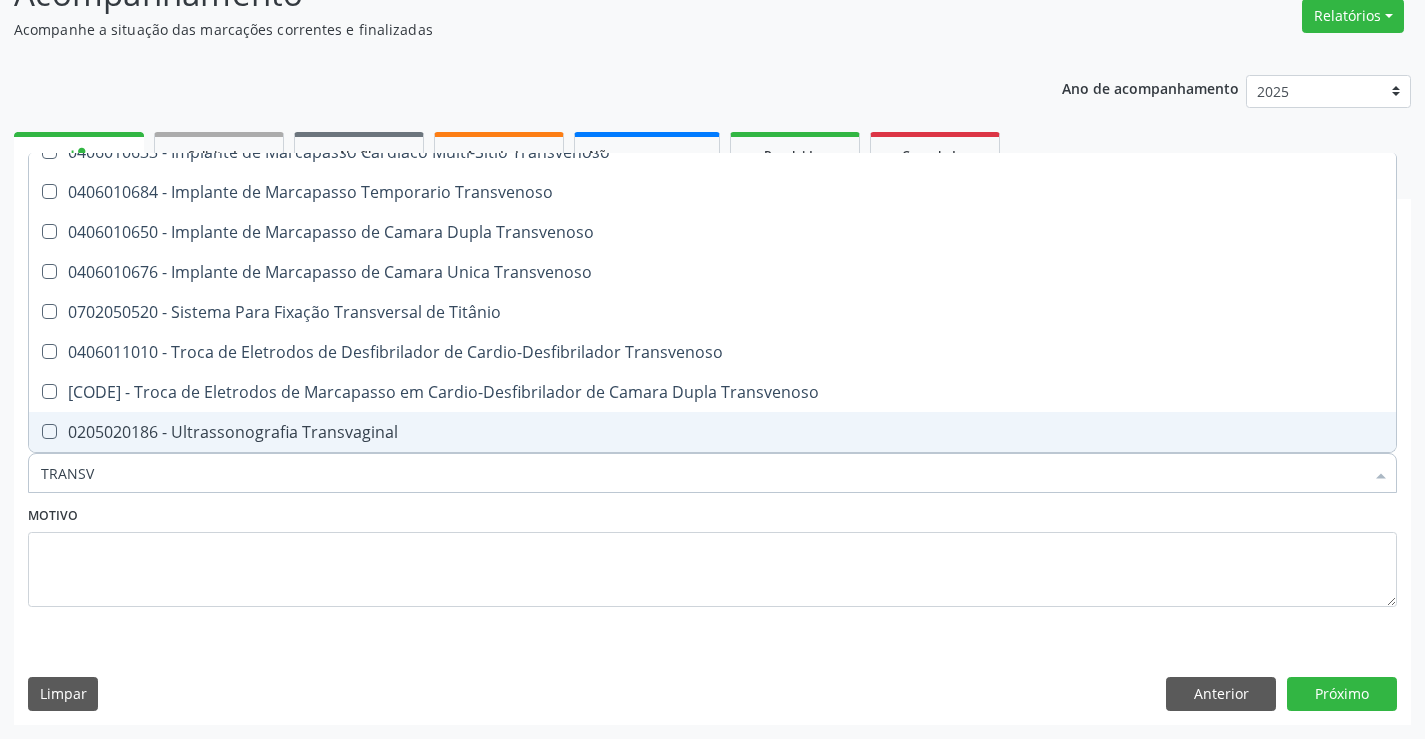 click on "0205020186 - Ultrassonografia Transvaginal" at bounding box center [712, 432] 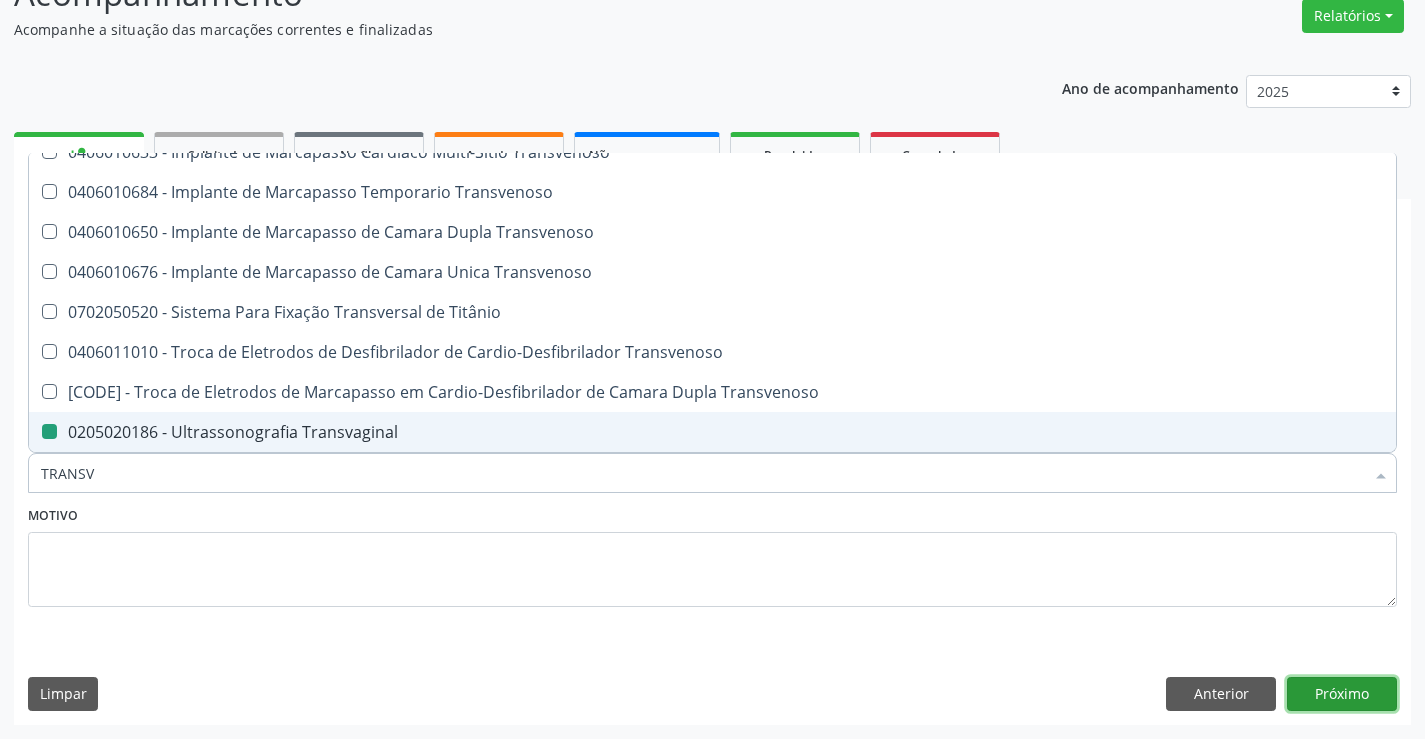 click on "Próximo" at bounding box center (1342, 694) 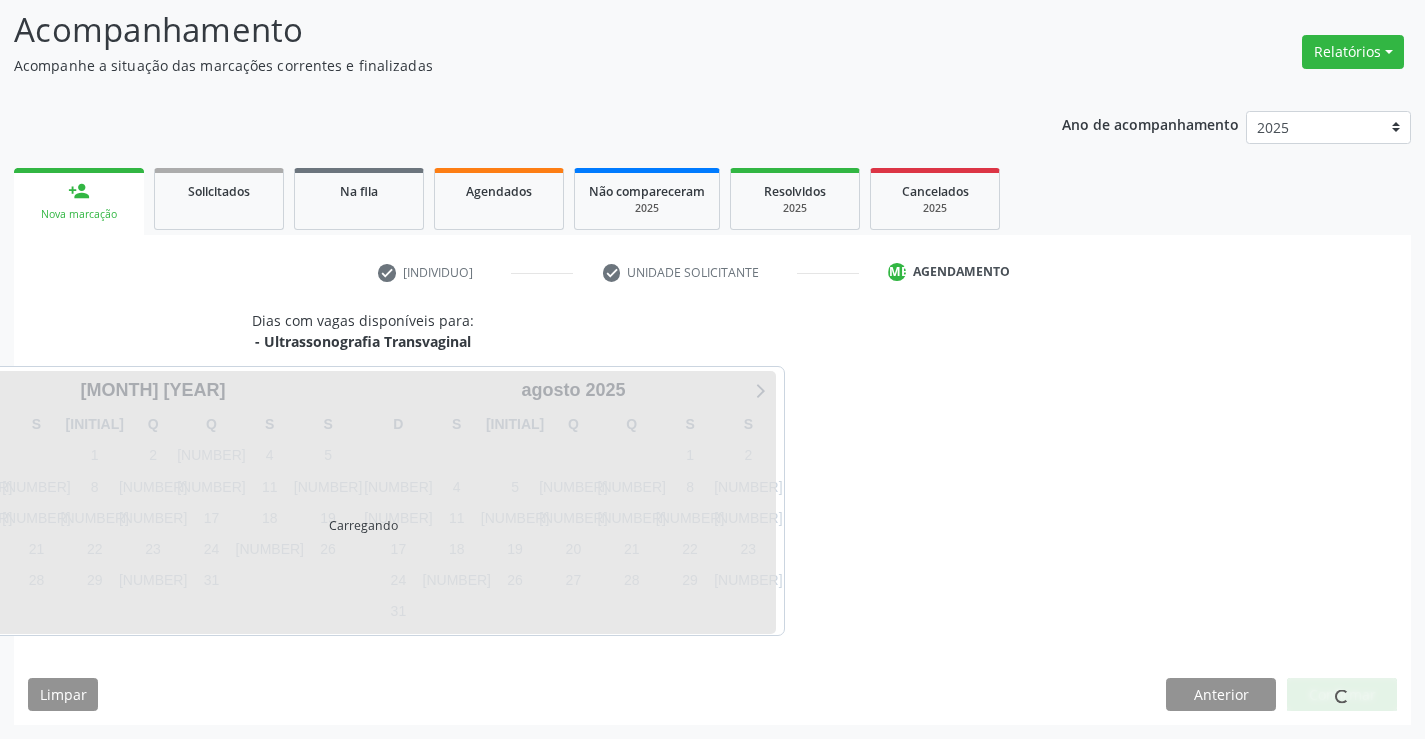 scroll, scrollTop: 131, scrollLeft: 0, axis: vertical 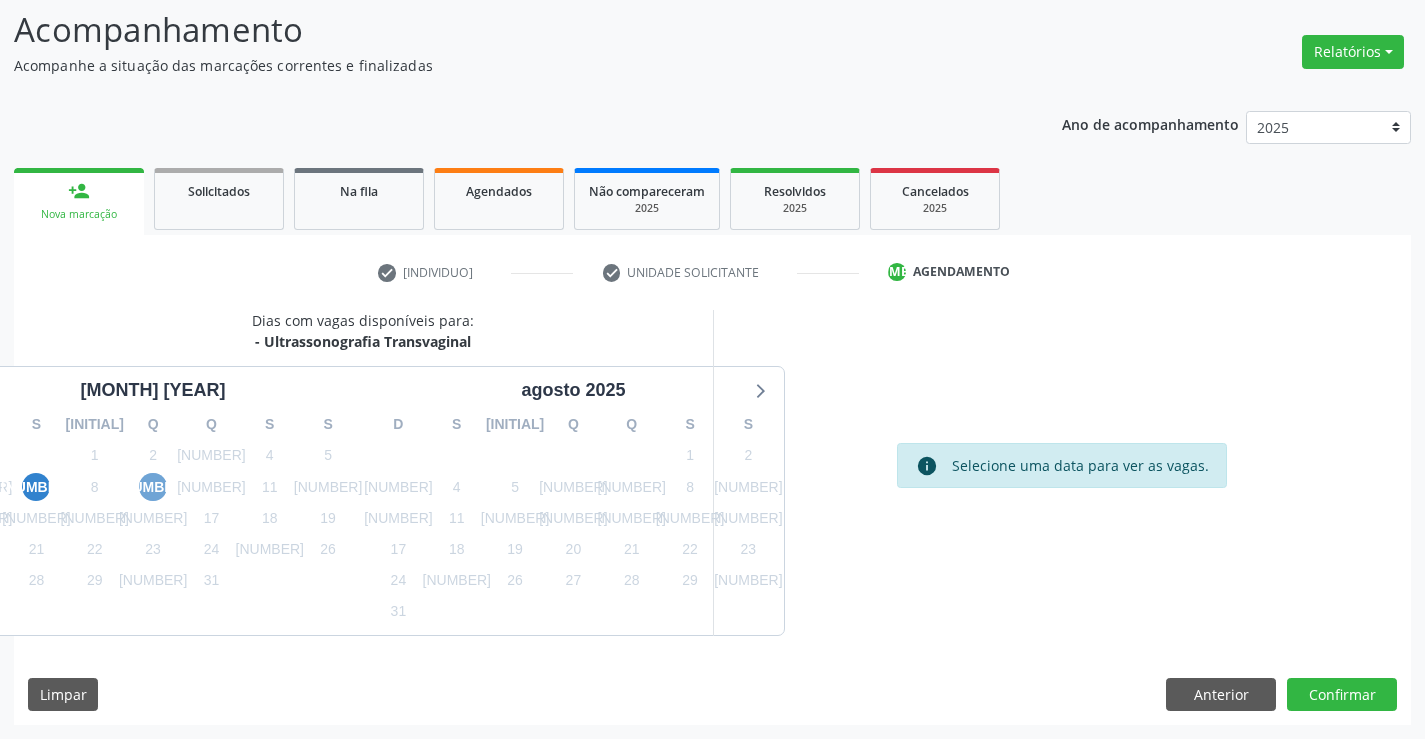 click on "9" at bounding box center (153, 487) 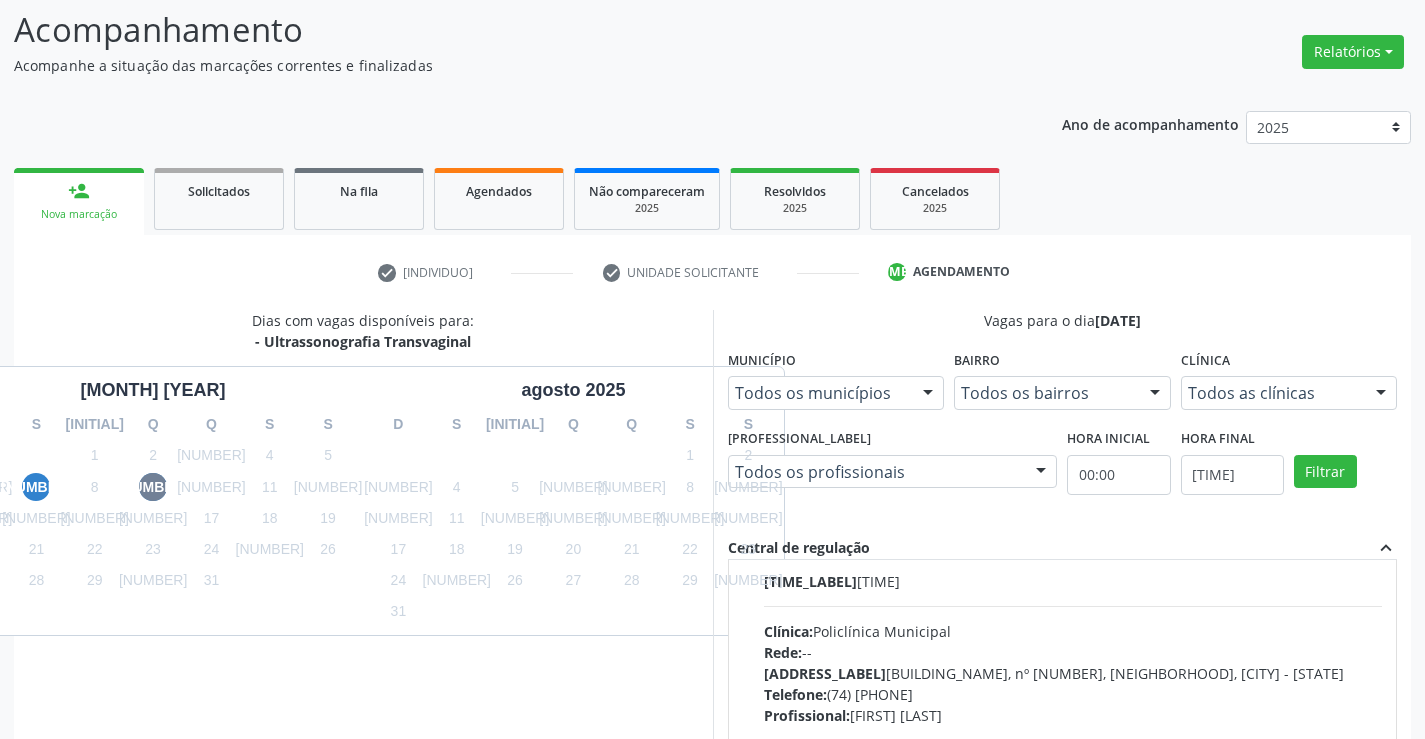 click on "[TEXT]: [TEXT]" at bounding box center (1073, 631) 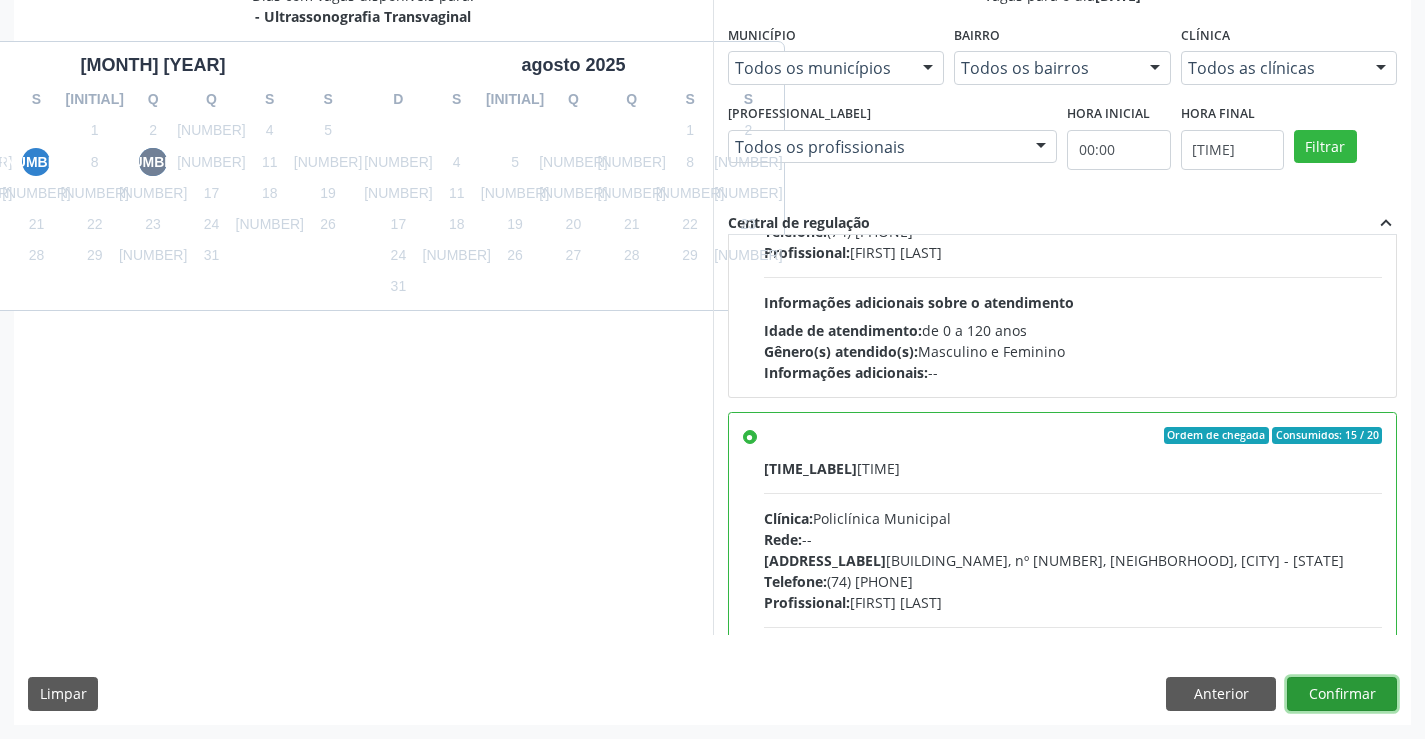 click on "Confirmar" at bounding box center (1342, 694) 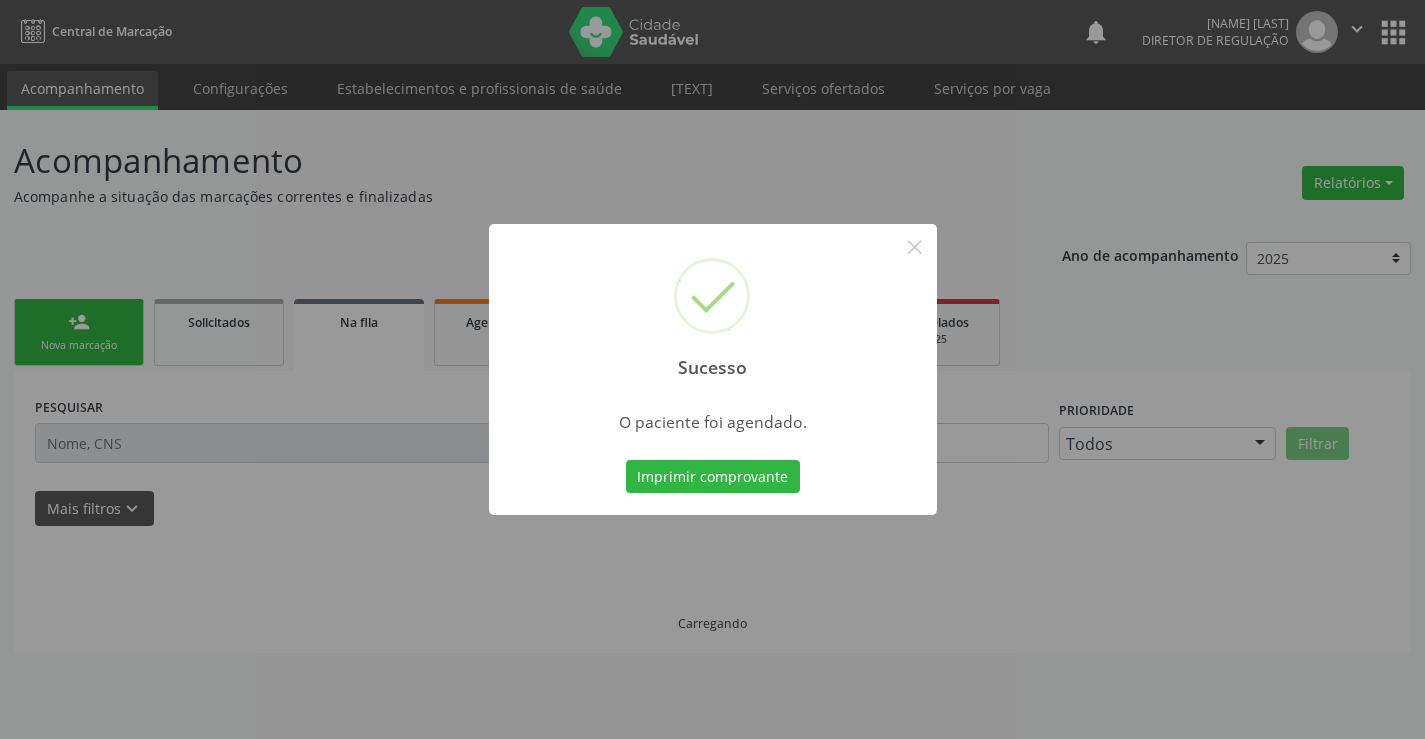 scroll, scrollTop: 0, scrollLeft: 0, axis: both 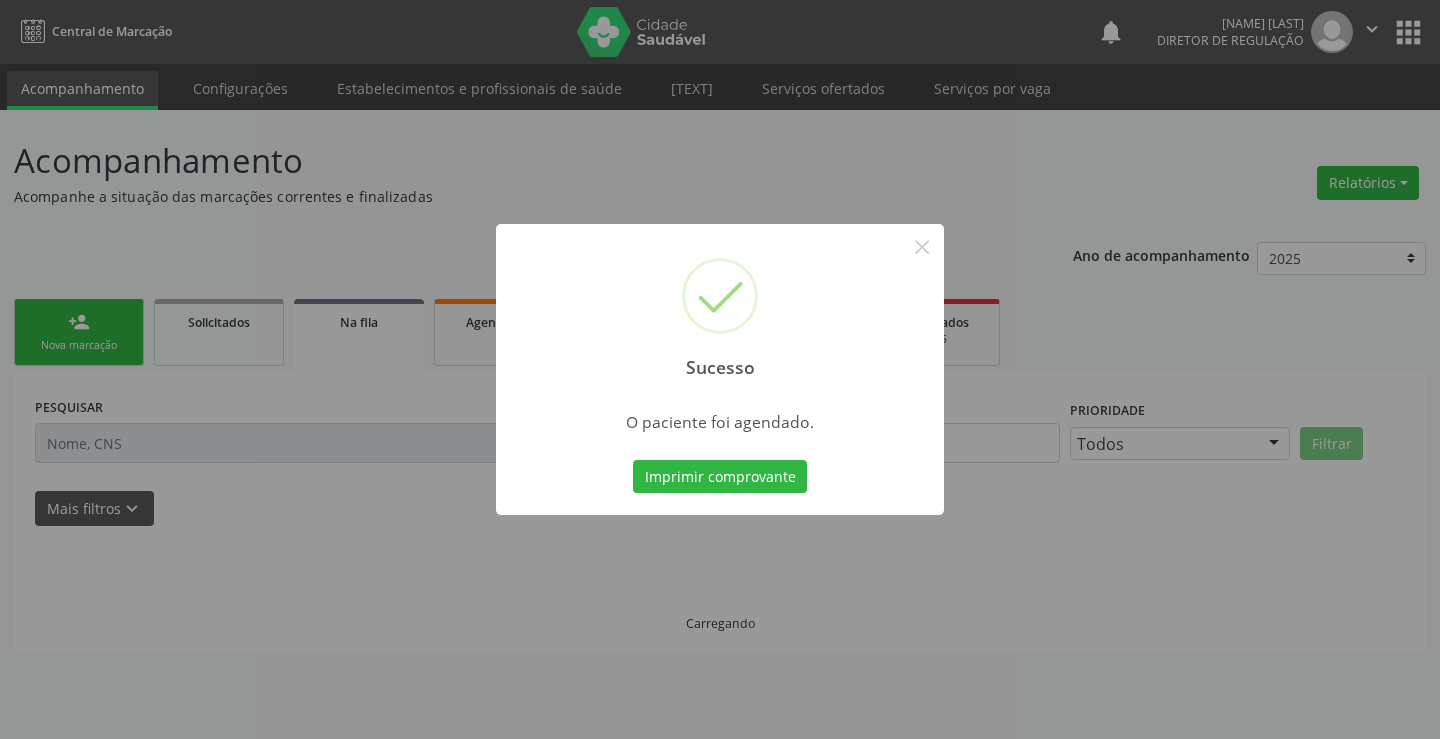 type 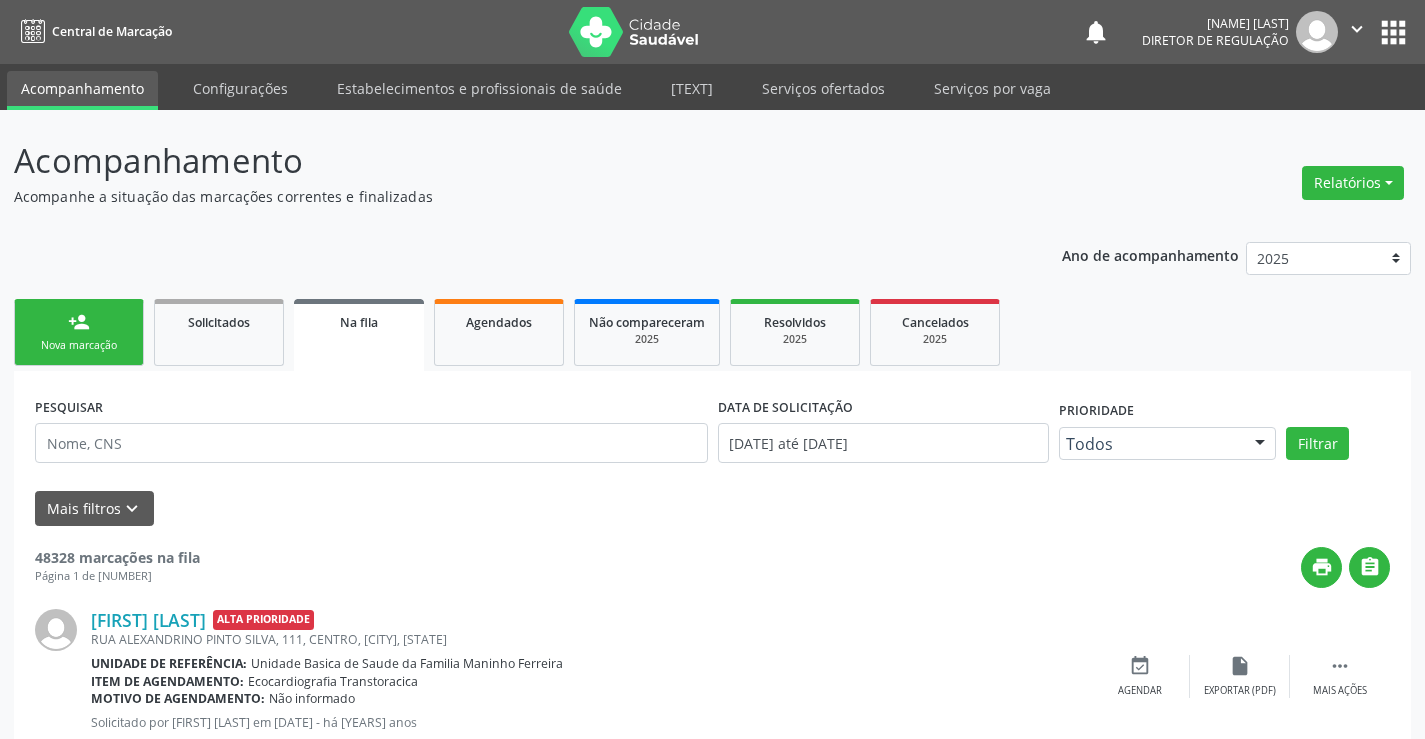 click on "person_add
Nova marcação" at bounding box center [79, 332] 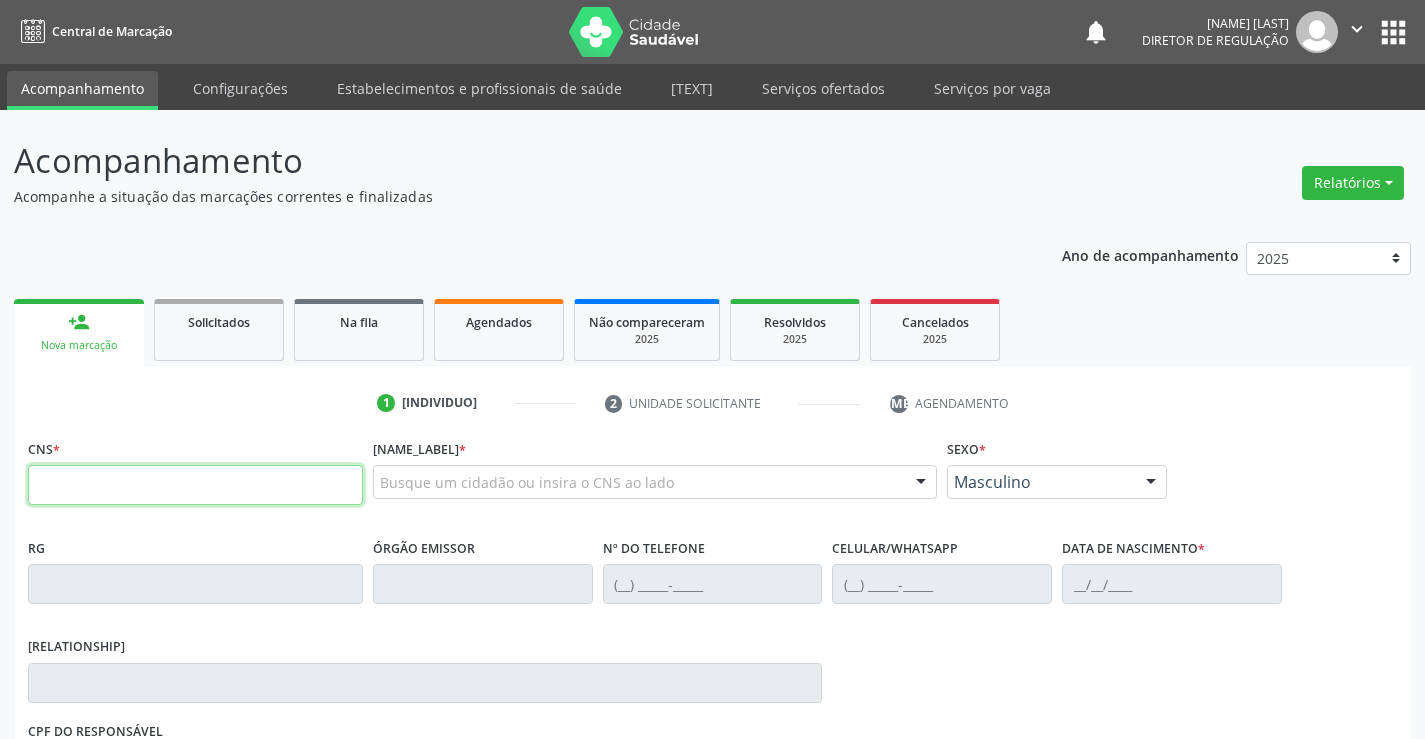 drag, startPoint x: 126, startPoint y: 326, endPoint x: 125, endPoint y: 478, distance: 152.0033 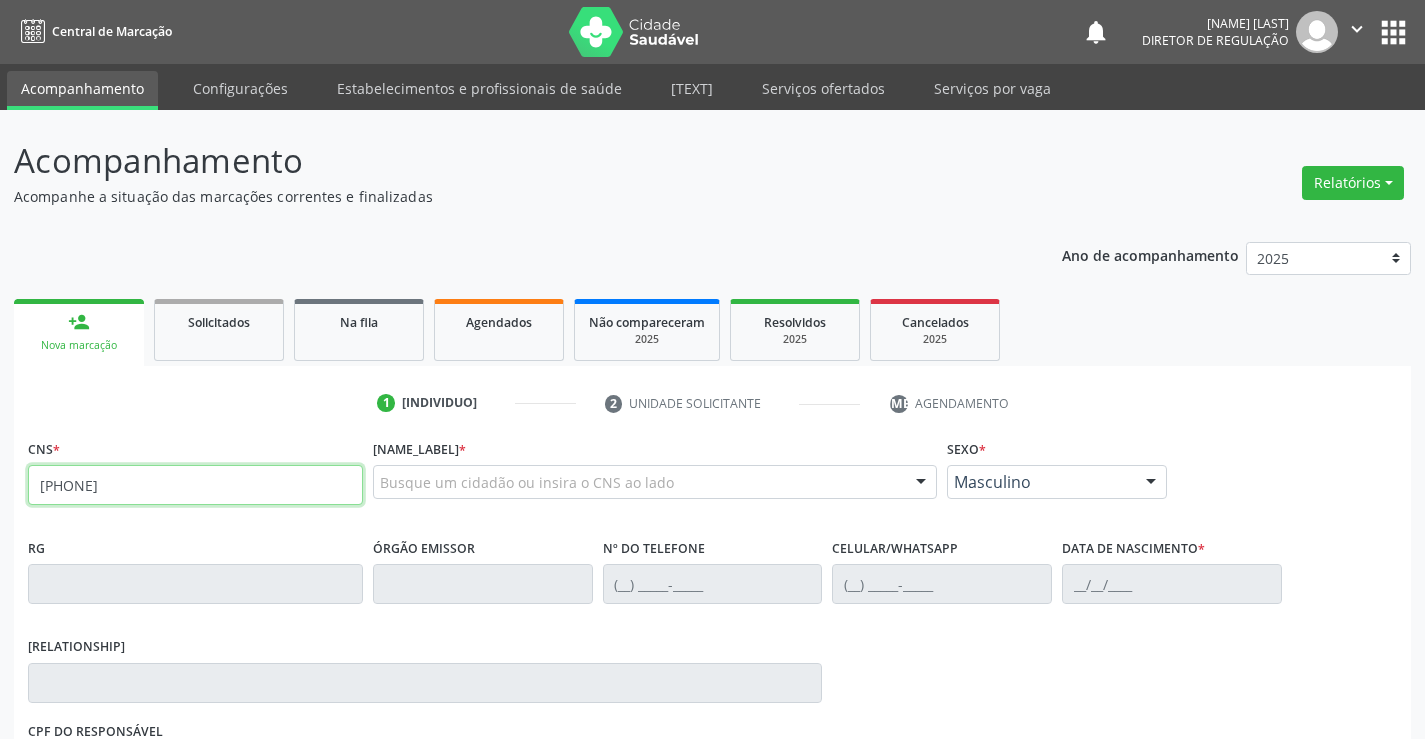 type on "700 5035 8154 7155" 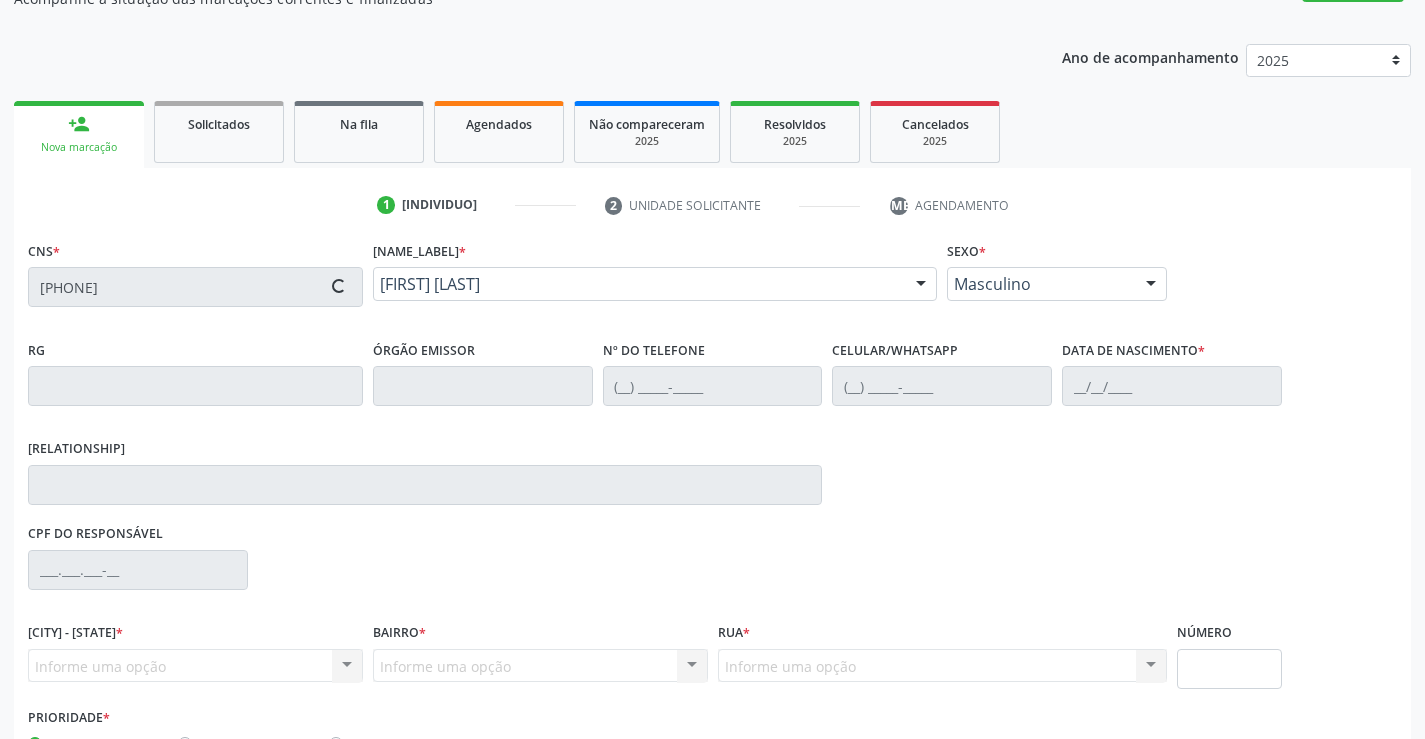 scroll, scrollTop: 331, scrollLeft: 0, axis: vertical 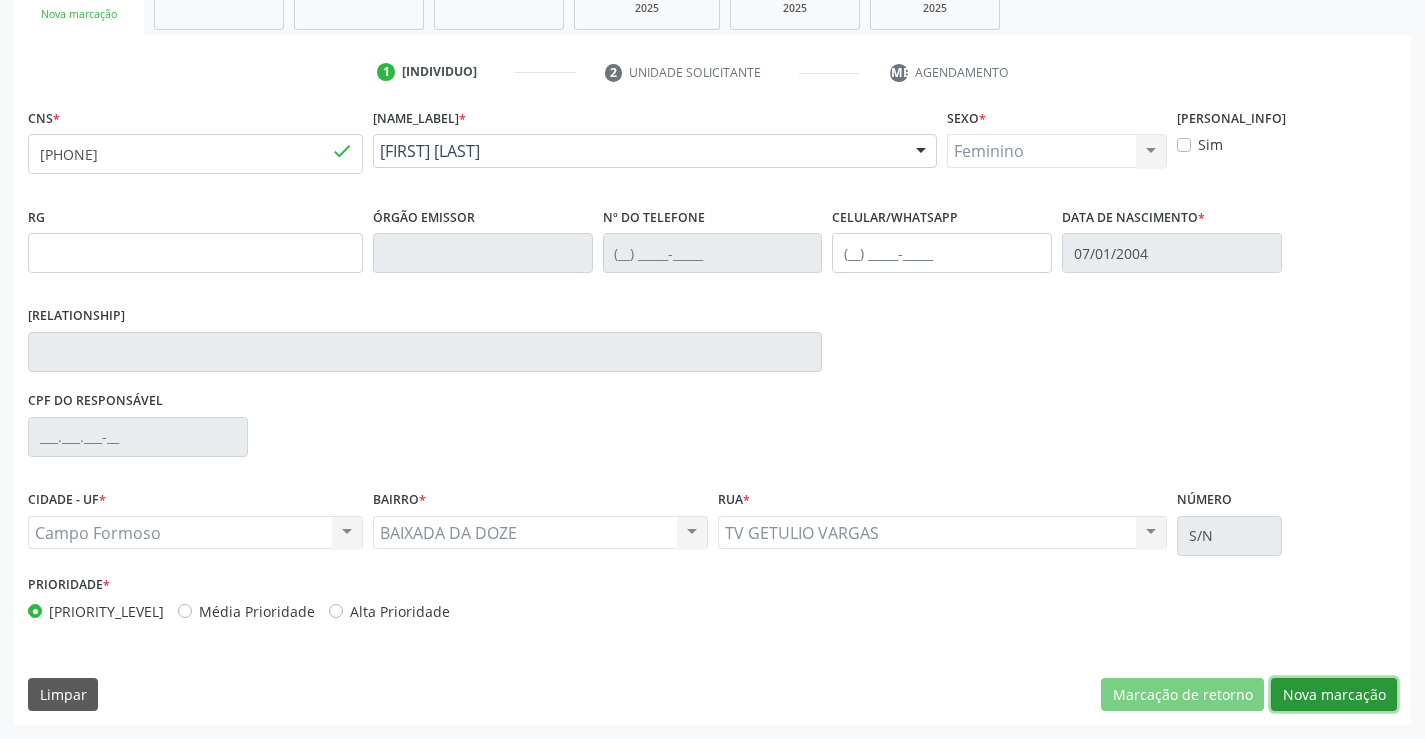 click on "Nova marcação" at bounding box center (1182, 695) 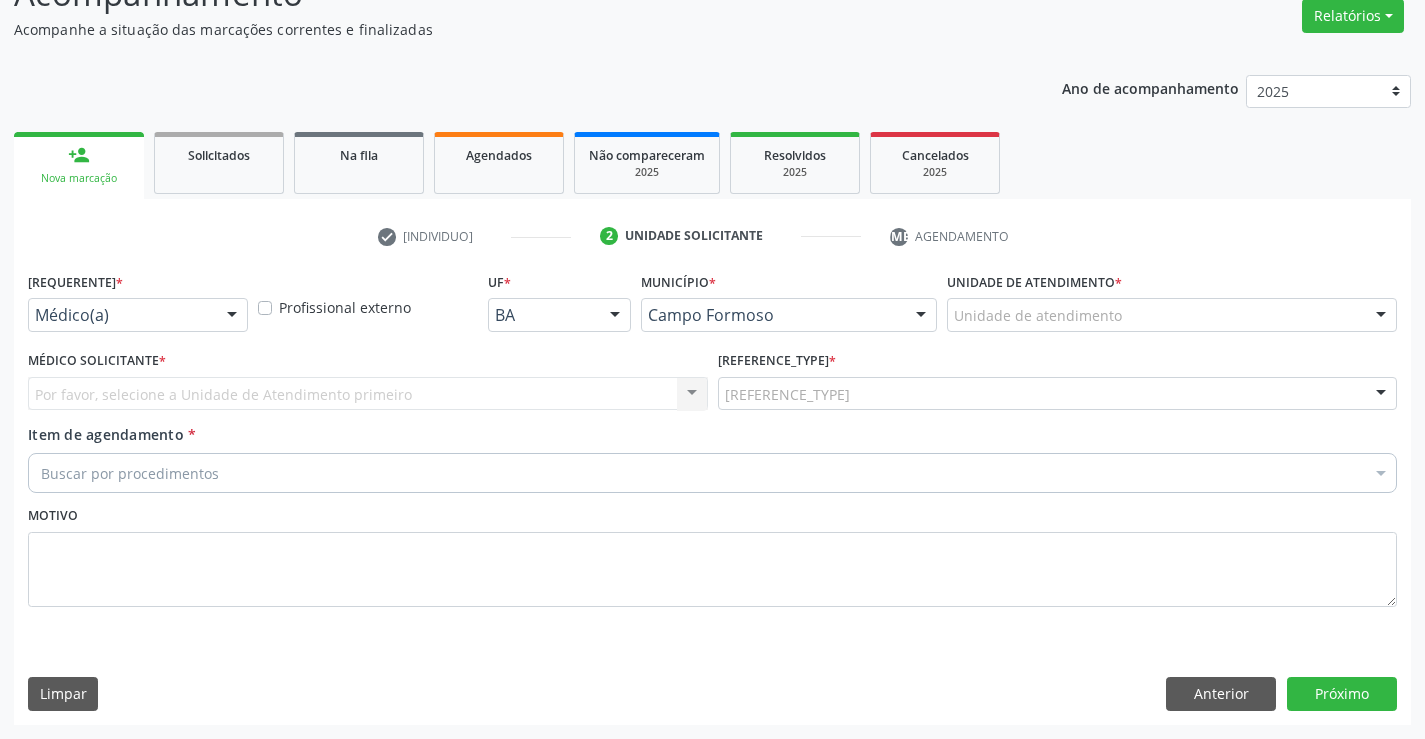scroll, scrollTop: 167, scrollLeft: 0, axis: vertical 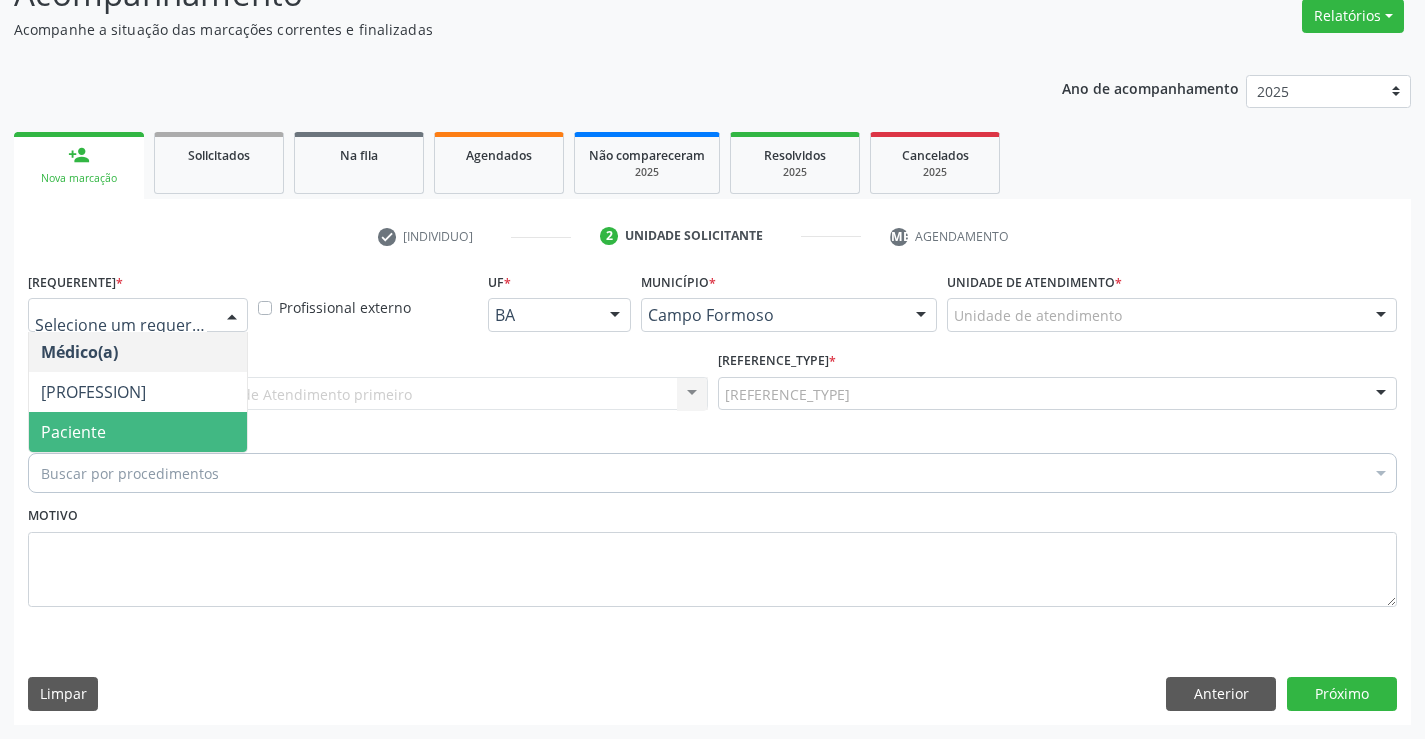 click on "Paciente" at bounding box center [138, 432] 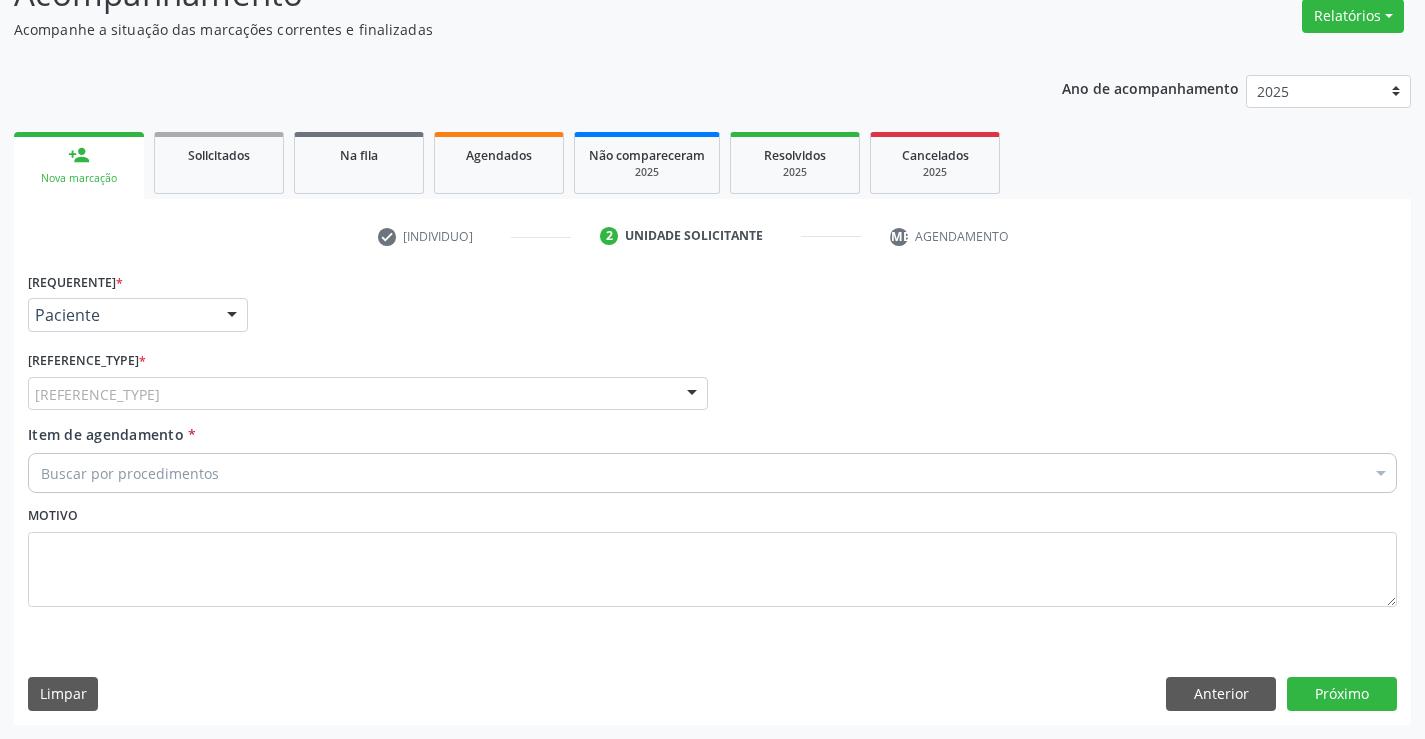 click on "Unidade de referência" at bounding box center [368, 394] 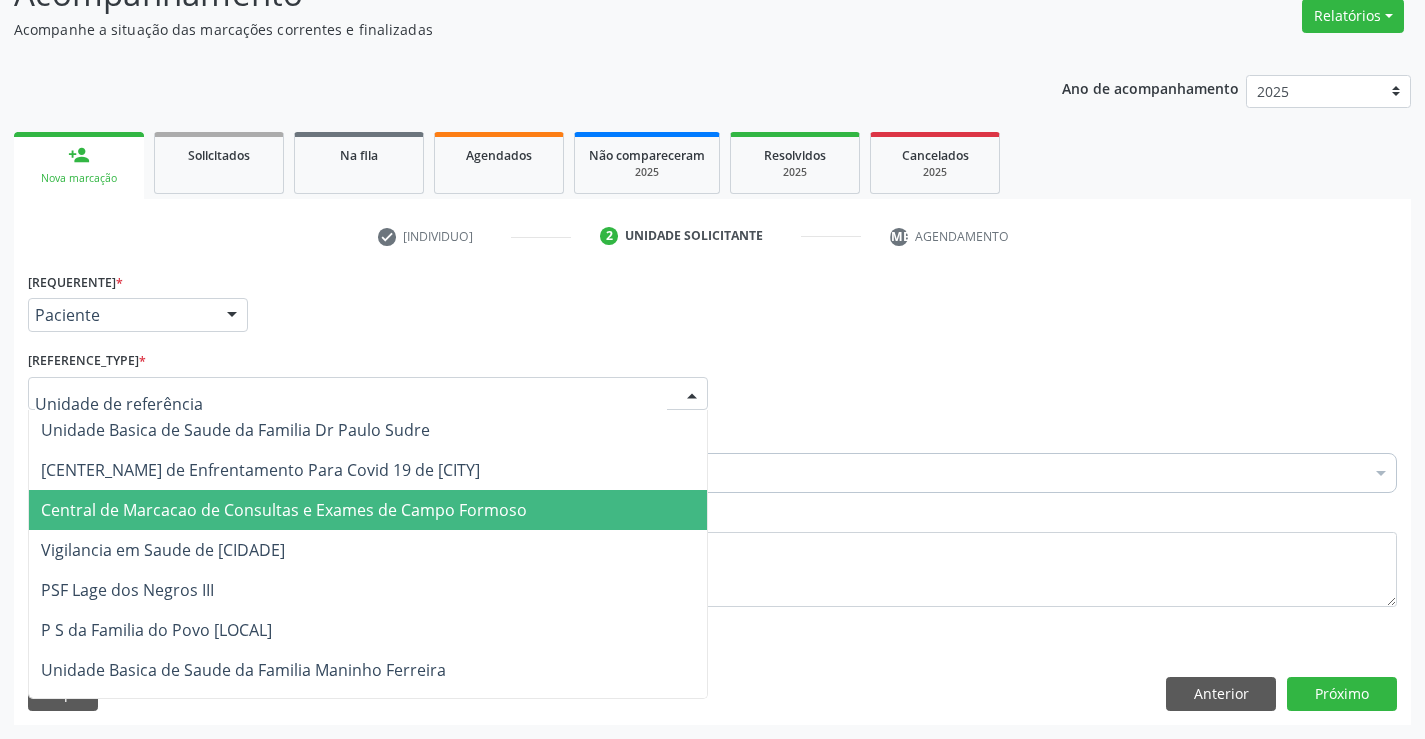 click on "Central de Marcacao de Consultas e Exames de [CITY]" at bounding box center (284, 510) 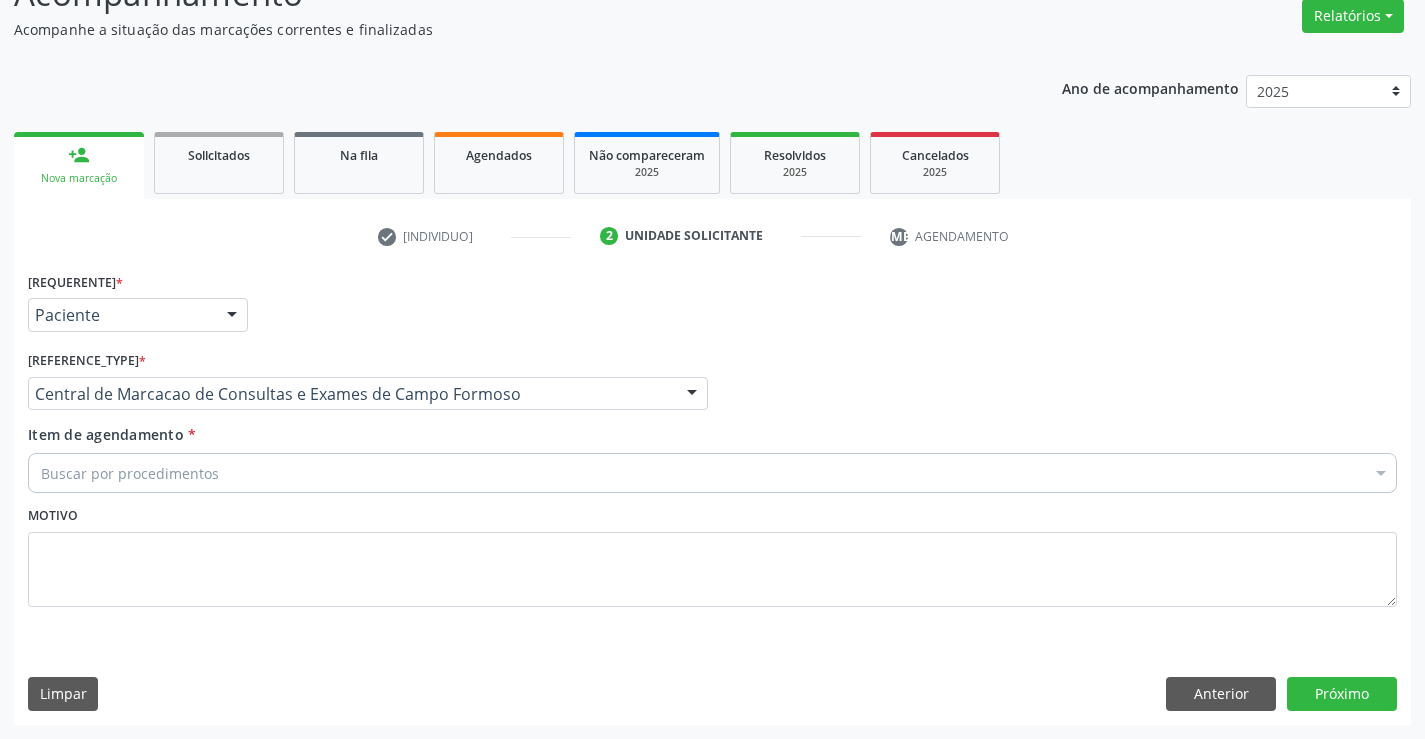 click on "[TEXT]" at bounding box center (712, 473) 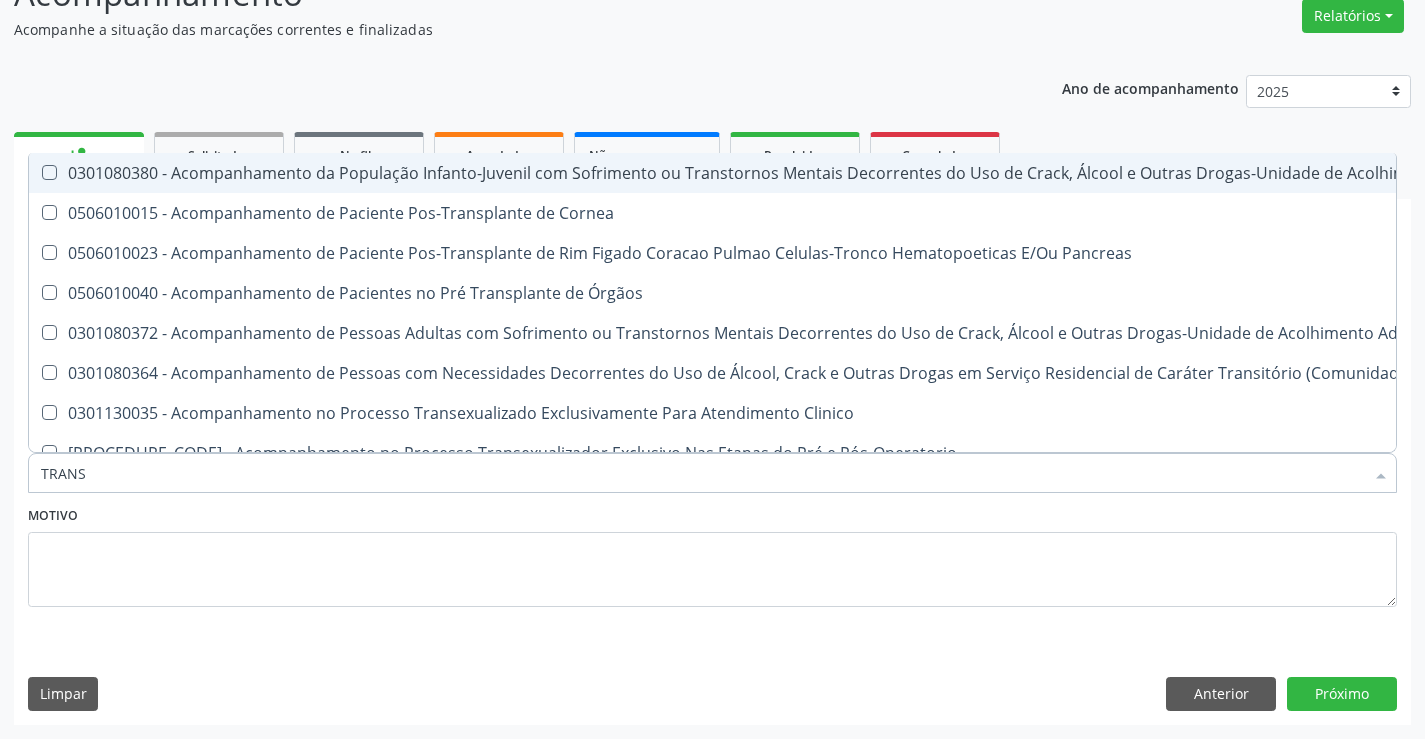 type on "TRANSV" 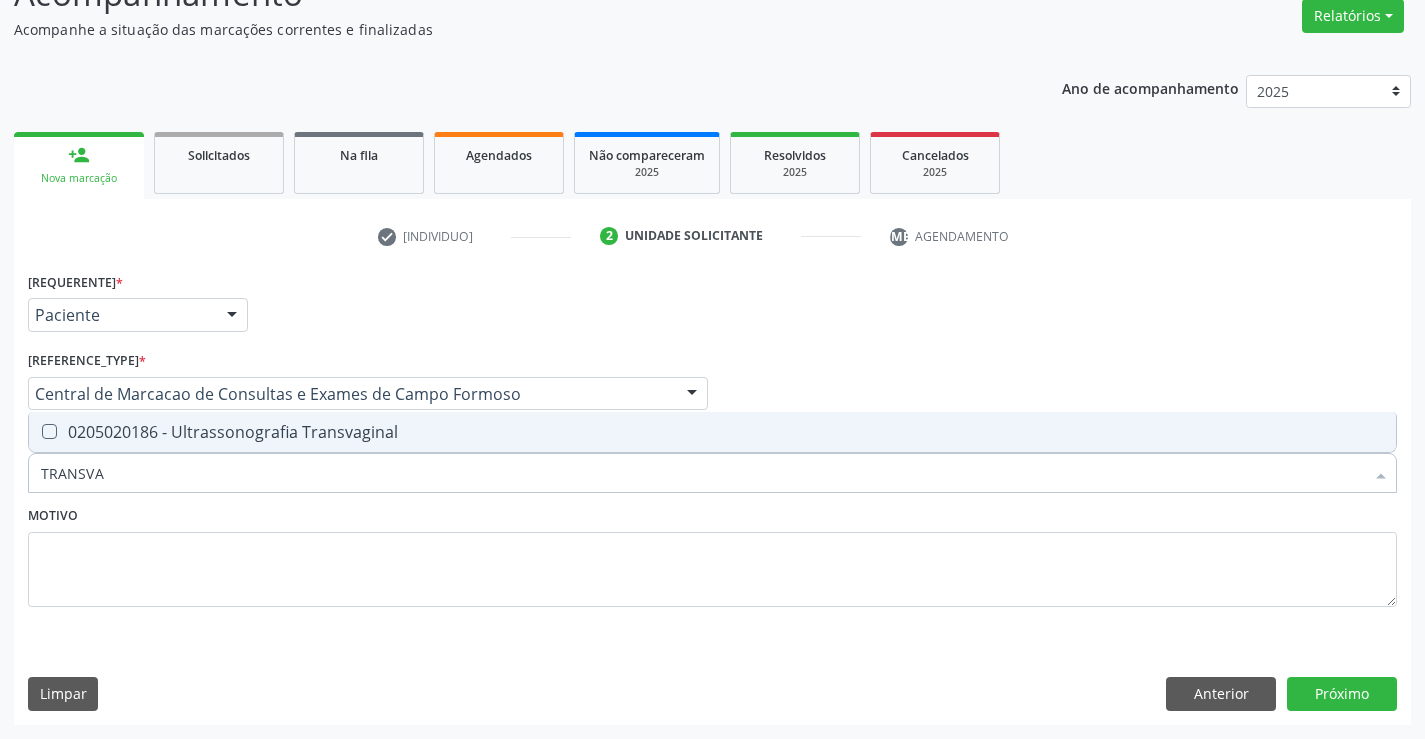 click on "0205020186 - Ultrassonografia Transvaginal" at bounding box center [712, 432] 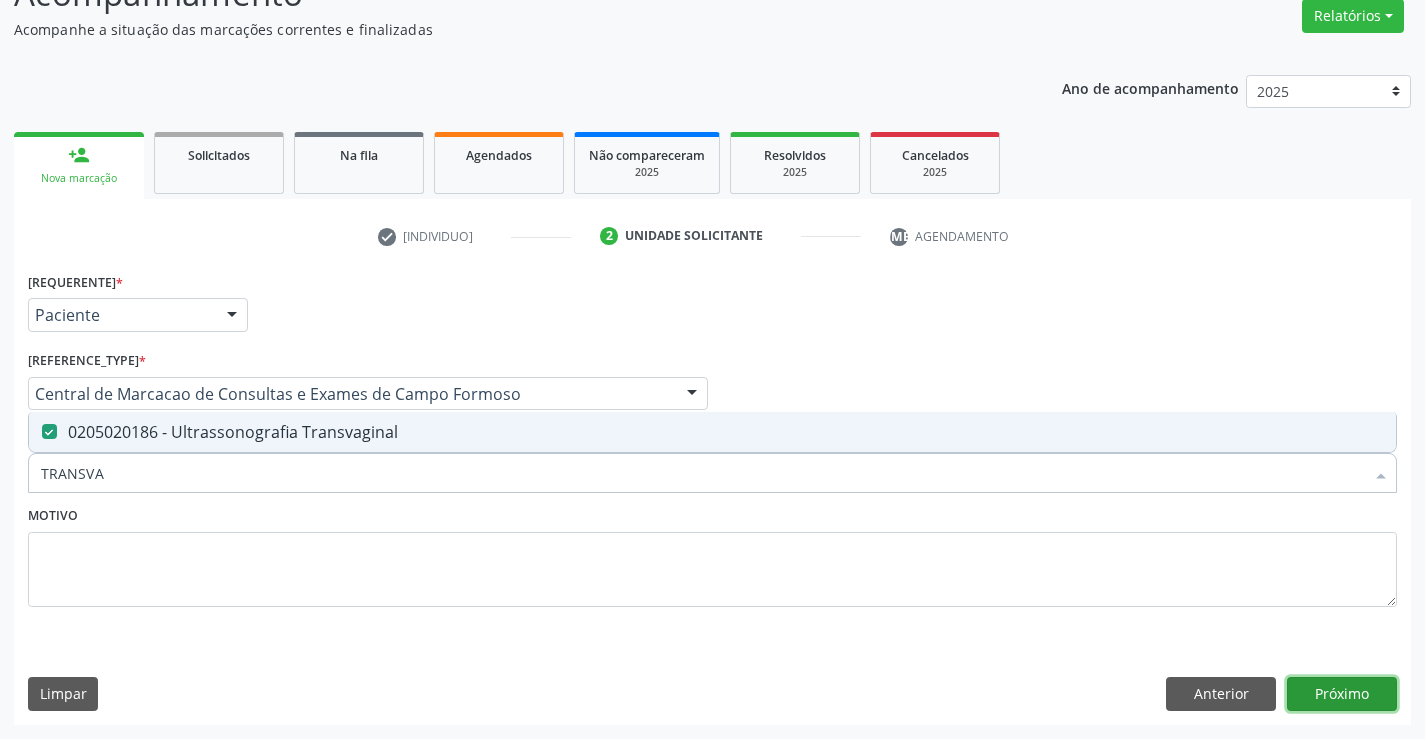click on "Próximo" at bounding box center [1342, 694] 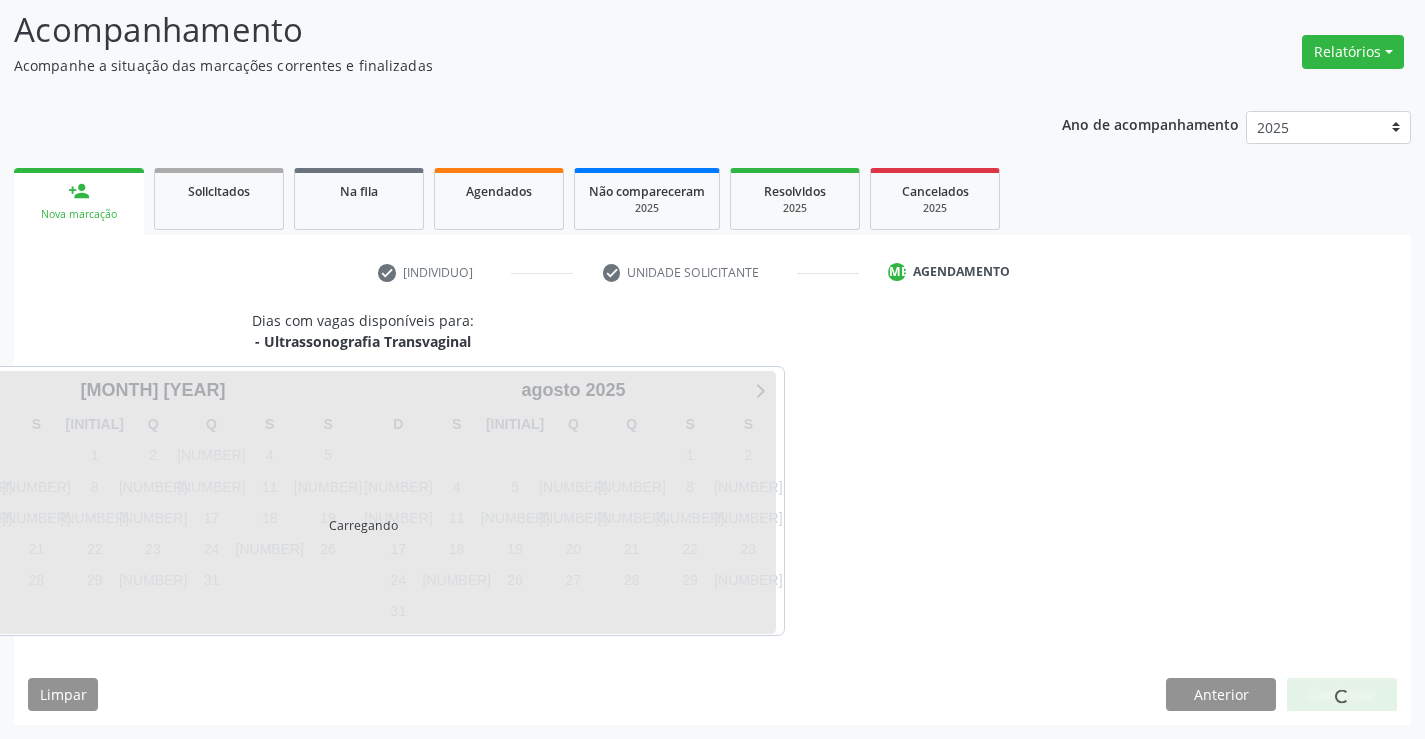 scroll, scrollTop: 131, scrollLeft: 0, axis: vertical 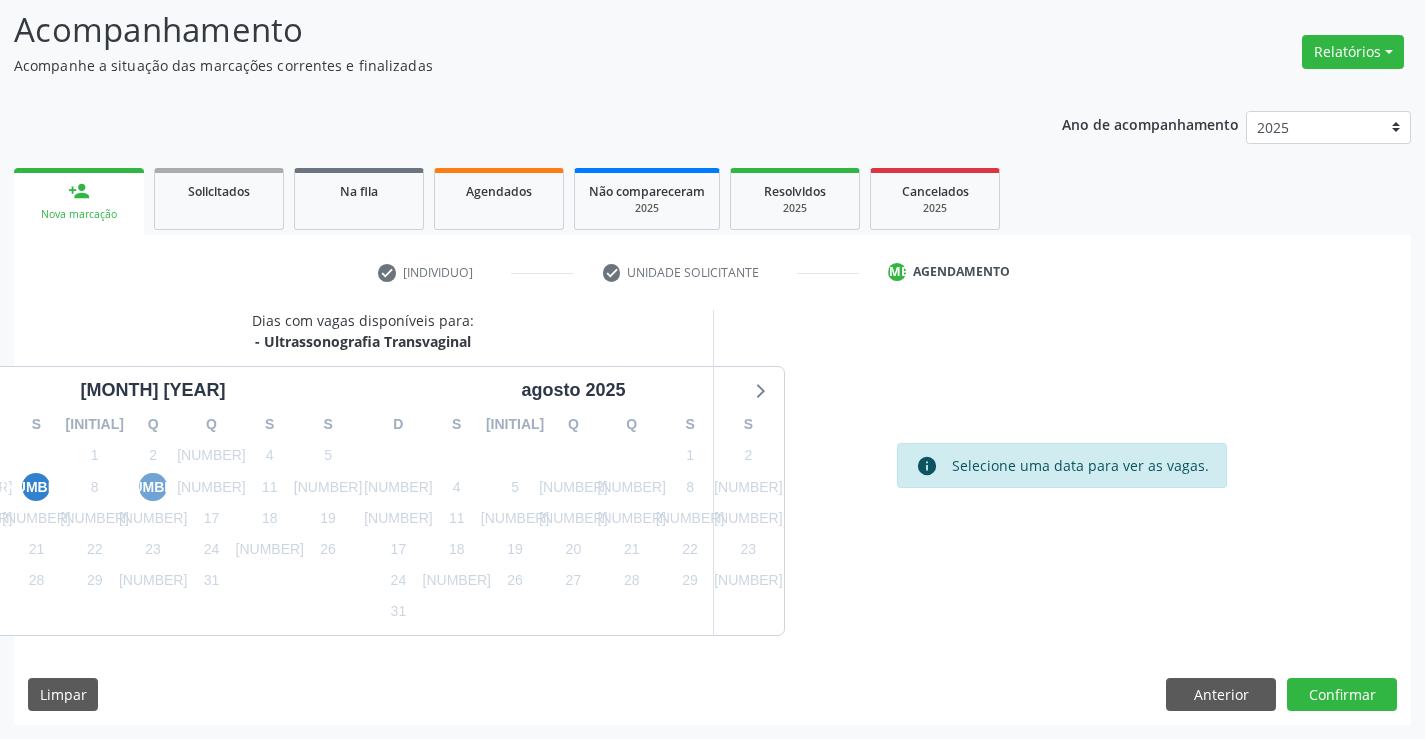 click on "9" at bounding box center [153, 487] 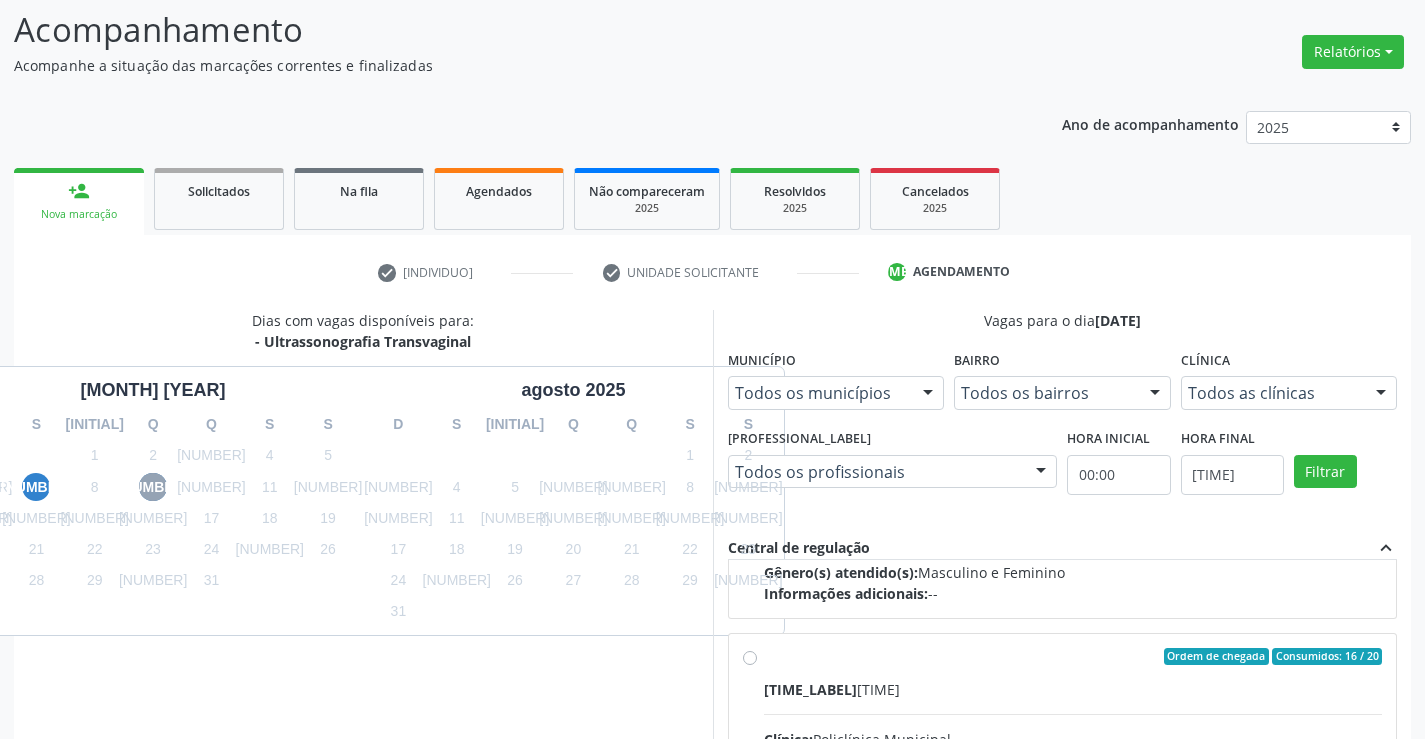 scroll, scrollTop: 300, scrollLeft: 0, axis: vertical 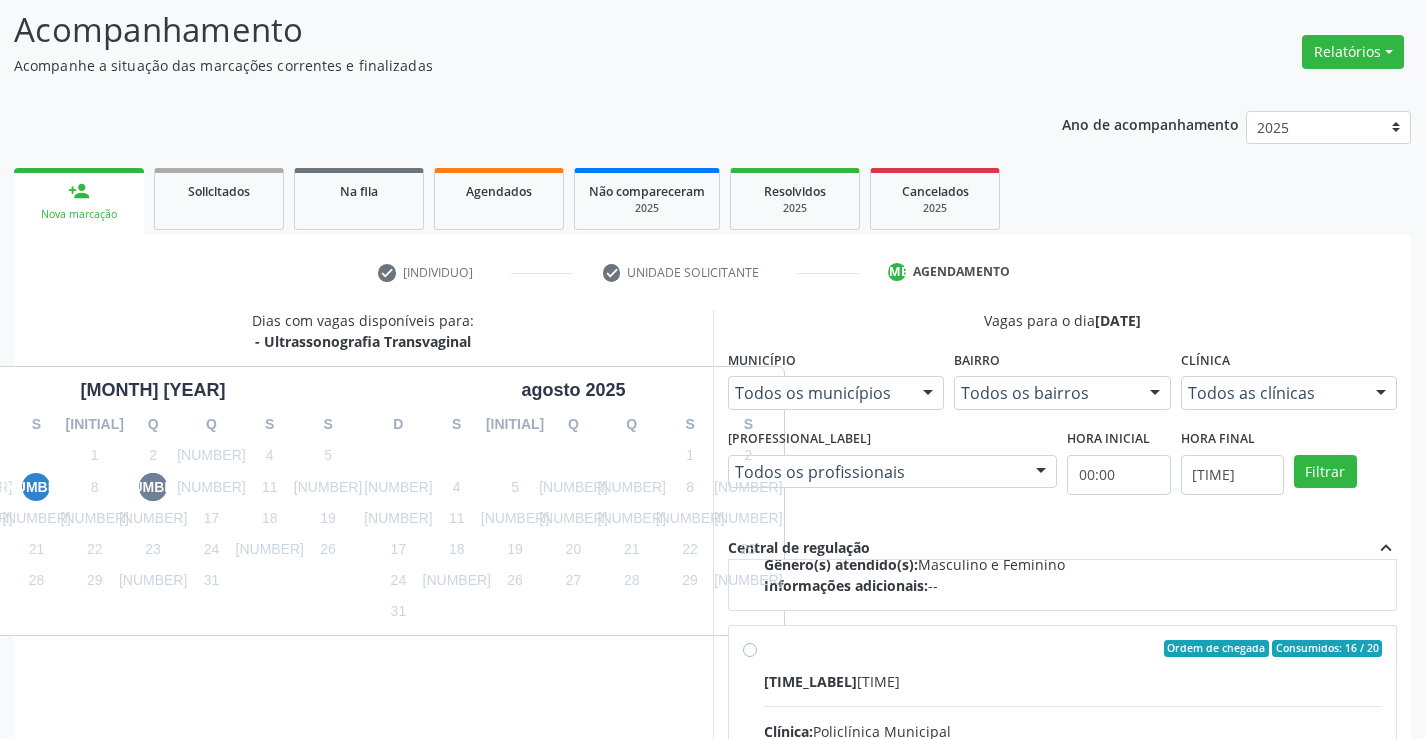 click on "Ordem de chegada
Consumidos: 16 / 20" at bounding box center (1073, 649) 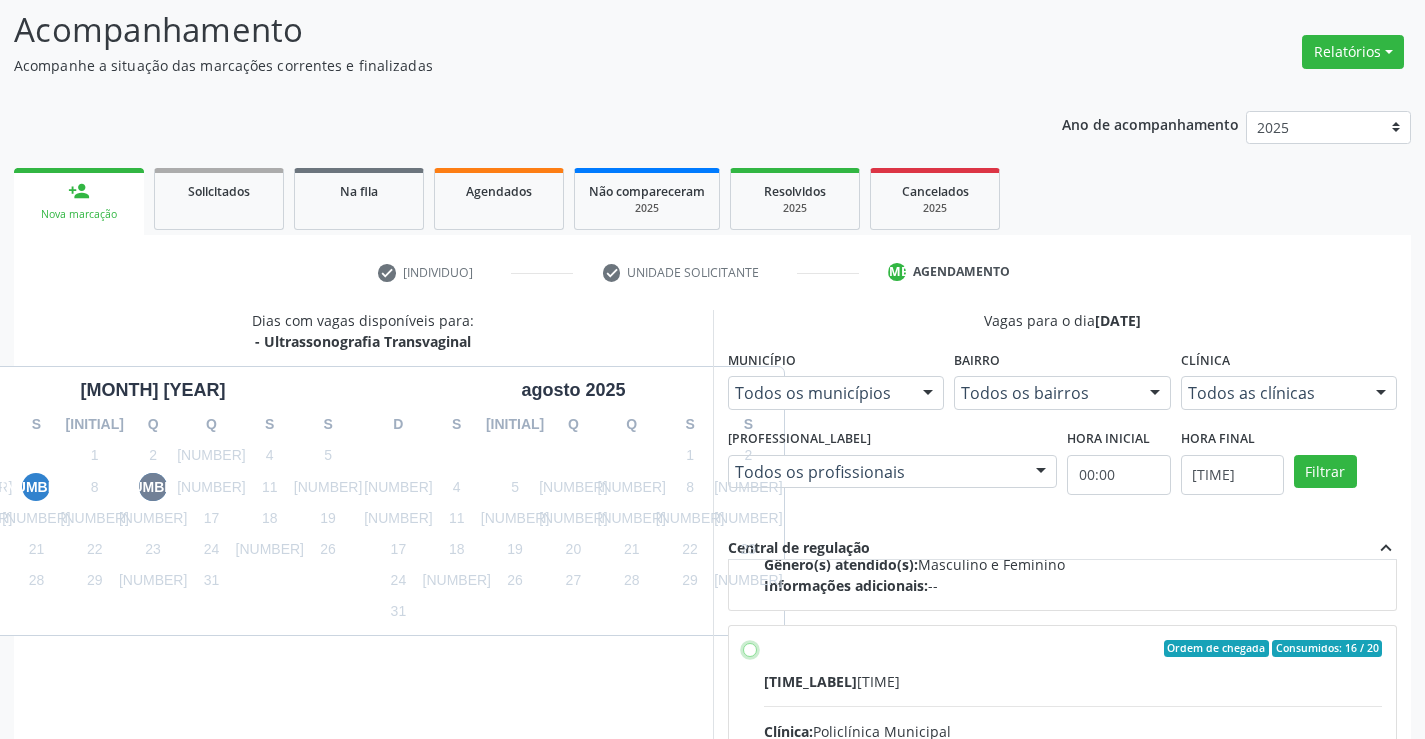 click on "Ordem de chegada
Consumidos: 16 / 20
Horário:   13:00
Clínica:  Policlínica Municipal
Rede:
--
Endereço:   Predio, nº 386, Centro, Campo Formoso - BA
Telefone:   (74) 6451312
Profissional:
Orlindo Carvalho dos Santos
Informações adicionais sobre o atendimento
Idade de atendimento:
de 0 a 120 anos
Gênero(s) atendido(s):
Masculino e Feminino
Informações adicionais:
--" at bounding box center (750, 649) 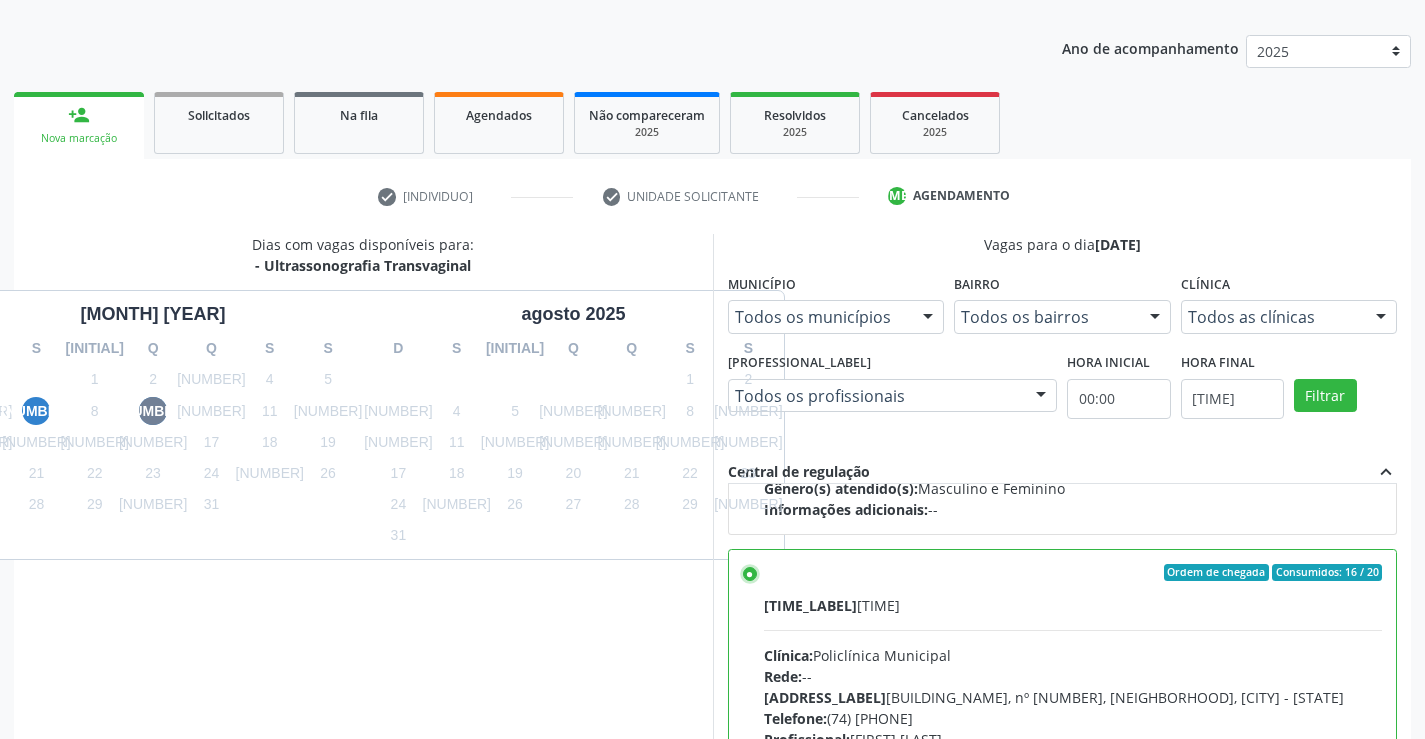 scroll, scrollTop: 431, scrollLeft: 0, axis: vertical 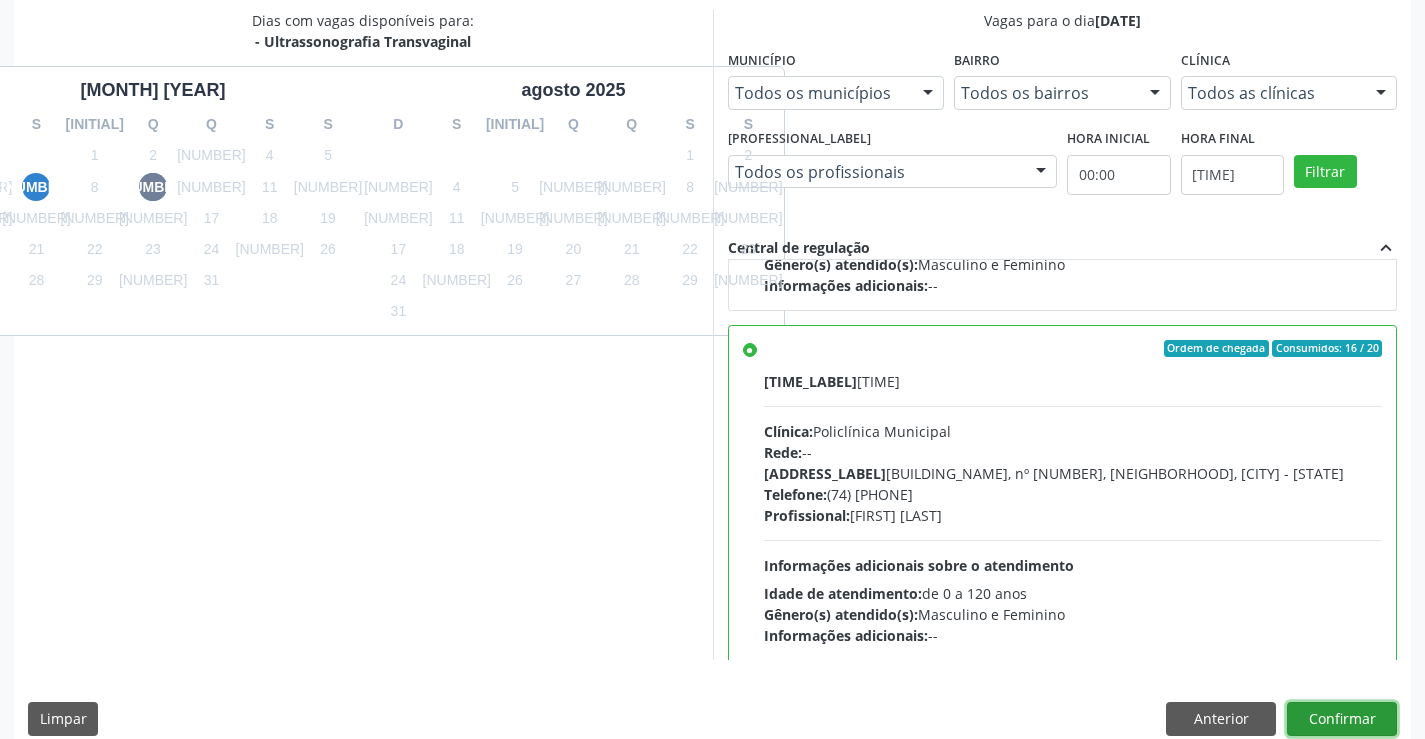 click on "Confirmar" at bounding box center [1342, 719] 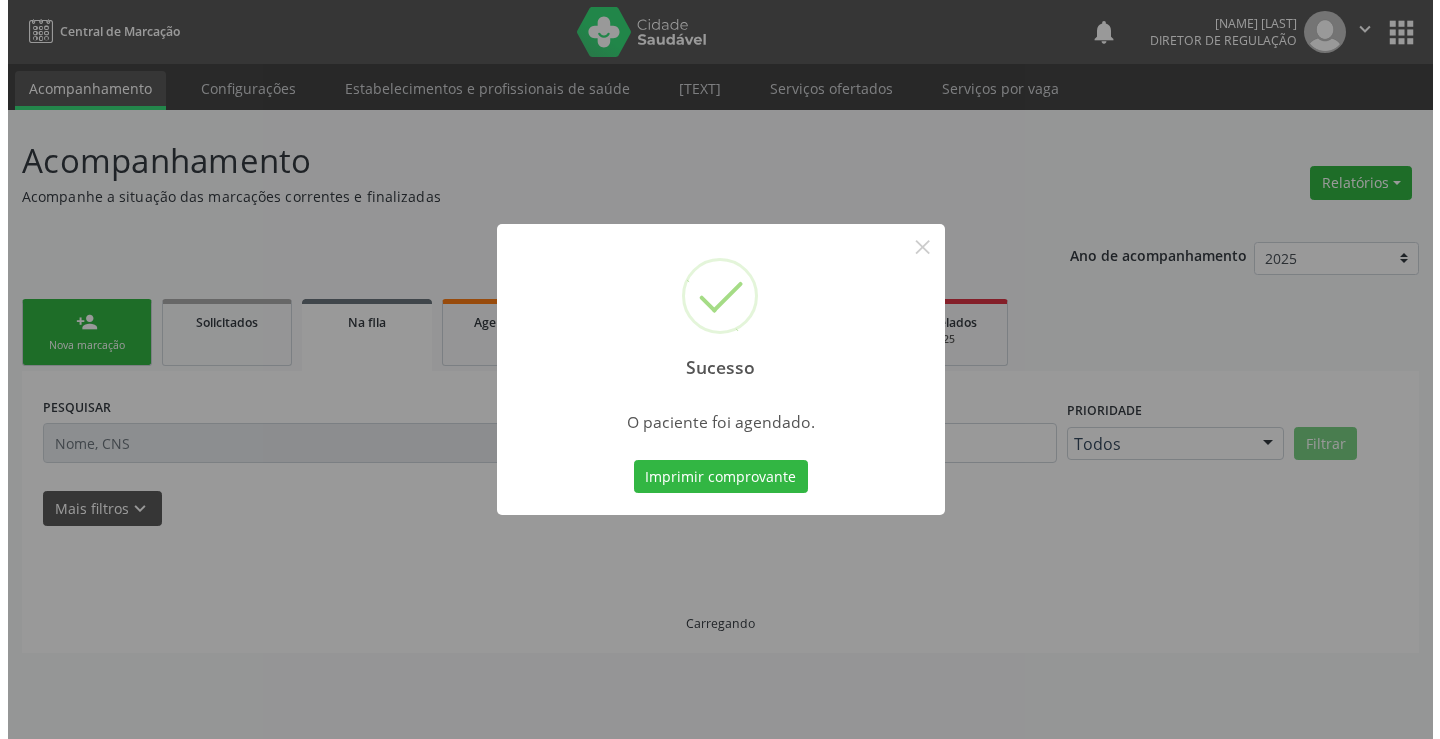 scroll, scrollTop: 0, scrollLeft: 0, axis: both 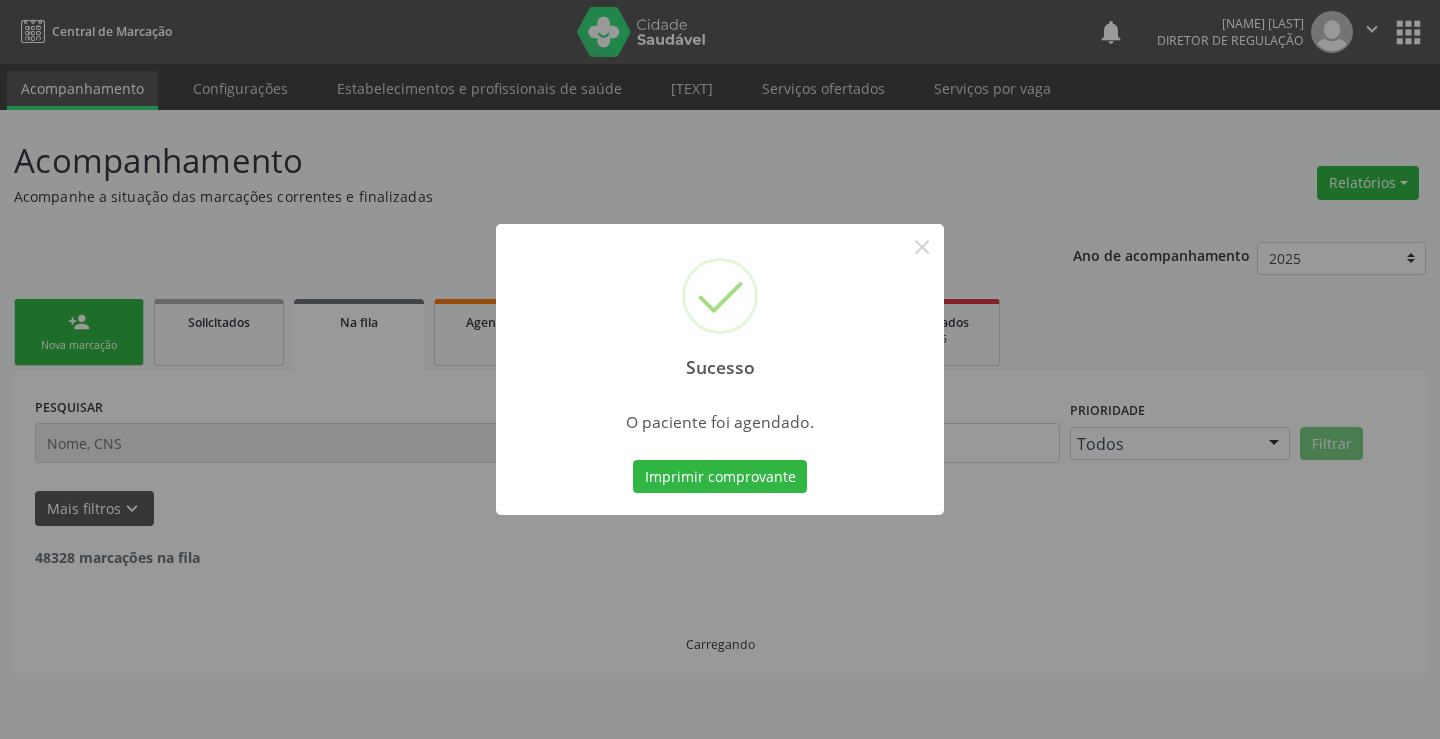 type 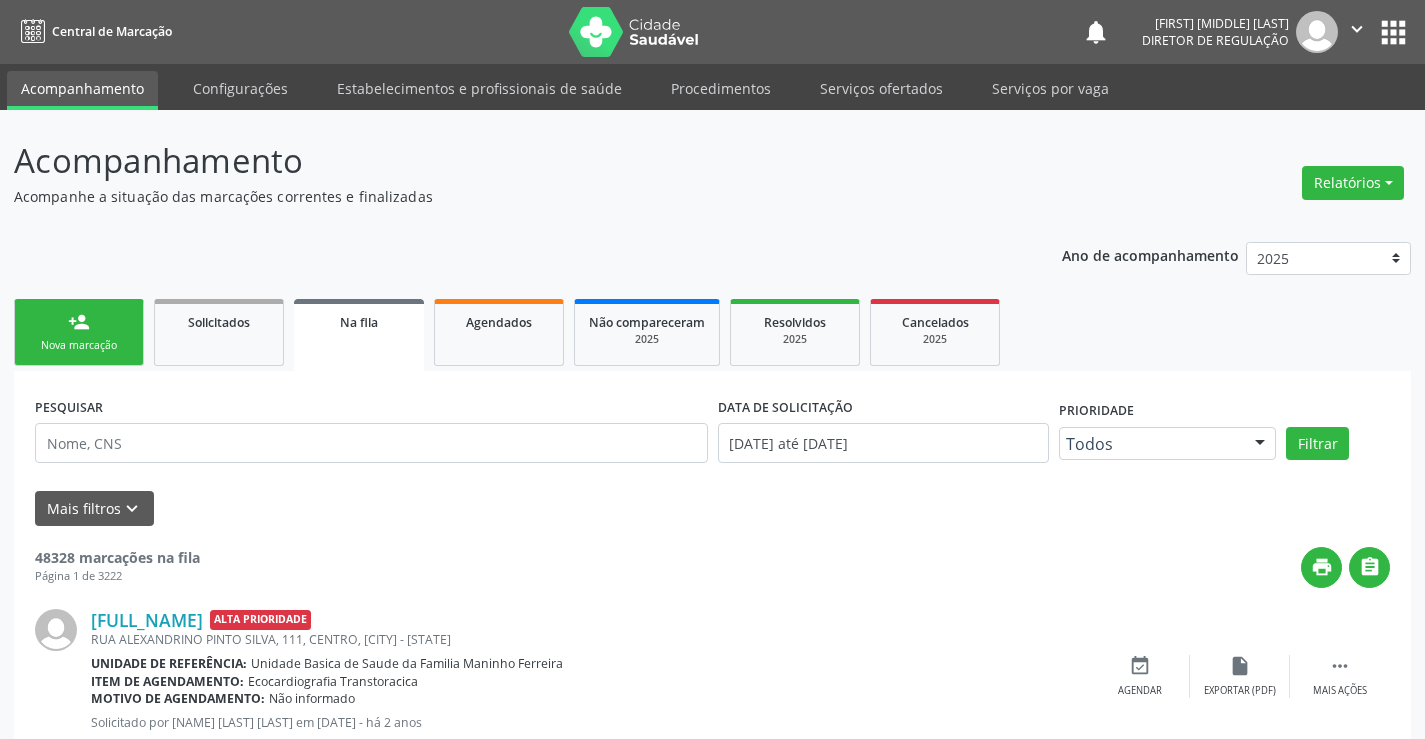 scroll, scrollTop: 0, scrollLeft: 0, axis: both 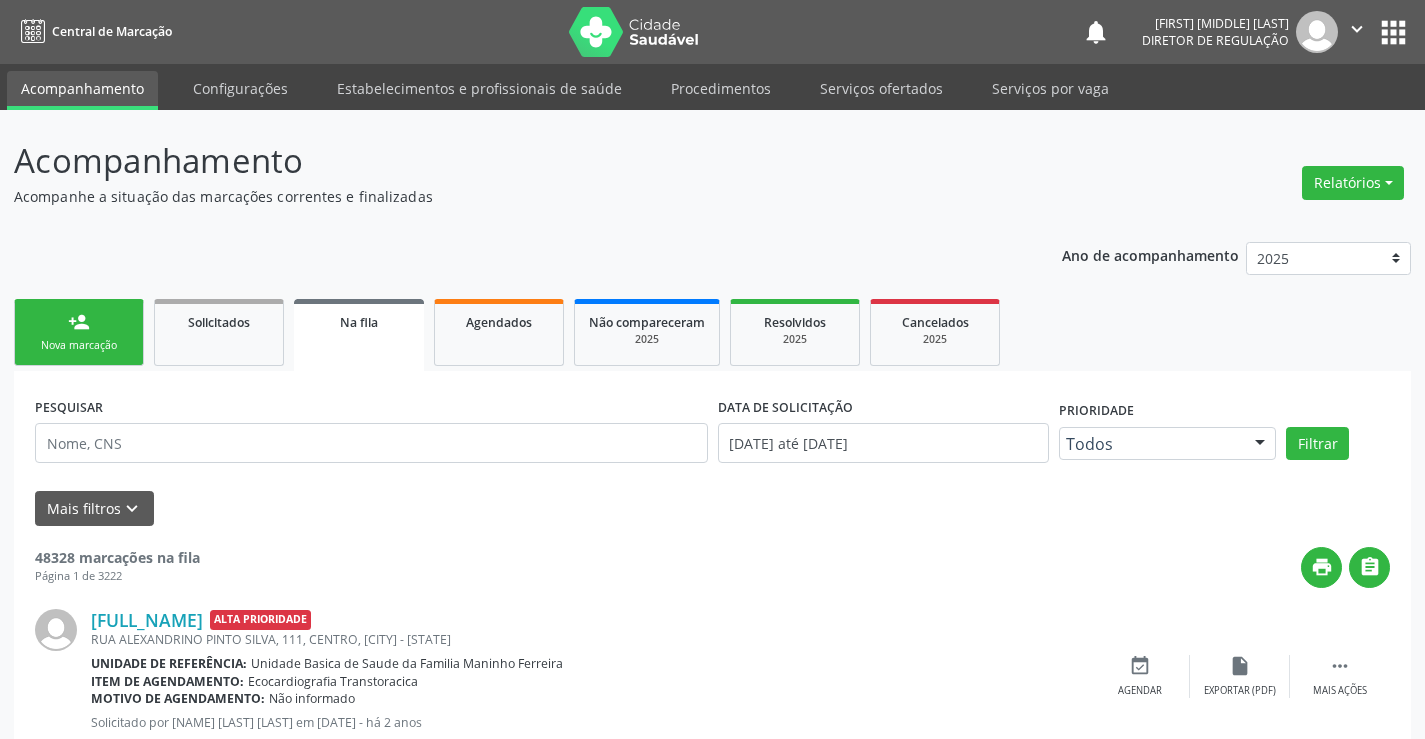 click on "Nova marcação" at bounding box center [79, 345] 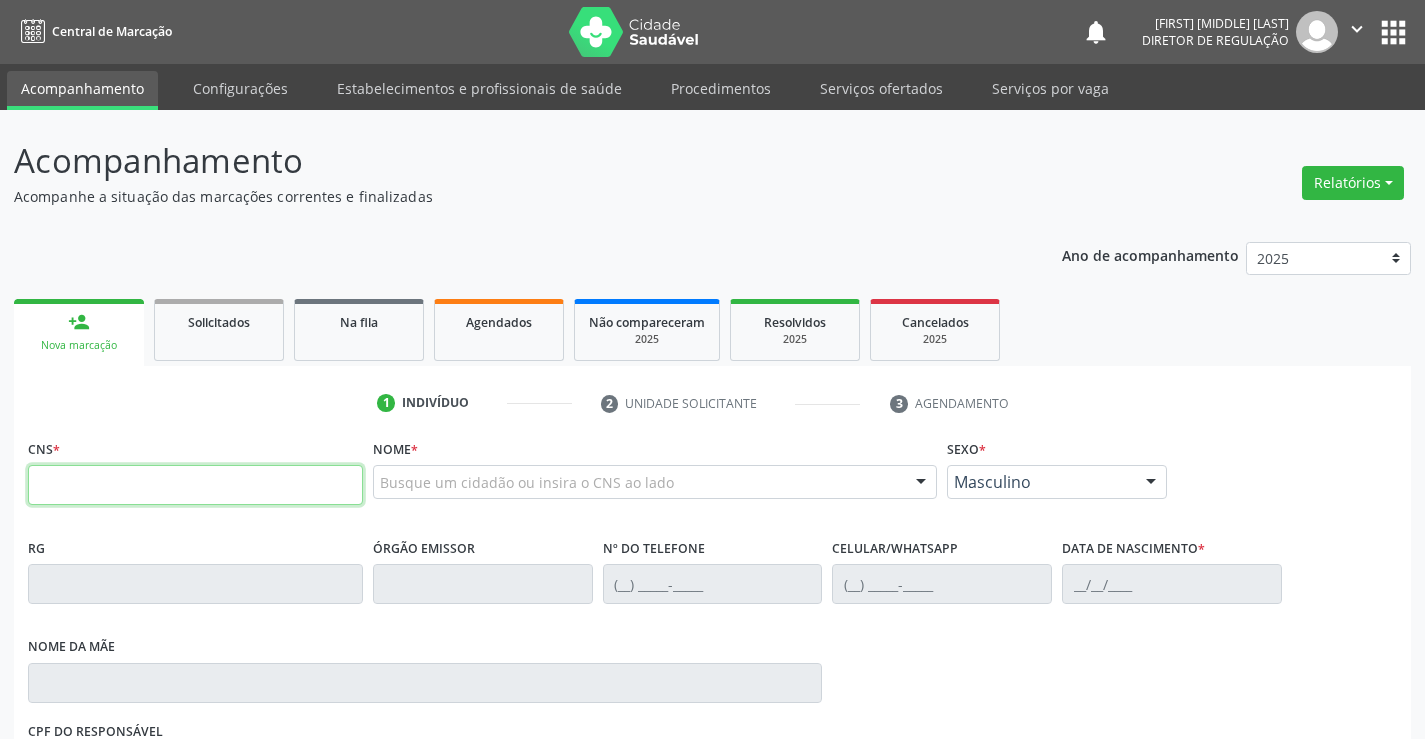click at bounding box center [195, 485] 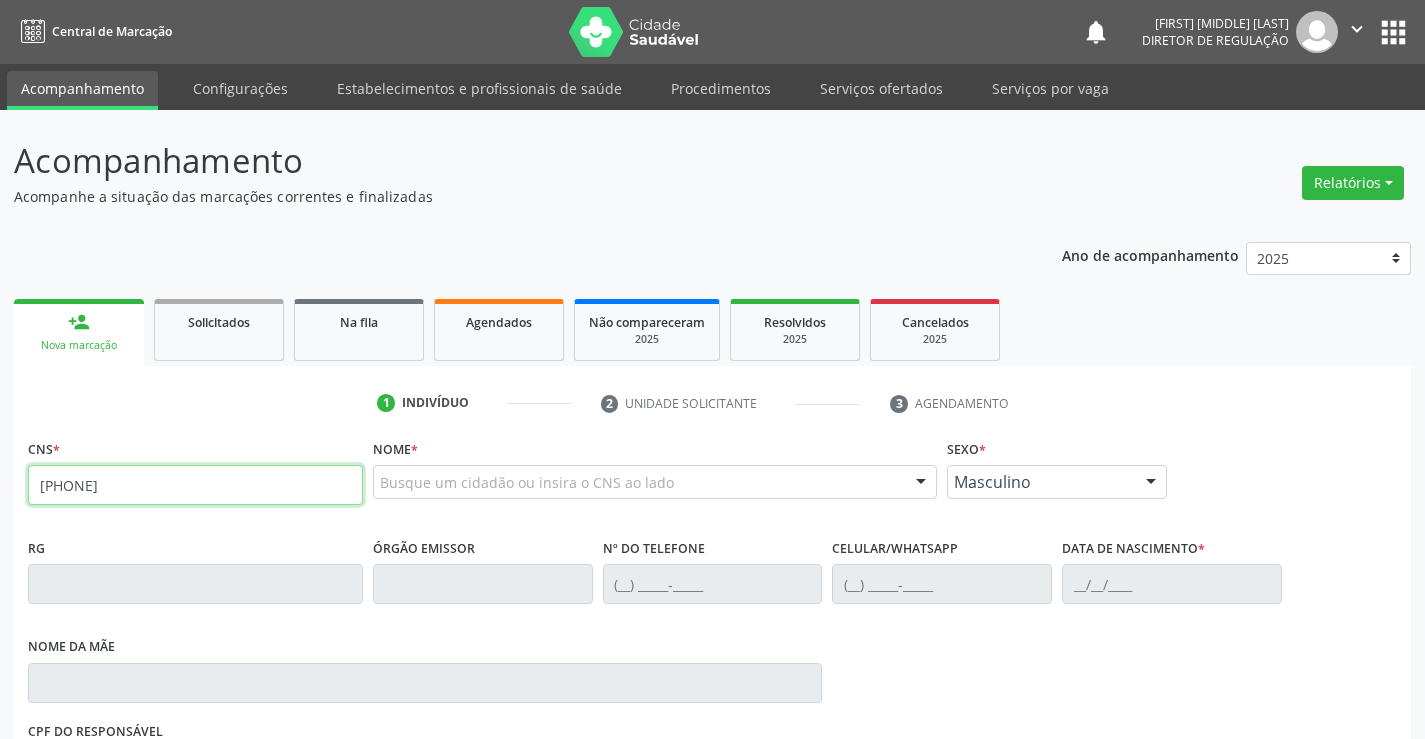 type on "700 5081 2058 3353" 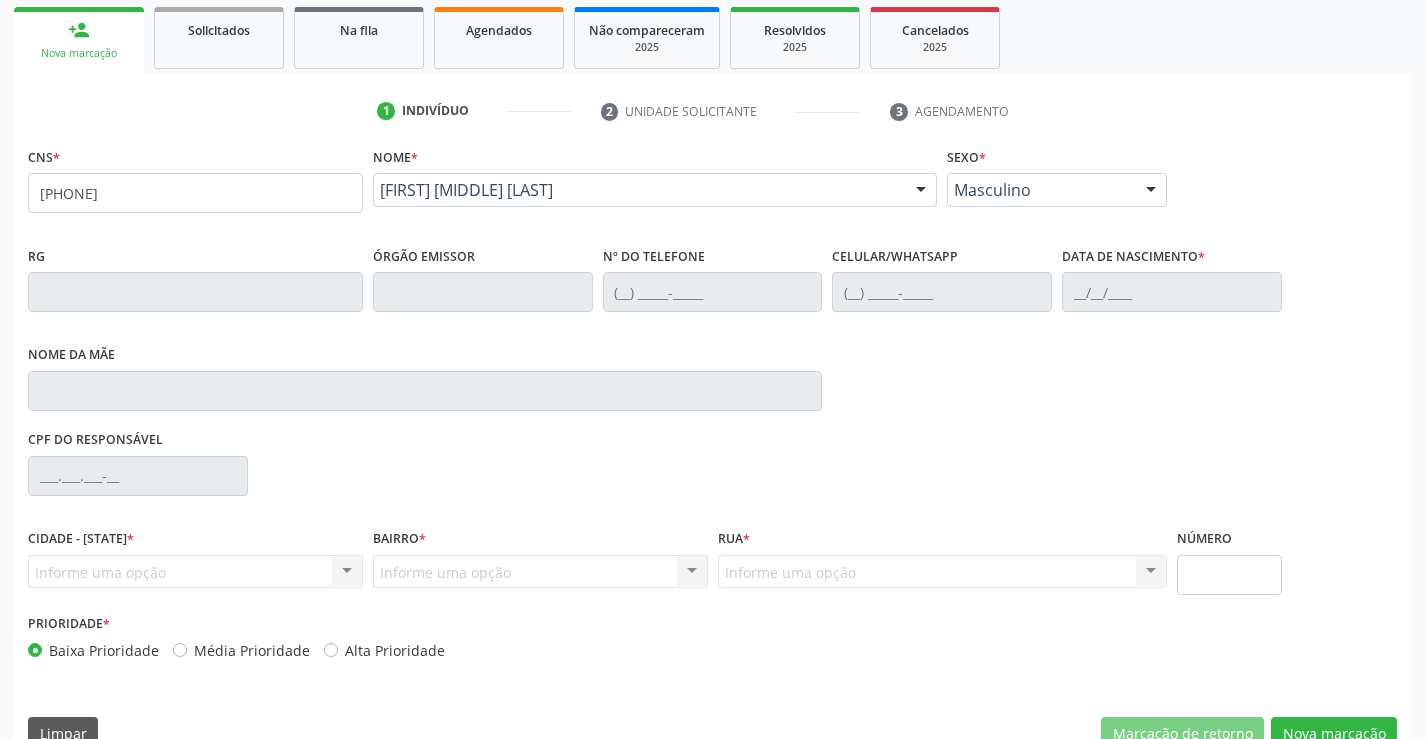scroll, scrollTop: 300, scrollLeft: 0, axis: vertical 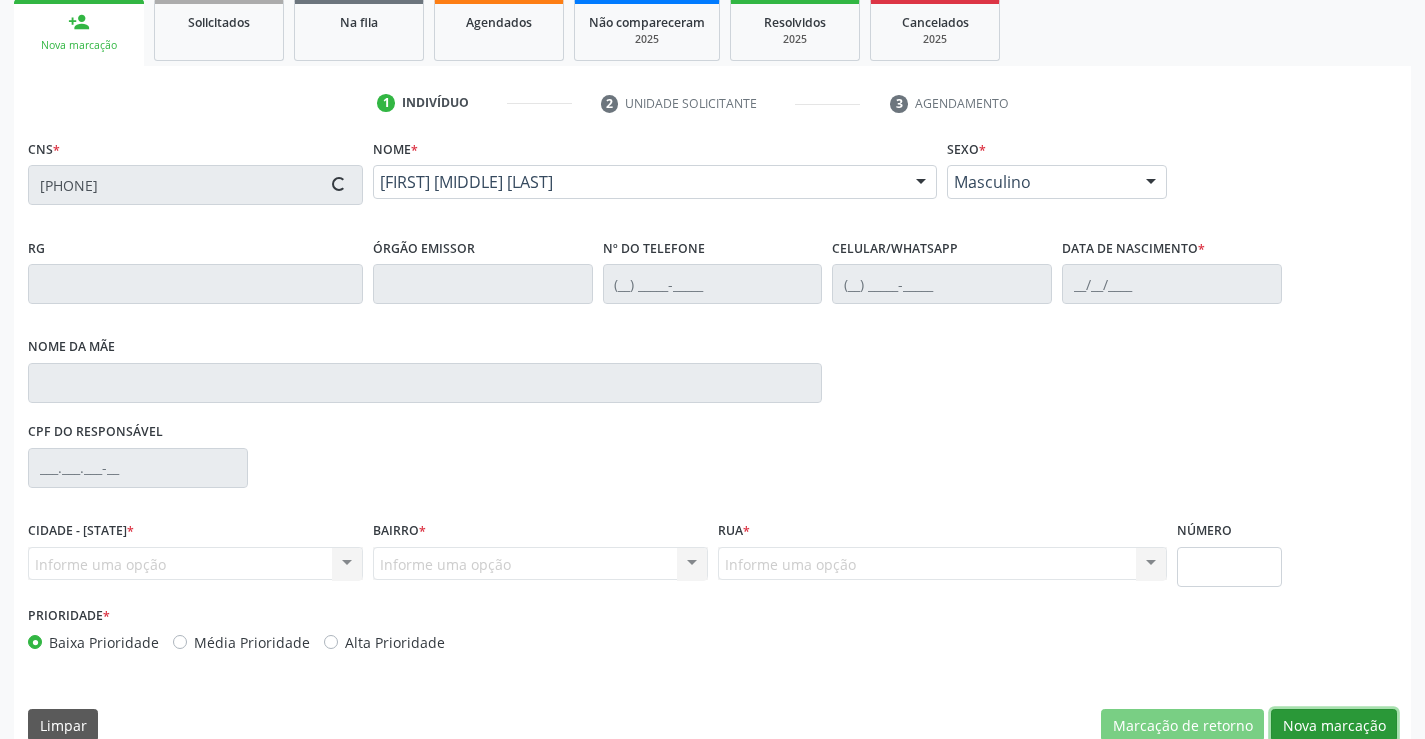 click on "Nova marcação" at bounding box center (1182, 726) 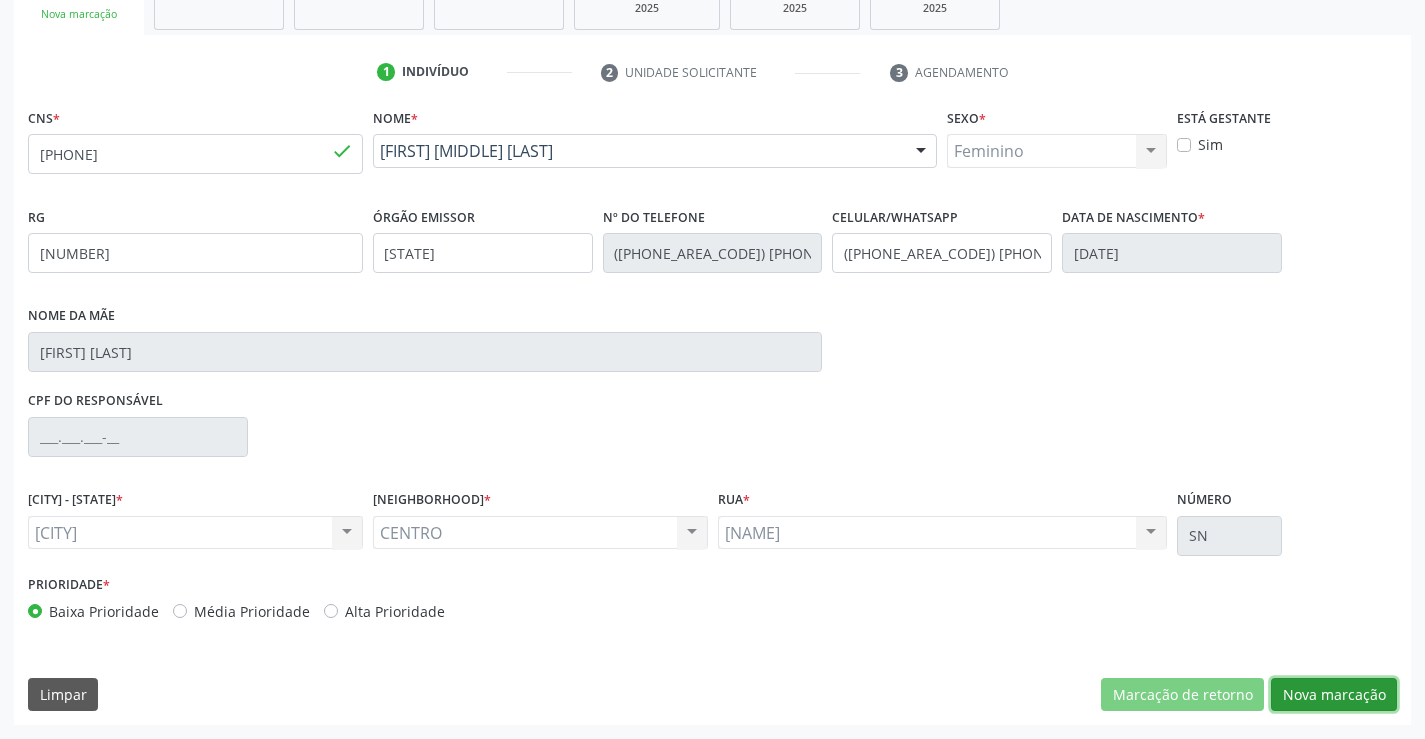 click on "Nova marcação" at bounding box center [1182, 695] 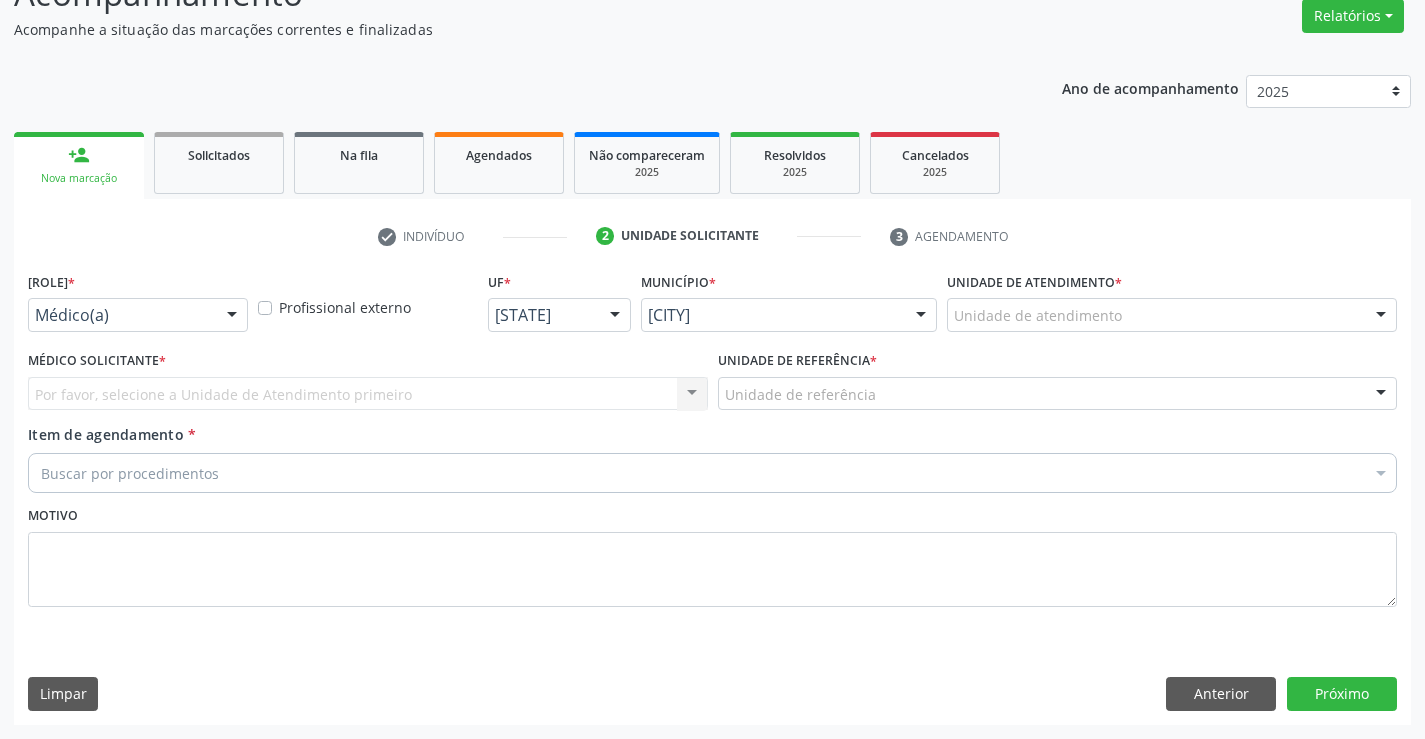 scroll, scrollTop: 167, scrollLeft: 0, axis: vertical 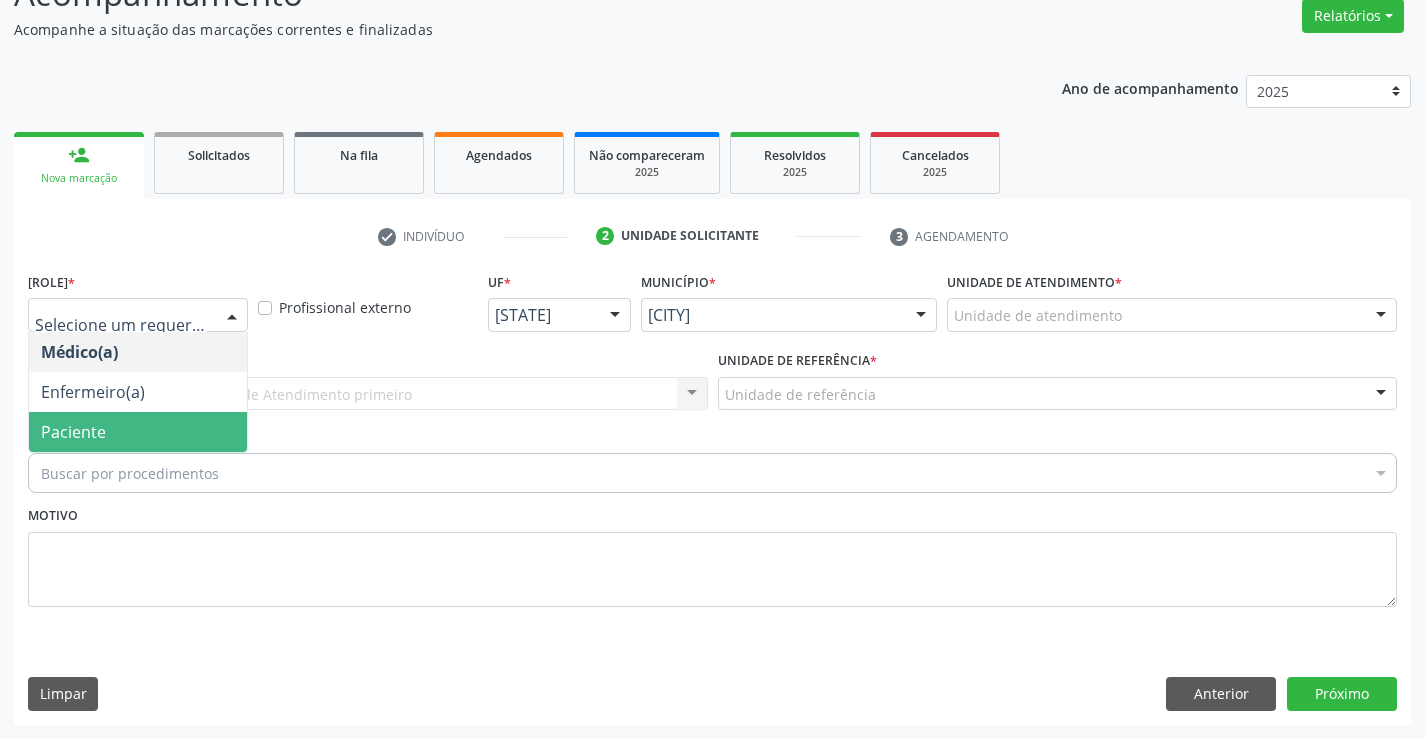 click on "Paciente" at bounding box center (138, 432) 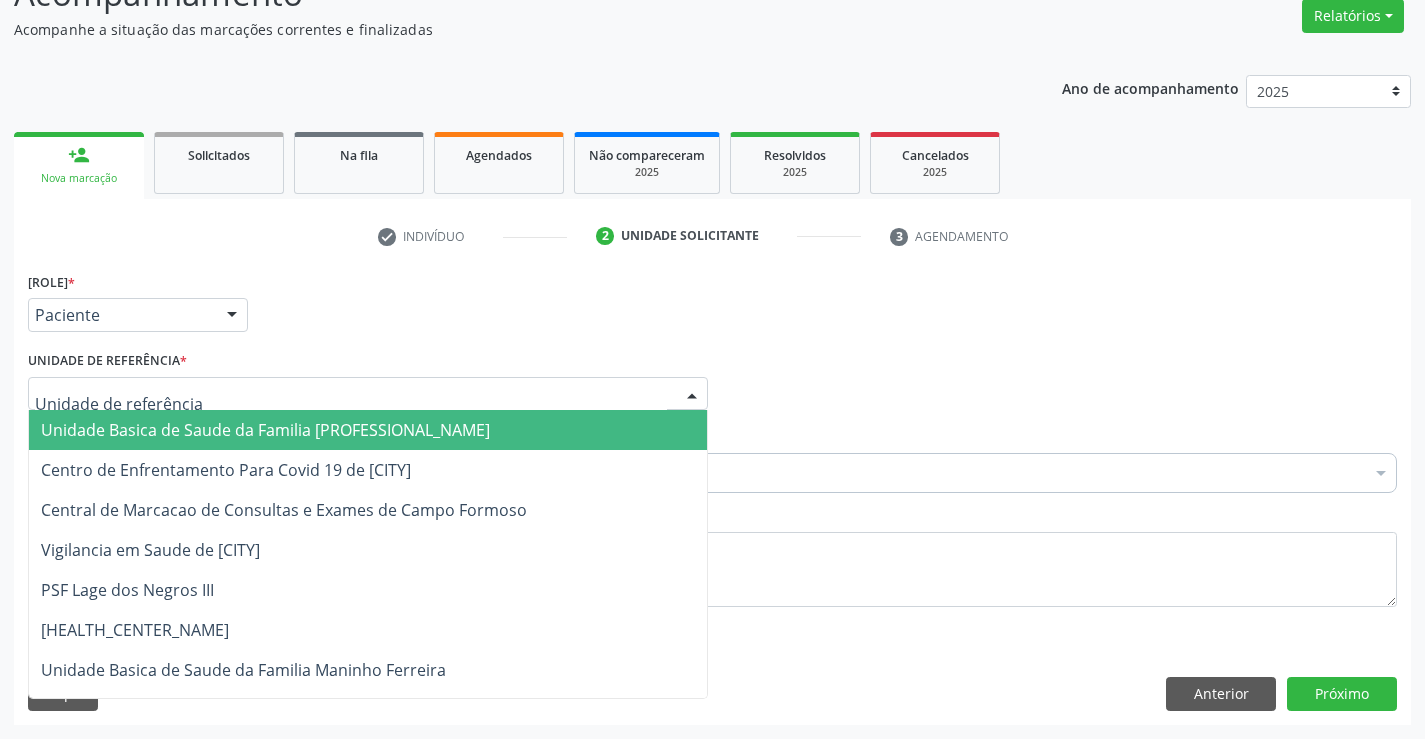 click at bounding box center [368, 394] 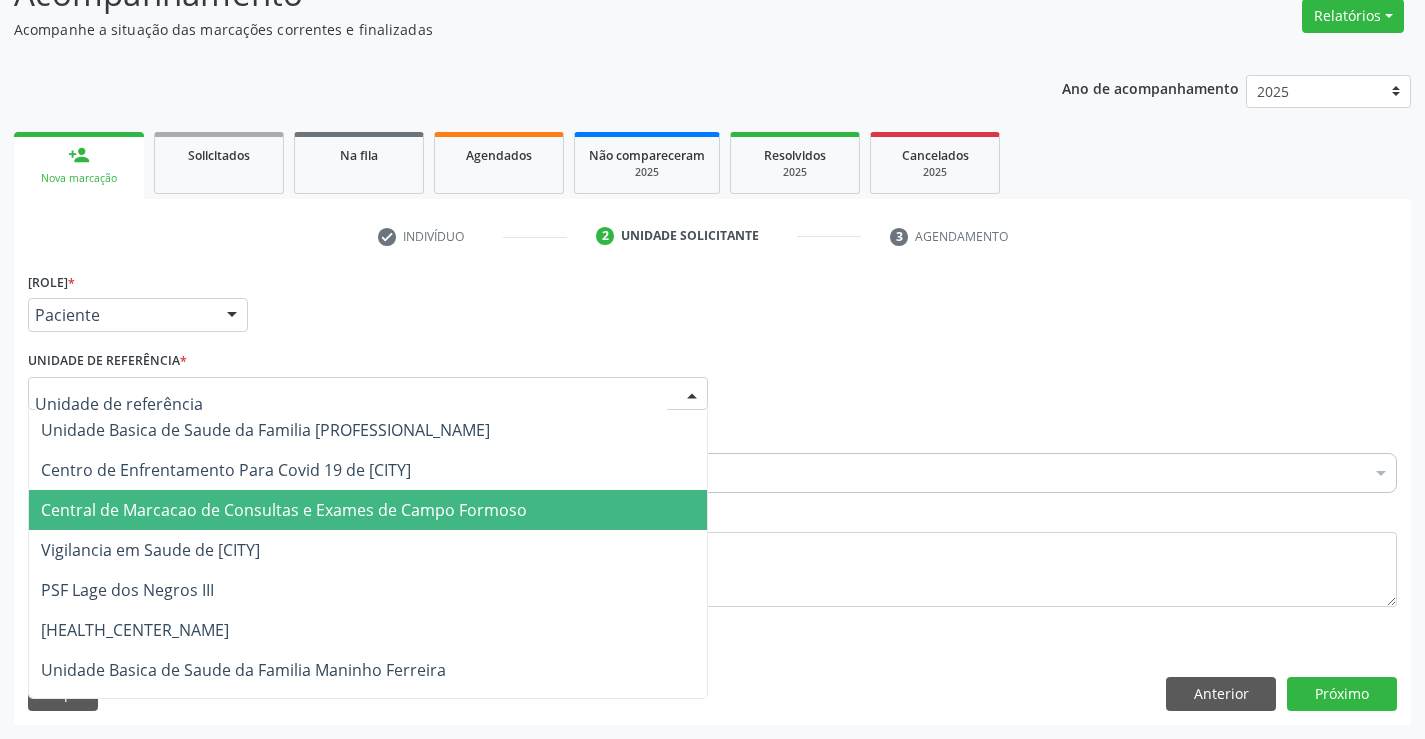 click on "Central de Marcacao de Consultas e Exames de [CITY]" at bounding box center [284, 510] 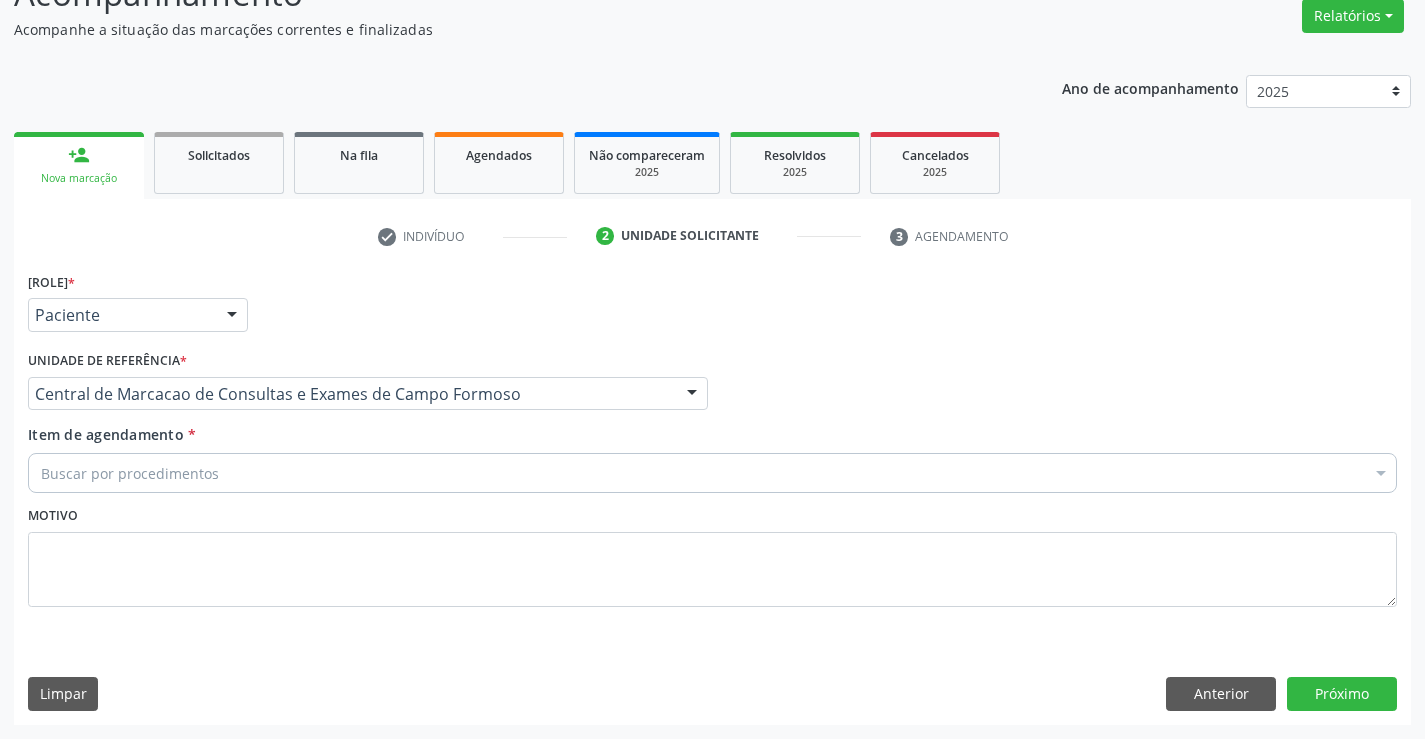 click on "[TEXT]" at bounding box center [712, 473] 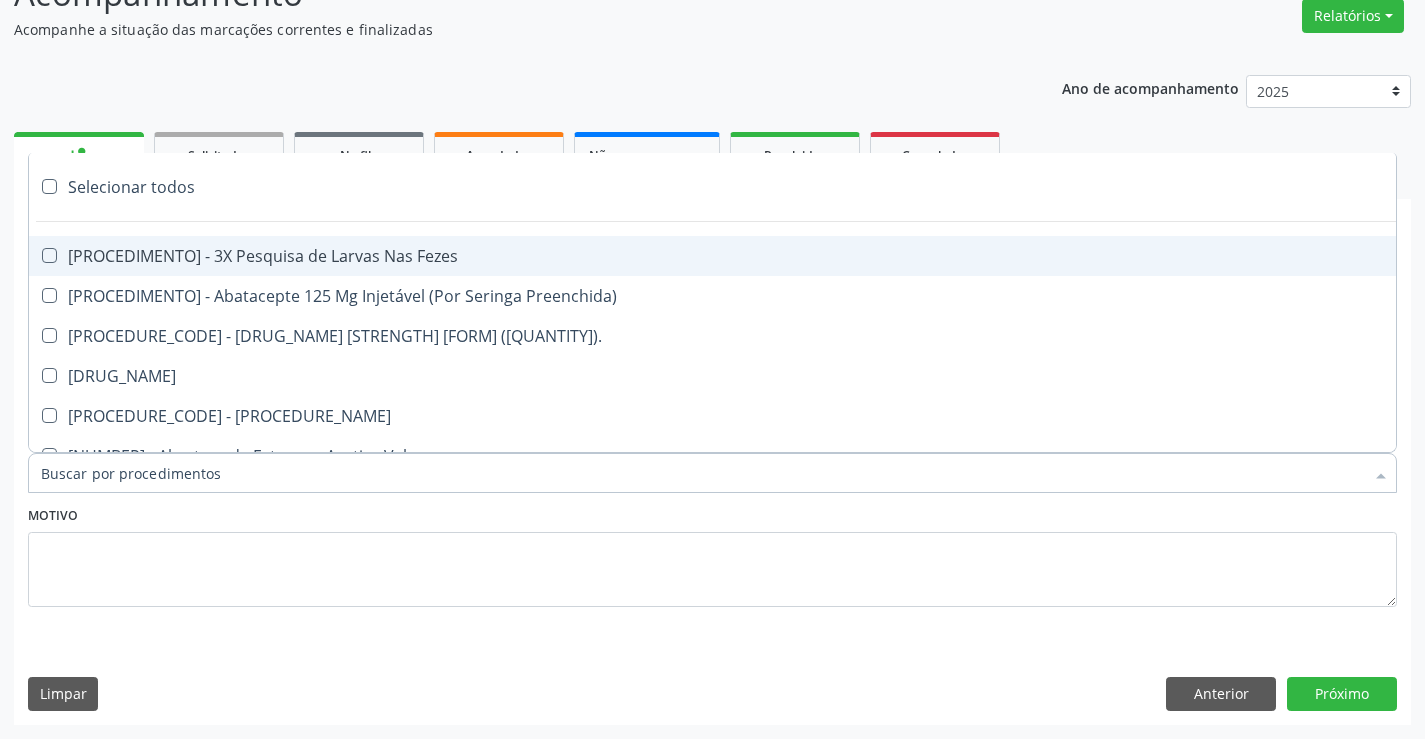 type on "U" 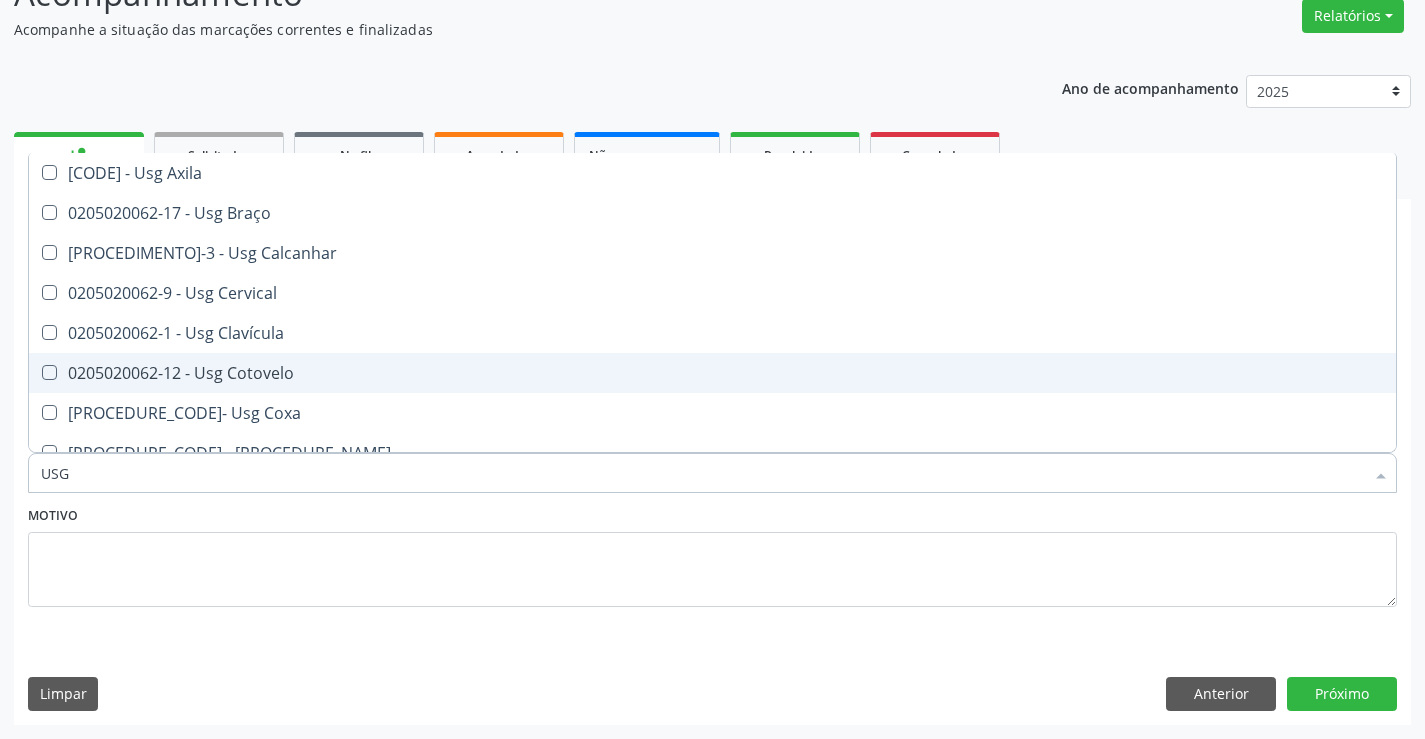 scroll, scrollTop: 100, scrollLeft: 0, axis: vertical 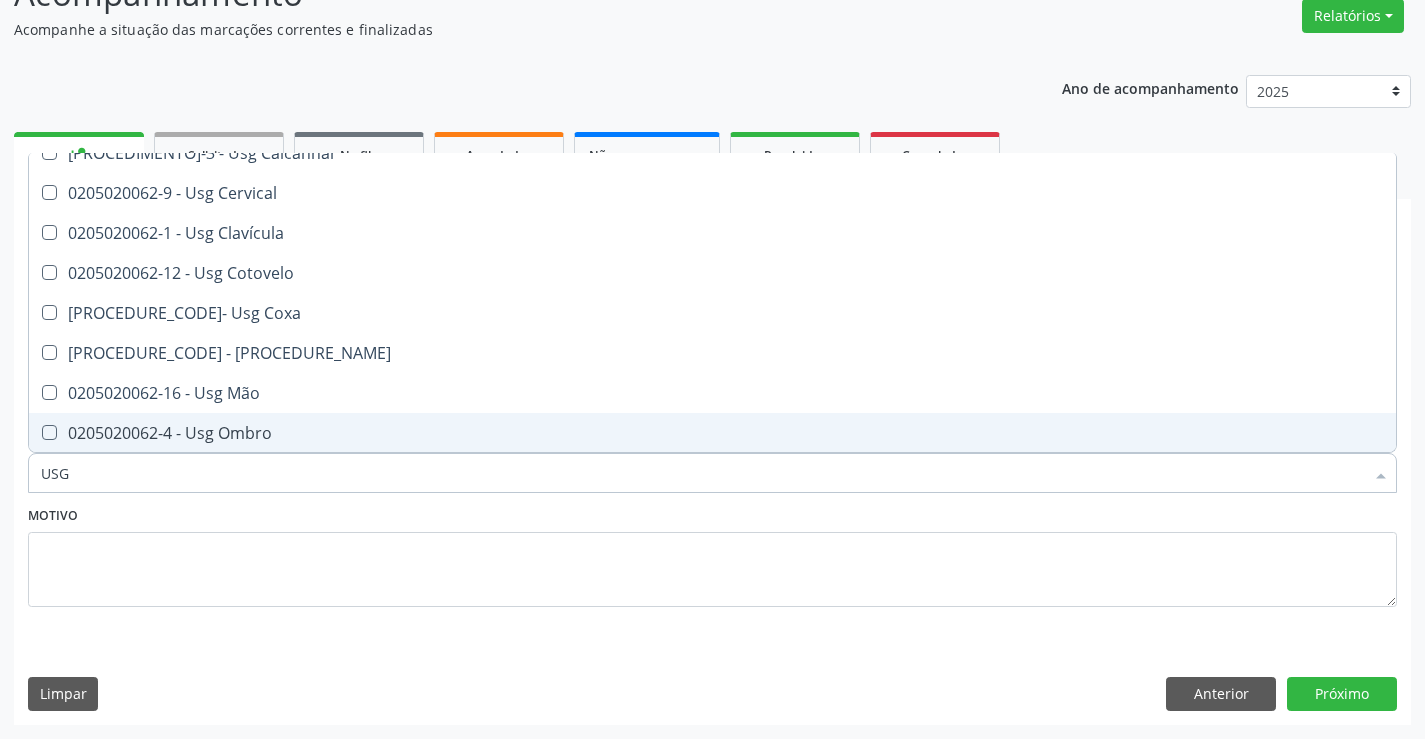 click on "0205020062-4 - Usg Ombro" at bounding box center [712, 433] 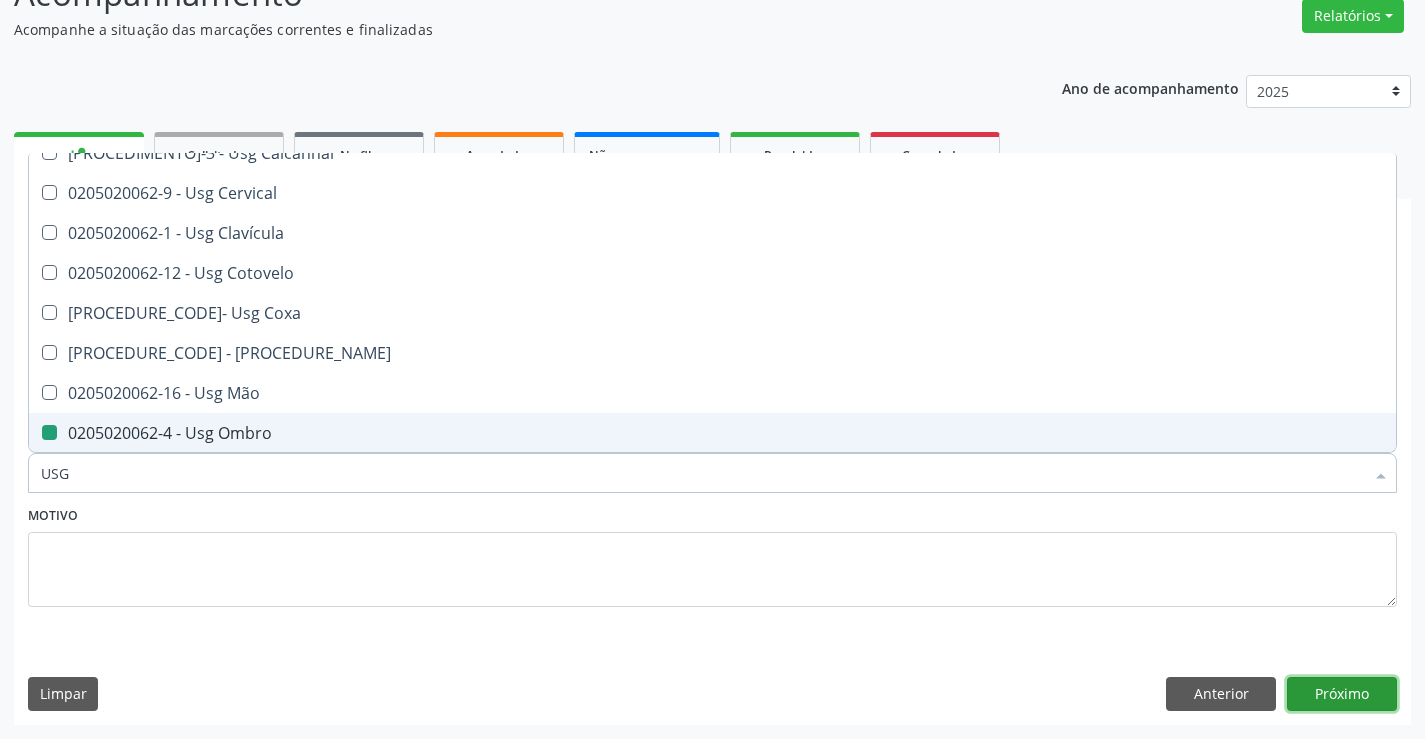 click on "Próximo" at bounding box center (1342, 694) 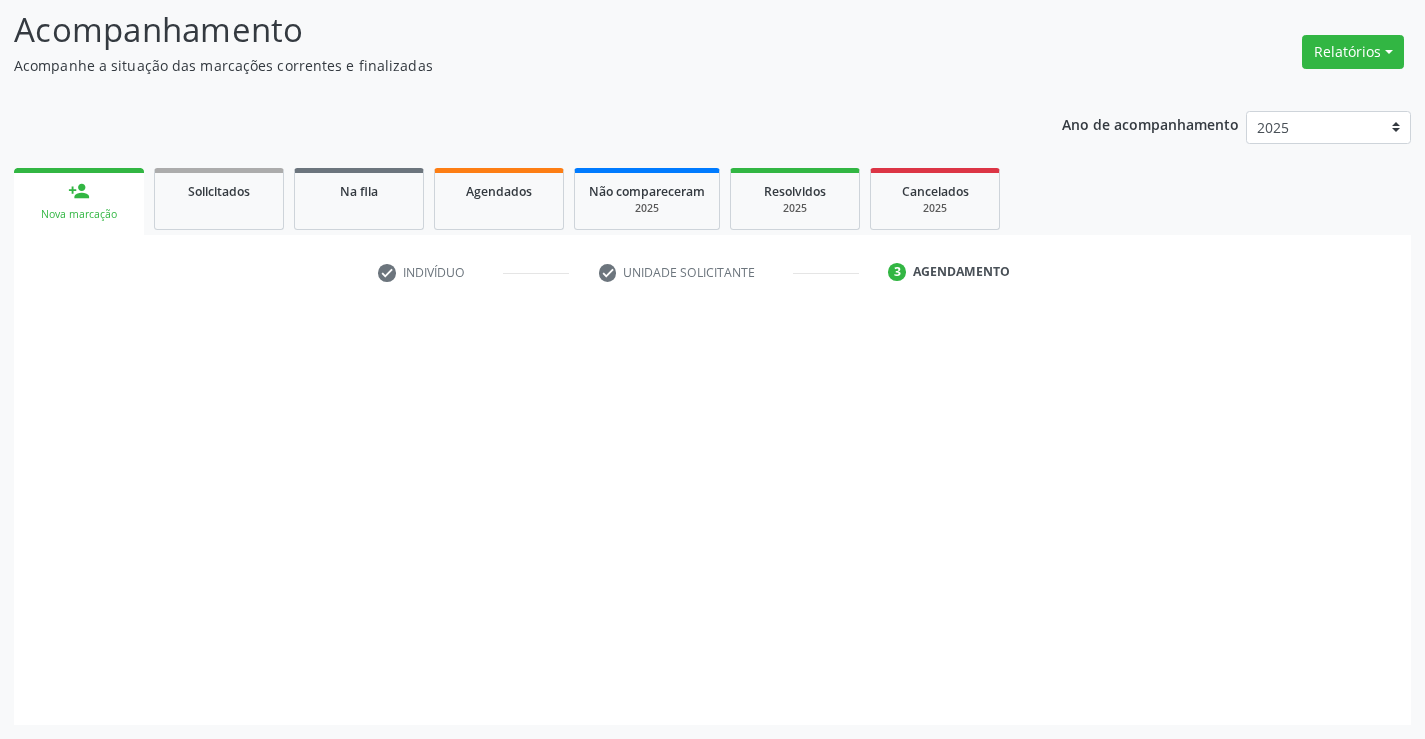 scroll, scrollTop: 131, scrollLeft: 0, axis: vertical 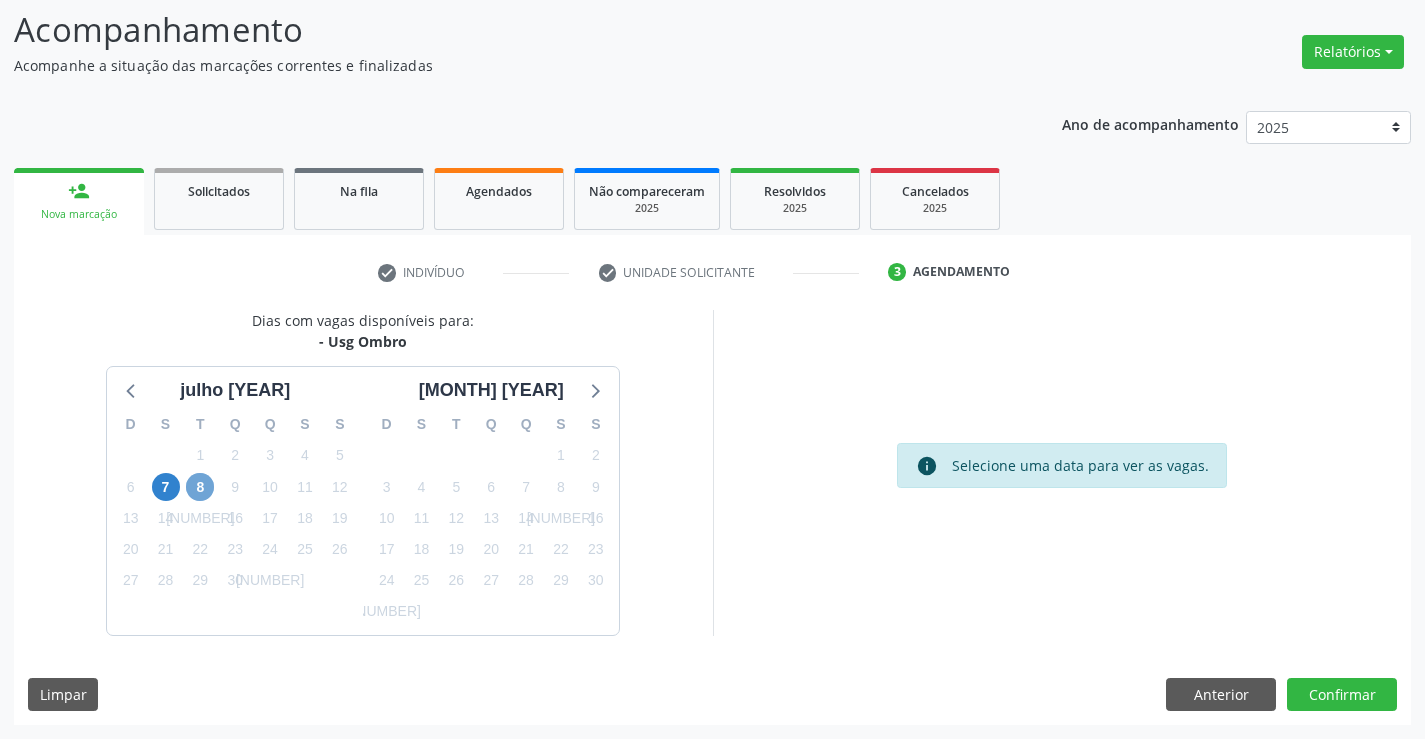 click on "8" at bounding box center [200, 487] 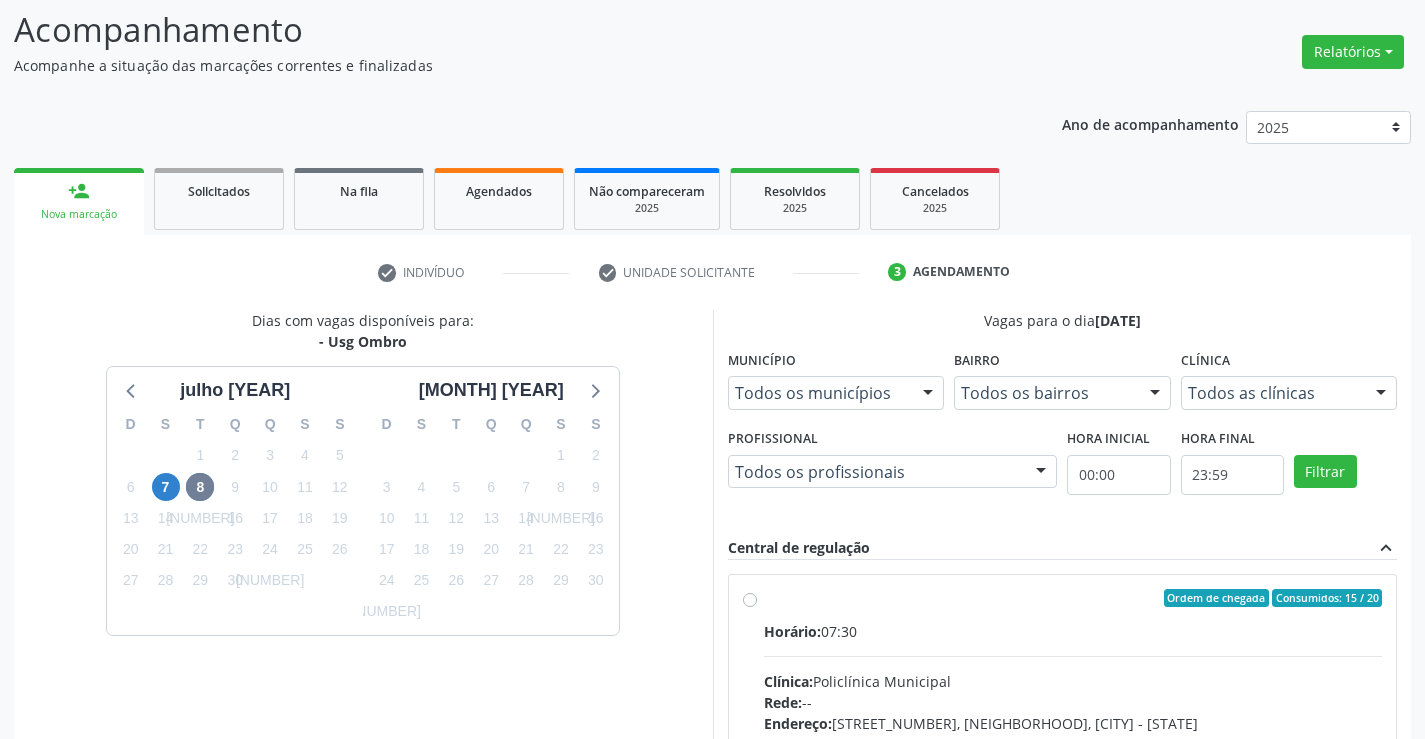 click on "Horário:   07:30" at bounding box center (1073, 631) 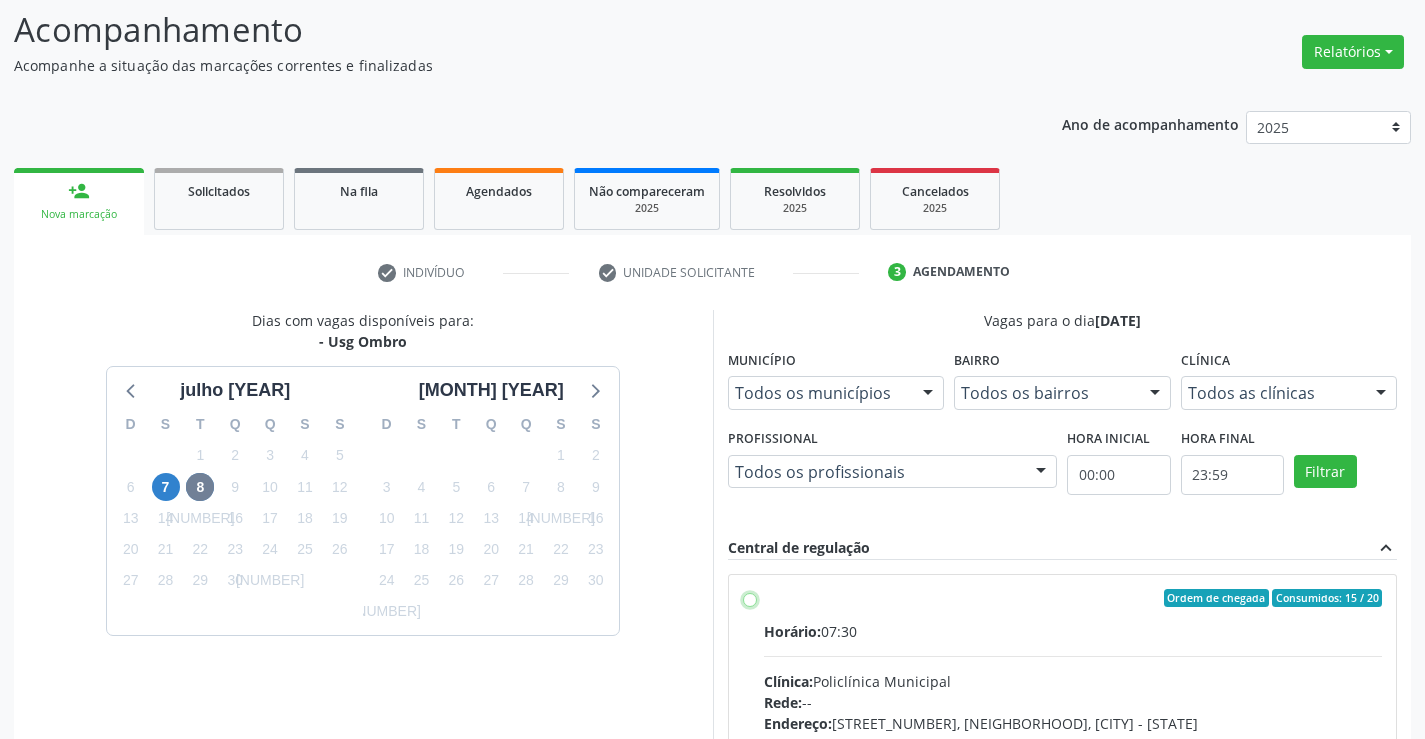 click on "Ordem de chegada
Consumidos: 15 / 20
Horário:   07:30
Clínica:  Policlínica Municipal
Rede:
--
Endereço:   Predio, nº 386, Centro, Campo Formoso - BA
Telefone:   (74) 6451312
Profissional:
Italo Goncalves da Silva
Informações adicionais sobre o atendimento
Idade de atendimento:
de 0 a 120 anos
Gênero(s) atendido(s):
Masculino e Feminino
Informações adicionais:
--" at bounding box center [750, 598] 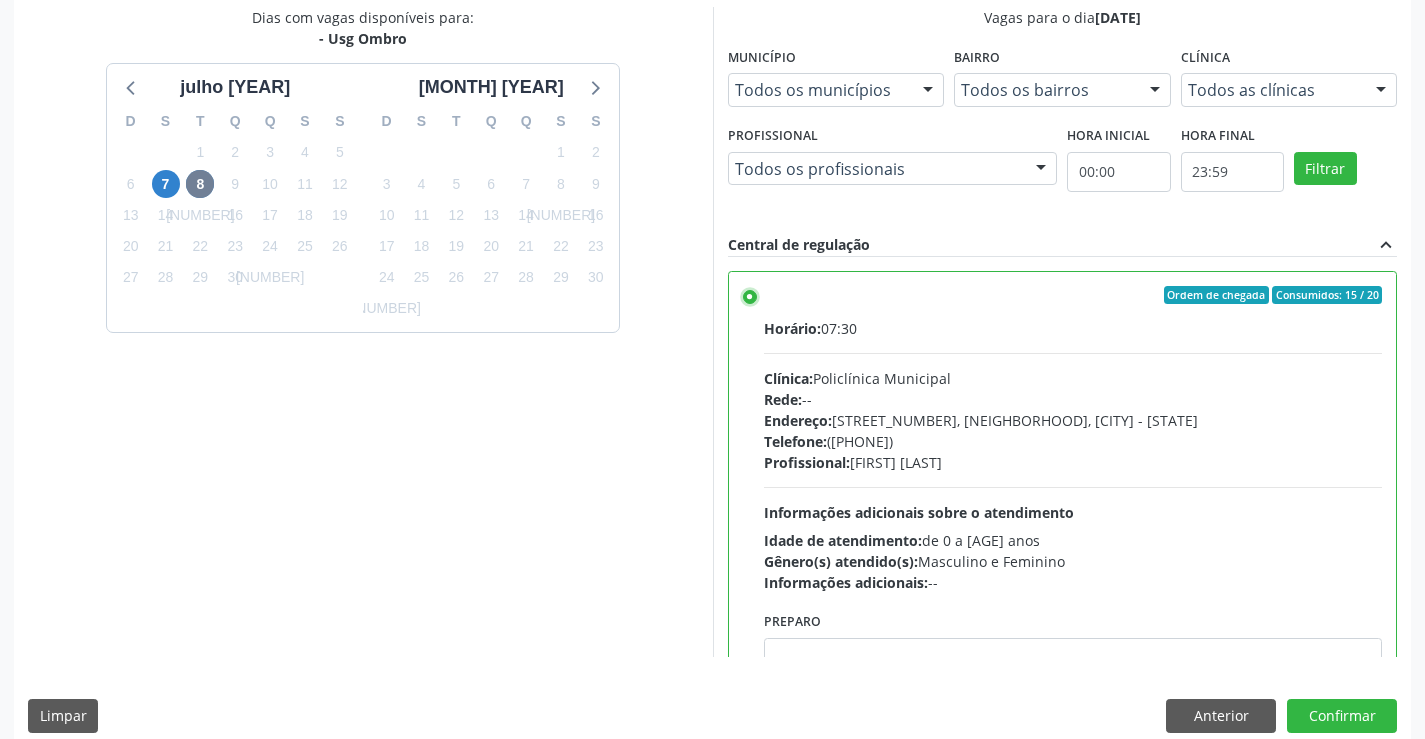 scroll, scrollTop: 456, scrollLeft: 0, axis: vertical 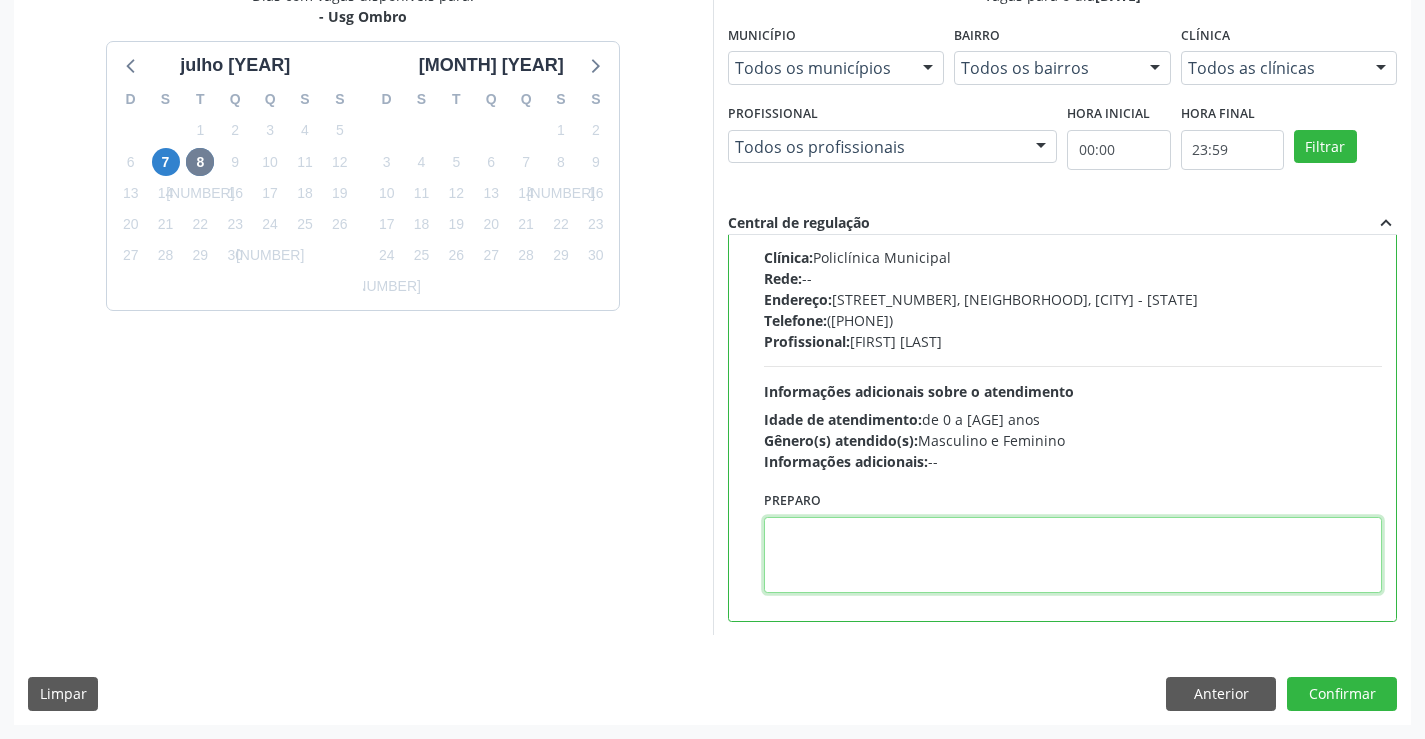 click at bounding box center (1073, 555) 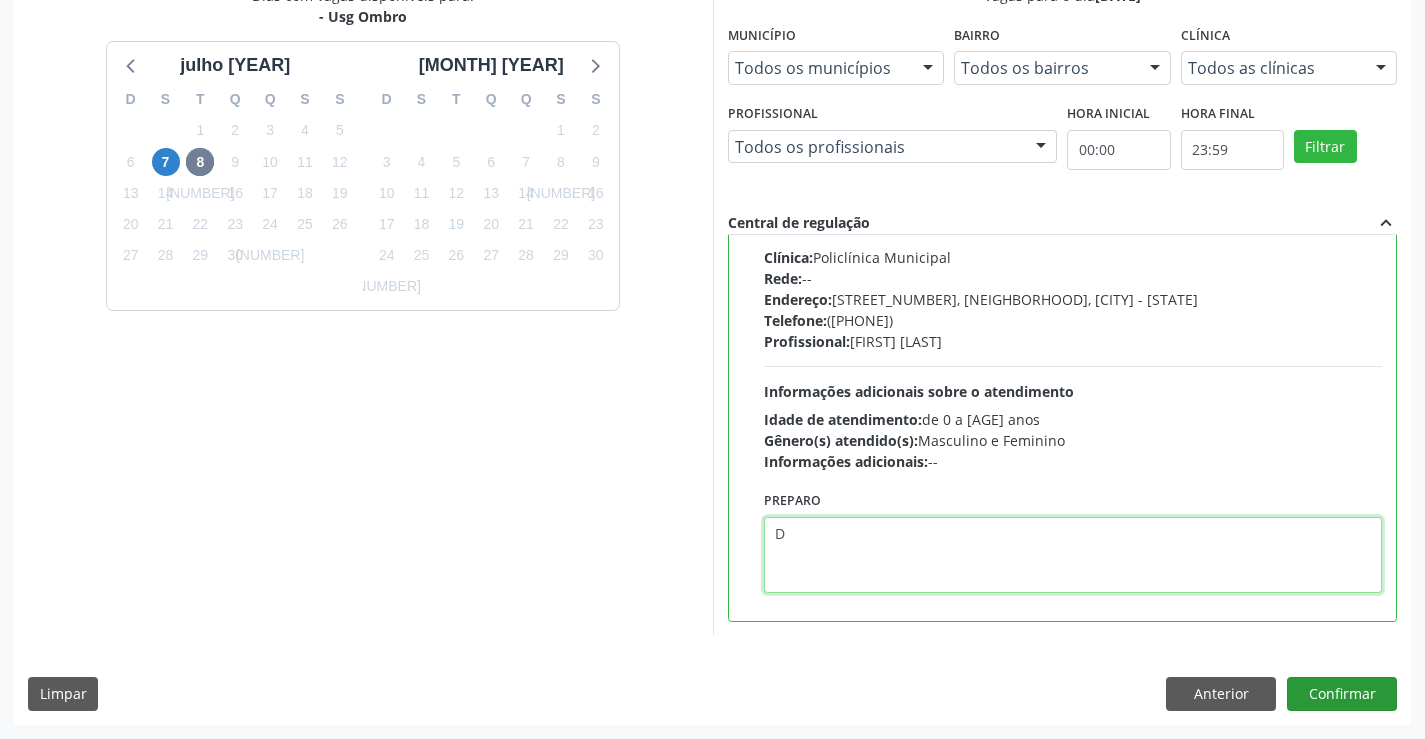 type on "D" 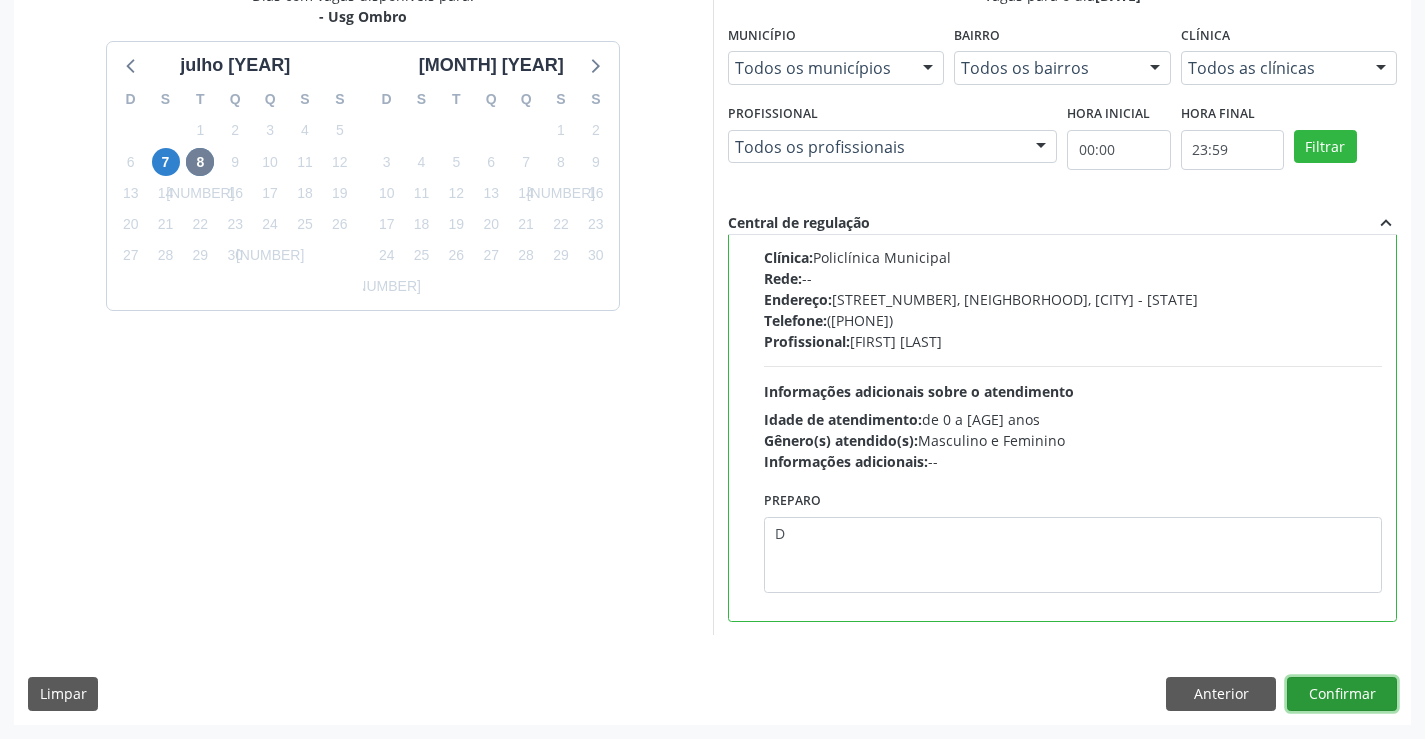 click on "Confirmar" at bounding box center (1342, 694) 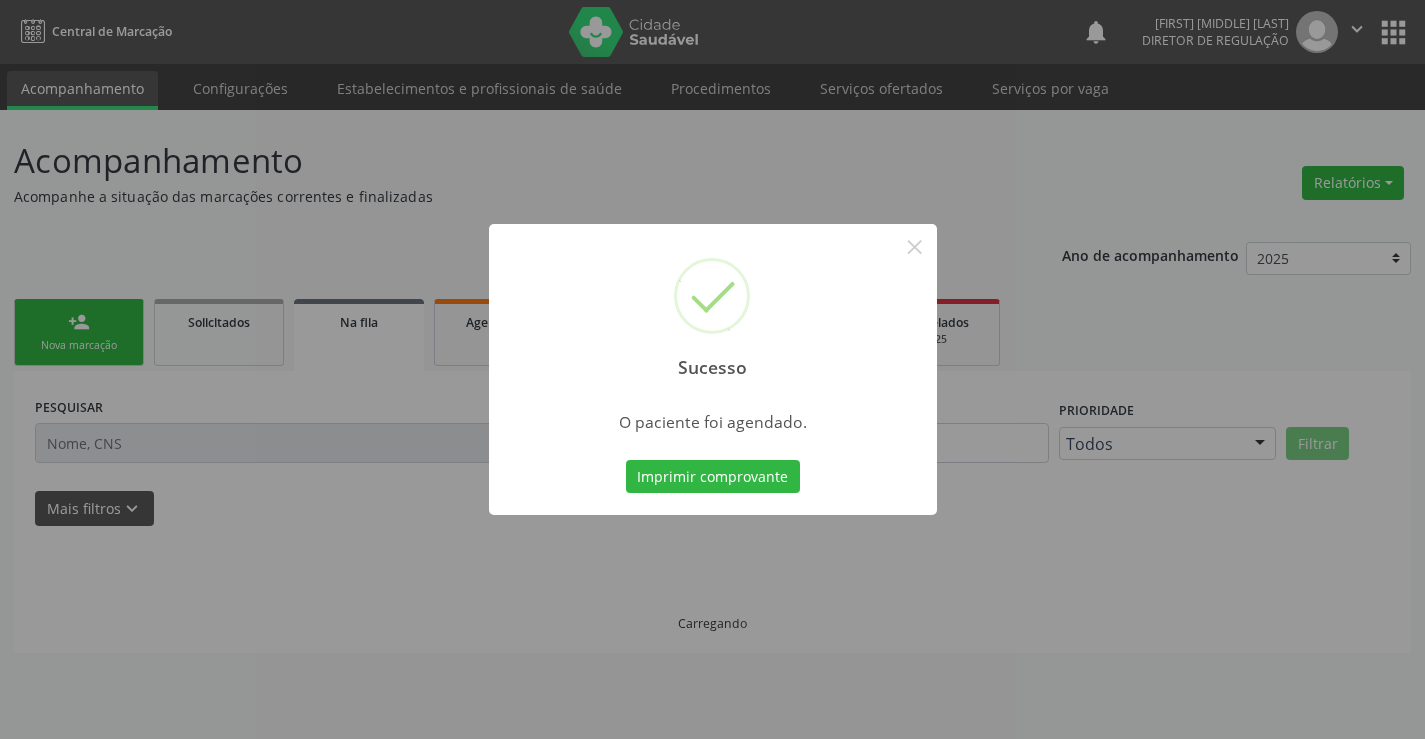 scroll, scrollTop: 0, scrollLeft: 0, axis: both 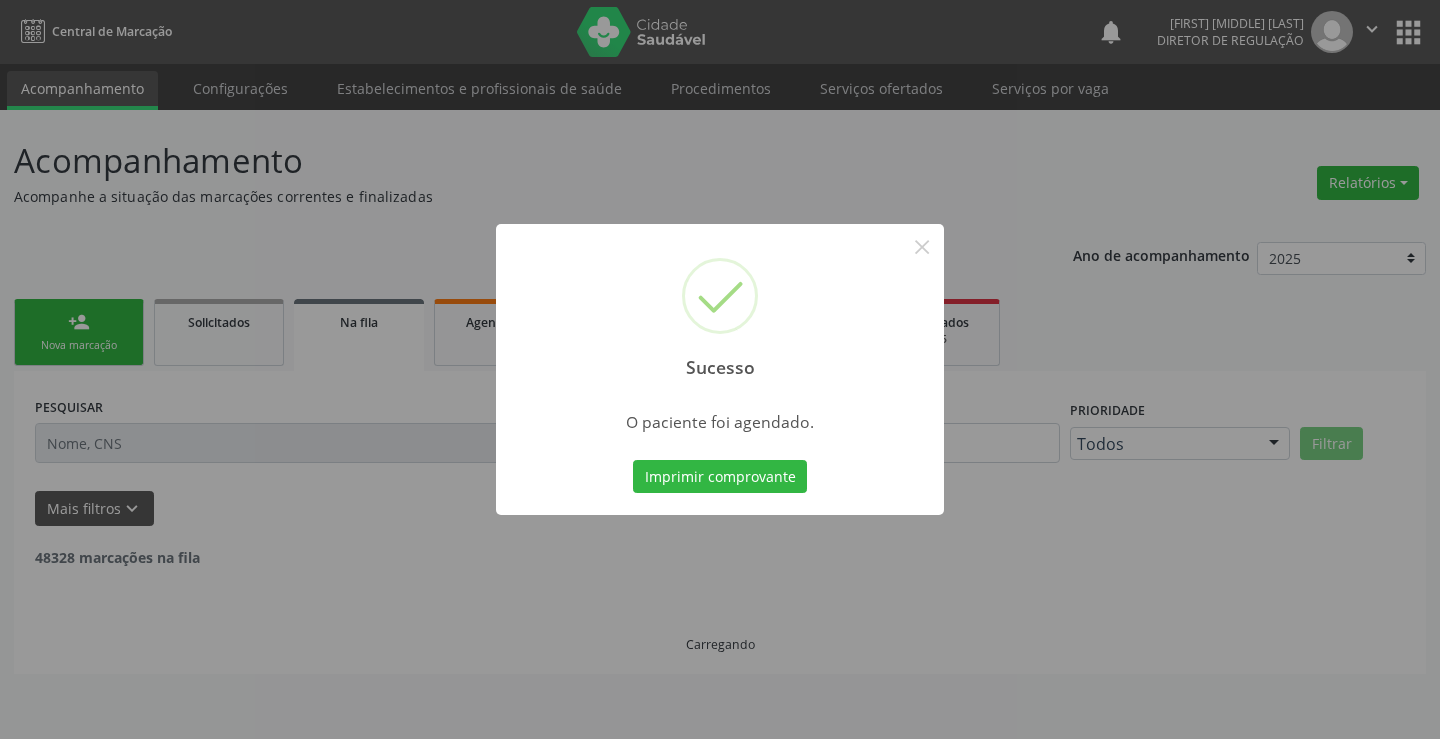 type 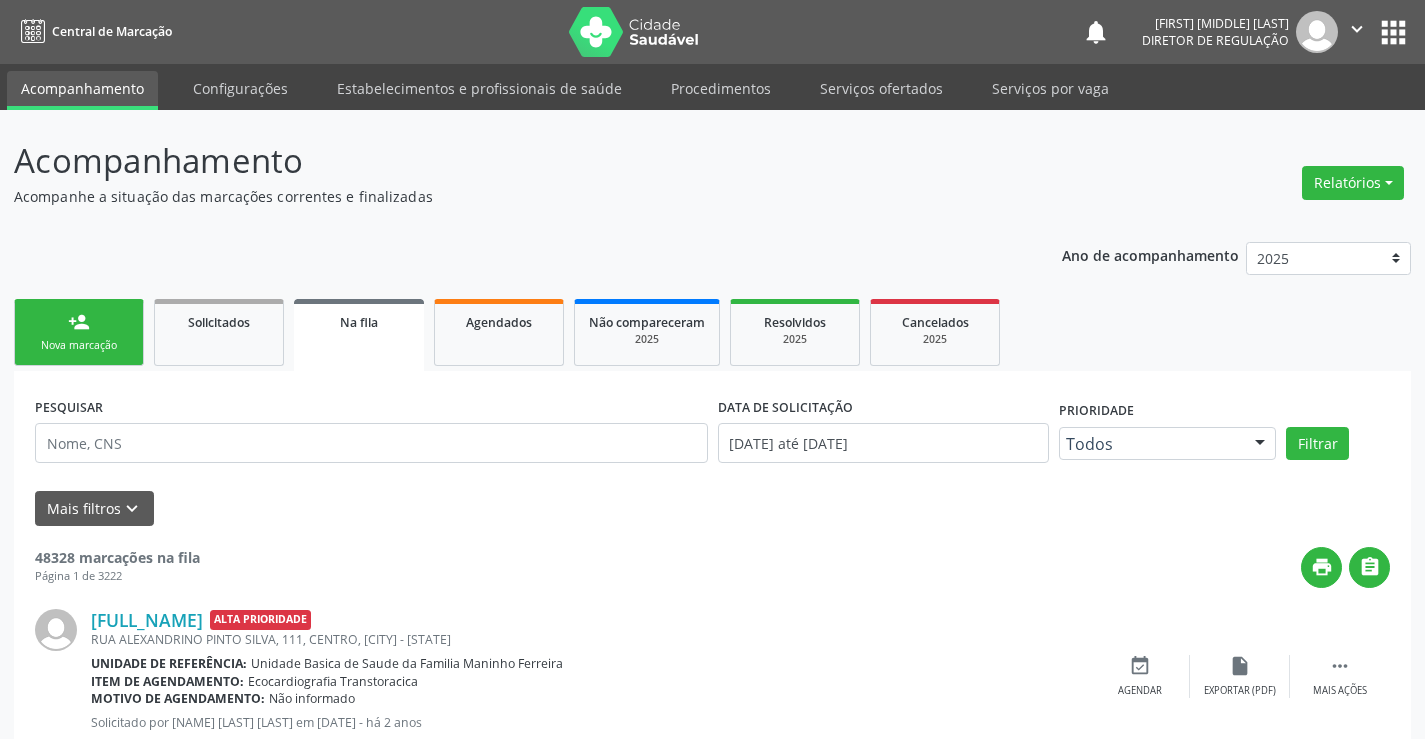 click on "person_add" at bounding box center (79, 322) 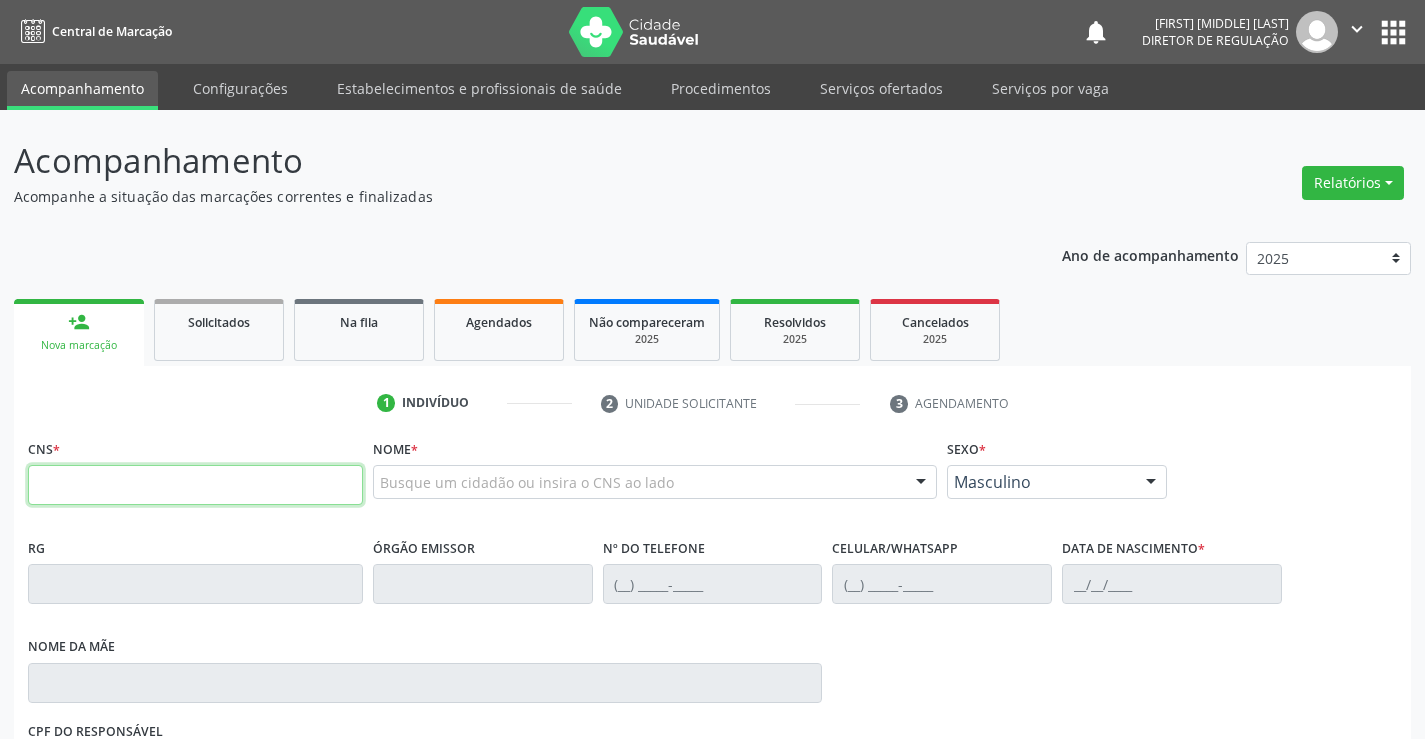 click at bounding box center (195, 485) 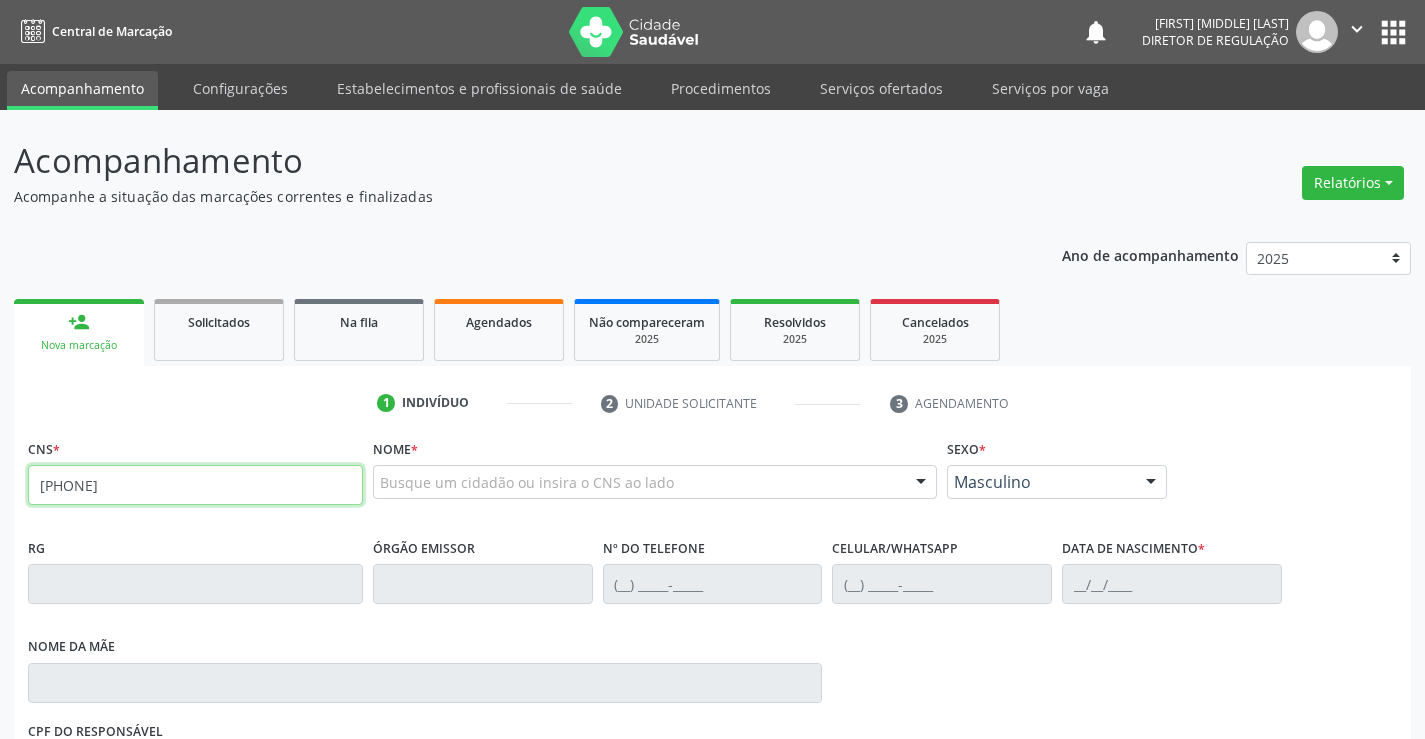 type on "700 5081 2058 3353" 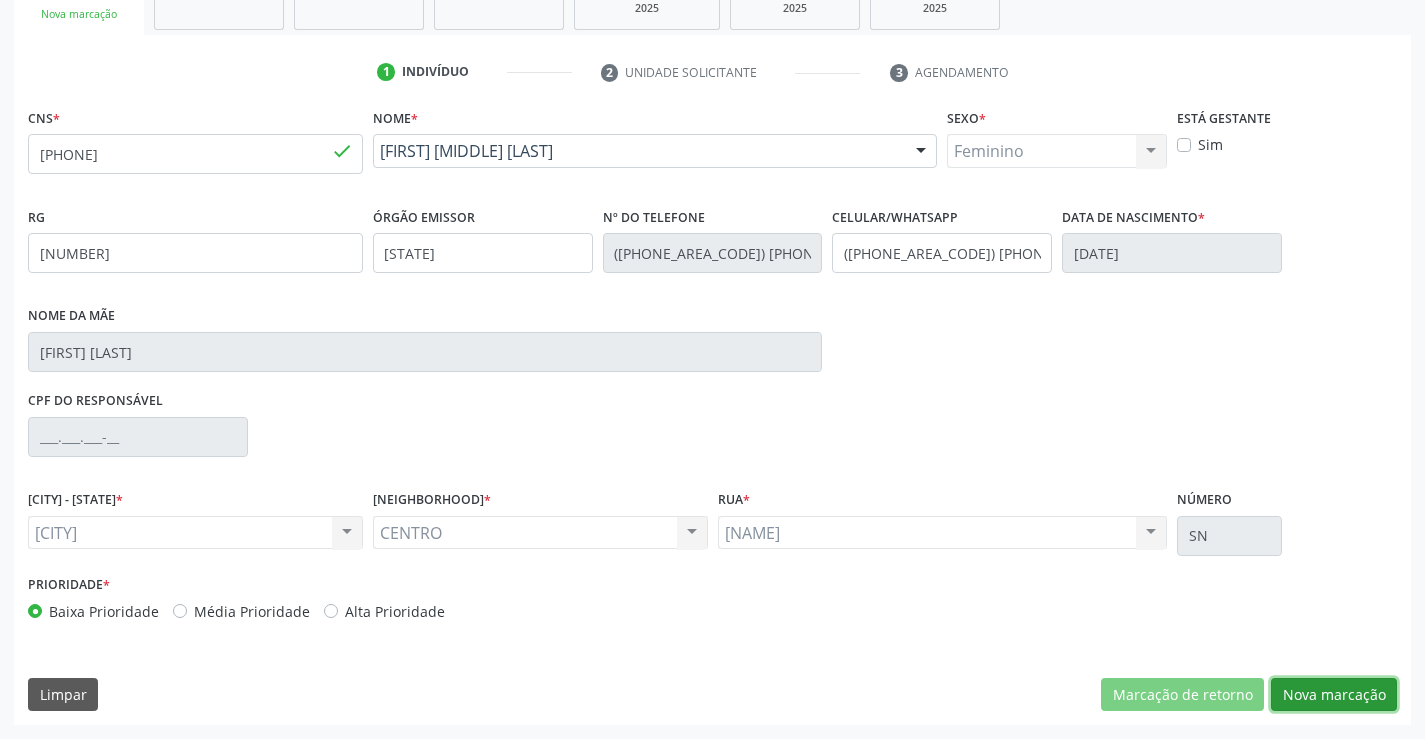 click on "Nova marcação" at bounding box center [1182, 695] 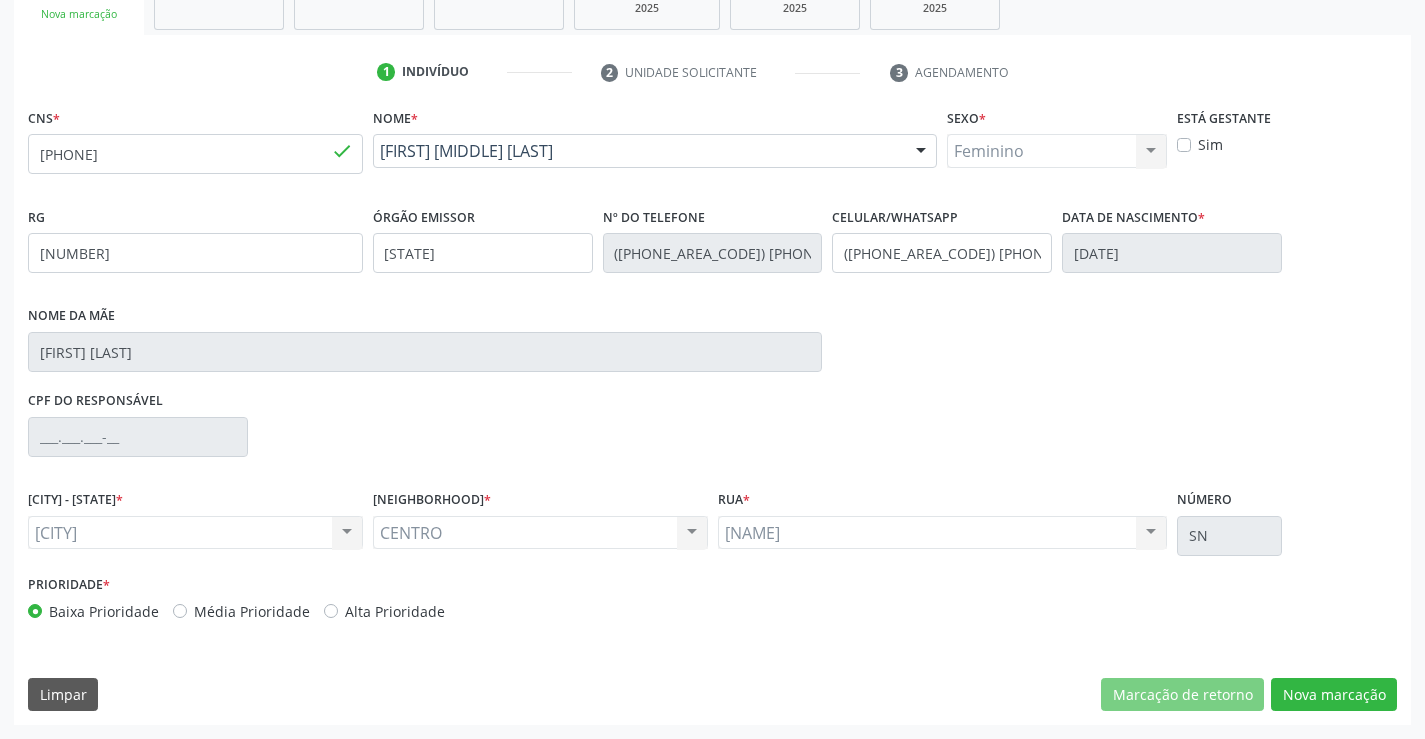 scroll, scrollTop: 167, scrollLeft: 0, axis: vertical 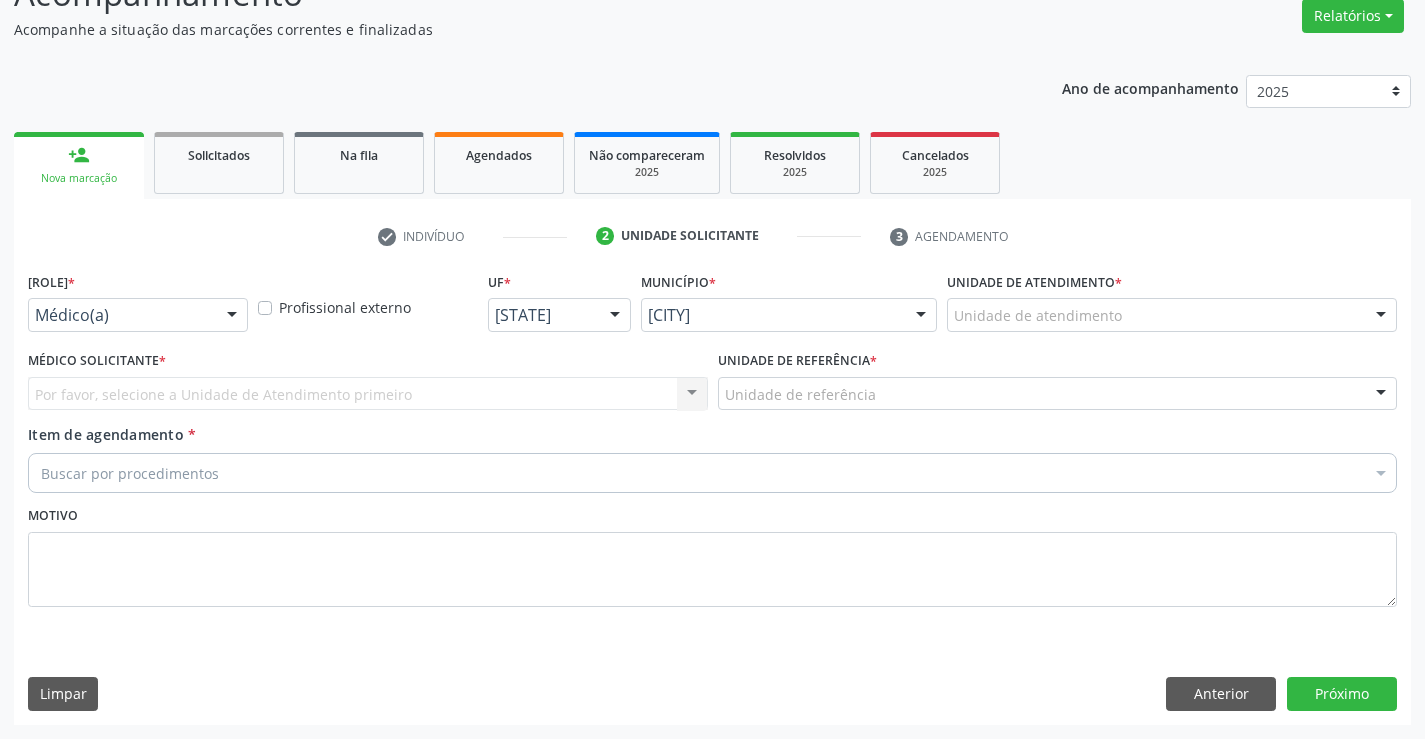 click on "Requerente
*
Médico(a)         Médico(a)   Enfermeiro(a)   Paciente
Nenhum resultado encontrado para: "   "
Não há nenhuma opção para ser exibida." at bounding box center [138, 306] 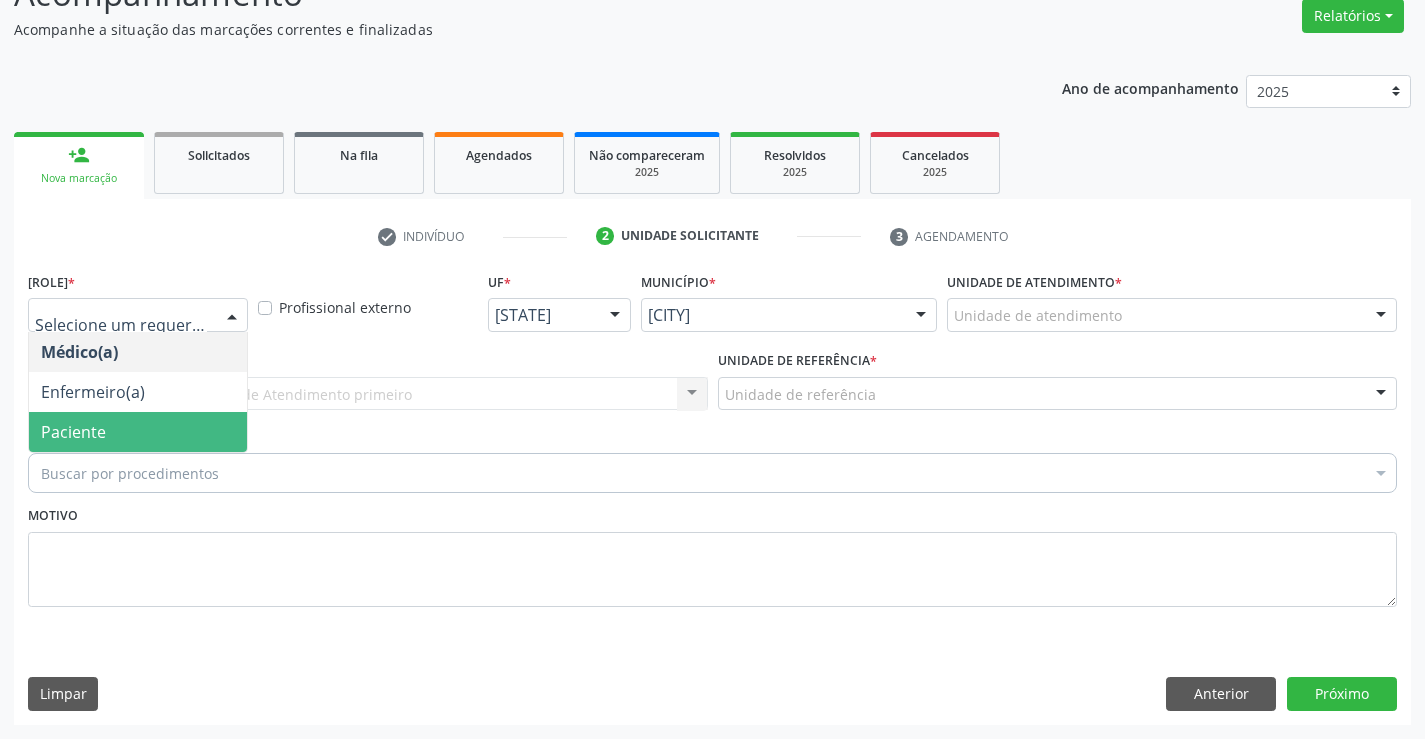 click on "Paciente" at bounding box center [138, 432] 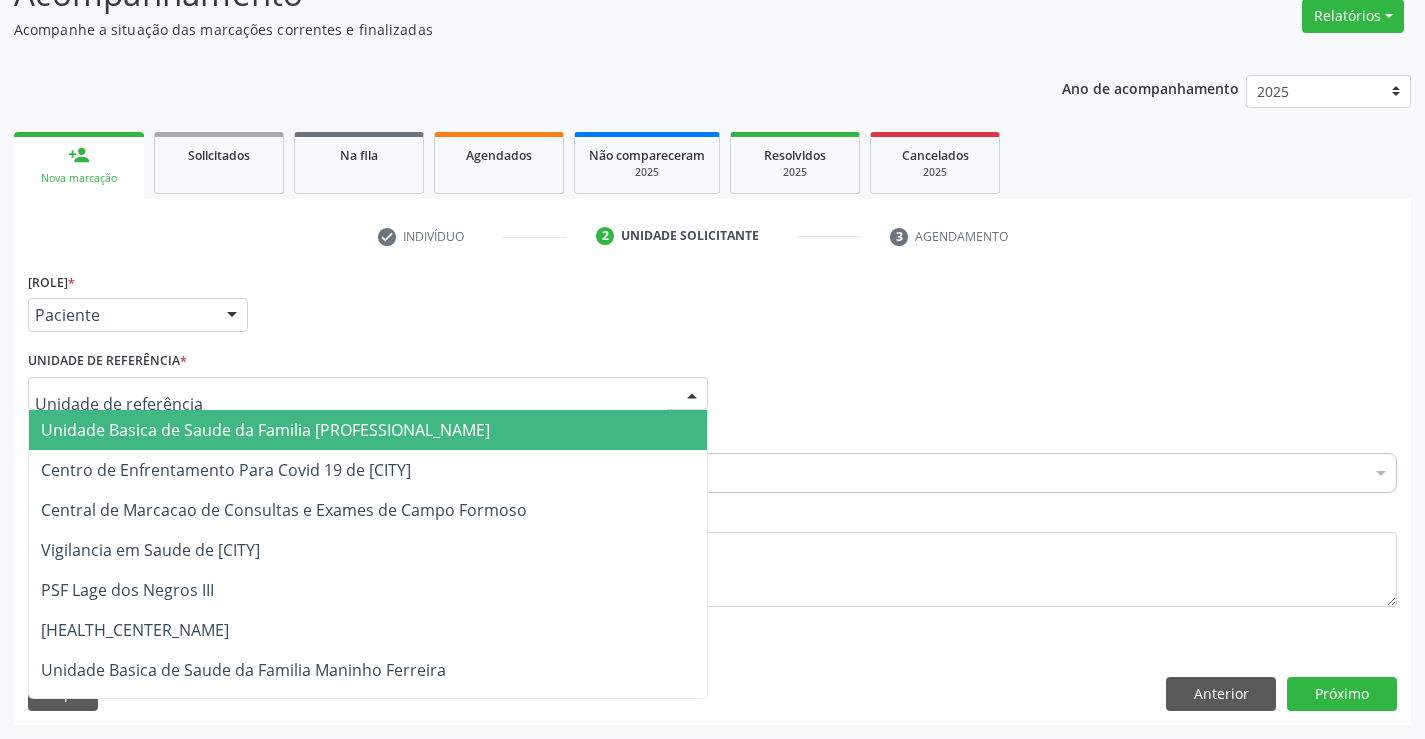 click at bounding box center (368, 394) 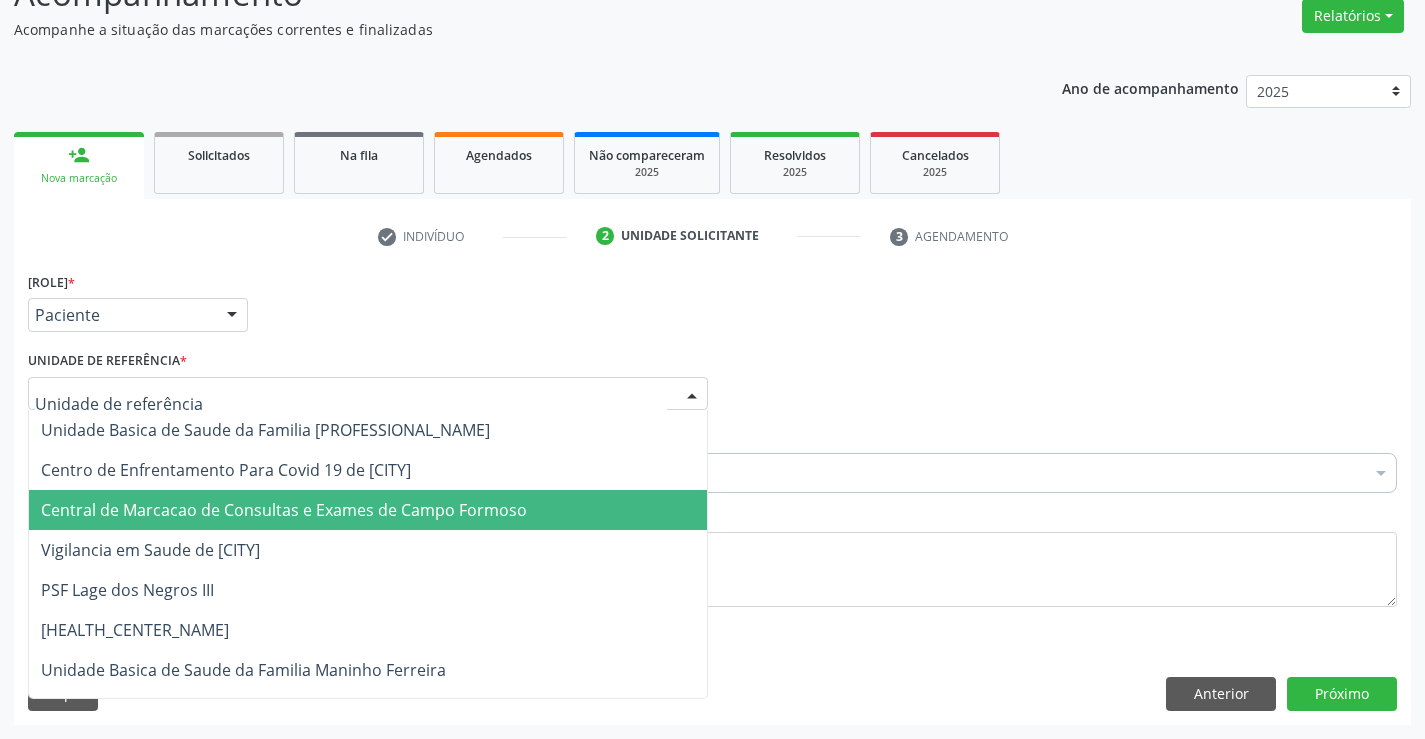 click on "Central de Marcacao de Consultas e Exames de [CITY]" at bounding box center [284, 510] 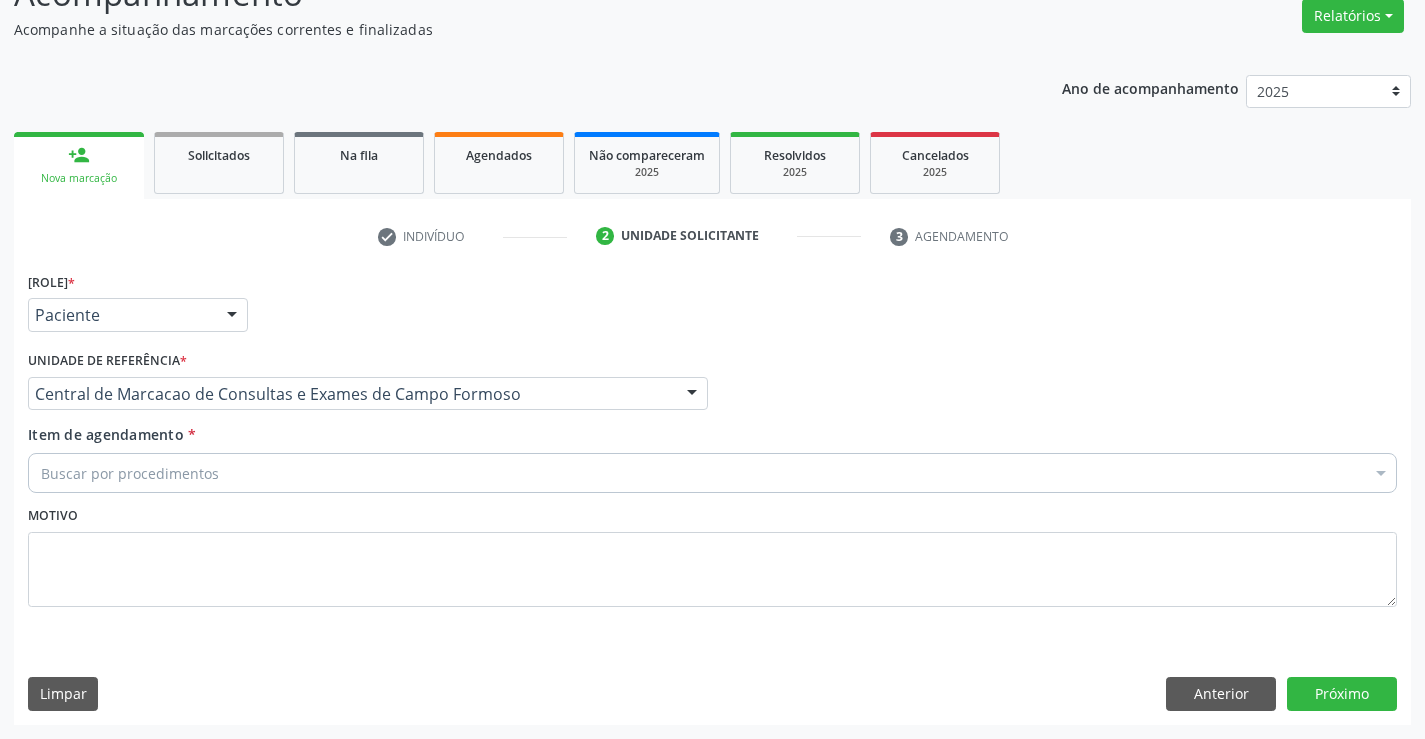 click on "[TEXT]" at bounding box center (712, 473) 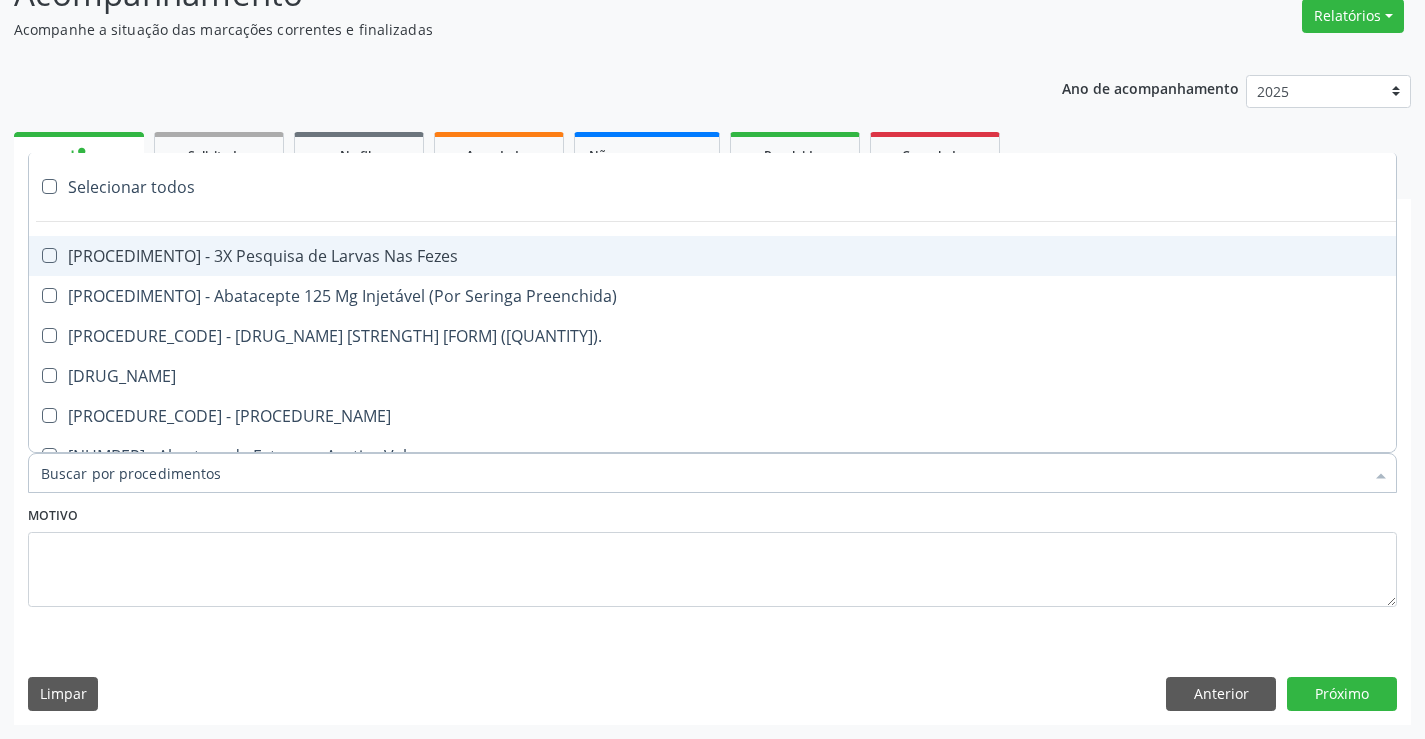 type on "U" 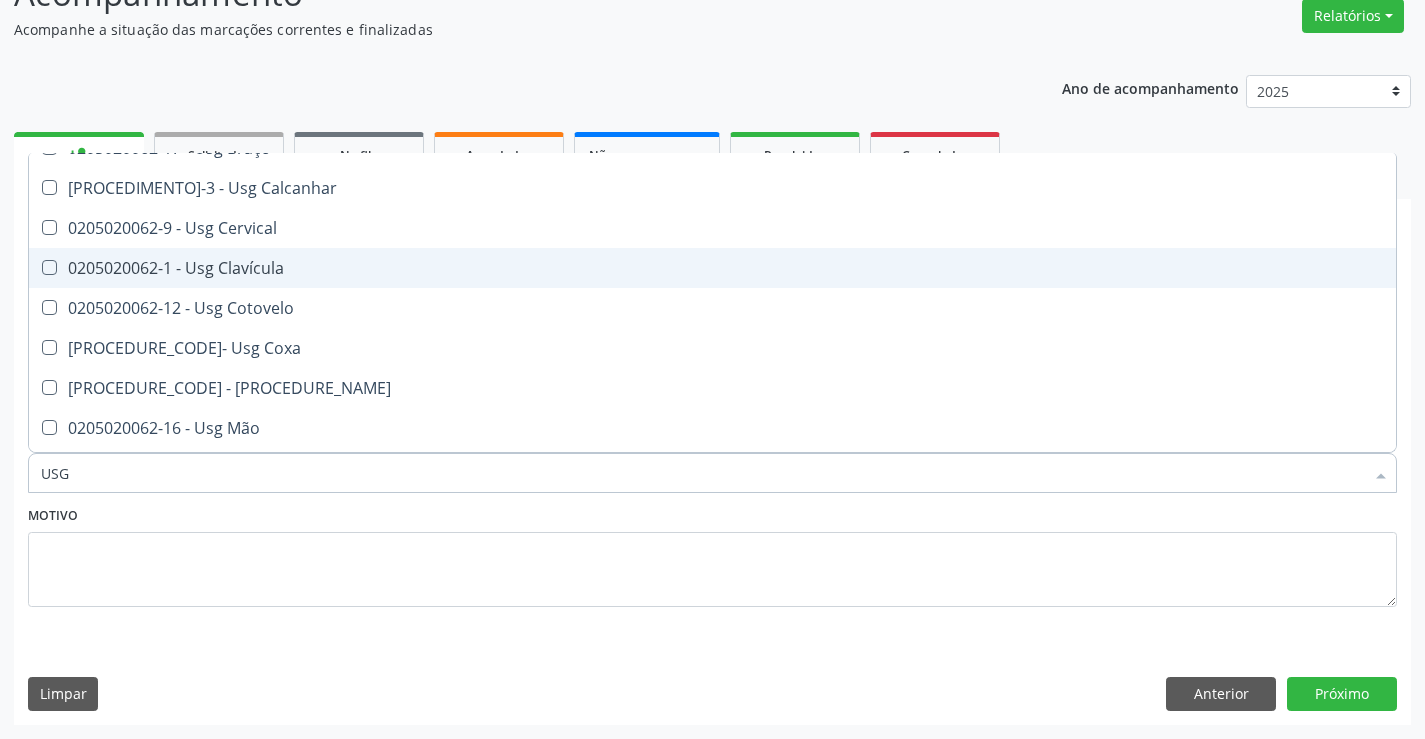 scroll, scrollTop: 100, scrollLeft: 0, axis: vertical 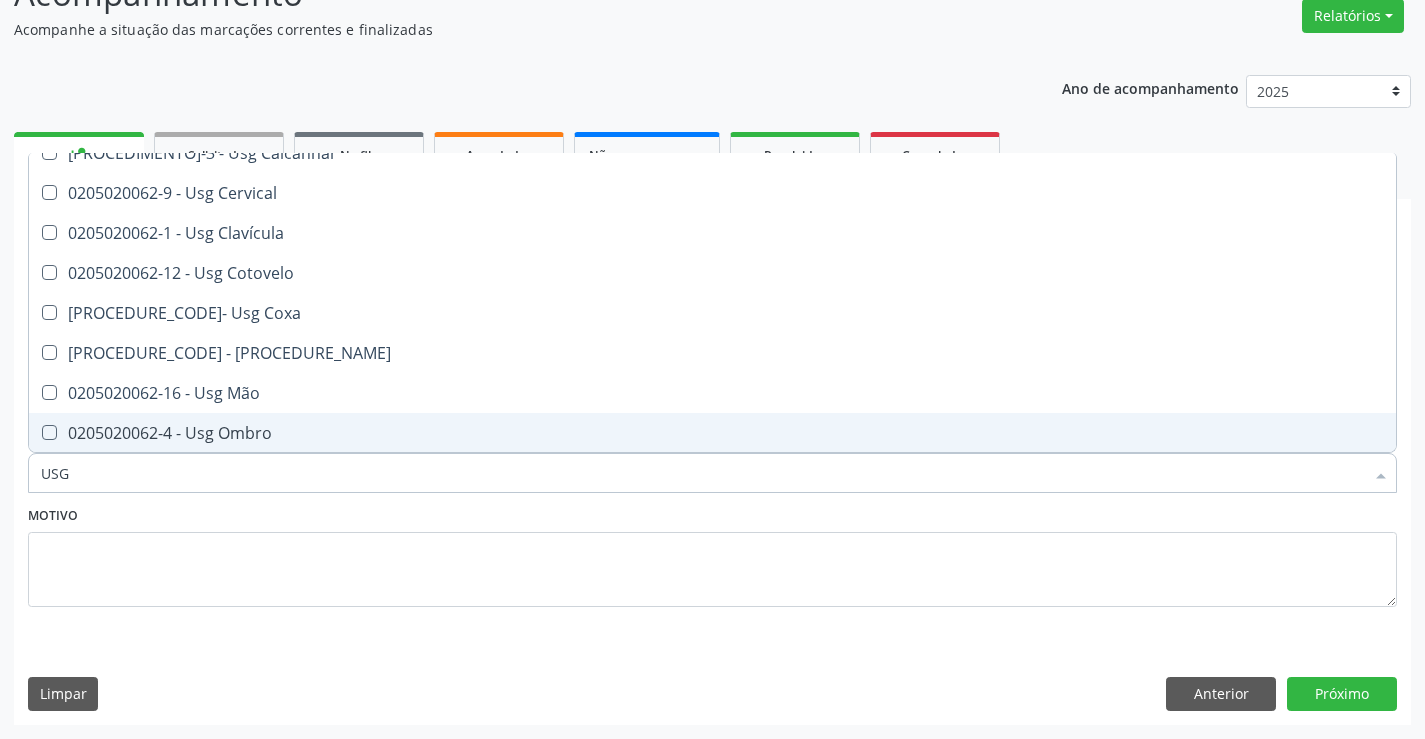 click on "0205020062-4 - Usg Ombro" at bounding box center (712, 433) 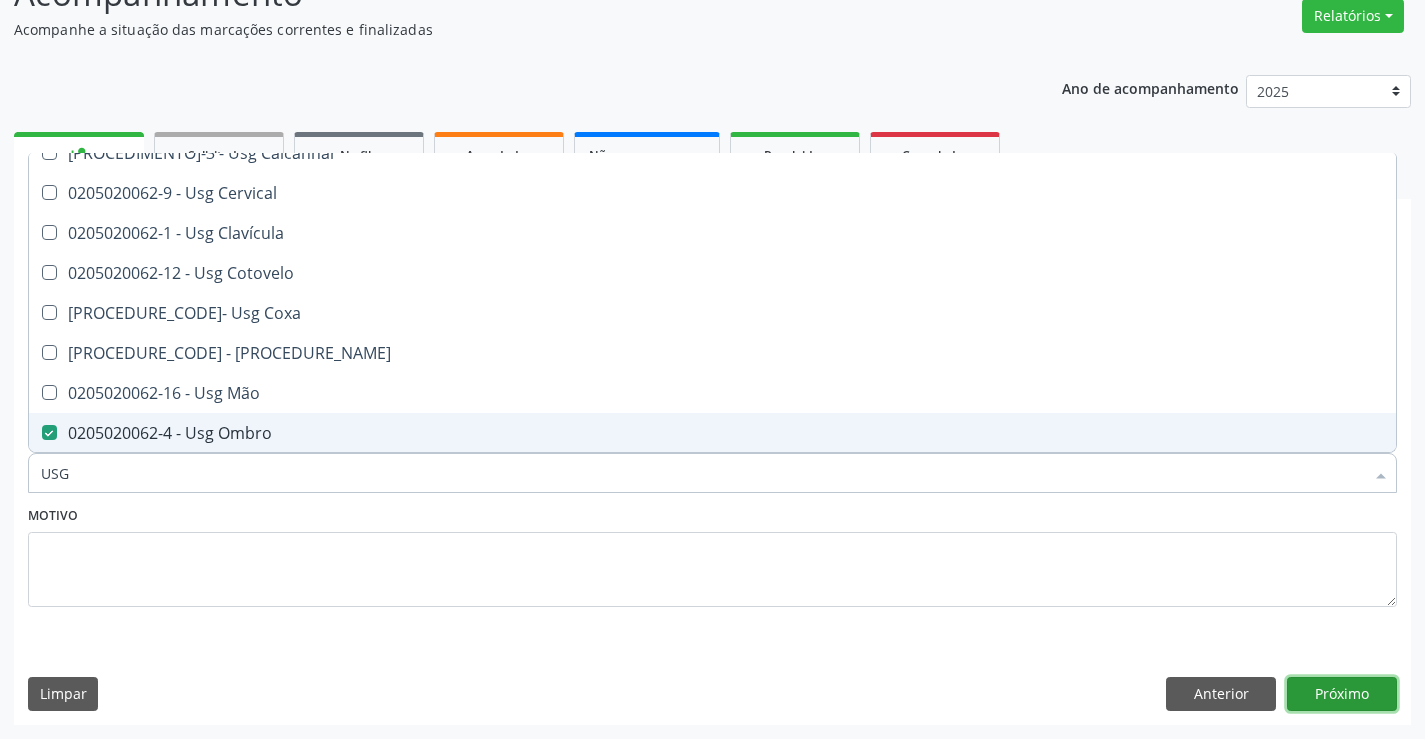 click on "Próximo" at bounding box center [1342, 694] 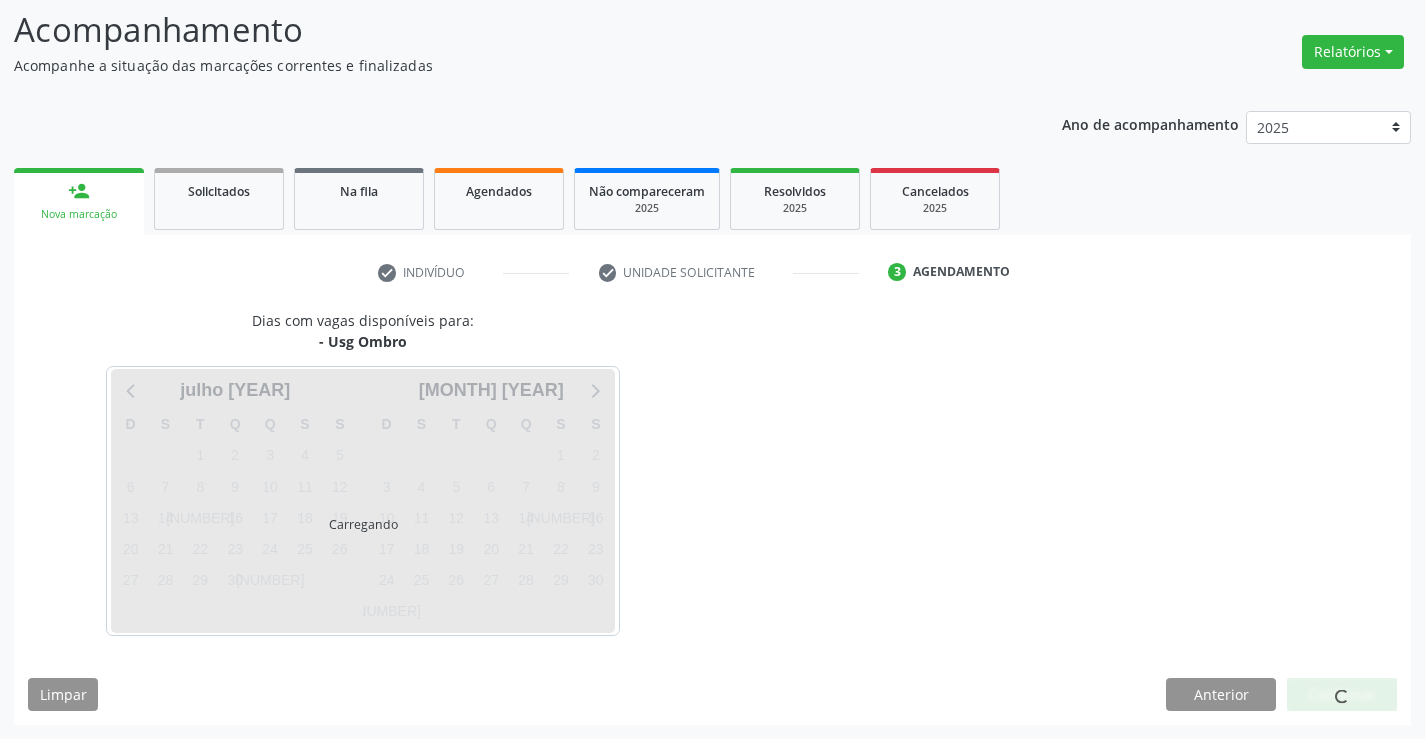 scroll, scrollTop: 131, scrollLeft: 0, axis: vertical 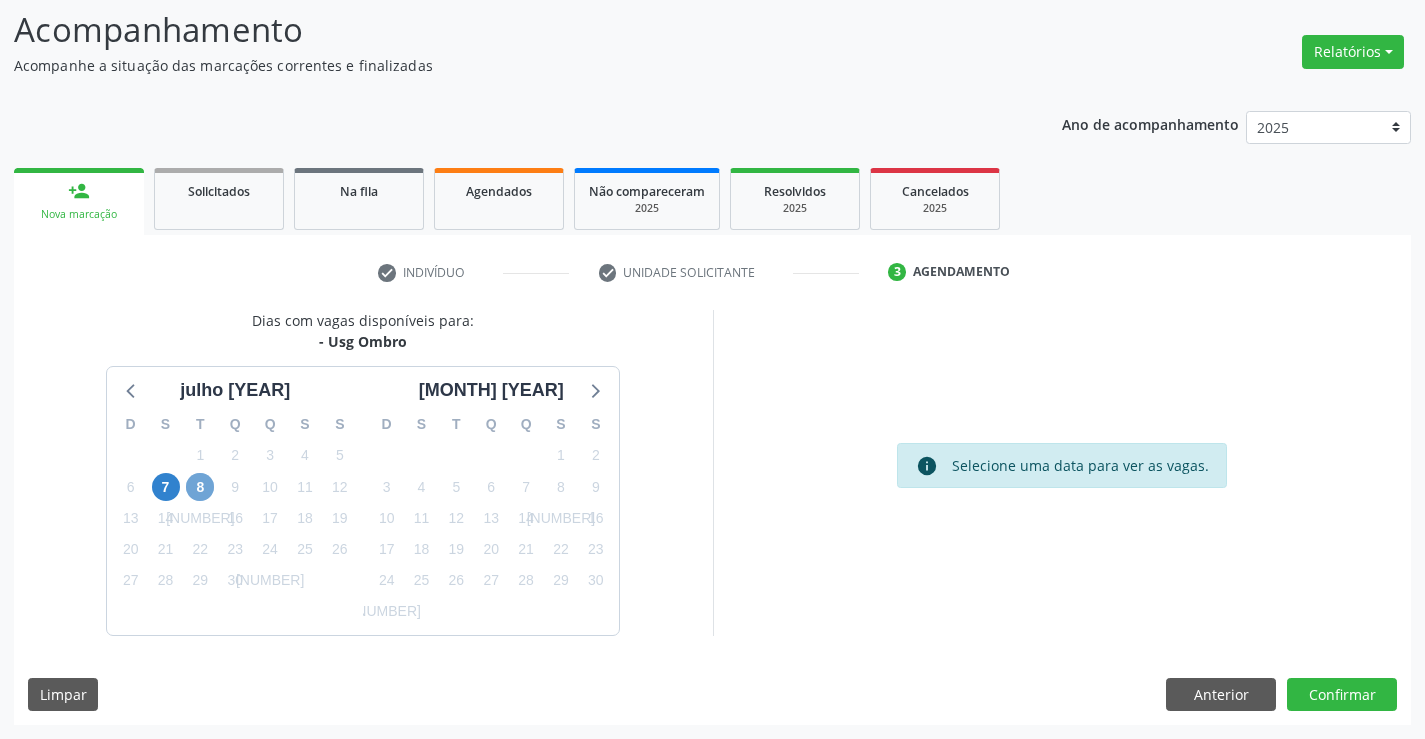 click on "8" at bounding box center (200, 487) 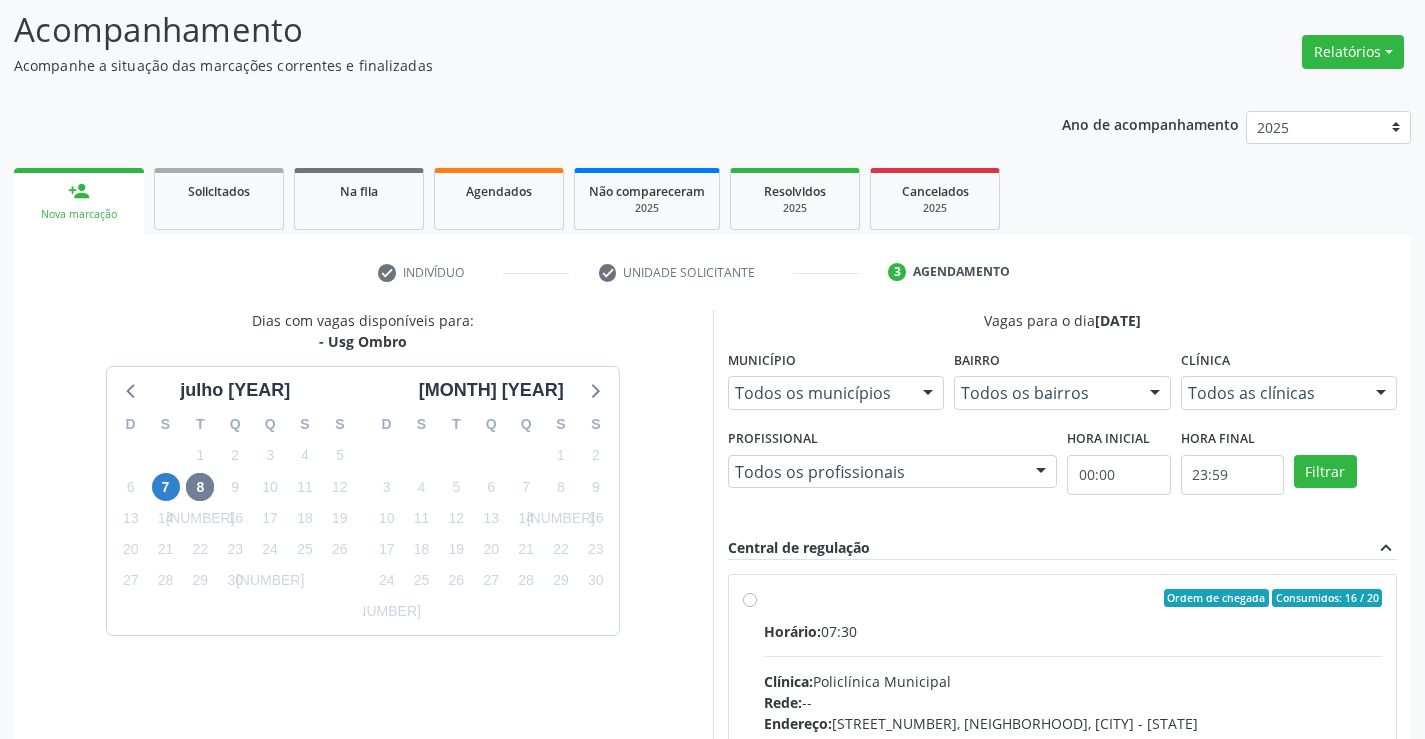 click on "Ordem de chegada
Consumidos: 16 / 20
Horário:   07:30
Clínica:  Policlínica Municipal
Rede:
--
Endereço:   Predio, nº 386, Centro, Campo Formoso - BA
Telefone:   (74) 6451312
Profissional:
Italo Goncalves da Silva
Informações adicionais sobre o atendimento
Idade de atendimento:
de 0 a 120 anos
Gênero(s) atendido(s):
Masculino e Feminino
Informações adicionais:
--" at bounding box center (1073, 742) 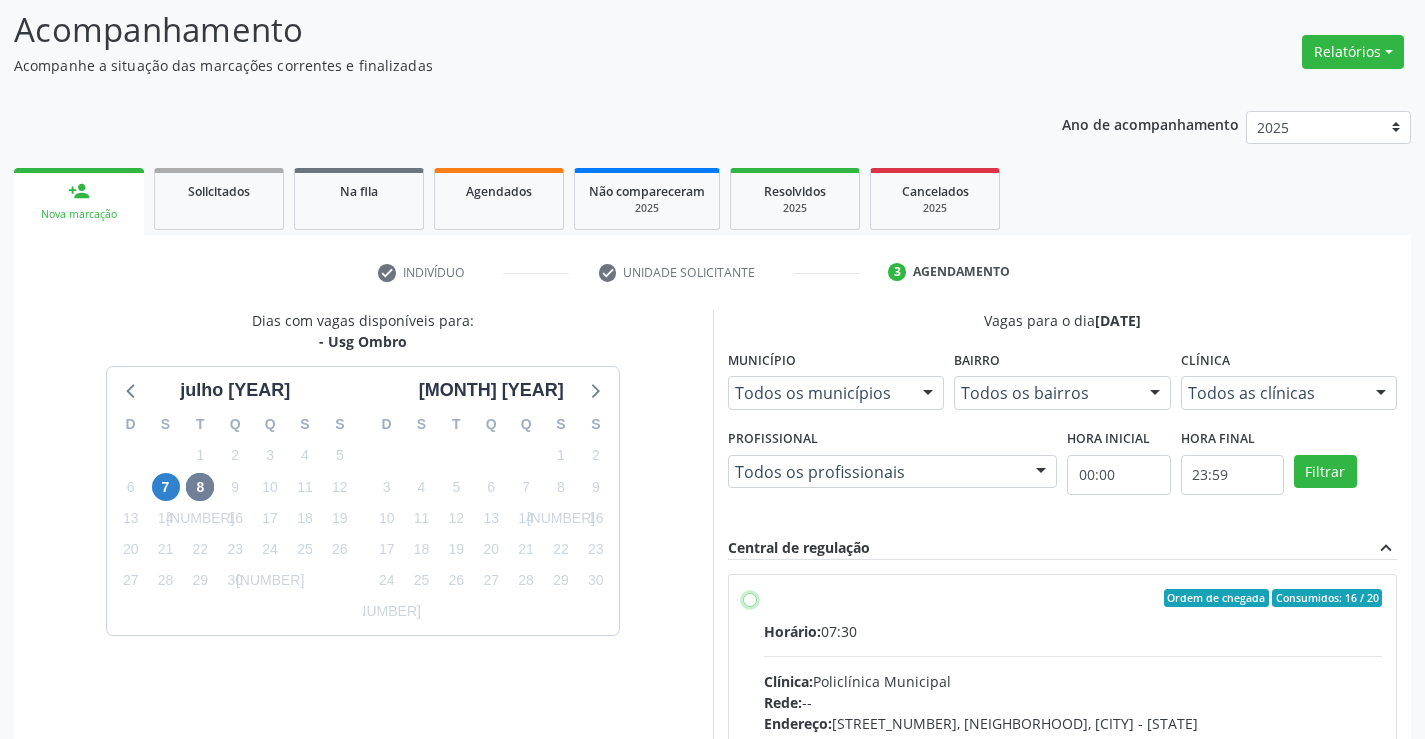 click on "Ordem de chegada
Consumidos: 16 / 20
Horário:   07:30
Clínica:  Policlínica Municipal
Rede:
--
Endereço:   Predio, nº 386, Centro, Campo Formoso - BA
Telefone:   (74) 6451312
Profissional:
Italo Goncalves da Silva
Informações adicionais sobre o atendimento
Idade de atendimento:
de 0 a 120 anos
Gênero(s) atendido(s):
Masculino e Feminino
Informações adicionais:
--" at bounding box center [750, 598] 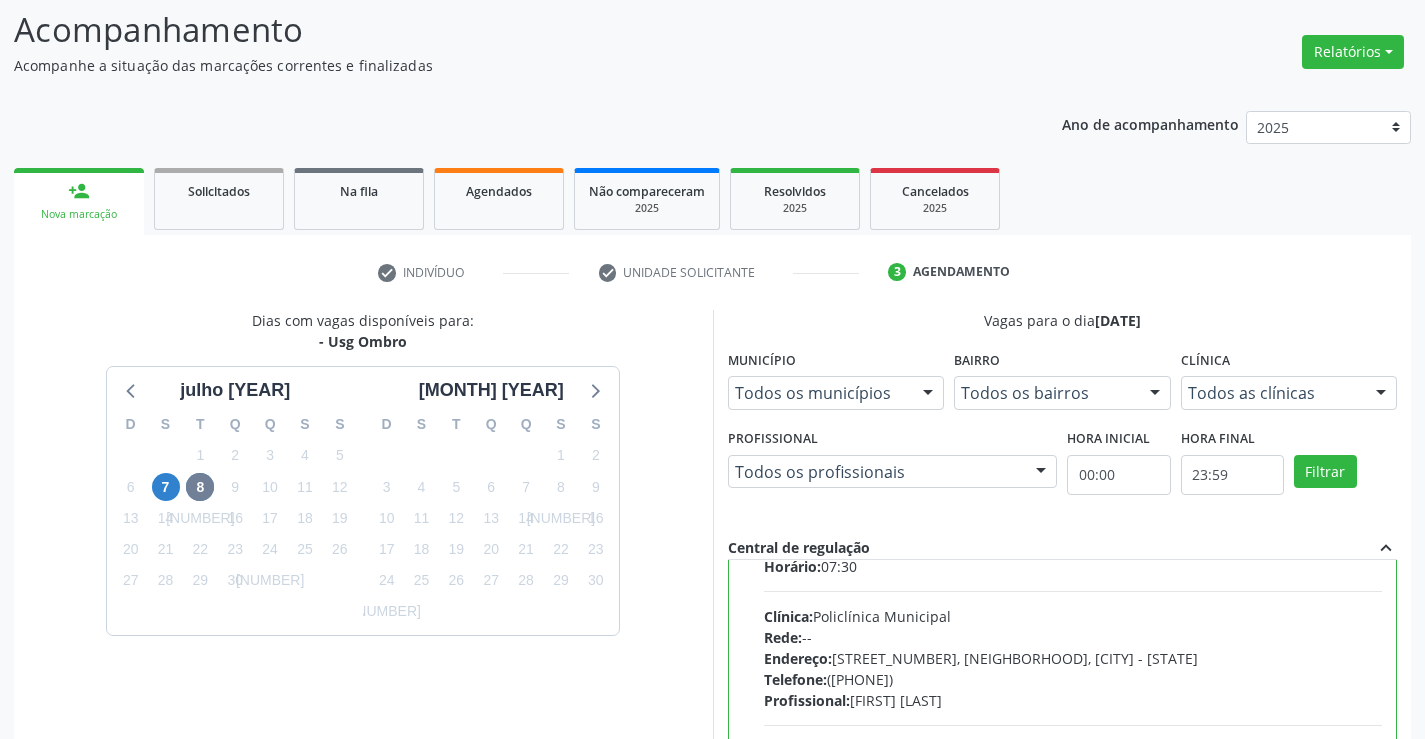 scroll, scrollTop: 99, scrollLeft: 0, axis: vertical 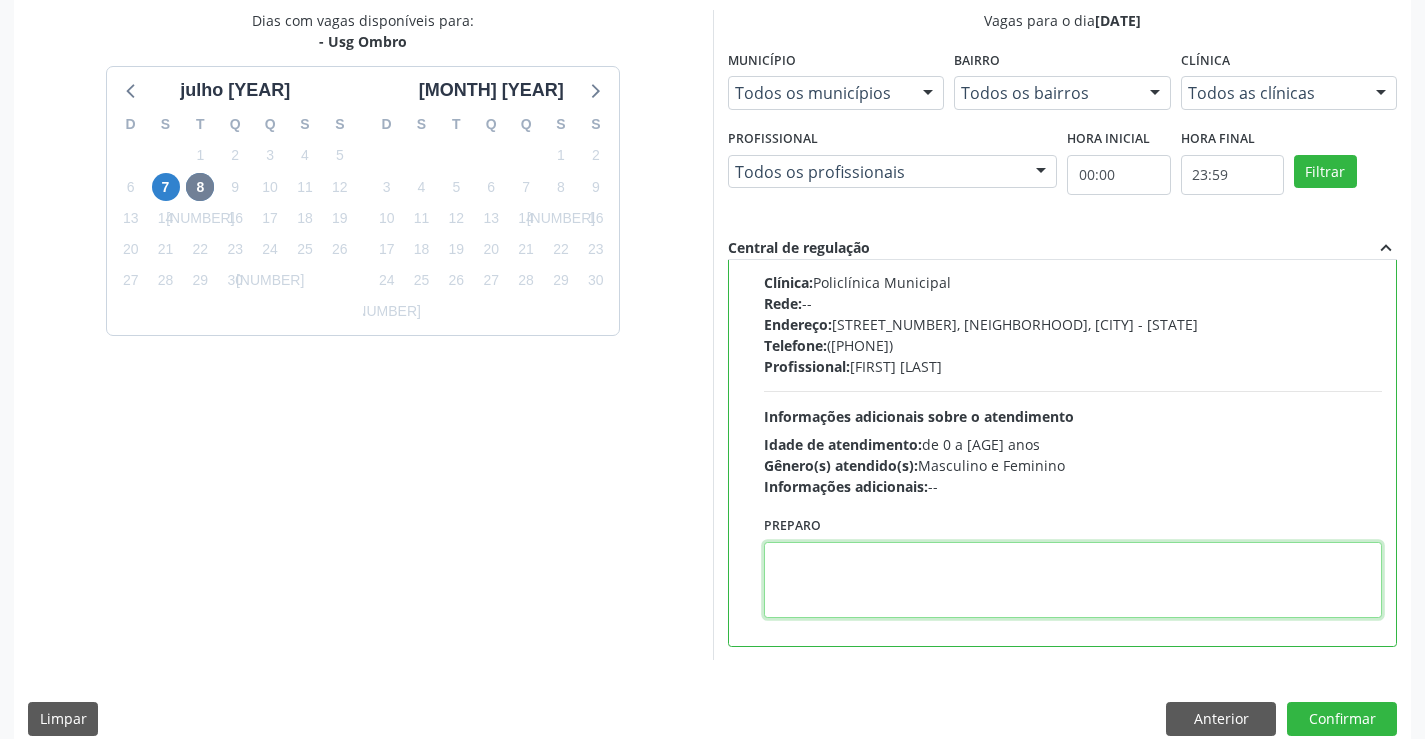 click at bounding box center (1073, 580) 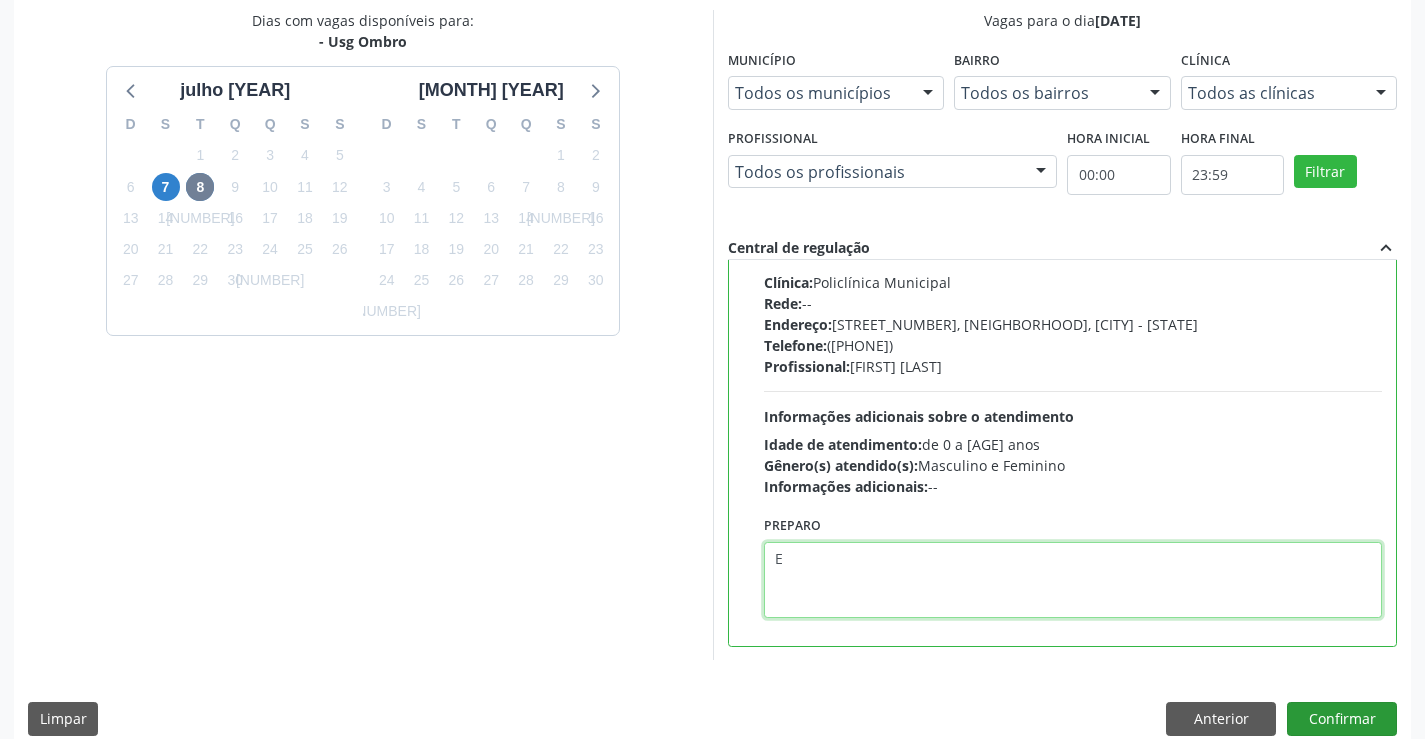 type on "E" 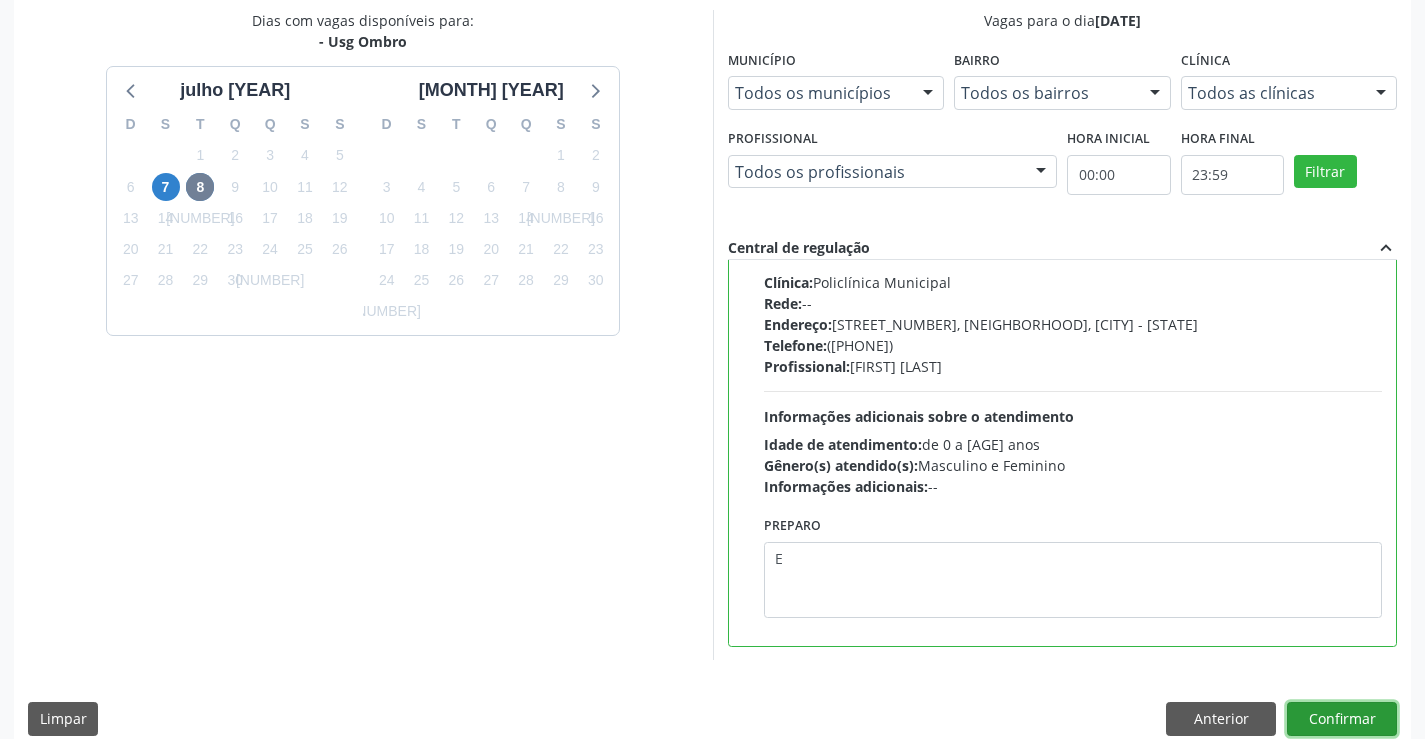 click on "Confirmar" at bounding box center (1342, 719) 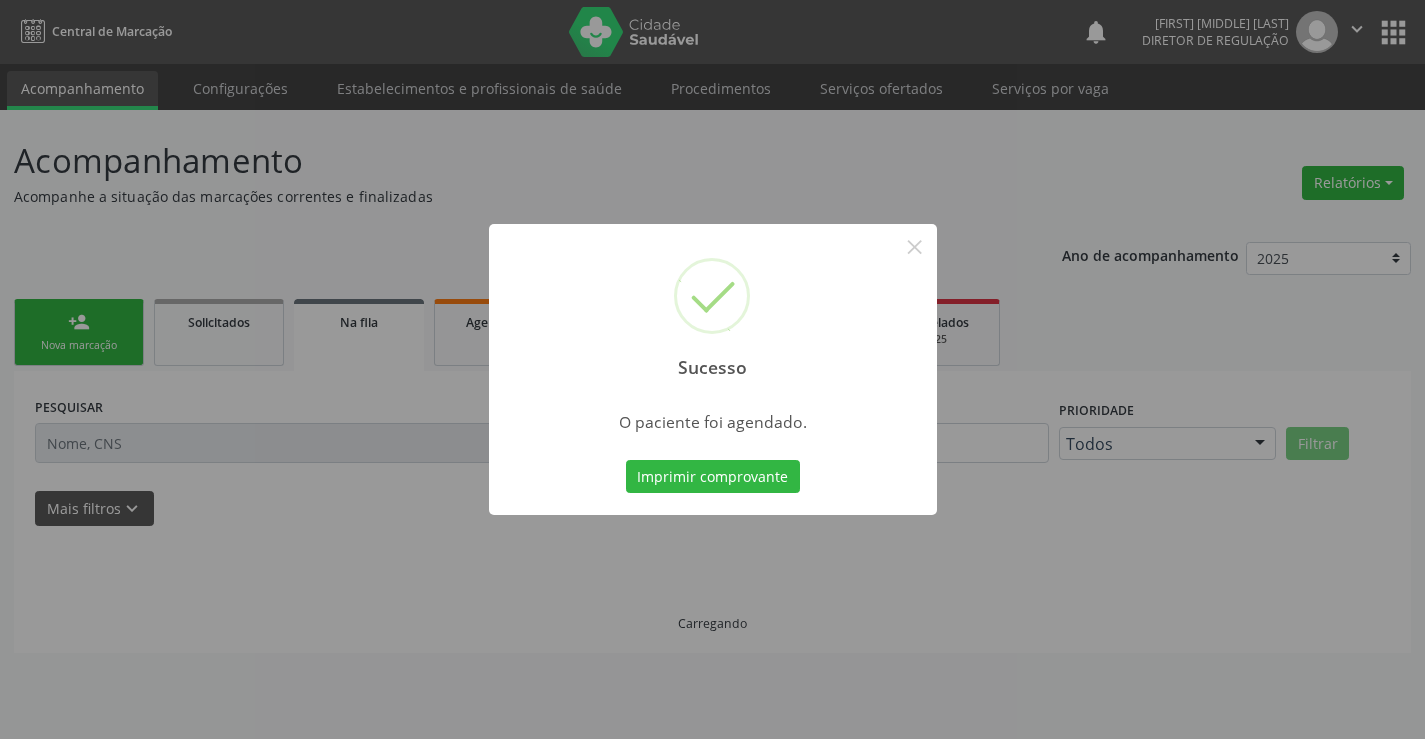 scroll, scrollTop: 0, scrollLeft: 0, axis: both 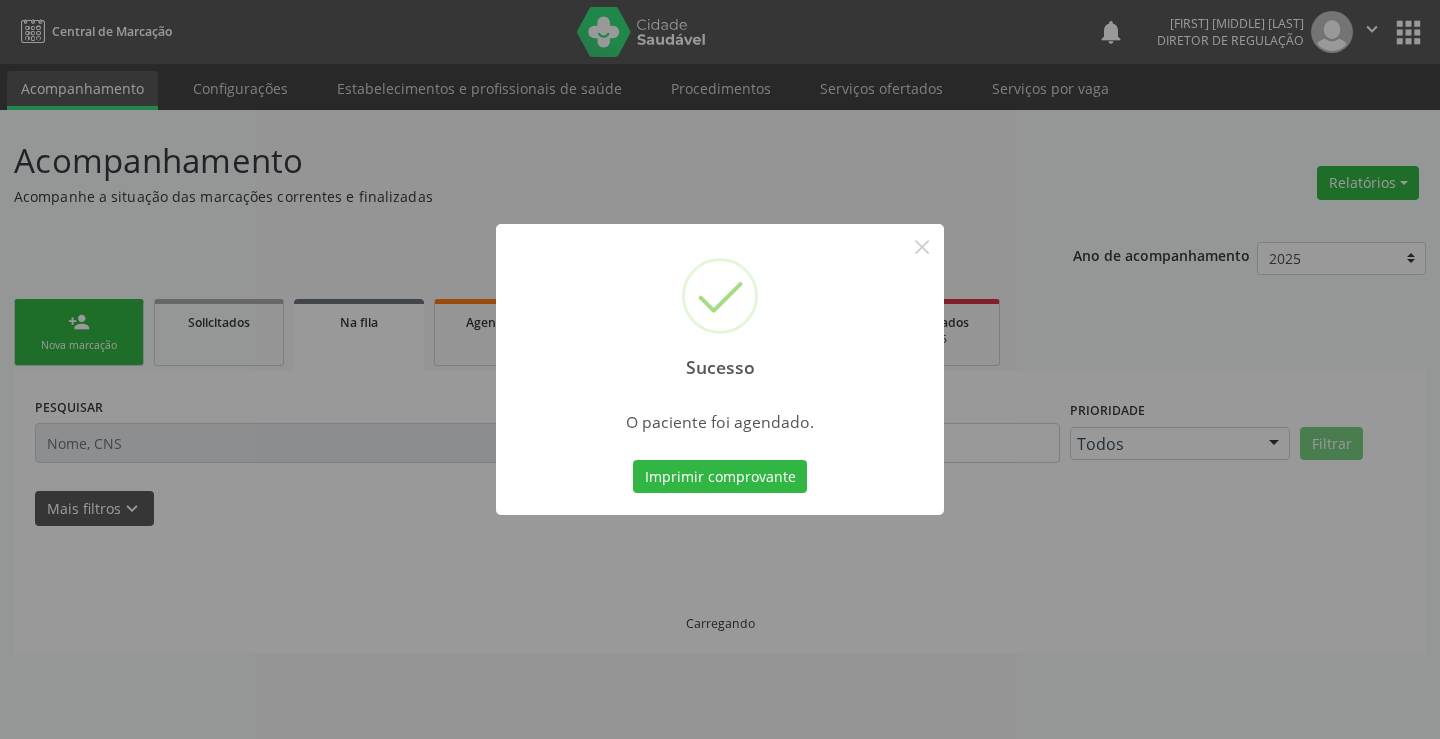 type 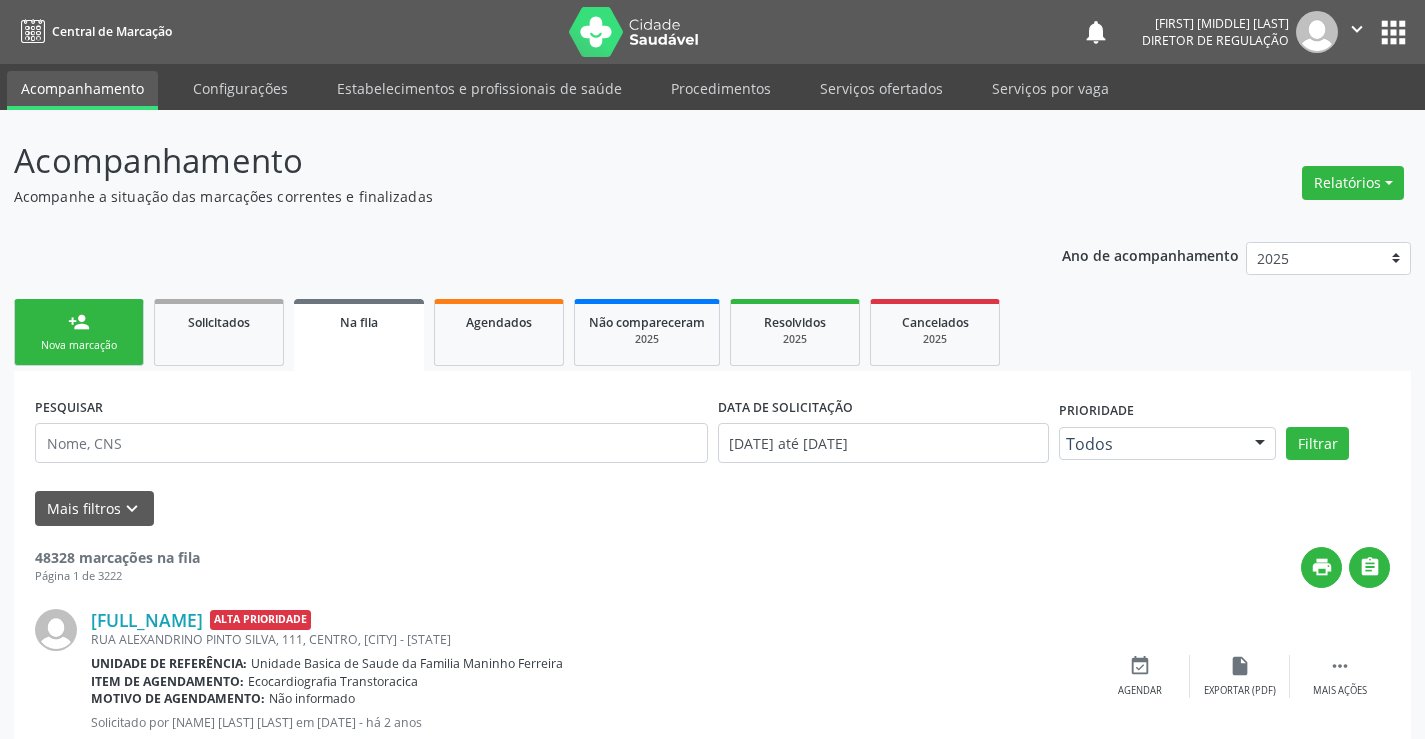 click on "person_add" at bounding box center (79, 322) 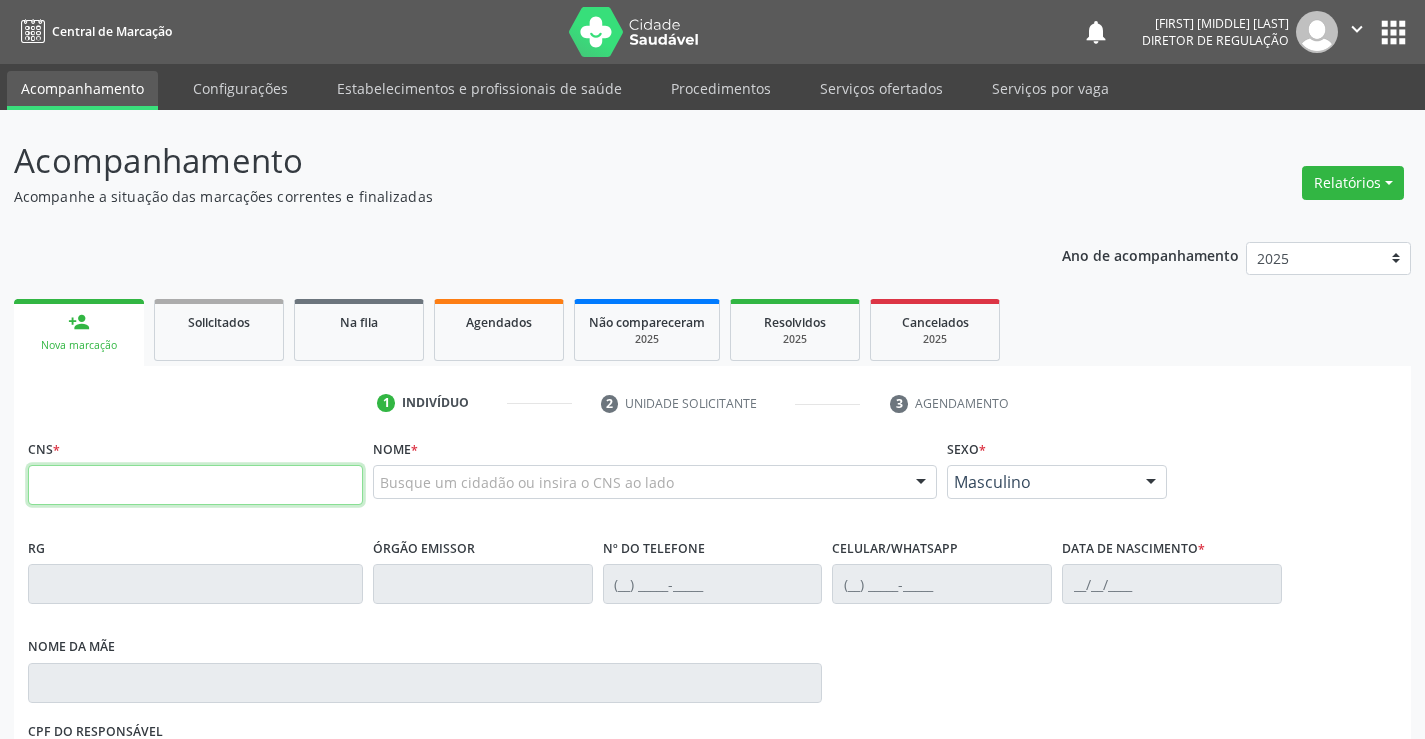 click at bounding box center (195, 485) 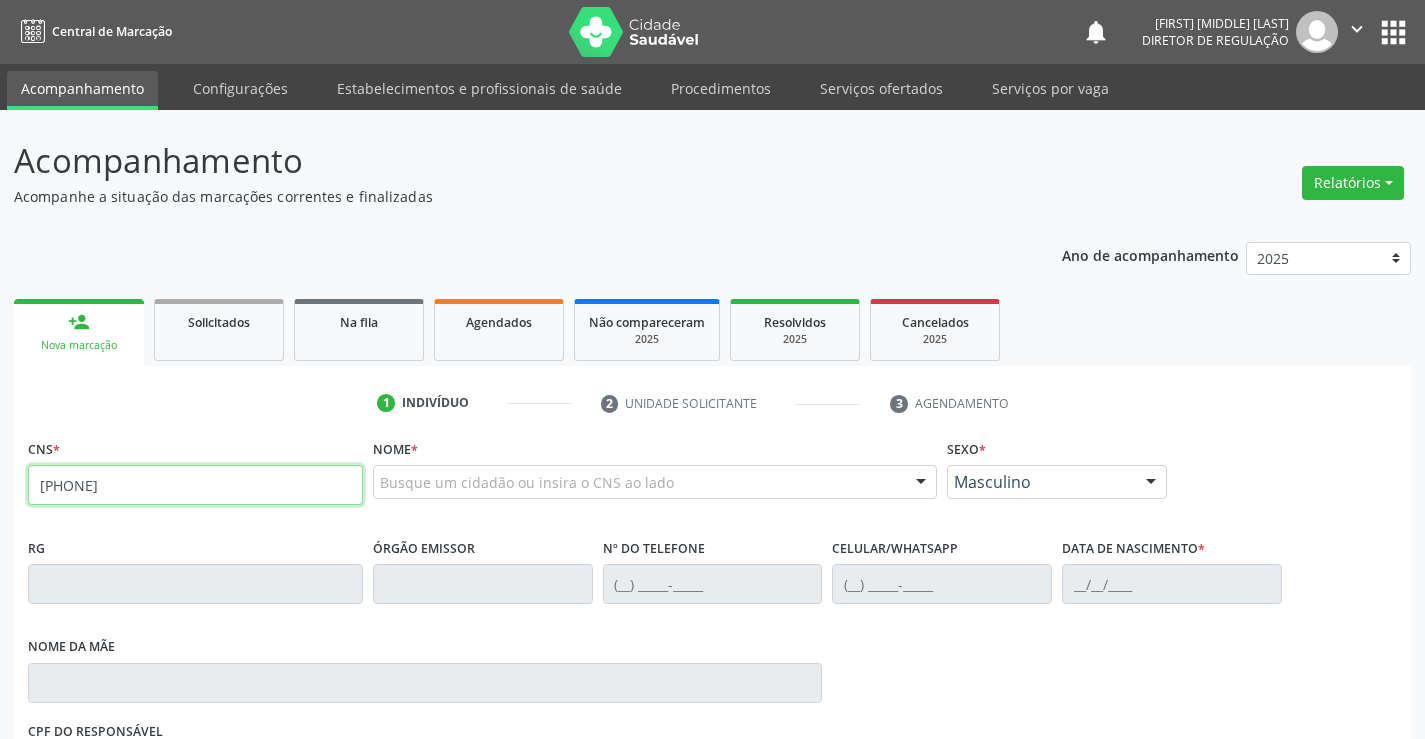 type on "708 3007 5785 7660" 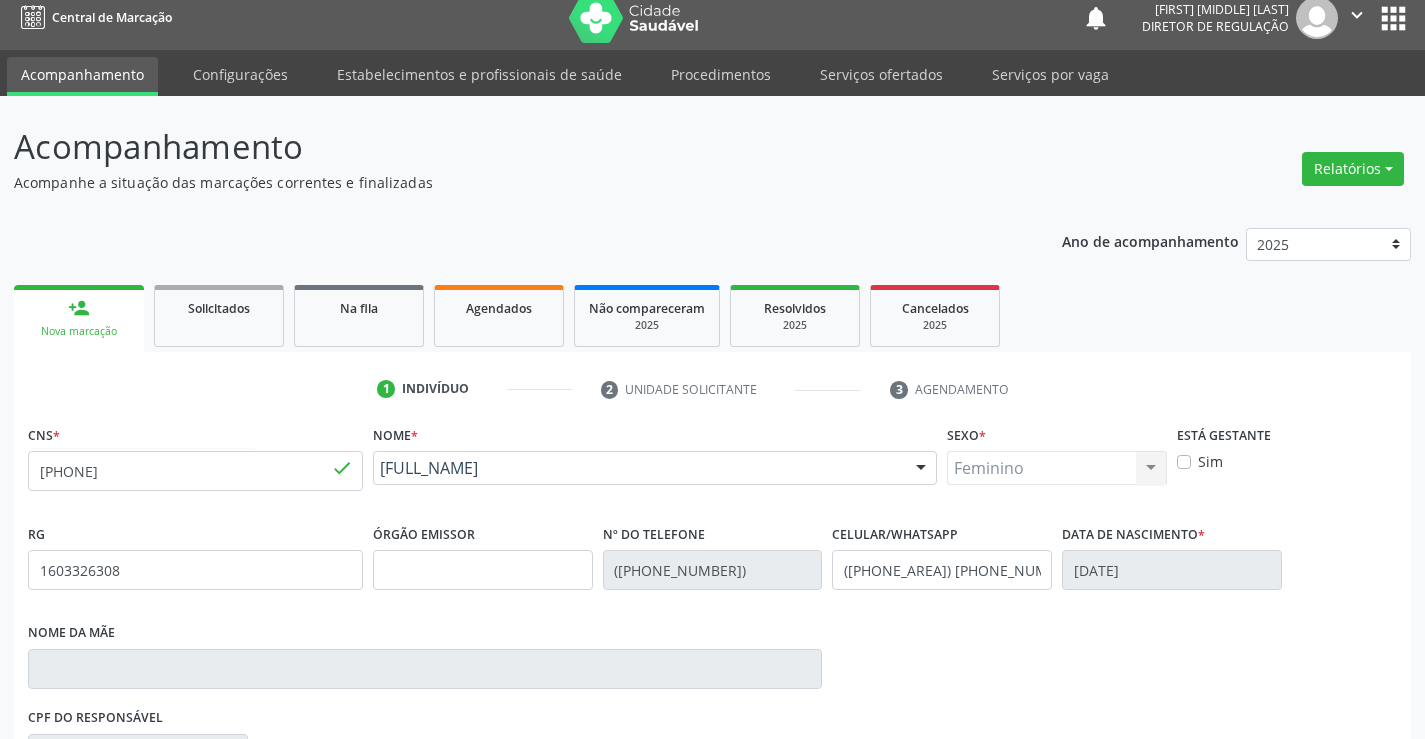 scroll, scrollTop: 331, scrollLeft: 0, axis: vertical 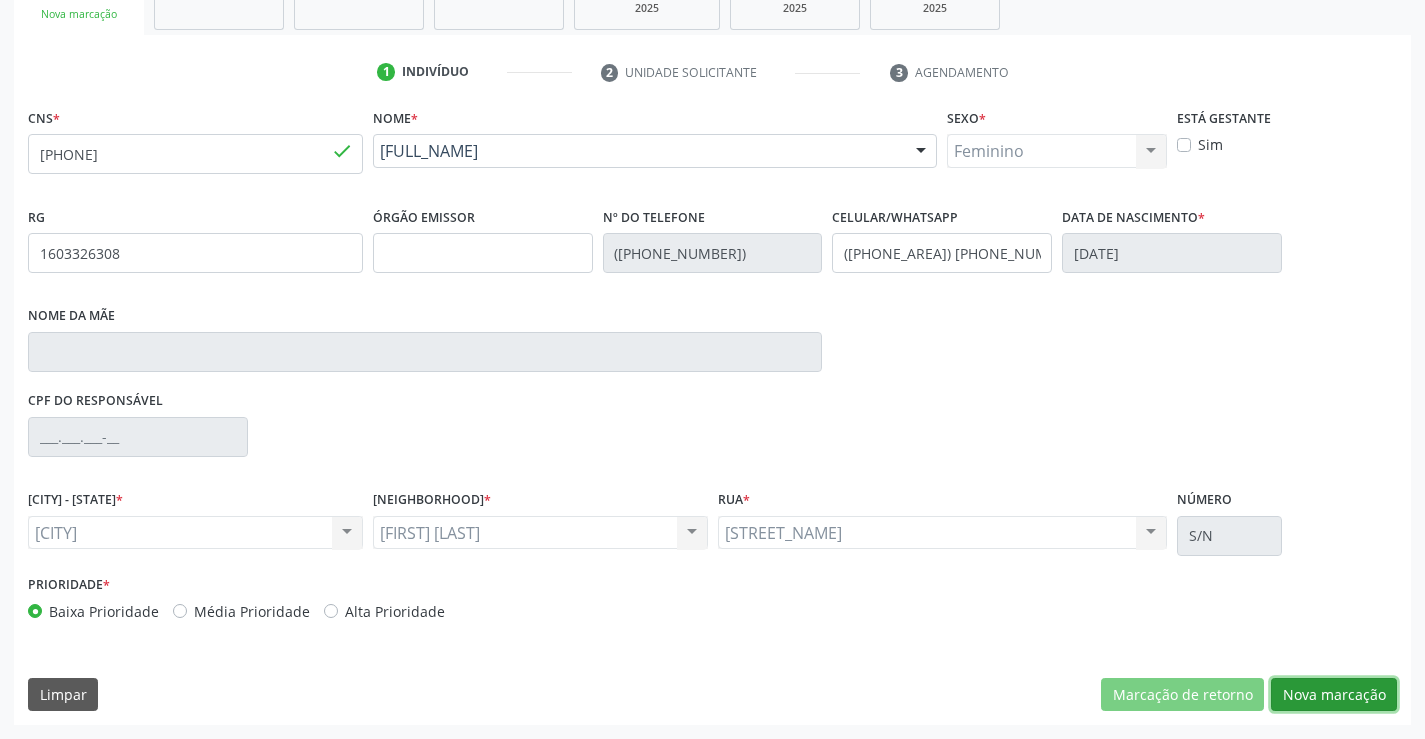 click on "Nova marcação" at bounding box center [1182, 695] 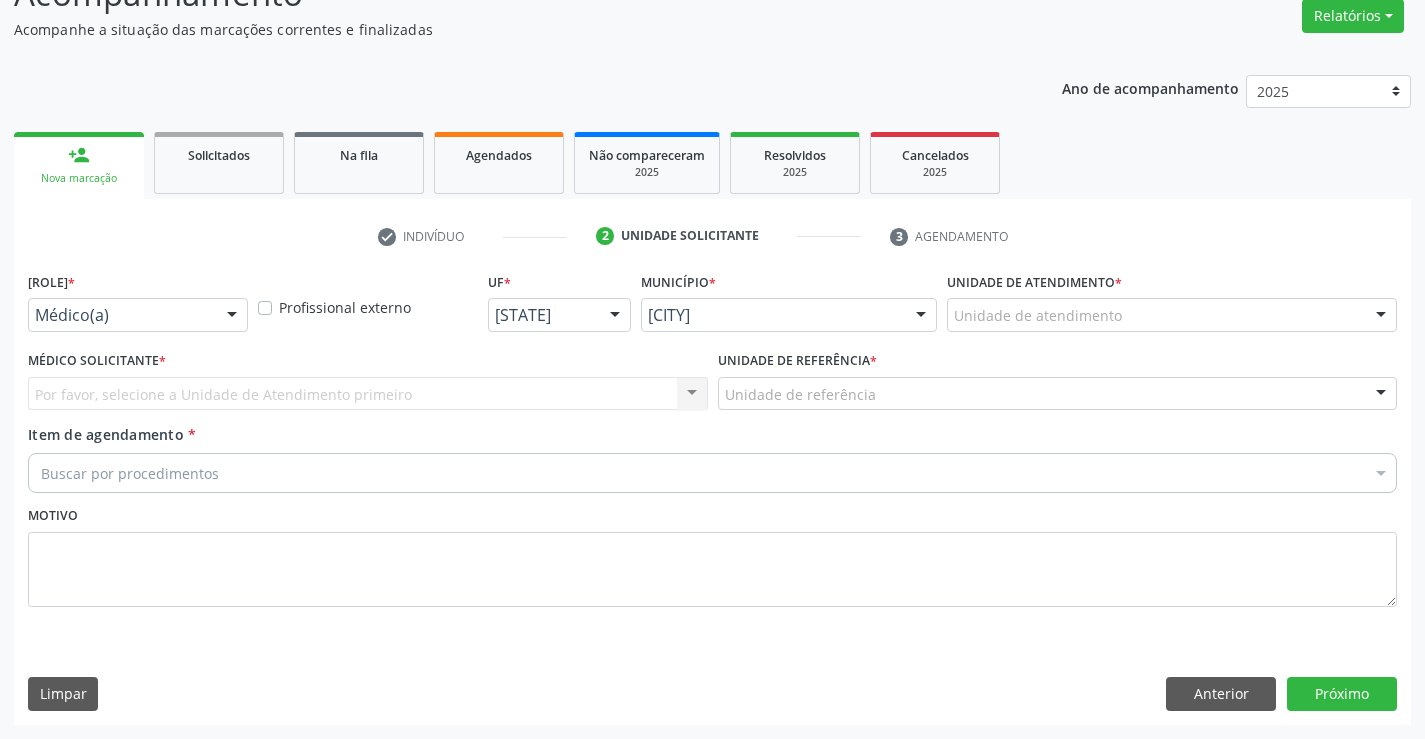 scroll, scrollTop: 167, scrollLeft: 0, axis: vertical 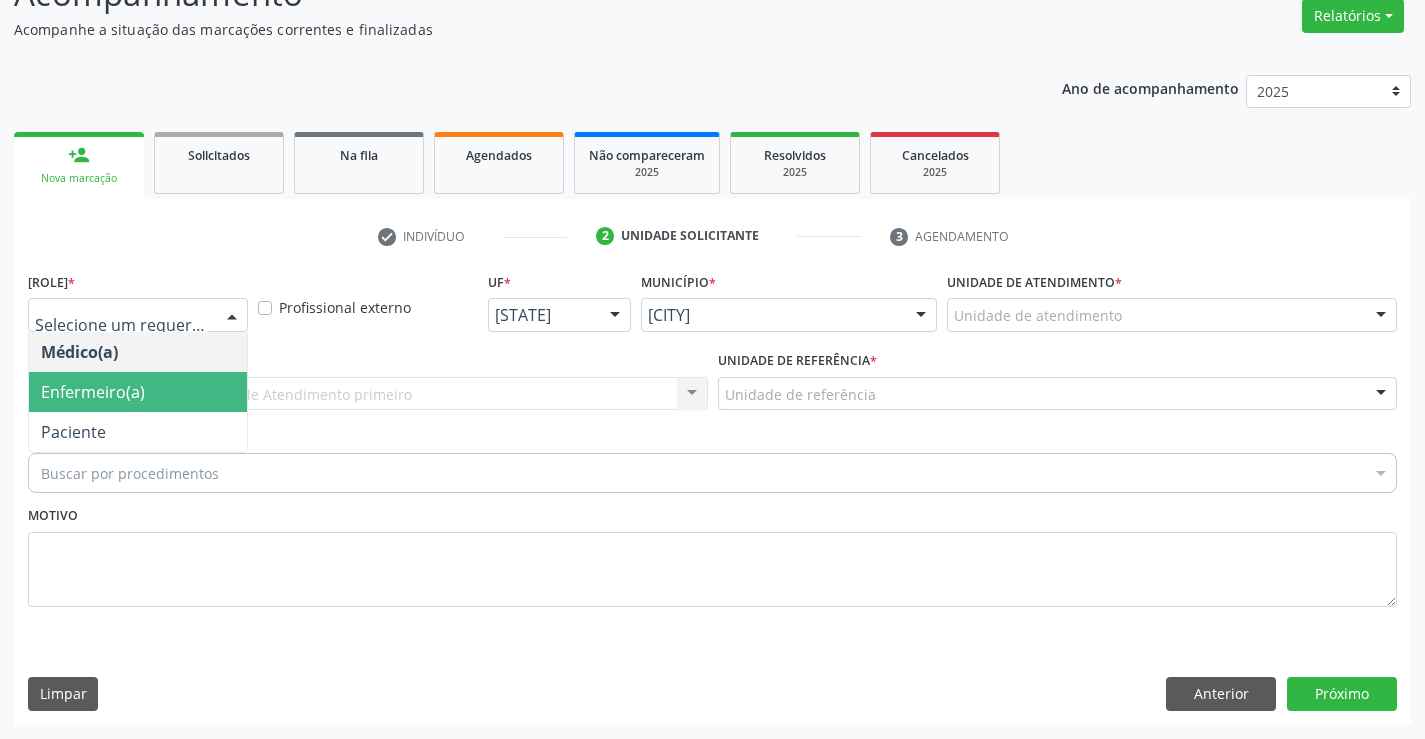 click on "Paciente" at bounding box center [138, 352] 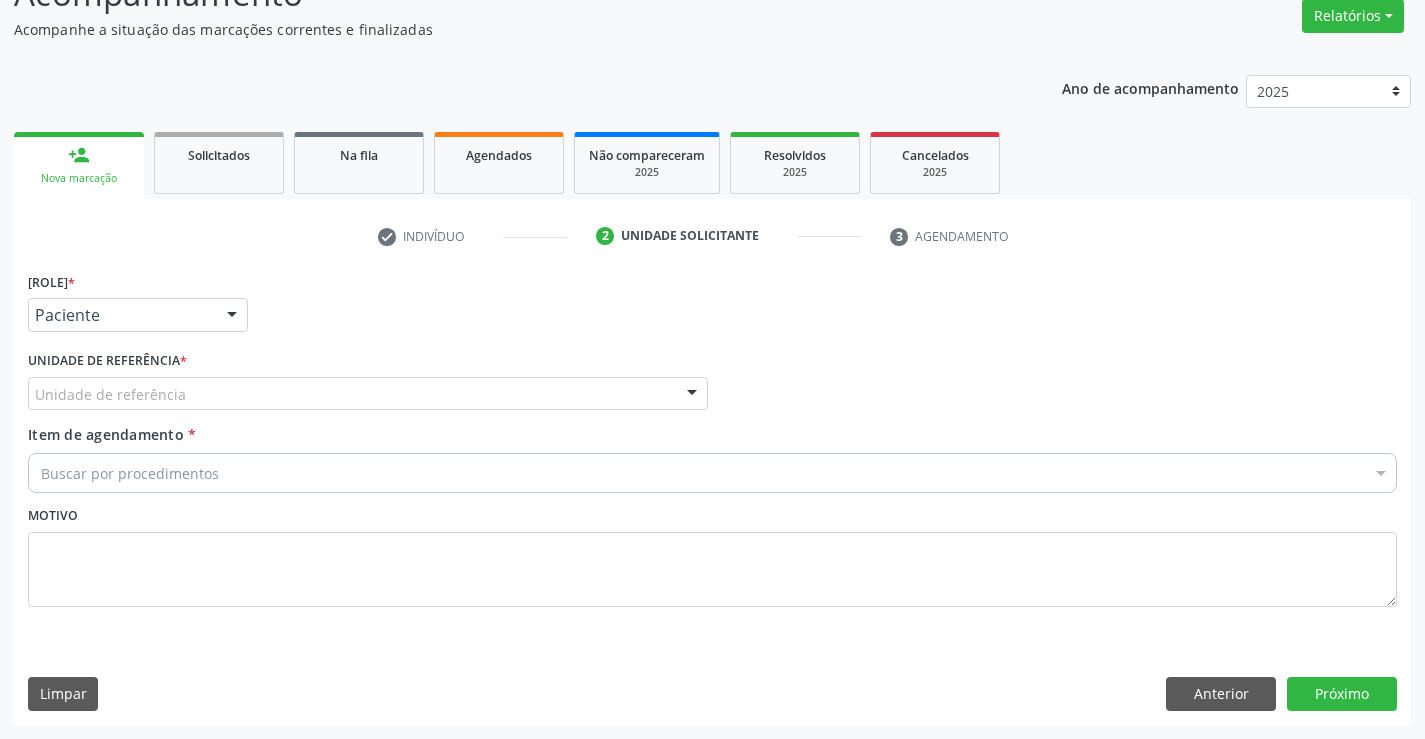 click on "Unidade de referência" at bounding box center [368, 394] 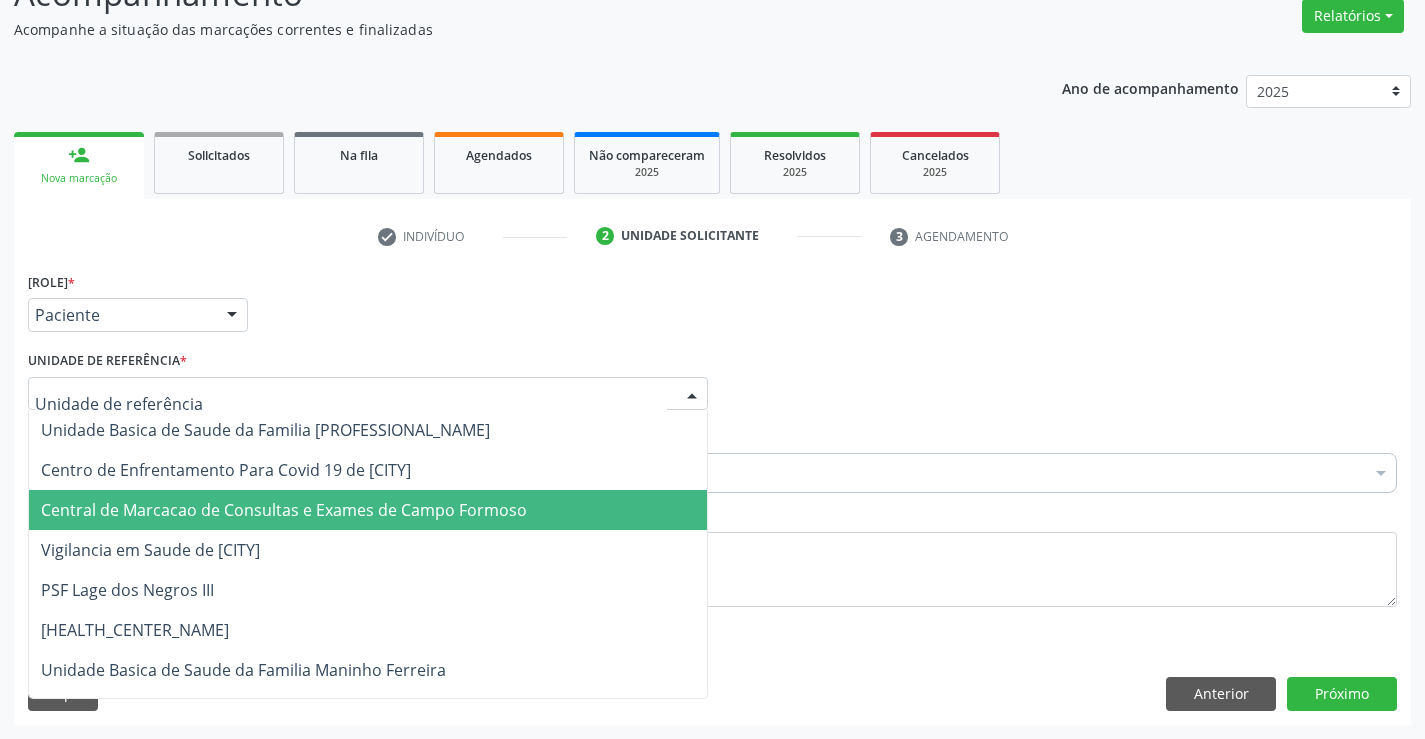 click on "Central de Marcacao de Consultas e Exames de [CITY]" at bounding box center (368, 510) 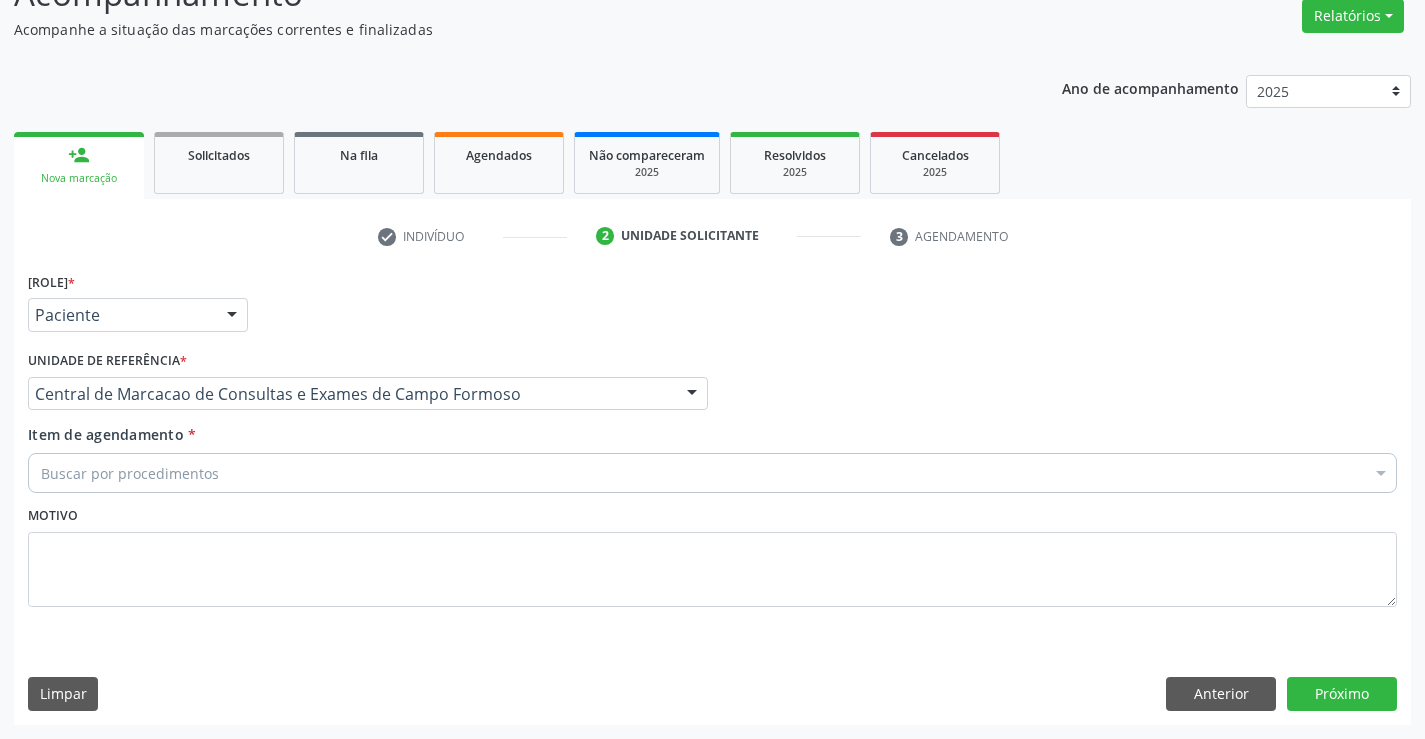 click on "[TEXT]" at bounding box center (712, 473) 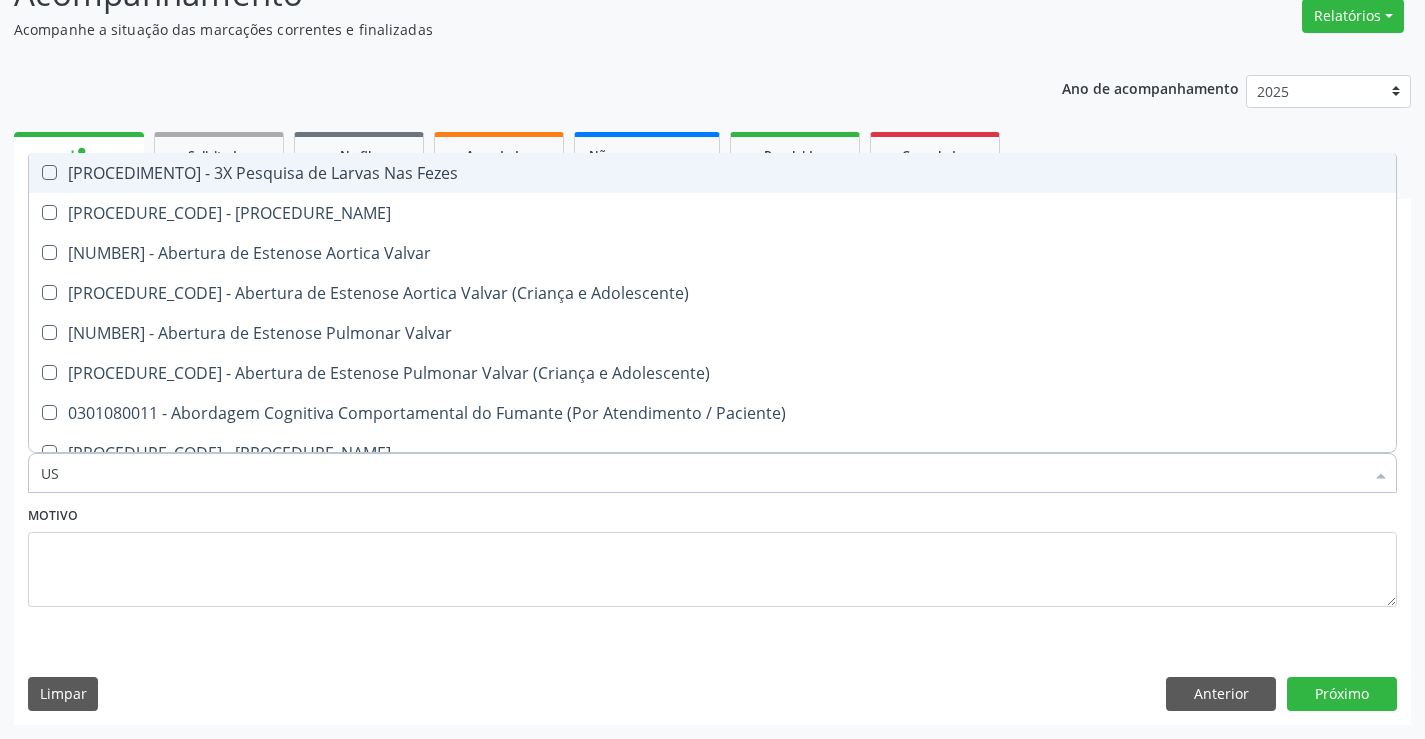 type on "USG" 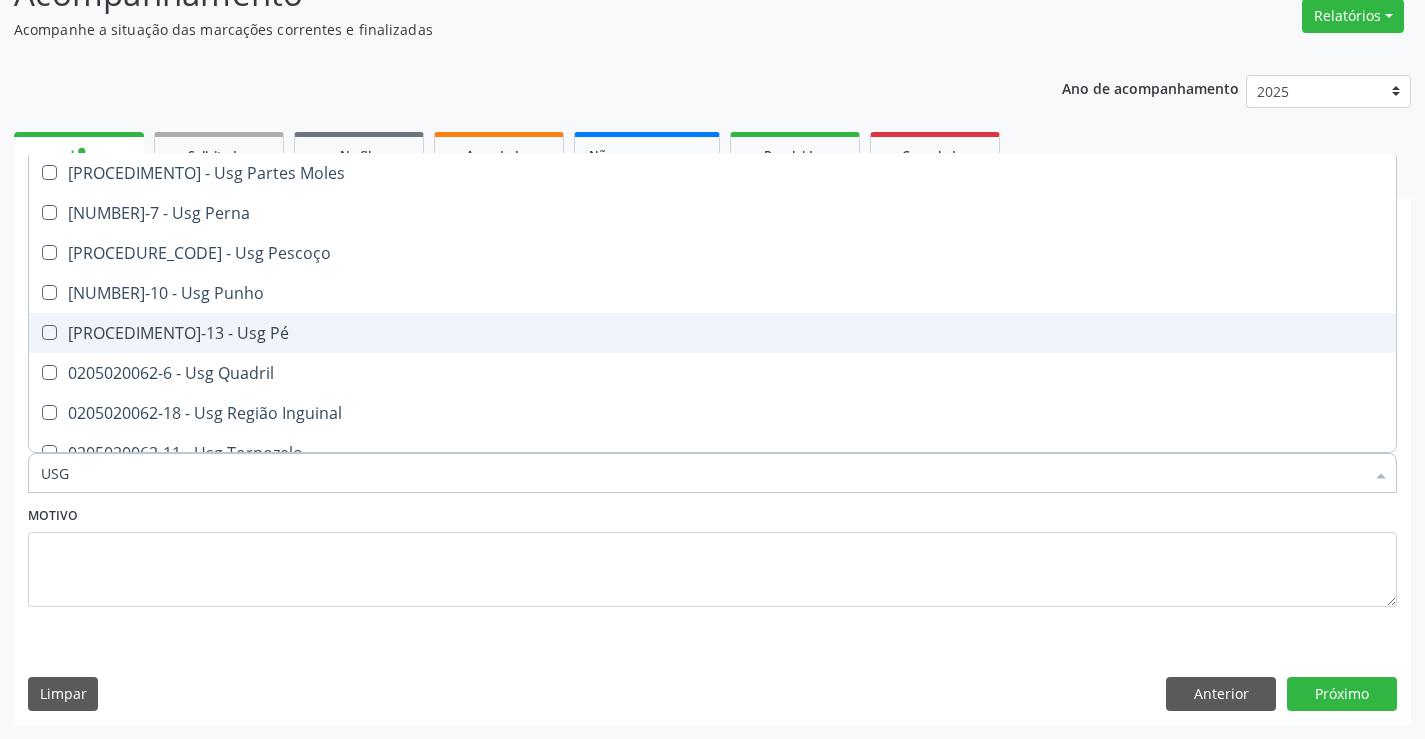 scroll, scrollTop: 200, scrollLeft: 0, axis: vertical 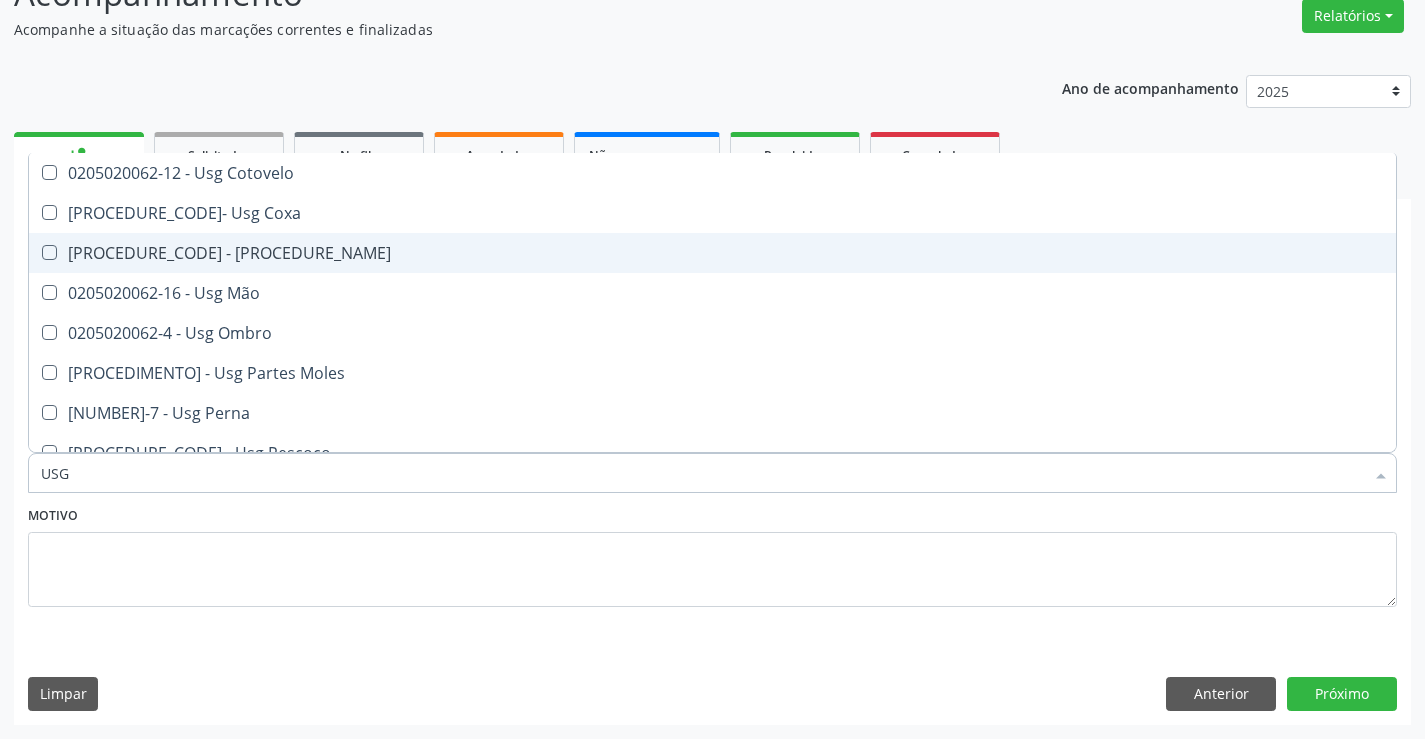 click on "[PROCEDURE] - Usg Joelho" at bounding box center [712, 253] 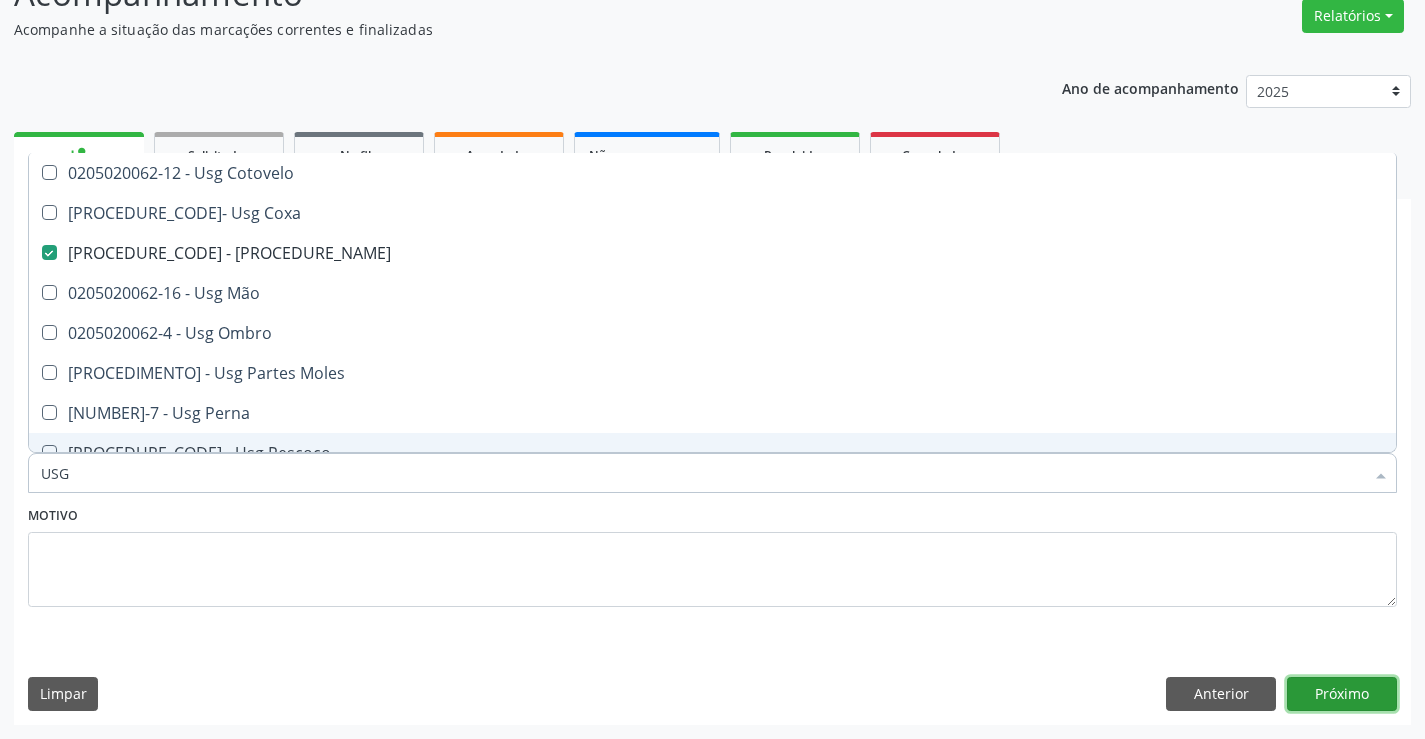 click on "Próximo" at bounding box center [1342, 694] 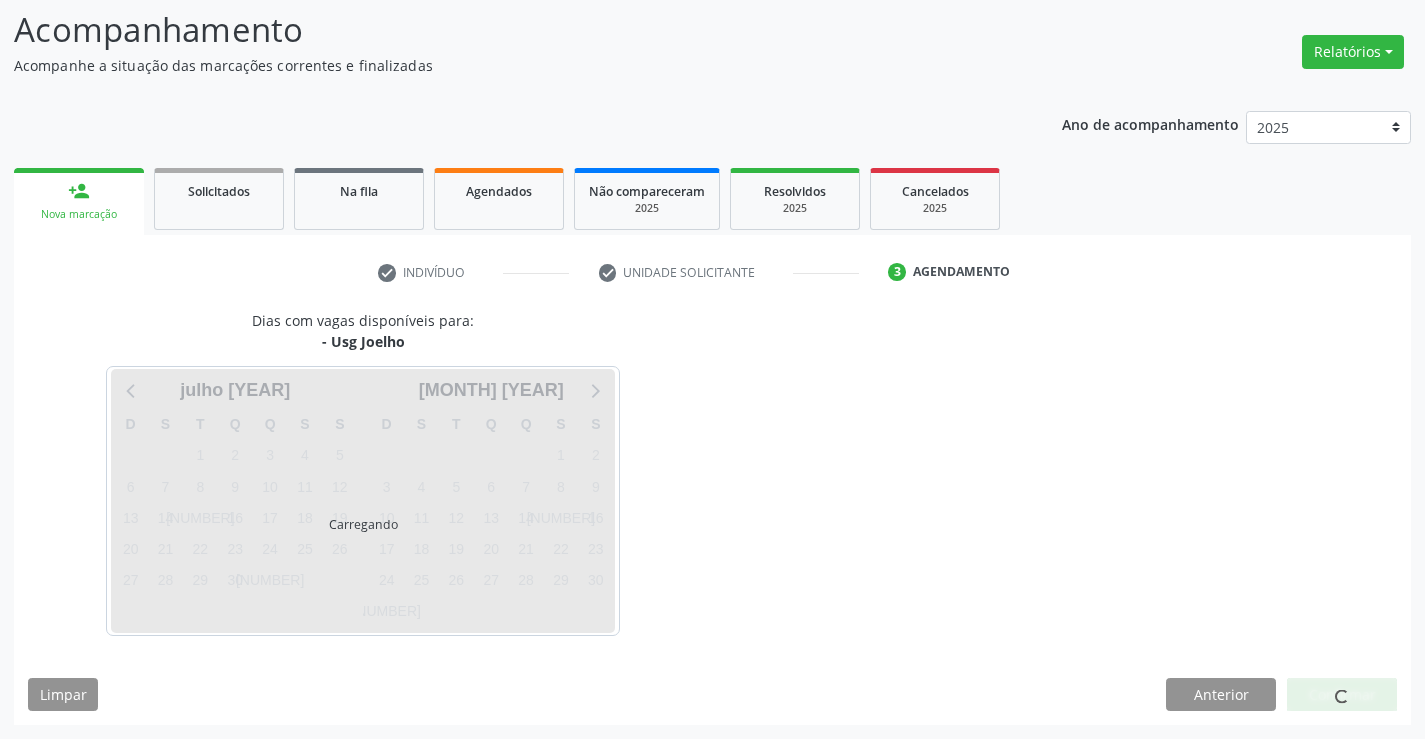 scroll, scrollTop: 131, scrollLeft: 0, axis: vertical 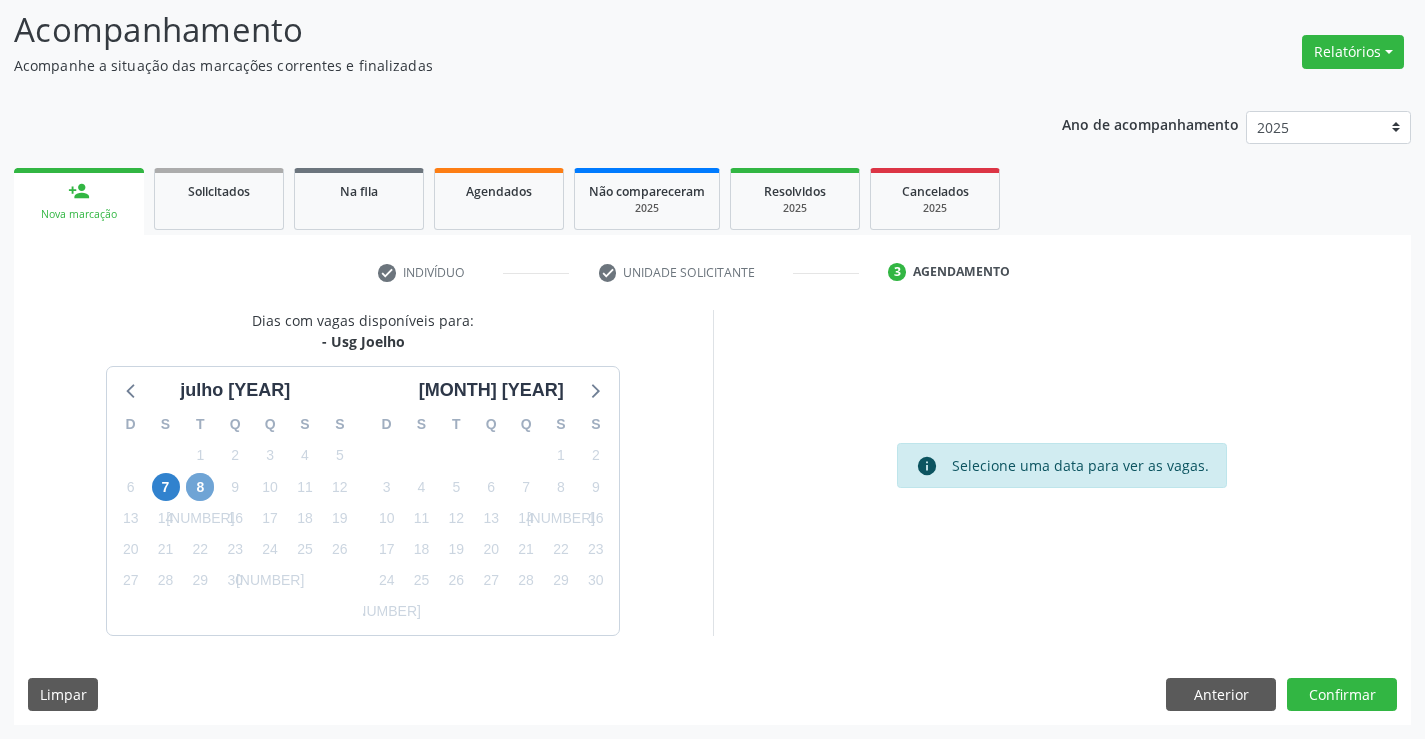 click on "8" at bounding box center [200, 487] 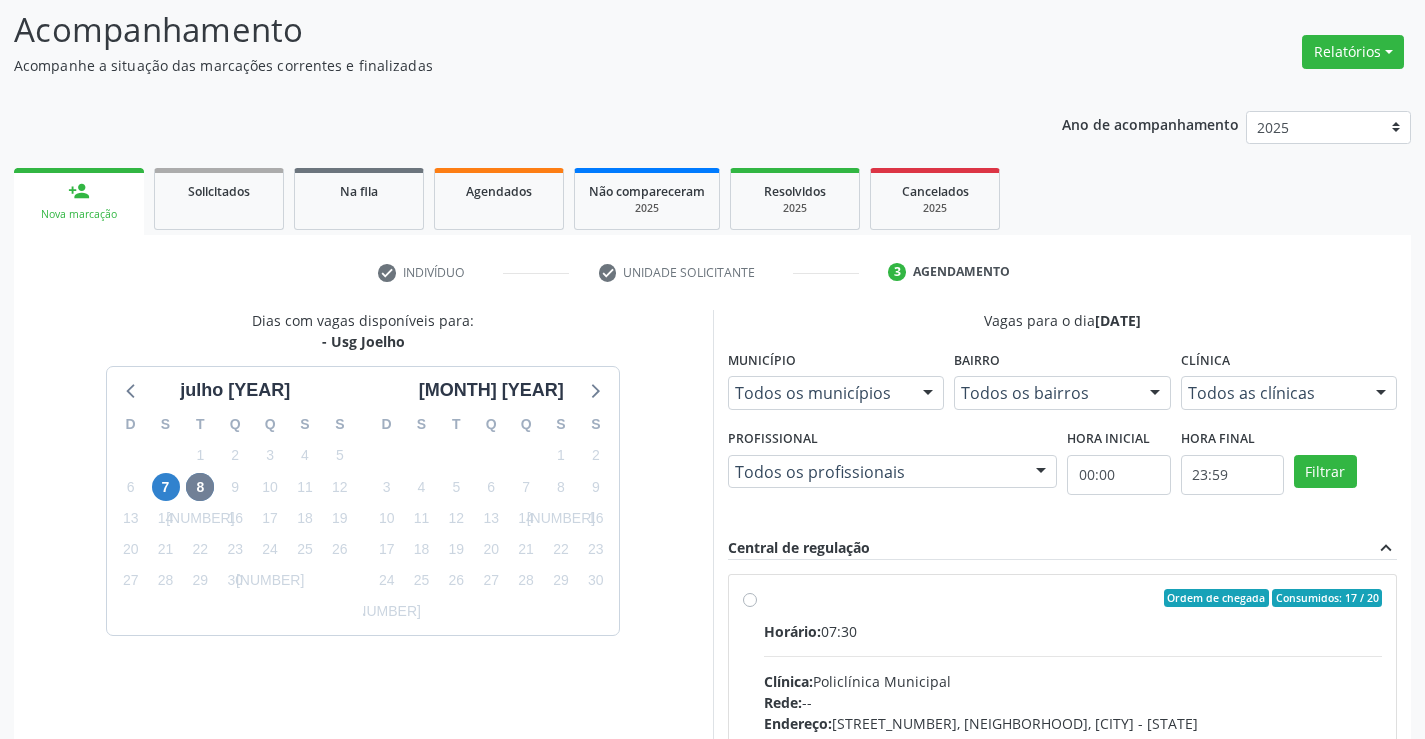 click on "Ordem de chegada
Consumidos: 17 / 20
Horário:   07:30
Clínica:  Policlínica Municipal
Rede:
--
Endereço:   Predio, nº 386, Centro, Campo Formoso - BA
Telefone:   (74) 6451312
Profissional:
Italo Goncalves da Silva
Informações adicionais sobre o atendimento
Idade de atendimento:
de 0 a 120 anos
Gênero(s) atendido(s):
Masculino e Feminino
Informações adicionais:
--" at bounding box center [1073, 742] 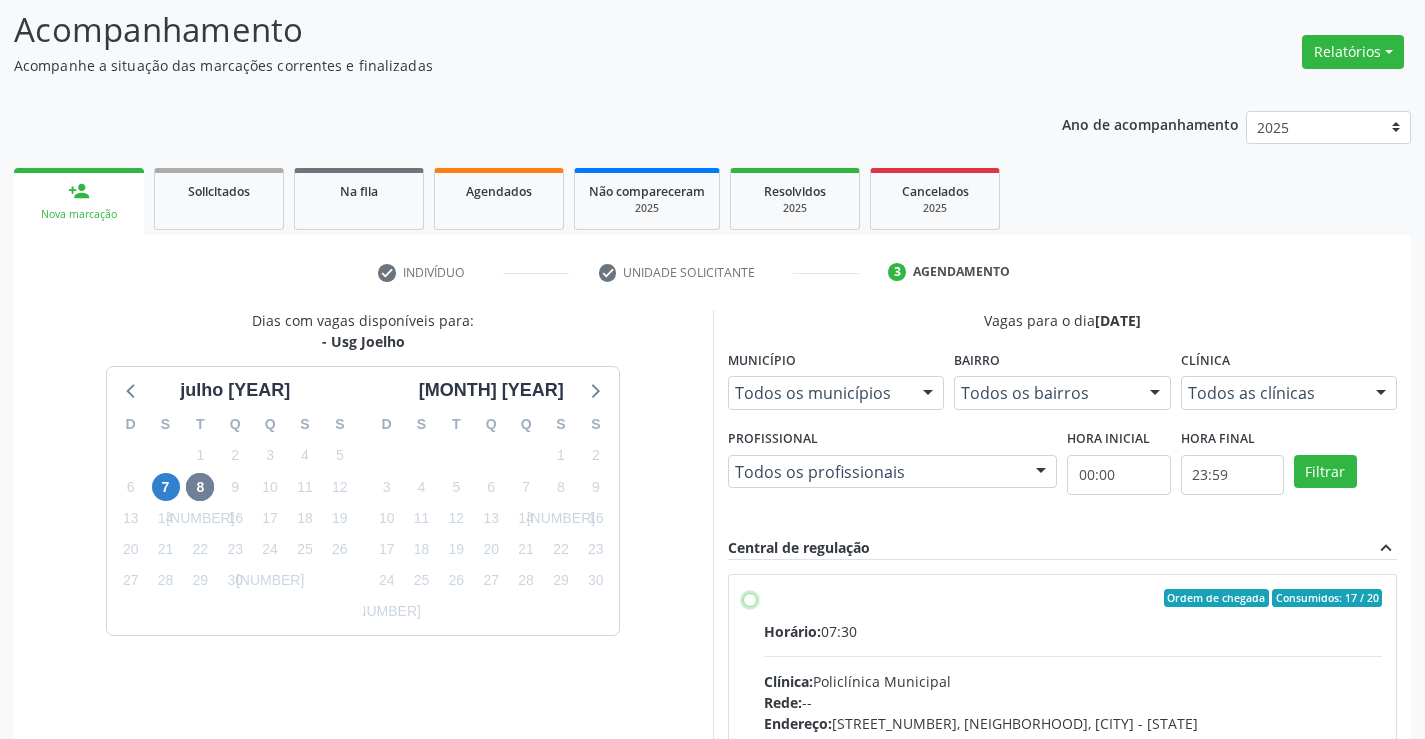 click on "Ordem de chegada
Consumidos: 17 / 20
Horário:   07:30
Clínica:  Policlínica Municipal
Rede:
--
Endereço:   Predio, nº 386, Centro, Campo Formoso - BA
Telefone:   (74) 6451312
Profissional:
Italo Goncalves da Silva
Informações adicionais sobre o atendimento
Idade de atendimento:
de 0 a 120 anos
Gênero(s) atendido(s):
Masculino e Feminino
Informações adicionais:
--" at bounding box center [750, 598] 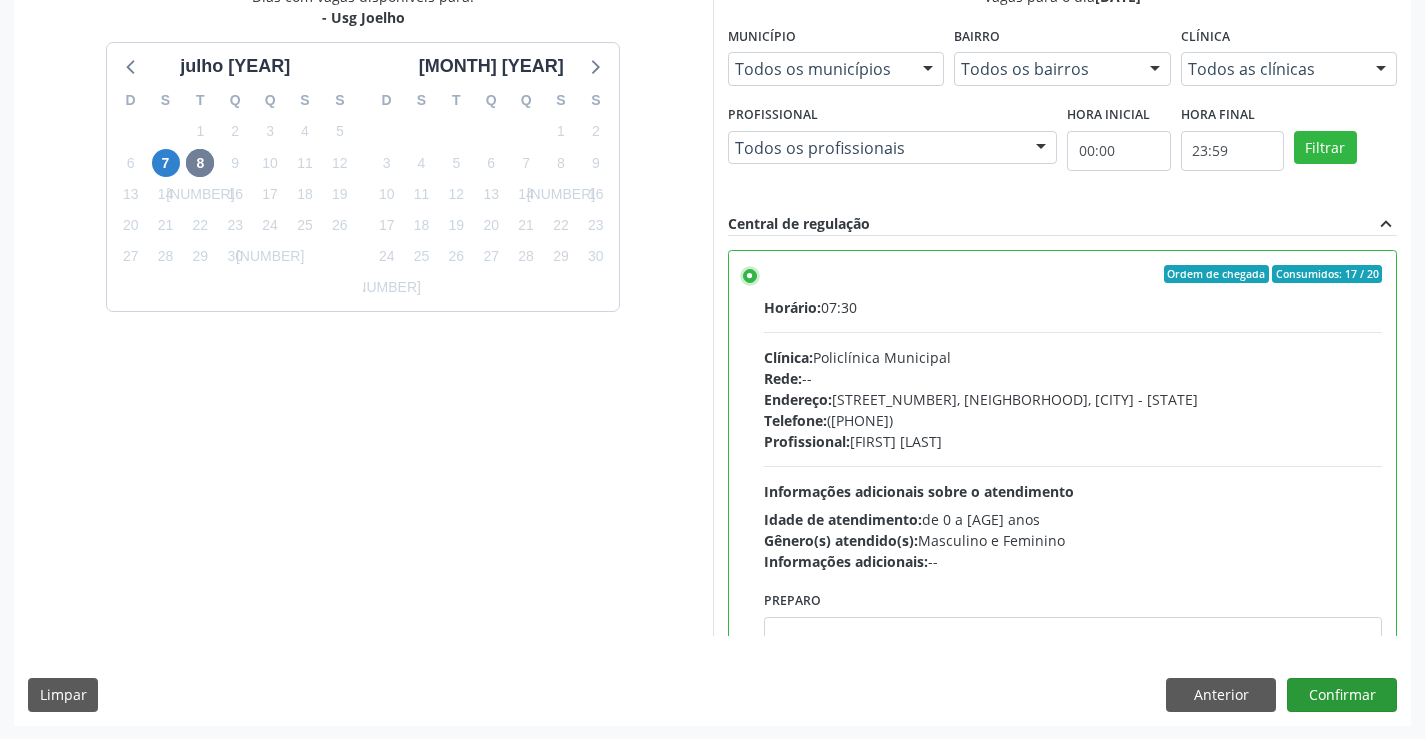 scroll, scrollTop: 456, scrollLeft: 0, axis: vertical 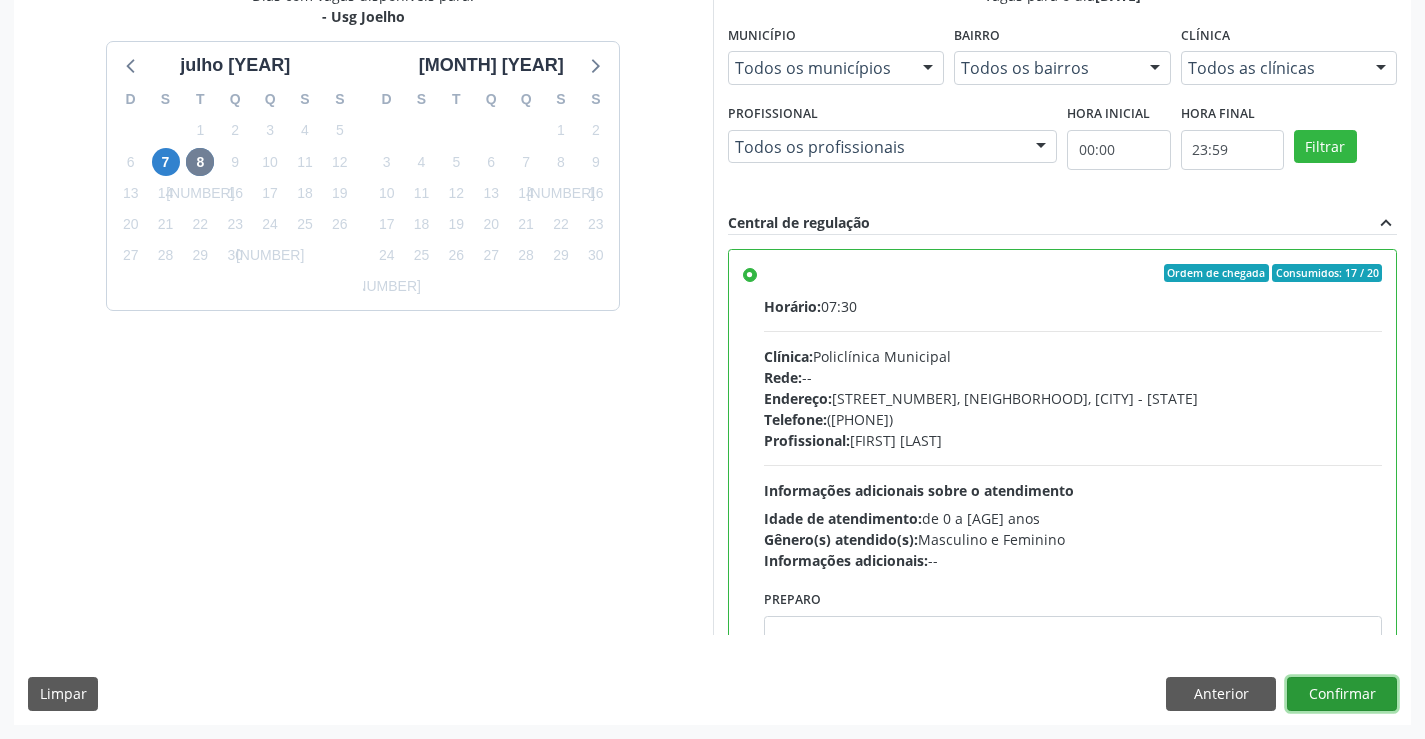 click on "Confirmar" at bounding box center [1342, 694] 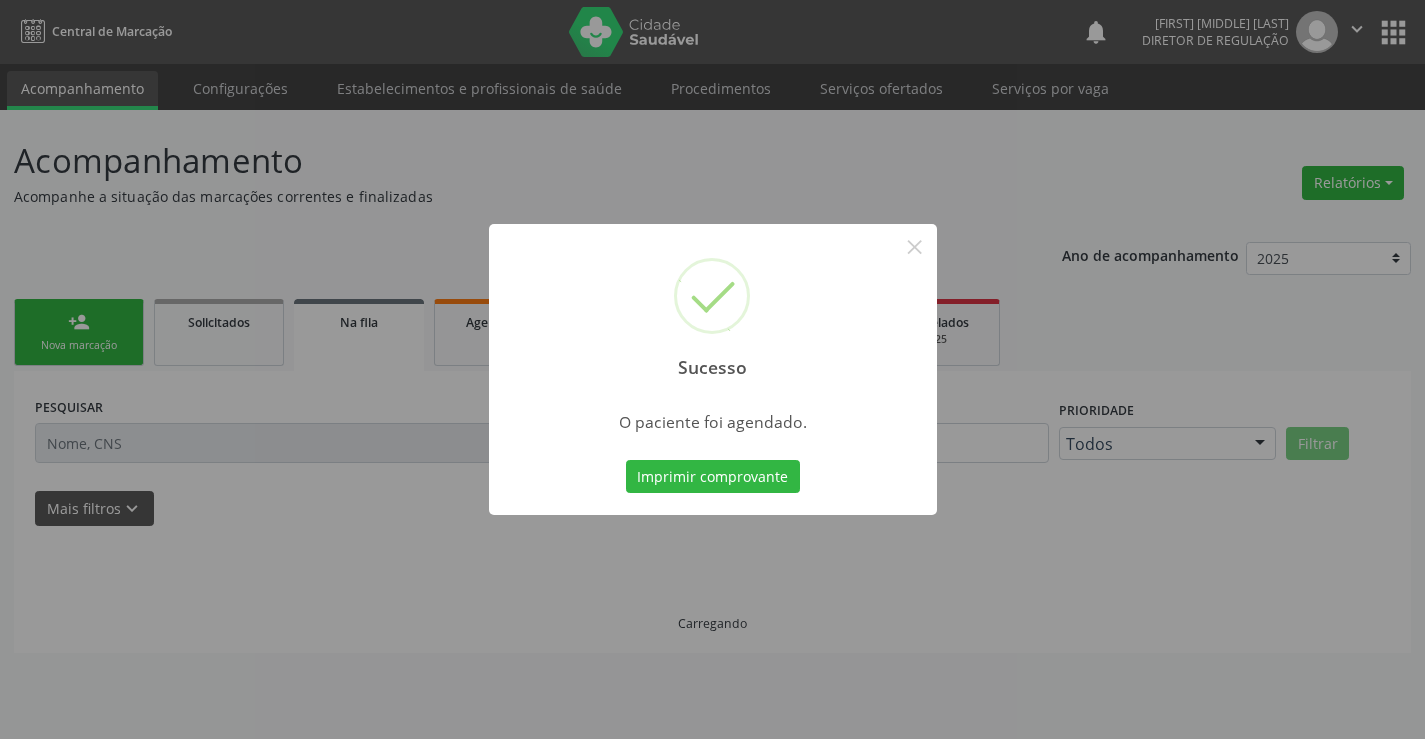 scroll, scrollTop: 0, scrollLeft: 0, axis: both 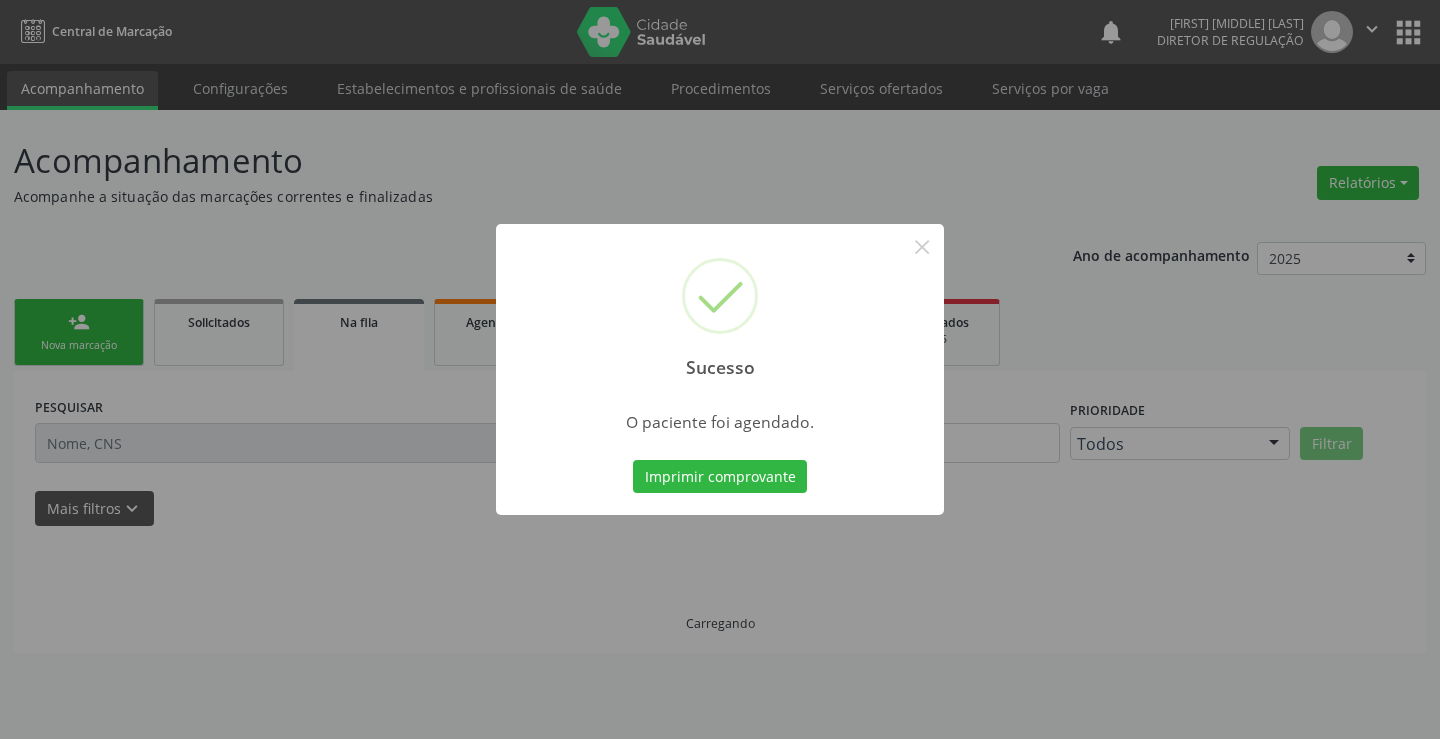 type 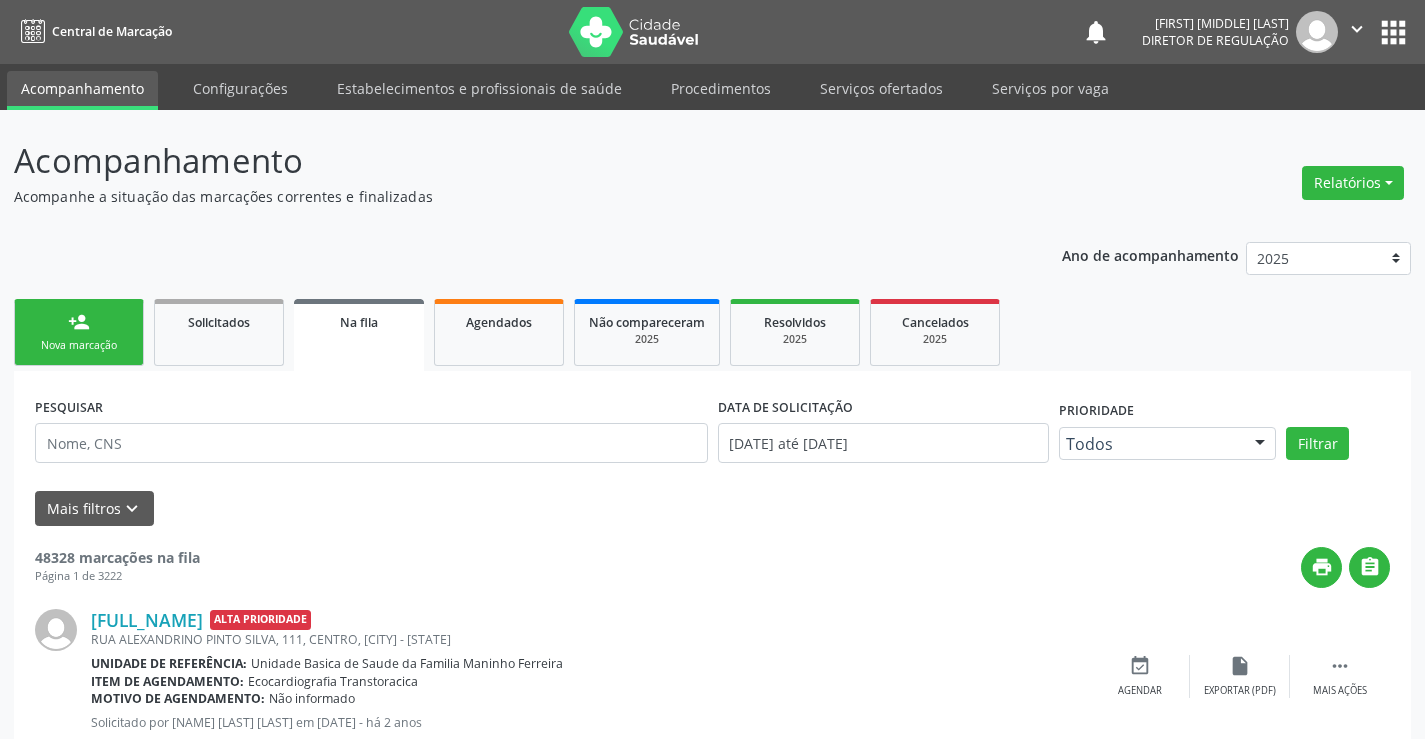 click on "*" at bounding box center (1357, 29) 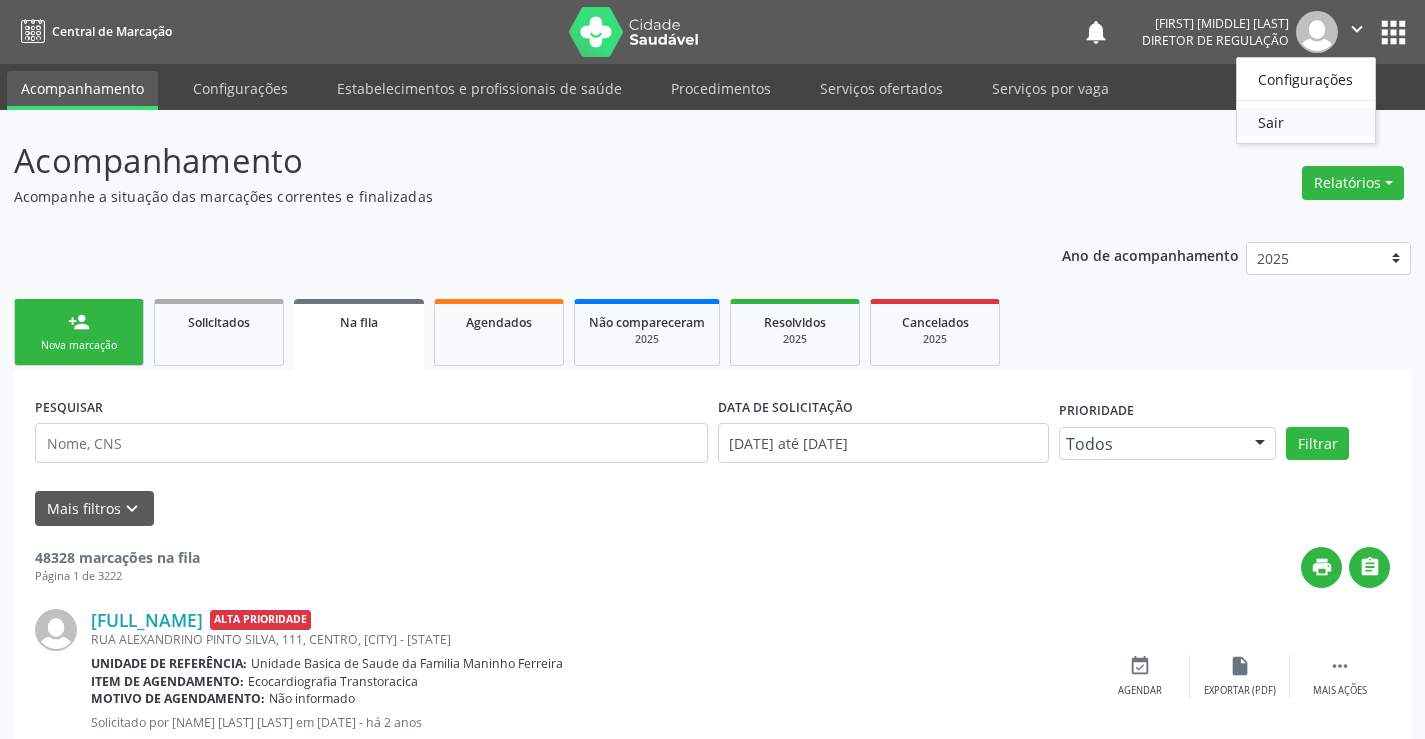 click on "Sair" at bounding box center [1306, 122] 